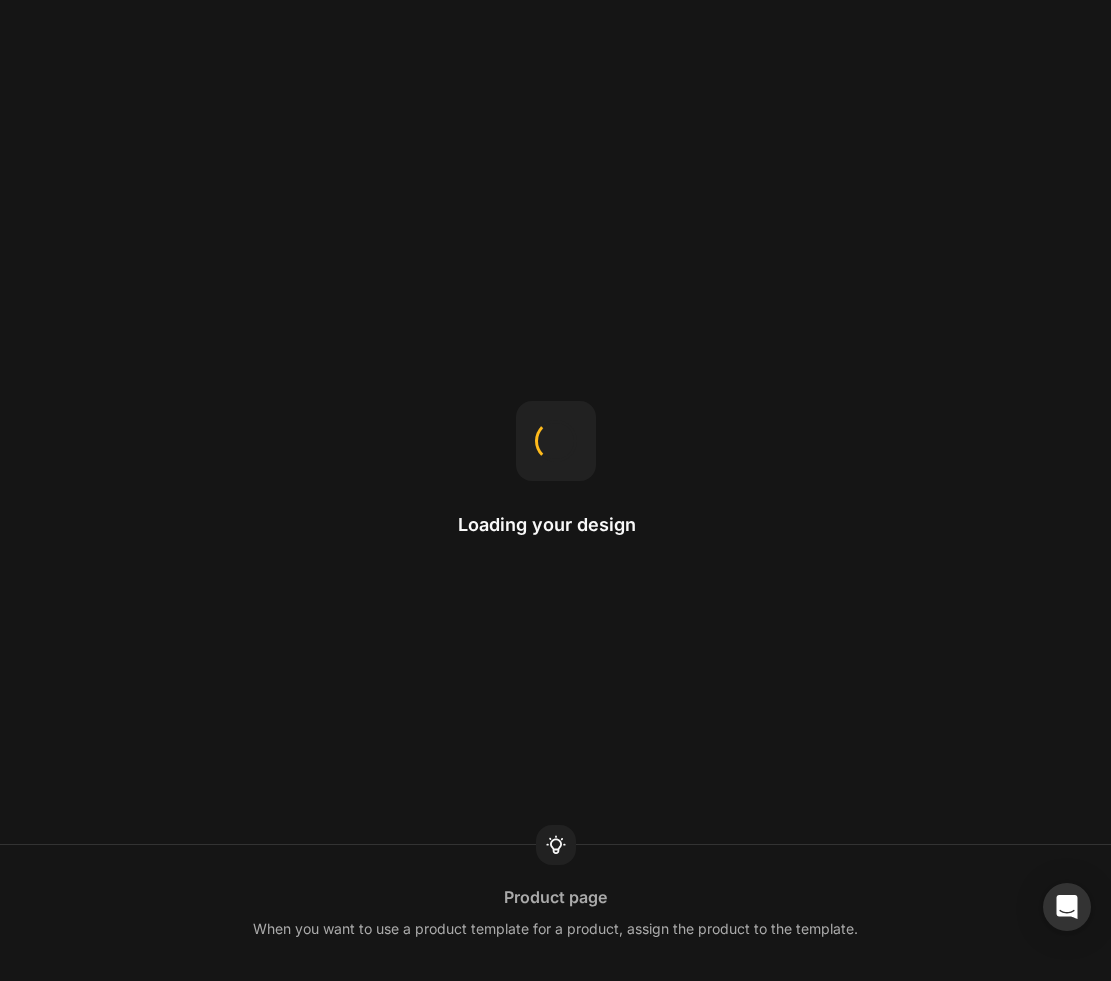 scroll, scrollTop: 0, scrollLeft: 0, axis: both 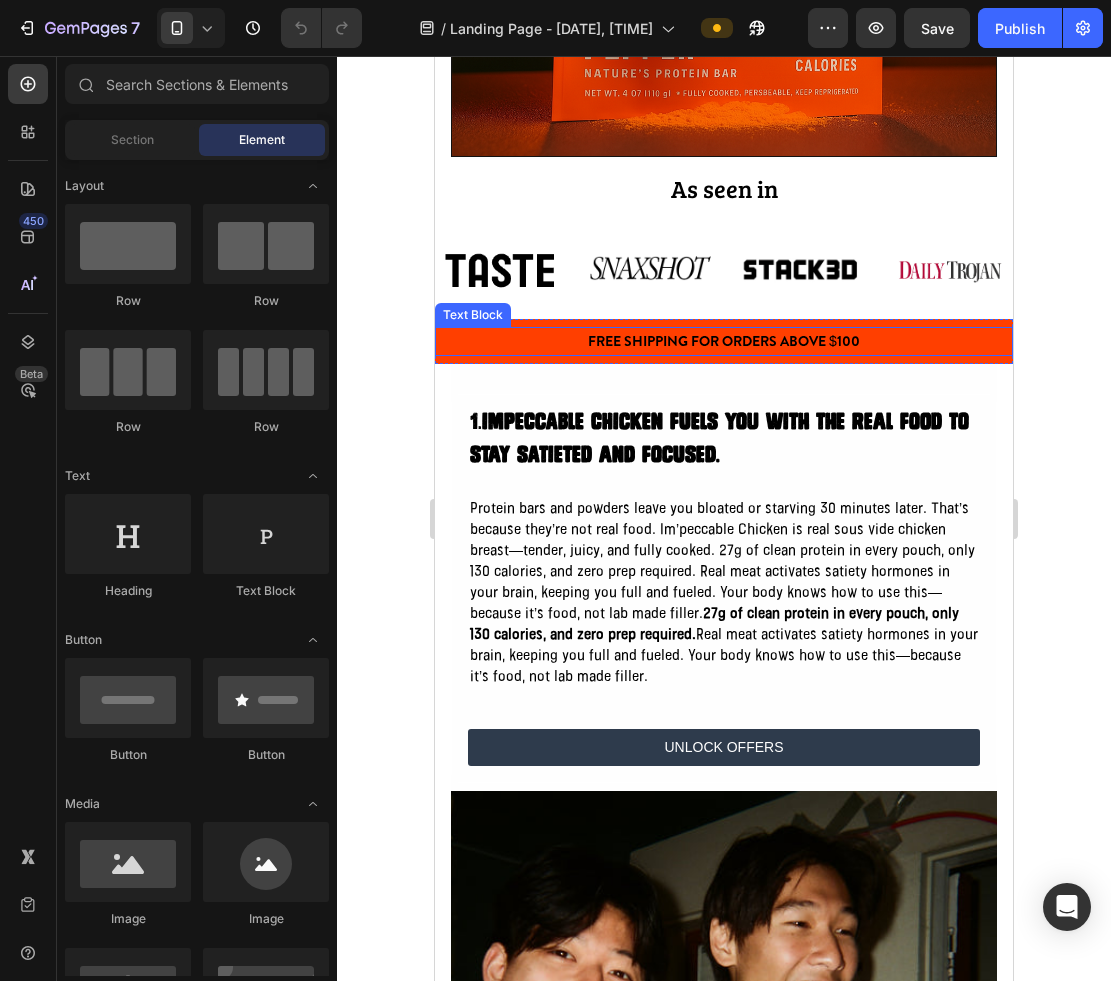click on "FREE SHIPPING FOR ORDERS ABOVE $100" at bounding box center [724, 341] 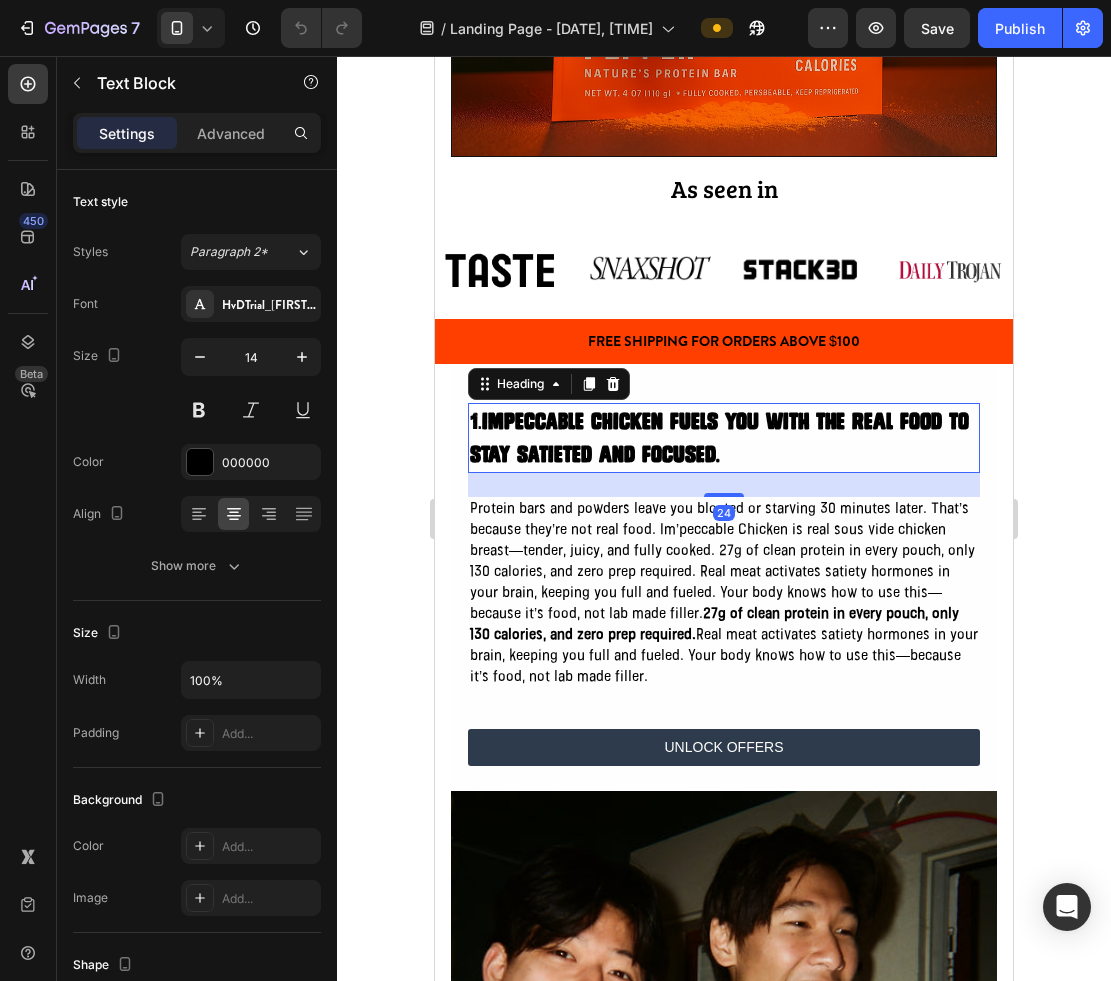 click on "IMPECCABLE CHICKEN fuels you with the real food to stay satieted and focused." at bounding box center (719, 438) 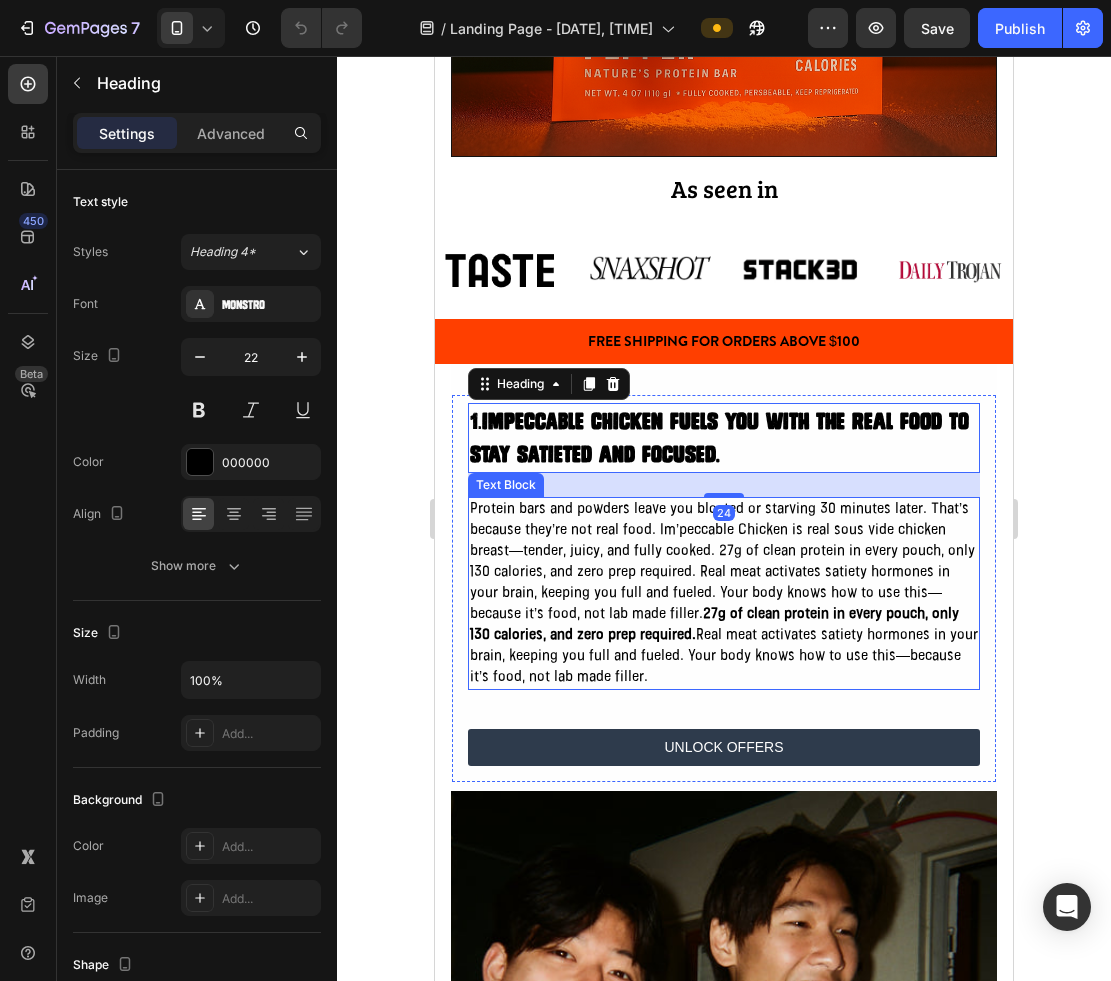 click on "Protein bars and powders leave you bloated or starving 30 minutes later. That’s because they’re not real food. Im’peccable Chicken is real sous vide chicken breast—tender, juicy, and fully cooked.  27g of clean protein in every pouch, only 130 calories, and zero prep required.  Real meat activates satiety hormones in your brain, keeping you full and fueled. Your body knows how to use this—because it’s food, not lab made filler." at bounding box center [724, 593] 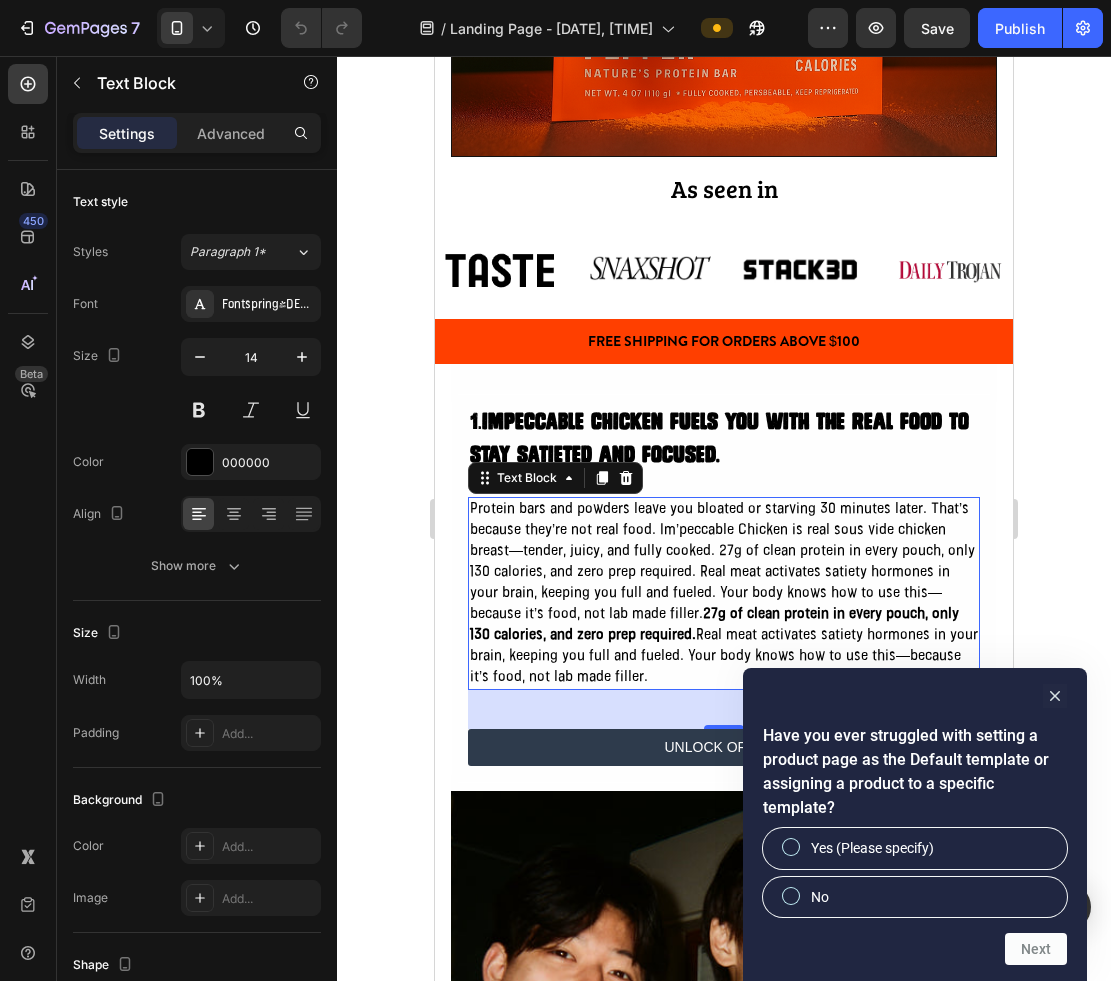 click on "27g of clean protein in every pouch, only 130 calories, and zero prep required." at bounding box center (714, 625) 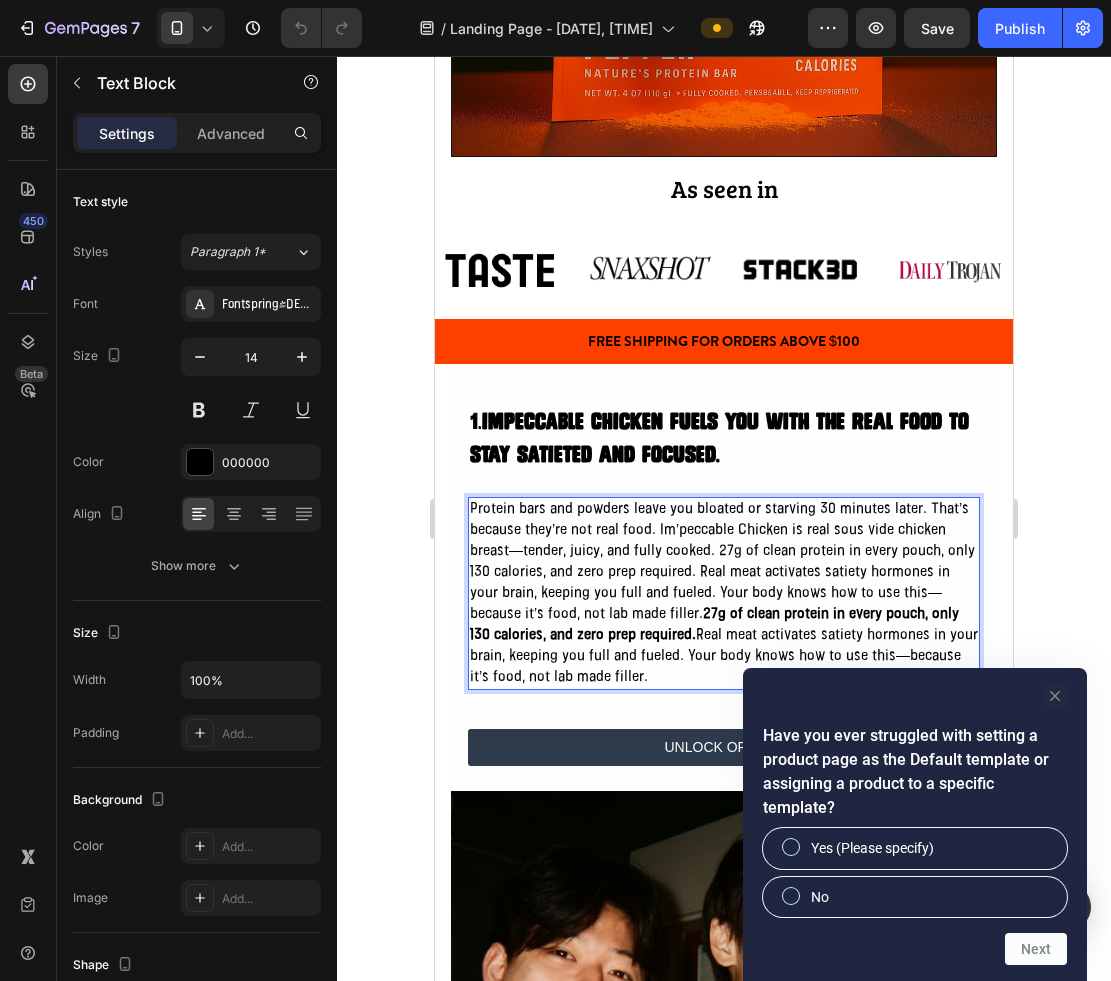 click 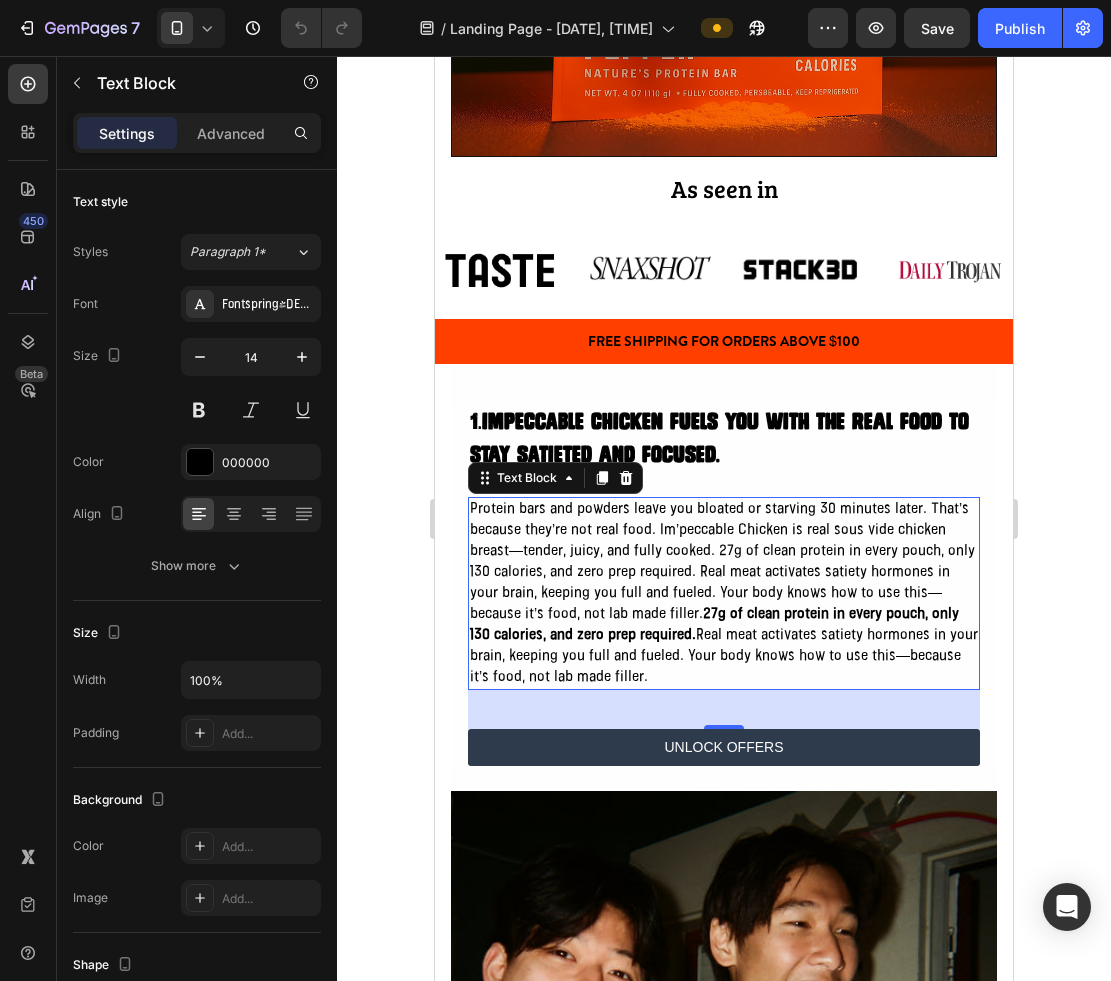 click on "Protein bars and powders leave you bloated or starving 30 minutes later. That’s because they’re not real food. Im’peccable Chicken is real sous vide chicken breast—tender, juicy, and fully cooked.  27g of clean protein in every pouch, only 130 calories, and zero prep required.  Real meat activates satiety hormones in your brain, keeping you full and fueled. Your body knows how to use this—because it’s food, not lab made filler." at bounding box center [724, 593] 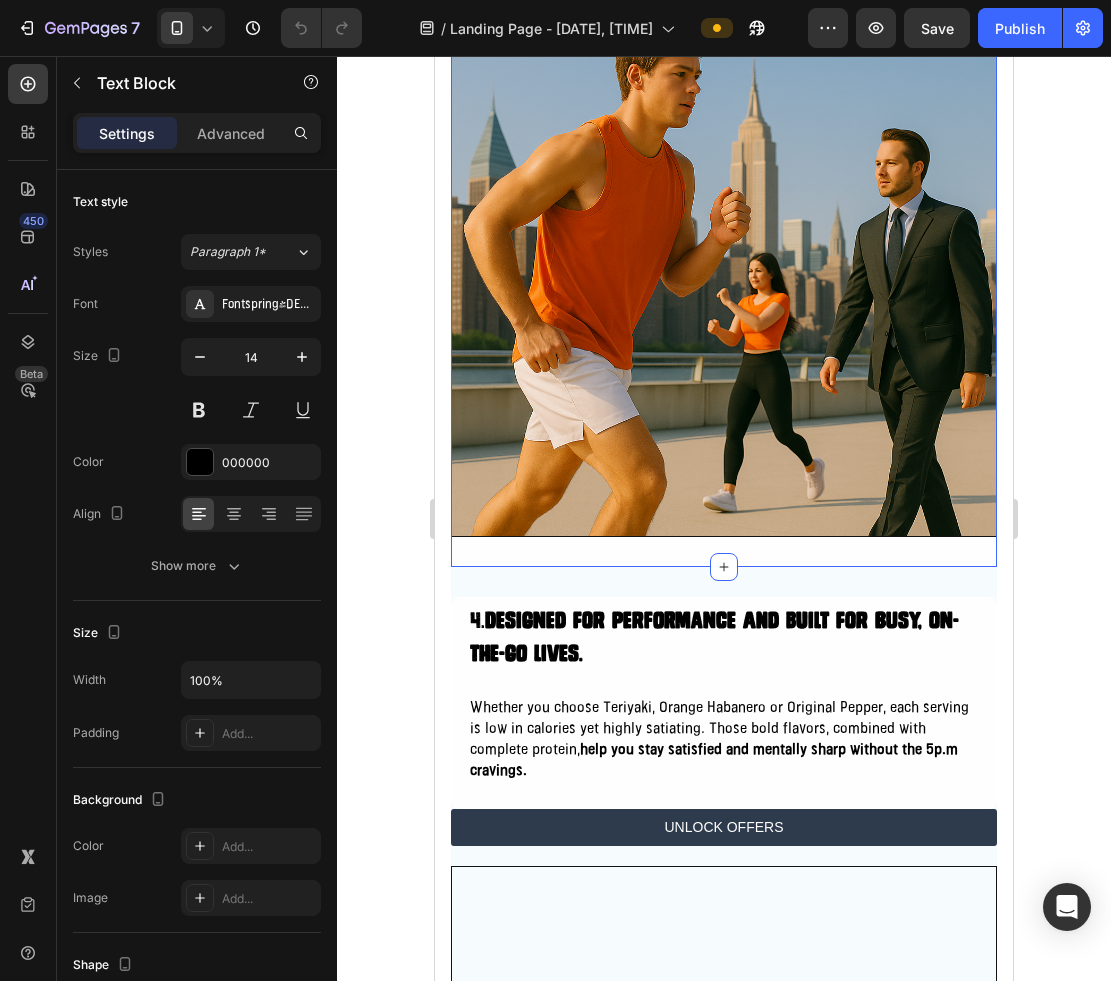 scroll, scrollTop: 3489, scrollLeft: 0, axis: vertical 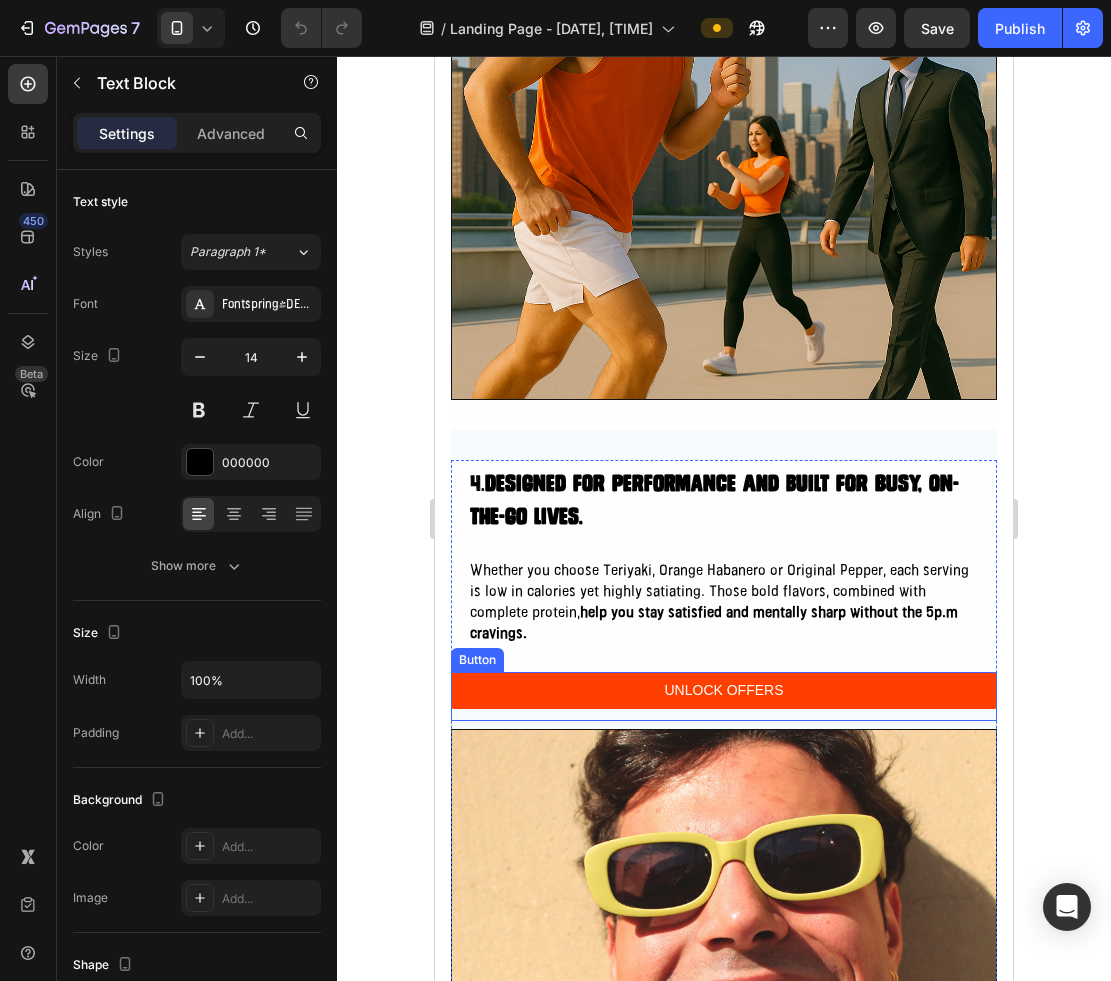 click on "UNLOCK OFFERS" at bounding box center (724, 690) 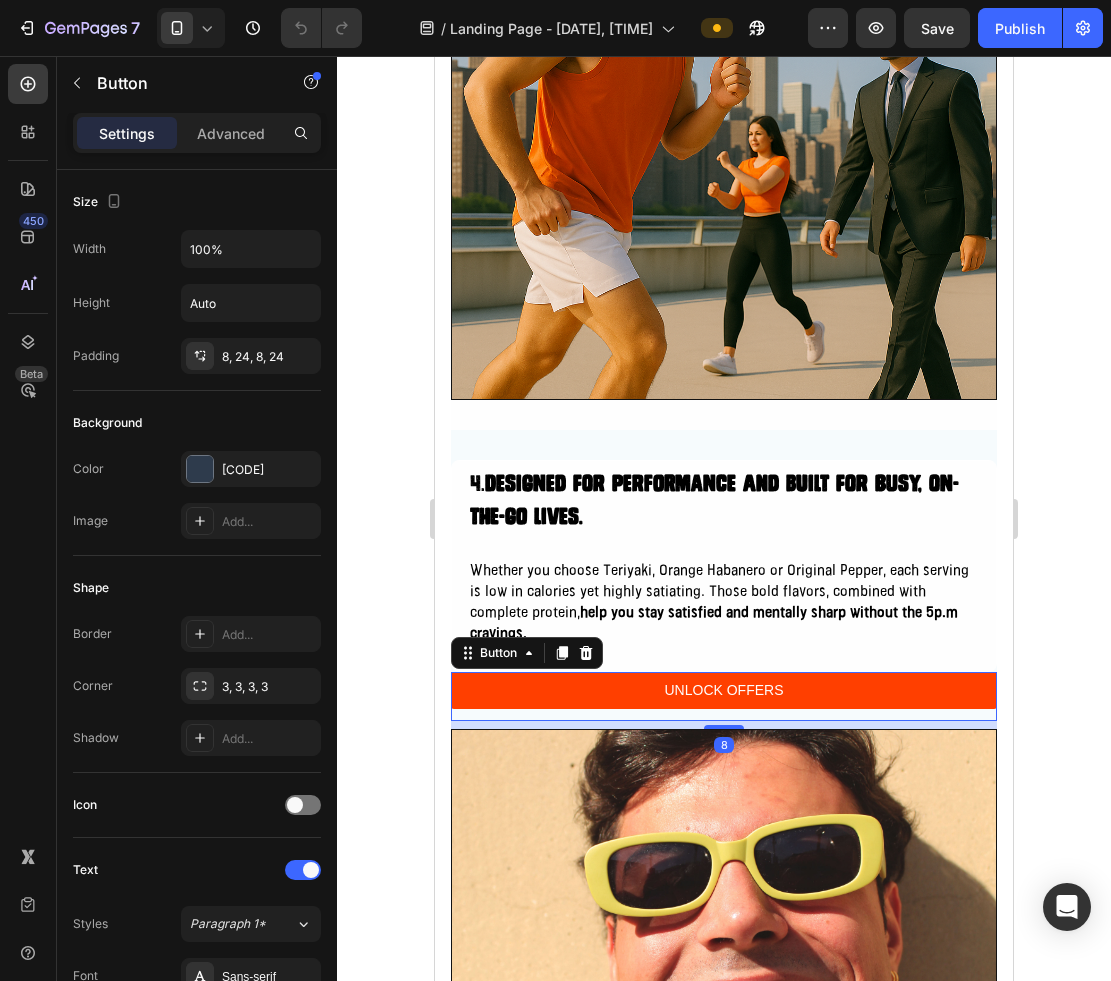 type 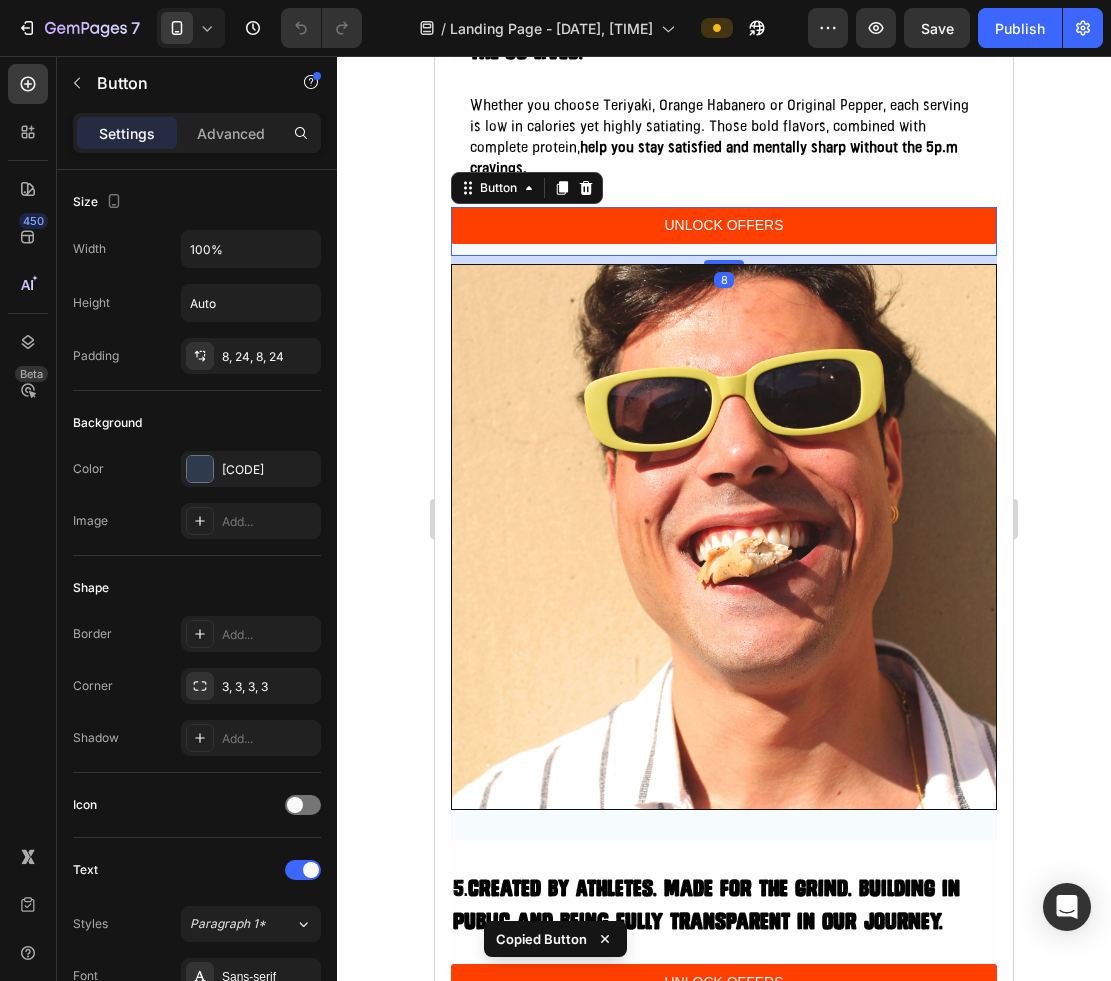 scroll, scrollTop: 4055, scrollLeft: 0, axis: vertical 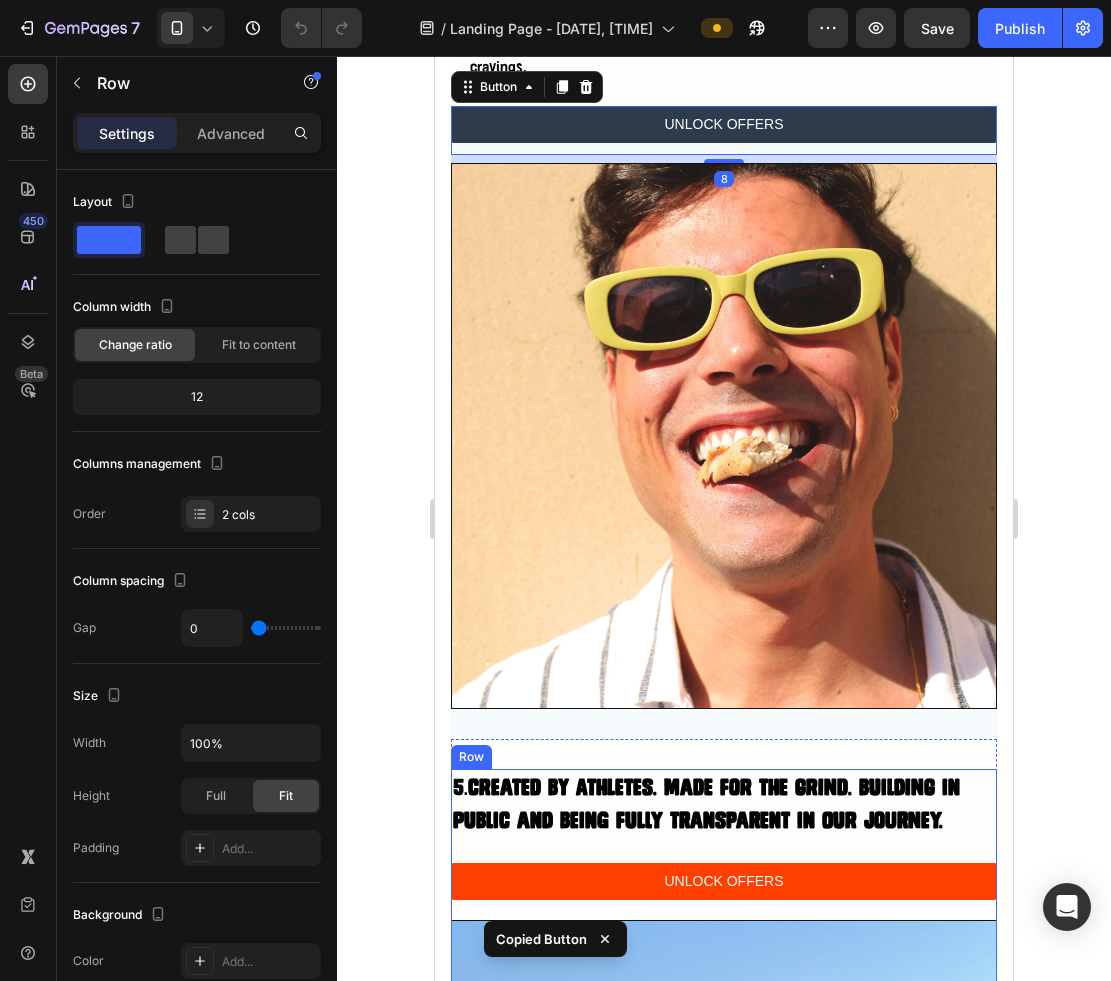 click on "5.  Created by Athletes. Made for the Grind. building in public and being fully transparent in our journey. Heading UNLOCK OFFERS Button" at bounding box center [724, 844] 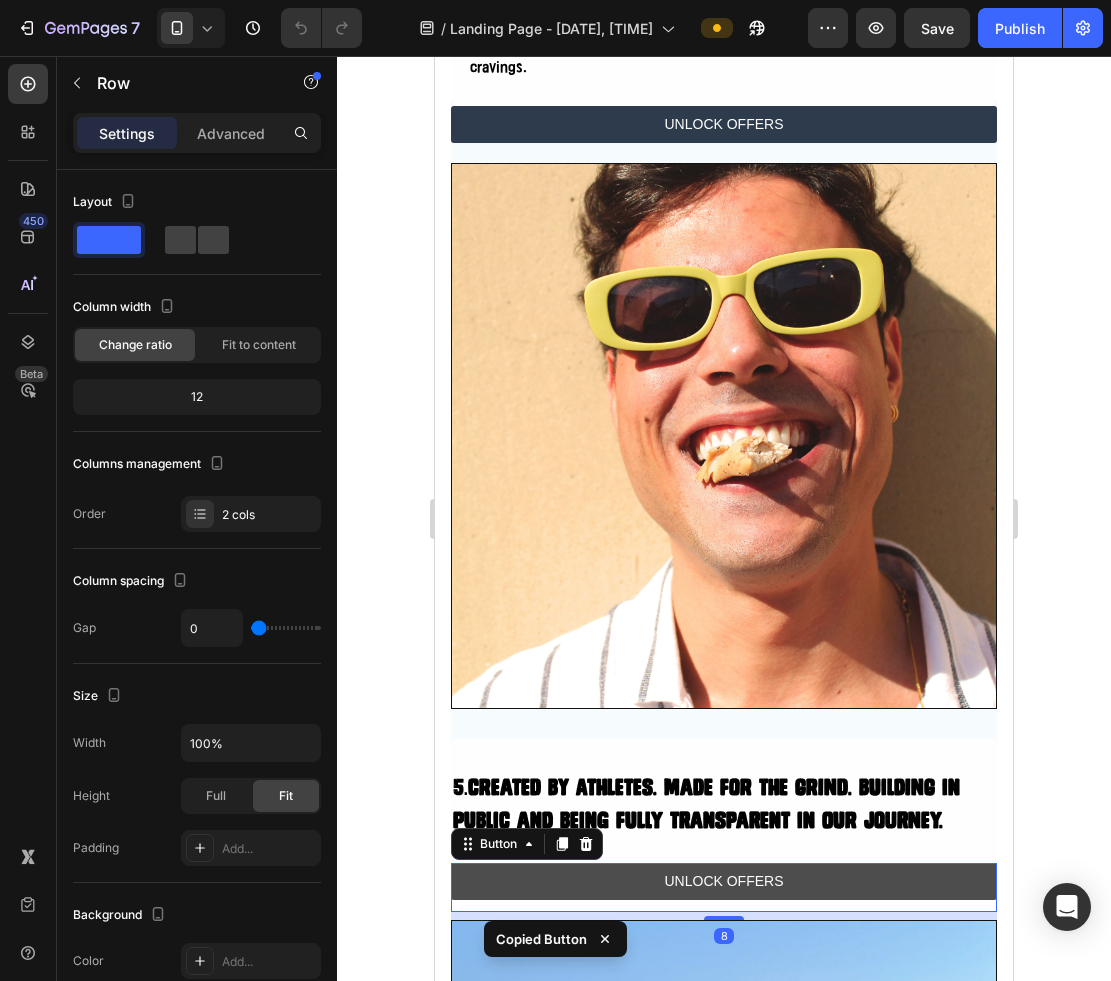 click on "UNLOCK OFFERS" at bounding box center [724, 881] 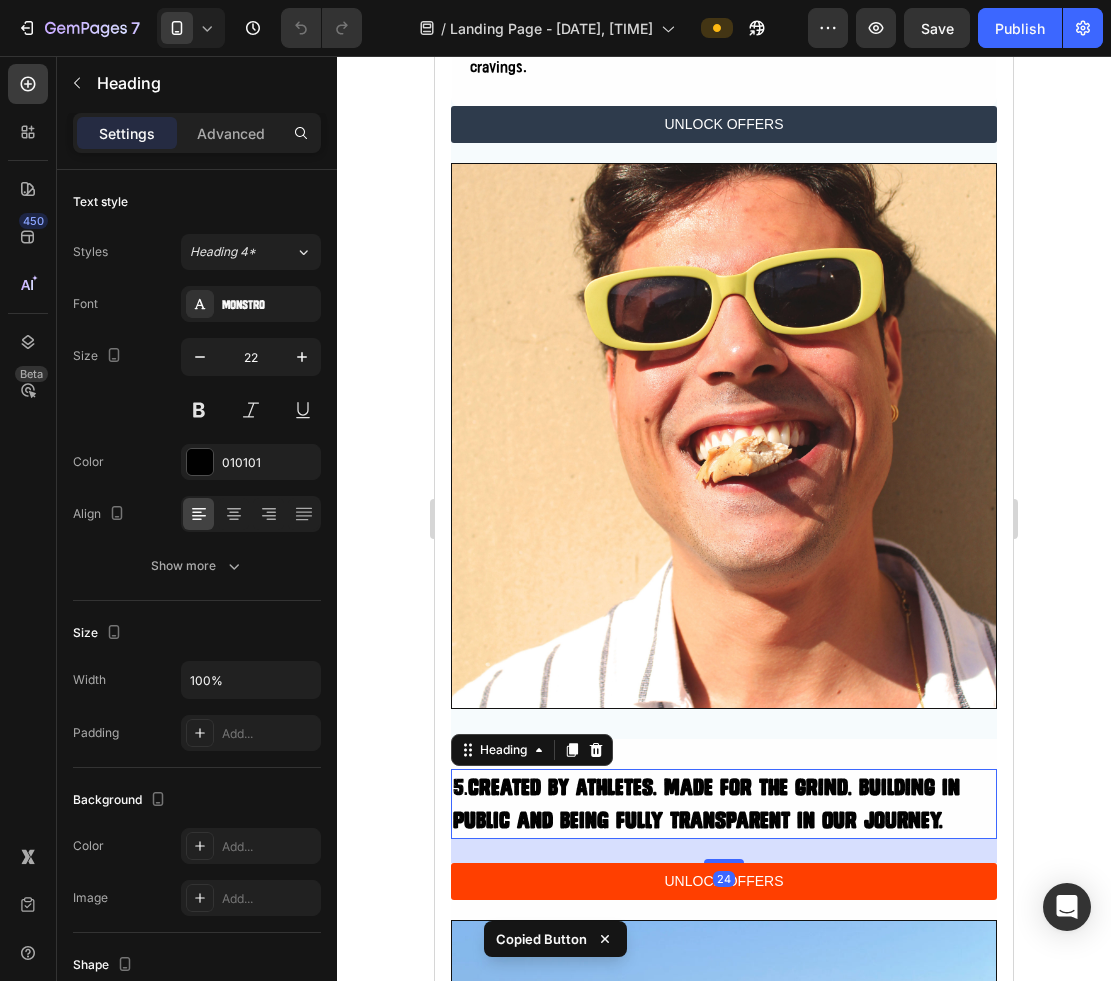 click on "Created by Athletes. Made for the Grind. building in public and being fully transparent in our journey." at bounding box center (706, 804) 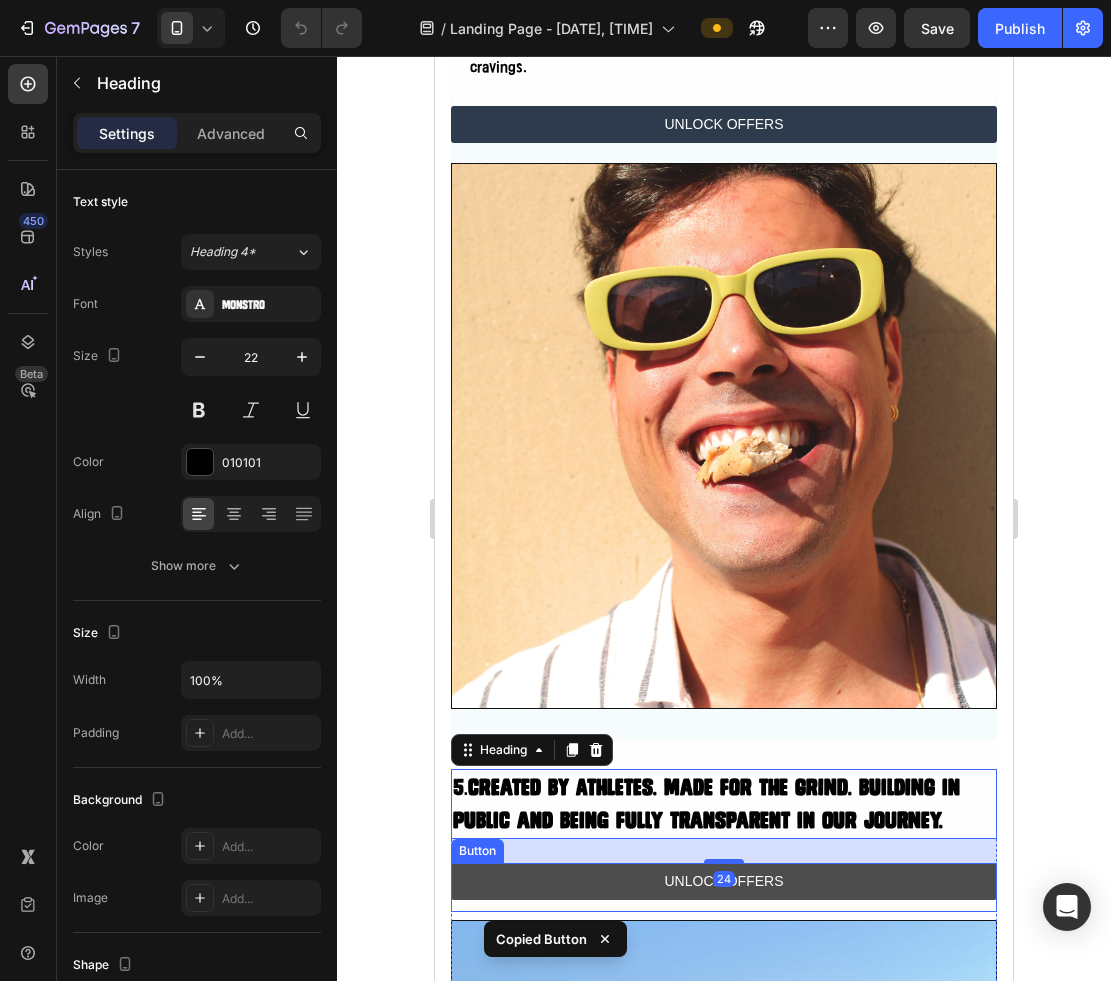 click on "UNLOCK OFFERS" at bounding box center [724, 881] 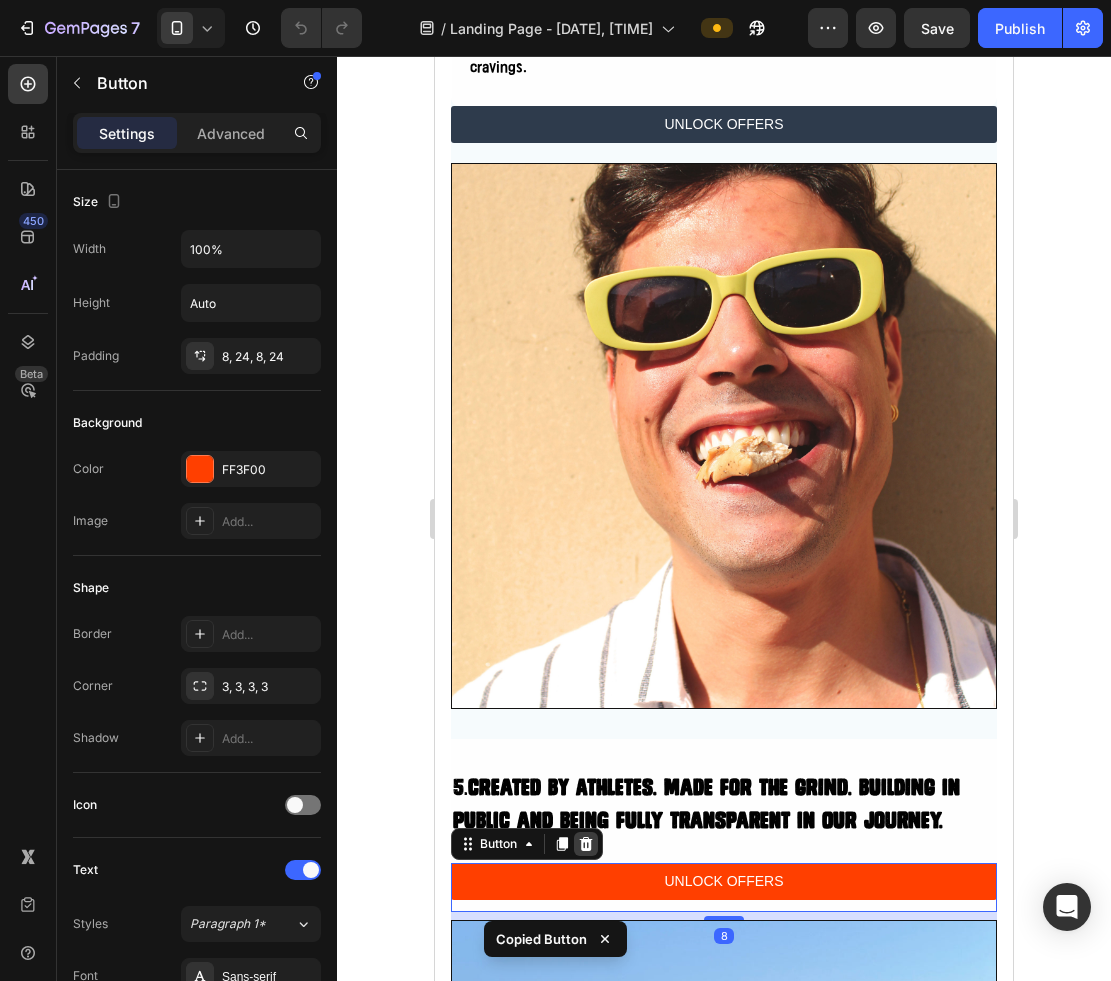 click at bounding box center [586, 844] 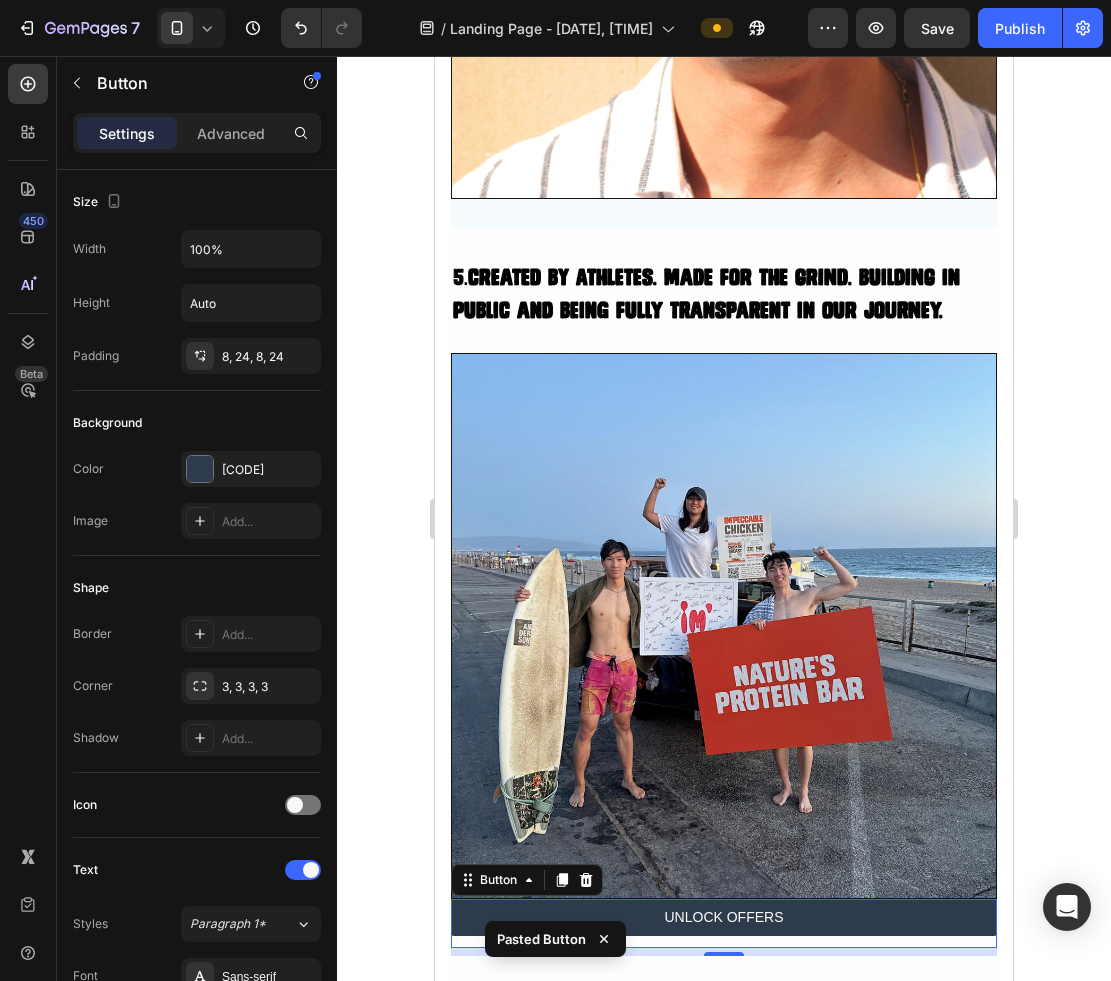 scroll, scrollTop: 4644, scrollLeft: 0, axis: vertical 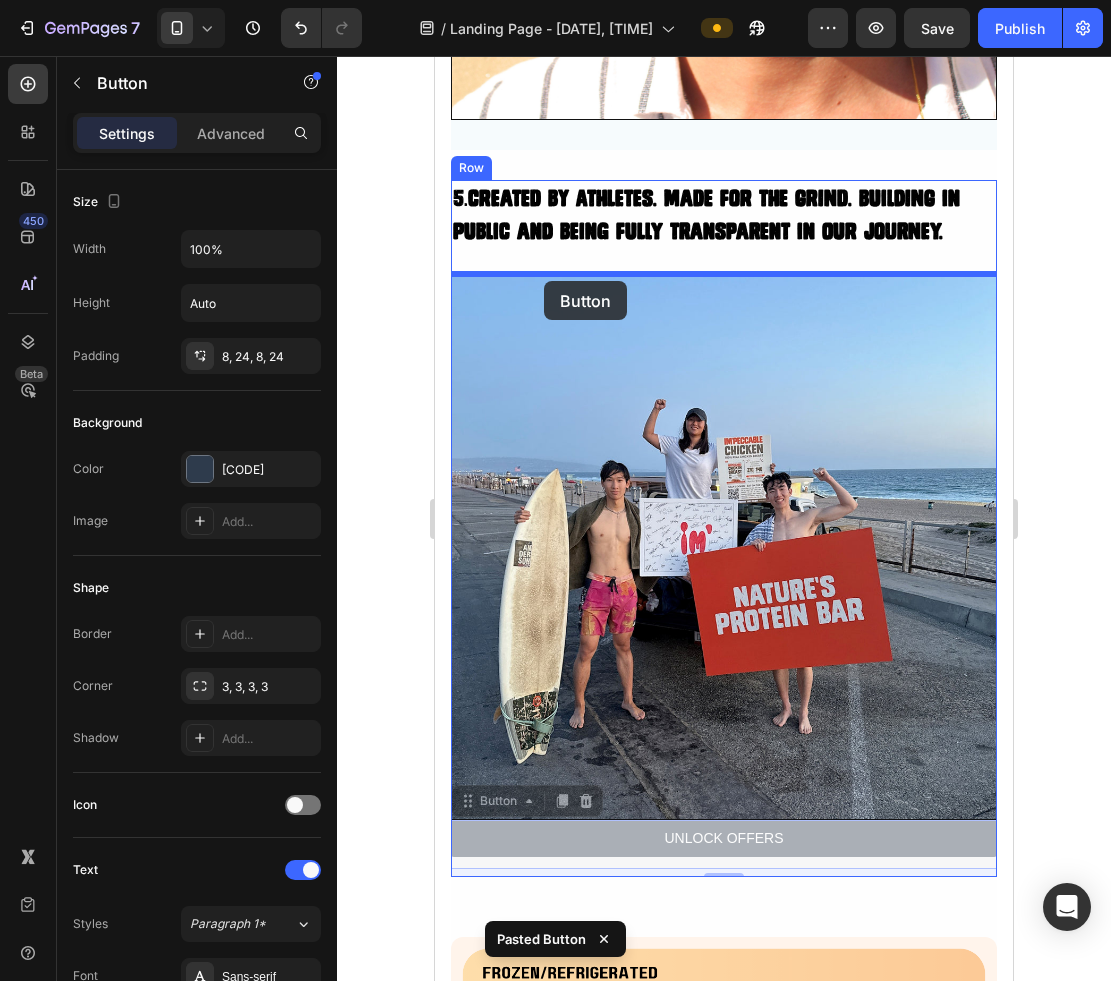 drag, startPoint x: 564, startPoint y: 832, endPoint x: 544, endPoint y: 281, distance: 551.36285 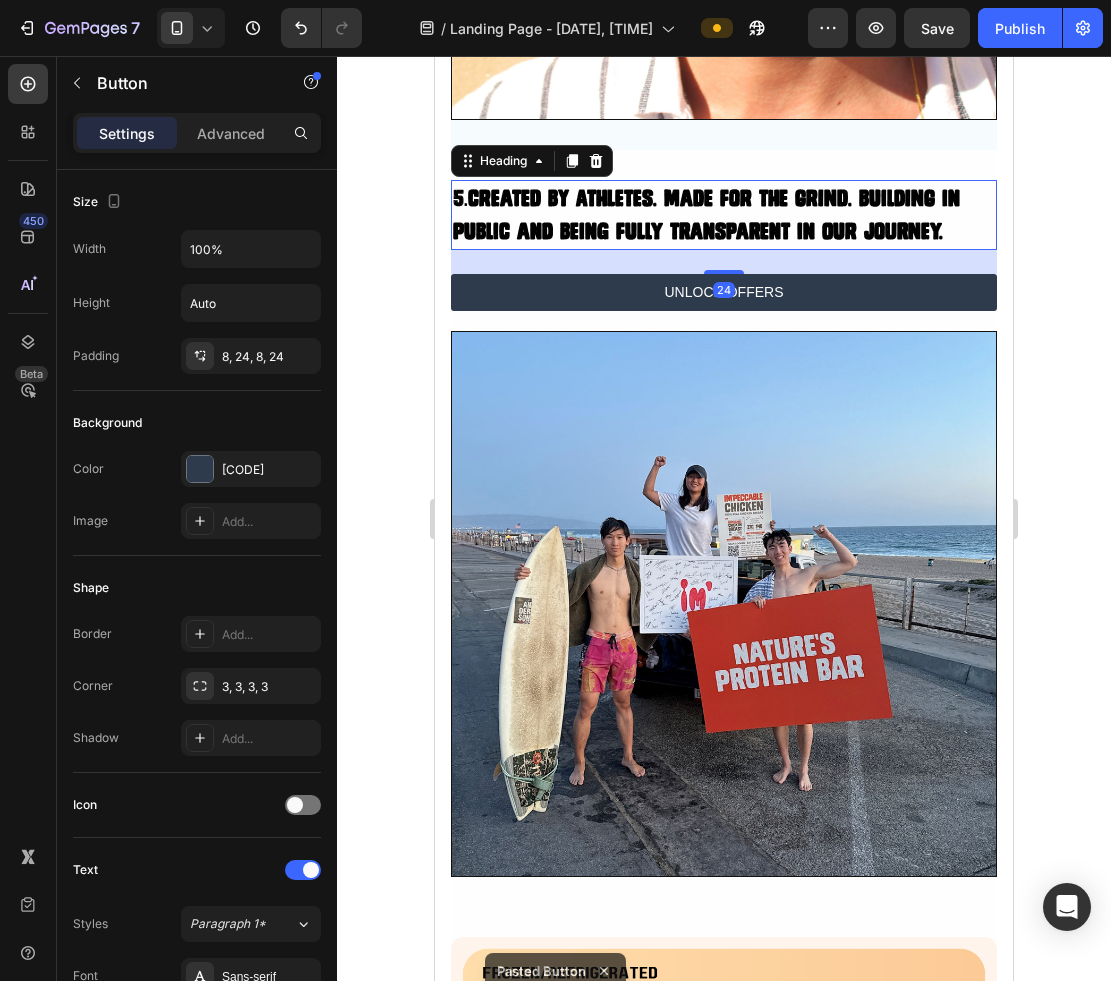 click on "5.  Created by Athletes. Made for the Grind. building in public and being fully transparent in our journey." at bounding box center (724, 215) 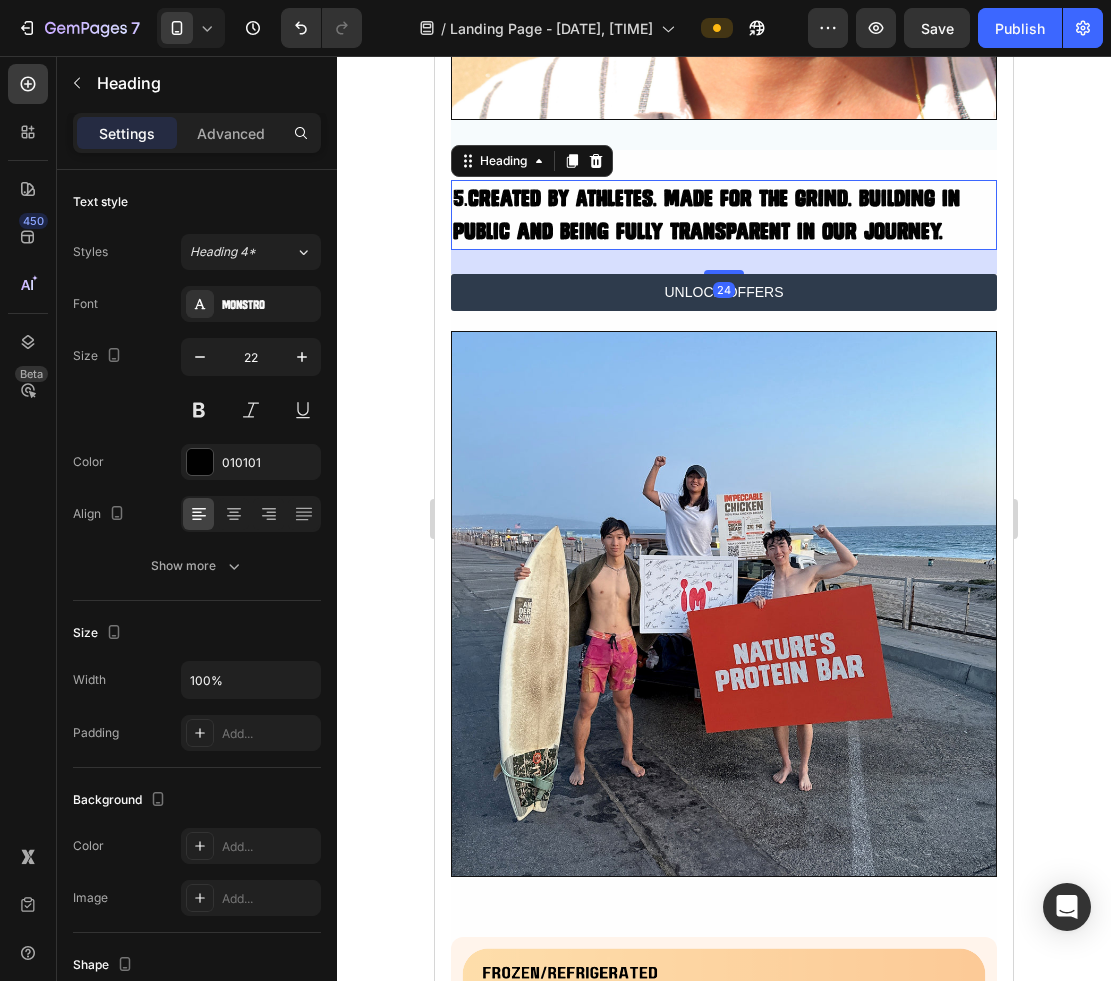 click on "24" at bounding box center [724, 262] 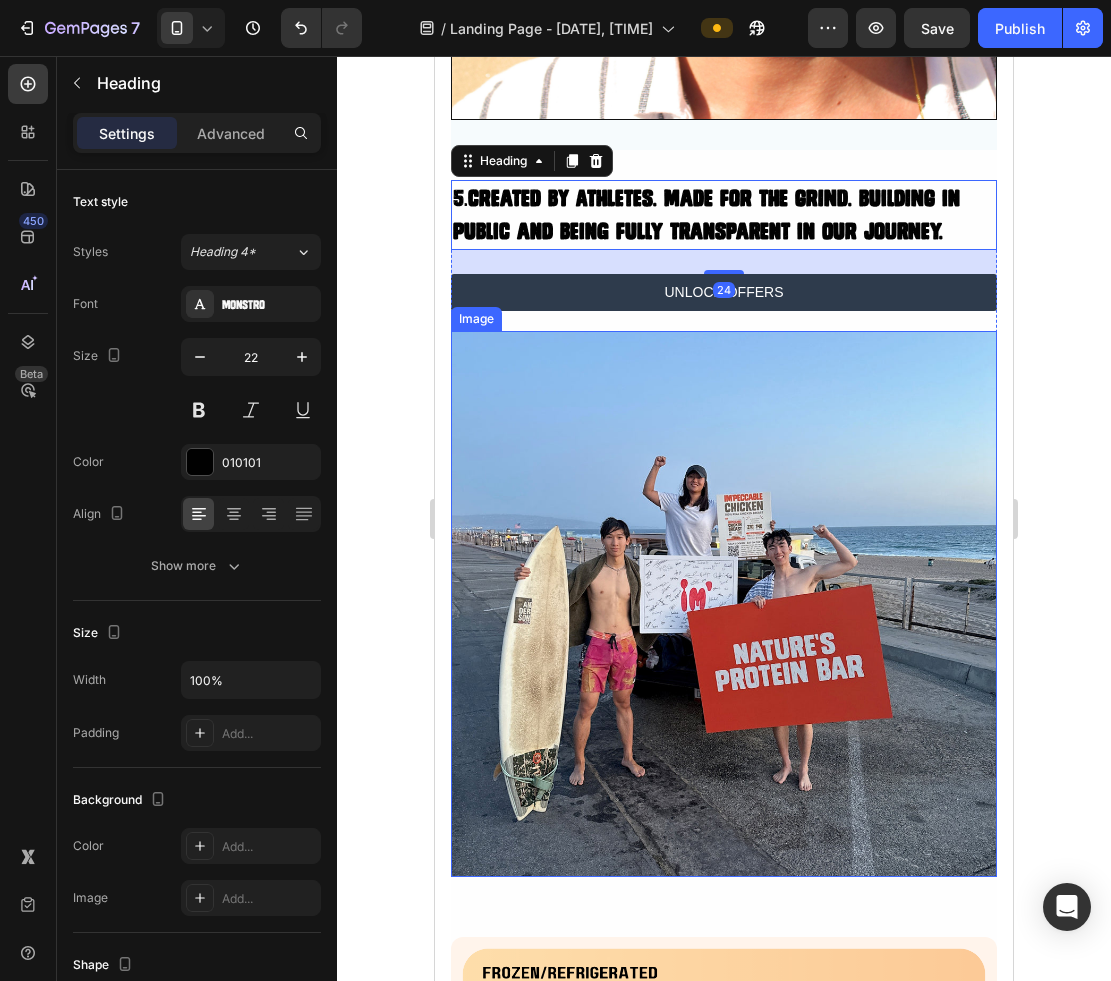 click at bounding box center (724, 604) 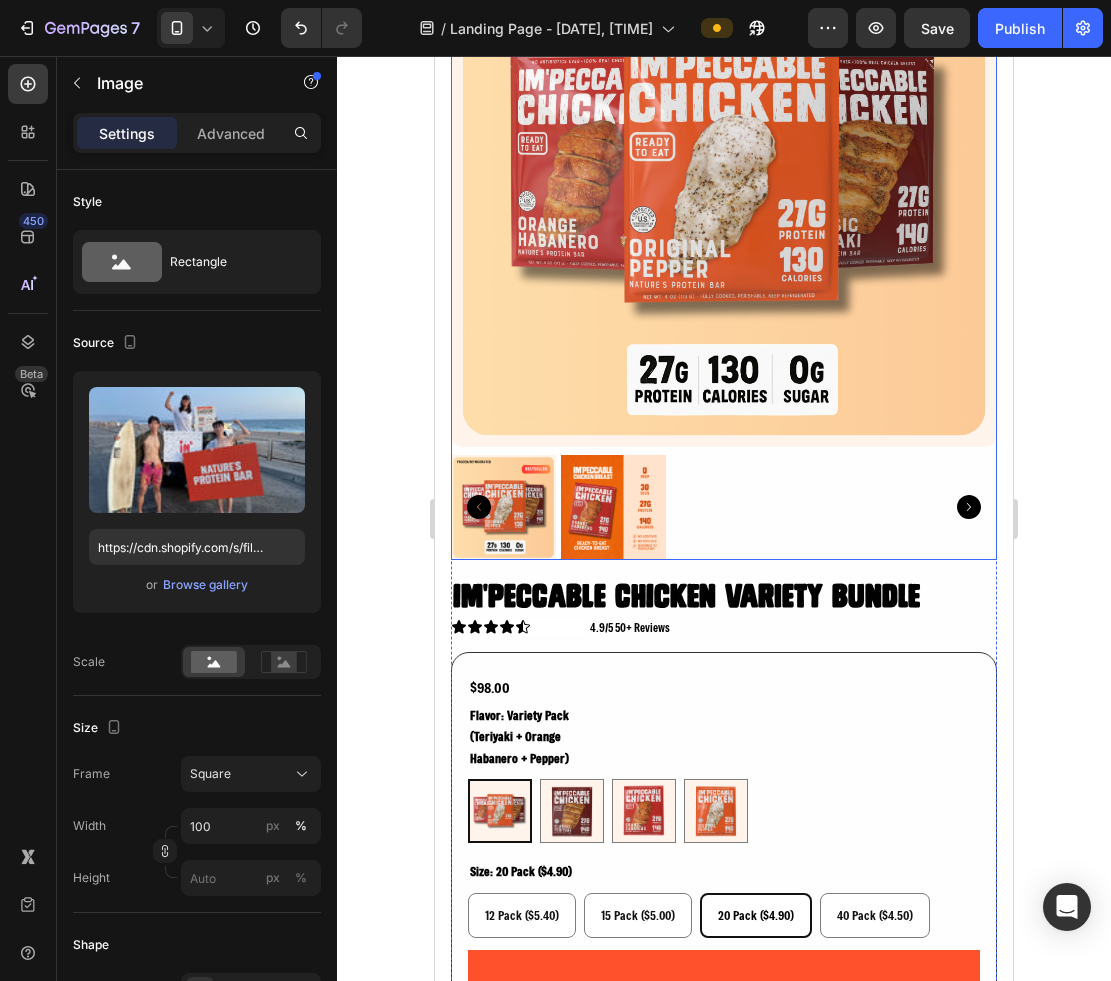 scroll, scrollTop: 5759, scrollLeft: 0, axis: vertical 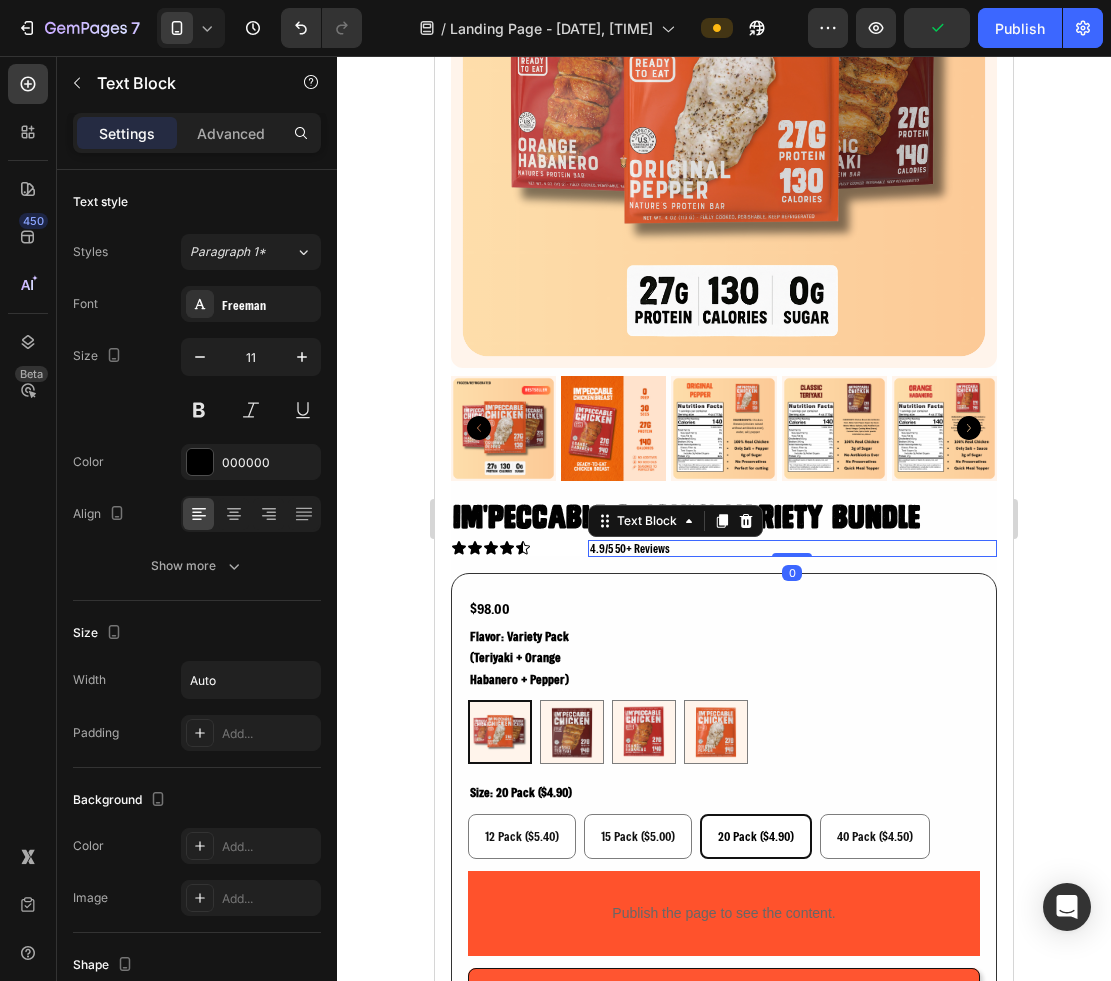 click on "4.9/5 50+ reviews" at bounding box center [630, 548] 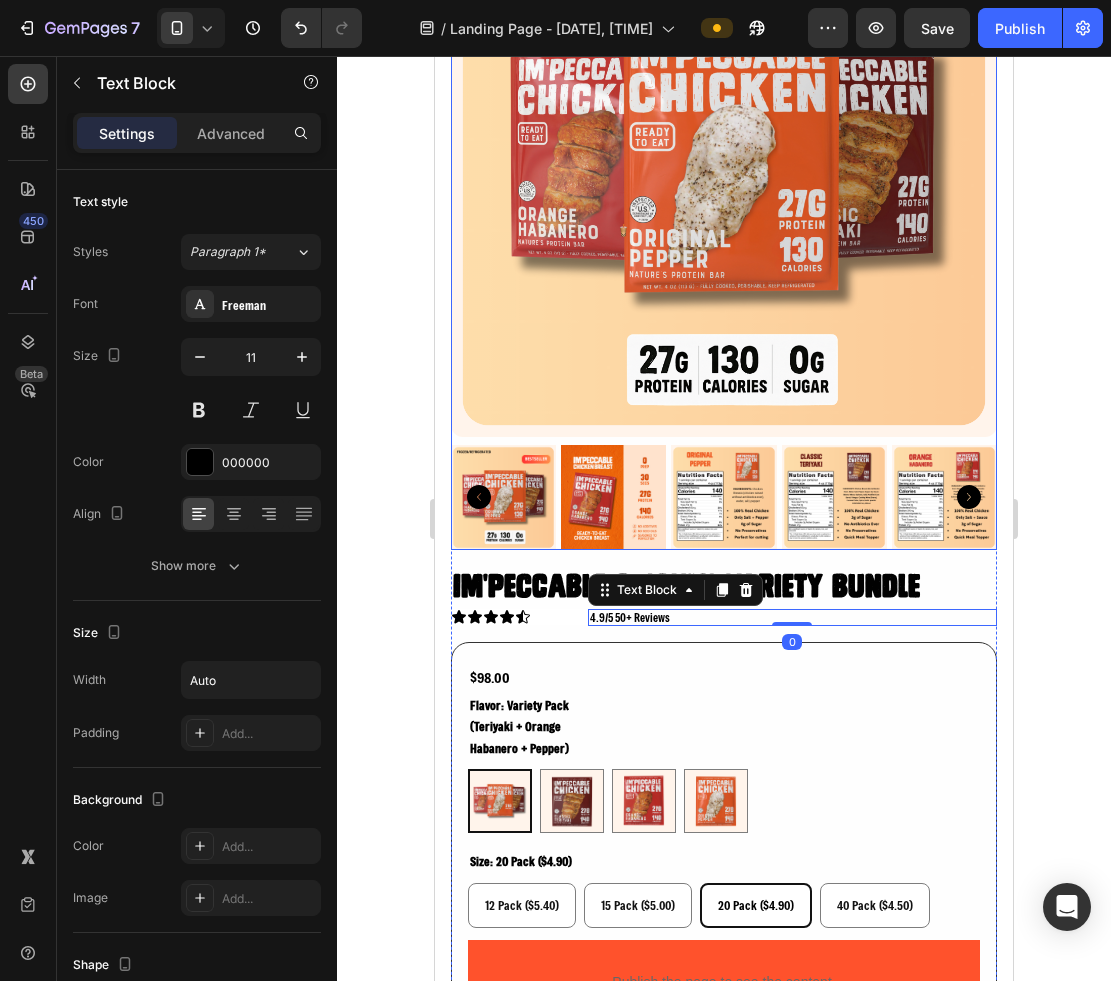 scroll, scrollTop: 5643, scrollLeft: 0, axis: vertical 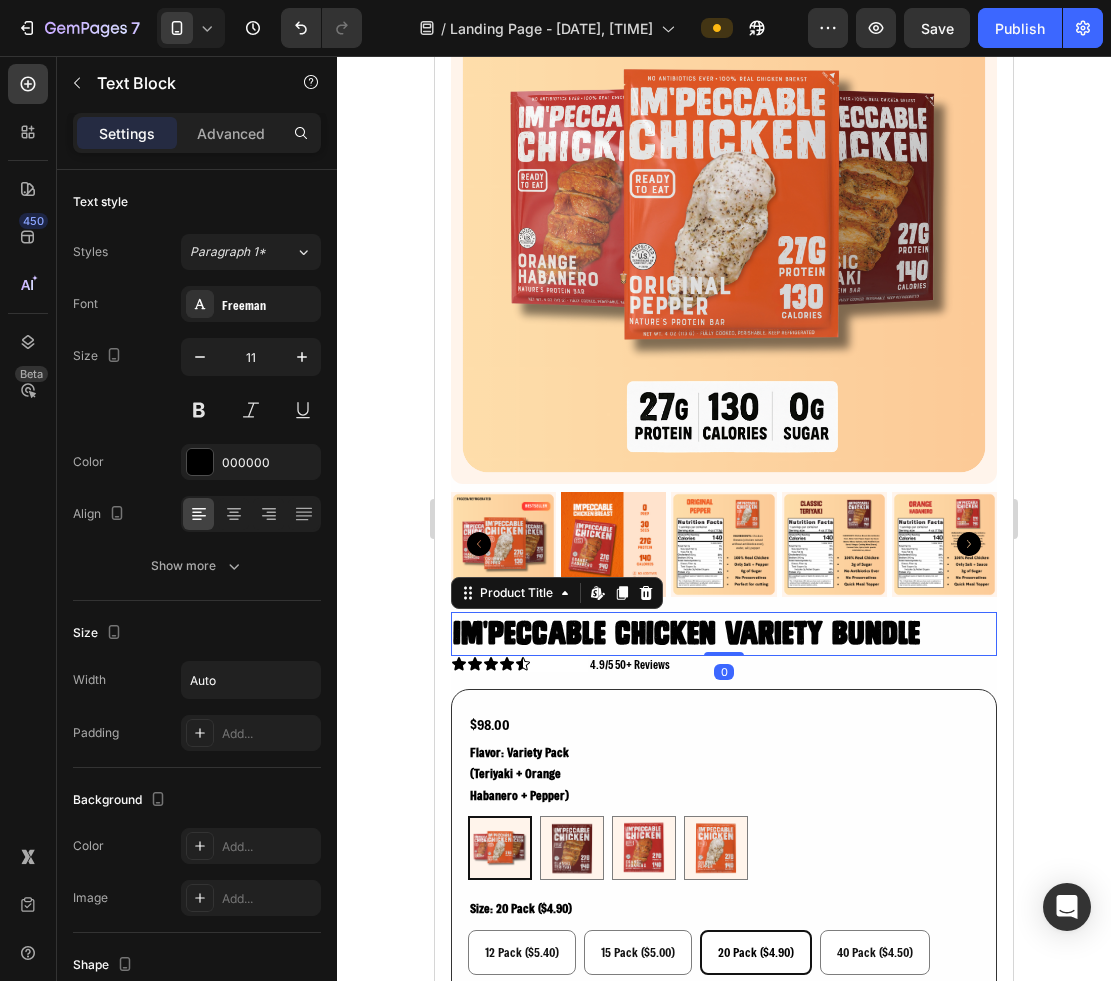 click on "Im'peccable Chicken Variety Bundle" at bounding box center (724, 634) 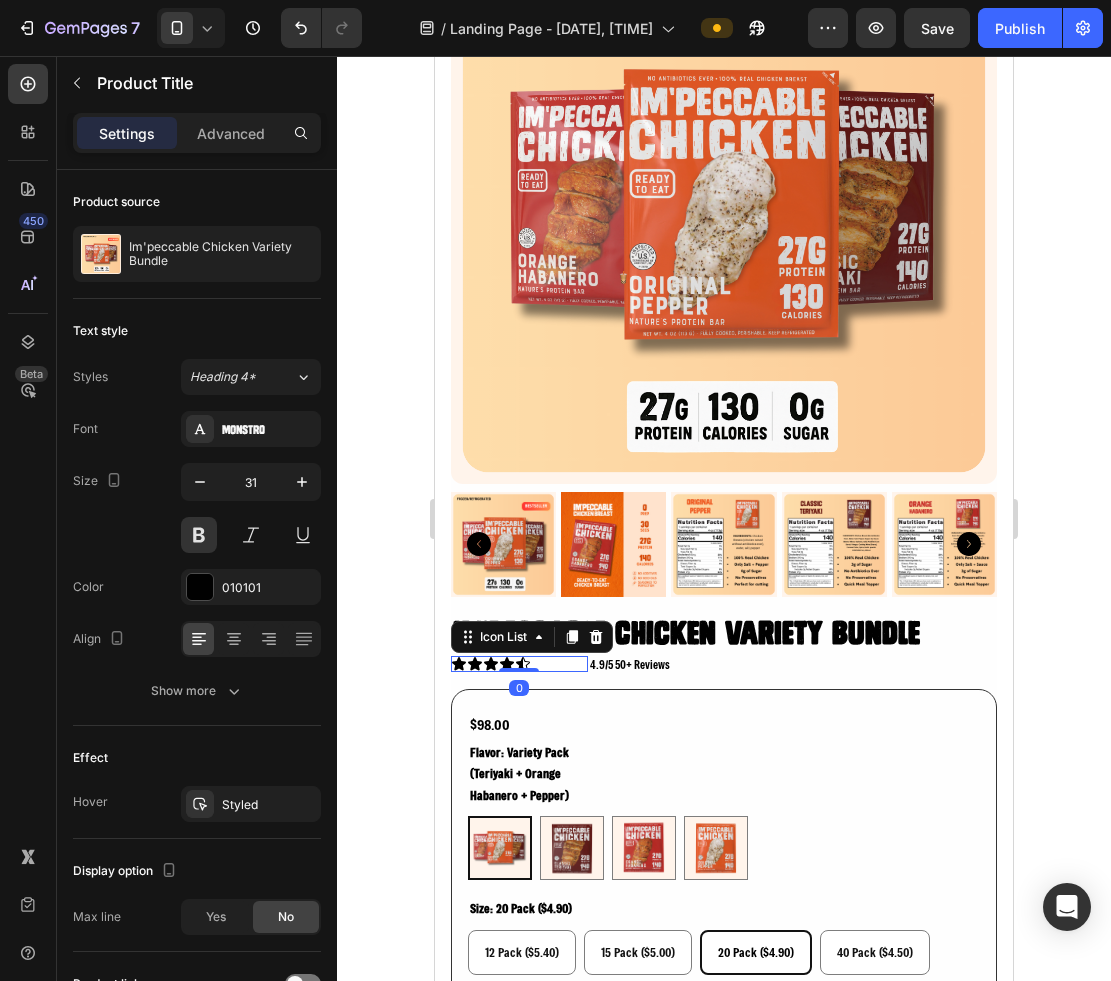 click on "Icon Icon Icon Icon Icon" at bounding box center (519, 664) 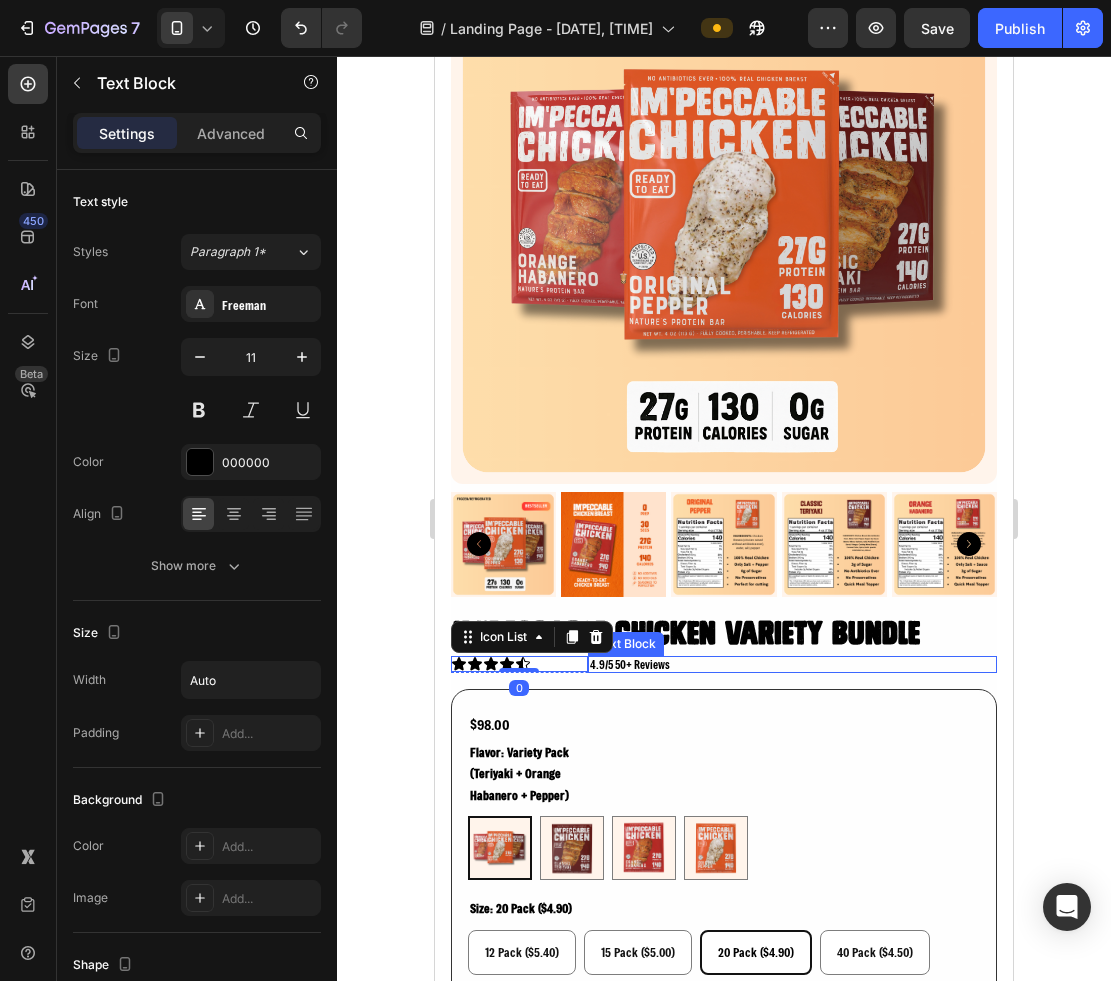 click on "4.9/5 50+ reviews" at bounding box center [630, 664] 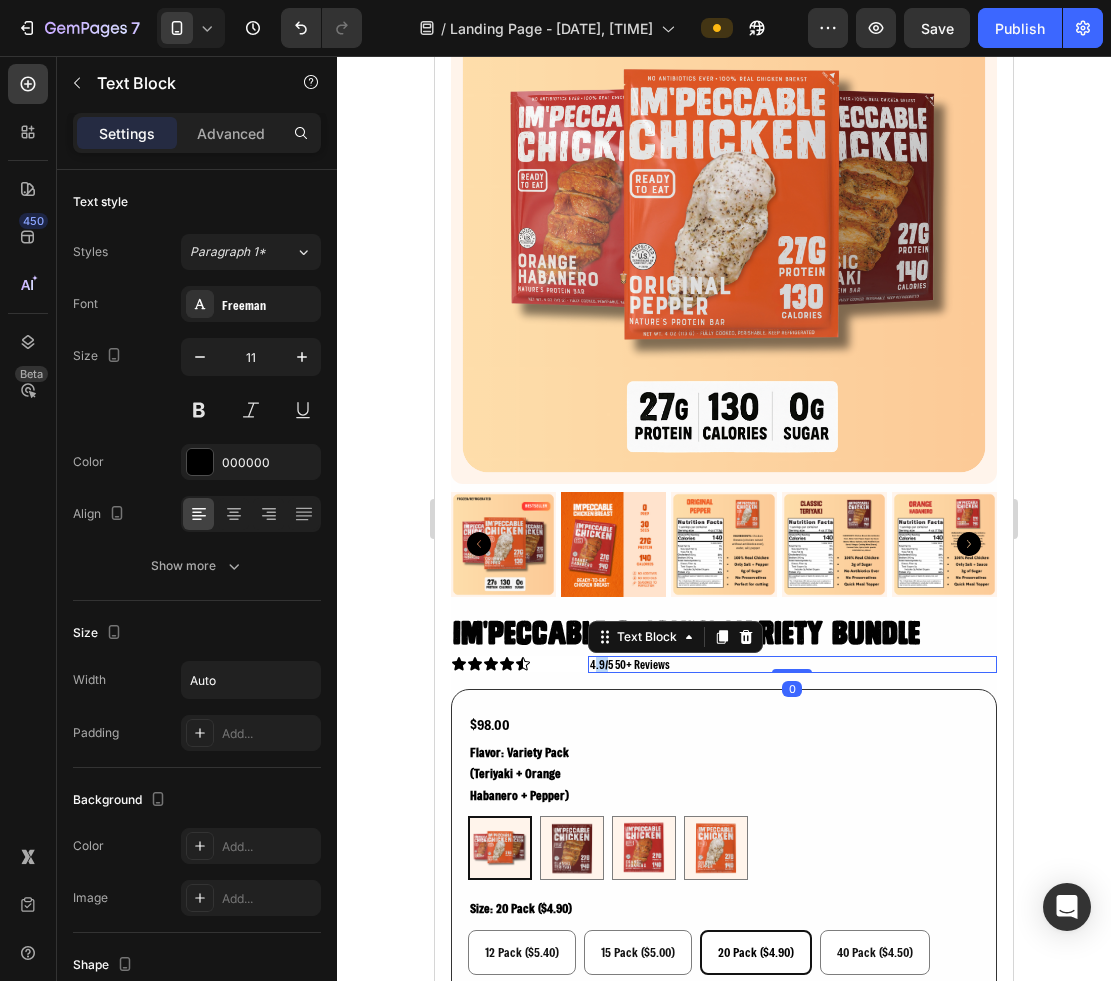 click on "4.9/5 50+ reviews" at bounding box center (630, 664) 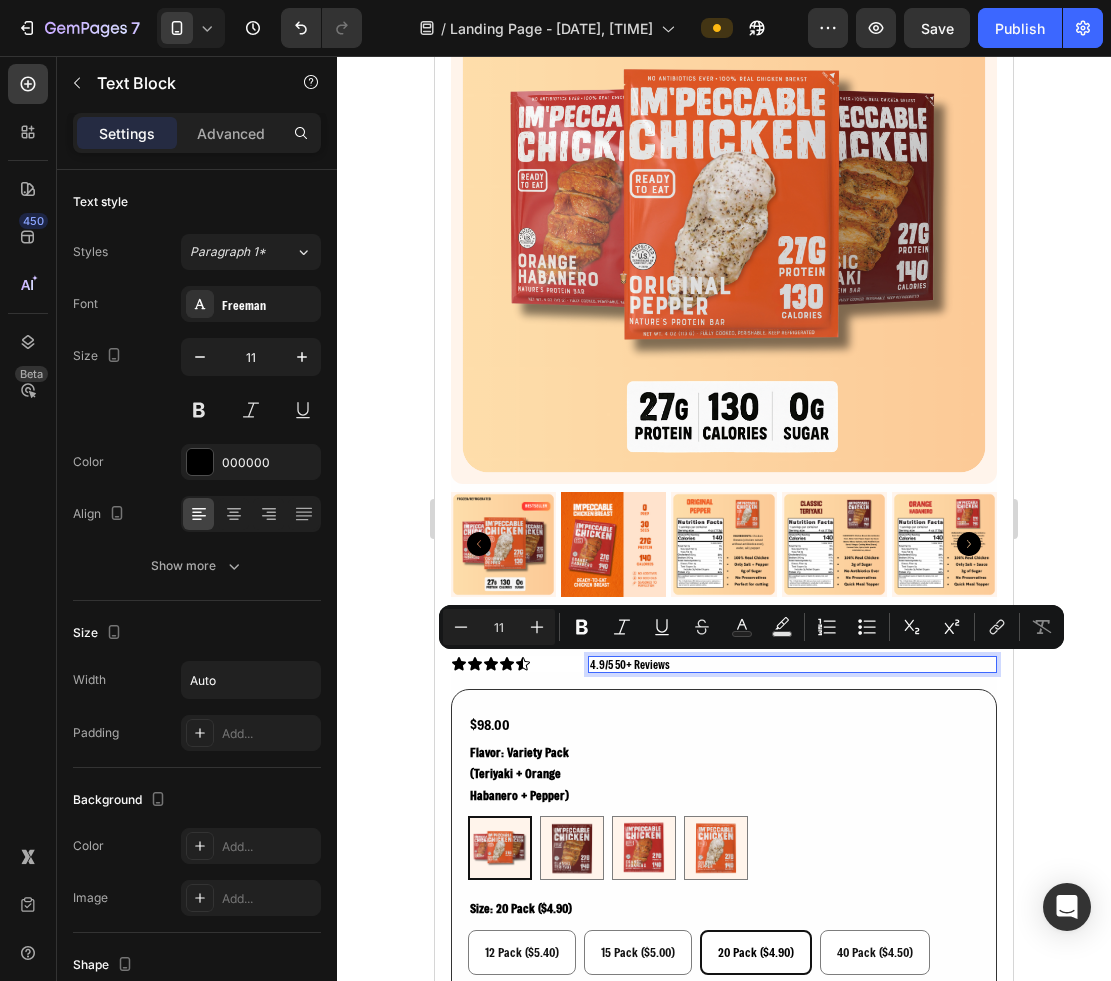 click on "4.9/5 50+ reviews" at bounding box center (630, 664) 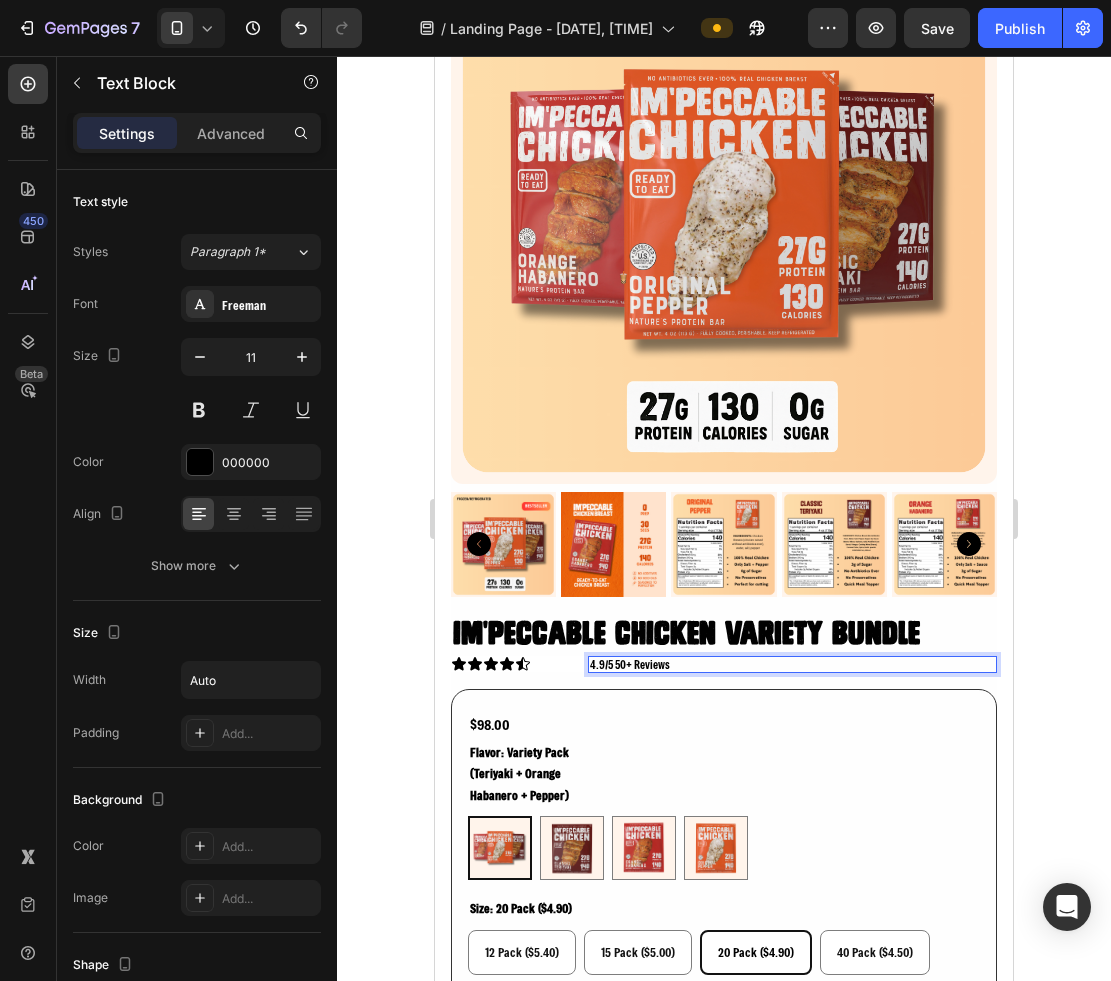 click on "4.9/5 50+ reviews" at bounding box center [630, 664] 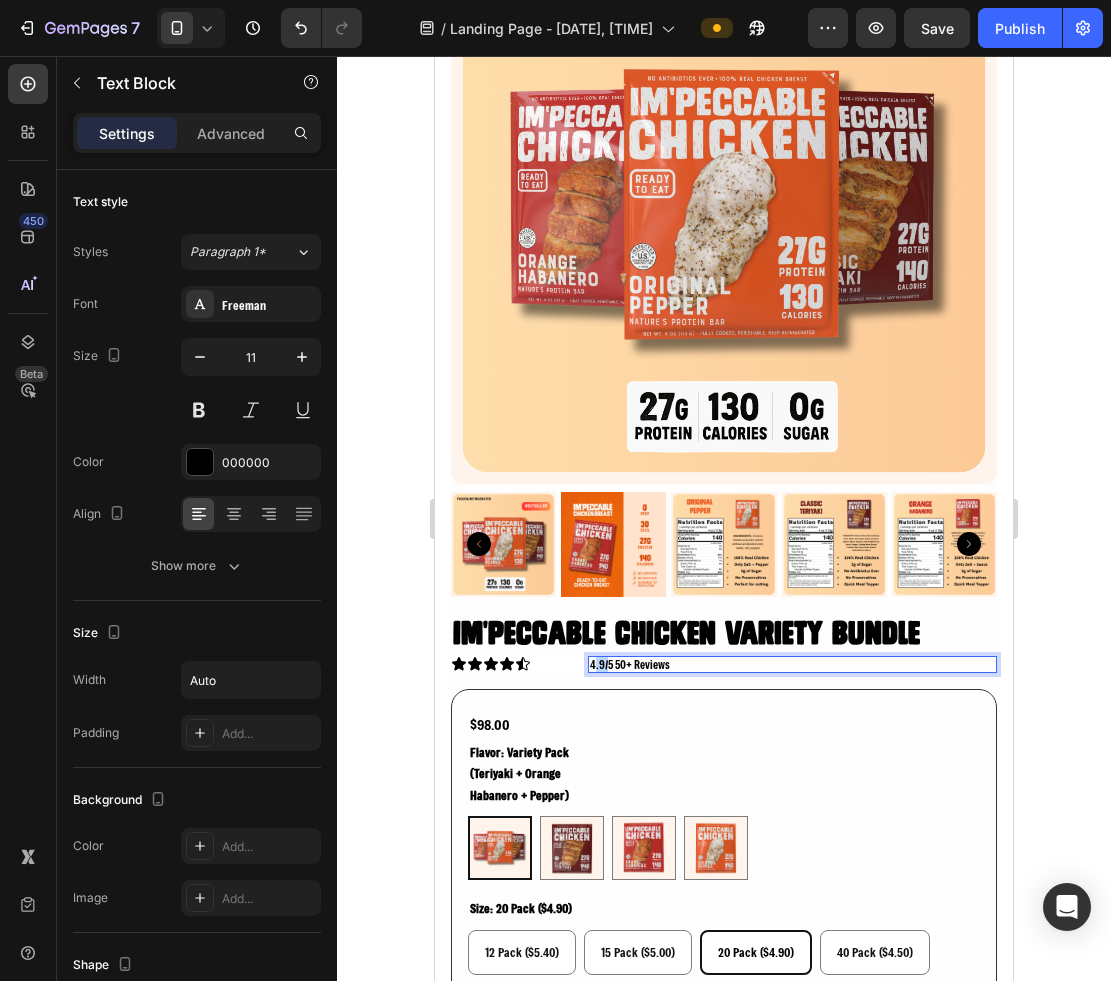 click on "4.9/5 50+ reviews" at bounding box center [630, 664] 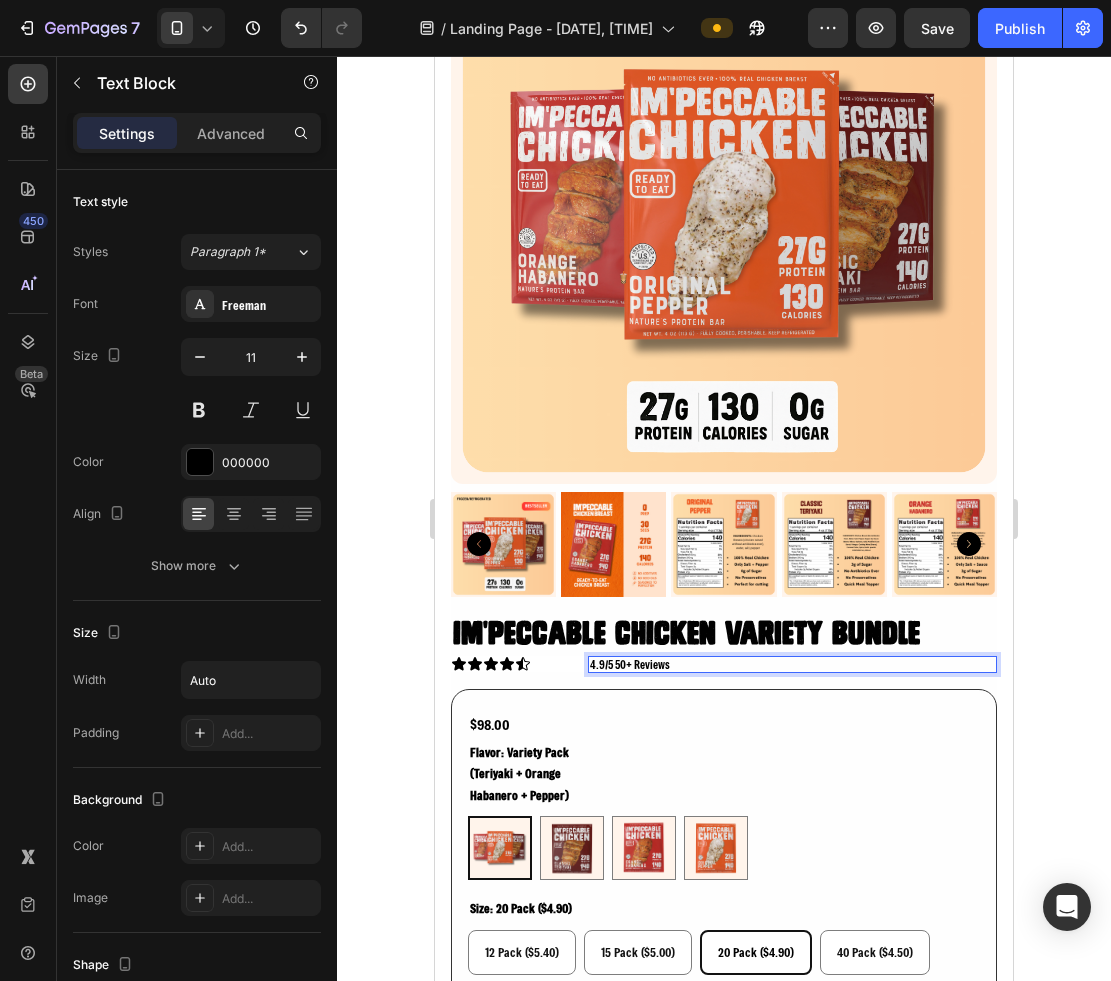 click on "4.9/5 50+ reviews" at bounding box center (630, 664) 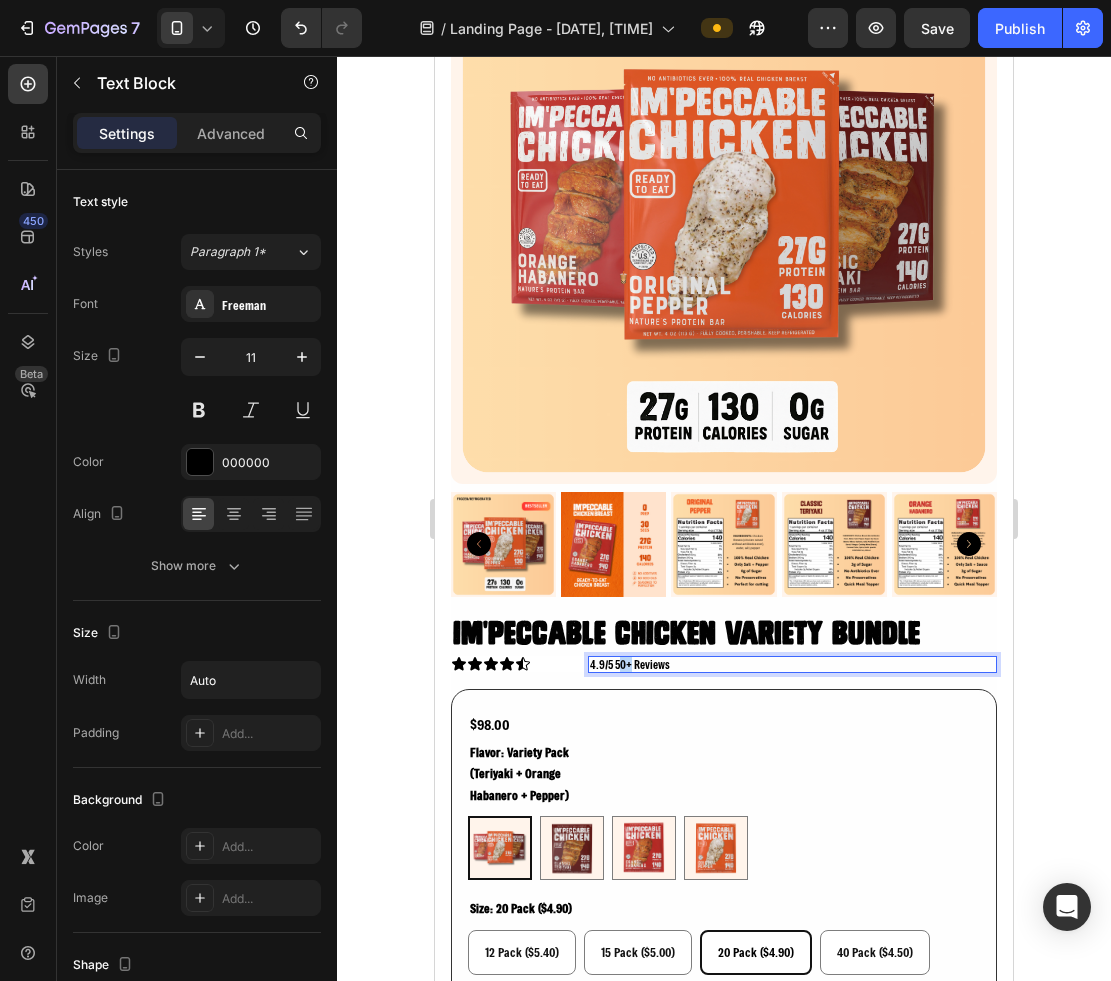click on "4.9/5 50+ reviews" at bounding box center [630, 664] 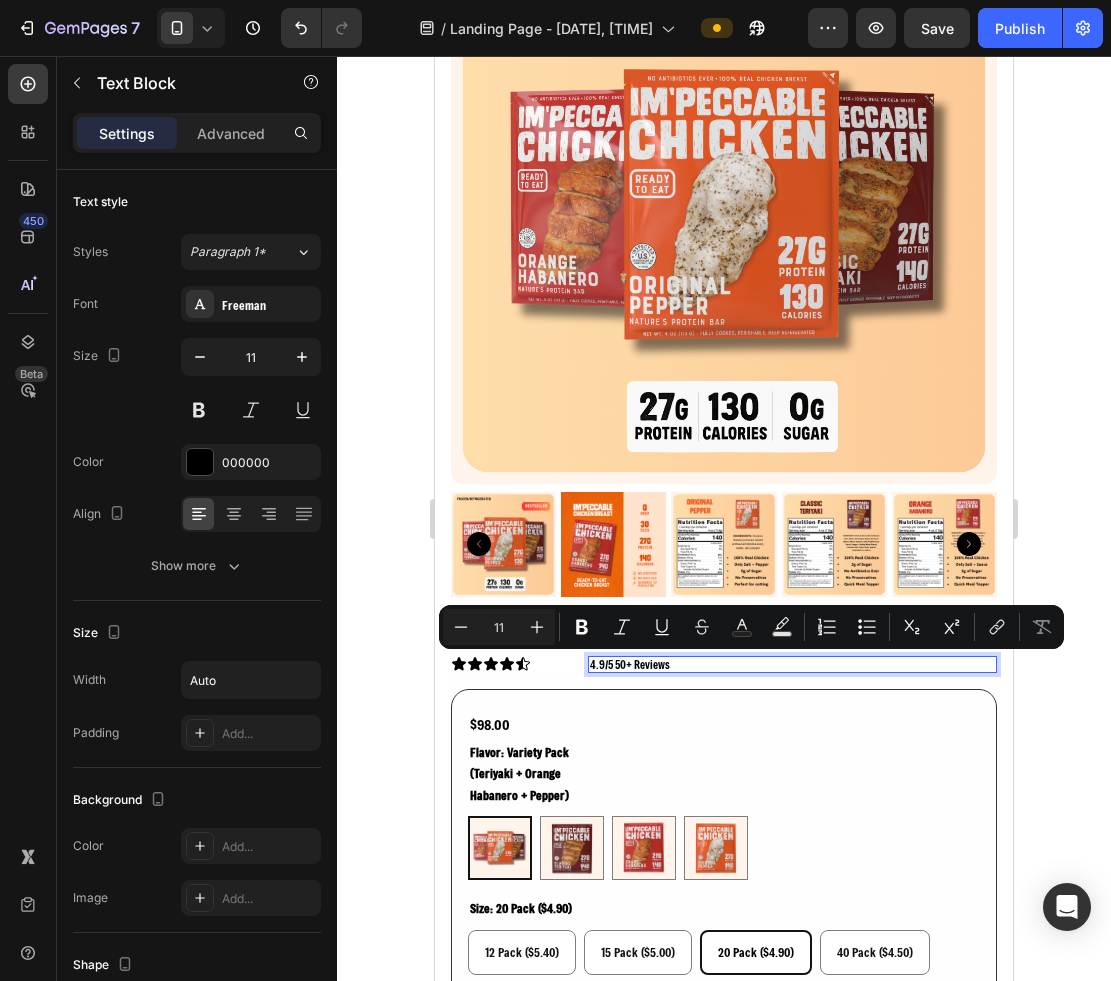 click on "4.9/5 50+ reviews" at bounding box center (630, 664) 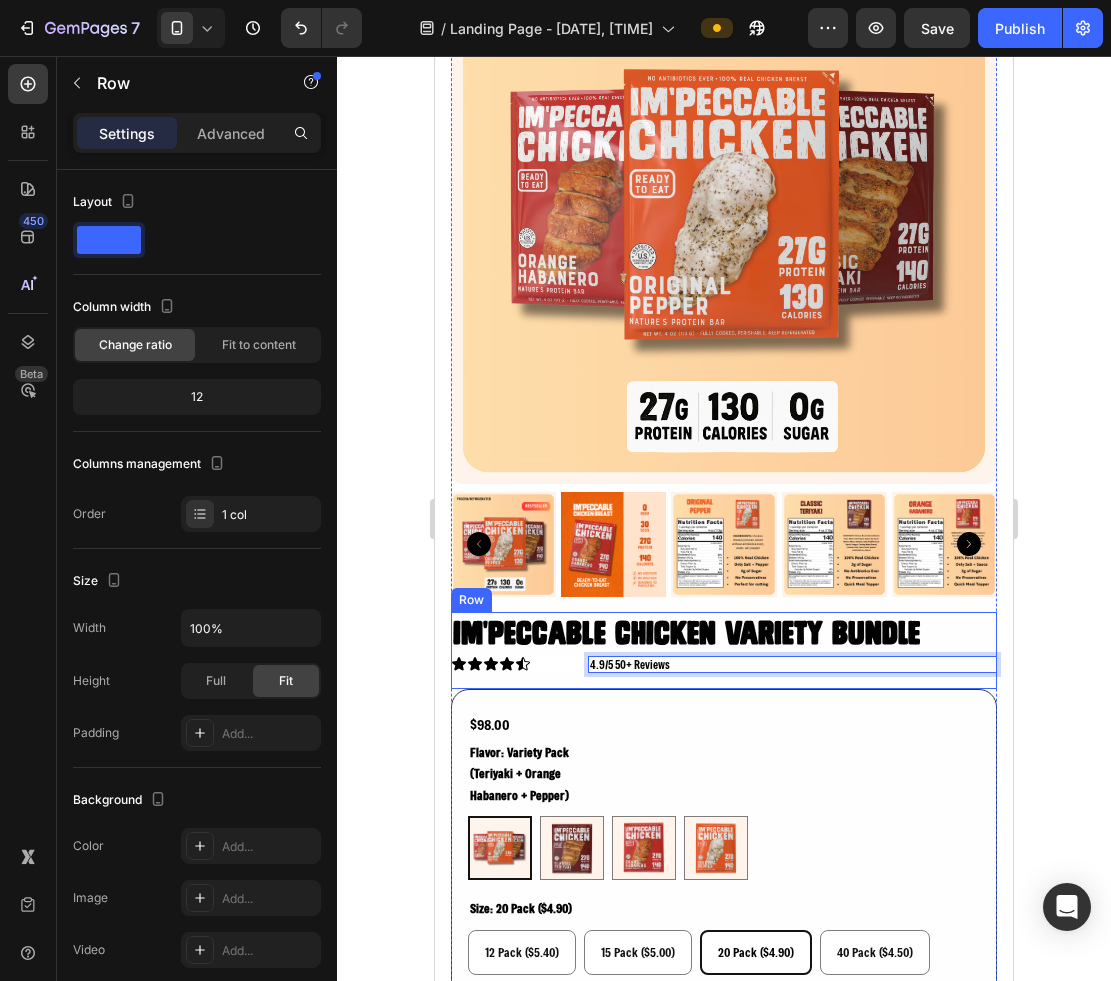 click on "Im'peccable Chicken Variety Bundle Product Title Icon Icon Icon Icon Icon Icon List  4.9/5 50+ reviews Text Block   0 Row Row" at bounding box center [724, 651] 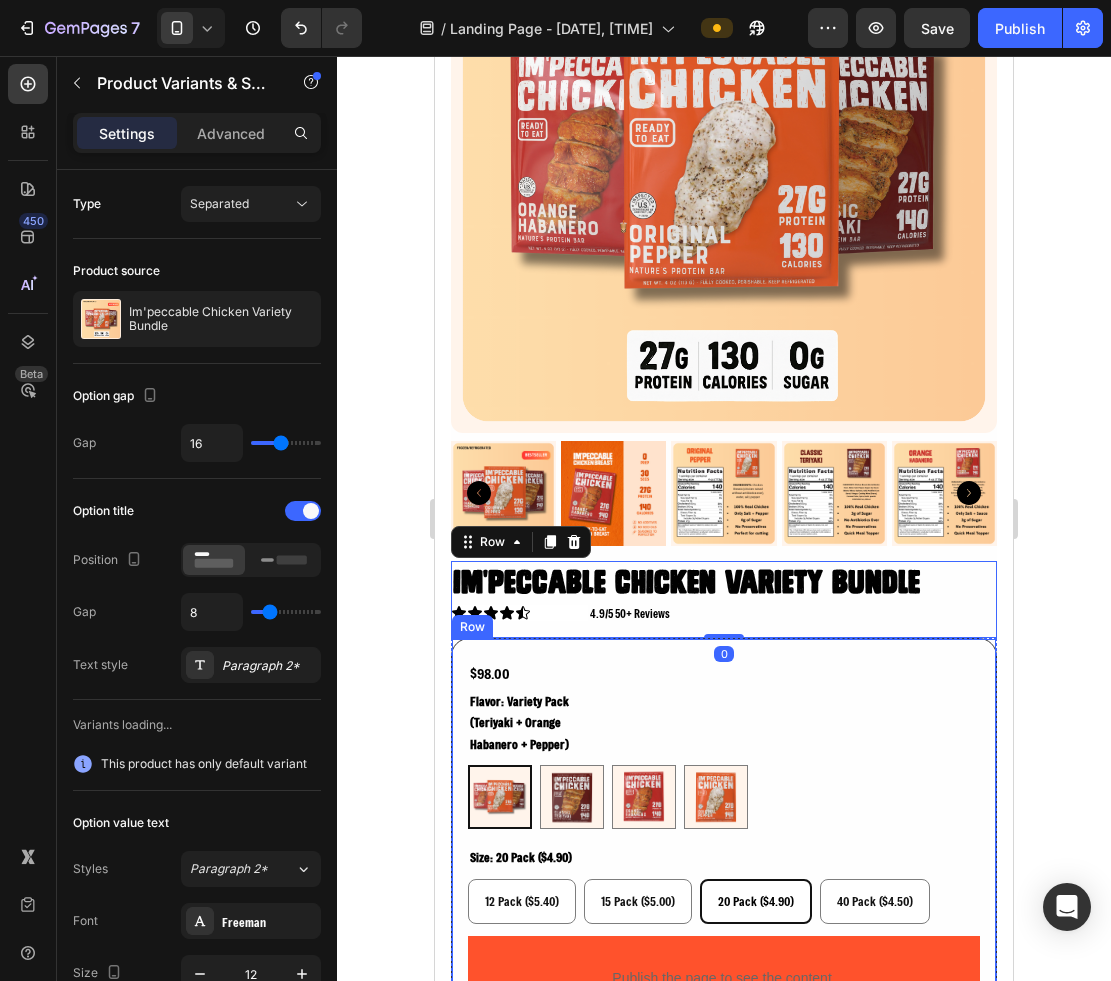 click on "flavor: variety pack (teriyaki + orange habanero + pepper) Variety Pack (Teriyaki + Orange Habanero + Pepper) Variety Pack (Teriyaki + Orange Habanero + Pepper) Teriyaki Teriyaki Orange Habanero Orange Habanero Pepper (Gluten free) Pepper (Gluten free)" at bounding box center (724, 759) 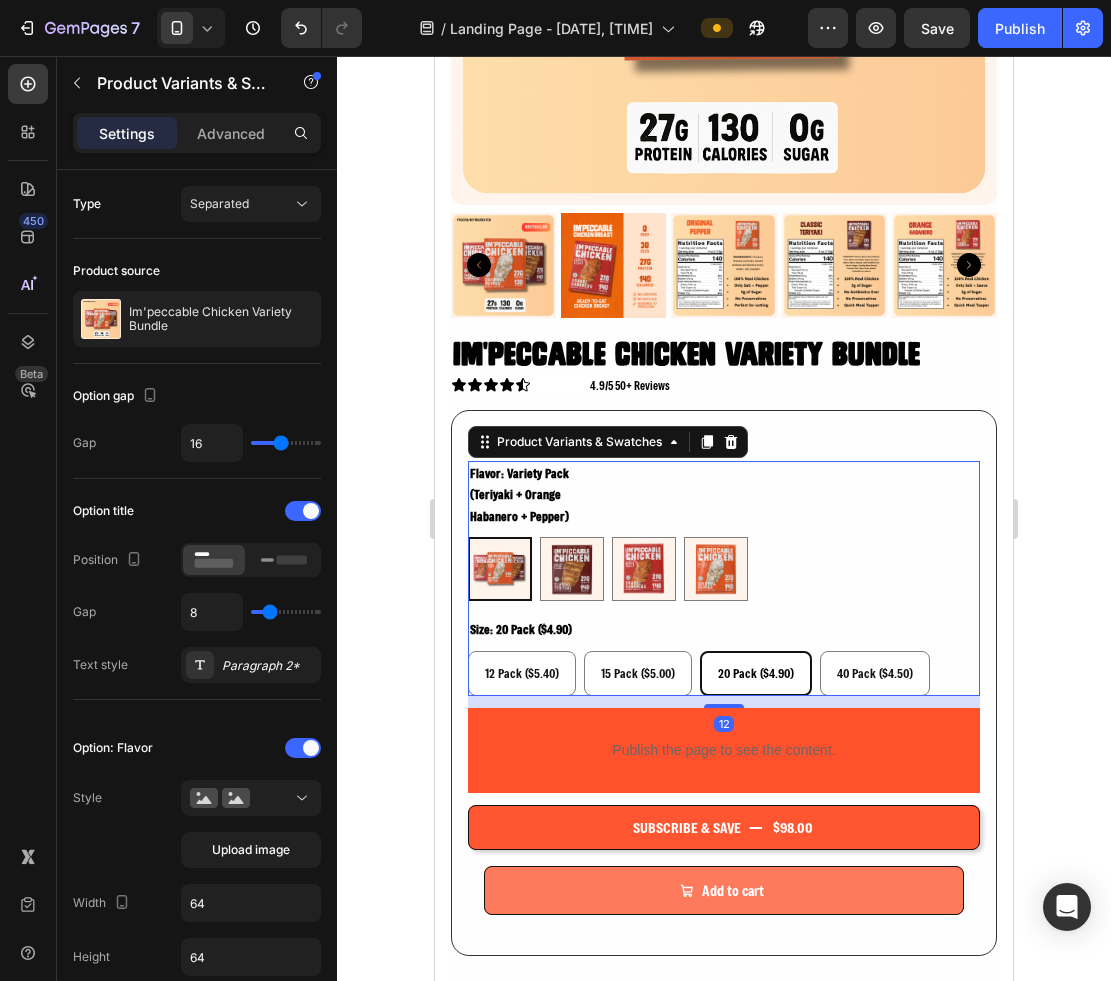 scroll, scrollTop: 5941, scrollLeft: 0, axis: vertical 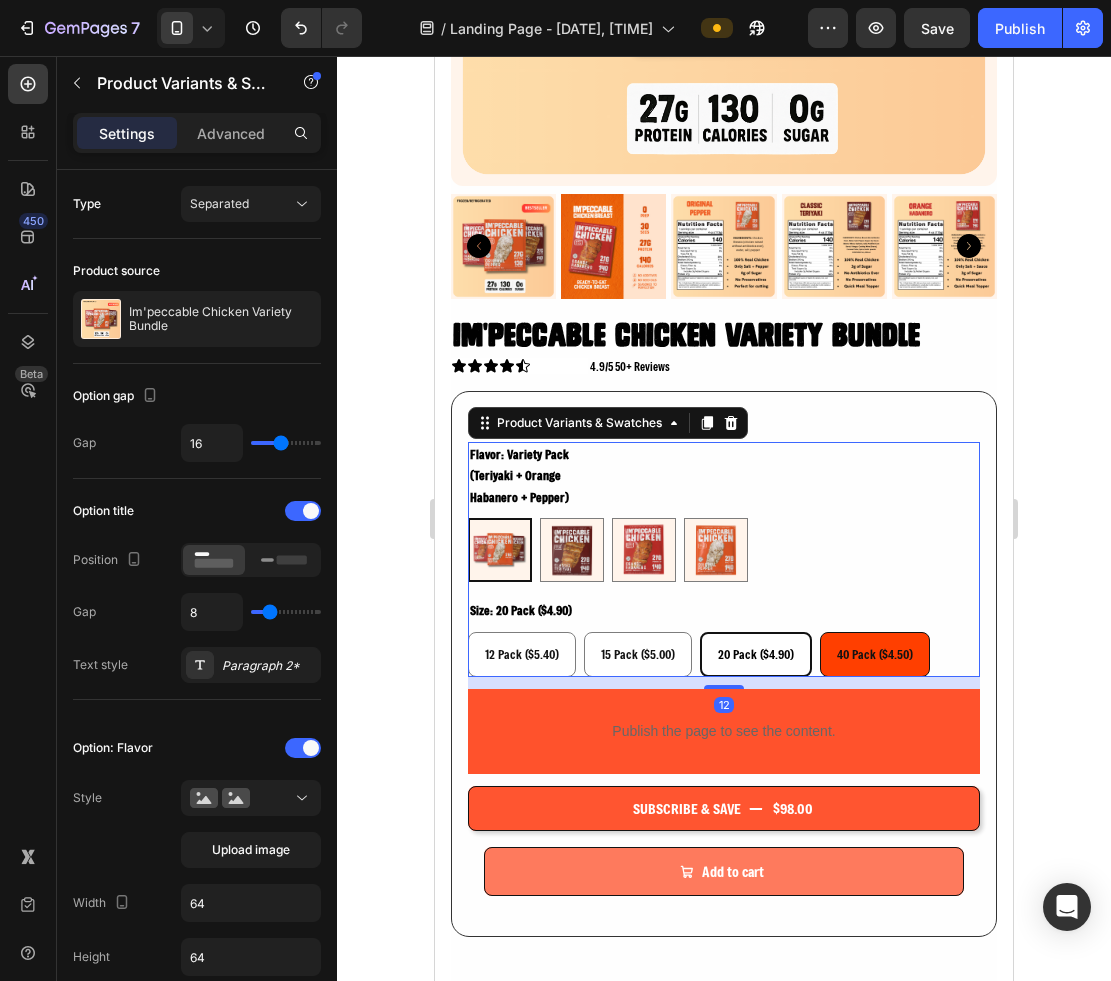 click on "40 Pack ($4.50)" at bounding box center [875, 654] 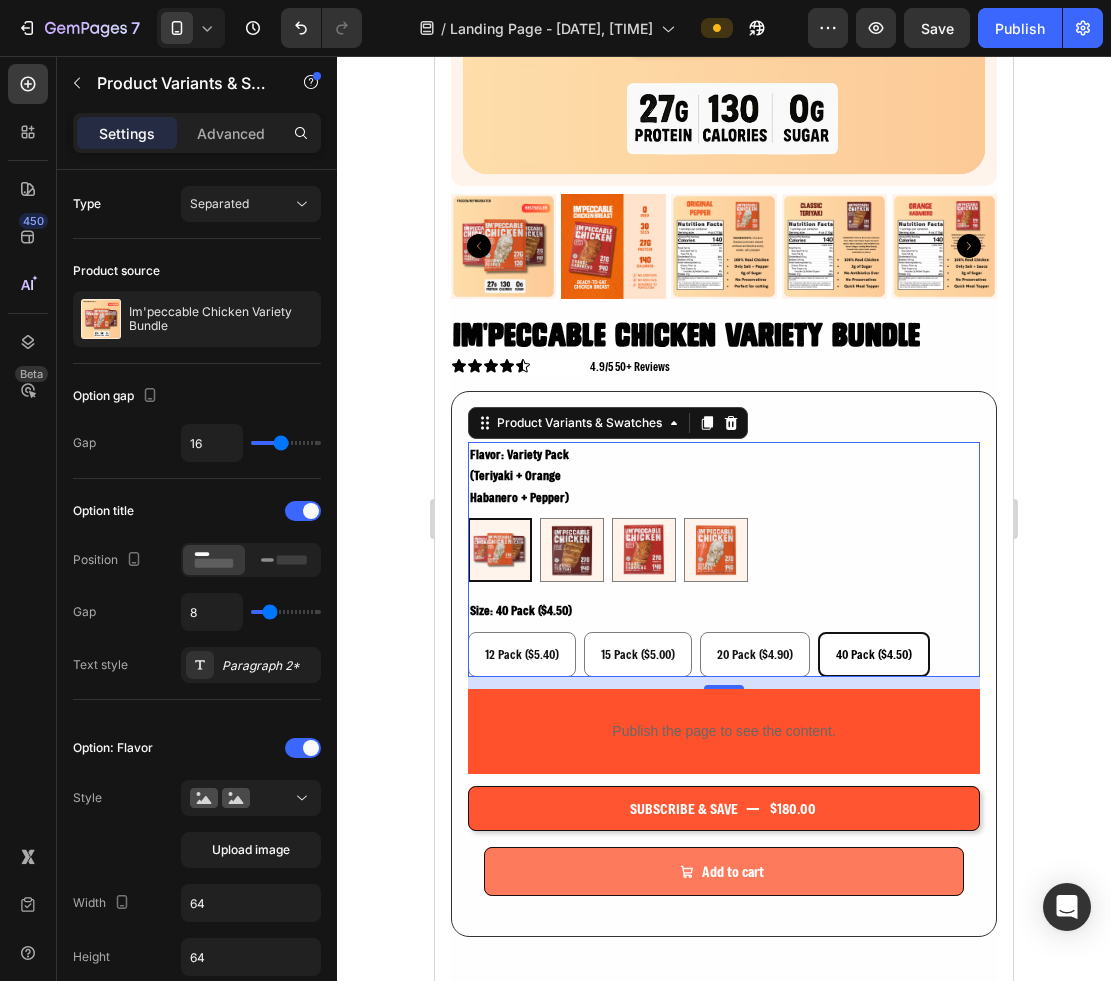 click on "flavor: variety pack (teriyaki + orange habanero + pepper) Variety Pack (Teriyaki + Orange Habanero + Pepper) Variety Pack (Teriyaki + Orange Habanero + Pepper) Teriyaki Teriyaki Orange Habanero Orange Habanero Pepper (Gluten free) Pepper (Gluten free) size: 40 pack ($4.50) 12 Pack ($5.40) 12 Pack ($5.40) 12 Pack ($5.40) 15 Pack ($5.00) 15 Pack ($5.00) 15 Pack ($5.00) 20 Pack ($4.90) 20 Pack ($4.90) 20 Pack ($4.90) 40 Pack ($4.50) 40 Pack ($4.50) 40 Pack ($4.50)" at bounding box center [724, 559] 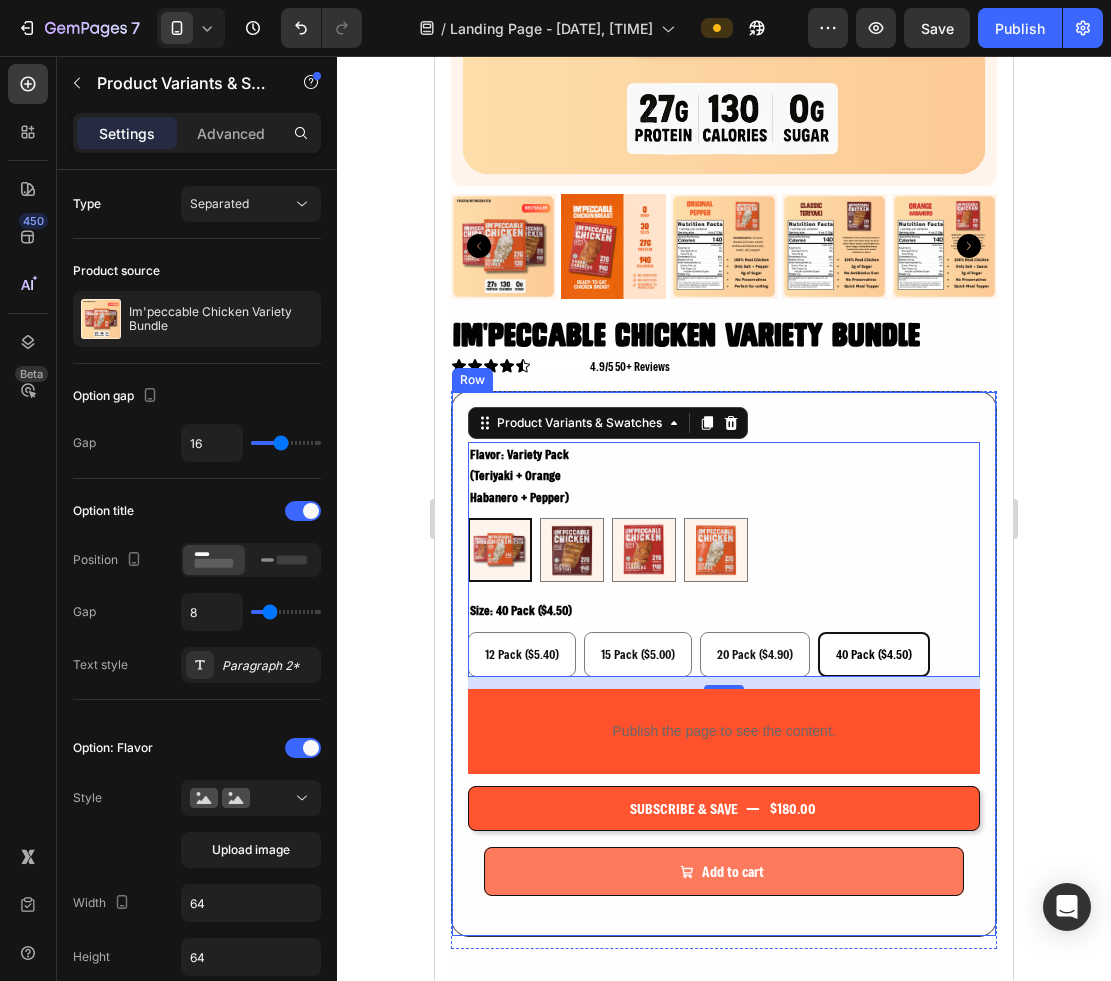 click on "$180.00 Product Price Product Price Row flavor: variety pack (teriyaki + orange habanero + pepper) Variety Pack (Teriyaki + Orange Habanero + Pepper) Variety Pack (Teriyaki + Orange Habanero + Pepper) Teriyaki Teriyaki Orange Habanero Orange Habanero Pepper (Gluten free) Pepper (Gluten free) size: 40 pack ($4.50) 12 Pack ($5.40) 12 Pack ($5.40) 12 Pack ($5.40) 15 Pack ($5.00) 15 Pack ($5.00) 15 Pack ($5.00) 20 Pack ($4.90) 20 Pack ($4.90) 20 Pack ($4.90) 40 Pack ($4.50) 40 Pack ($4.50) 40 Pack ($4.50) Product Variants & Swatches   12
Publish the page to see the content.
Custom Code Row Row SUBSCRIBE & SAVE
$180.00 Add to Cart
Add to cart Add to Cart Row Row" at bounding box center [724, 664] 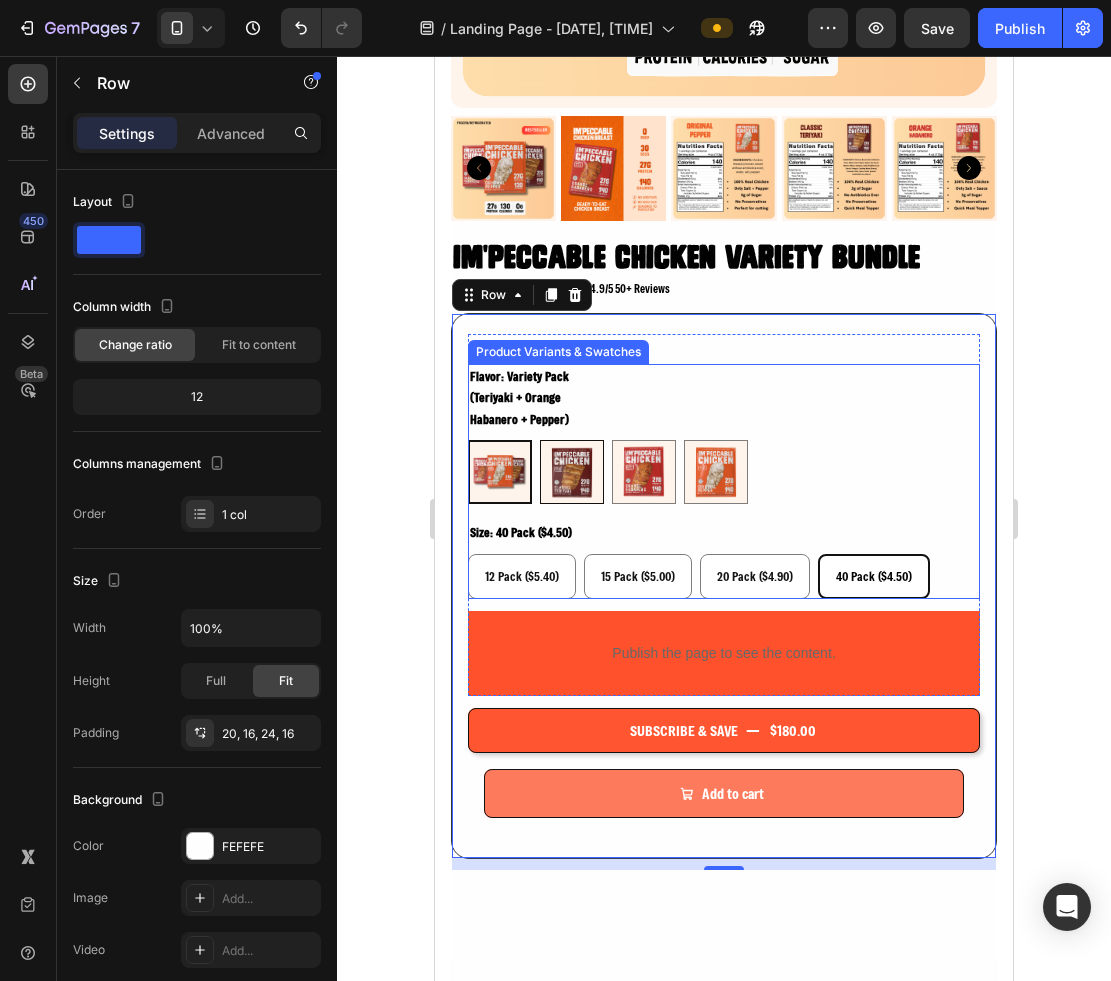 scroll, scrollTop: 6044, scrollLeft: 0, axis: vertical 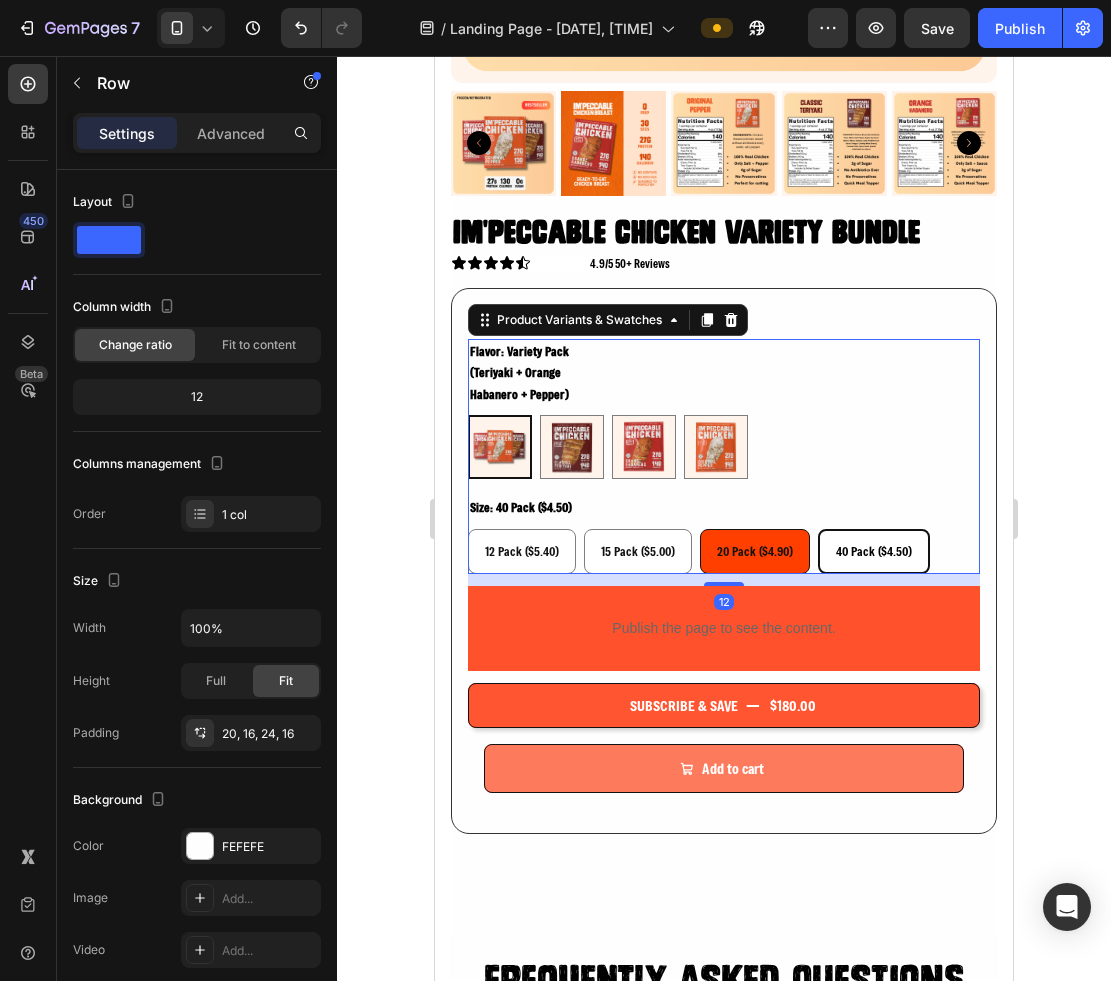 click on "20 Pack ($4.90)" at bounding box center (755, 551) 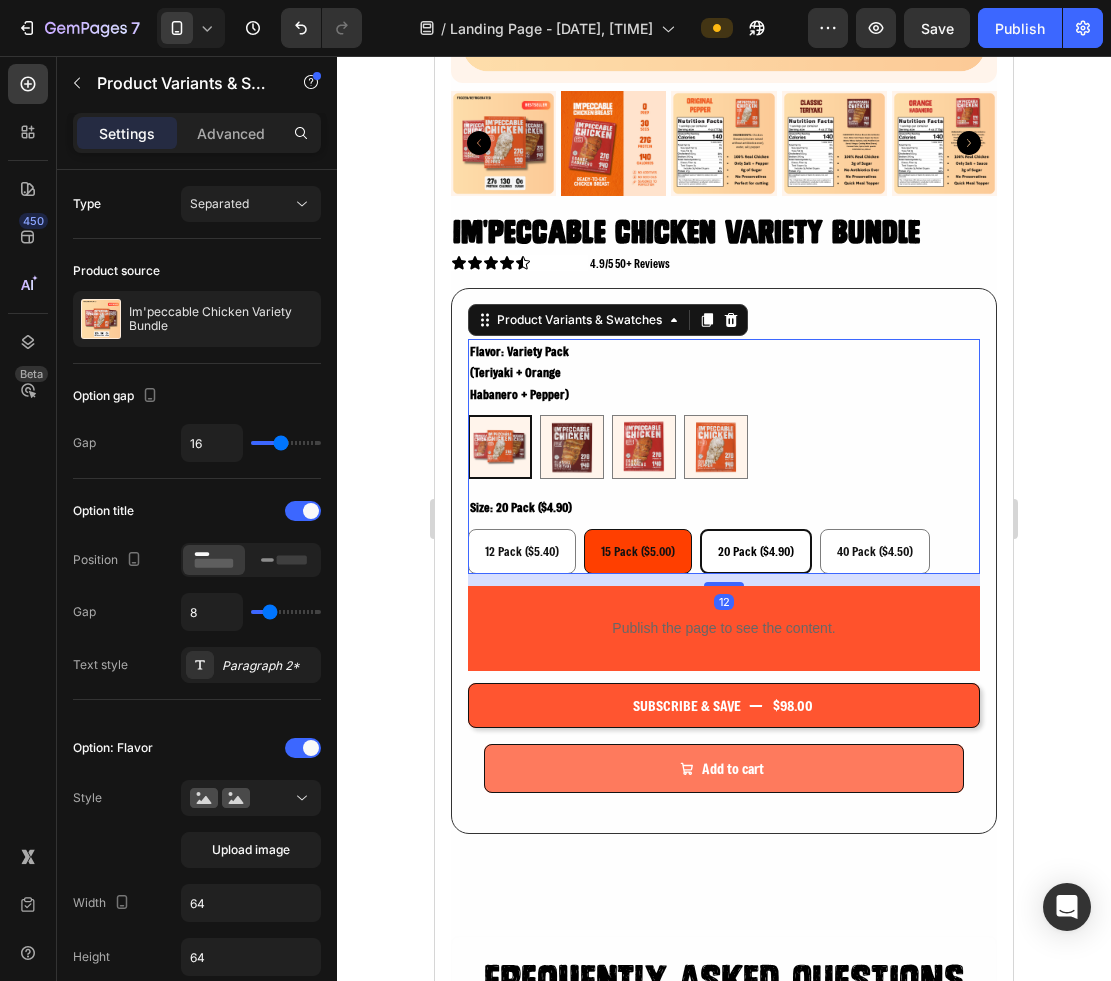 click on "15 Pack ($5.00)" at bounding box center [638, 551] 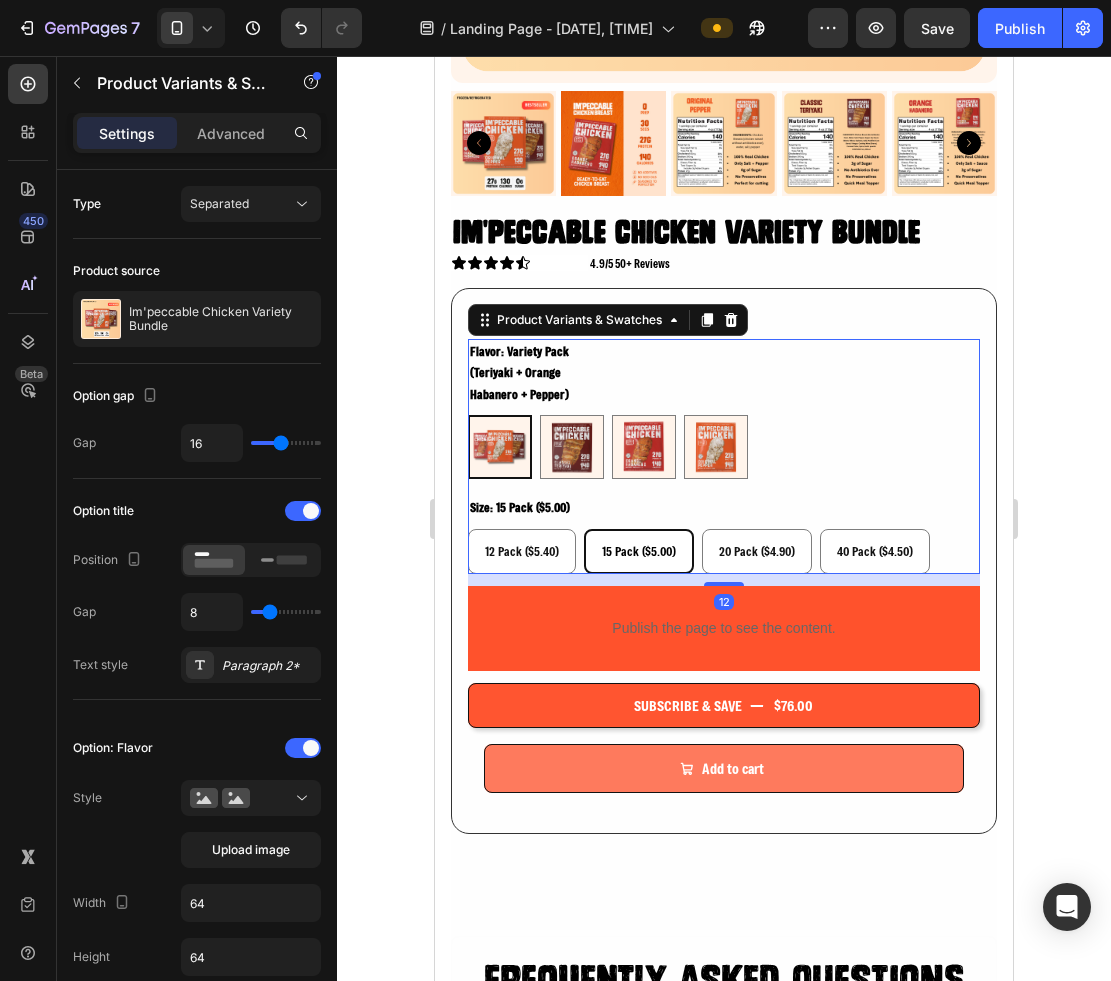 click on "Publish the page to see the content." at bounding box center [724, 628] 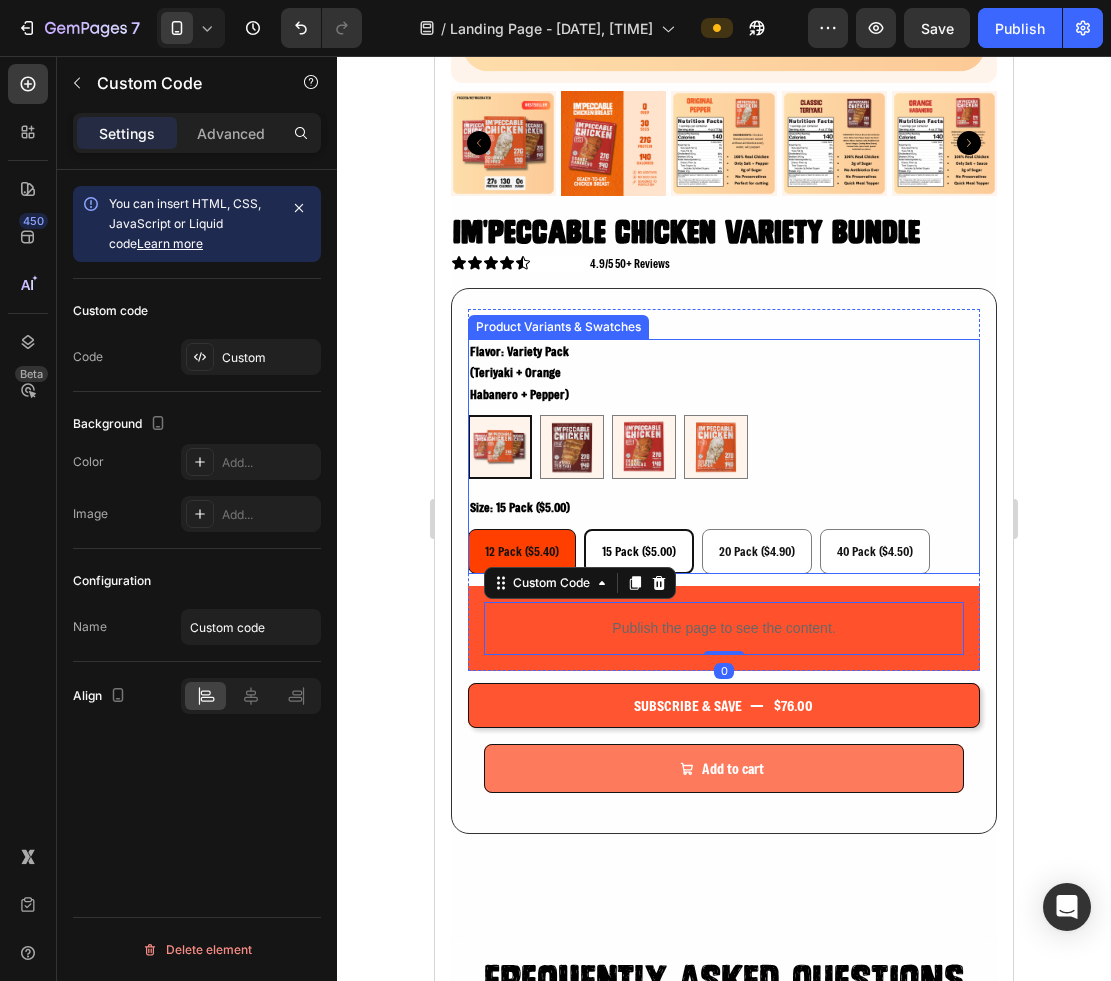 click on "12 Pack ($5.40)" at bounding box center [522, 551] 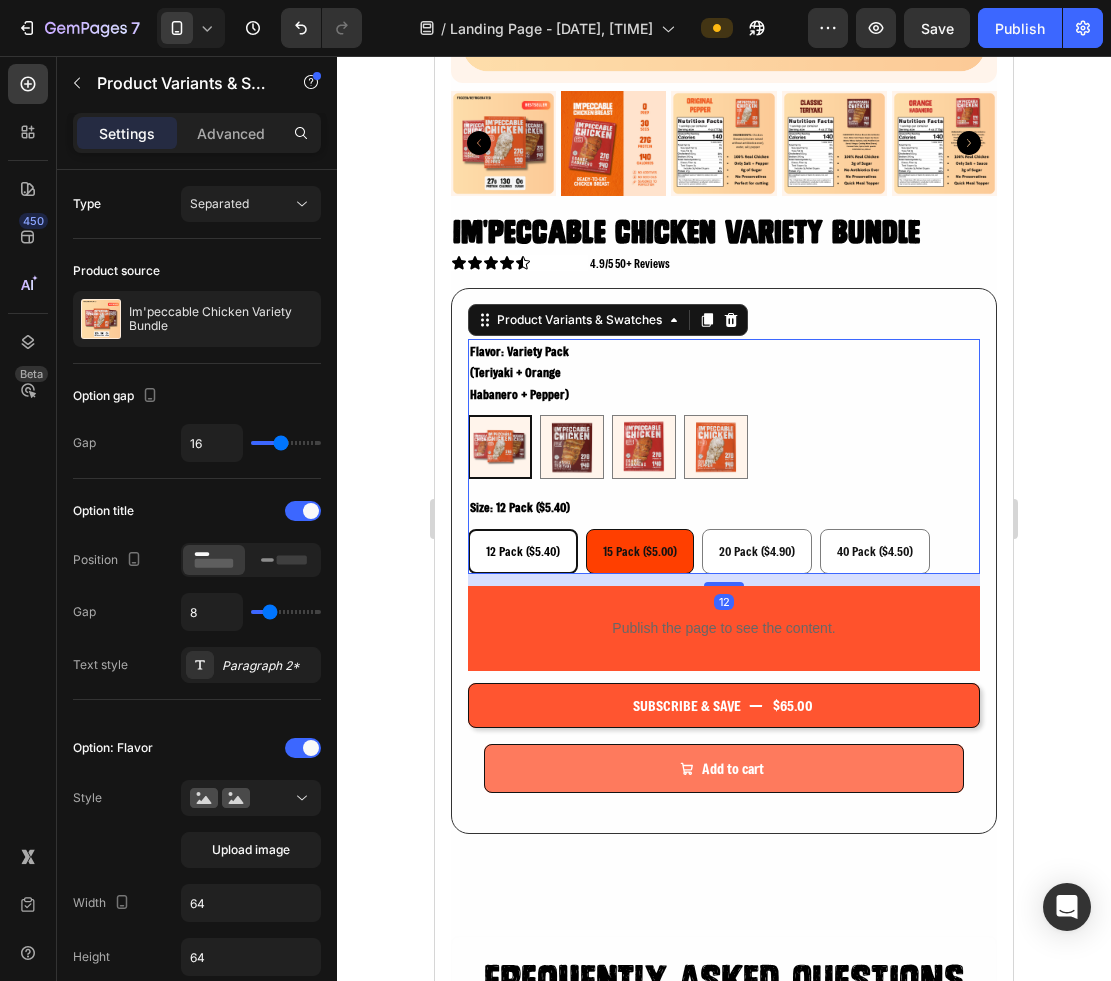 click on "15 Pack ($5.00)" at bounding box center [640, 551] 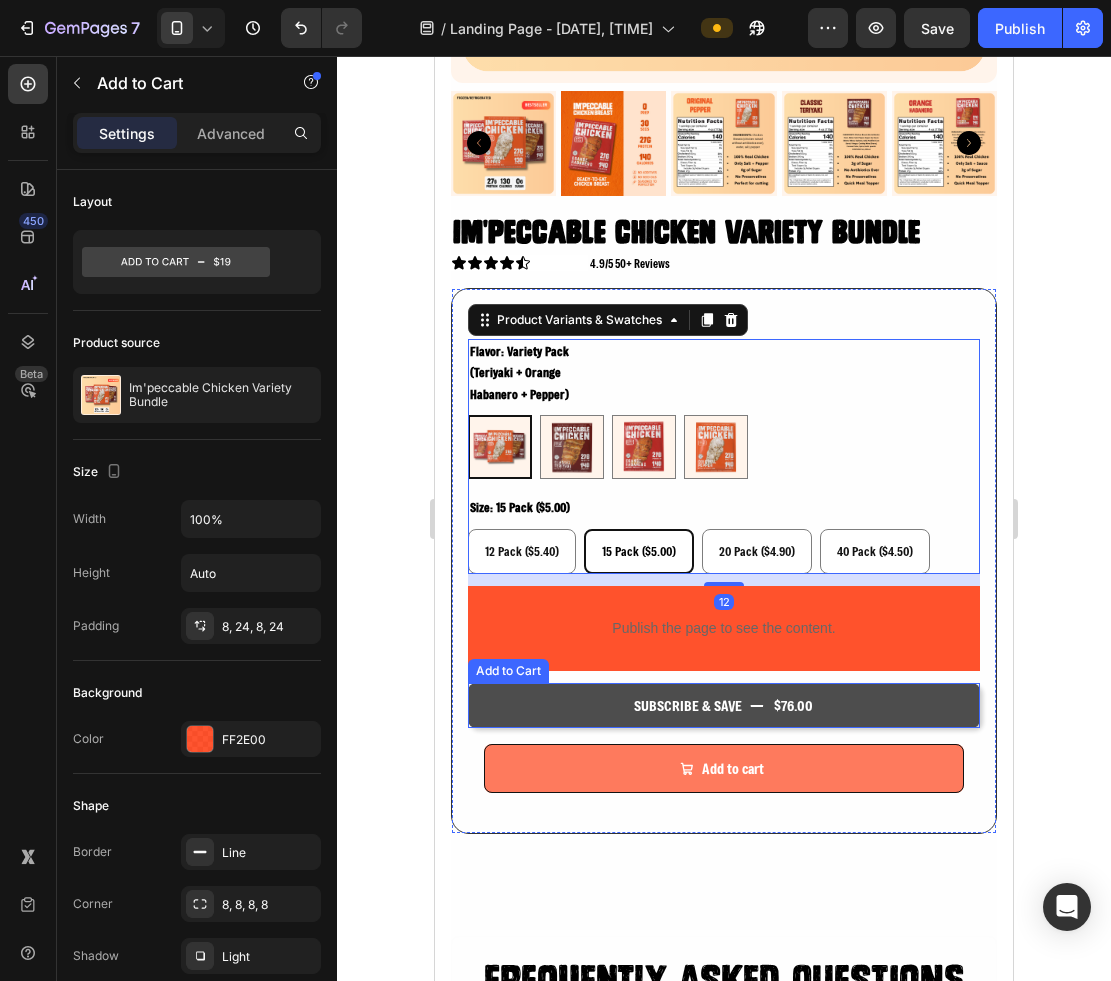click on "SUBSCRIBE & SAVE
$76.00" at bounding box center (724, 705) 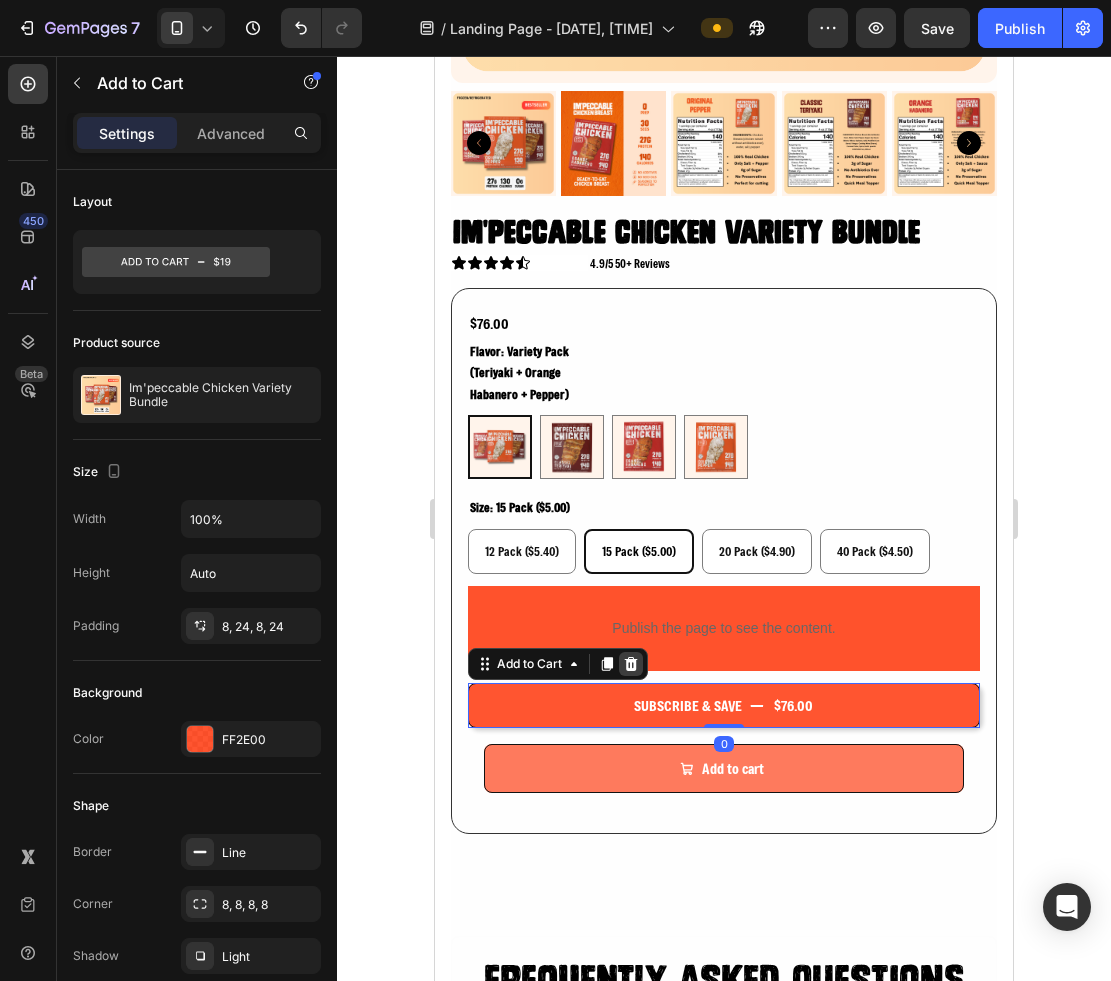 click 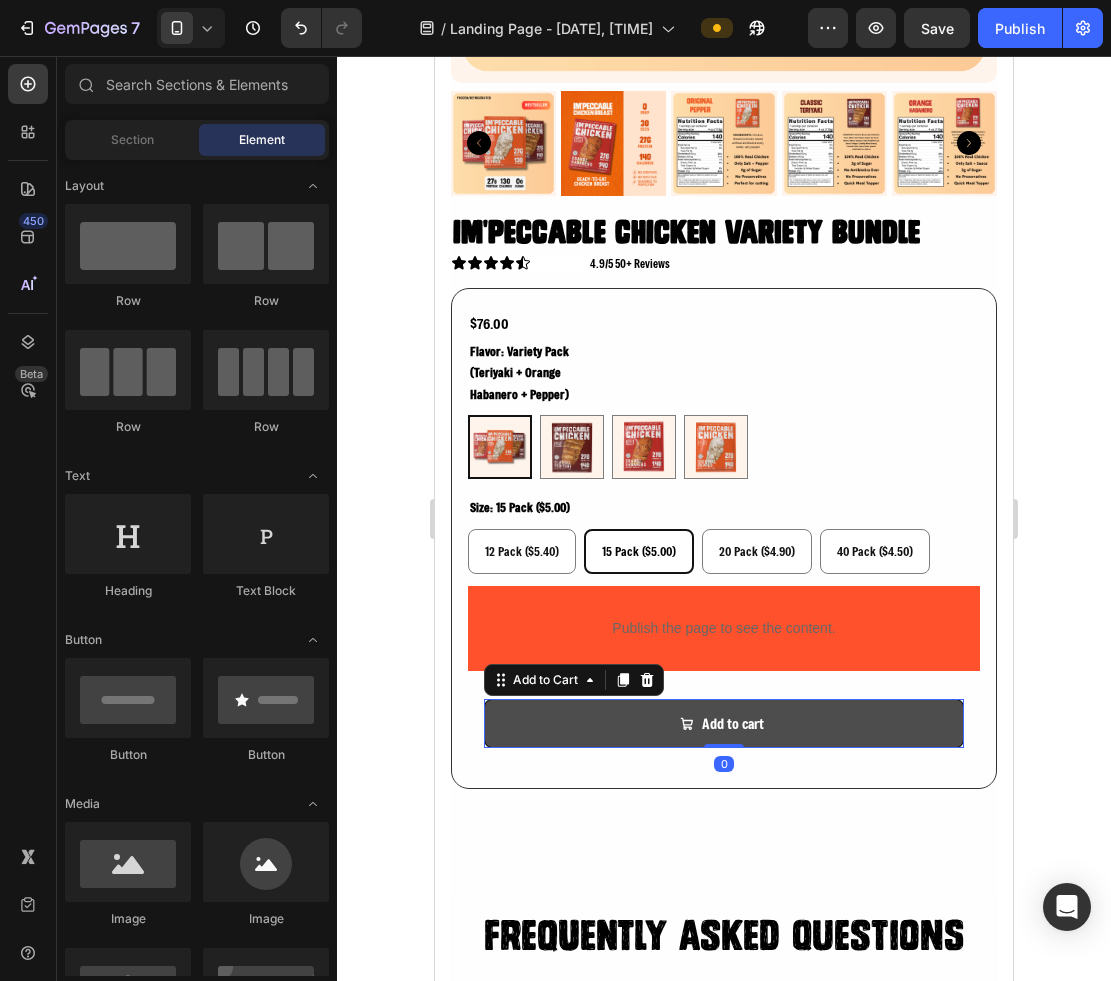 click on "Add to cart" at bounding box center [724, 723] 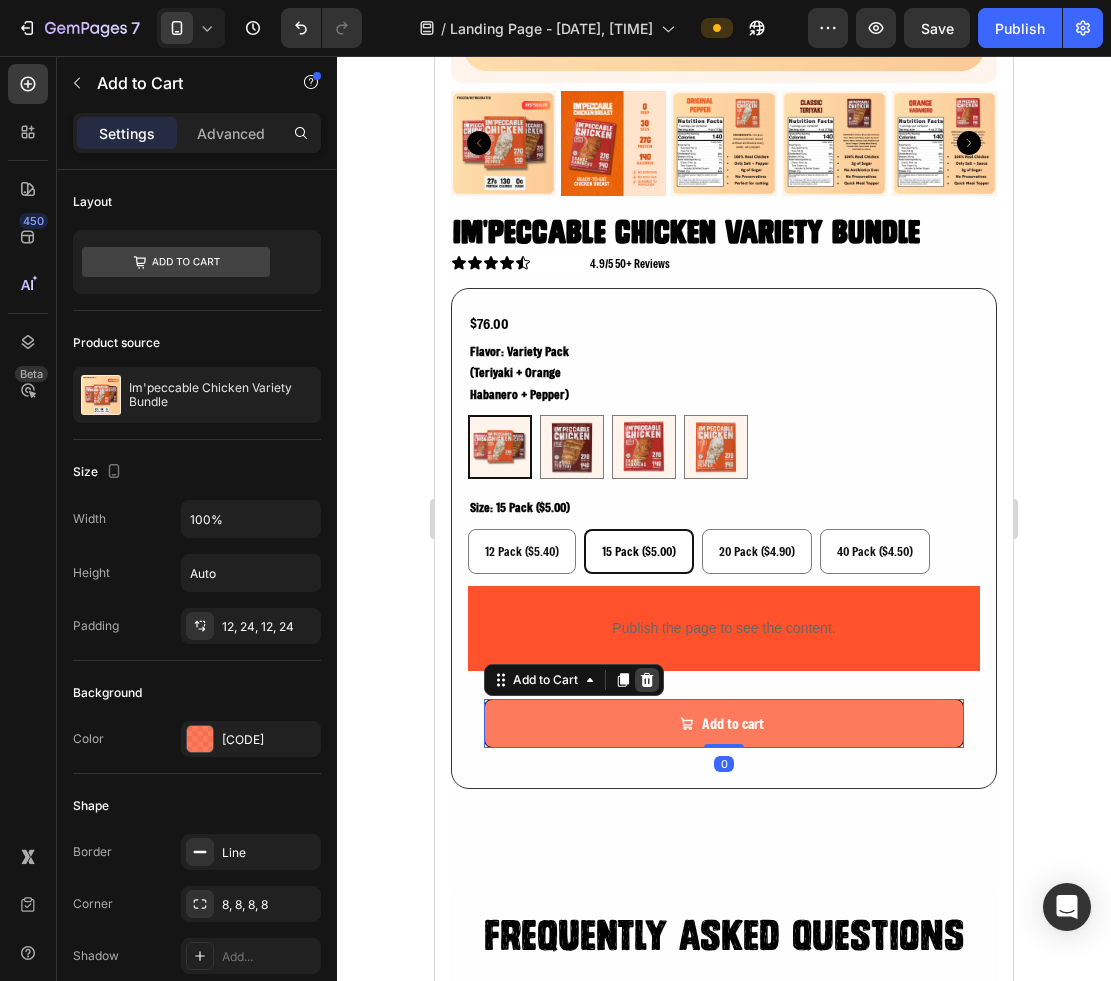 click 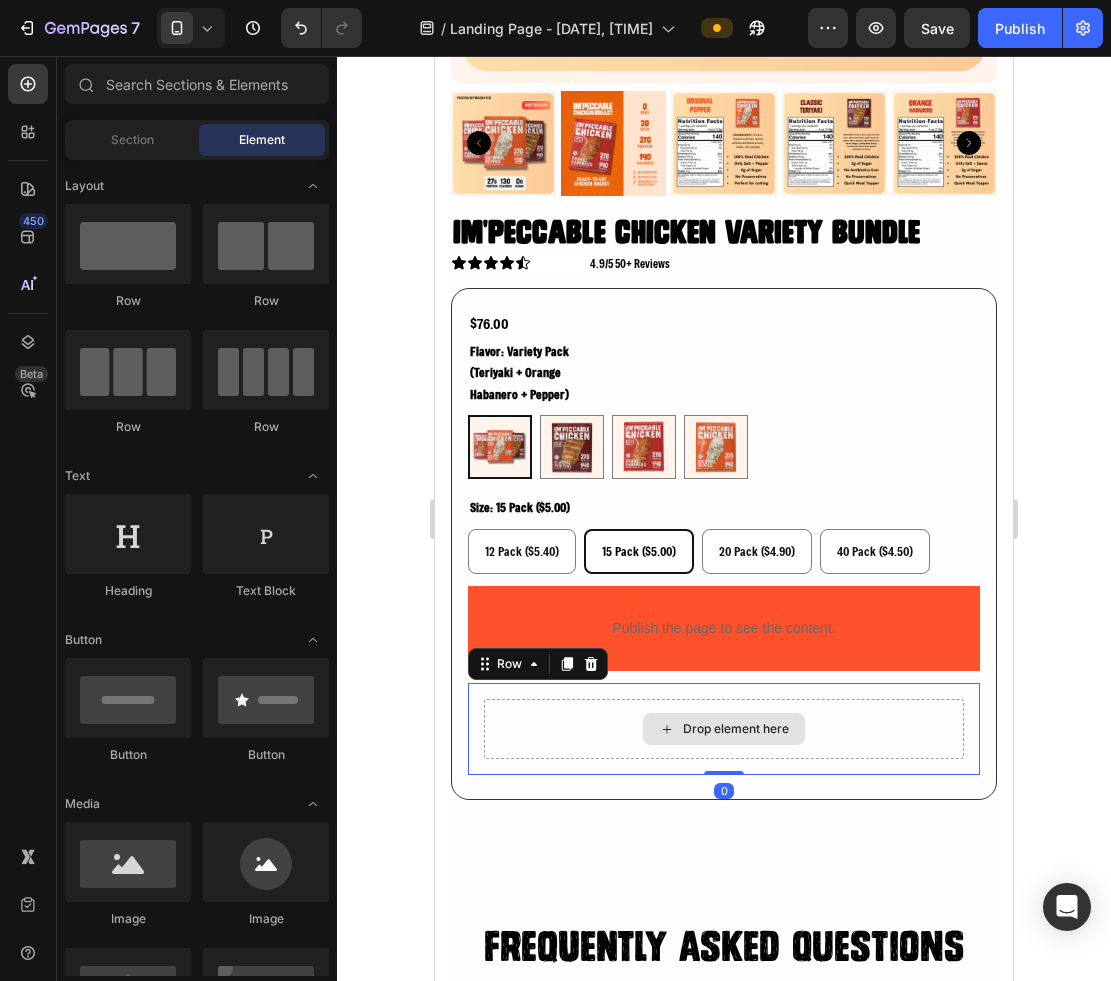 click on "Drop element here" at bounding box center (724, 729) 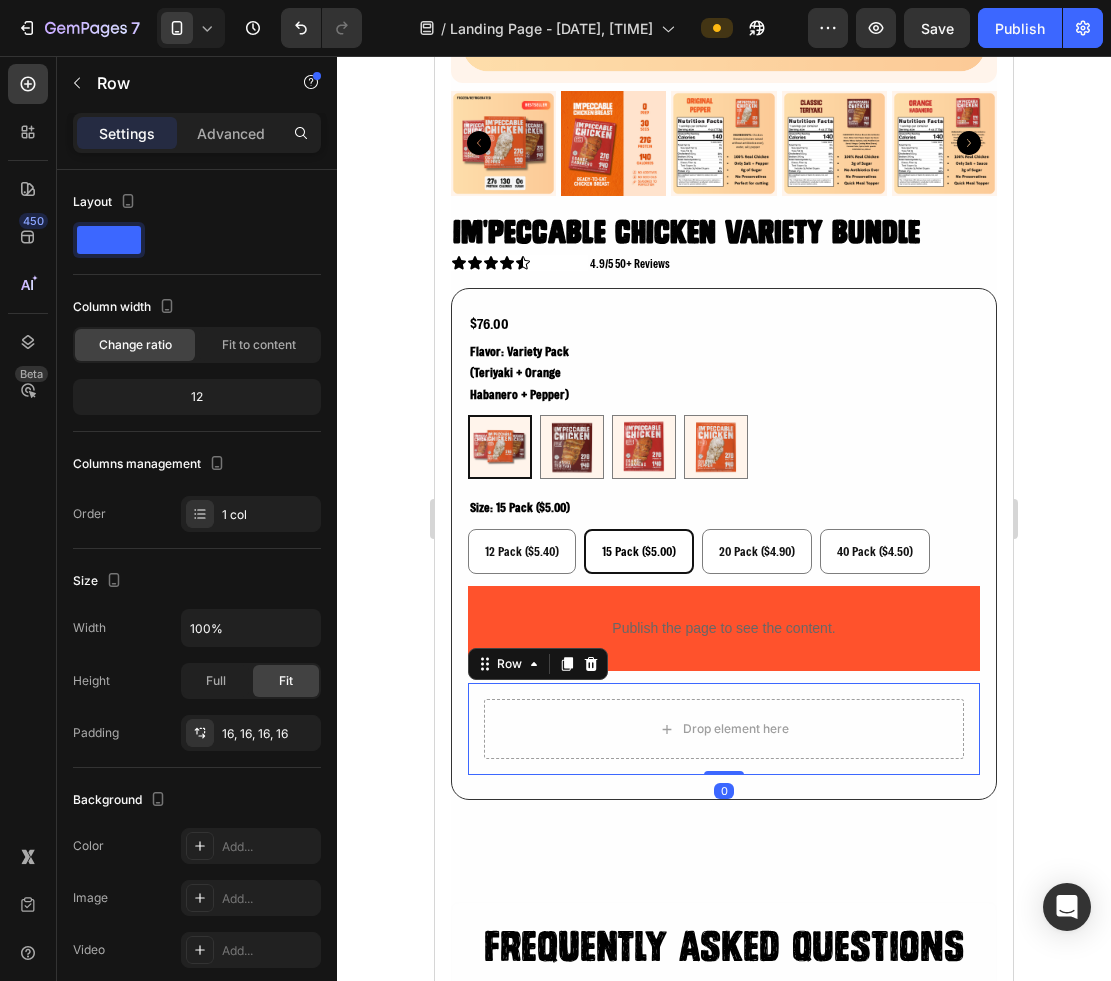 click on "Row" at bounding box center [538, 664] 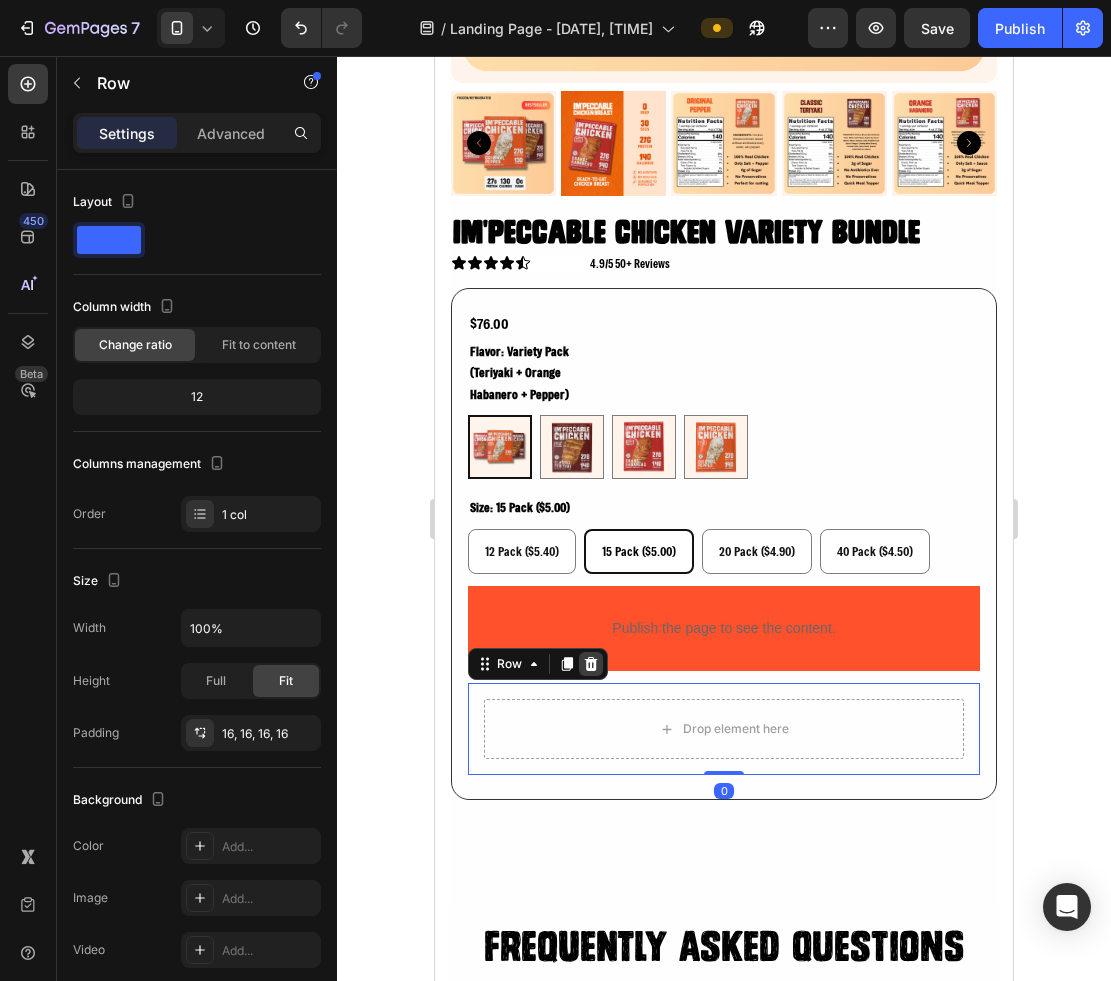 click 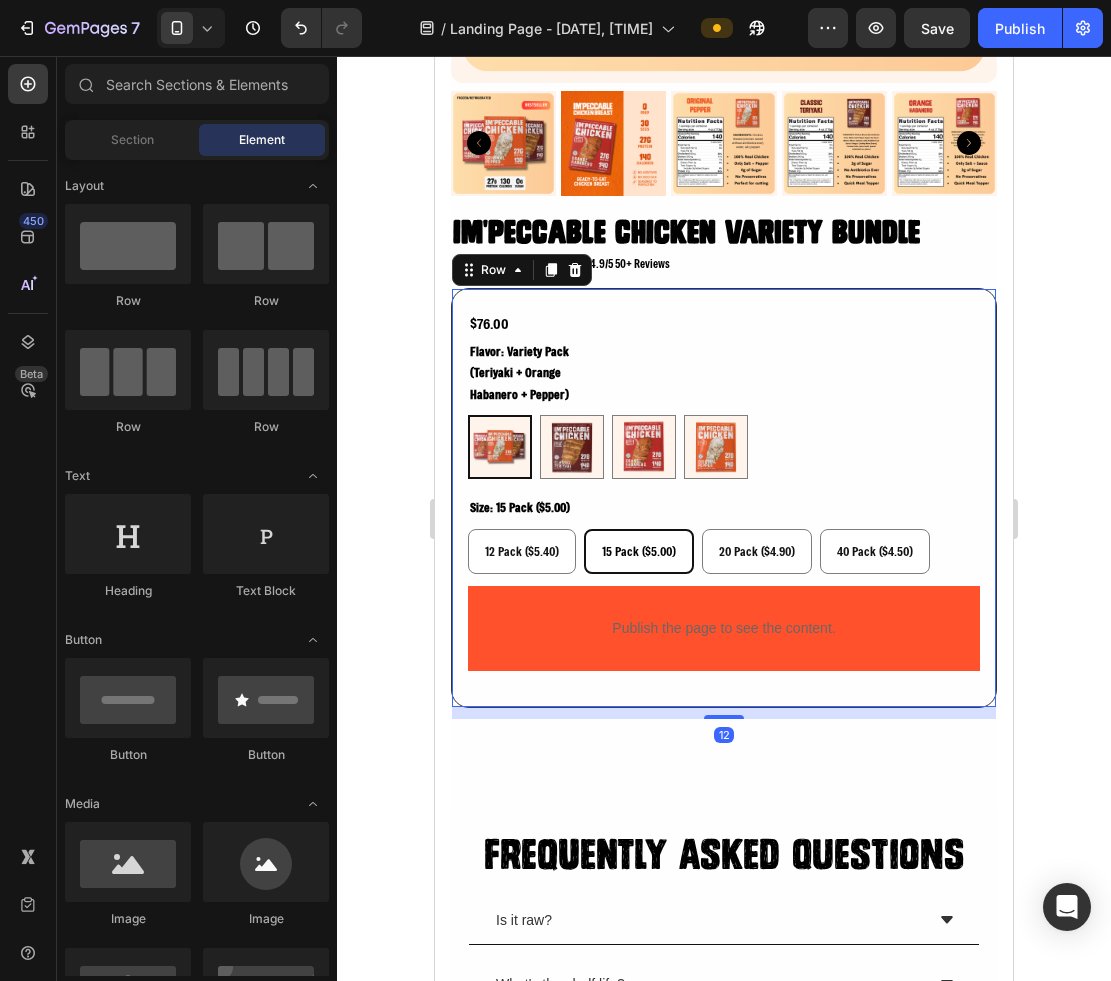 click on "$76.00 Product Price Product Price Row flavor: variety pack (teriyaki + orange habanero + pepper) Variety Pack (Teriyaki + Orange Habanero + Pepper) Variety Pack (Teriyaki + Orange Habanero + Pepper) Teriyaki Teriyaki Orange Habanero Orange Habanero Pepper (Gluten free) Pepper (Gluten free) size: 15 pack ($5.00) 12 Pack ($5.40) 12 Pack ($5.40) 12 Pack ($5.40) 15 Pack ($5.00) 15 Pack ($5.00) 15 Pack ($5.00) 20 Pack ($4.90) 20 Pack ($4.90) 20 Pack ($4.90) 40 Pack ($4.50) 40 Pack ($4.50) 40 Pack ($4.50) Product Variants & Swatches
Publish the page to see the content.
Custom Code Row Row Row   12" at bounding box center (724, 498) 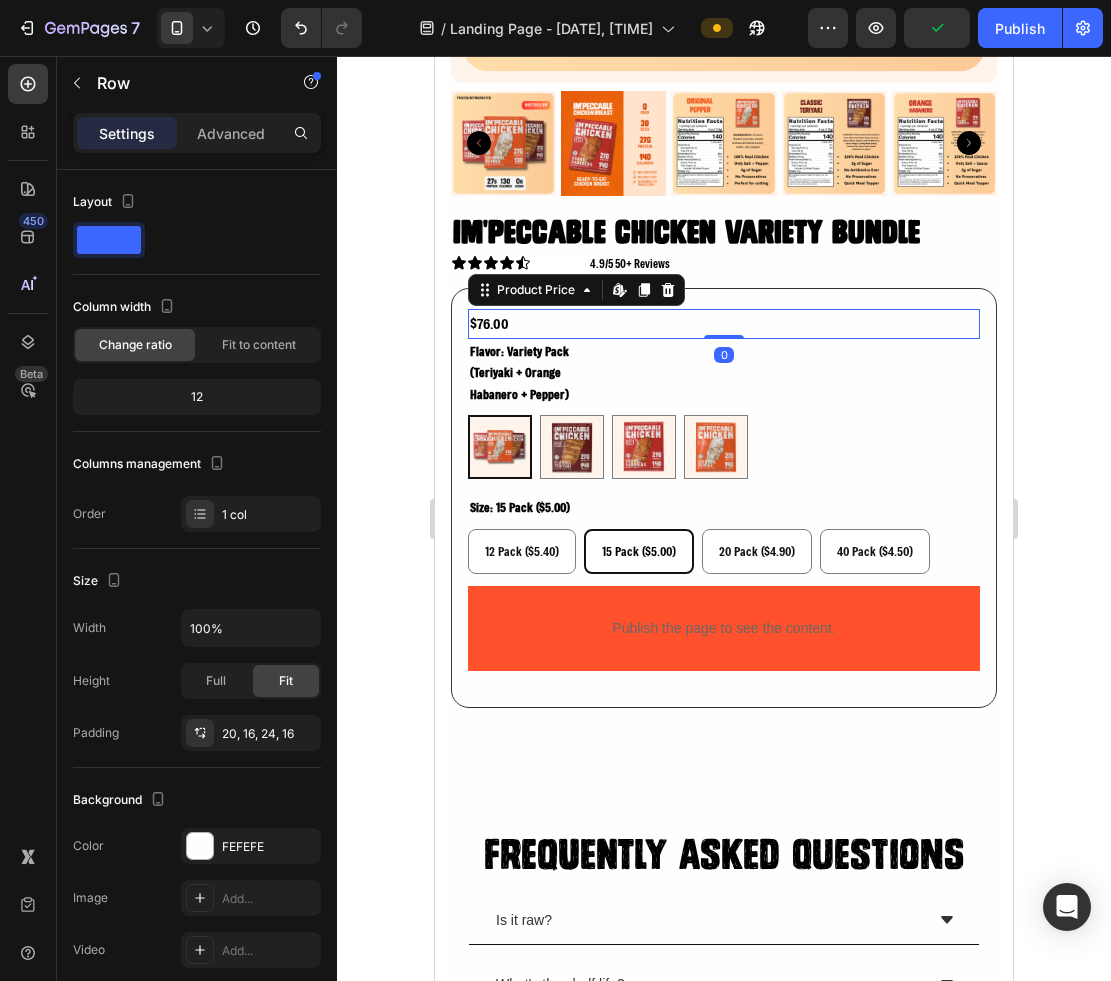 click on "$76.00" at bounding box center (724, 323) 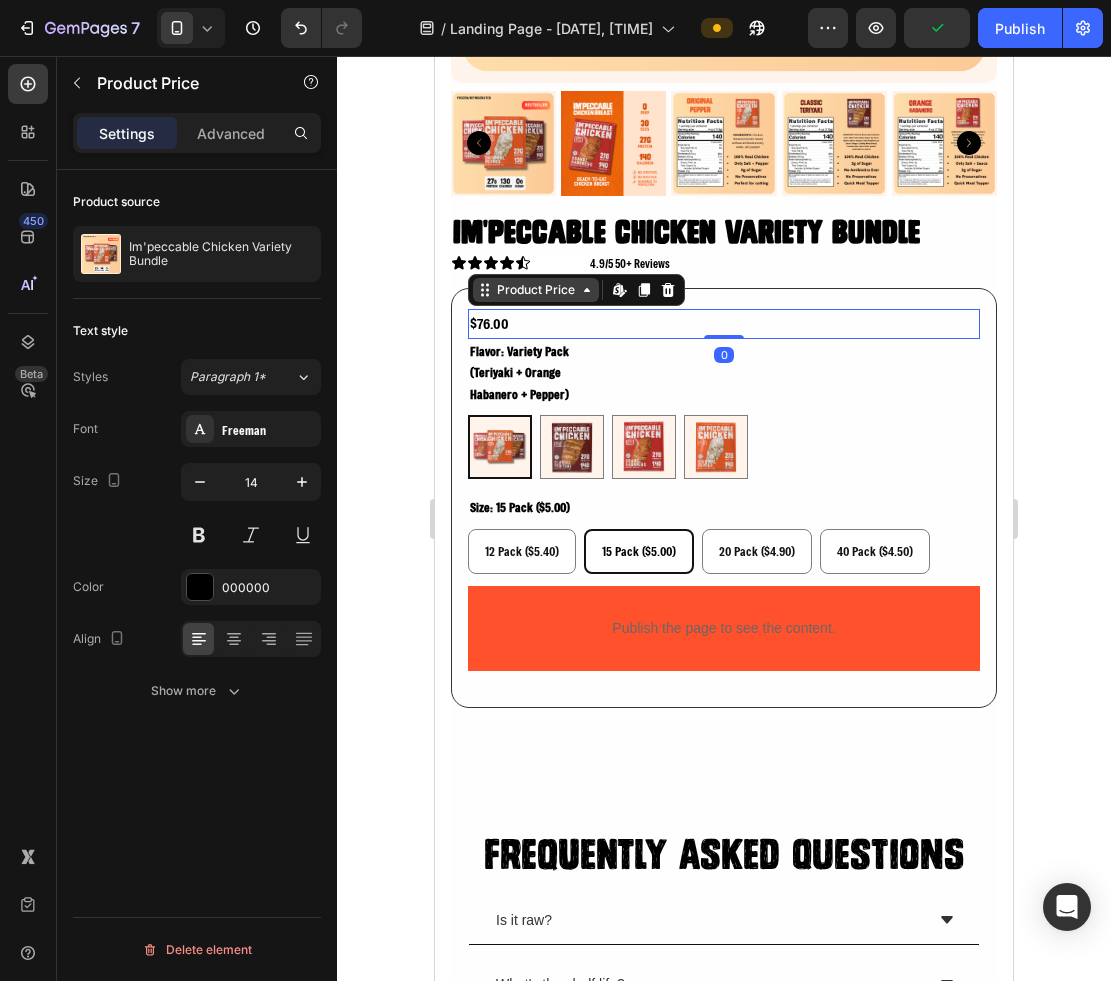 click on "Product Price" at bounding box center [536, 290] 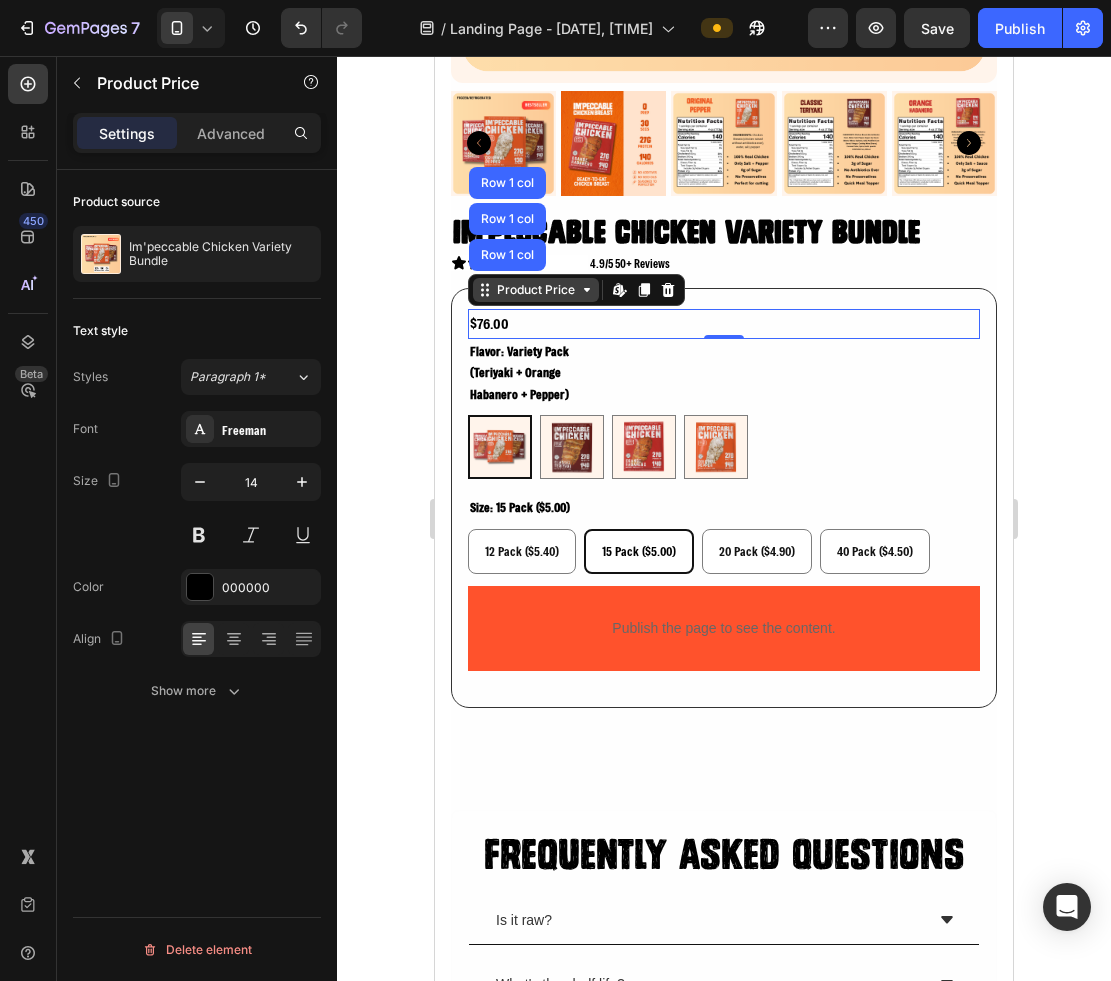 click on "Product Price" at bounding box center (536, 290) 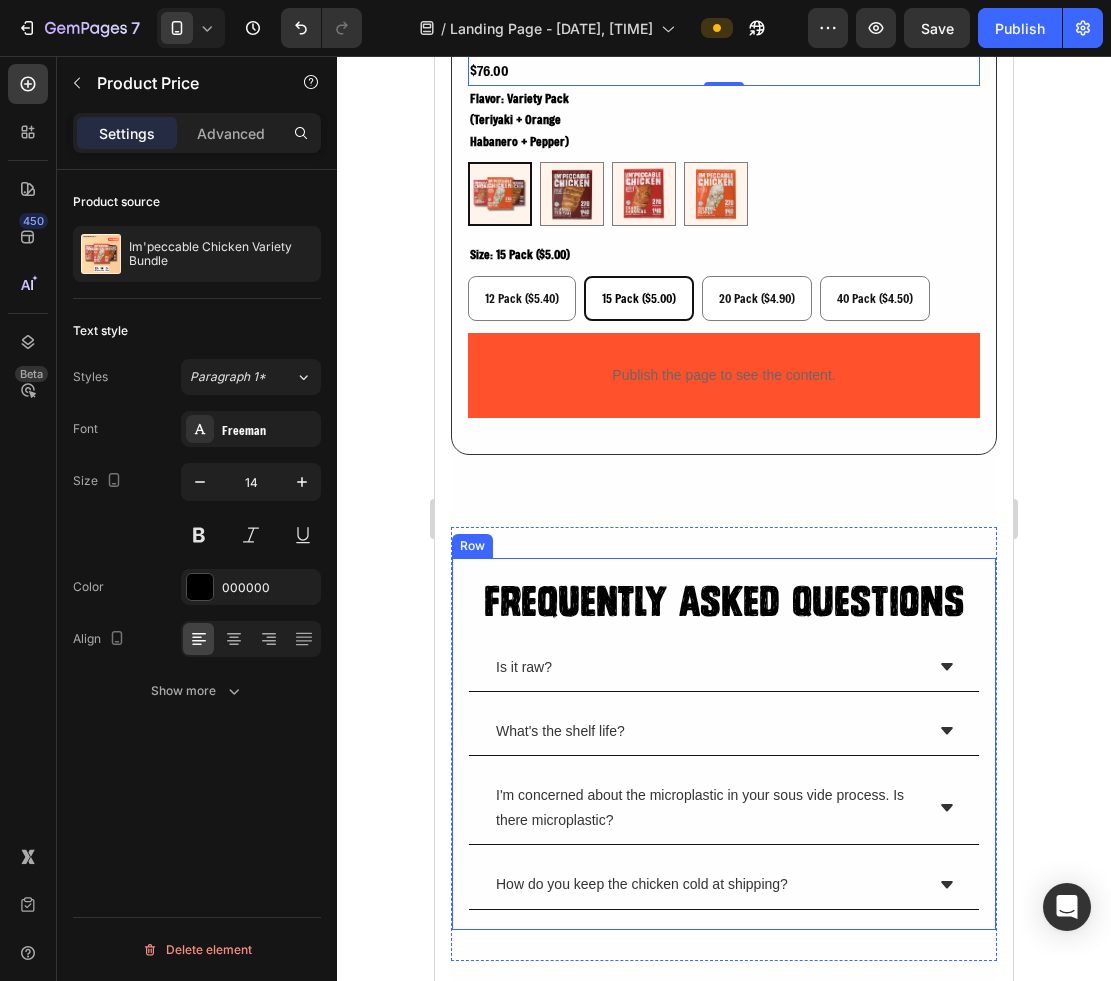 scroll, scrollTop: 6471, scrollLeft: 0, axis: vertical 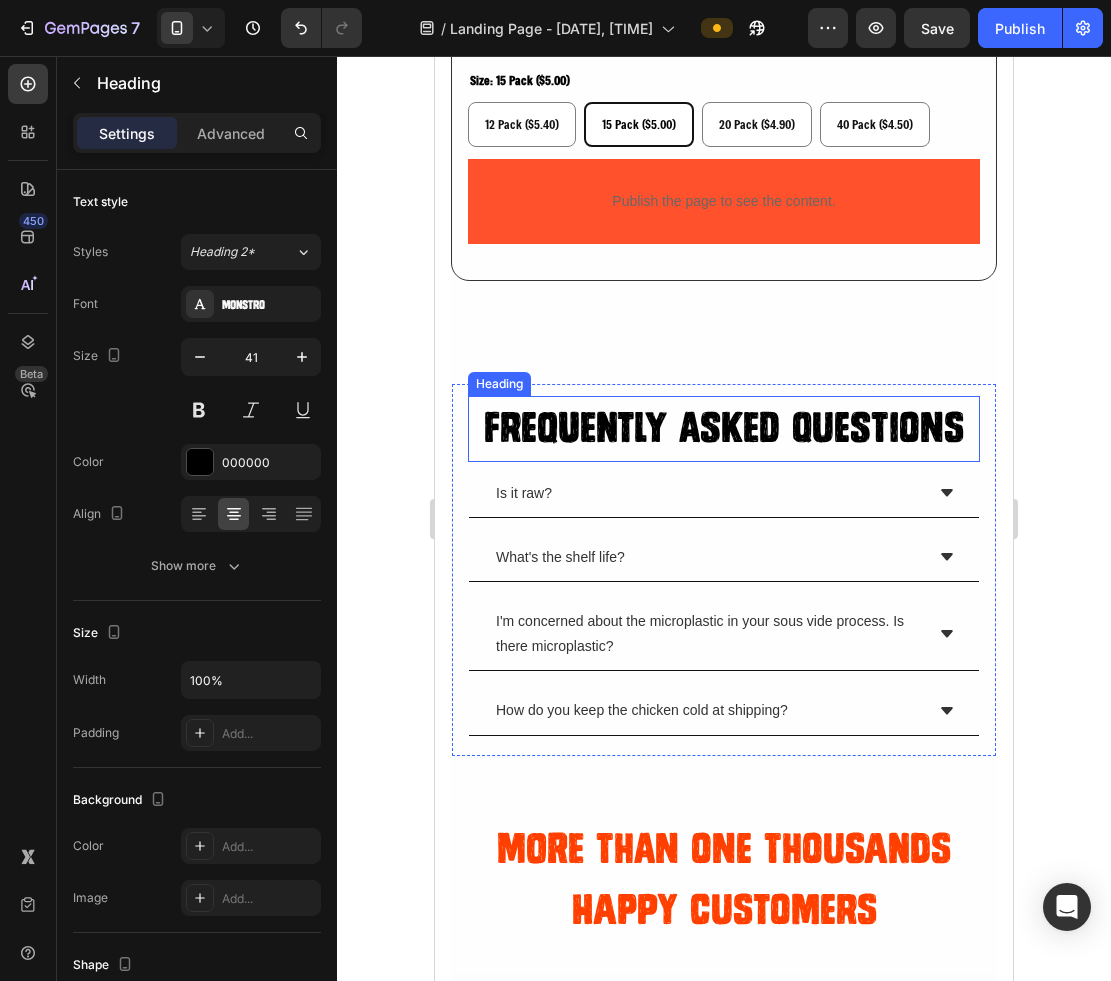 click on "Frequently Asked Questions" at bounding box center (724, 429) 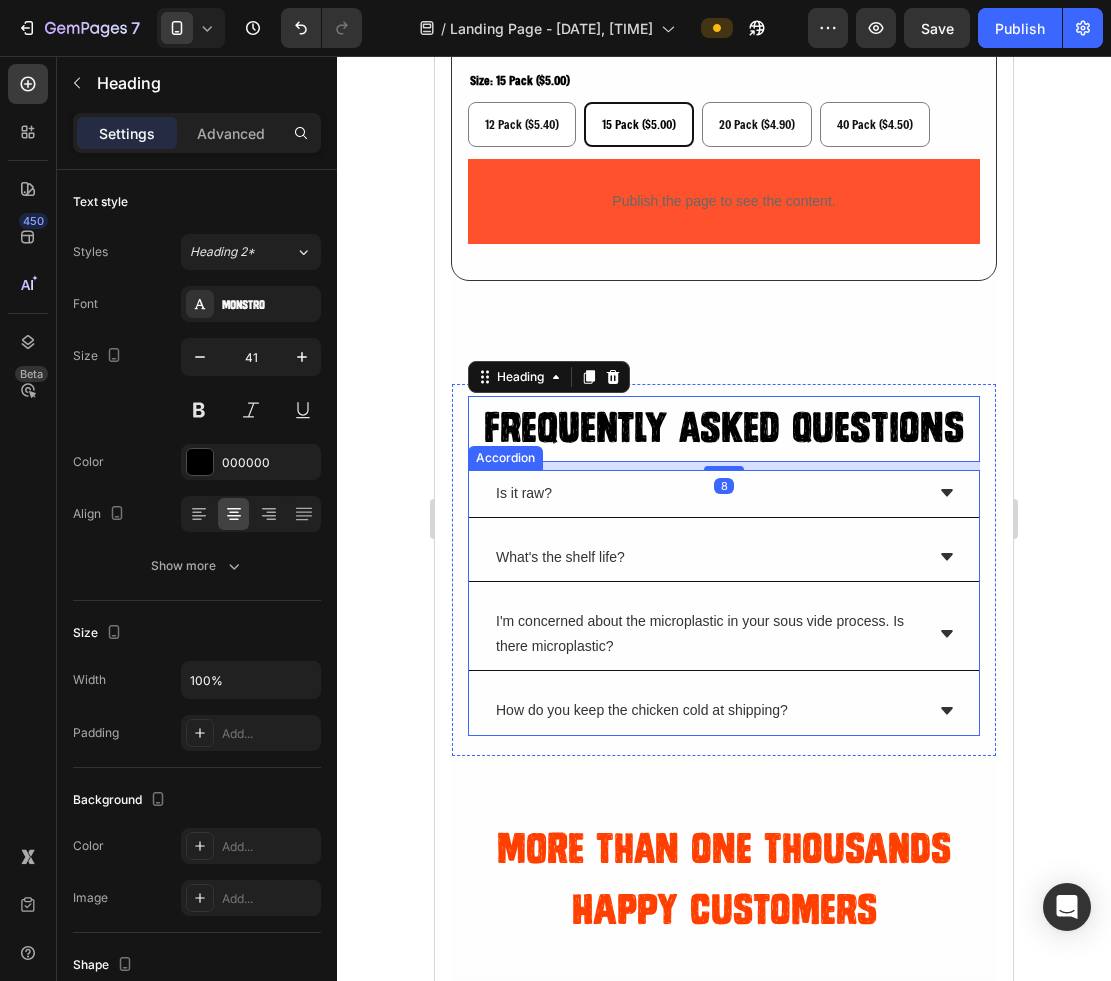 click on "Is it raw?" at bounding box center (708, 493) 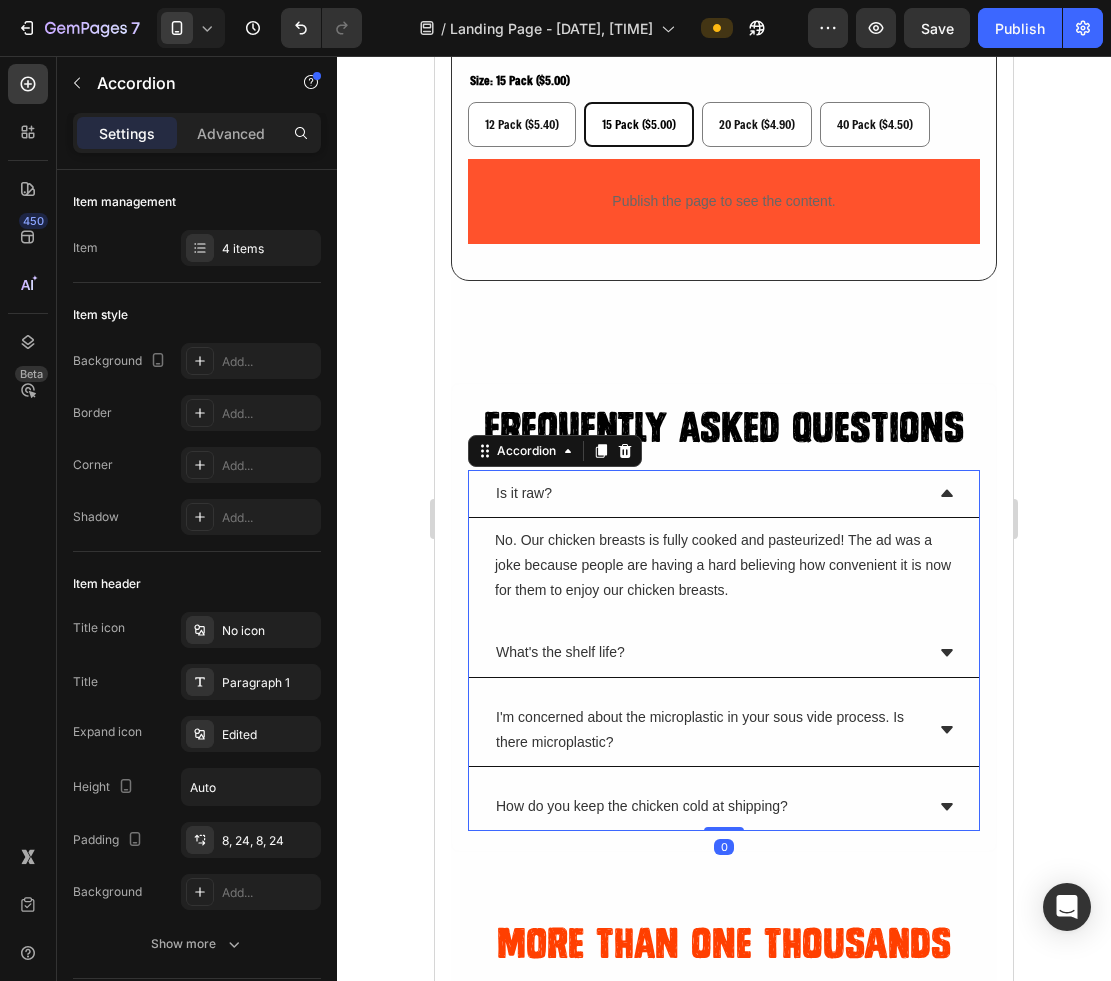 click on "What's the shelf life?" at bounding box center [560, 652] 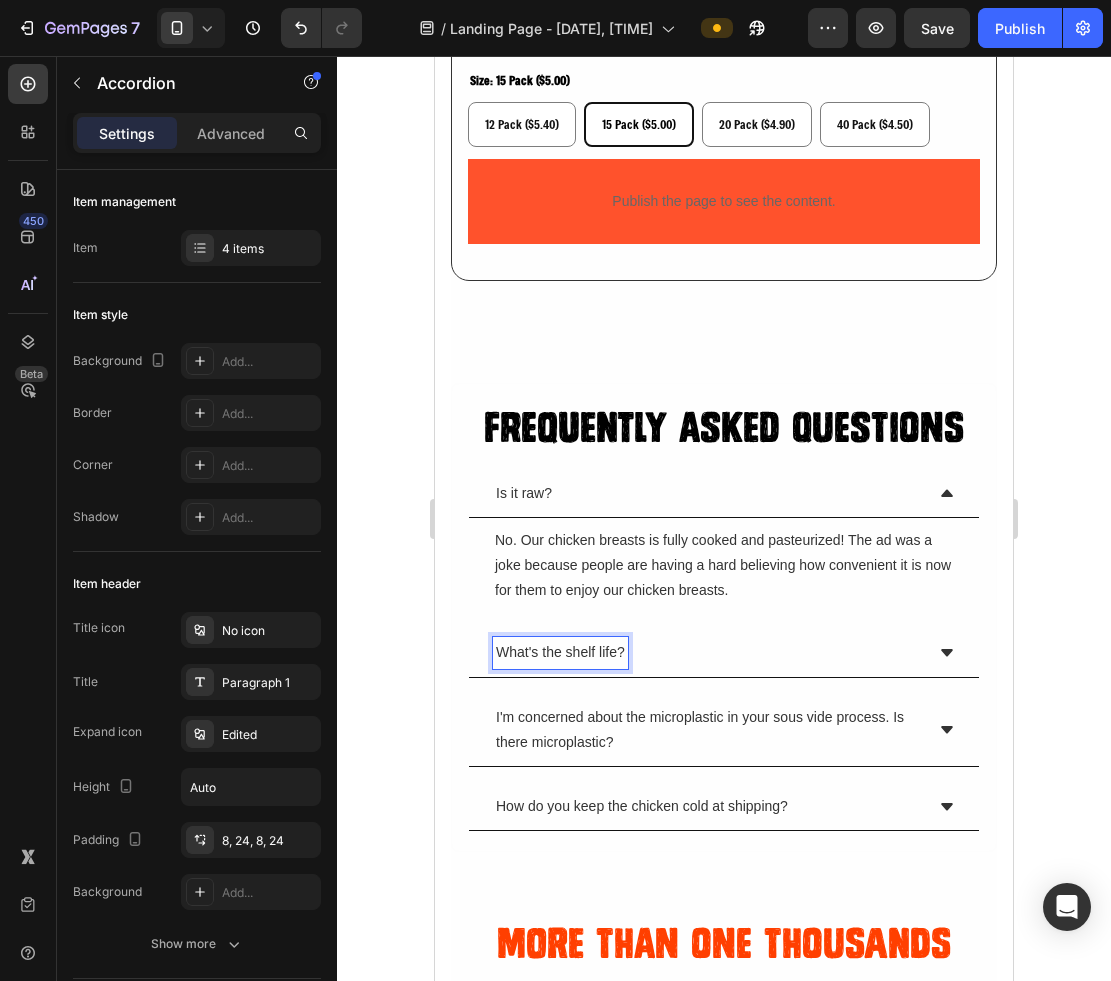 click on "What's the shelf life?" at bounding box center [708, 652] 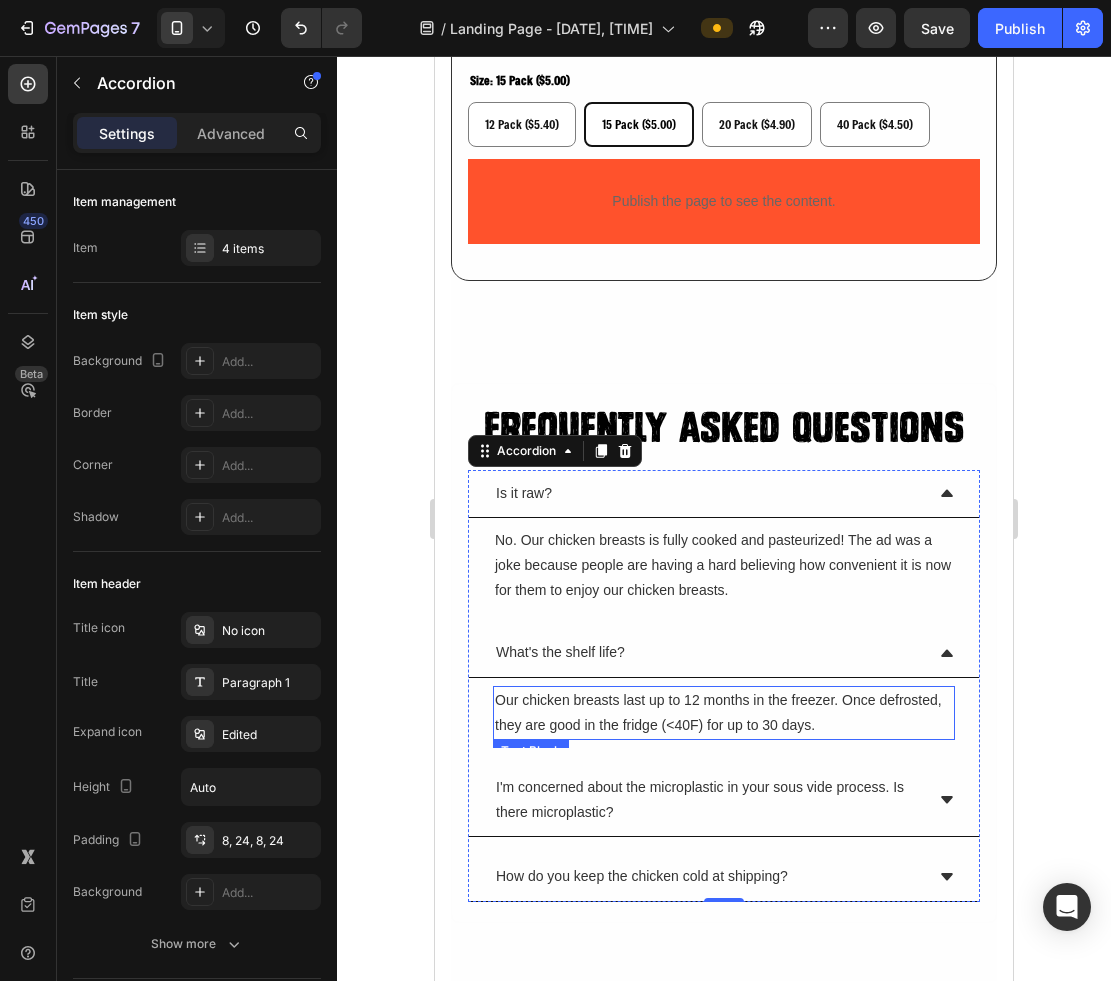 scroll, scrollTop: 6535, scrollLeft: 0, axis: vertical 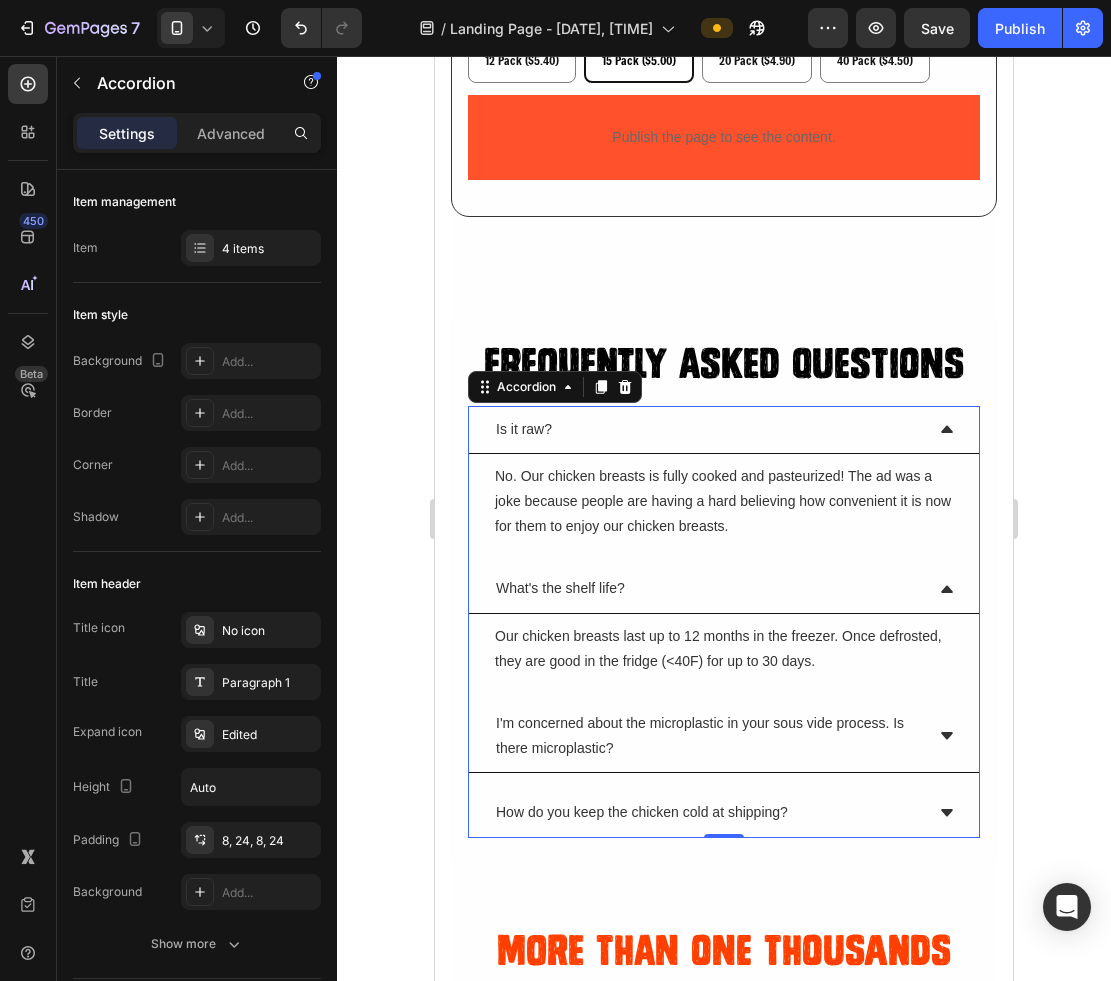 click on "I'm concerned about the microplastic in your sous vide process. Is there microplastic?" at bounding box center [724, 736] 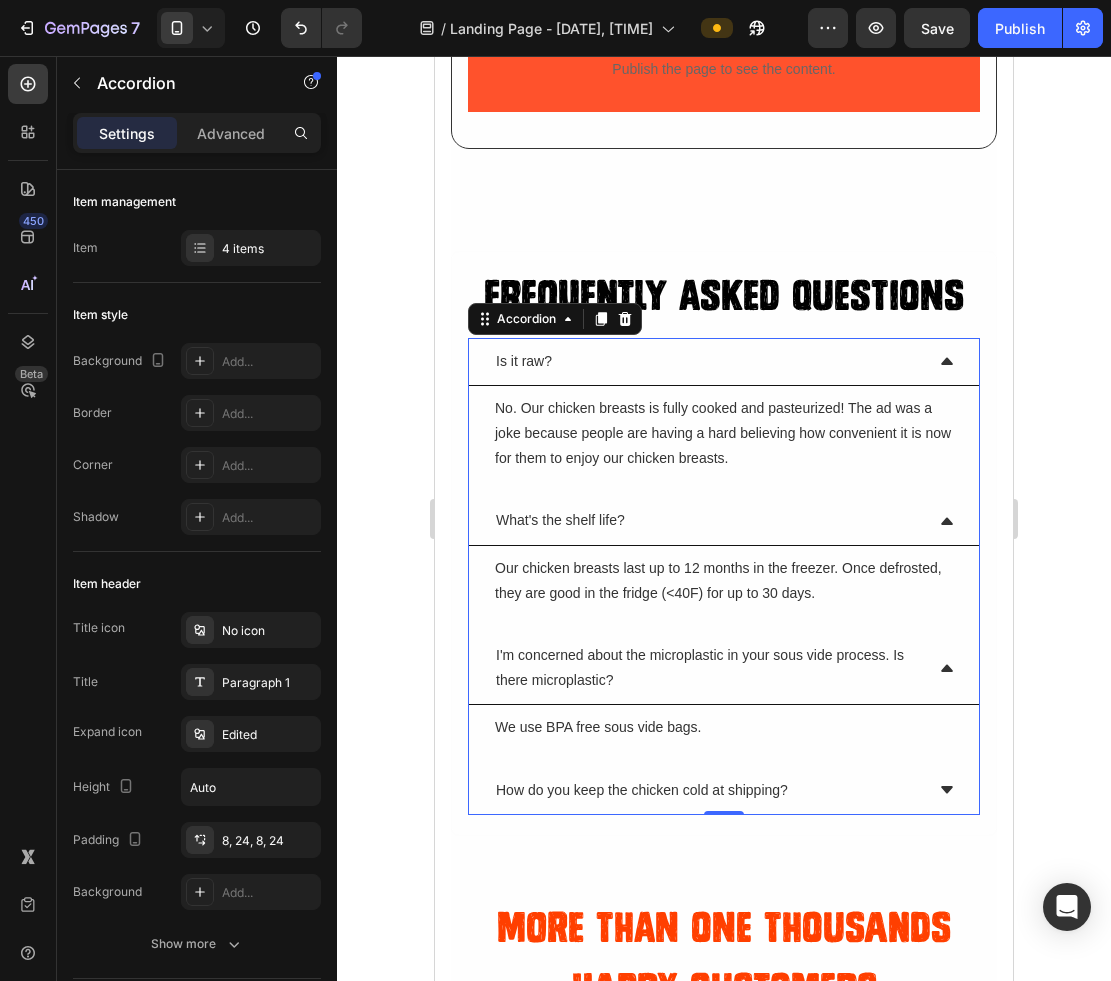 scroll, scrollTop: 6643, scrollLeft: 0, axis: vertical 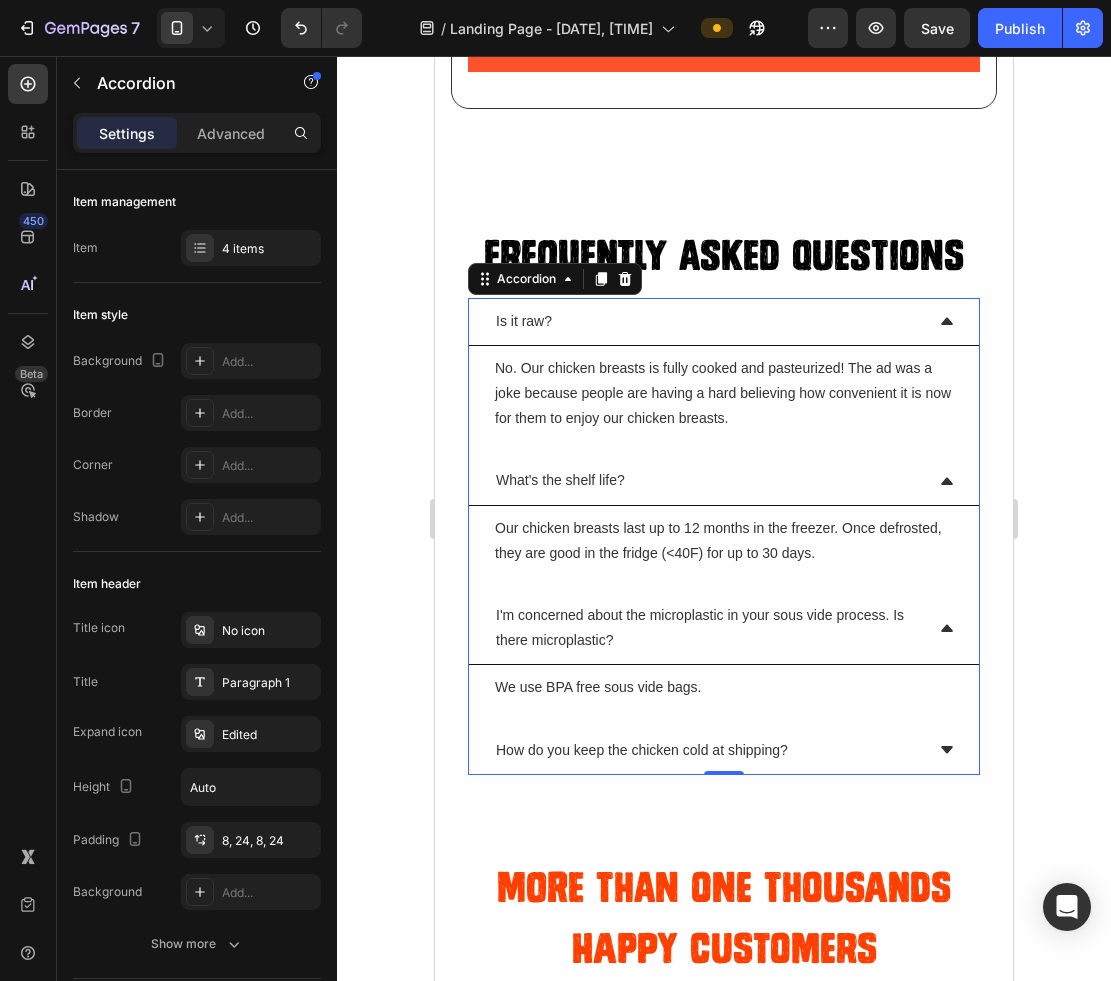 click on "How do you keep the chicken cold at shipping?" at bounding box center [724, 751] 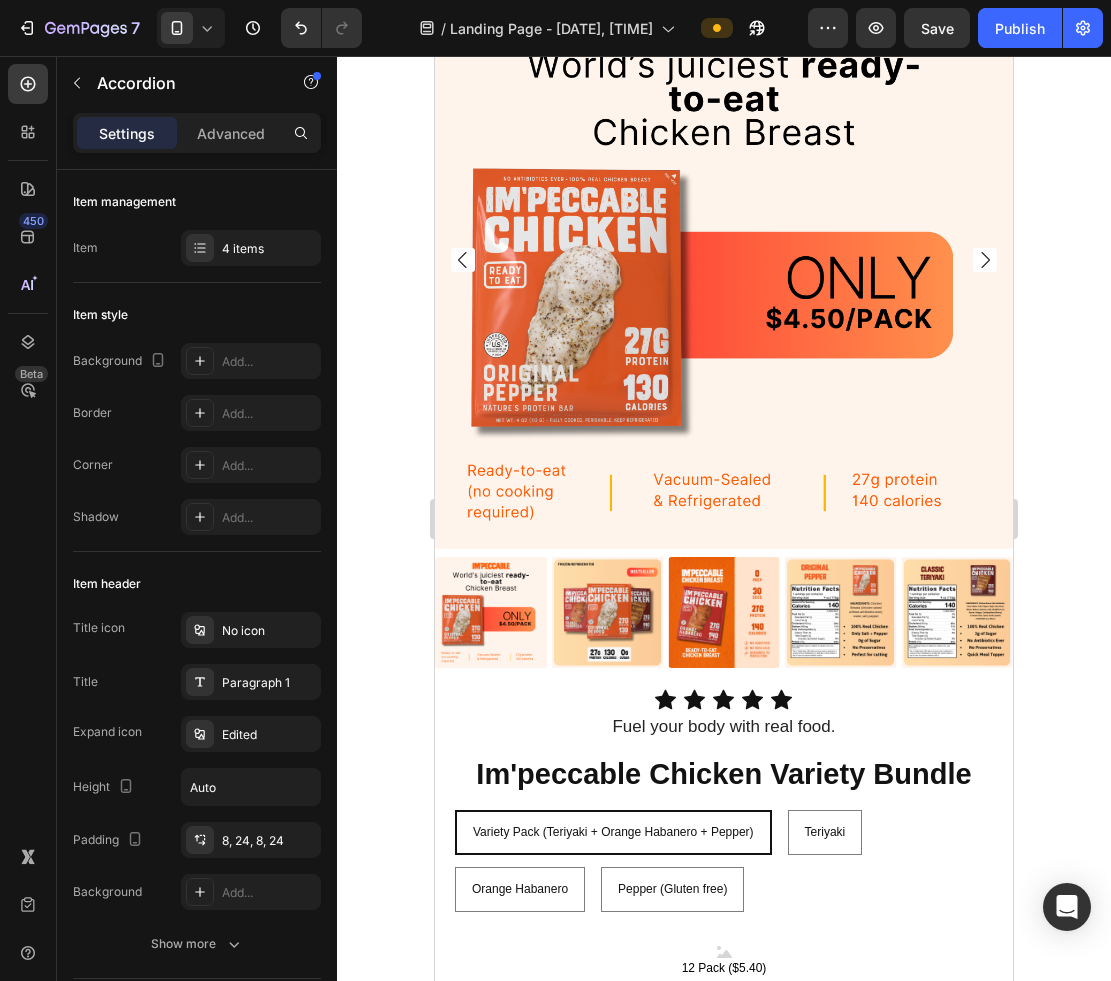 scroll, scrollTop: 9720, scrollLeft: 0, axis: vertical 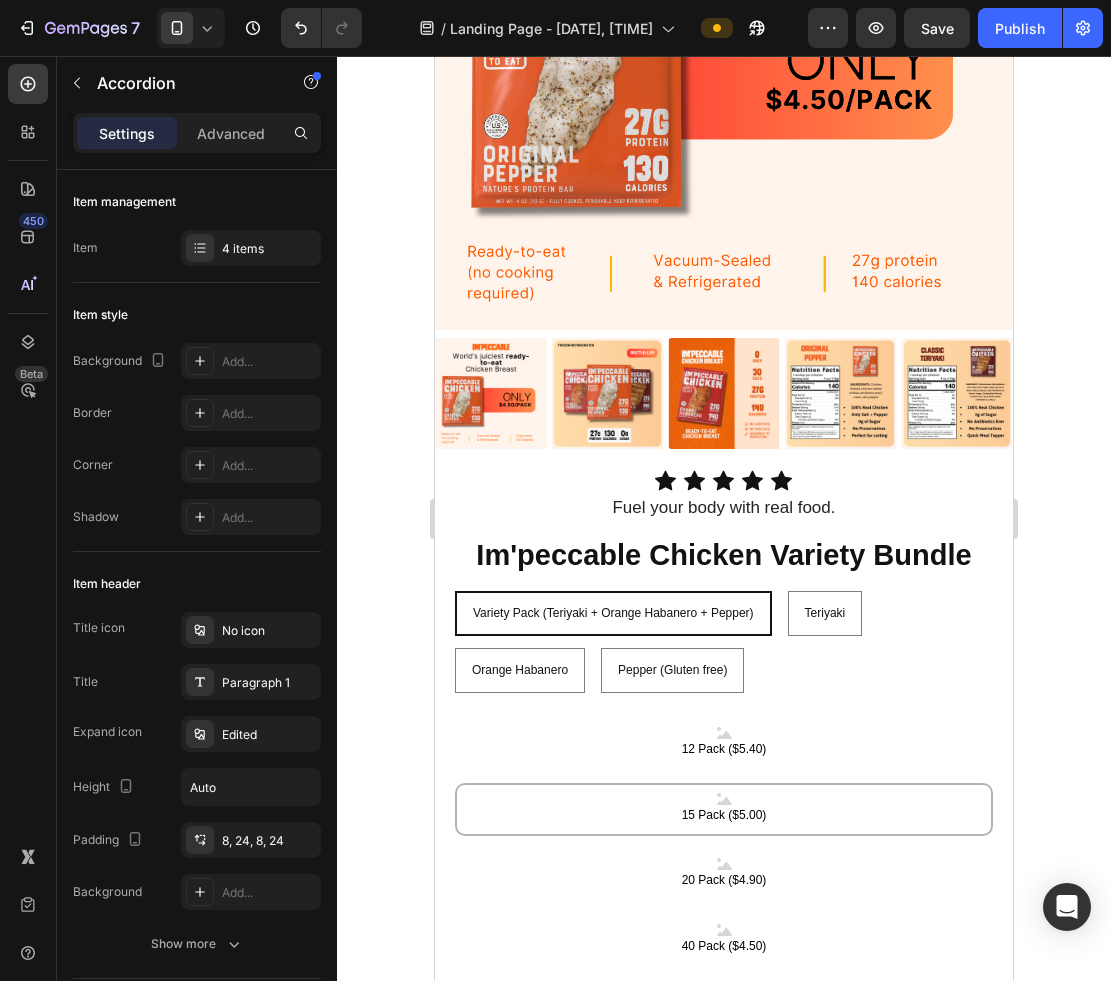 click on "Image Free Shipping Text block from $50 Text block" at bounding box center [724, -357] 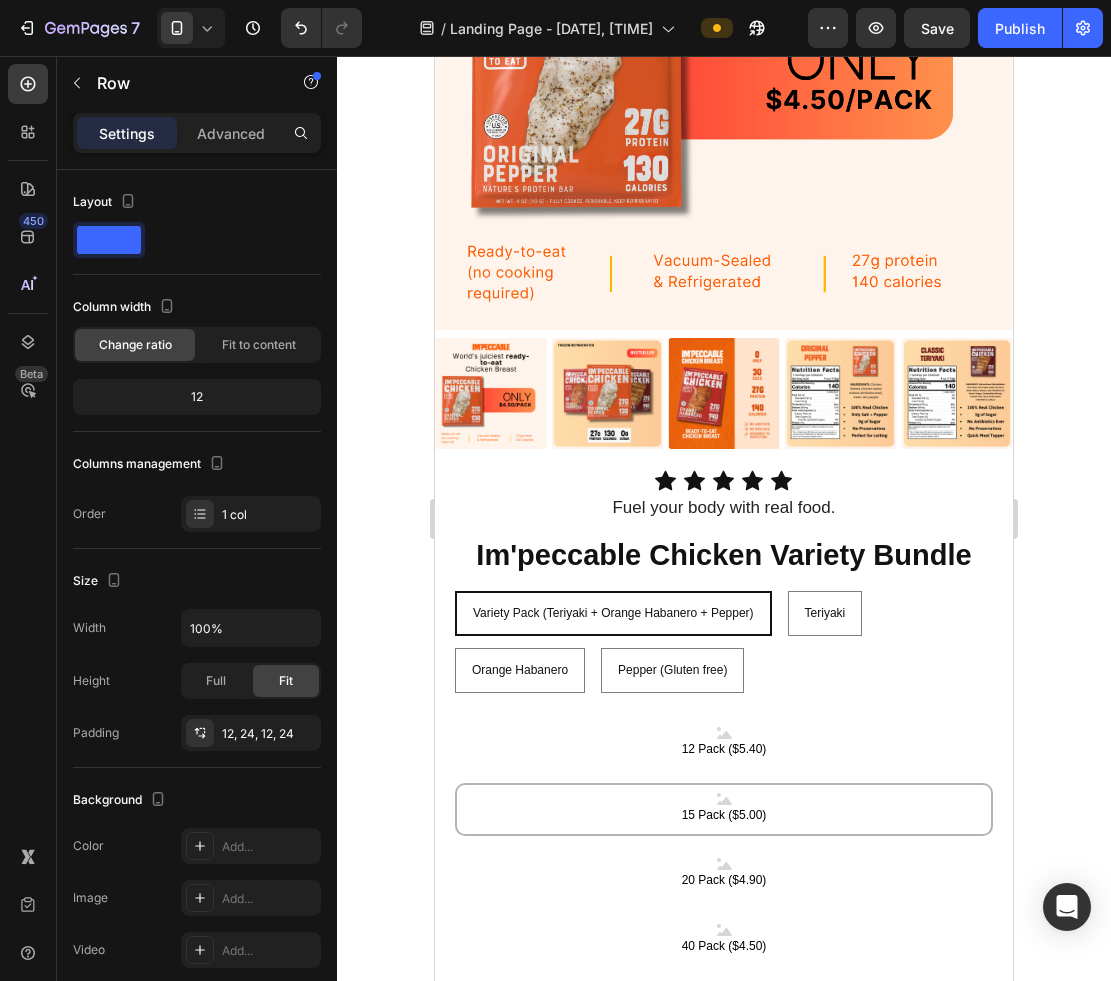 click 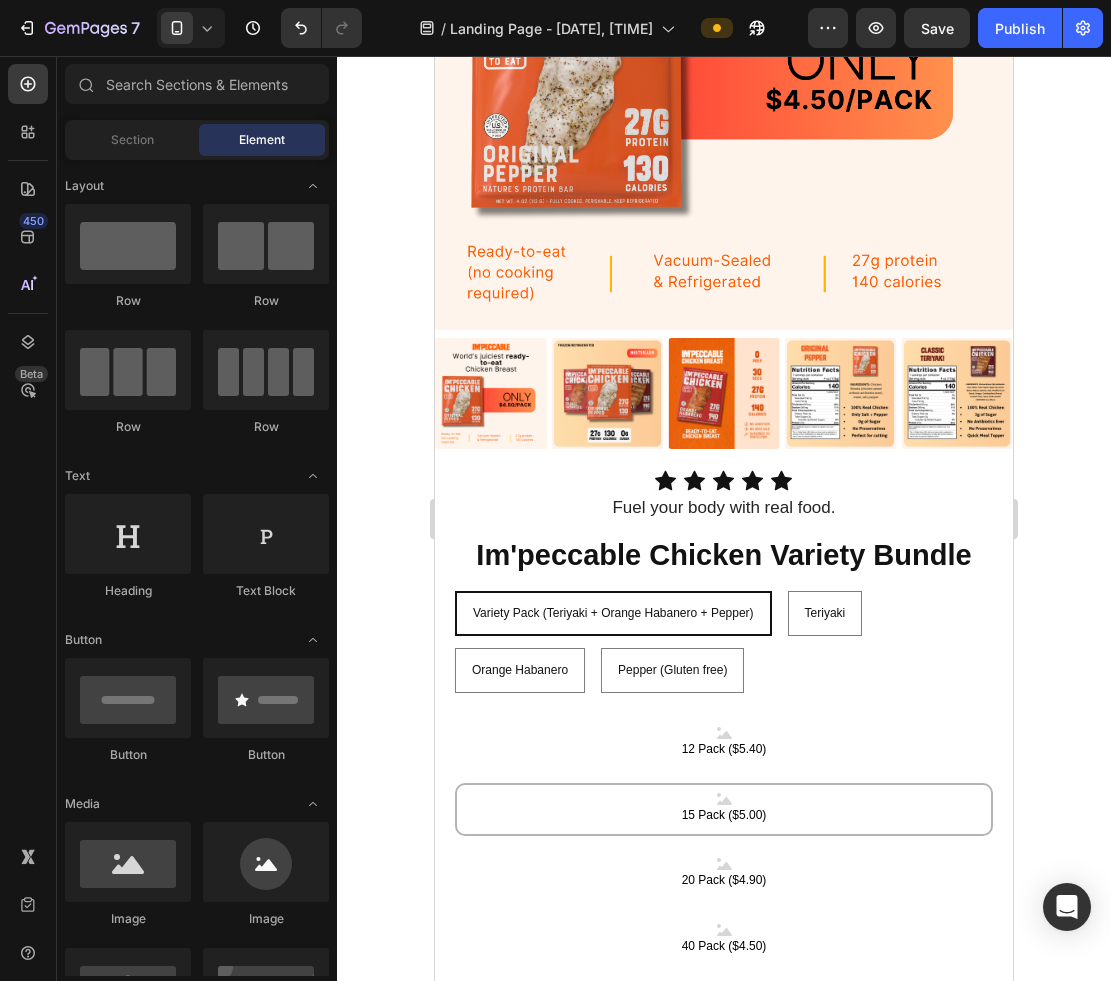 click 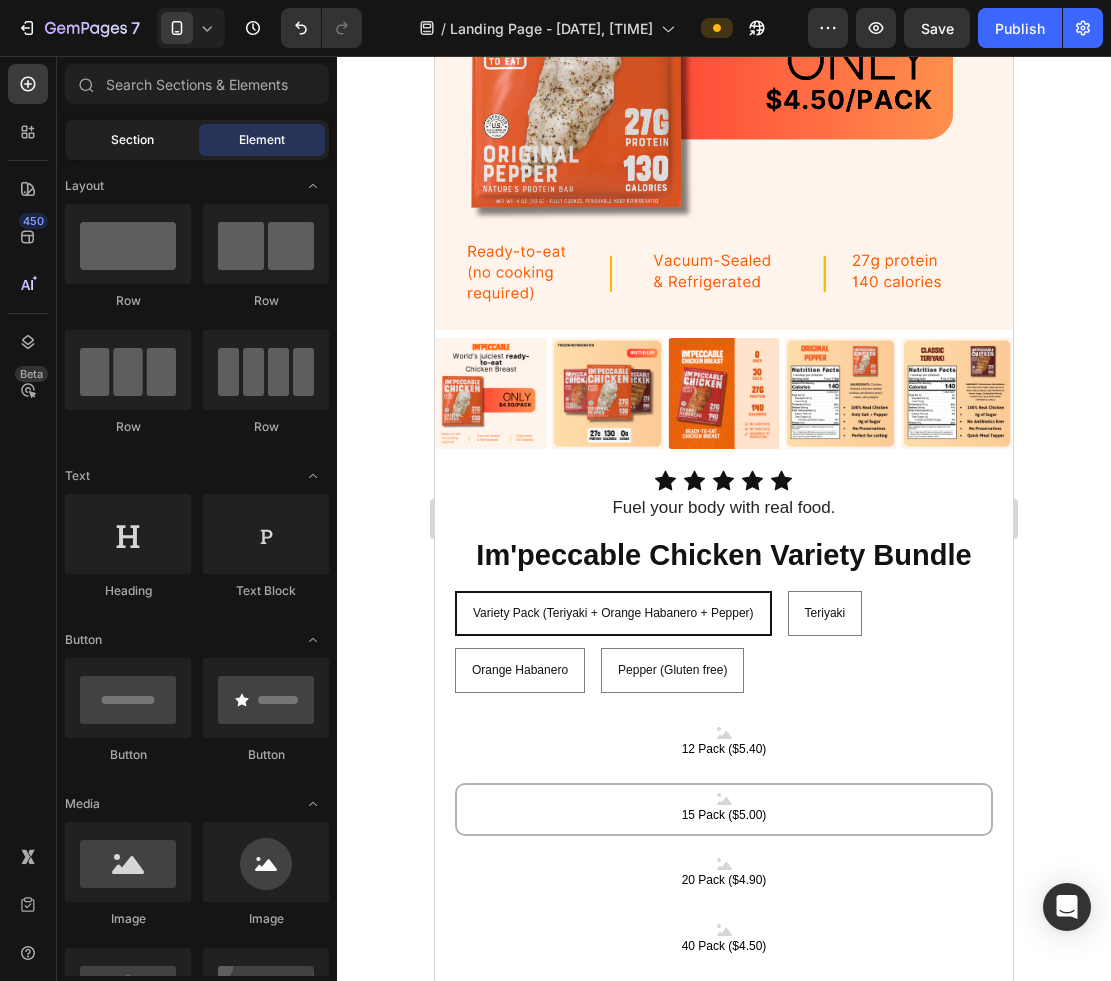 click on "Section" 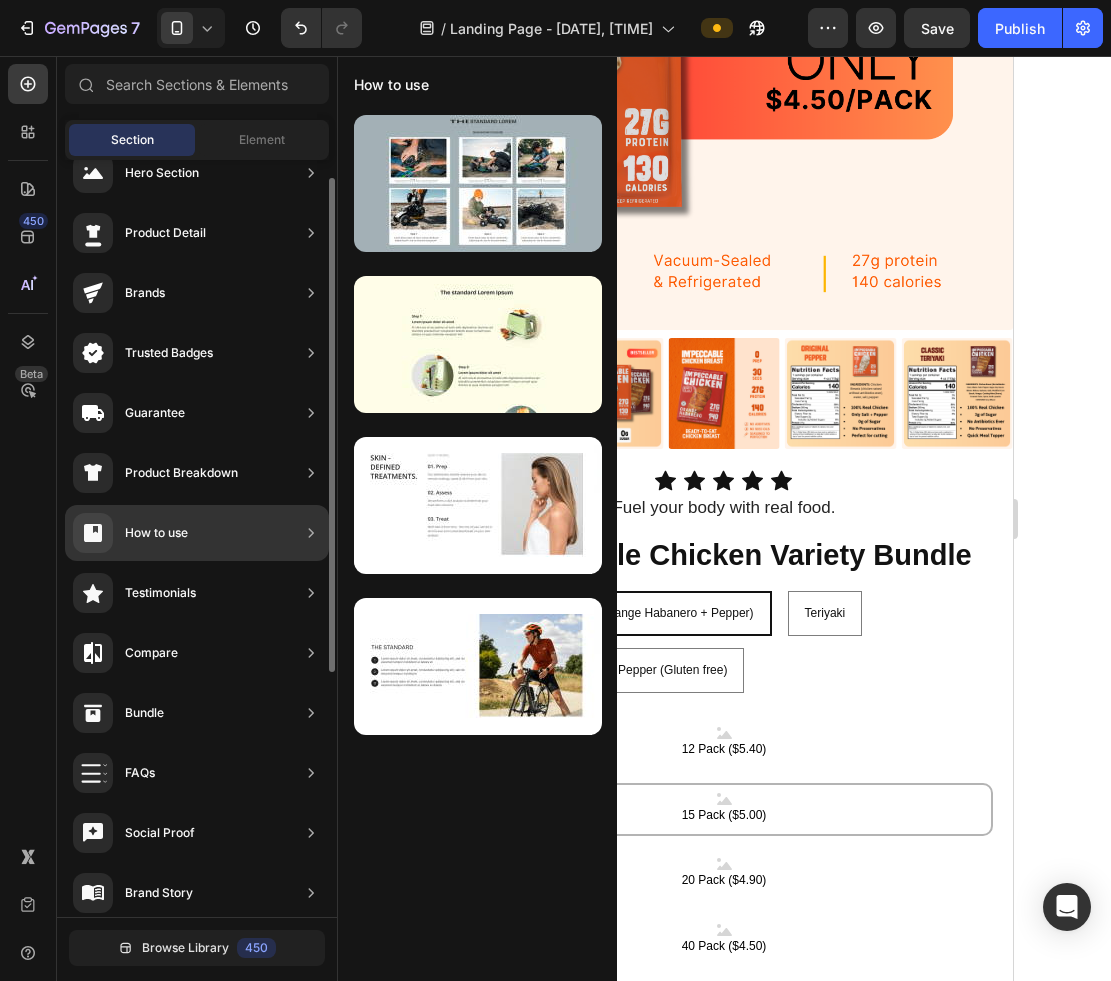 scroll, scrollTop: 30, scrollLeft: 0, axis: vertical 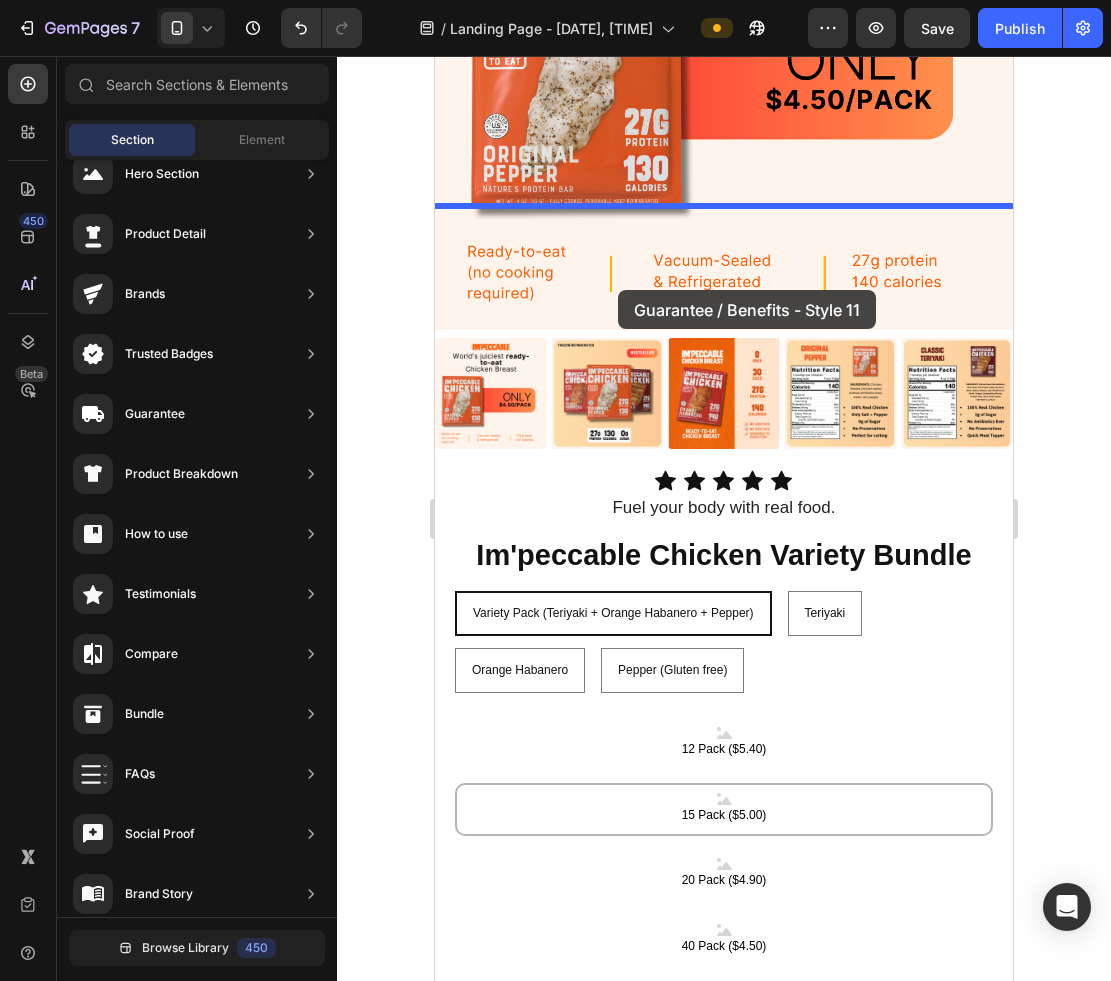 drag, startPoint x: 919, startPoint y: 768, endPoint x: 618, endPoint y: 290, distance: 564.8761 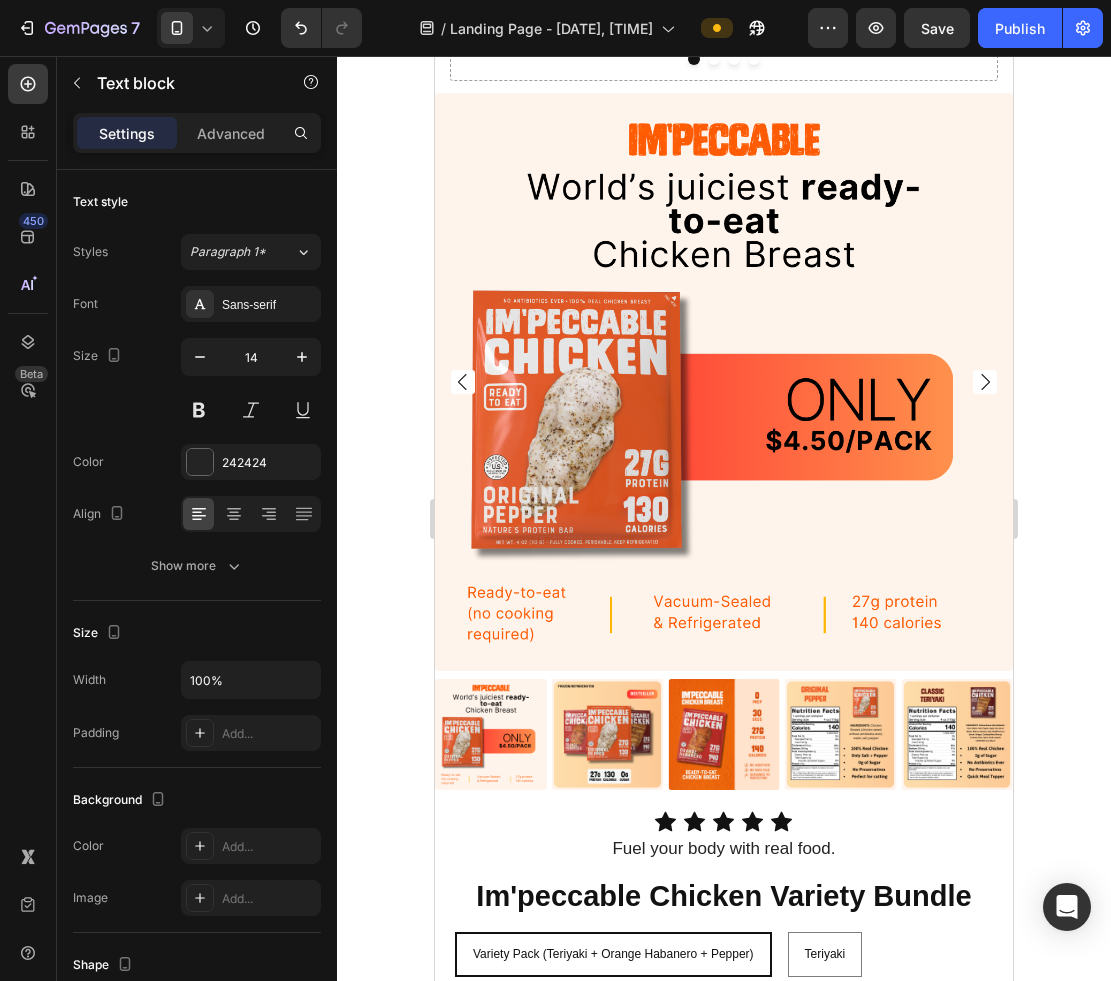 click on "Payment" at bounding box center [821, -282] 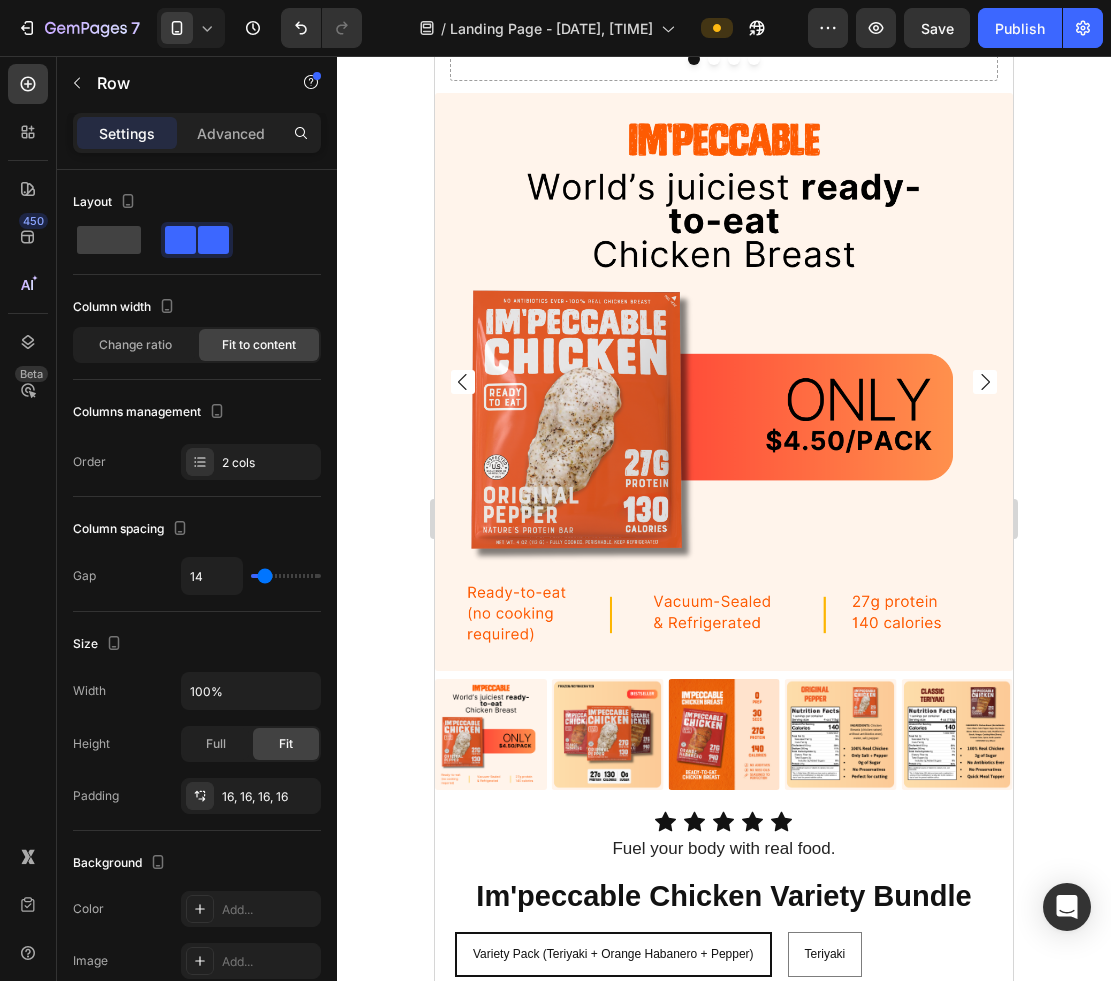 click on "Image Only Best Text block Brands Text block Row   0" at bounding box center (587, -189) 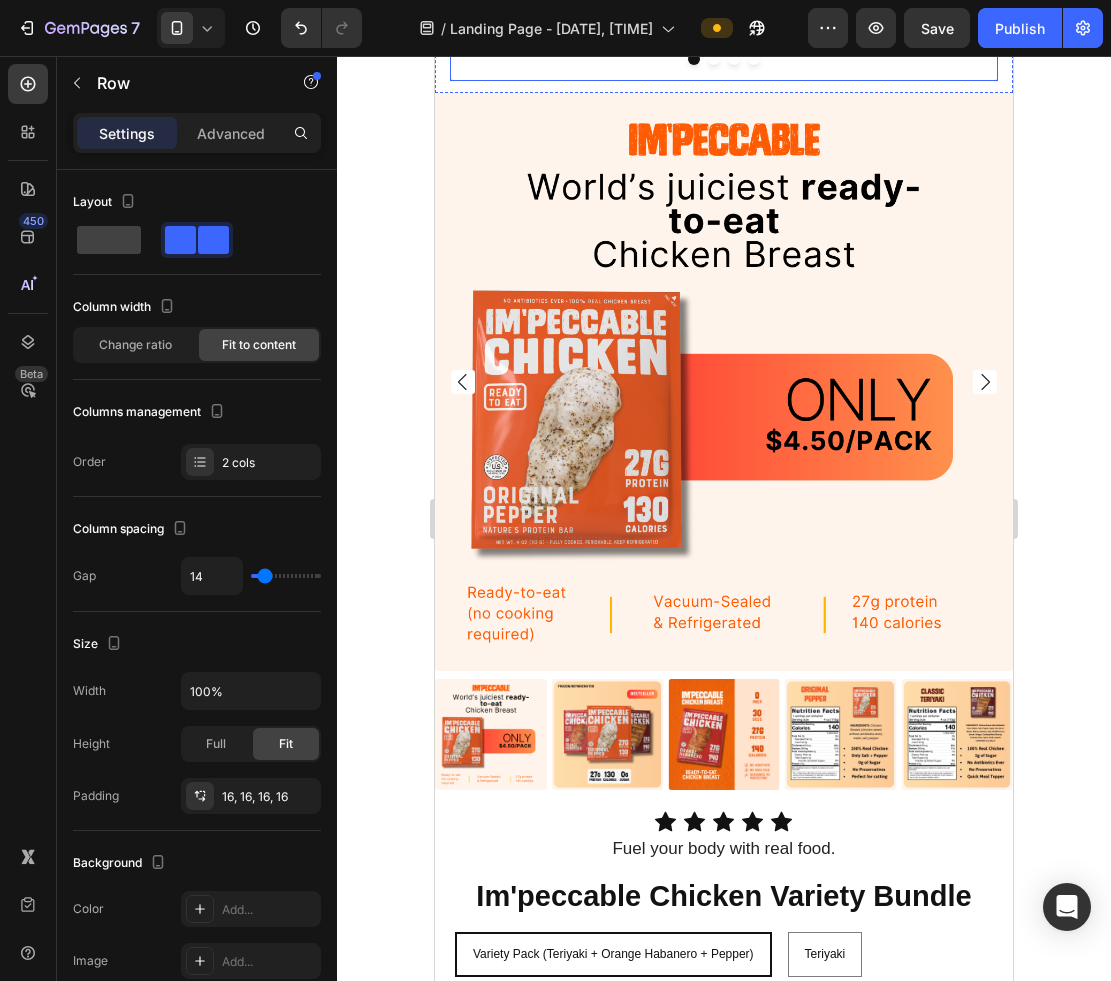 click on "Drop element here" at bounding box center [724, -3] 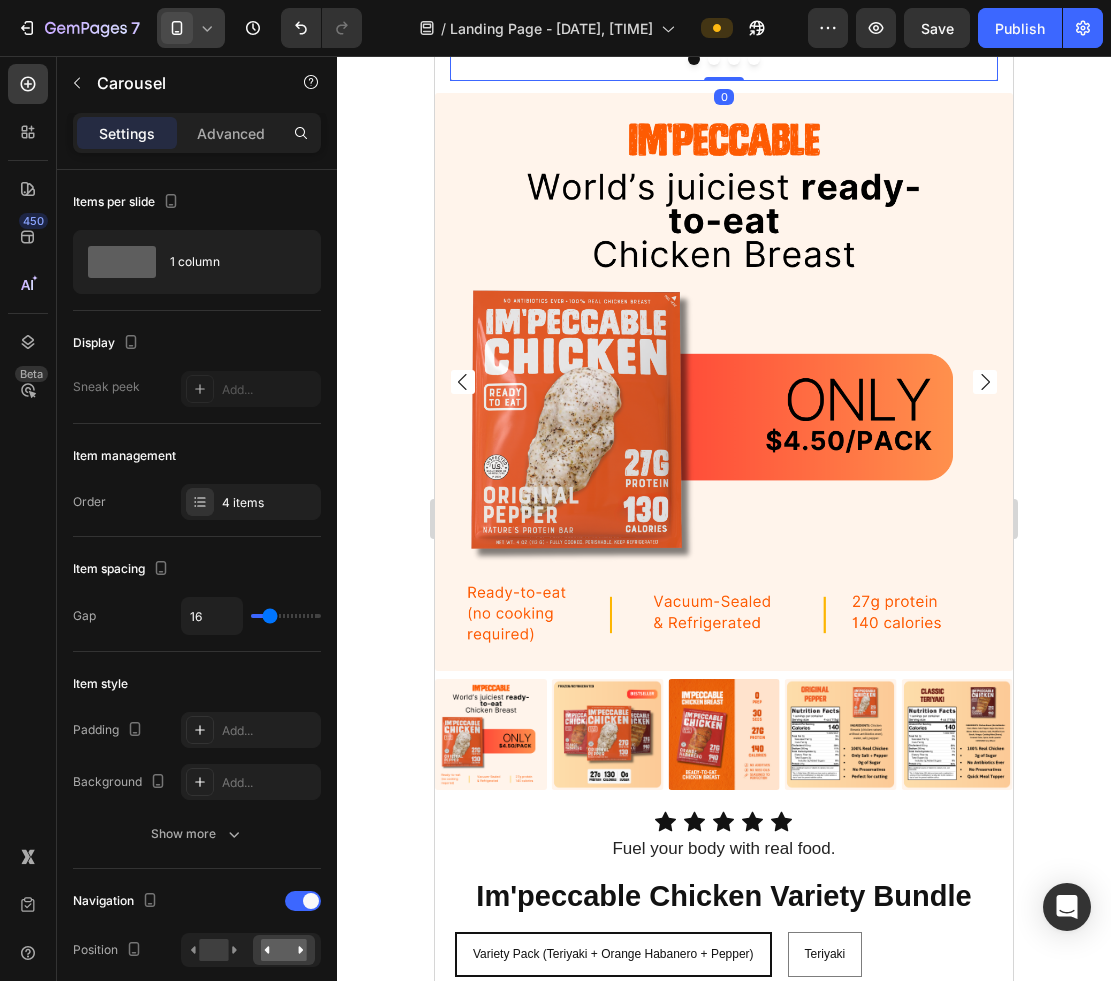 click 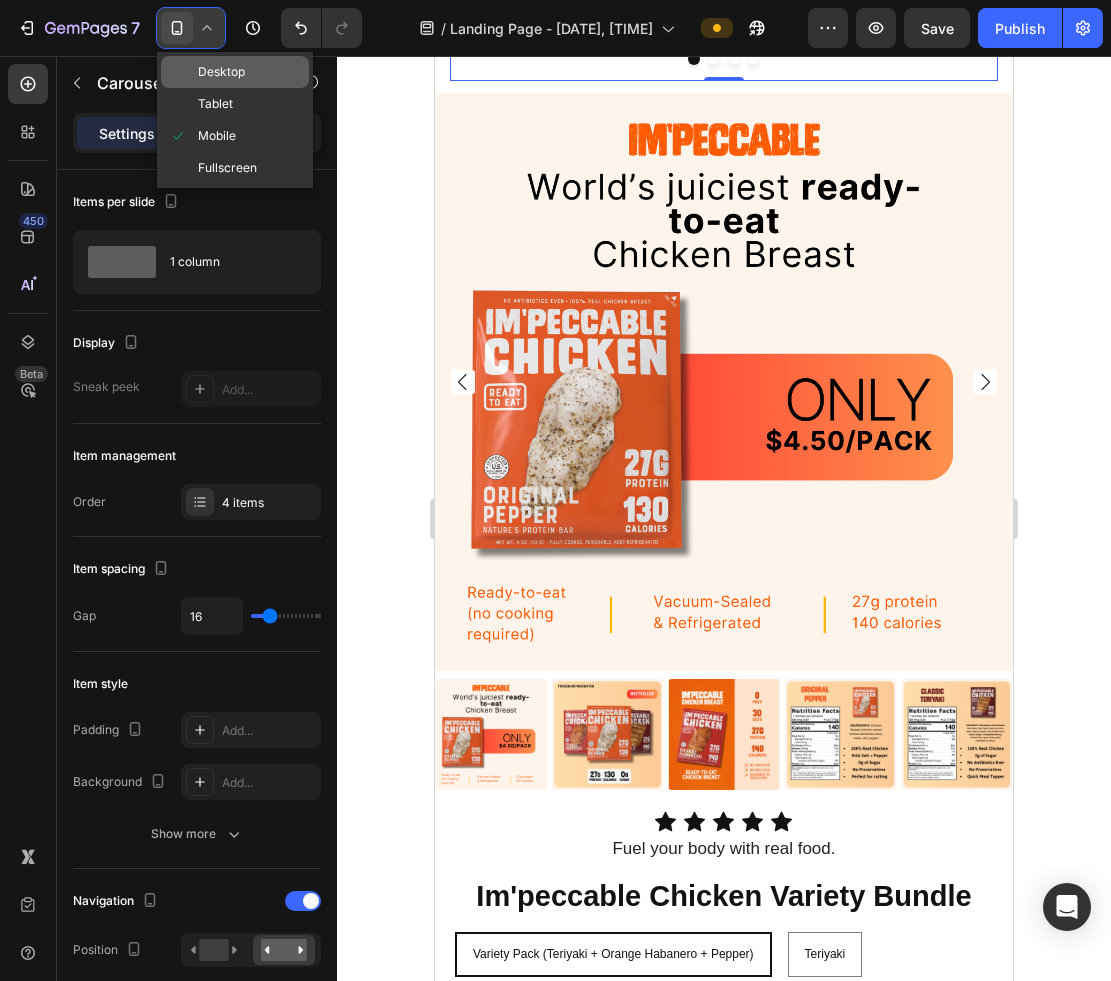click on "Desktop" 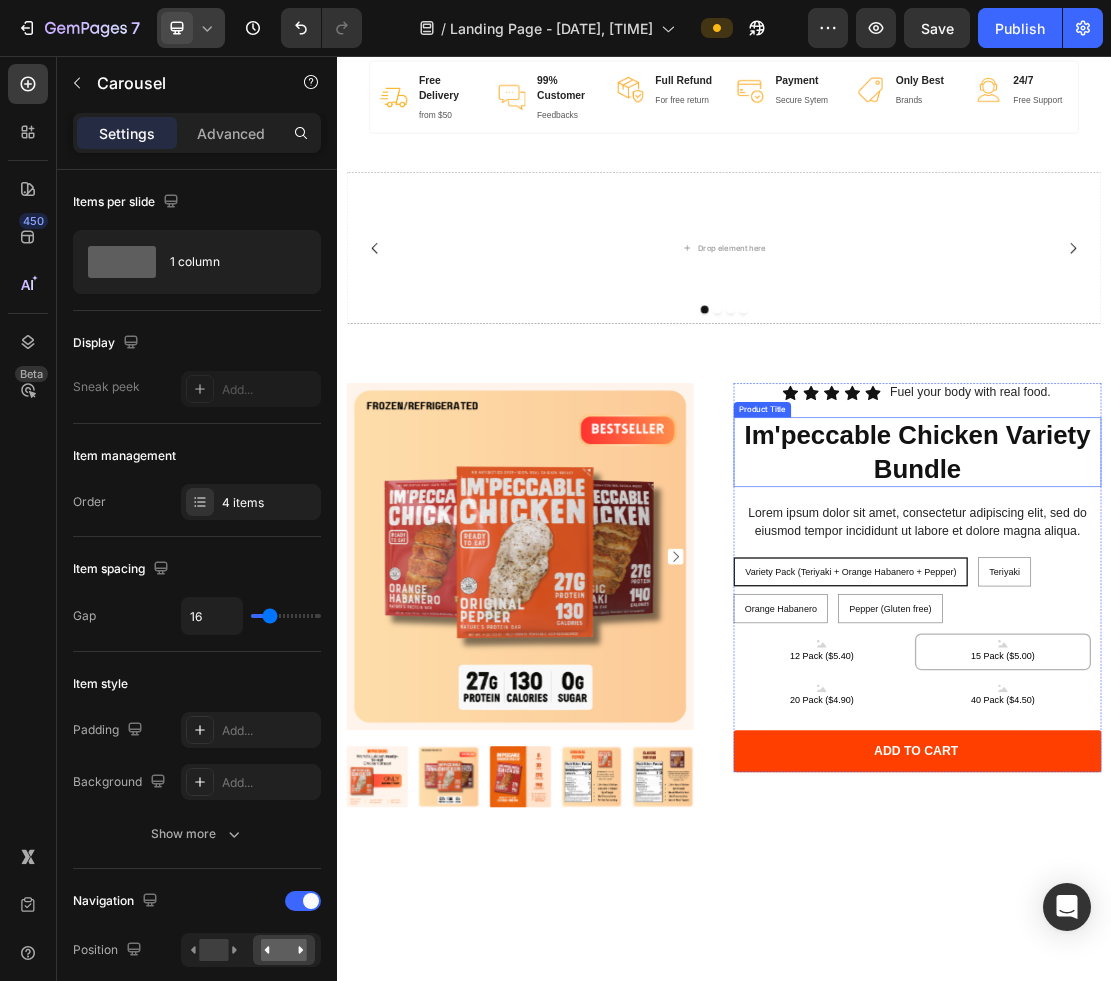 scroll, scrollTop: 9035, scrollLeft: 0, axis: vertical 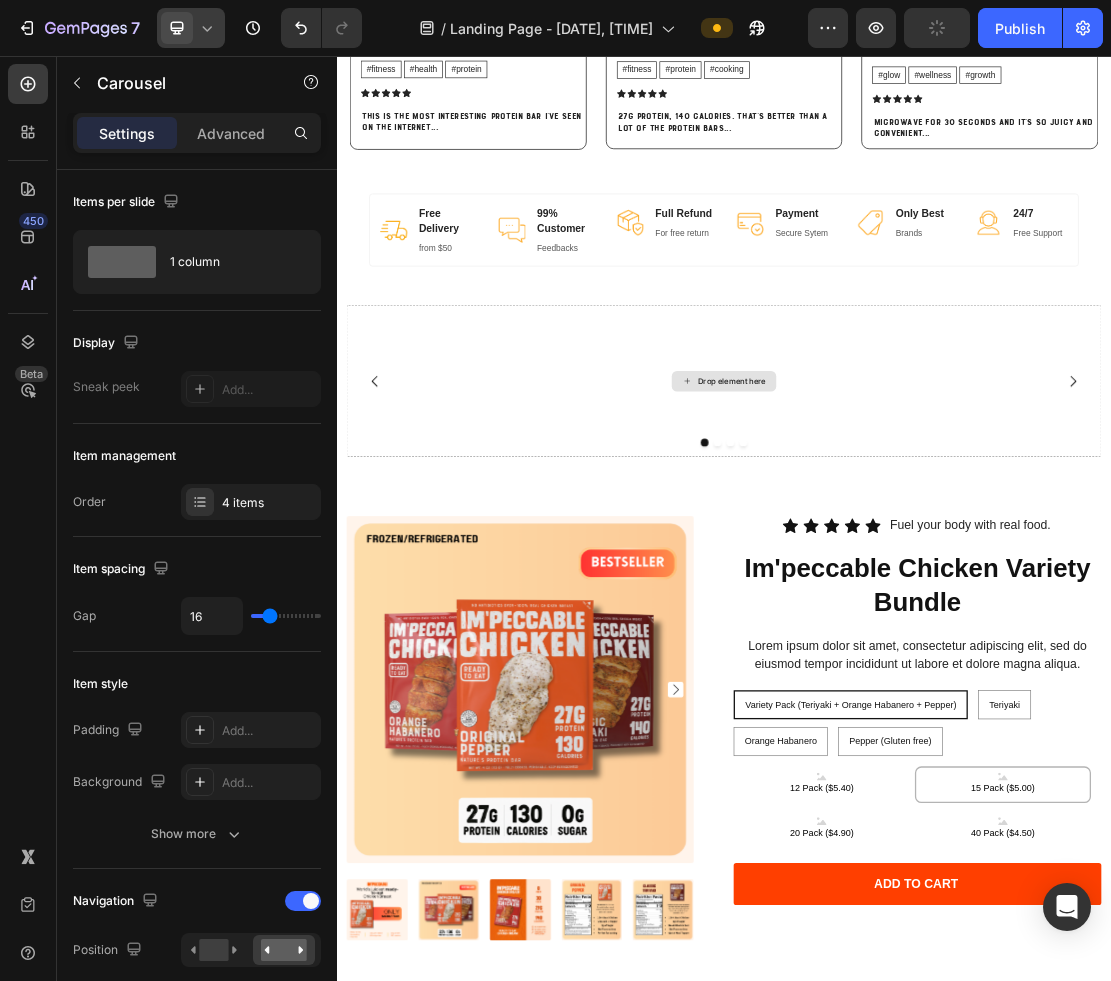 click on "Drop element here" at bounding box center (937, 560) 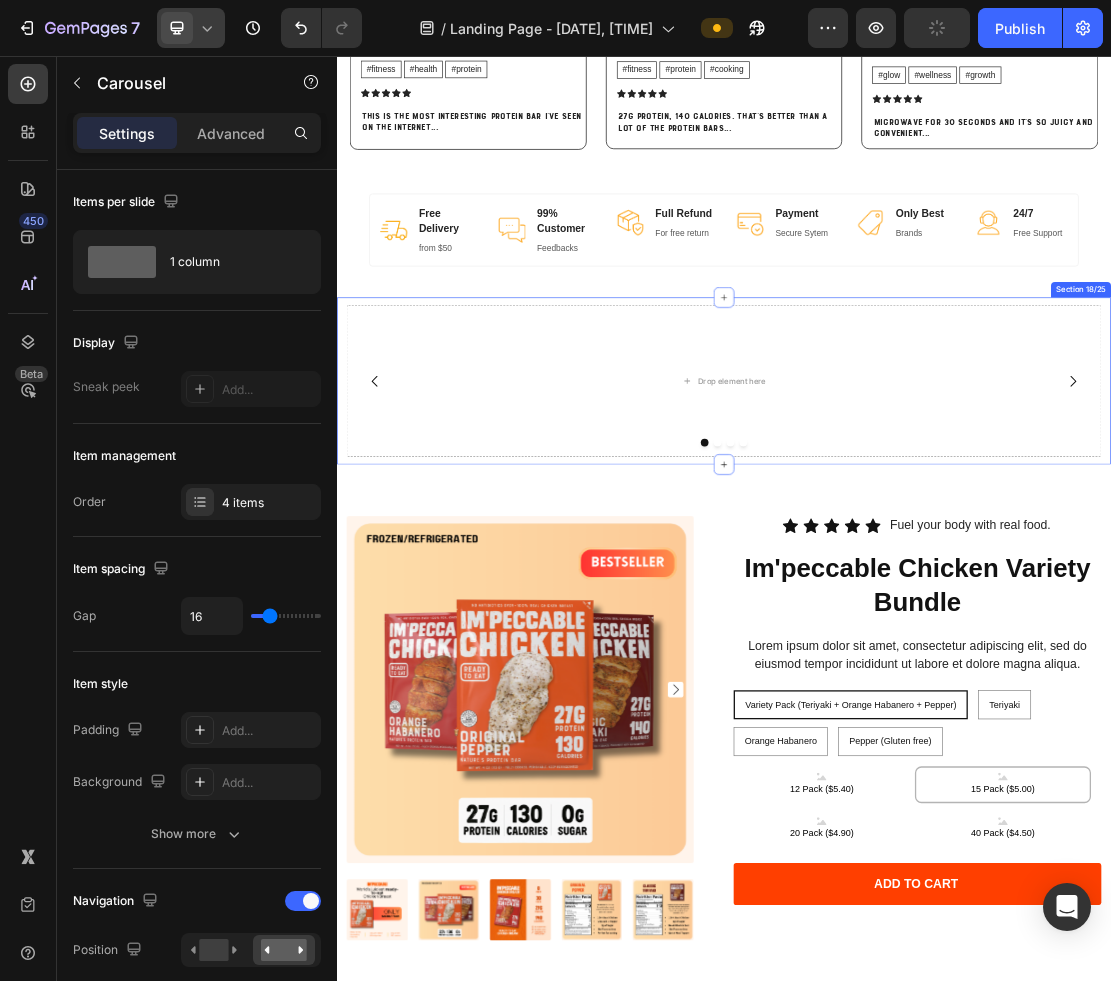 click on "Drop element here" at bounding box center [937, 560] 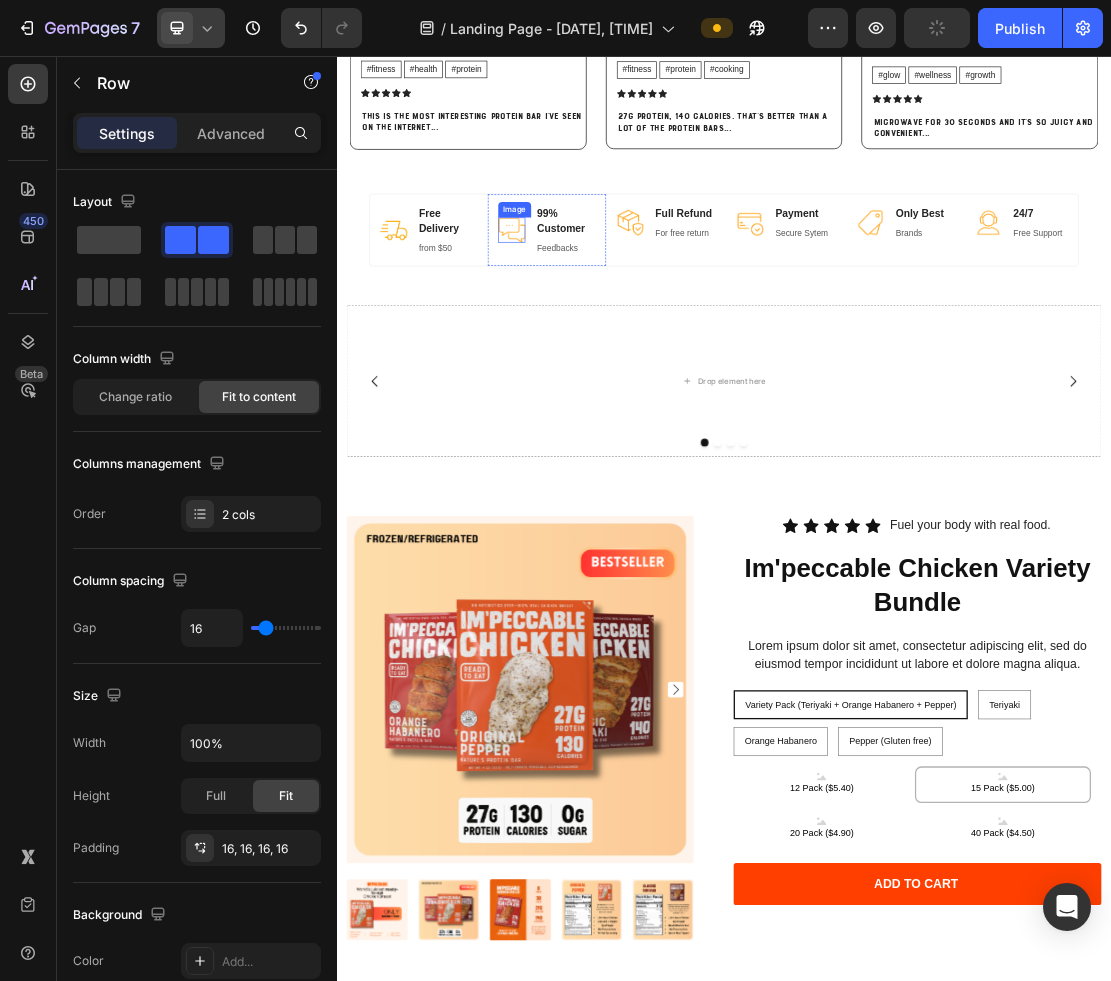 click on "Image 99% Customer Text block Feedbacks Text block Row" at bounding box center (662, 327) 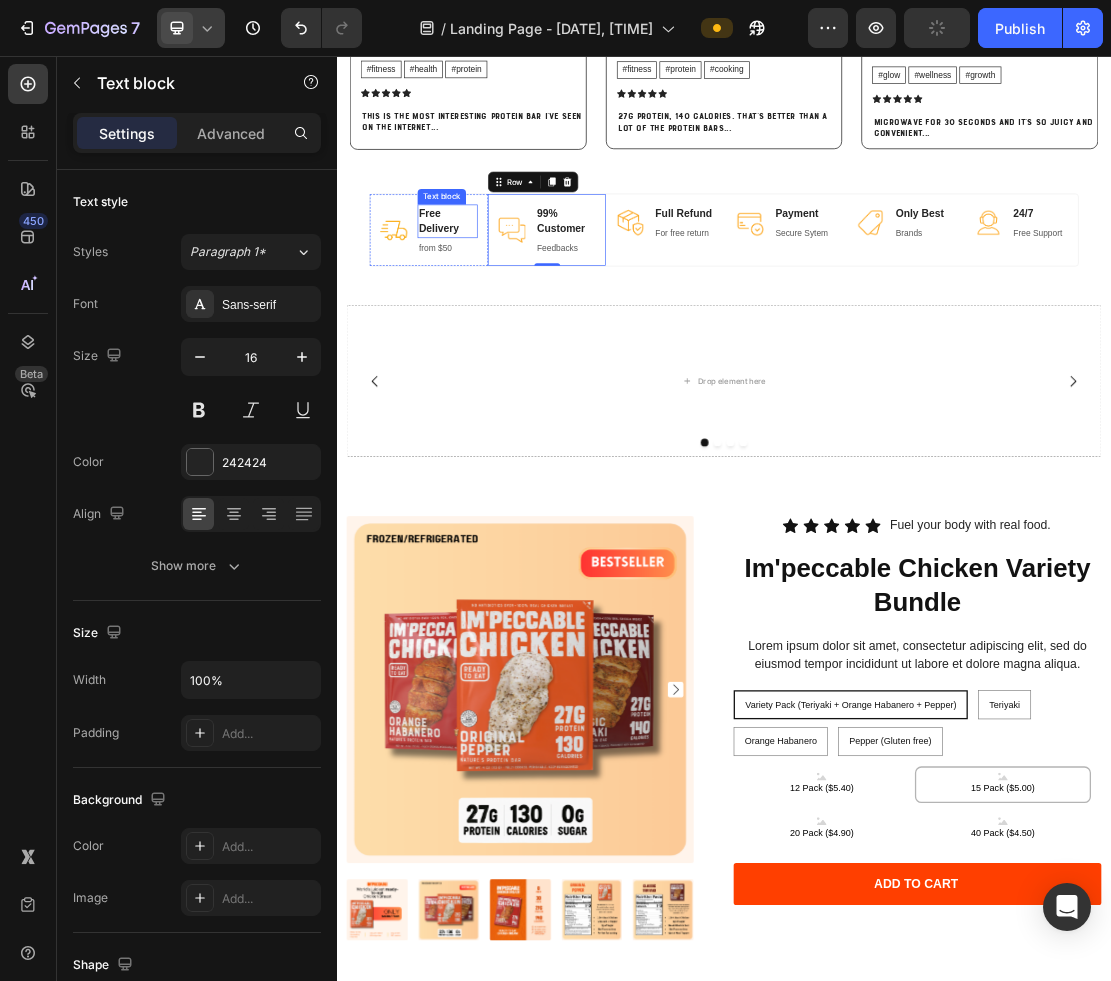 click on "Free Delivery" at bounding box center [508, 313] 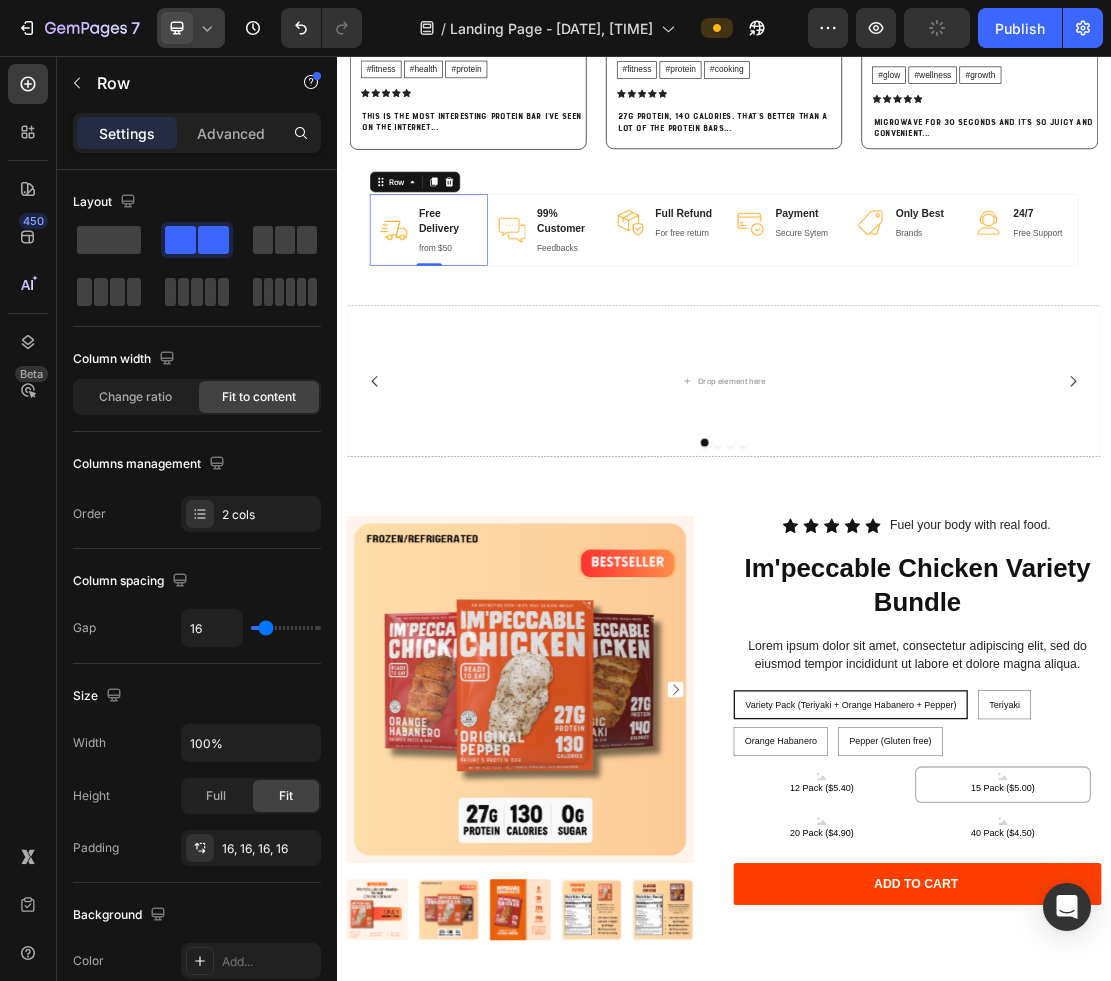 click on "Image Free Delivery Text block from $50 Text block Row   0" at bounding box center [479, 327] 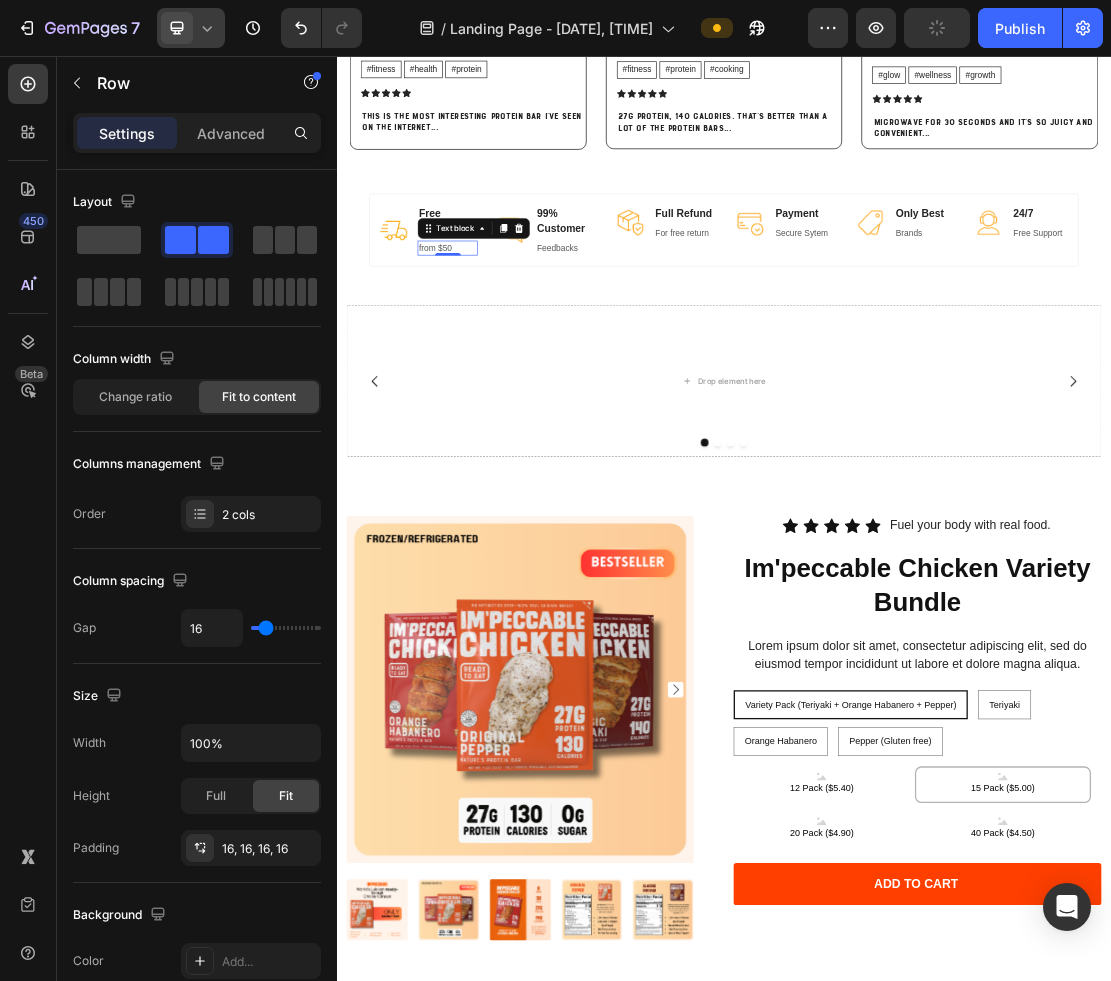 click on "from $50" at bounding box center [508, 355] 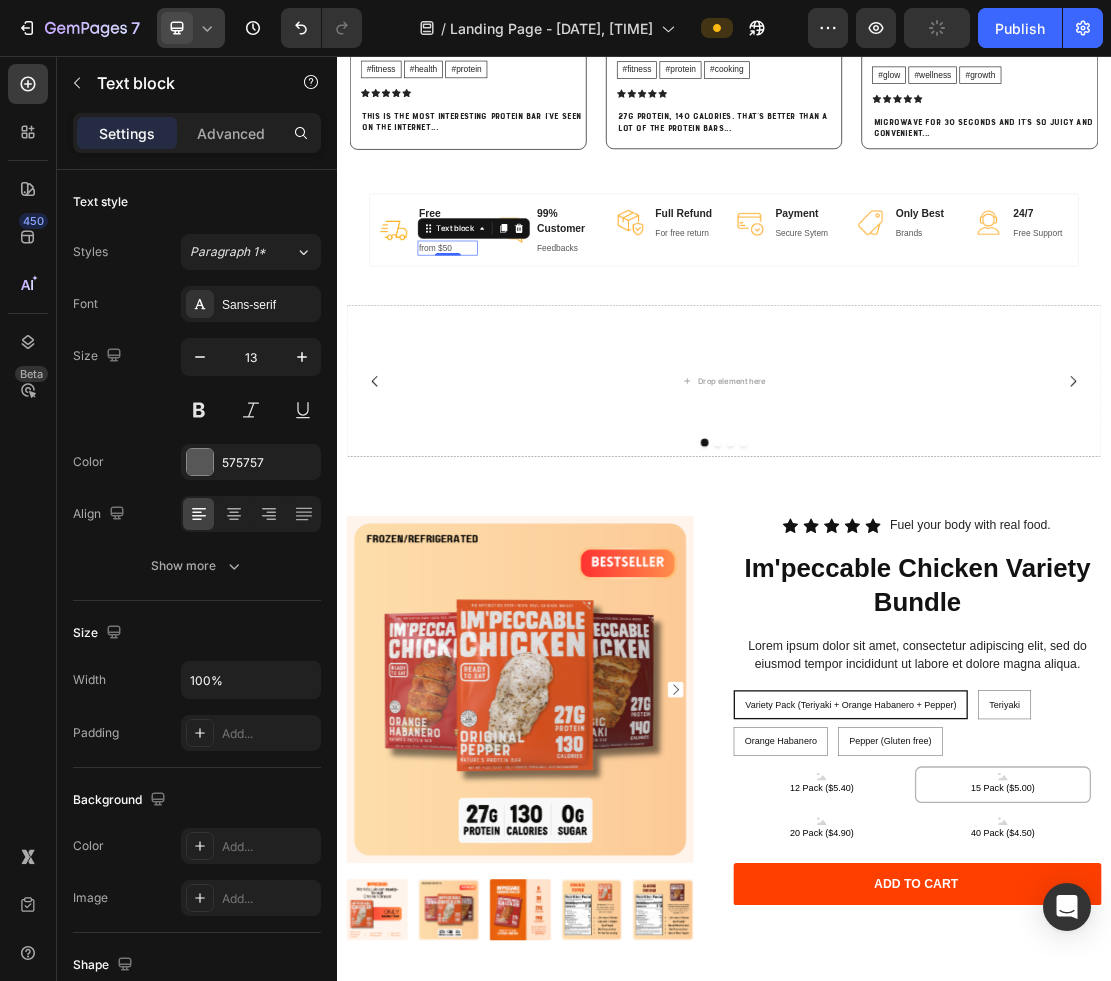 click on "from $50" at bounding box center [508, 355] 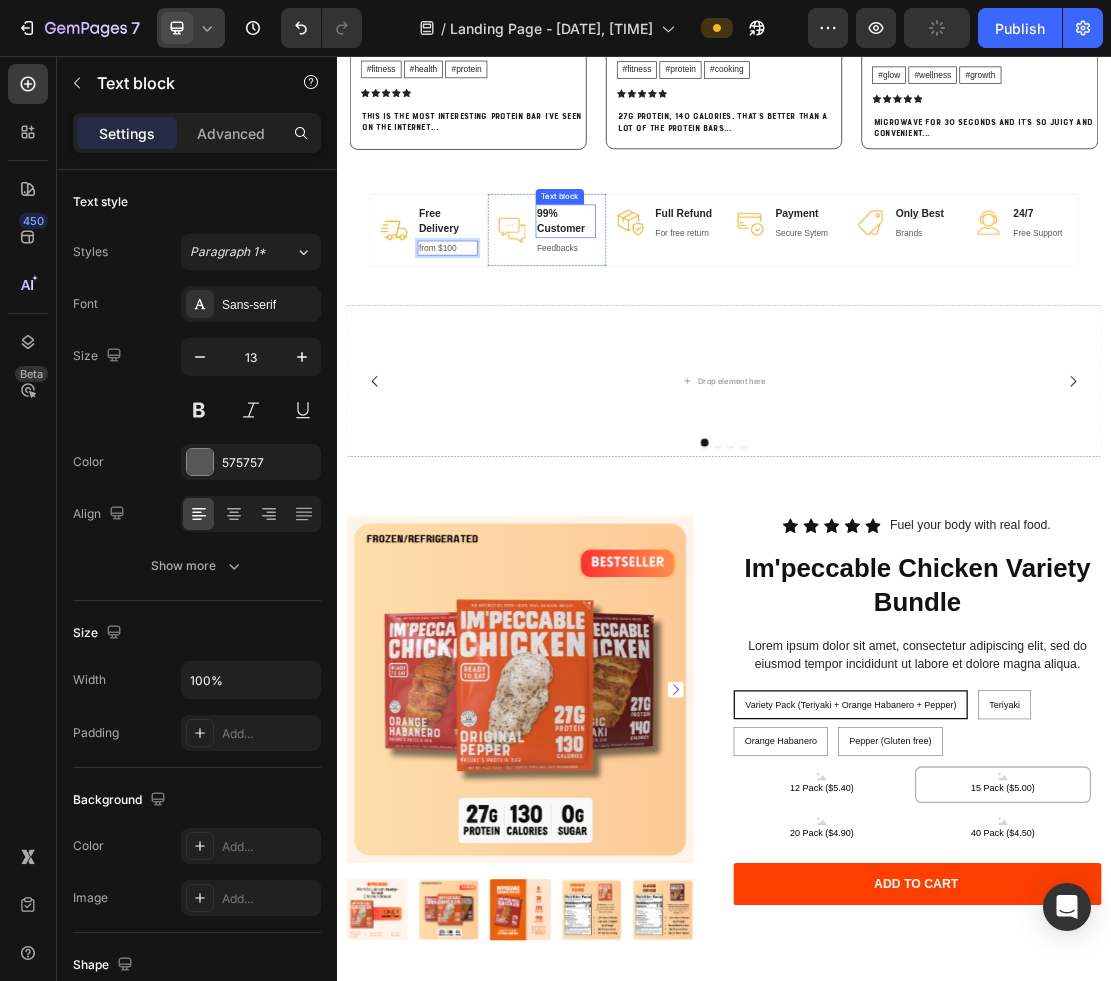 click on "99% Customer" at bounding box center [691, 313] 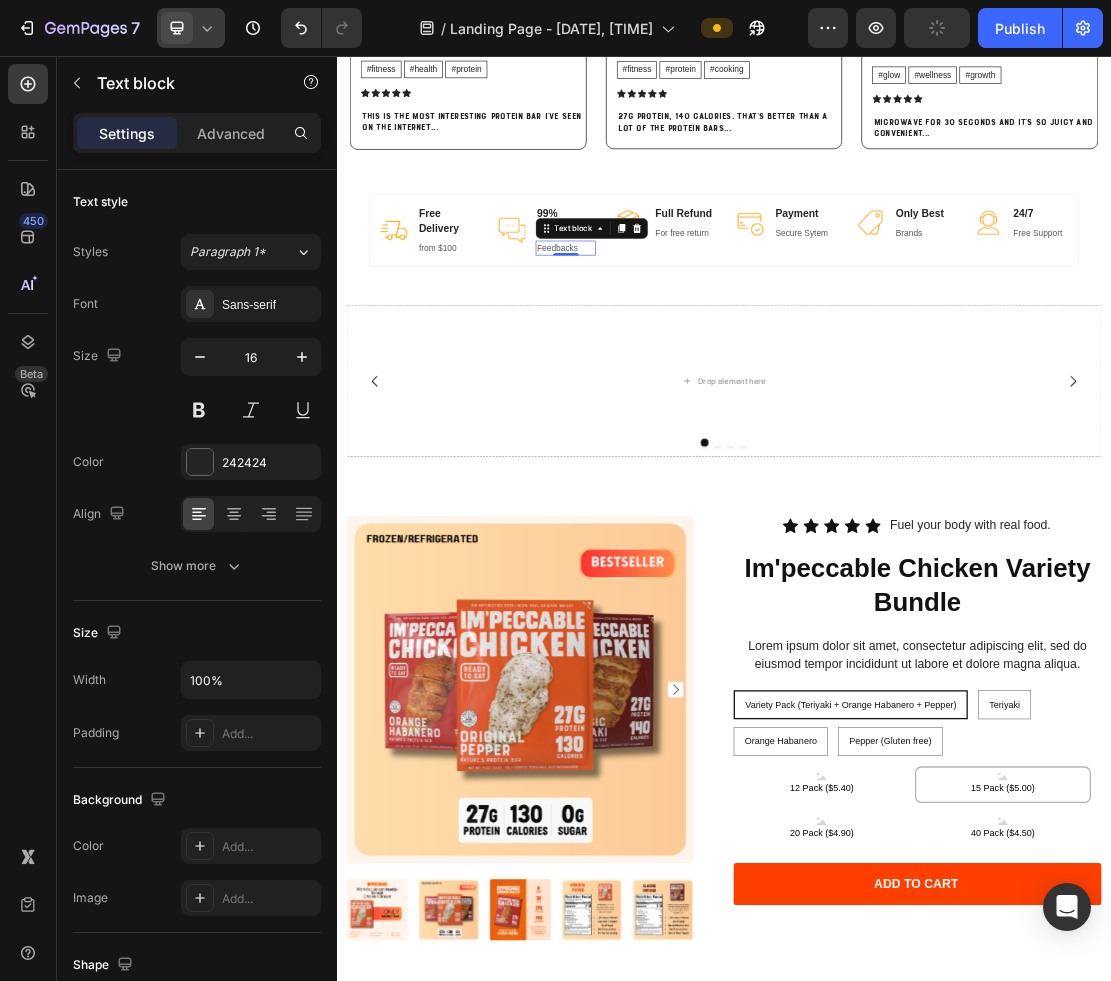 click on "Feedbacks" at bounding box center (691, 355) 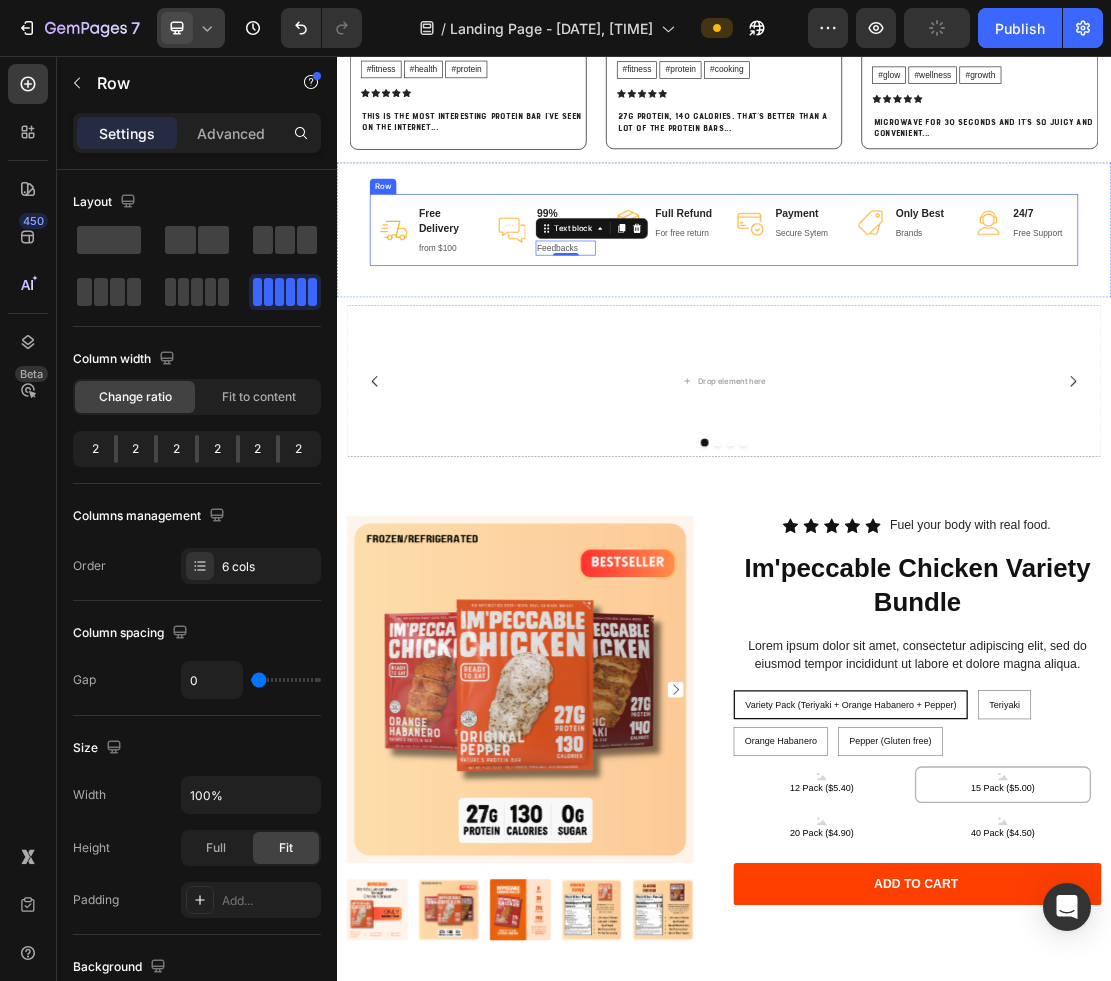 click on "Image Full Refund Text block For free return Text block Row" at bounding box center (845, 327) 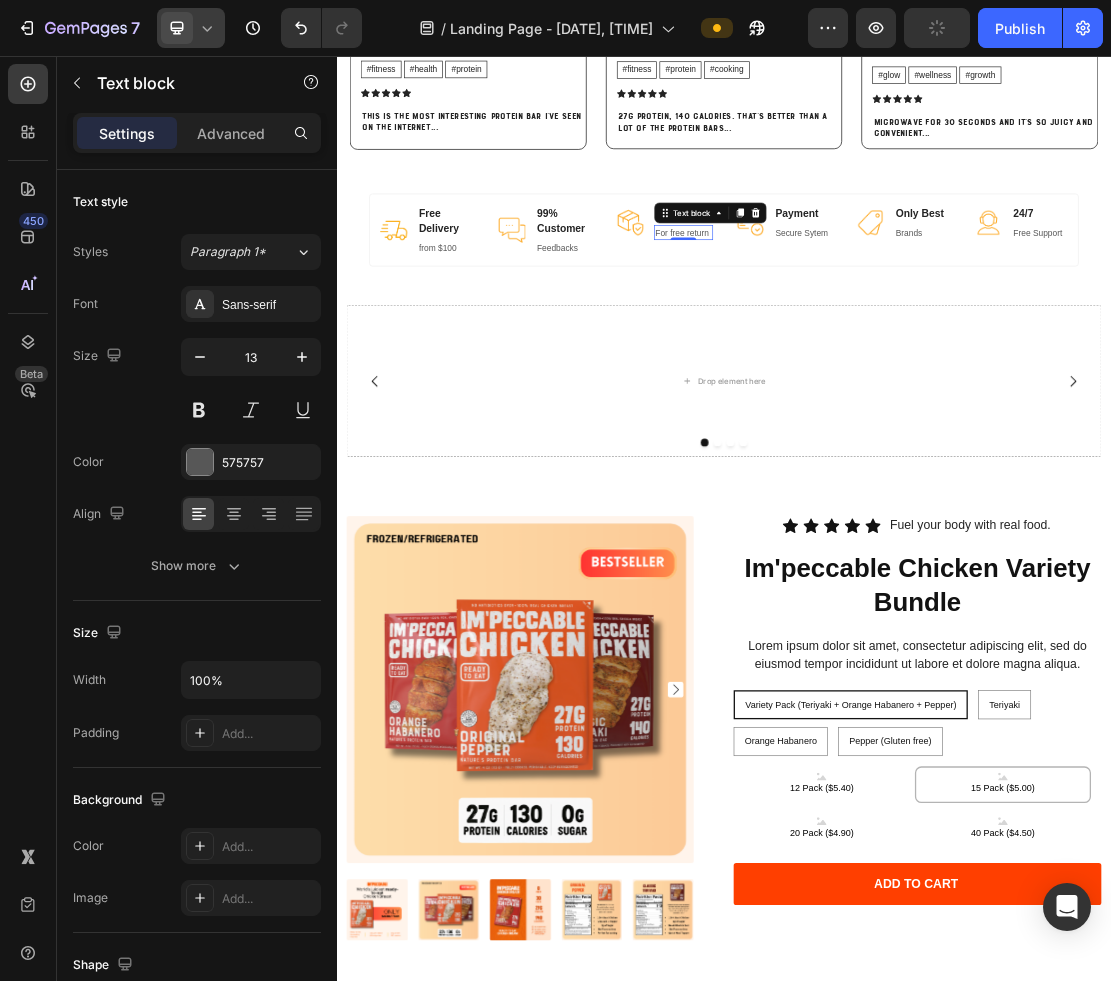 click on "For free return" at bounding box center (875, 331) 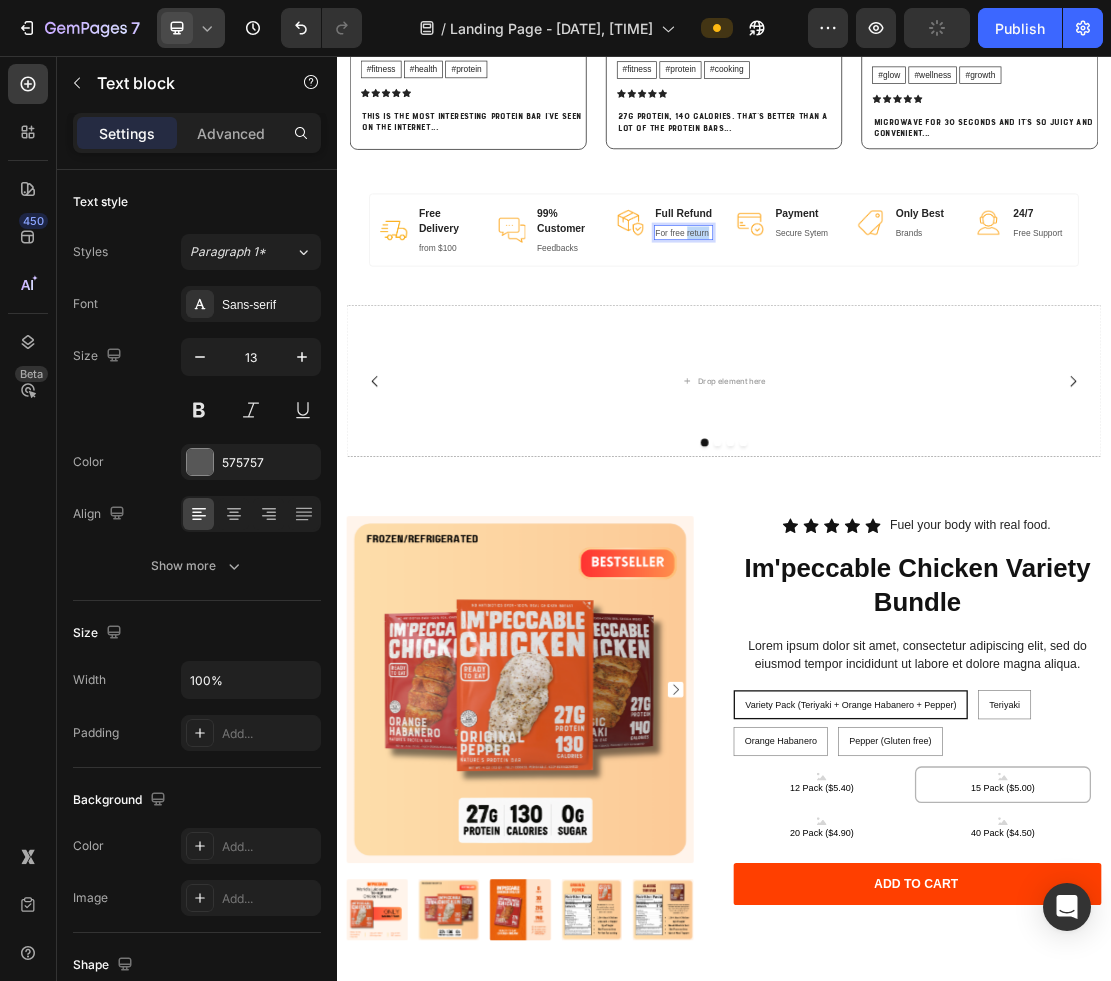 click on "For free return" at bounding box center (875, 331) 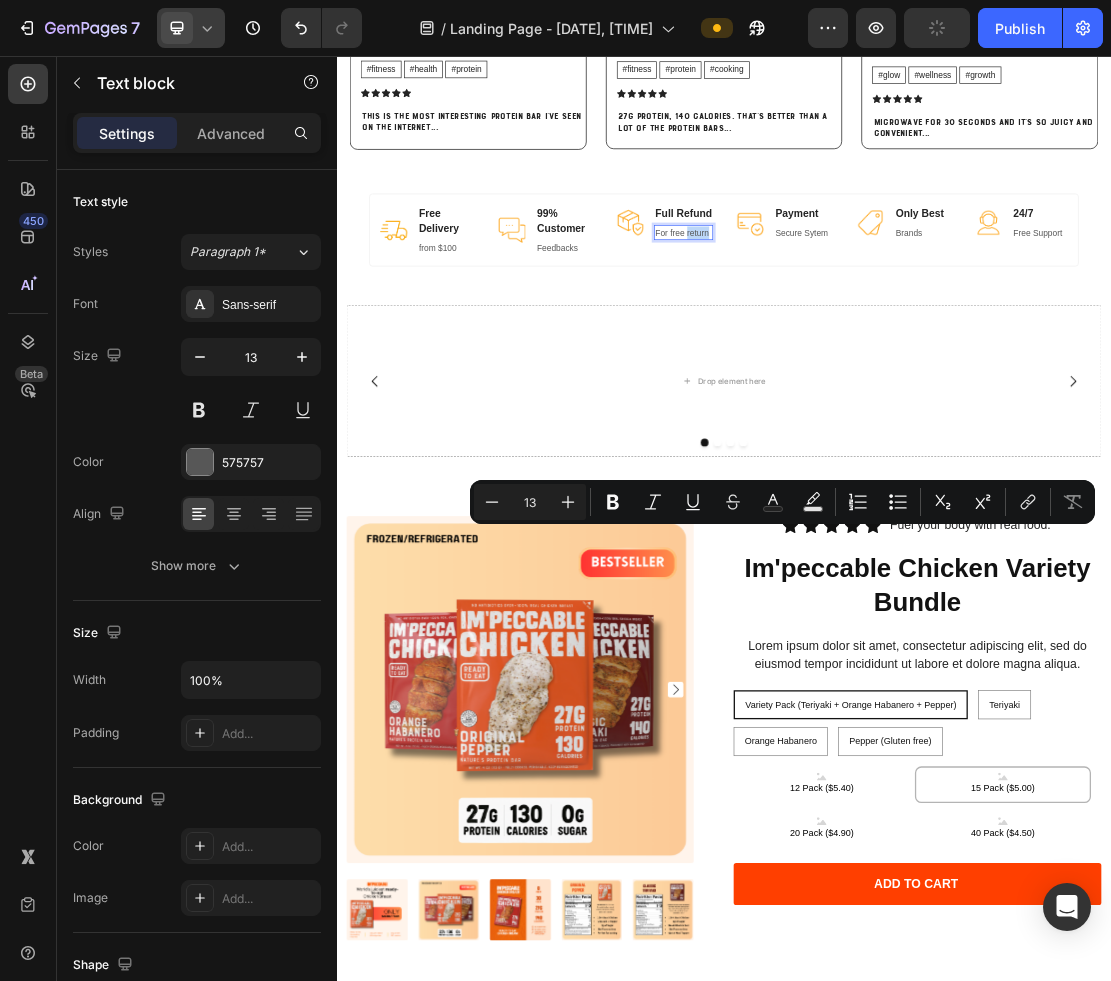 click on "For free return" at bounding box center [875, 331] 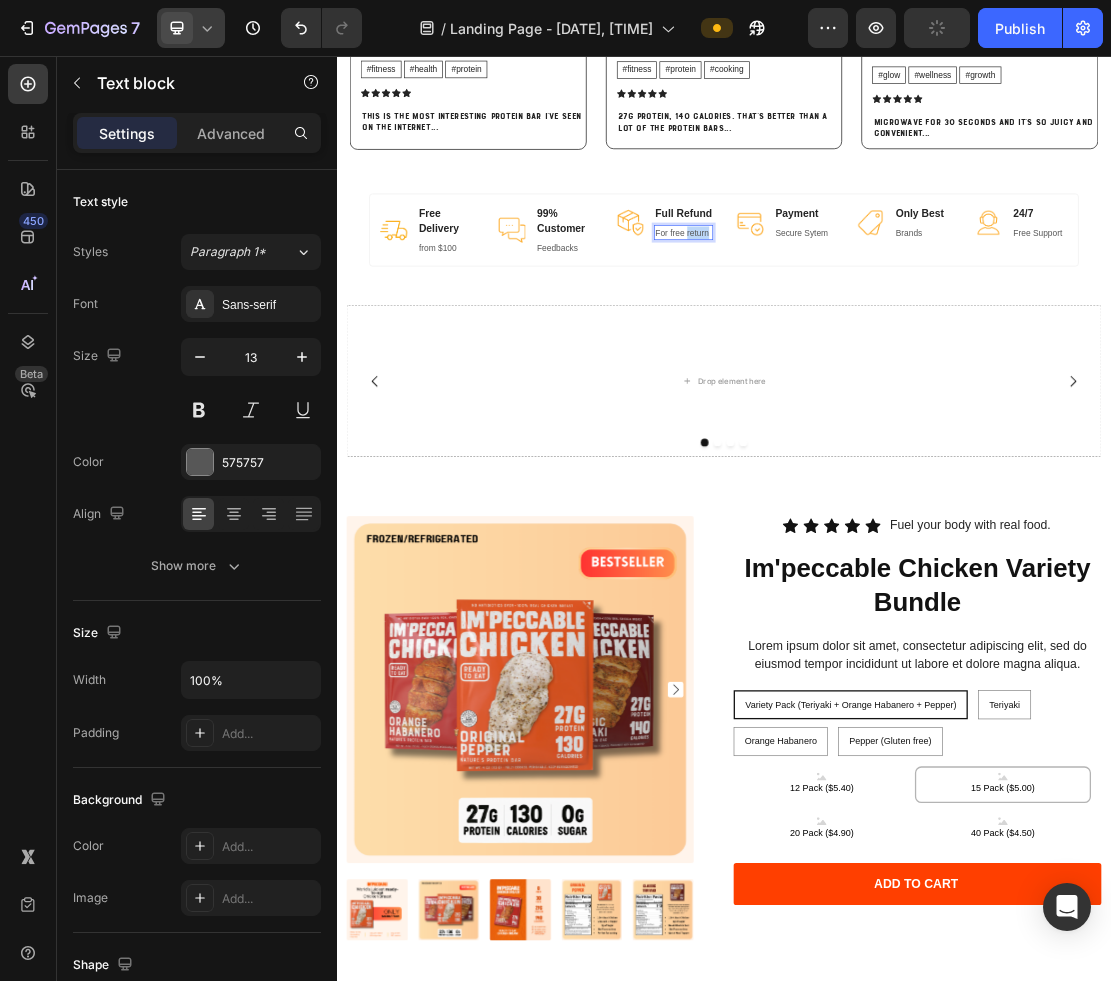 click on "For free return" at bounding box center [875, 331] 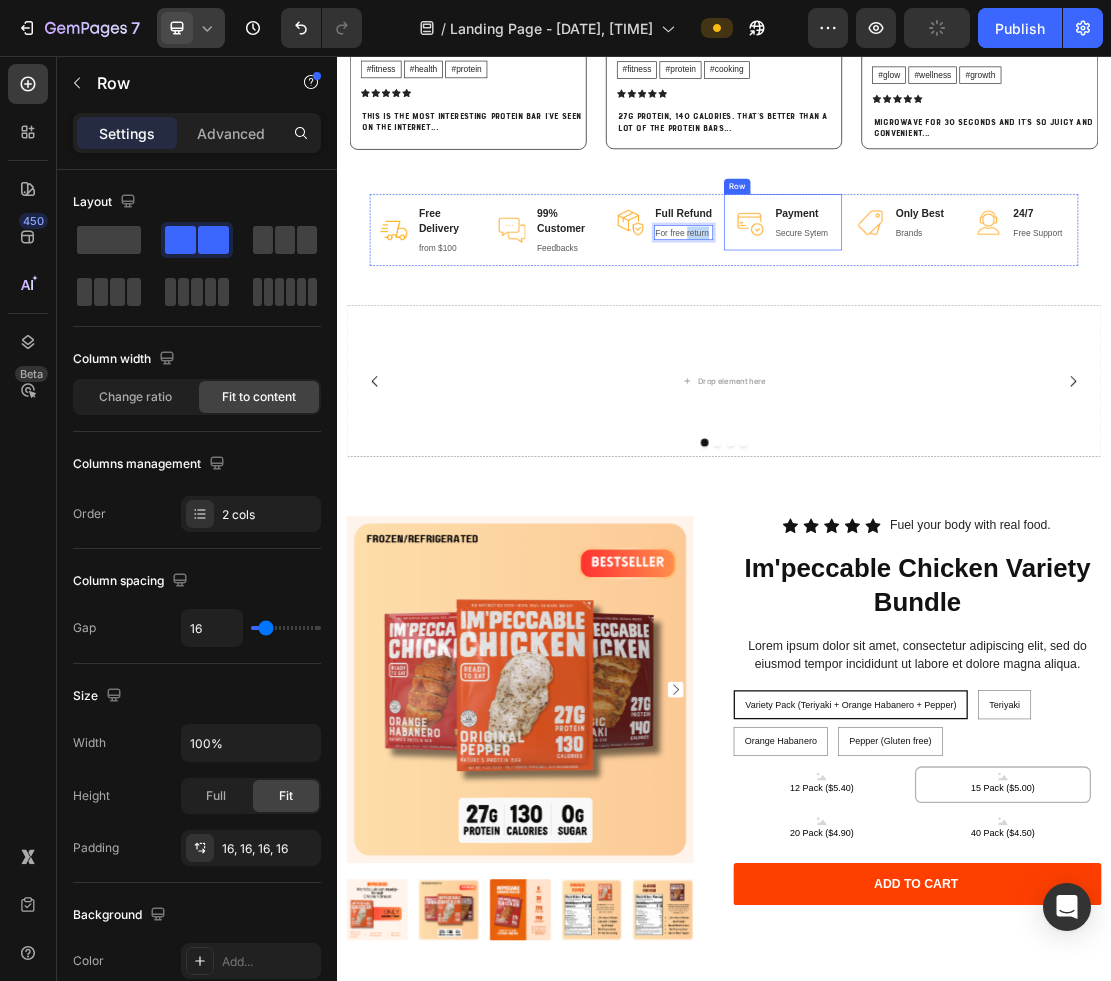 click on "Image Payment Text block Secure Sytem Text block Row" at bounding box center [1028, 315] 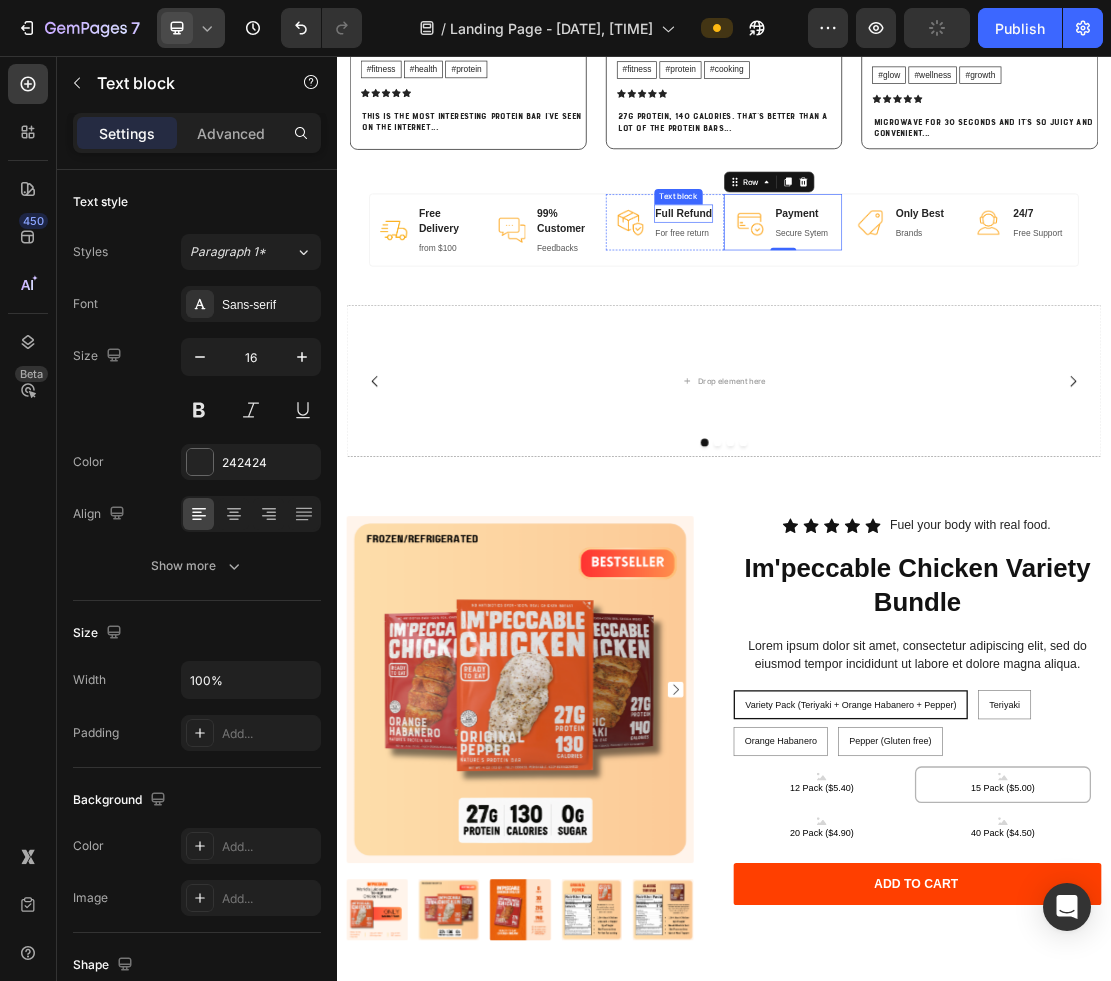 click on "Full Refund" at bounding box center [875, 301] 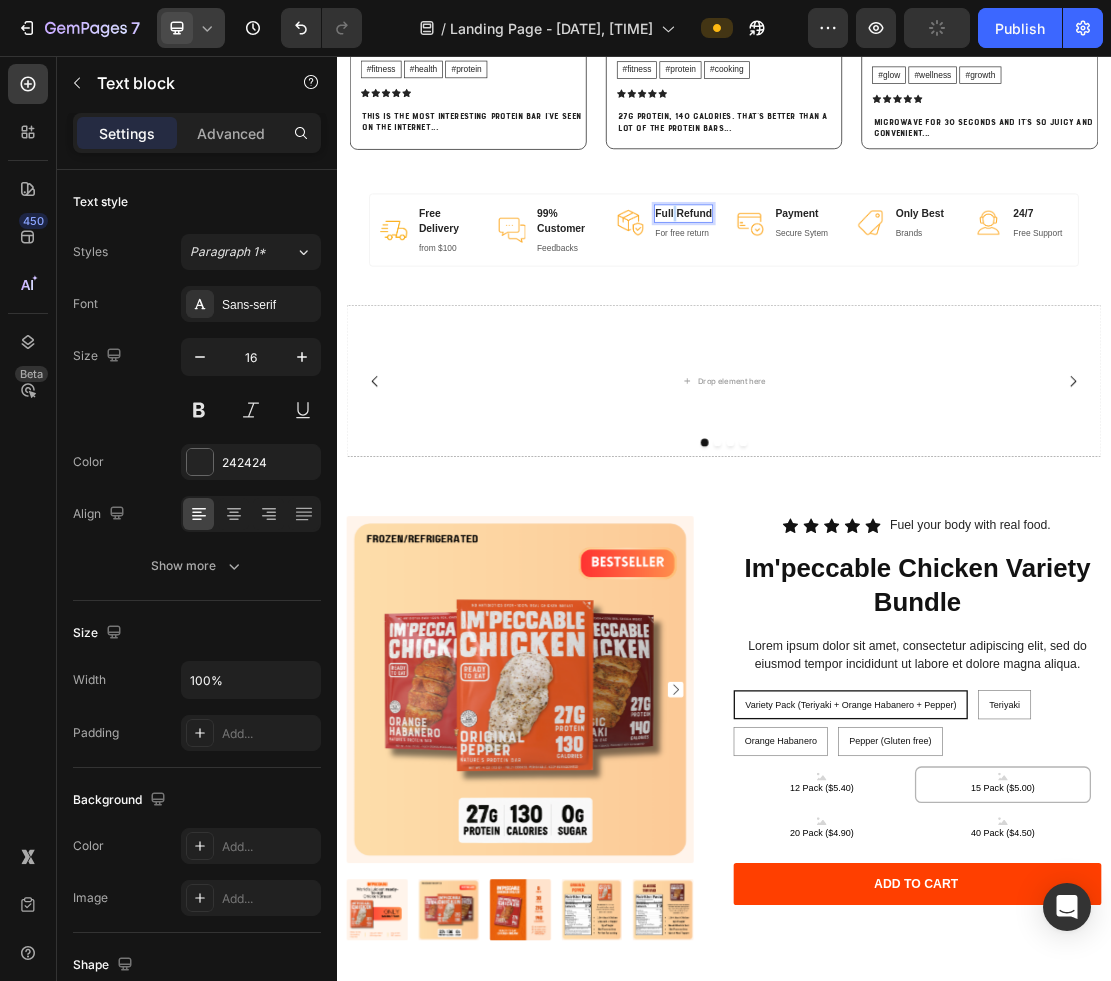 click on "Full Refund" at bounding box center (875, 301) 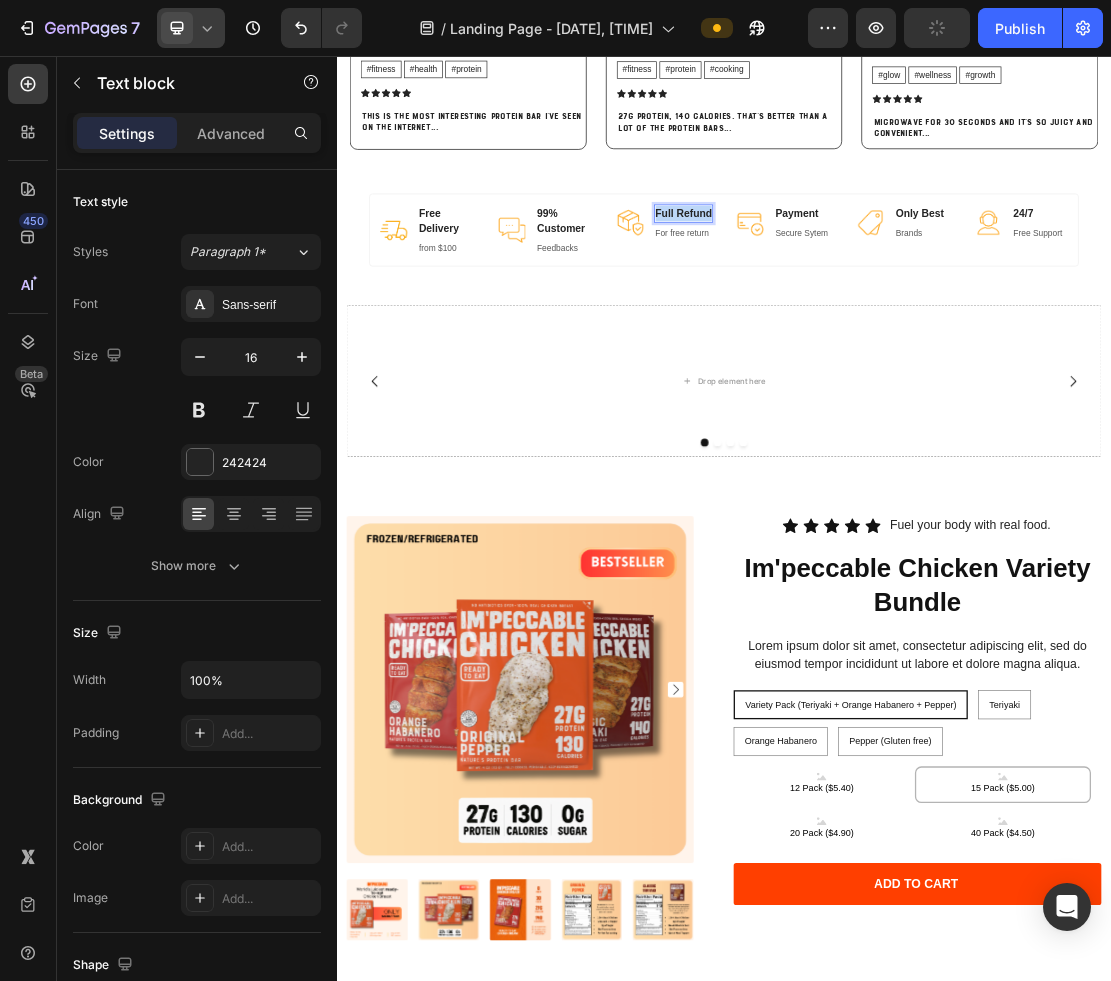 click on "Full Refund" at bounding box center (875, 301) 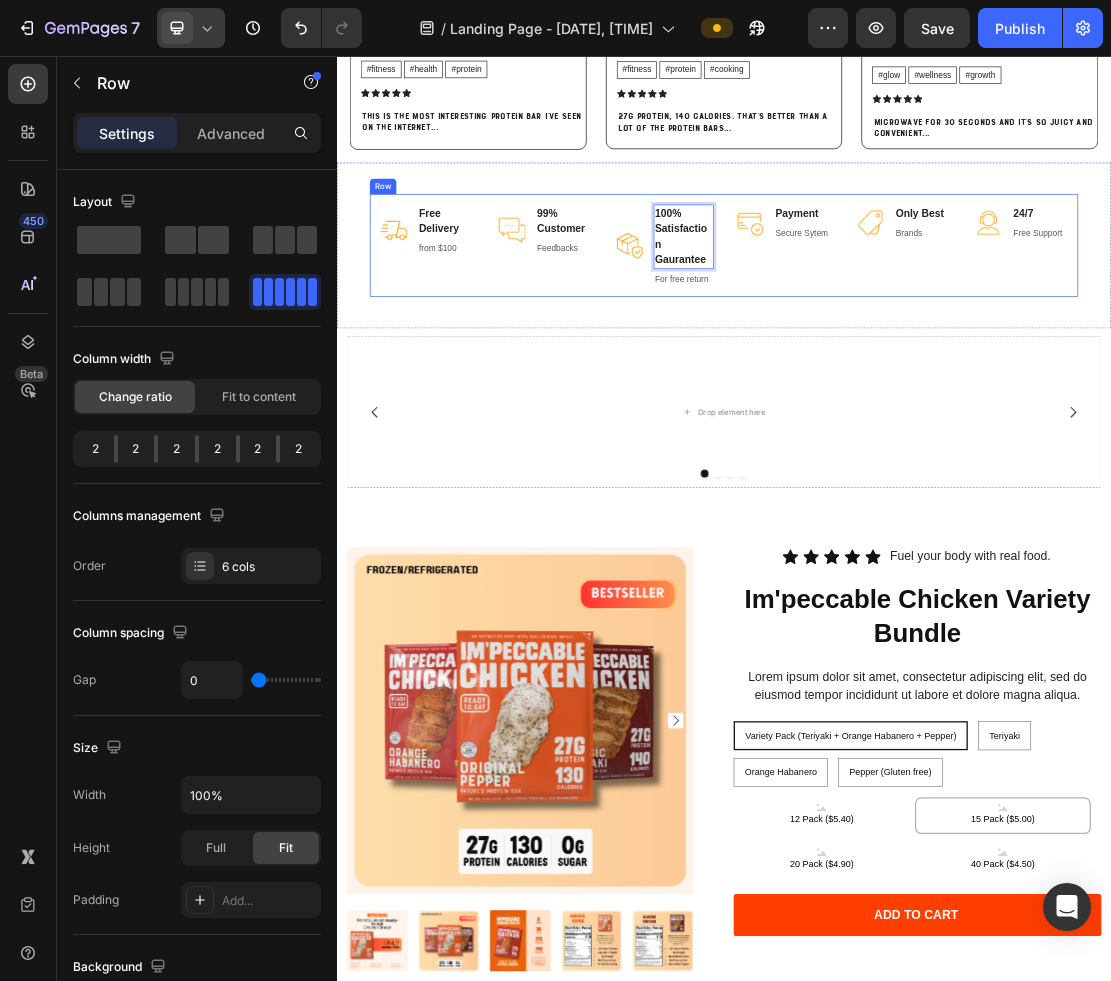 click on "Image Payment Text block Secure Sytem Text block Row" at bounding box center [1028, 351] 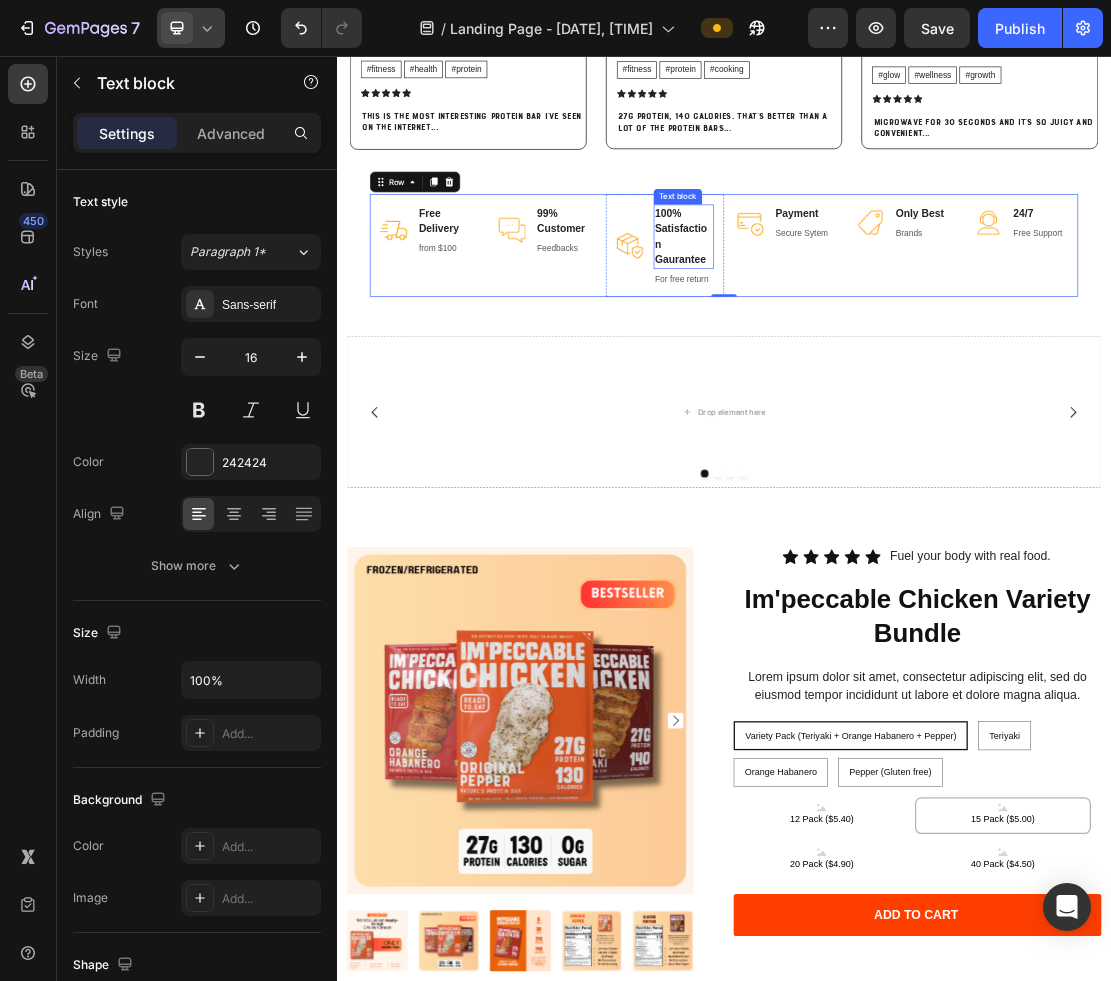 click on "100% Satisfaction Gaurantee" at bounding box center [874, 337] 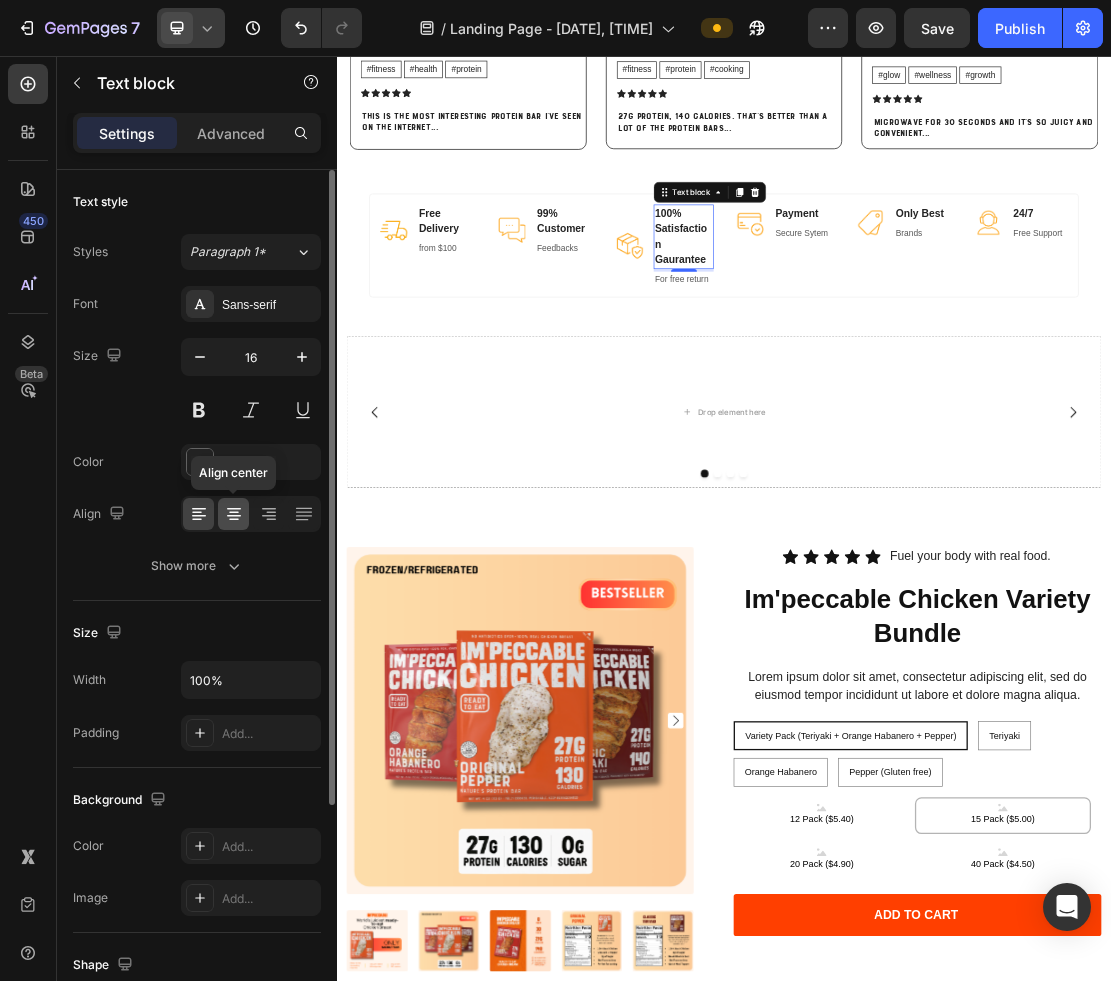 click 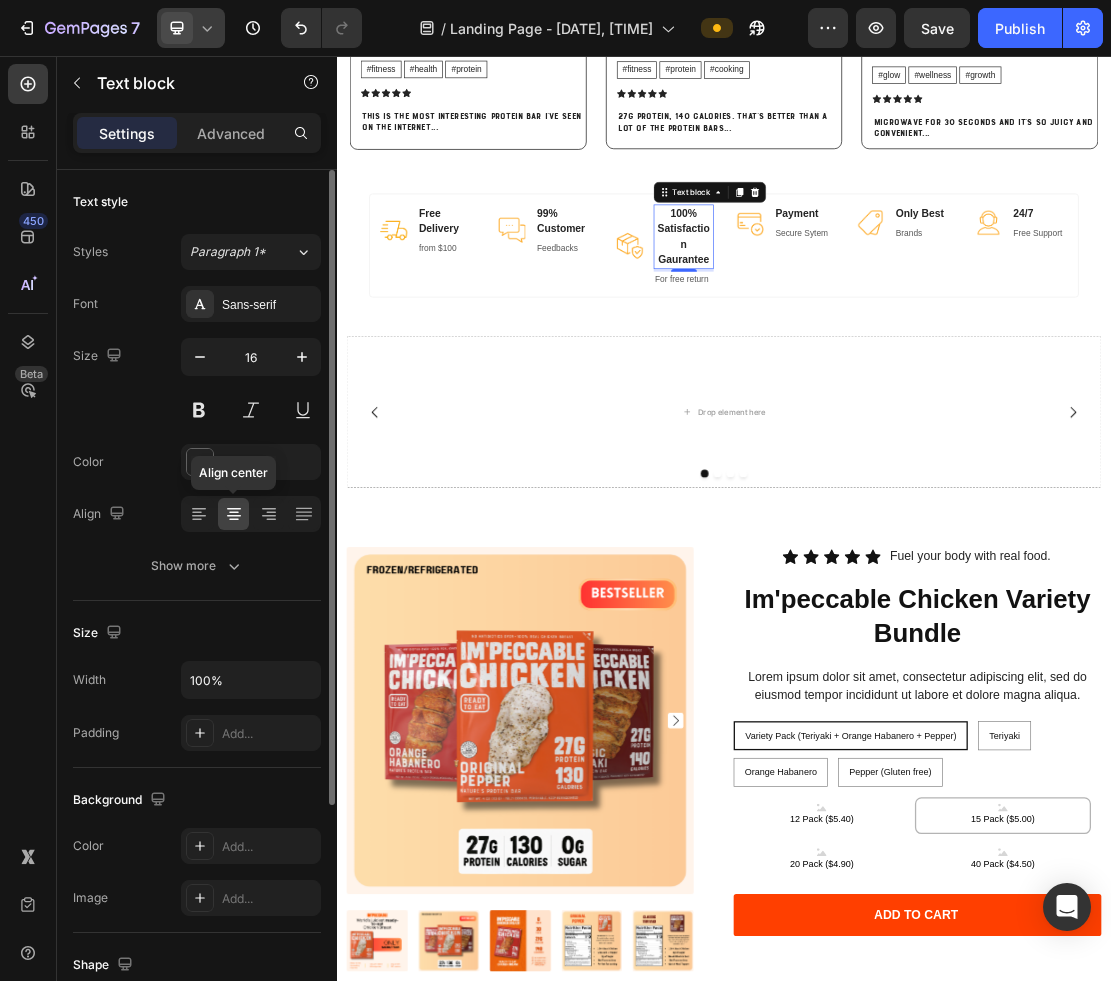 click 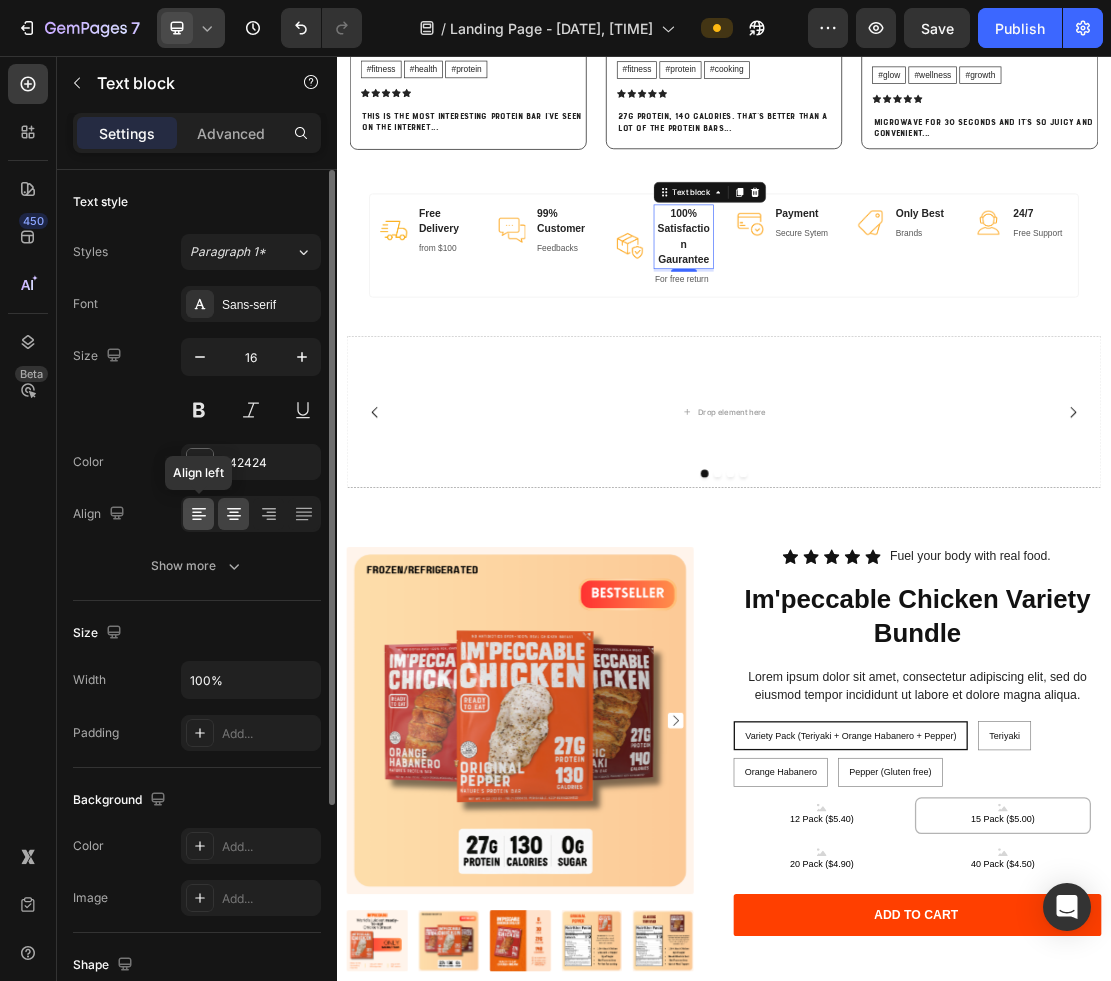 click 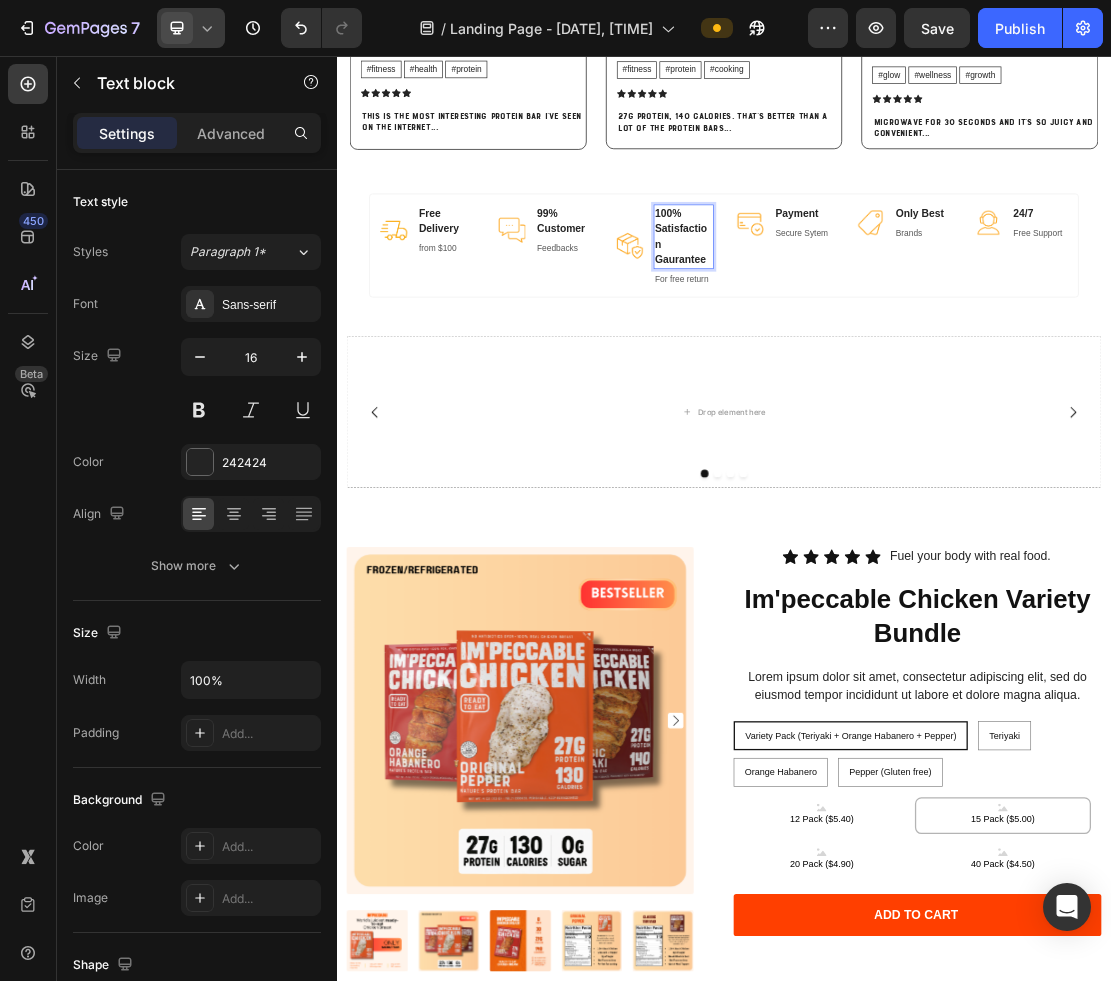click on "100% Satisfaction Gaurantee" at bounding box center (874, 337) 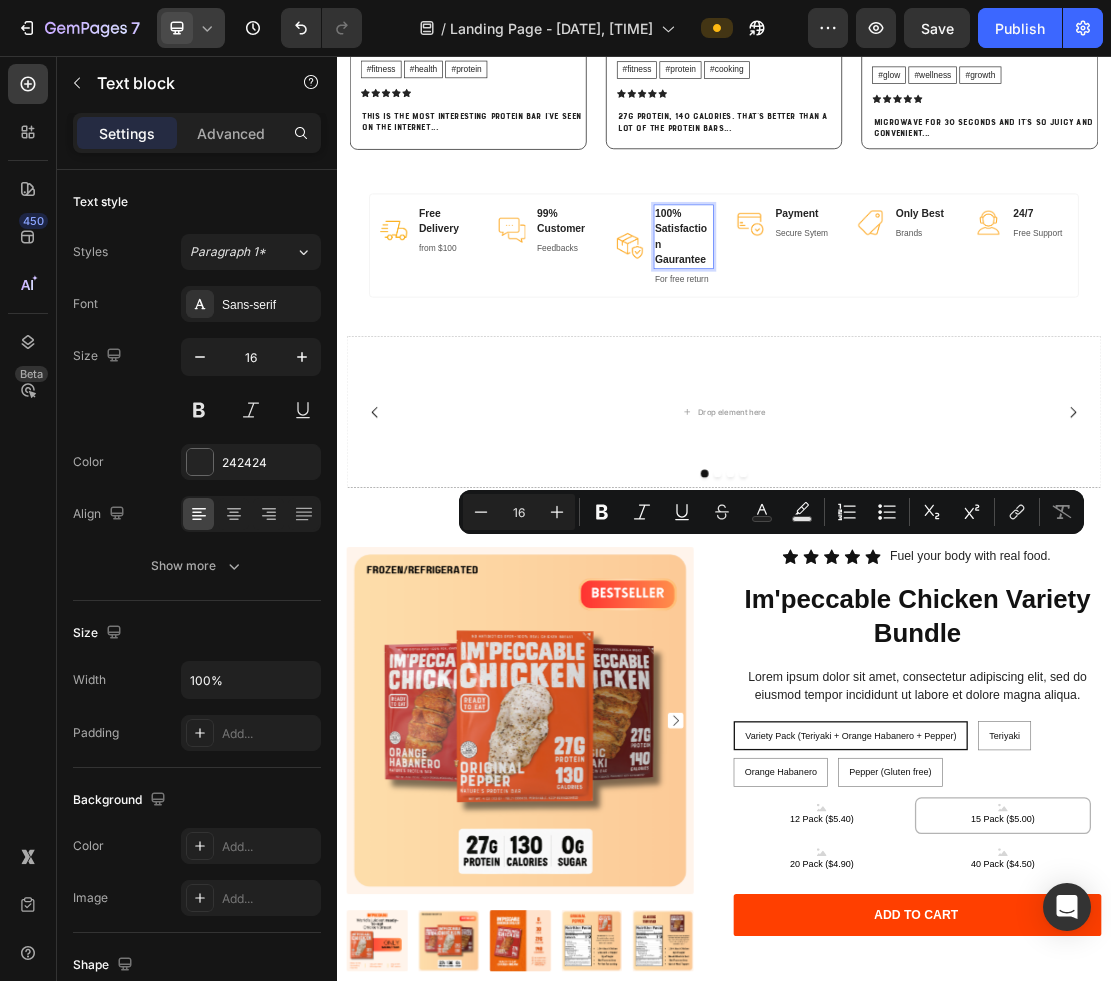 click on "100% Satisfaction Gaurantee" at bounding box center [874, 337] 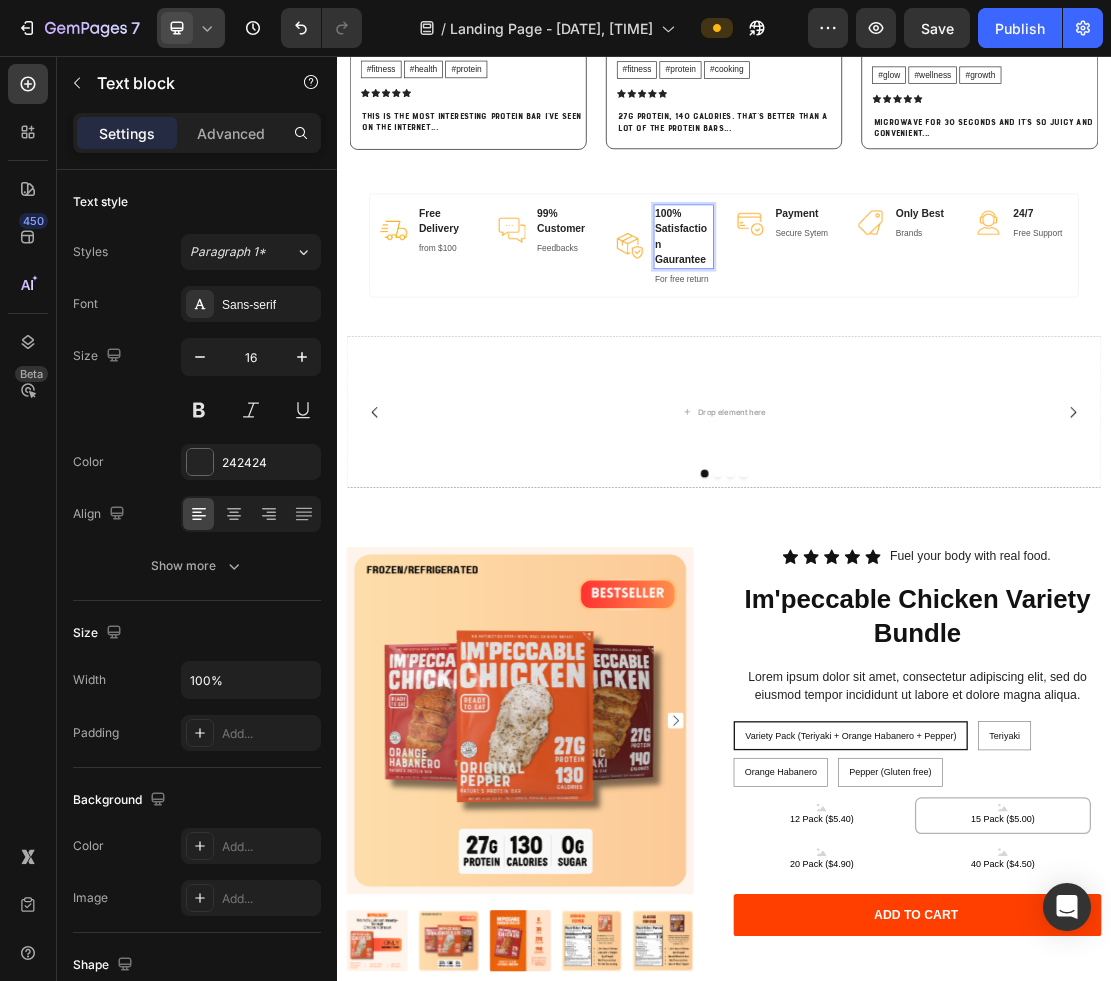 click on "100% Satisfaction Gaurantee" at bounding box center (874, 337) 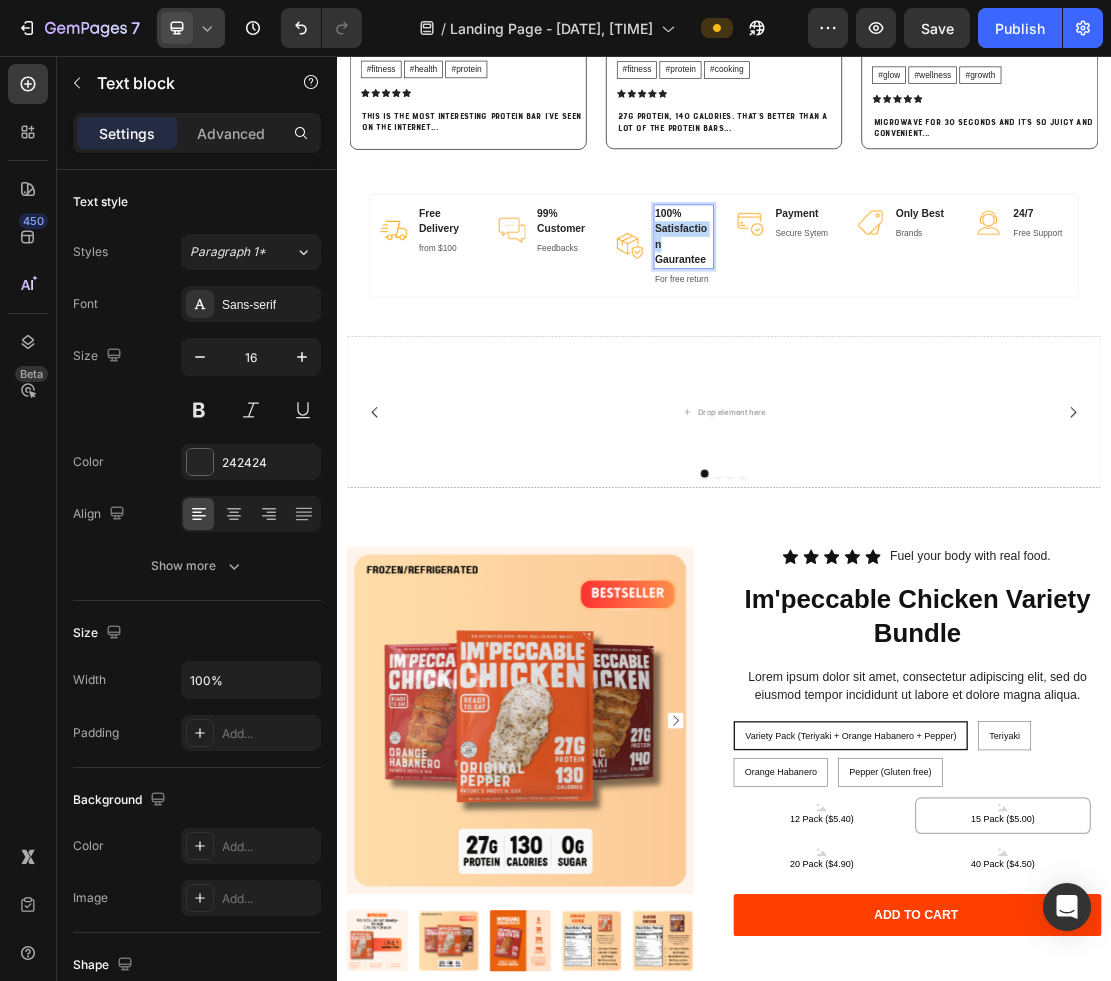 click on "100% Satisfaction Gaurantee" at bounding box center (874, 337) 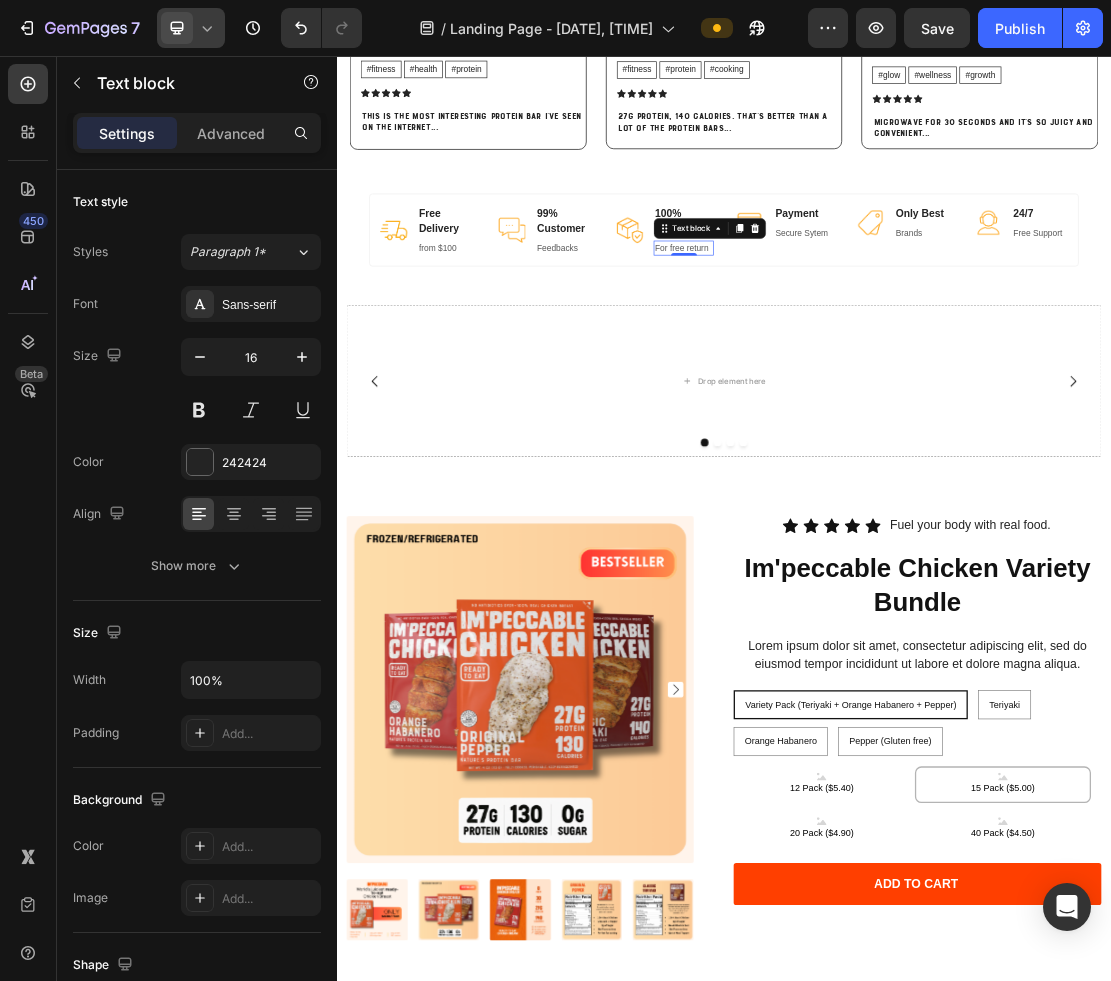click on "For free return Text block   0" at bounding box center [874, 355] 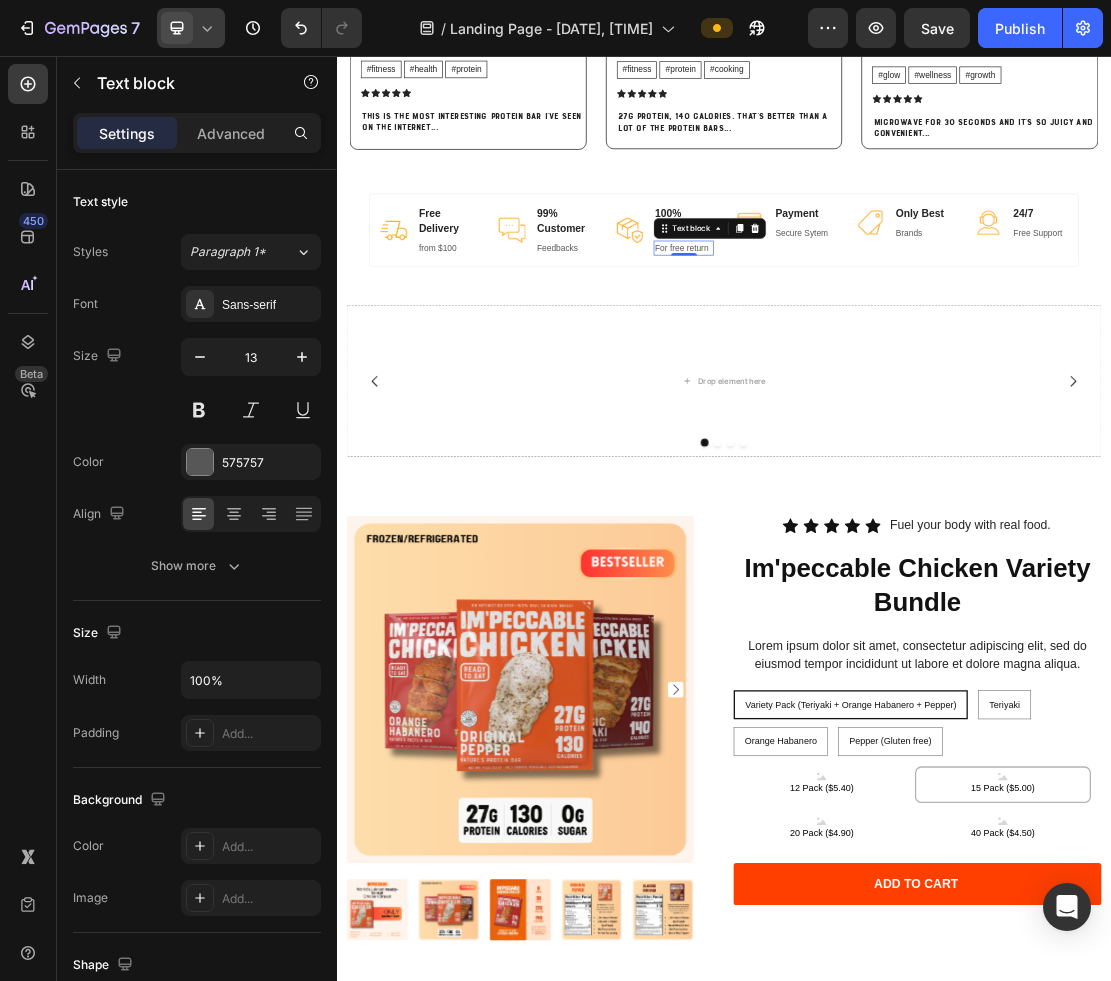 click on "0" at bounding box center [875, 366] 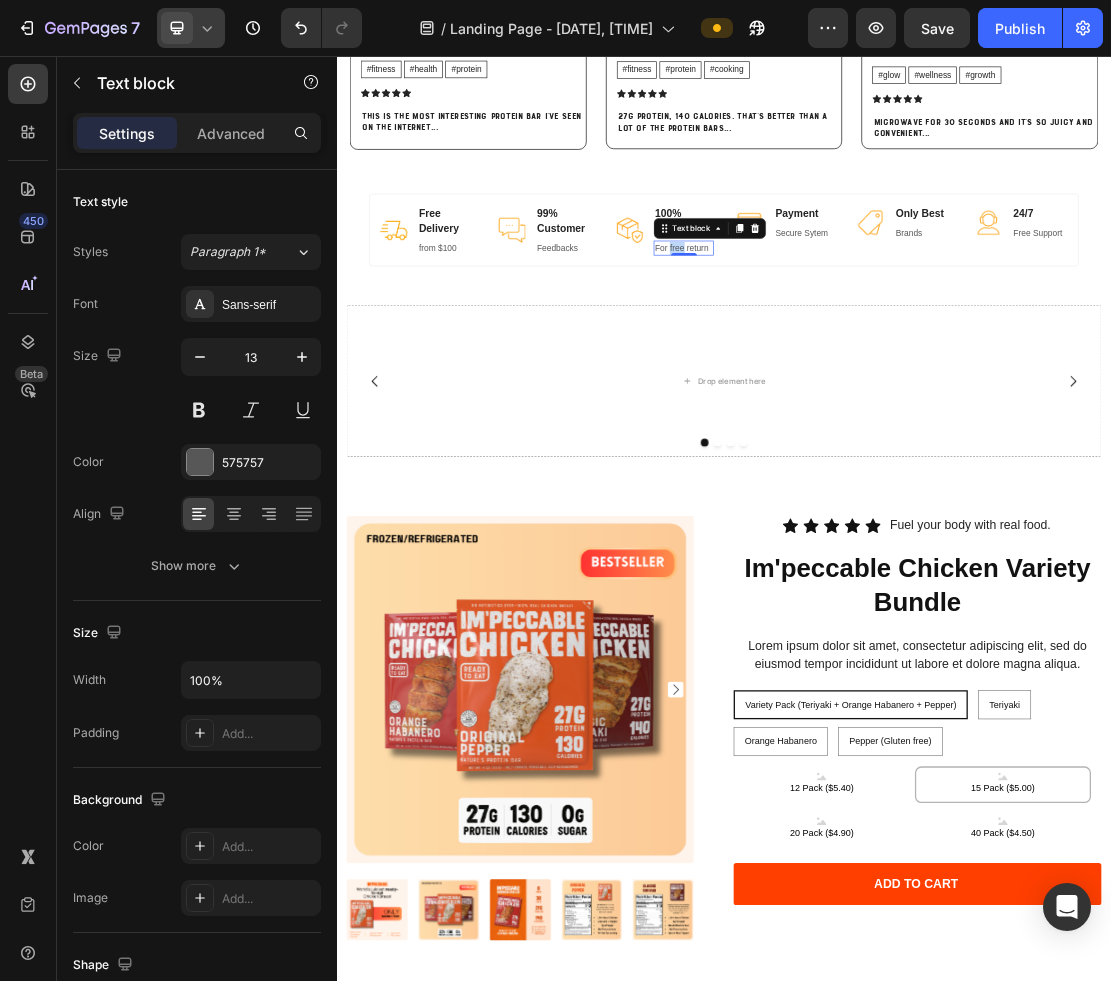click on "For free return" at bounding box center [874, 355] 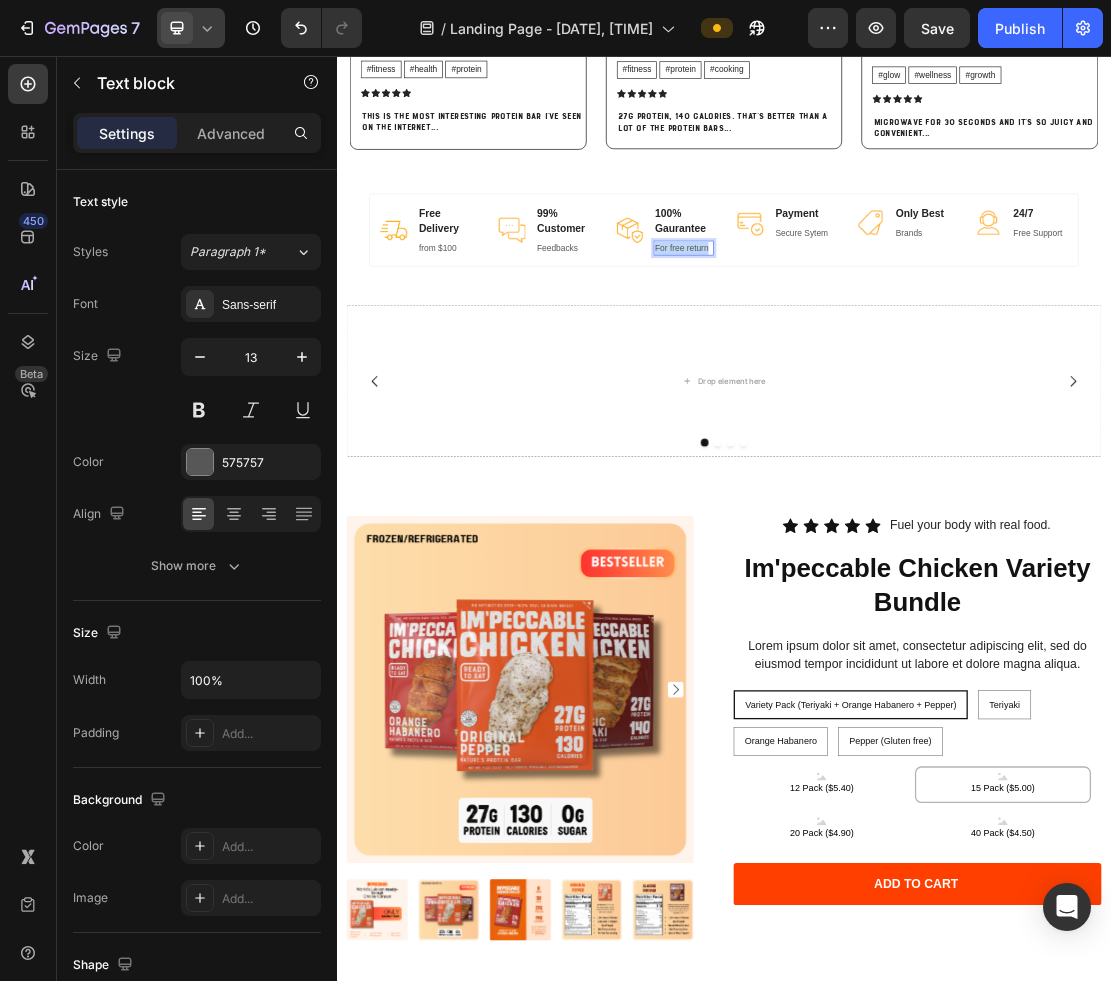 click on "For free return" at bounding box center [874, 355] 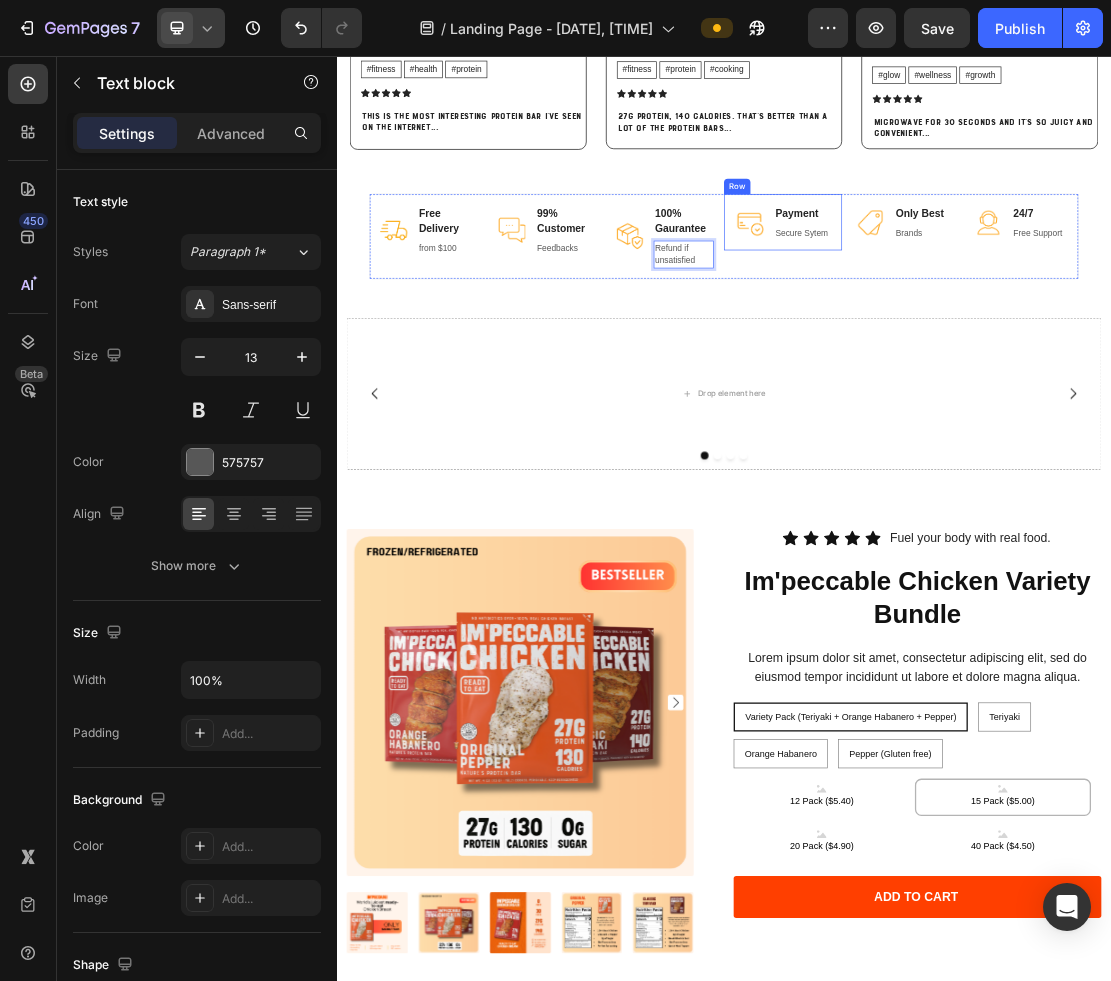 click on "Image Payment Text block Secure Sytem Text block Row" at bounding box center [1028, 315] 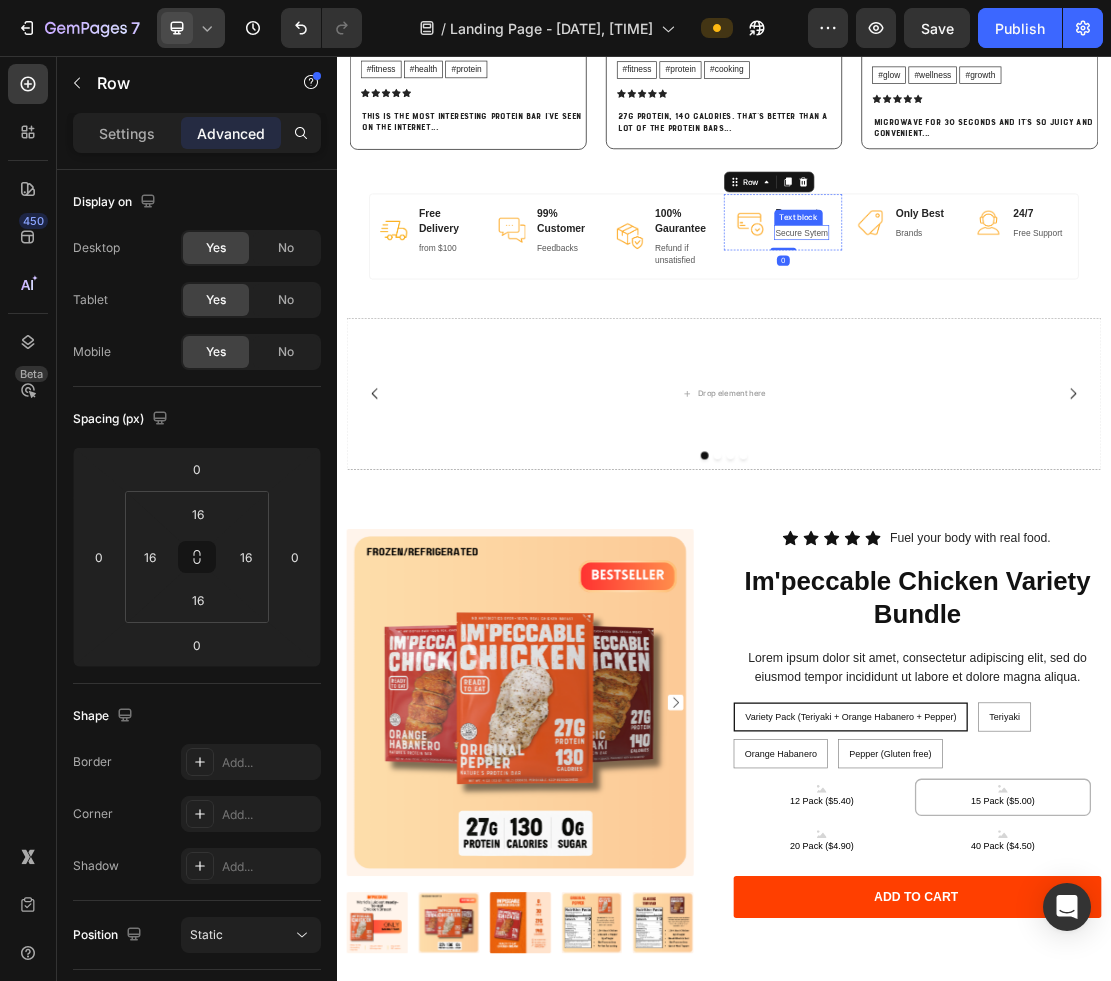 click on "Text block" at bounding box center (1052, 307) 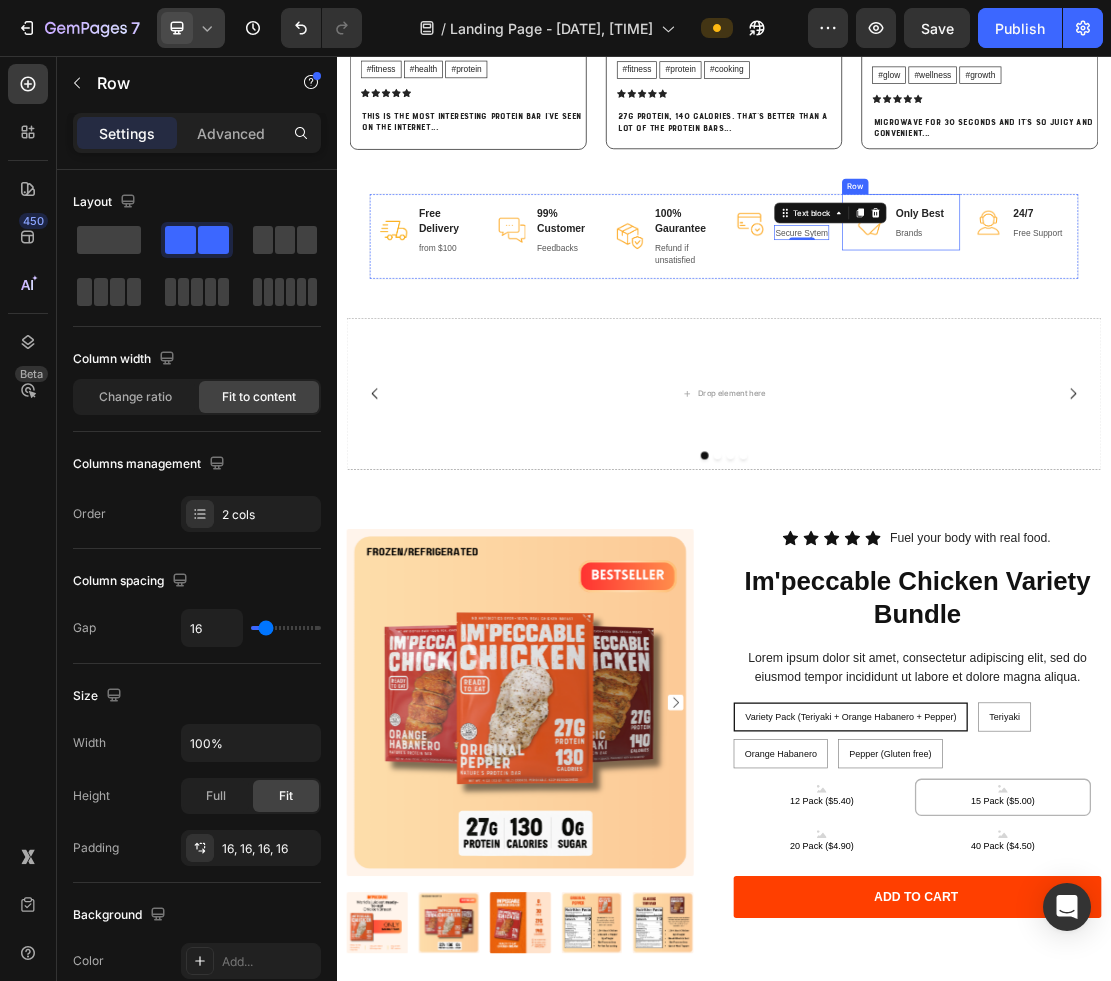 click on "Image Only Best Text block Brands Text block Row" at bounding box center (1211, 315) 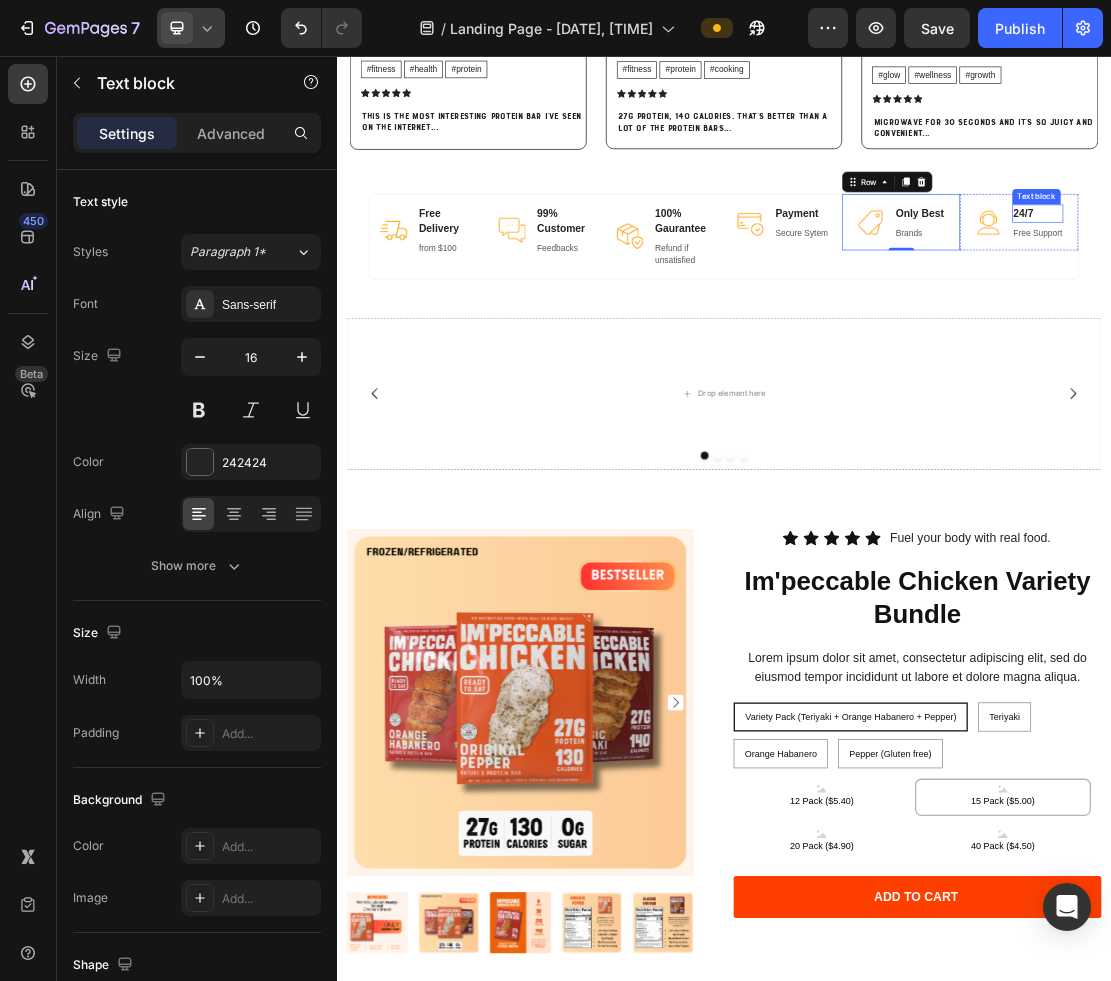 click on "24/7" at bounding box center (1424, 301) 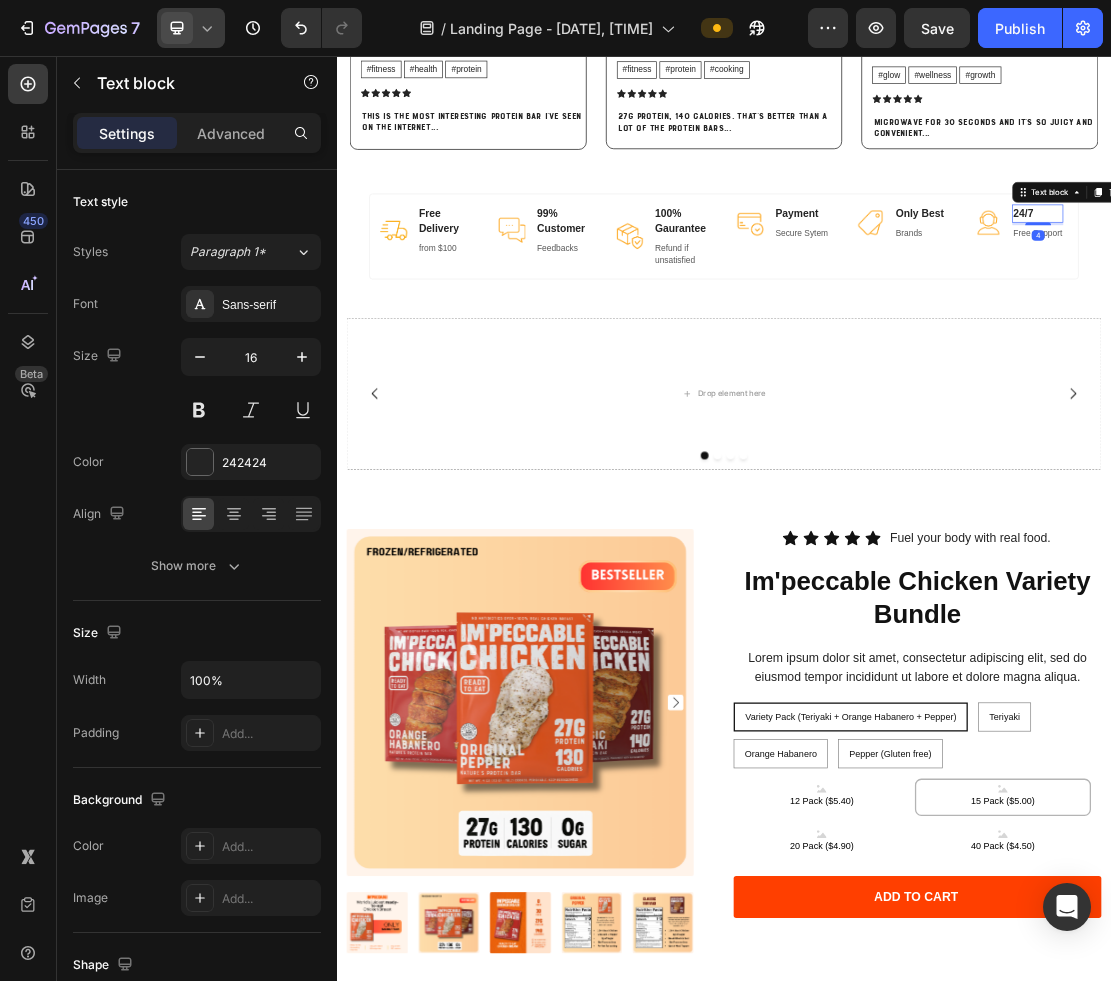 click on "24/7" at bounding box center (1424, 301) 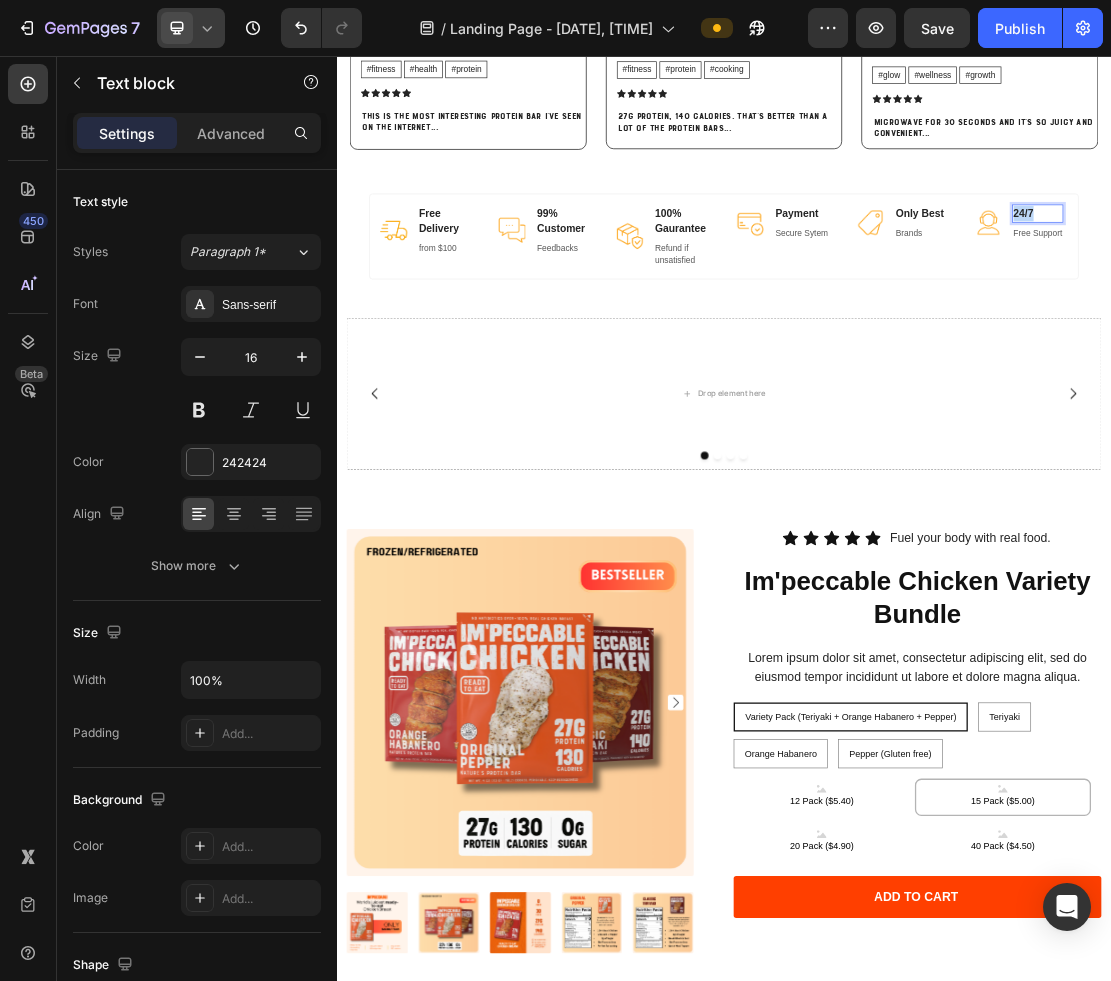 click on "24/7" at bounding box center [1424, 301] 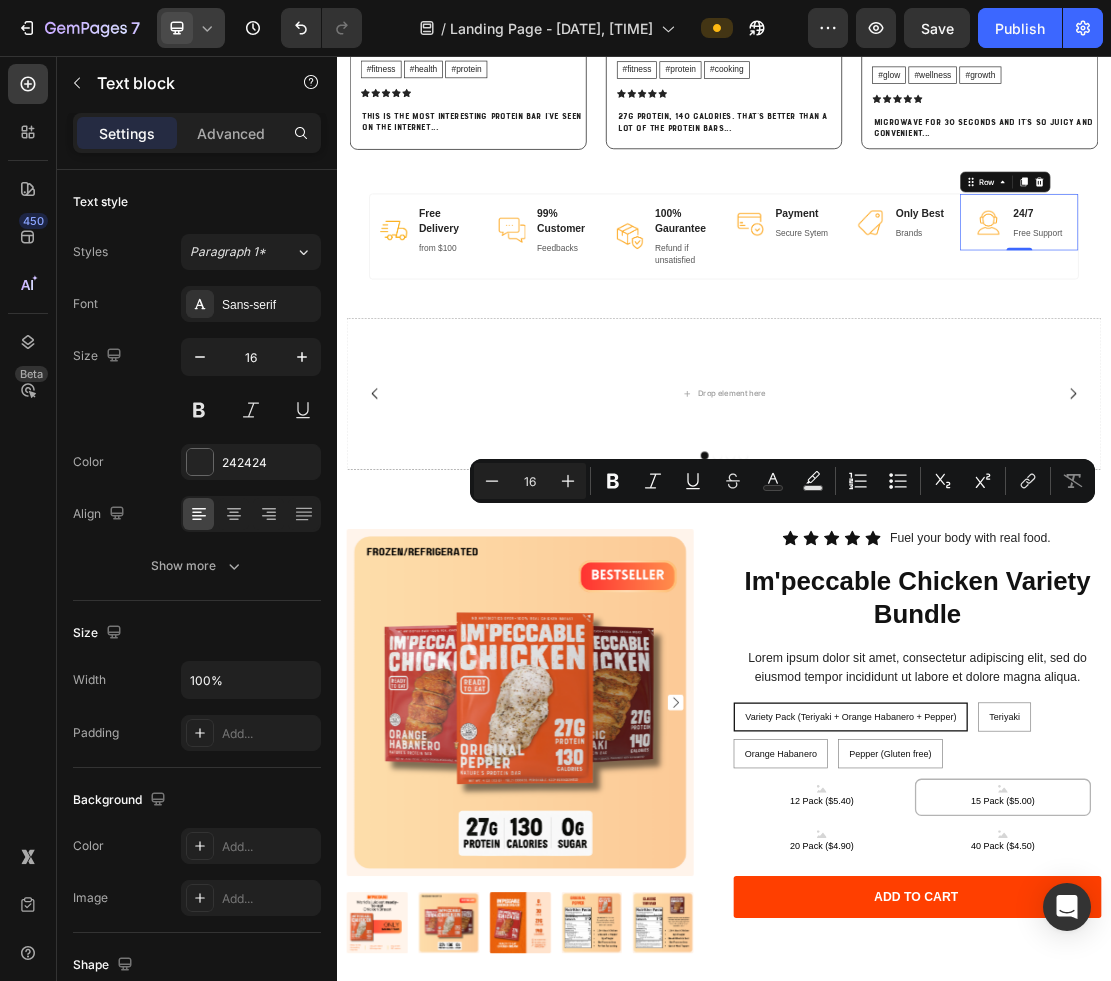 click on "Image 24/7 Text block Free Support Text block Row   0" at bounding box center [1394, 315] 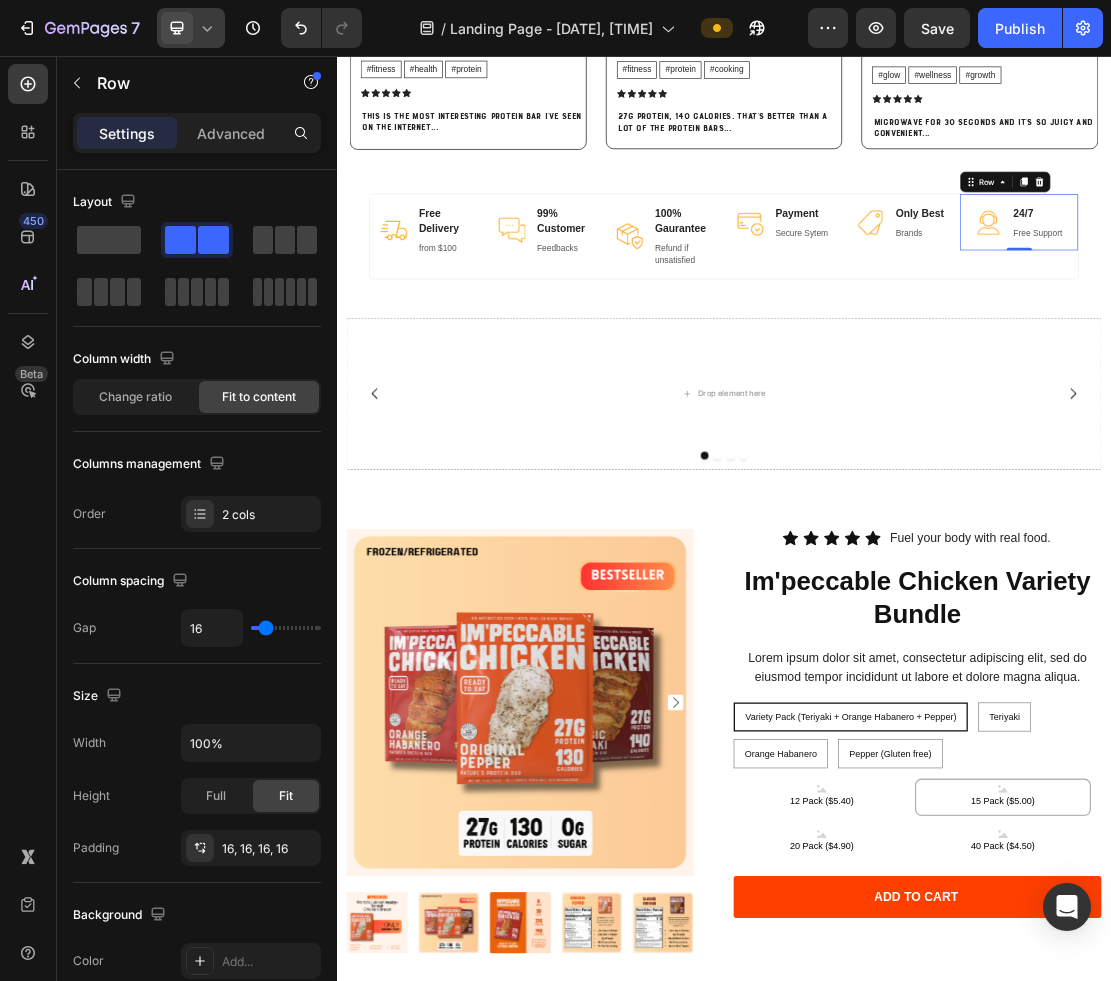 click 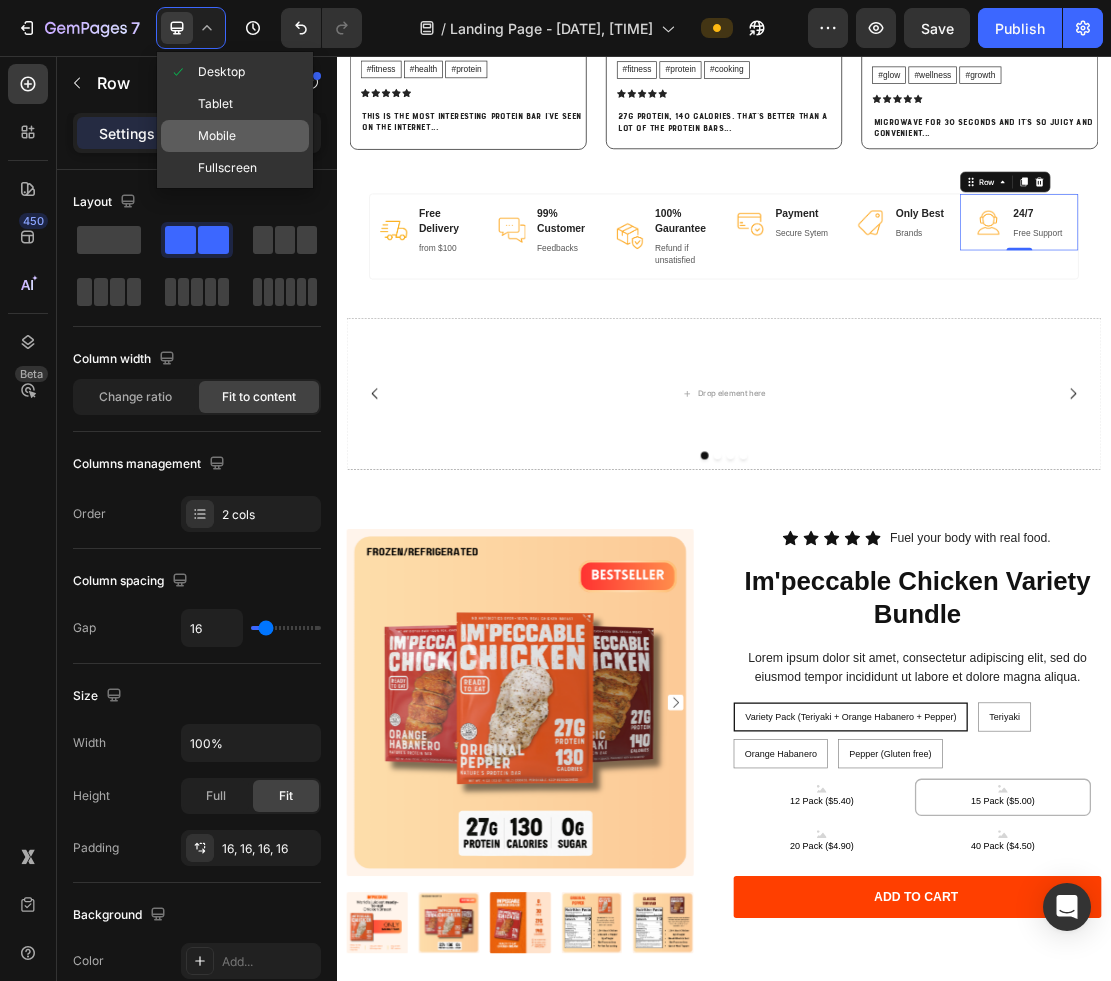 click on "Mobile" at bounding box center [217, 136] 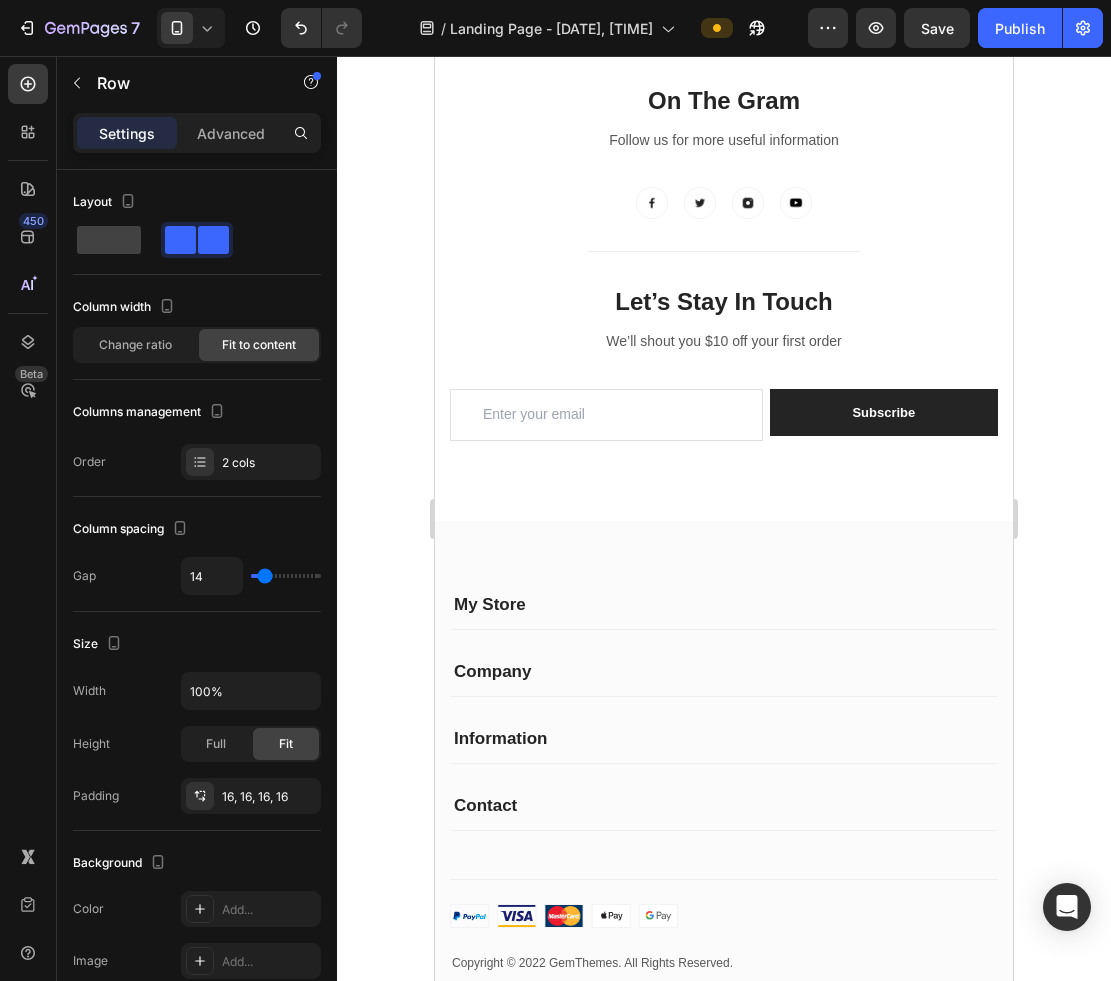 scroll, scrollTop: 10095, scrollLeft: 0, axis: vertical 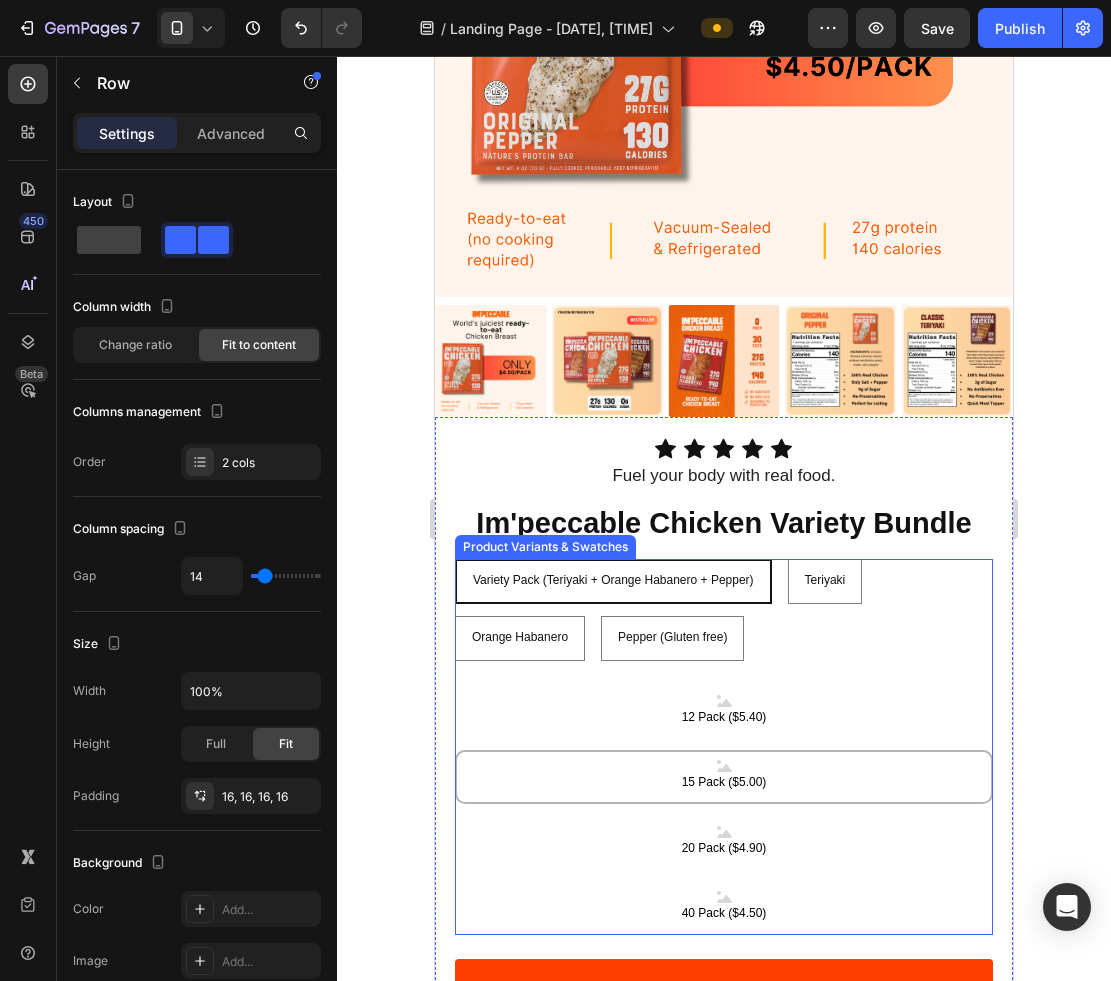 click on "Variety Pack (Teriyaki + Orange Habanero + Pepper) Variety Pack (Teriyaki + Orange Habanero + Pepper)     Variety Pack (Teriyaki + Orange Habanero + Pepper) Teriyaki Teriyaki     Teriyaki Orange Habanero Orange Habanero     Orange Habanero Pepper (Gluten free) Pepper (Gluten free)     Pepper (Gluten free)" at bounding box center (724, 610) 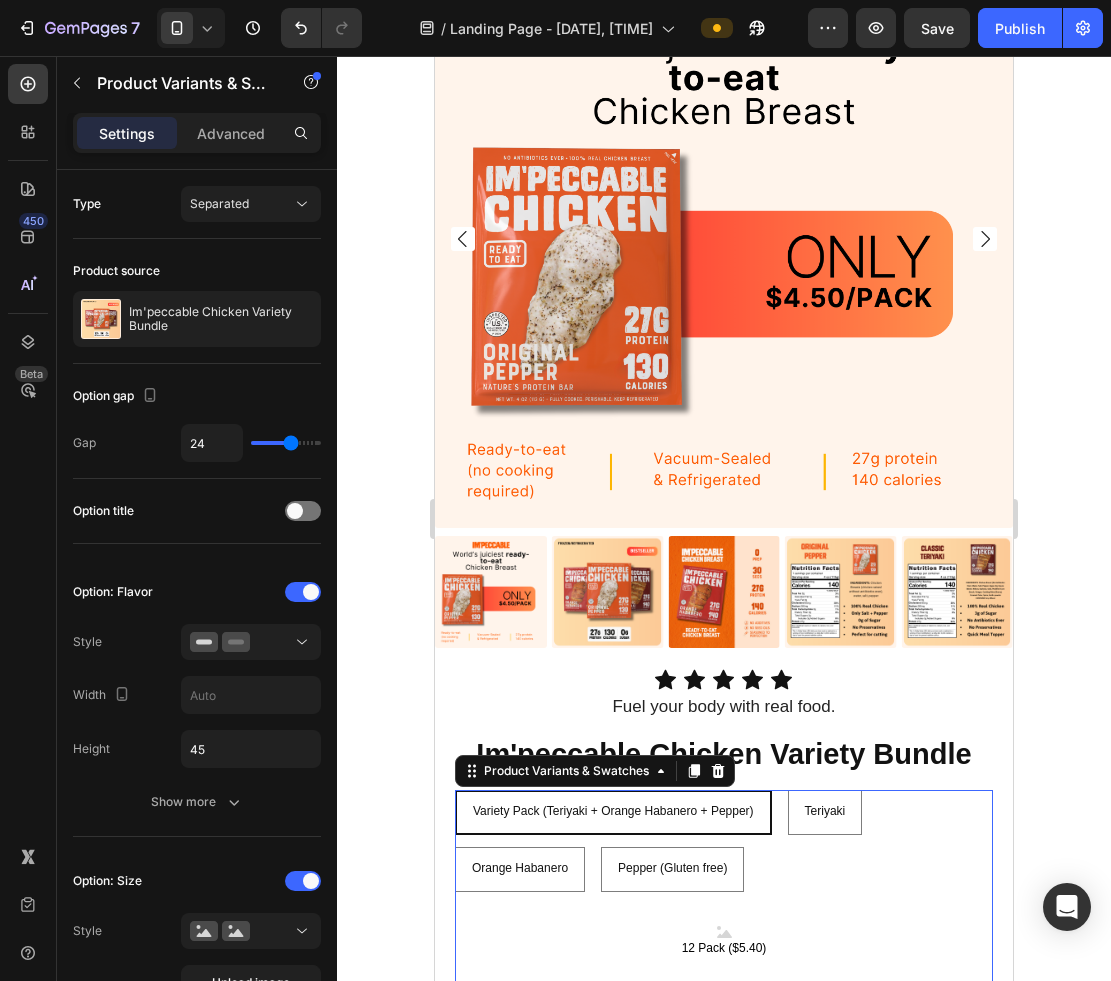 scroll, scrollTop: 9860, scrollLeft: 0, axis: vertical 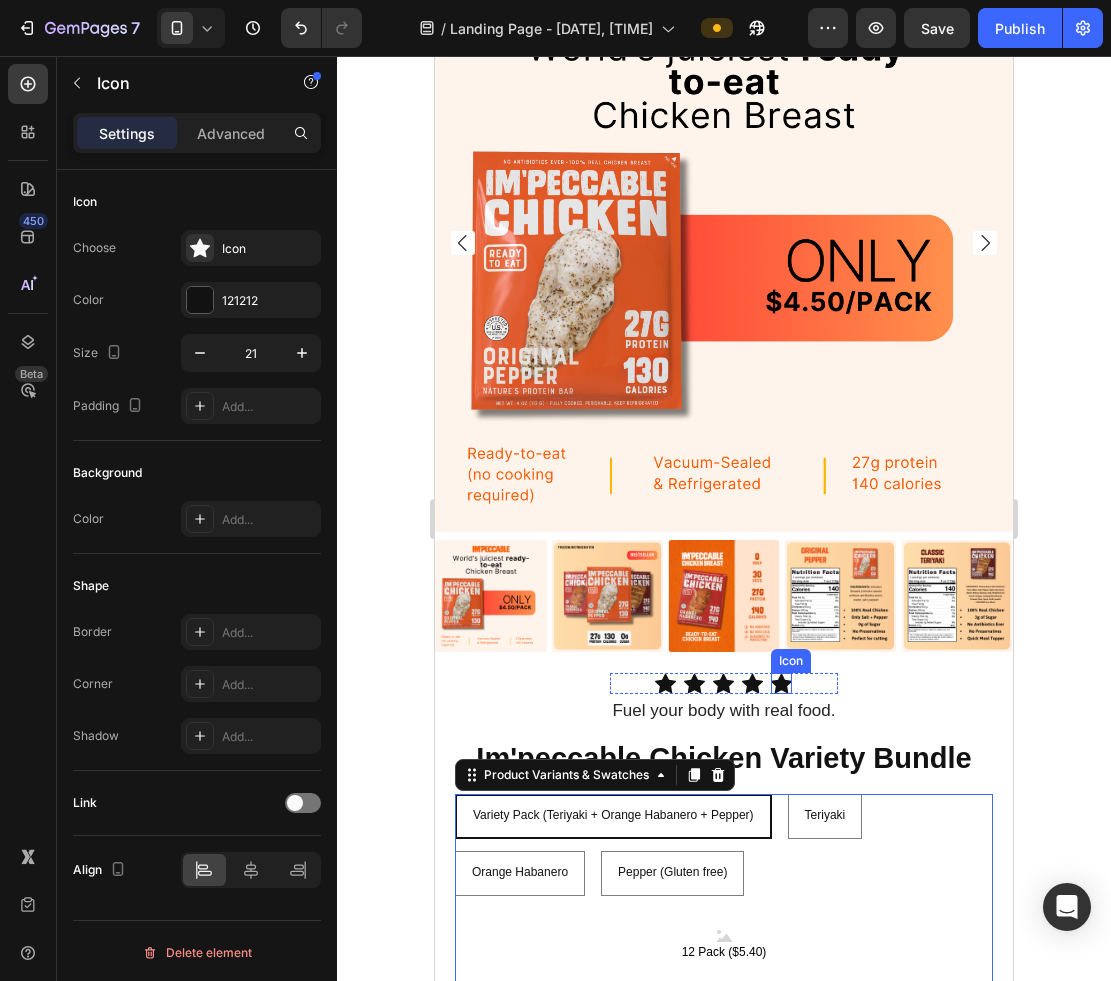 click 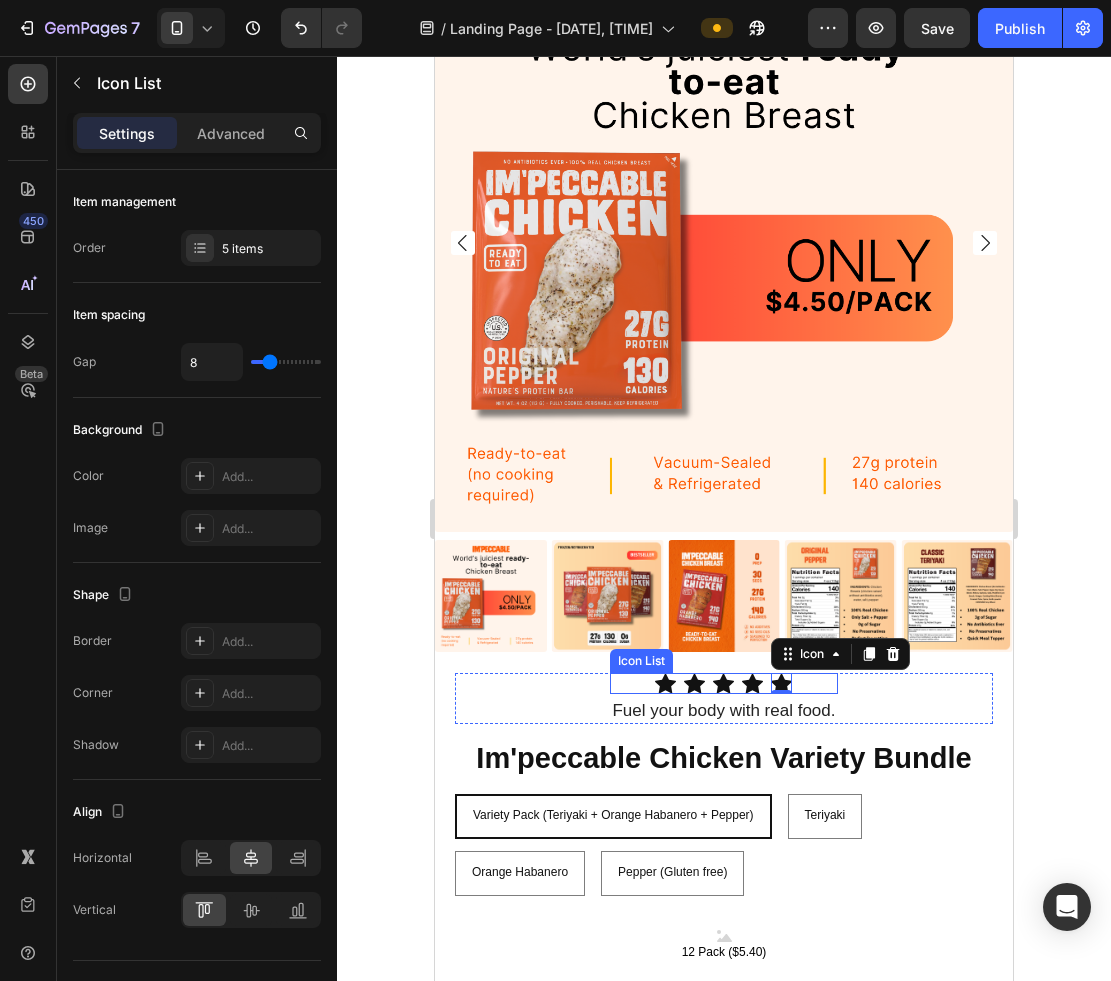 click on "Icon Icon Icon Icon Icon   0" at bounding box center (723, 683) 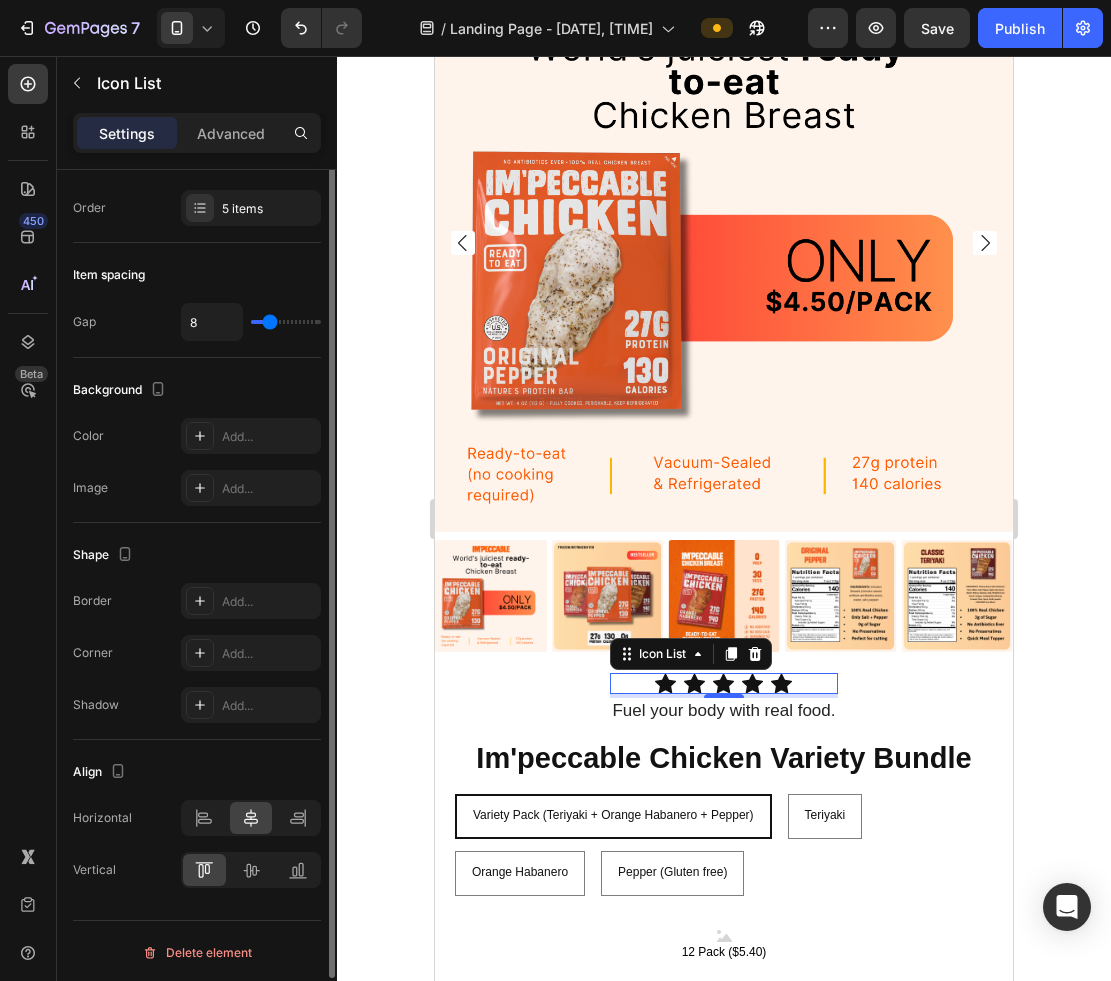 scroll, scrollTop: 0, scrollLeft: 0, axis: both 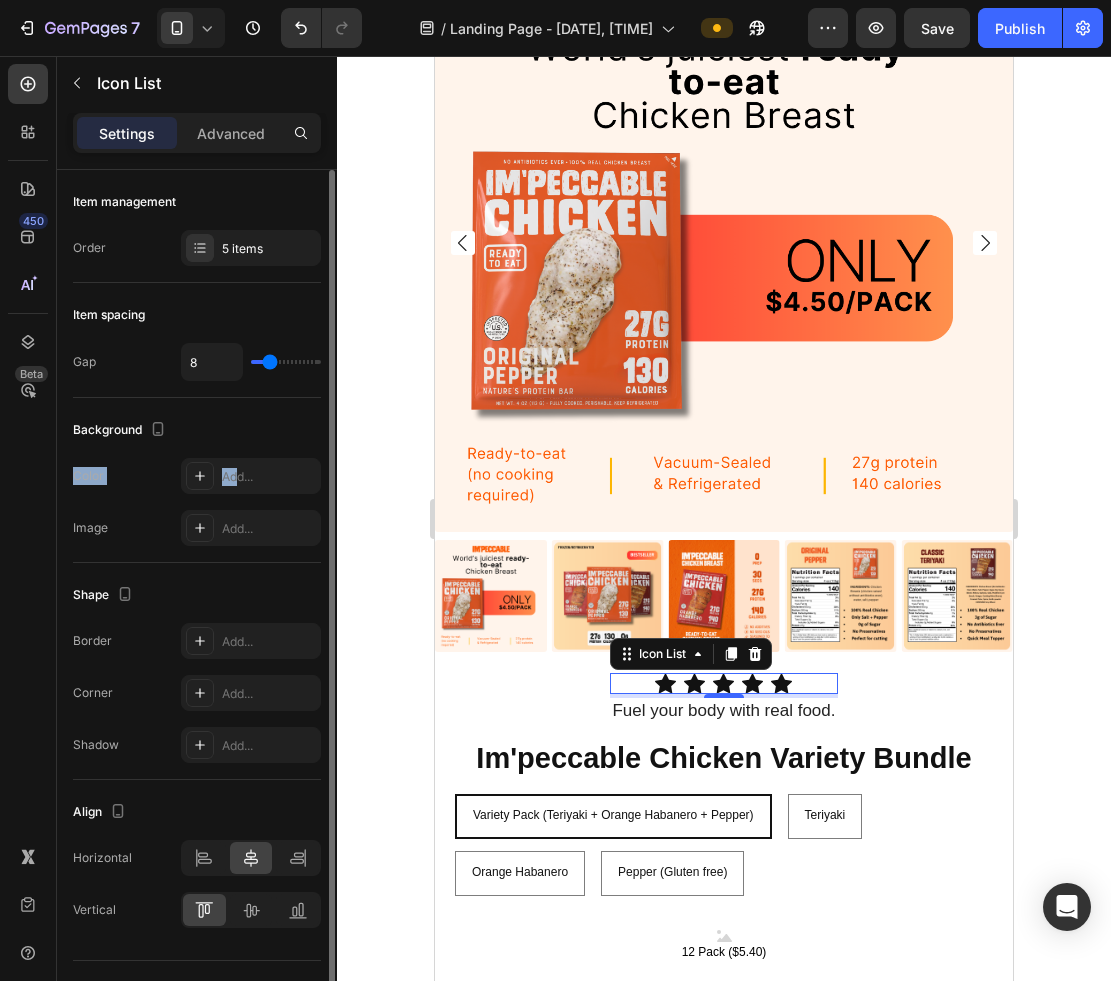 drag, startPoint x: 239, startPoint y: 479, endPoint x: 276, endPoint y: 421, distance: 68.7968 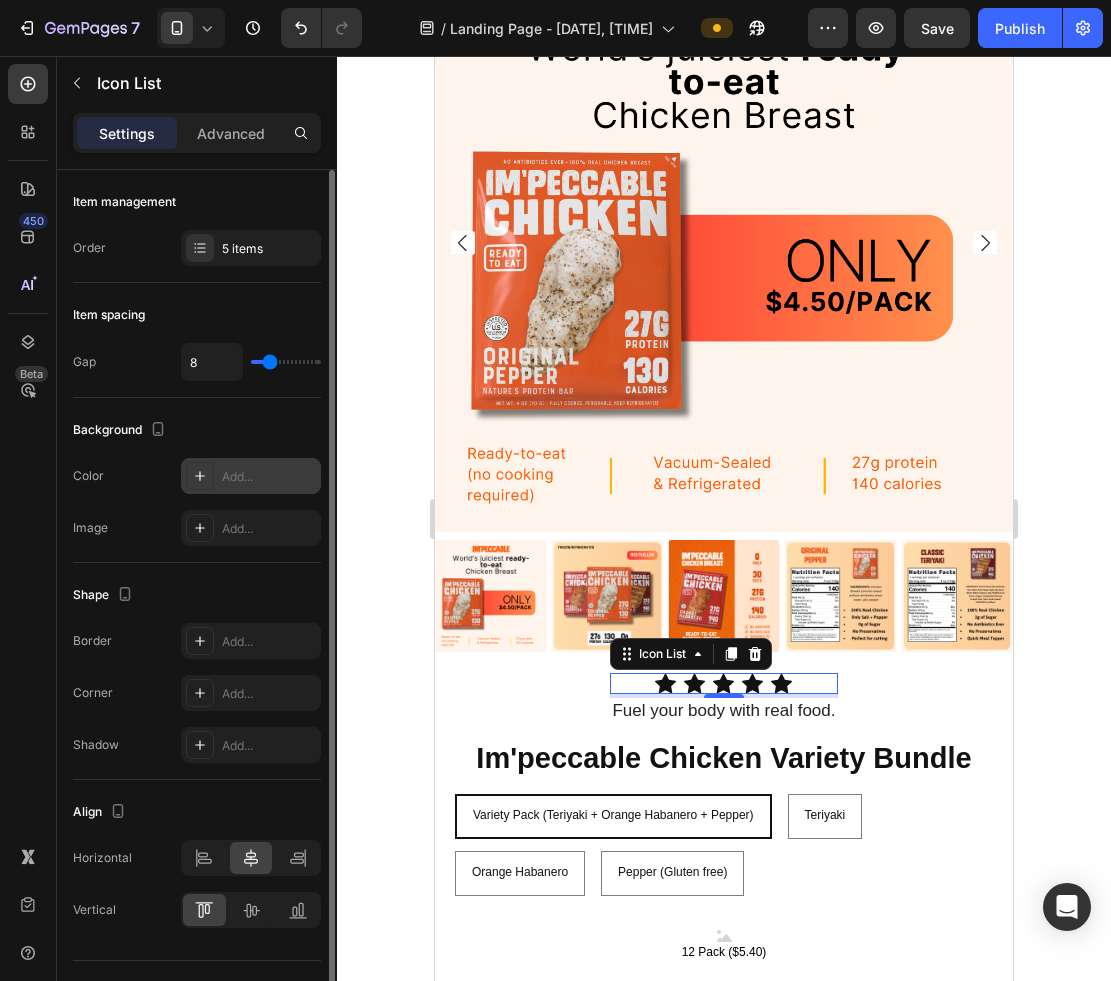 click on "Add..." at bounding box center [269, 477] 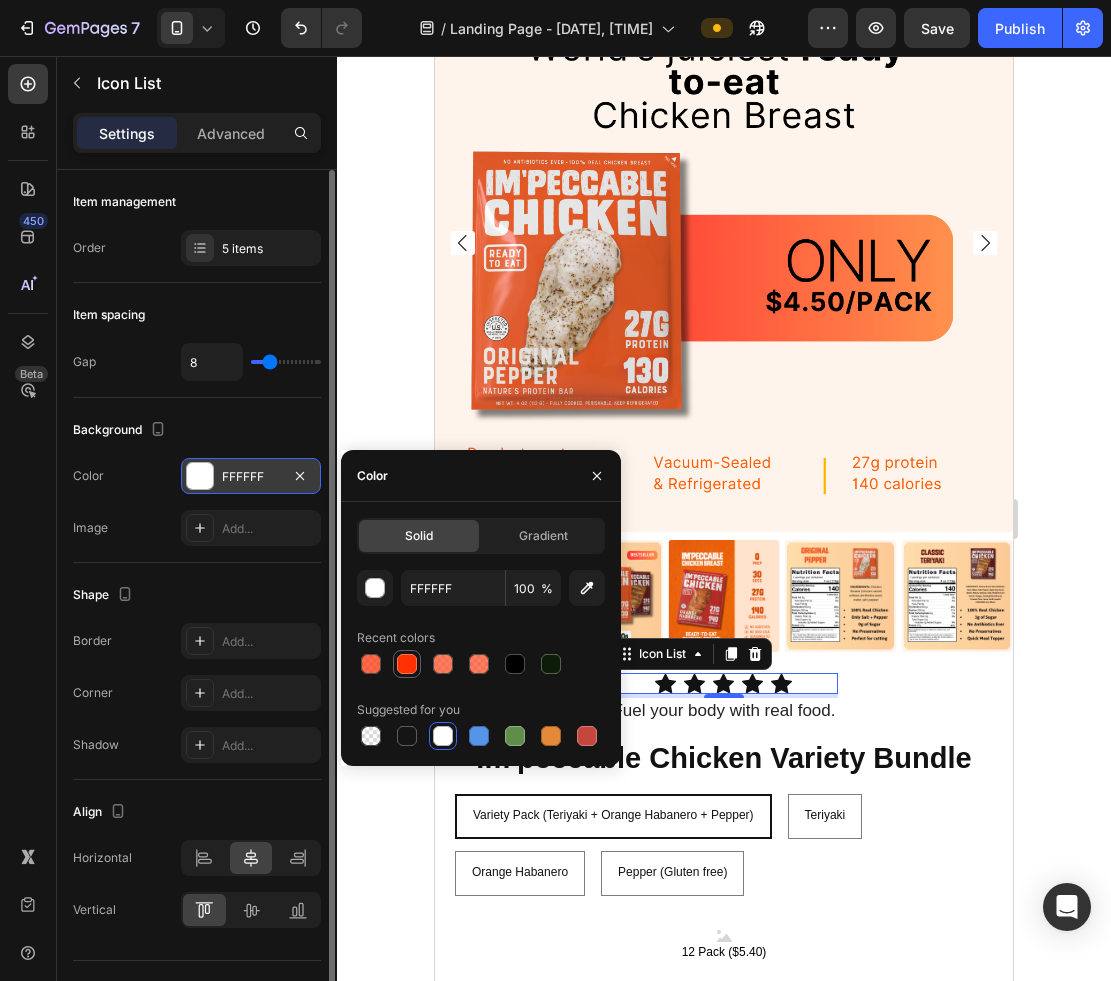 click at bounding box center [407, 664] 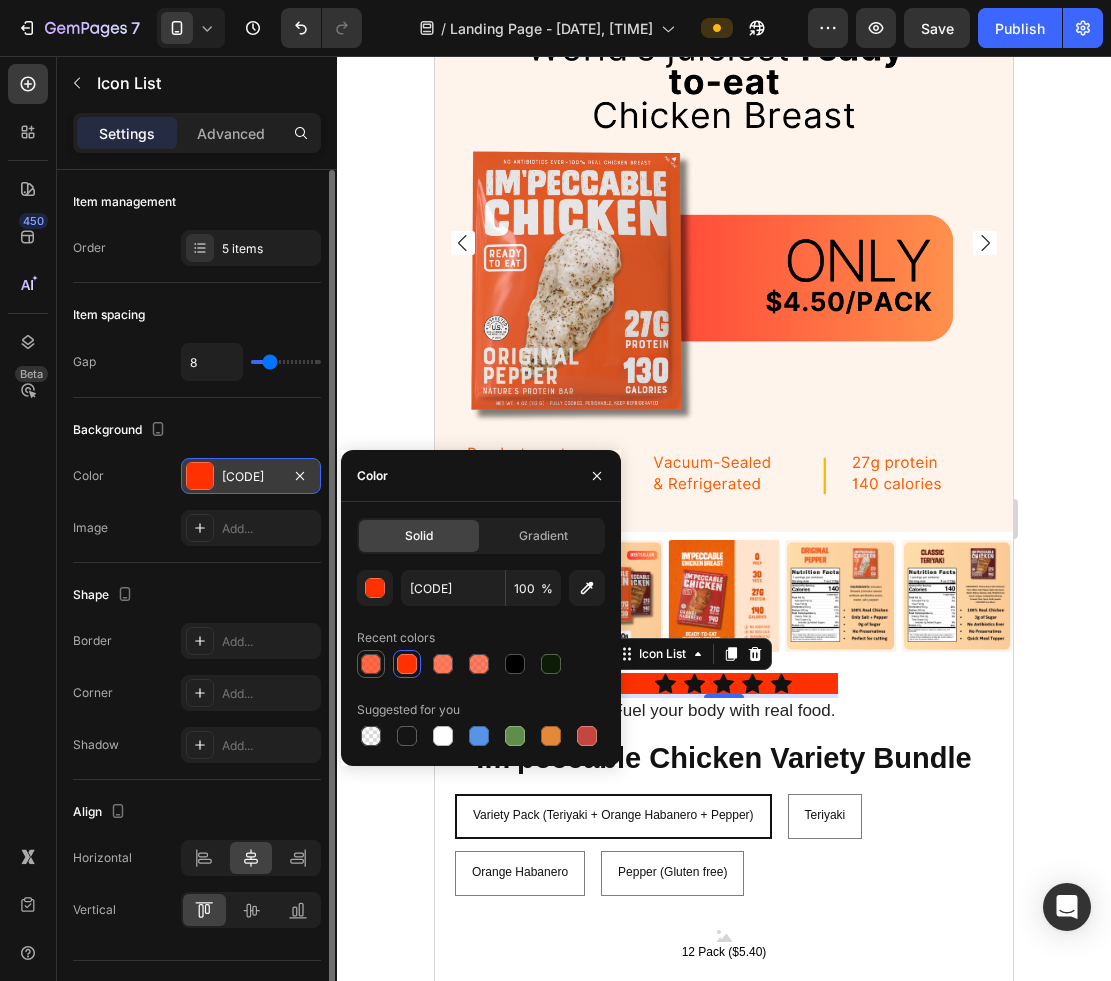 click at bounding box center [371, 664] 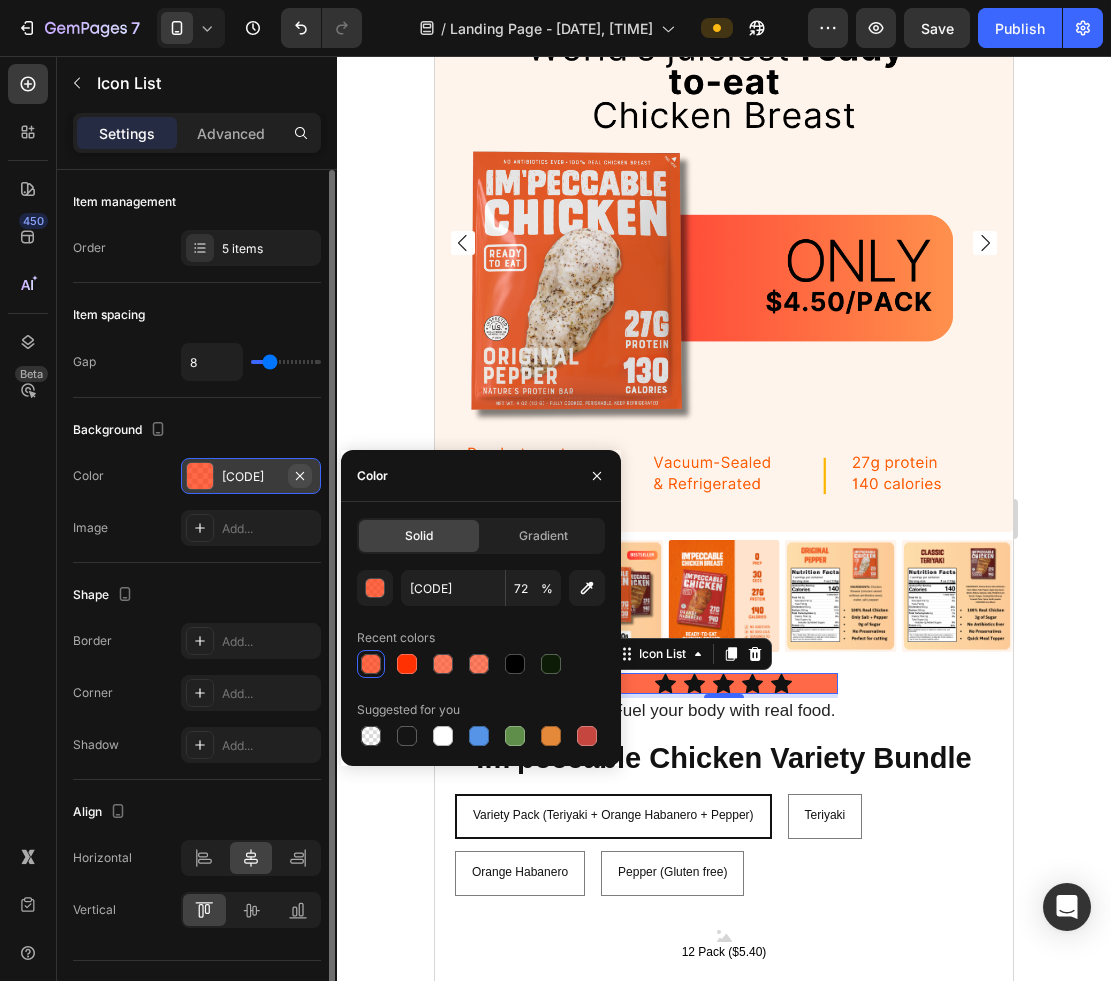 click 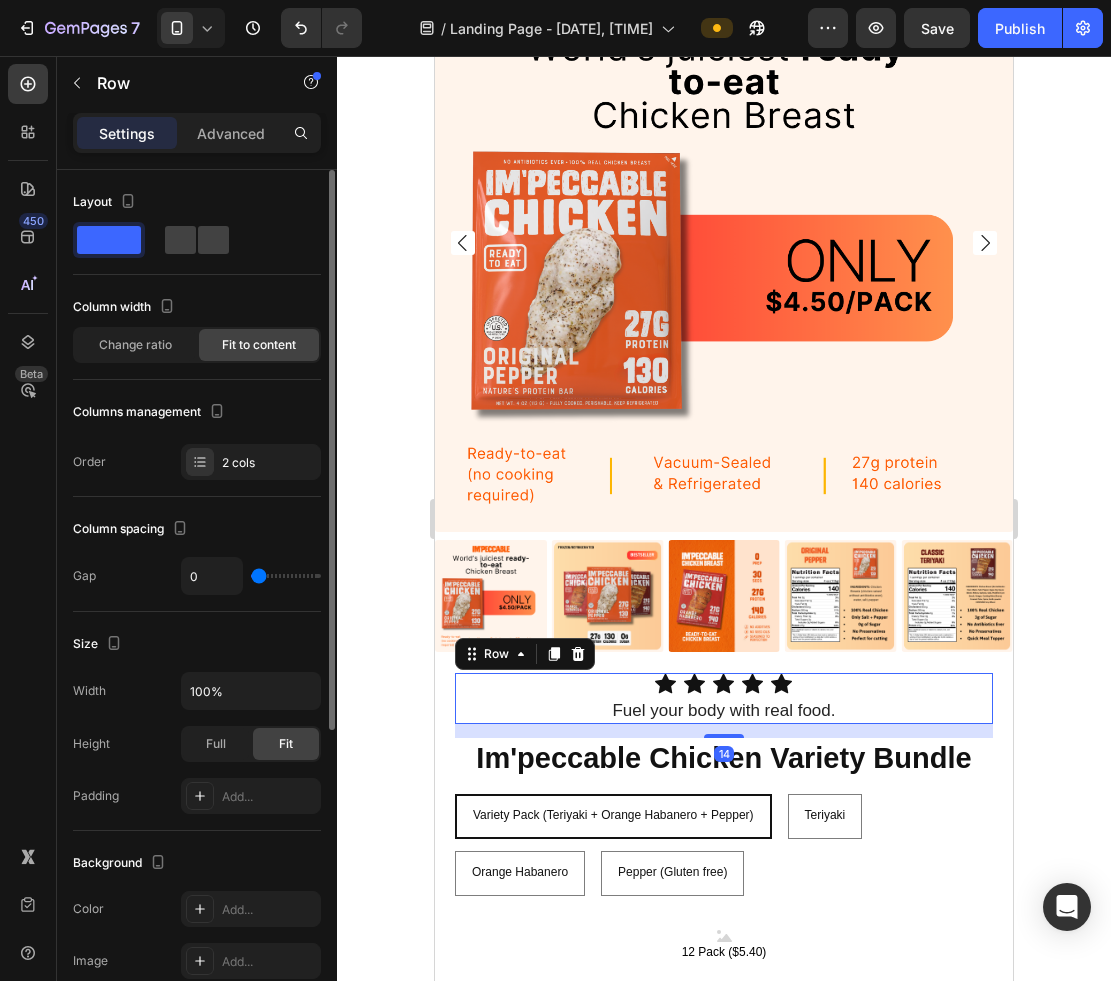 click on "Im'peccable Chicken Variety Bundle Product Title Lorem ipsum dolor sit amet, consectetur adipiscing elit, sed do eiusmod tempor incididunt ut labore et dolore magna aliqua. Text Block Variety Pack (Teriyaki + Orange Habanero + Pepper) Variety Pack (Teriyaki + Orange Habanero + Pepper)     Variety Pack (Teriyaki + Orange Habanero + Pepper) Teriyaki Teriyaki     Teriyaki Orange Habanero Orange Habanero     Orange Habanero Pepper (Gluten free) Pepper (Gluten free)     Pepper (Gluten free) 12 Pack ($5.40) 12 Pack ($5.40)     12 Pack ($5.40) 15 Pack ($5.00) 15 Pack ($5.00)     15 Pack ($5.00) 20 Pack ($4.90) 20 Pack ($4.90)     20 Pack ($4.90) 40 Pack ($4.50) 40 Pack ($4.50)     40 Pack ($4.50) Product Variants & Swatches Add to cart Add to Cart Row Row" at bounding box center [724, 966] 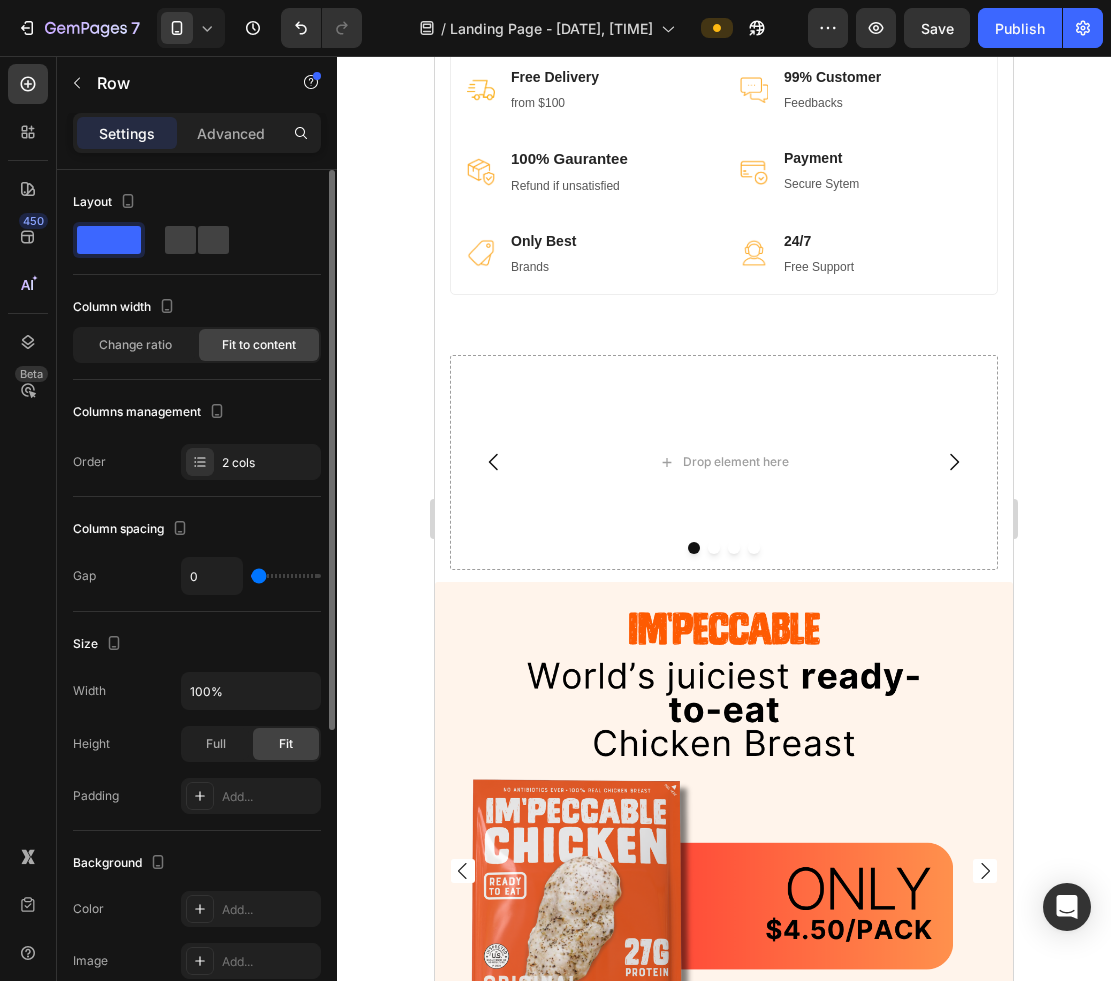 scroll, scrollTop: 9316, scrollLeft: 0, axis: vertical 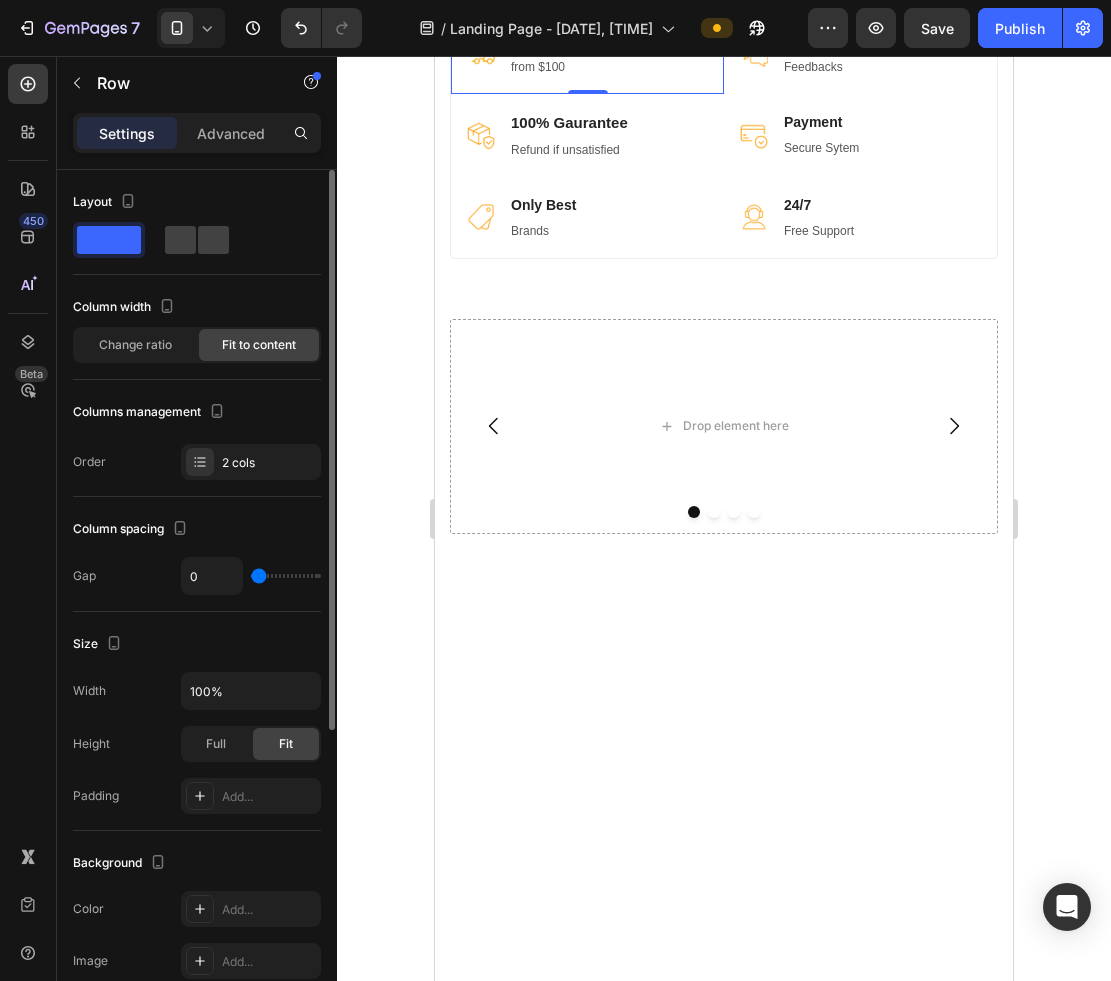 click on "Image Free Delivery Text block from $100 Text block Row   0" at bounding box center (587, 53) 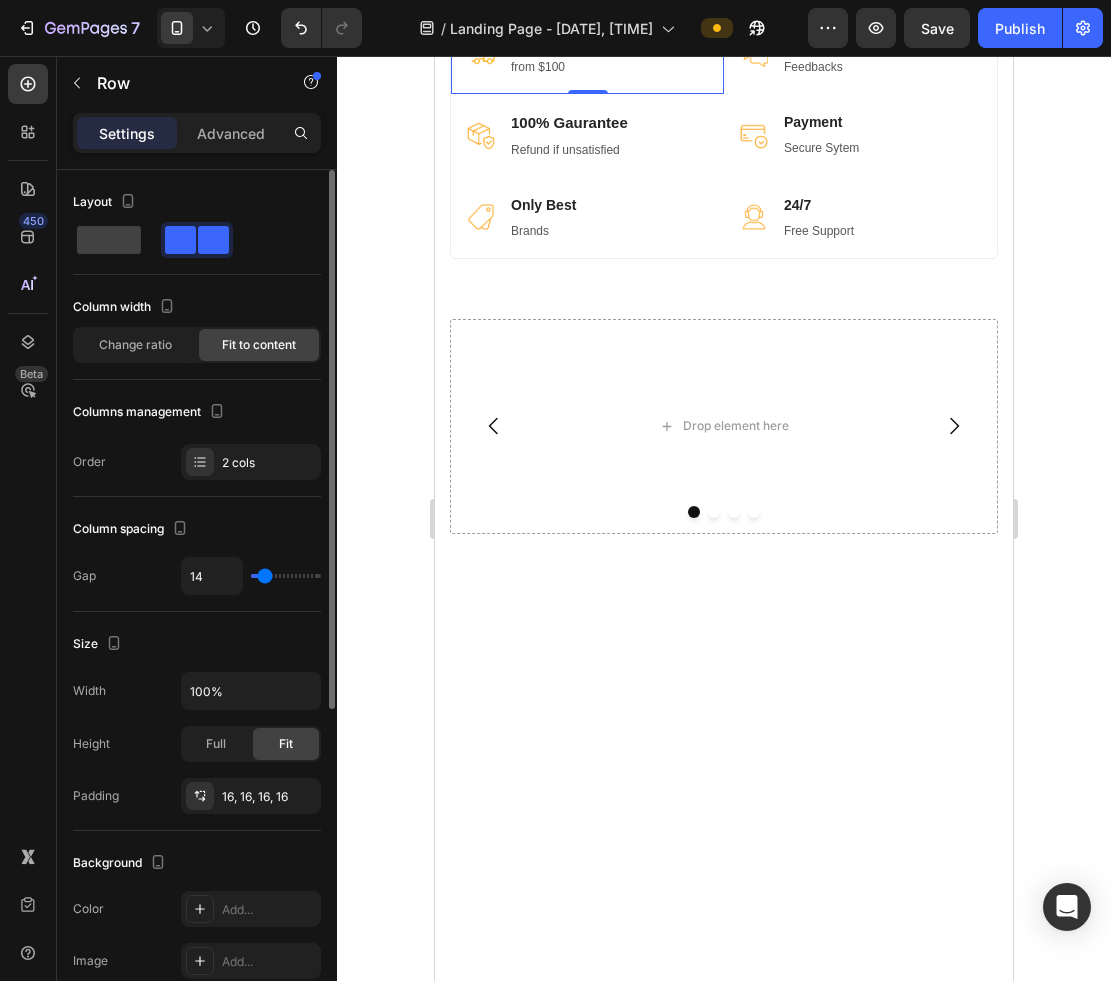scroll, scrollTop: 9373, scrollLeft: 0, axis: vertical 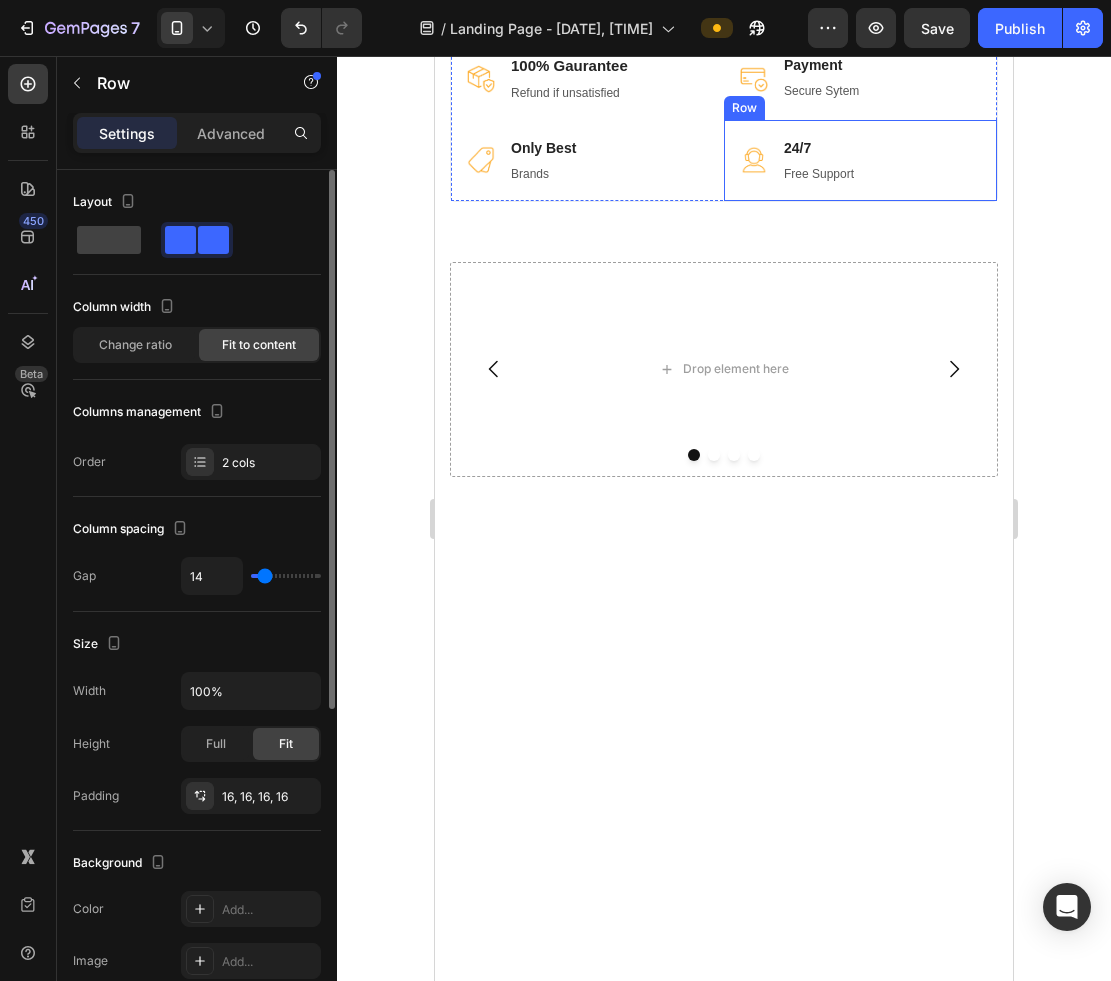 click on "Image 24/7 Text block Free Support Text block Row" at bounding box center (860, 160) 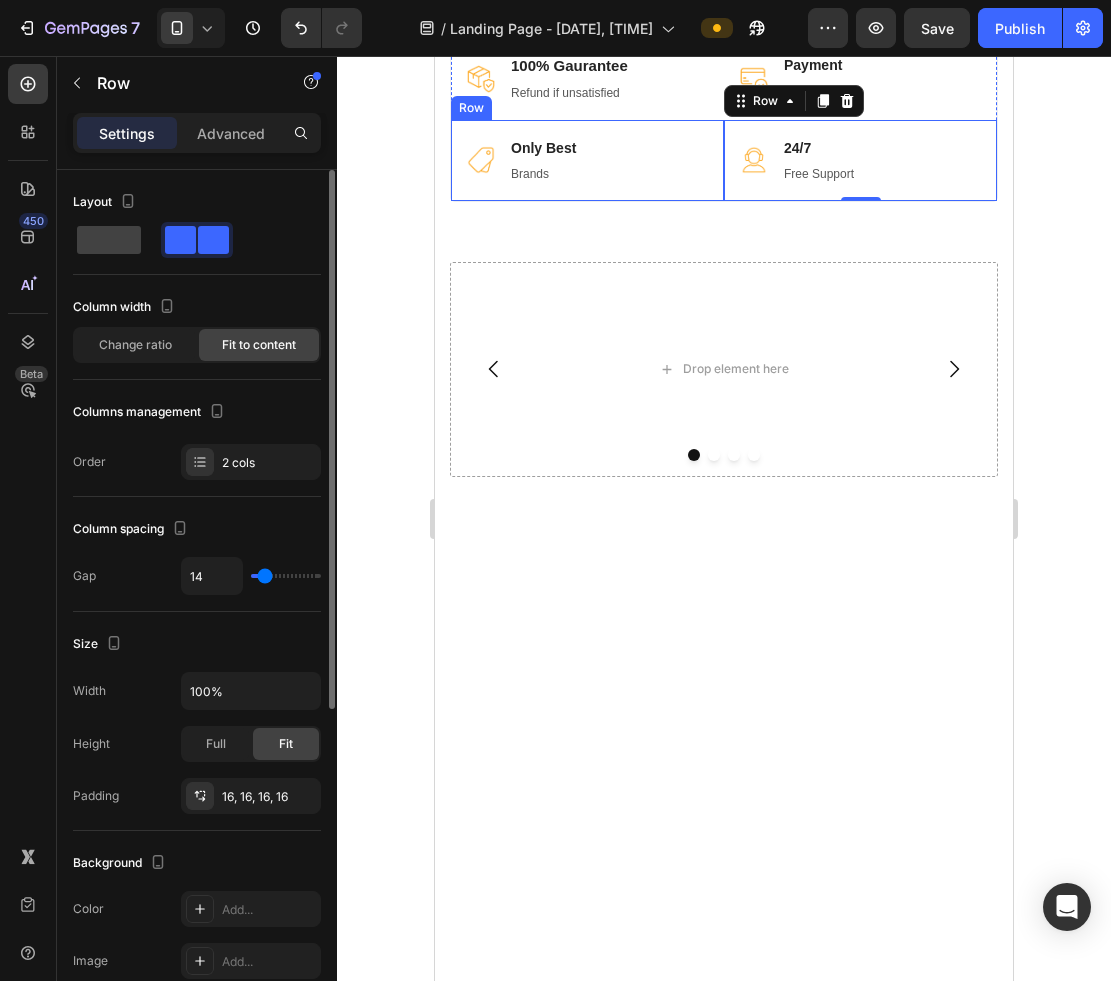 click on "Image Only Best Text block Brands Text block Row" at bounding box center (587, 160) 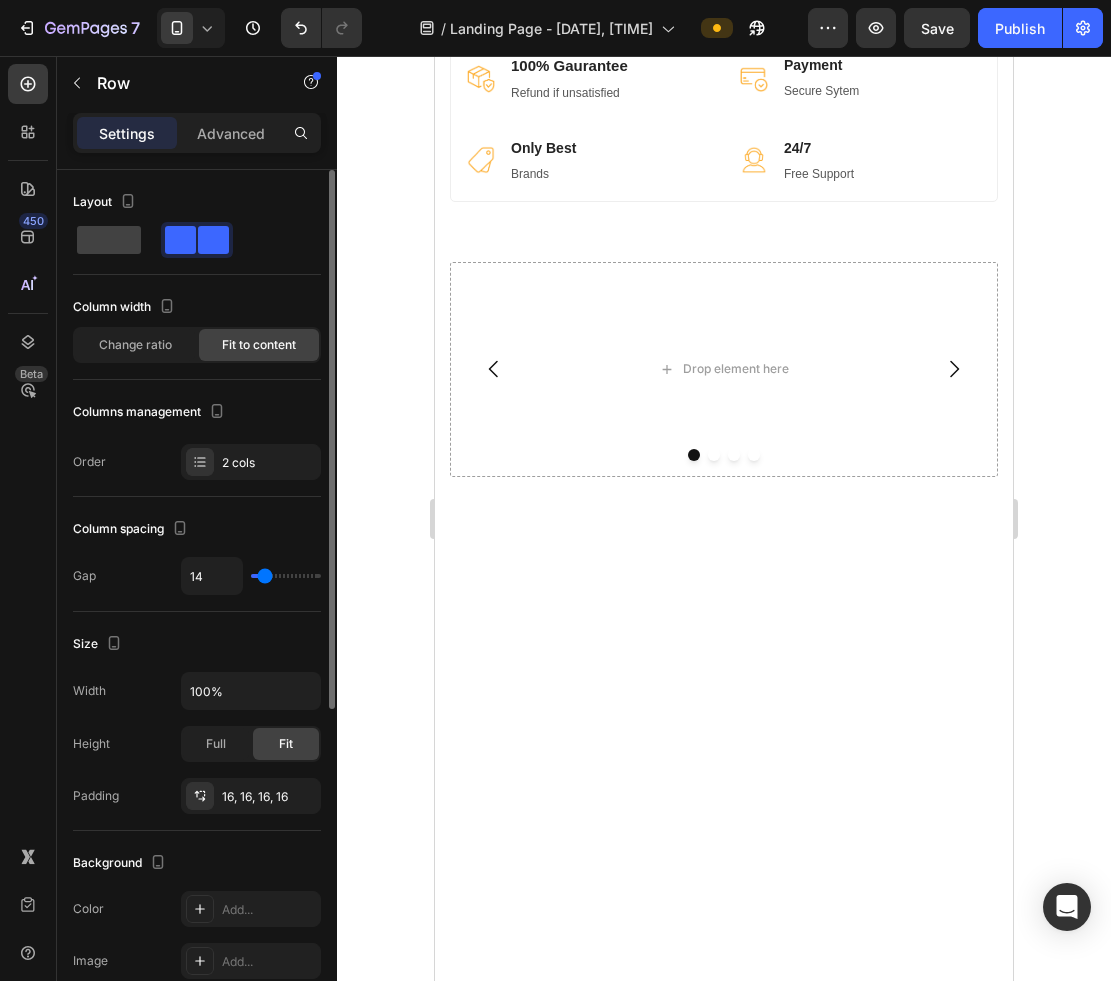 click on "Image 99% Customer Text block Feedbacks Text block Row   0" at bounding box center (860, -4) 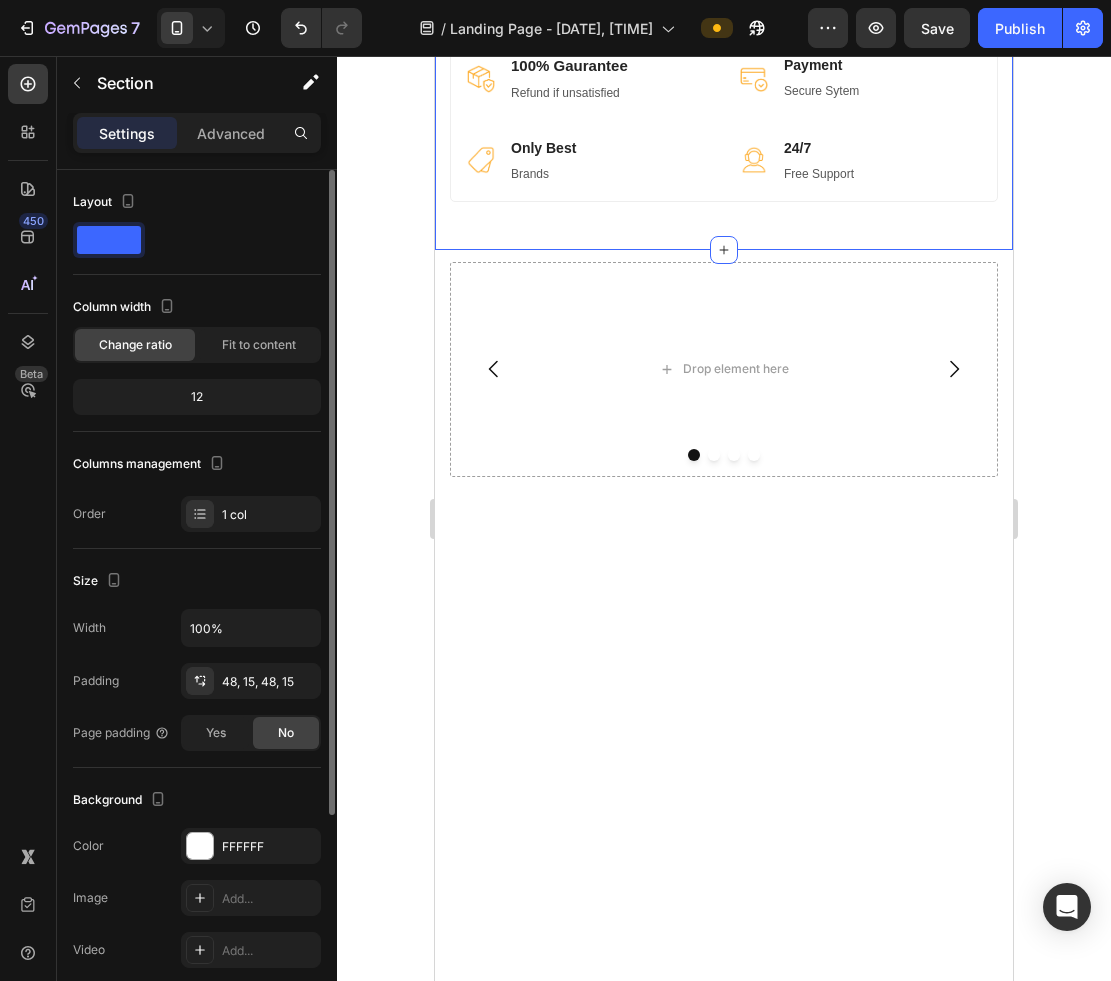 click on "Image Free Delivery Text block from $100 Text block Row Image 99% Customer Text block Feedbacks Text block Row Image 100% Gaurantee Text block Refund if unsatisfied Text block Row Image Payment Text block Secure Sytem Text block Row Image Only Best Text block Brands Text block Row Image 24/7 Text block Free Support Text block Row Row Section 17/25   Create Theme Section AI Content Write with GemAI What would you like to describe here? Tone and Voice Persuasive Product Im'peccable Chicken Special Packs Show more Generate" at bounding box center [724, 78] 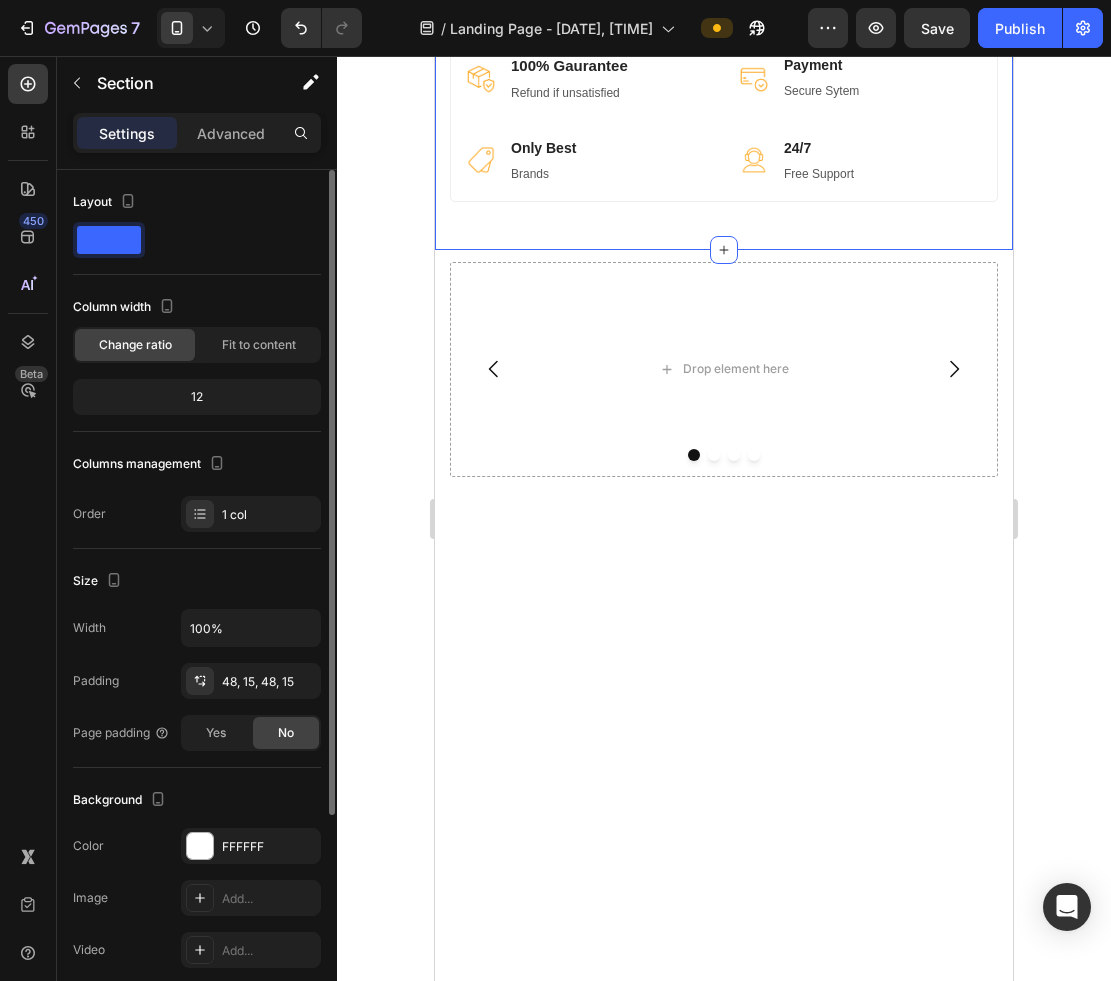 click 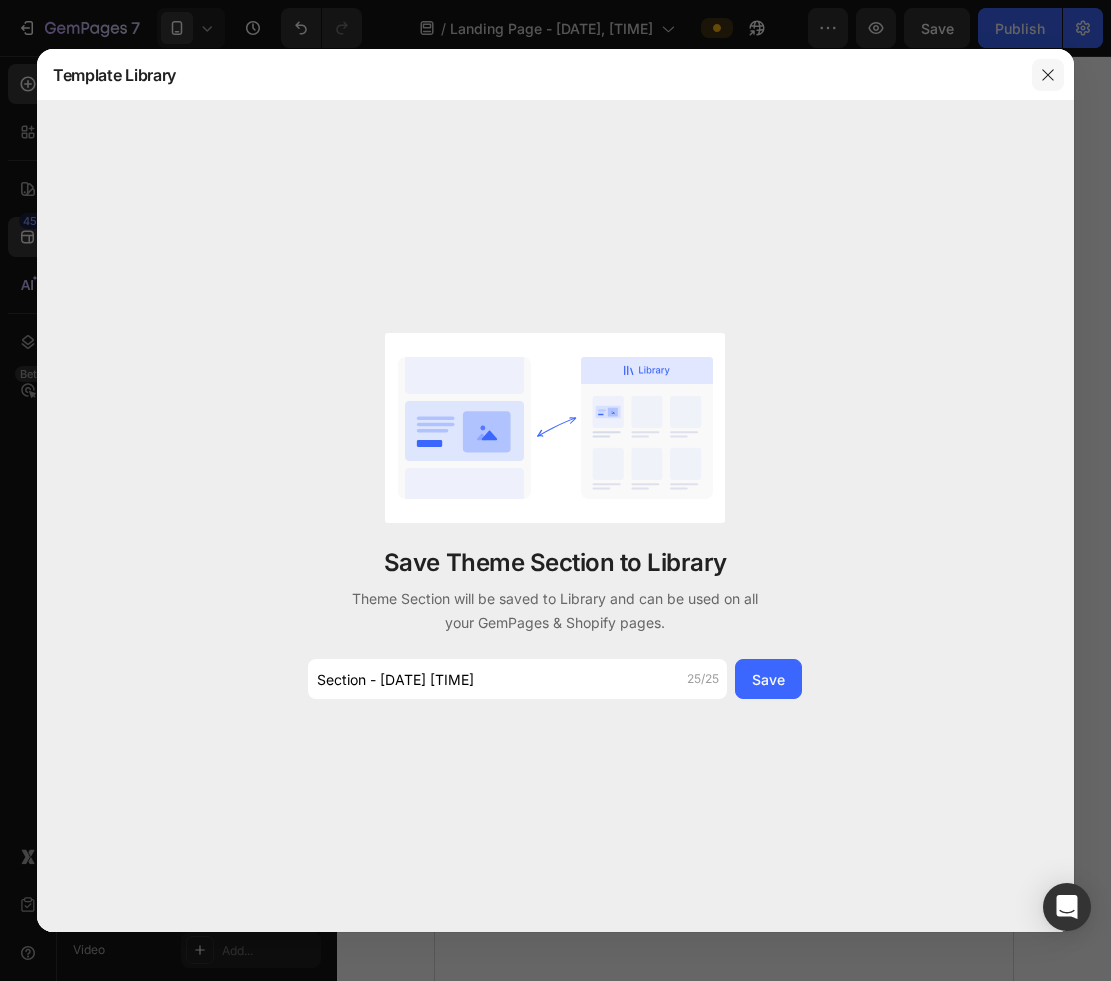click 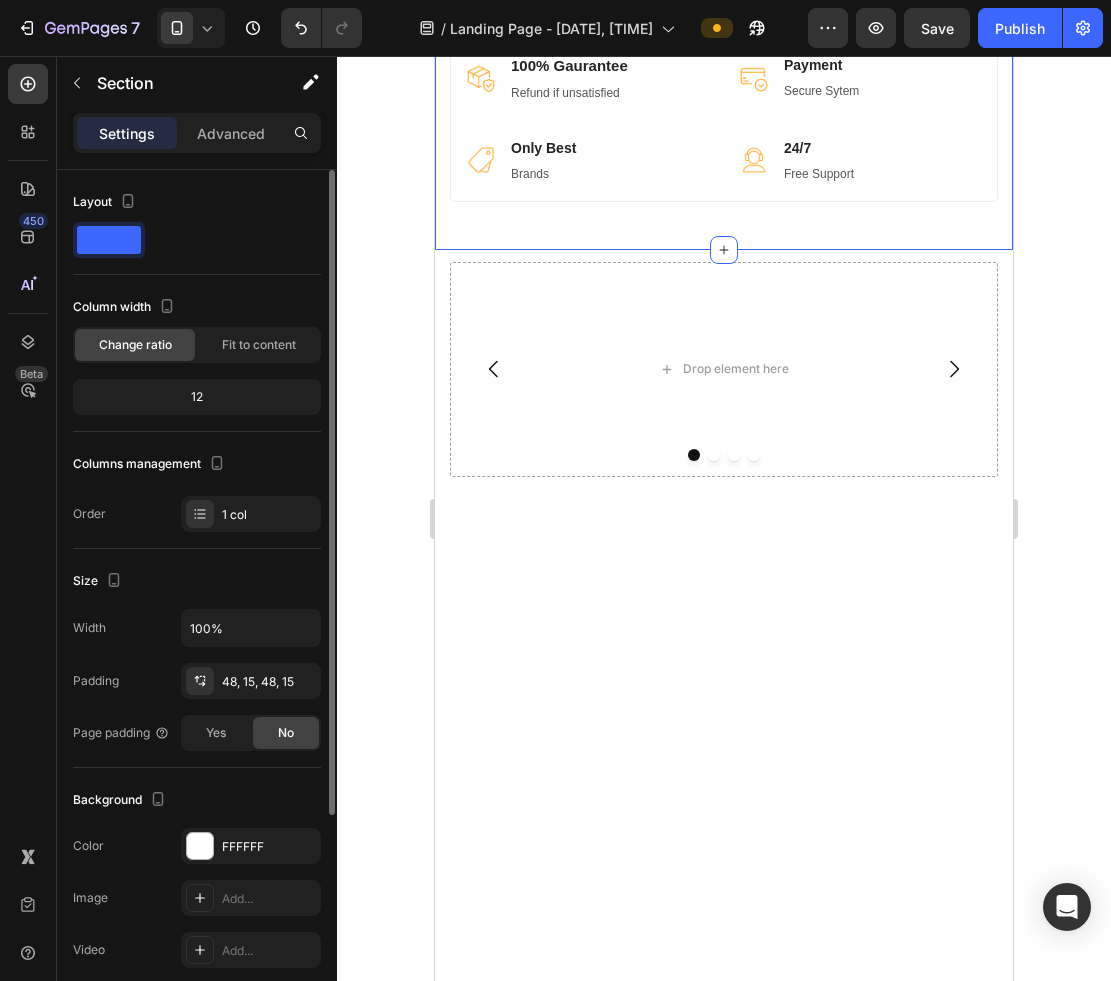 click on "Section 17/25" at bounding box center (635, -112) 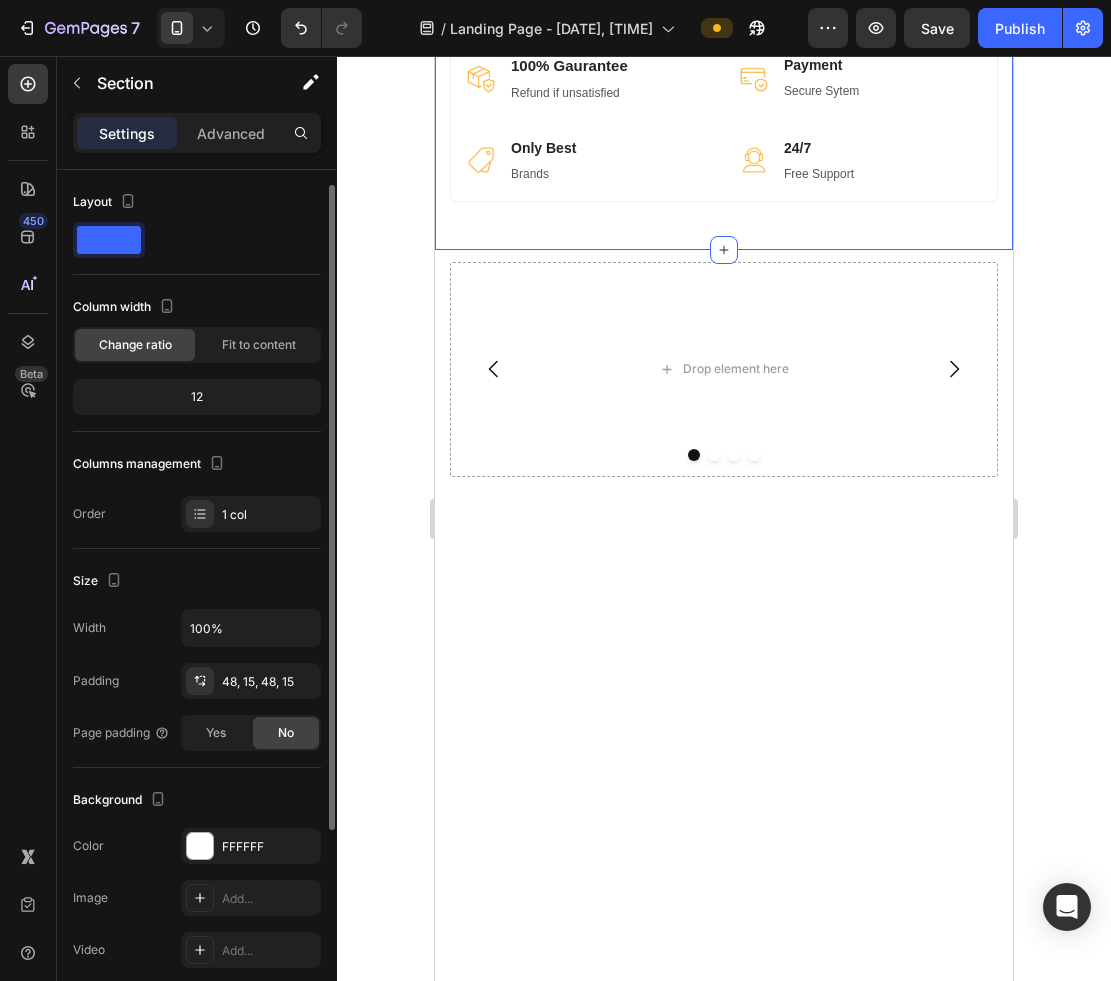scroll, scrollTop: 300, scrollLeft: 0, axis: vertical 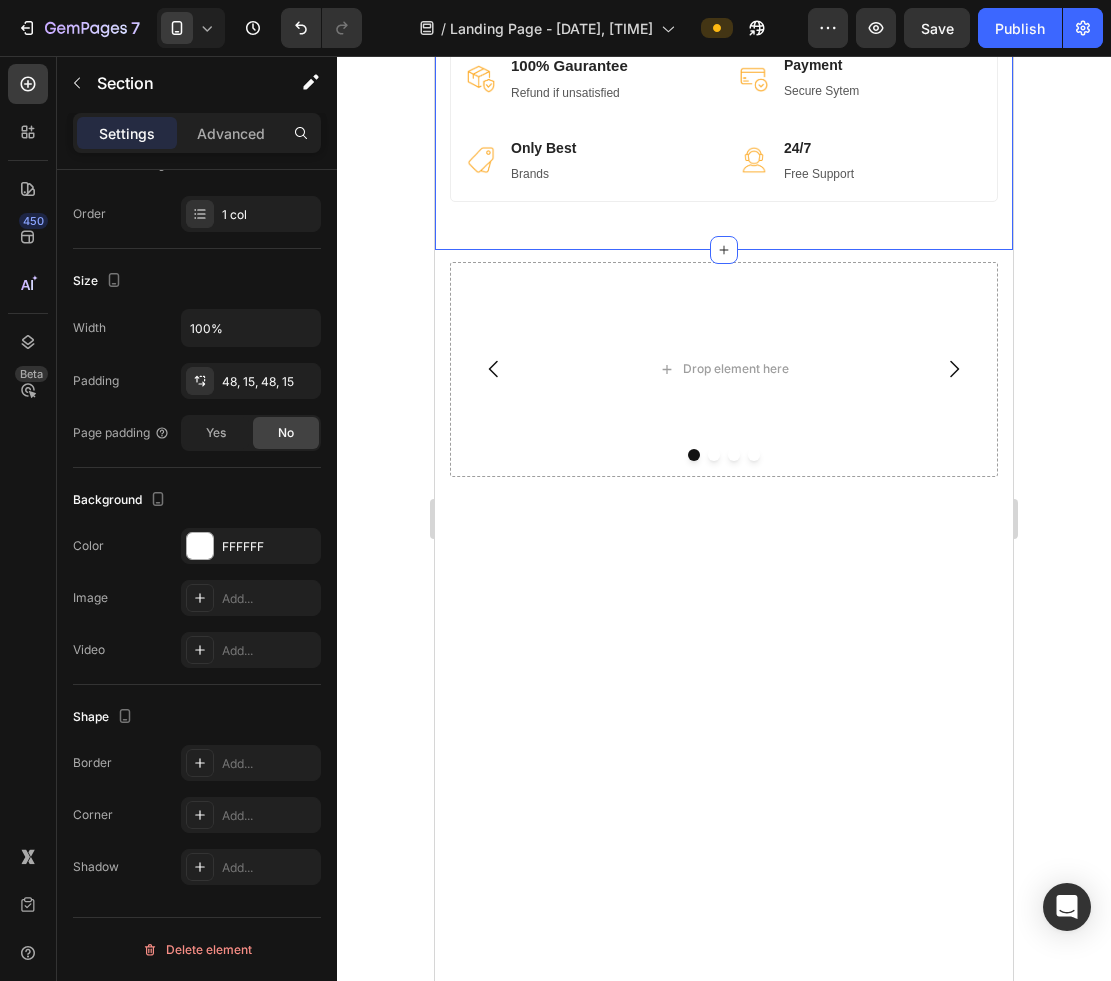 click at bounding box center (996, -112) 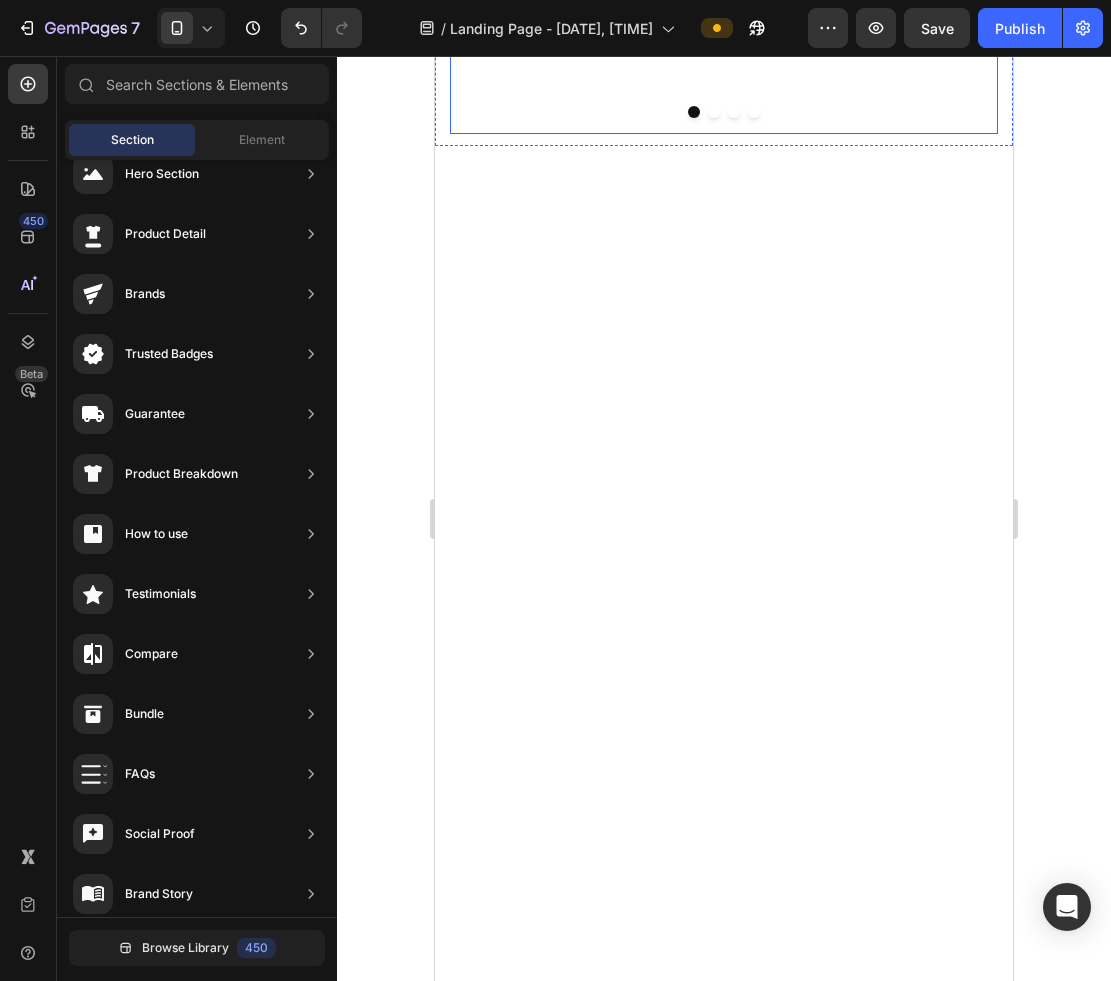 click on "Drop element here" at bounding box center [736, 27] 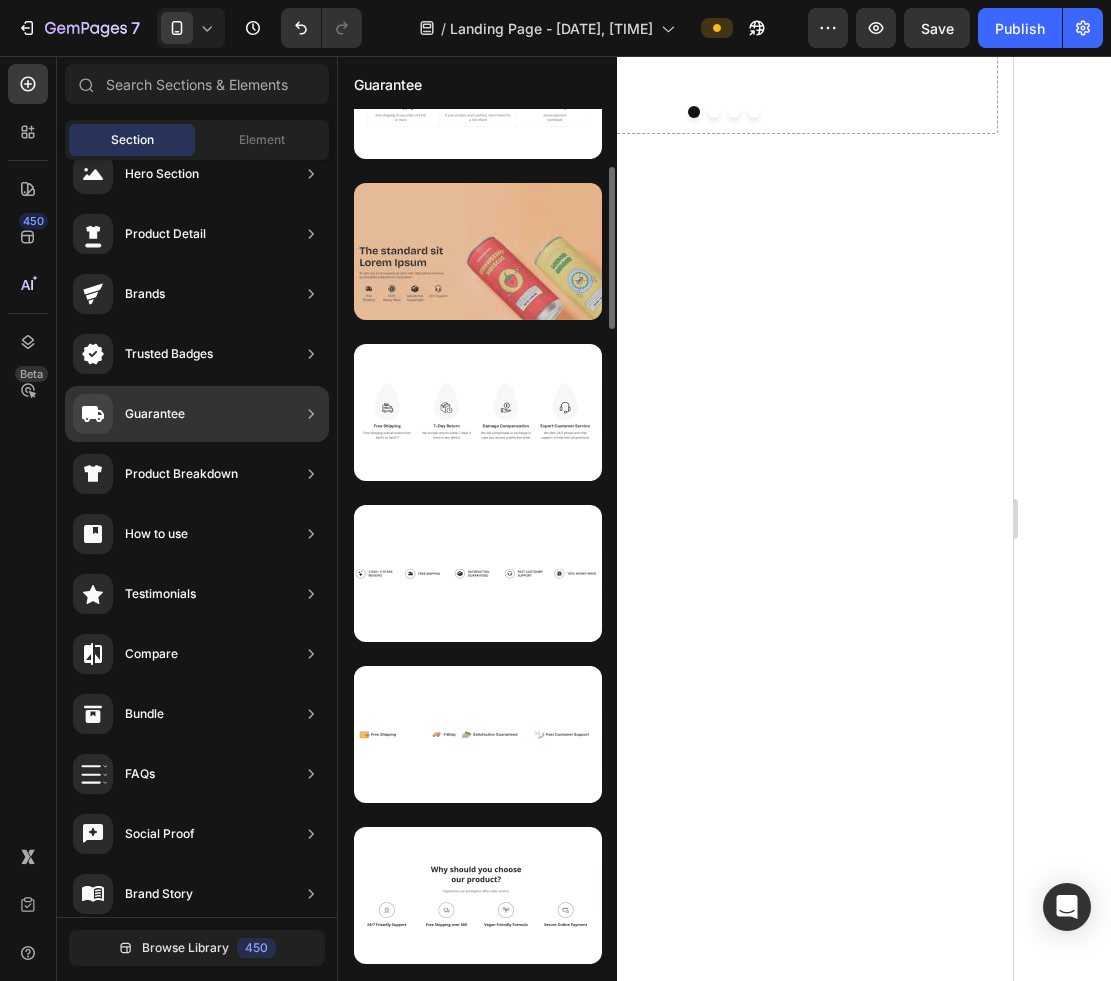 scroll, scrollTop: 459, scrollLeft: 0, axis: vertical 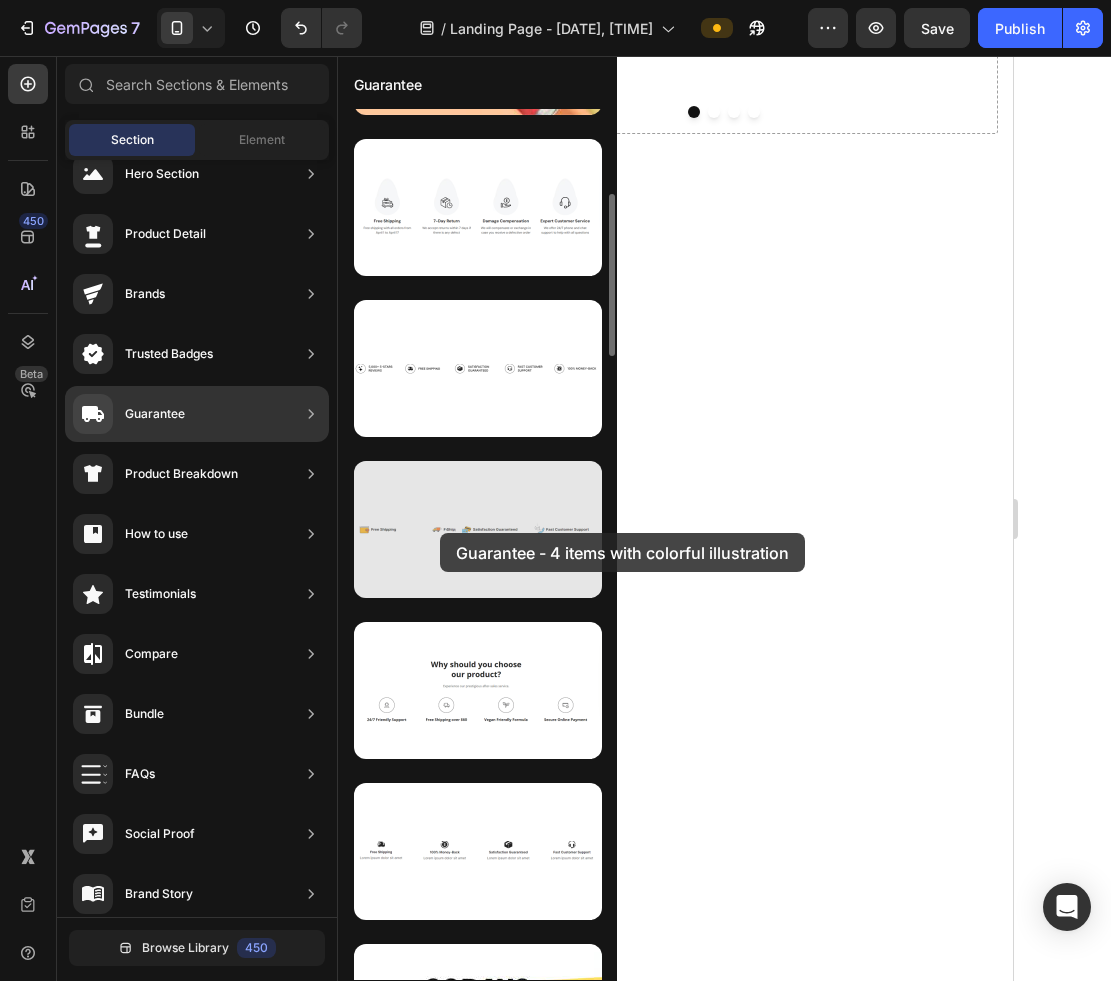 click at bounding box center (478, 529) 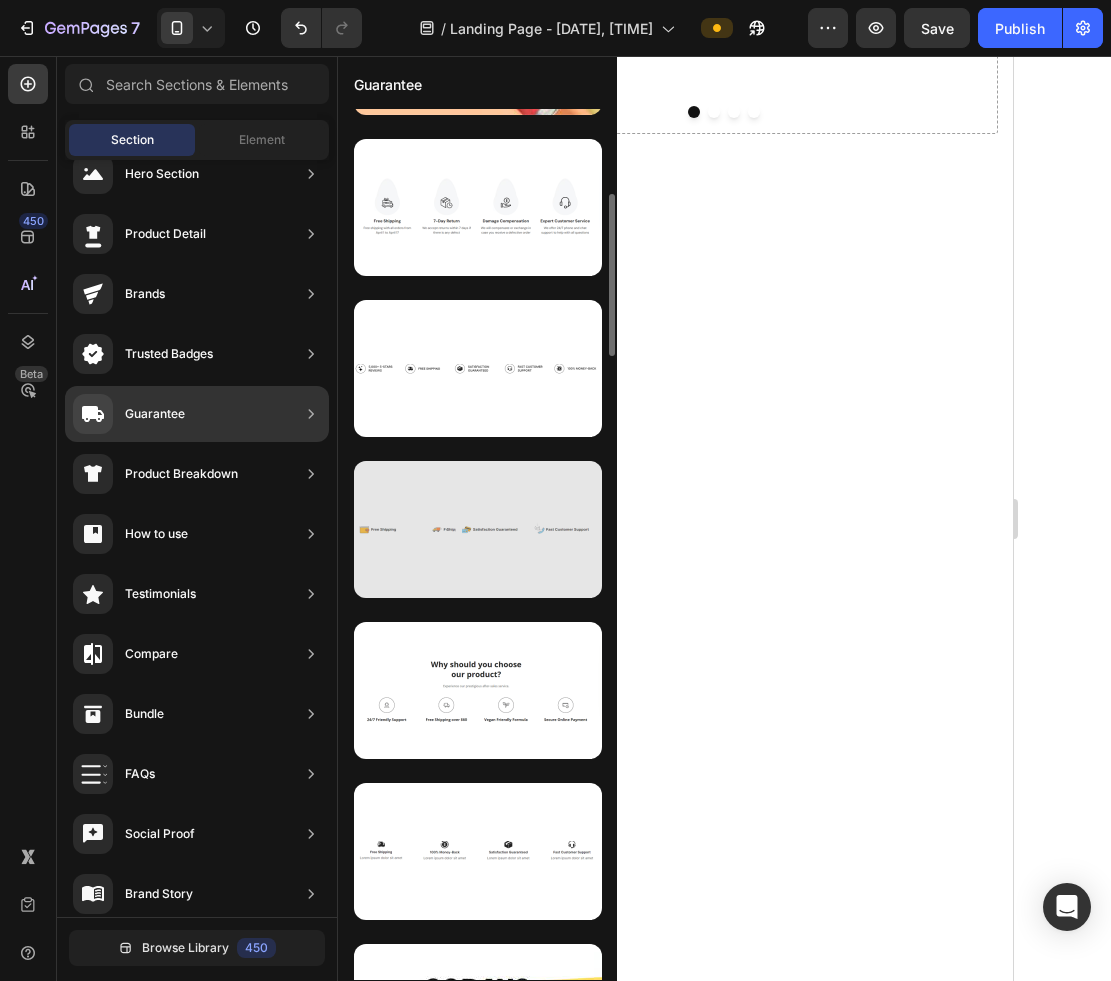 click at bounding box center [478, 529] 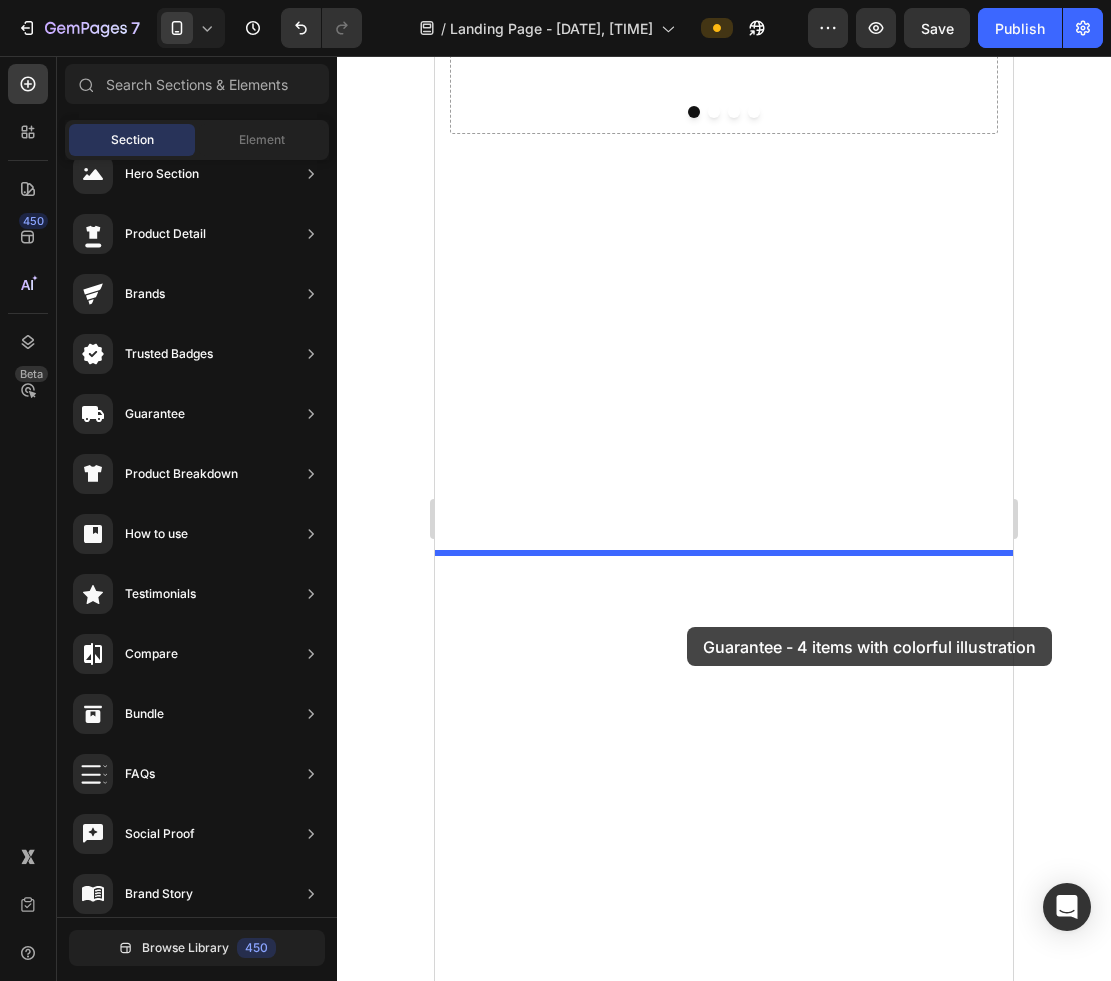 drag, startPoint x: 875, startPoint y: 589, endPoint x: 666, endPoint y: 624, distance: 211.91035 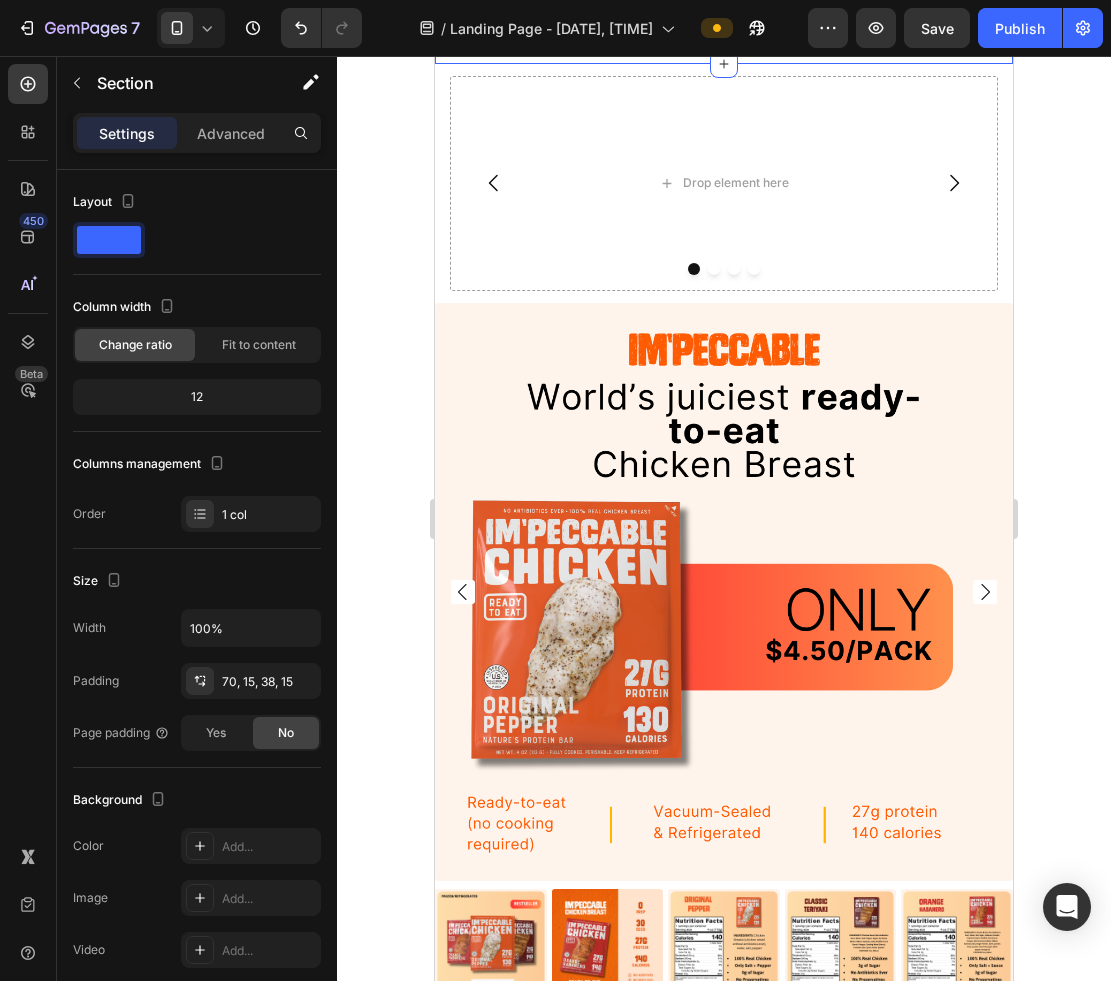 scroll, scrollTop: 9601, scrollLeft: 0, axis: vertical 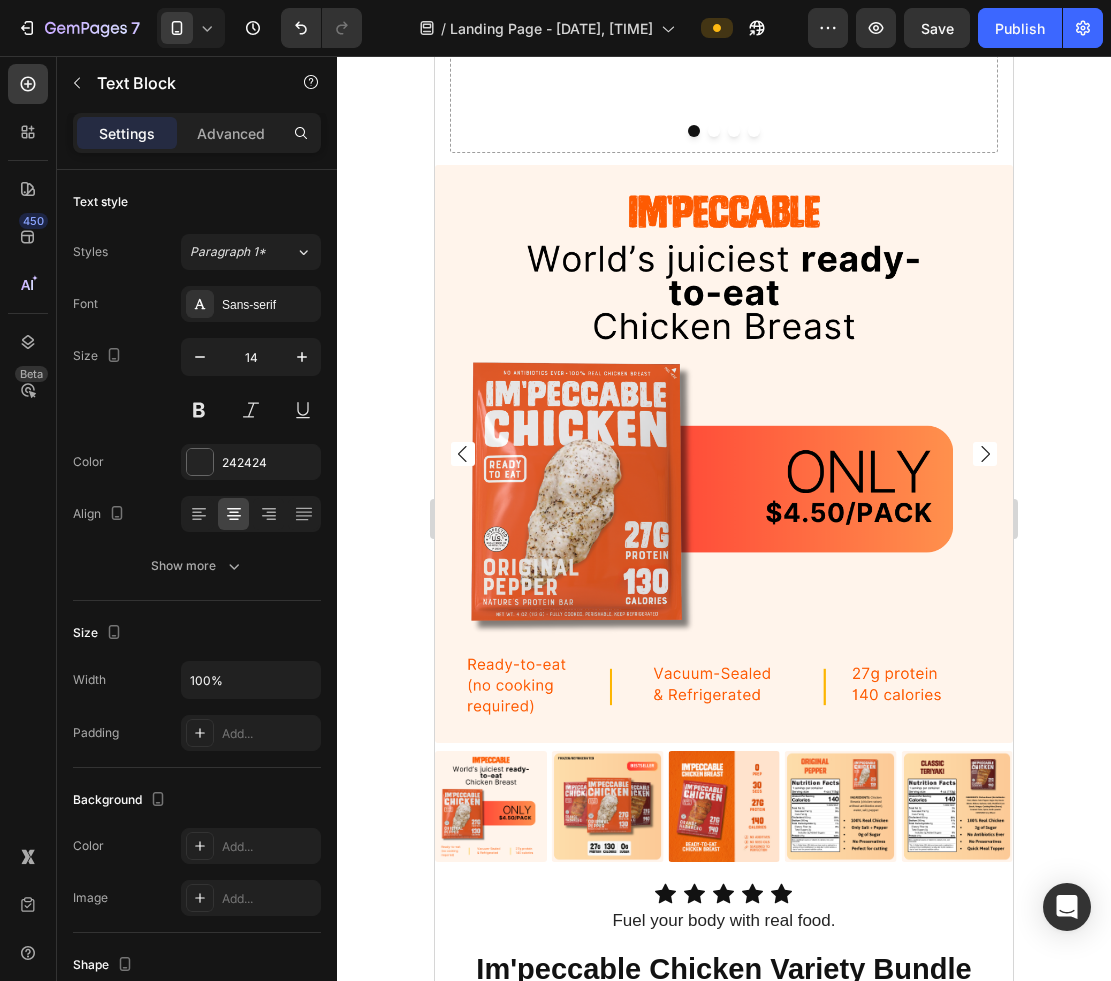 click on "Satisfaction Guaranteed" at bounding box center [583, -172] 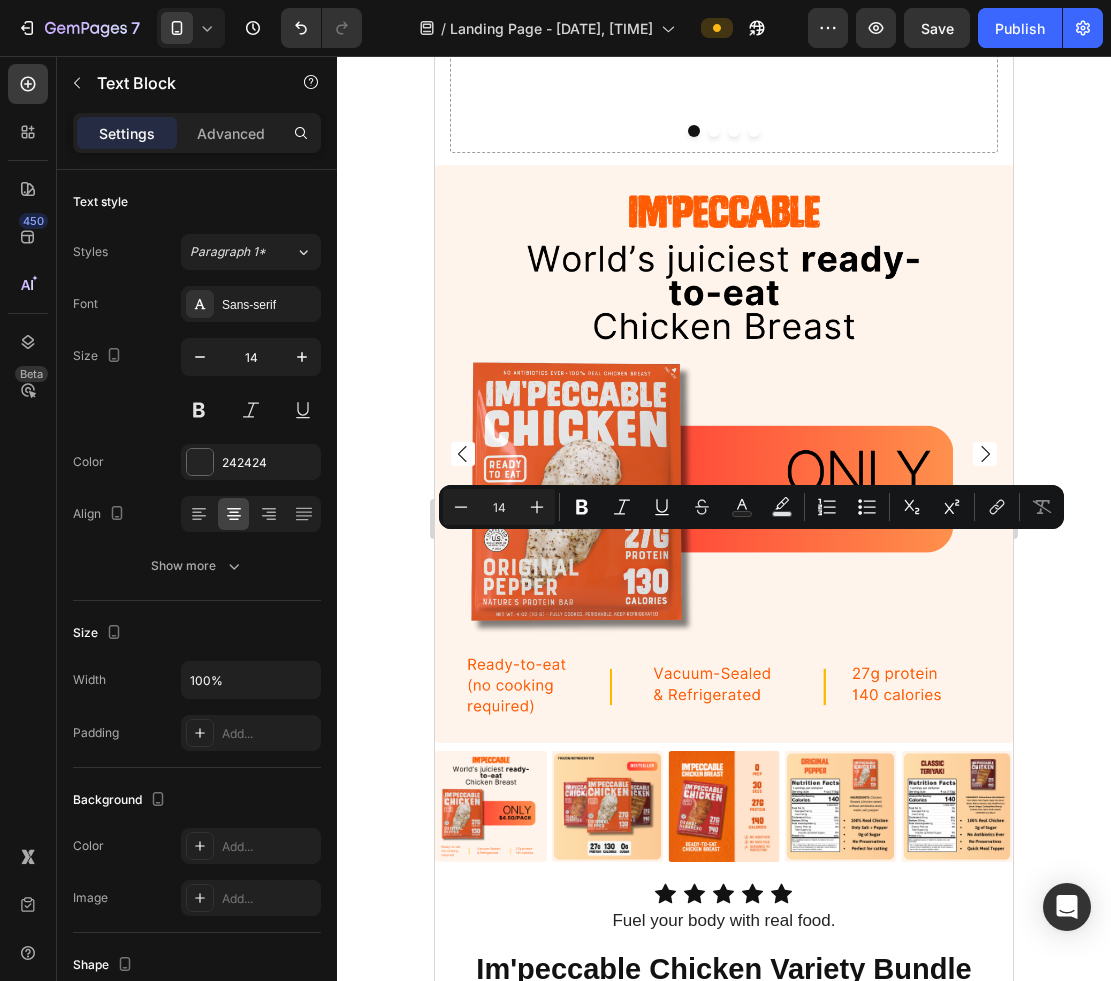 click on "Satisfaction Guaranteed" at bounding box center [583, -172] 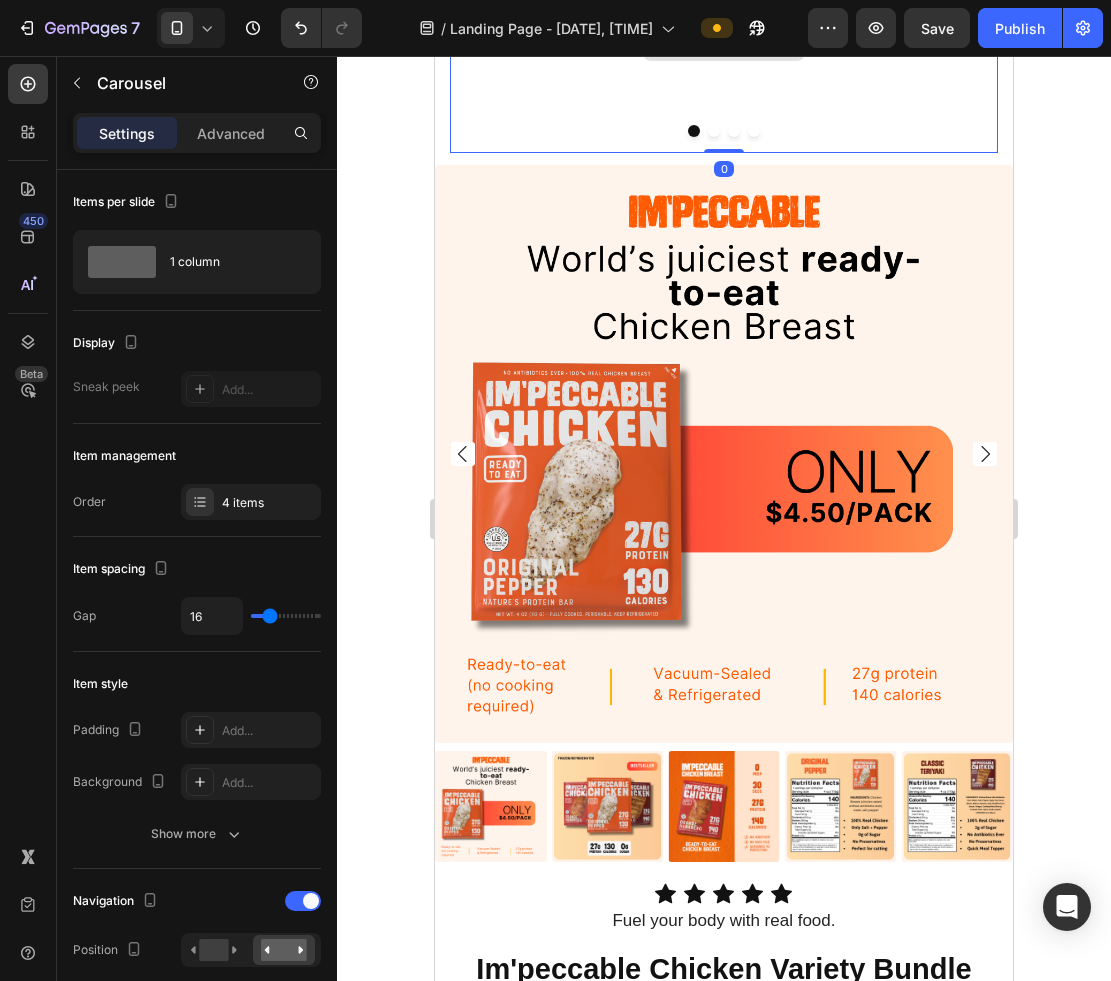 click on "Drop element here" at bounding box center (724, 45) 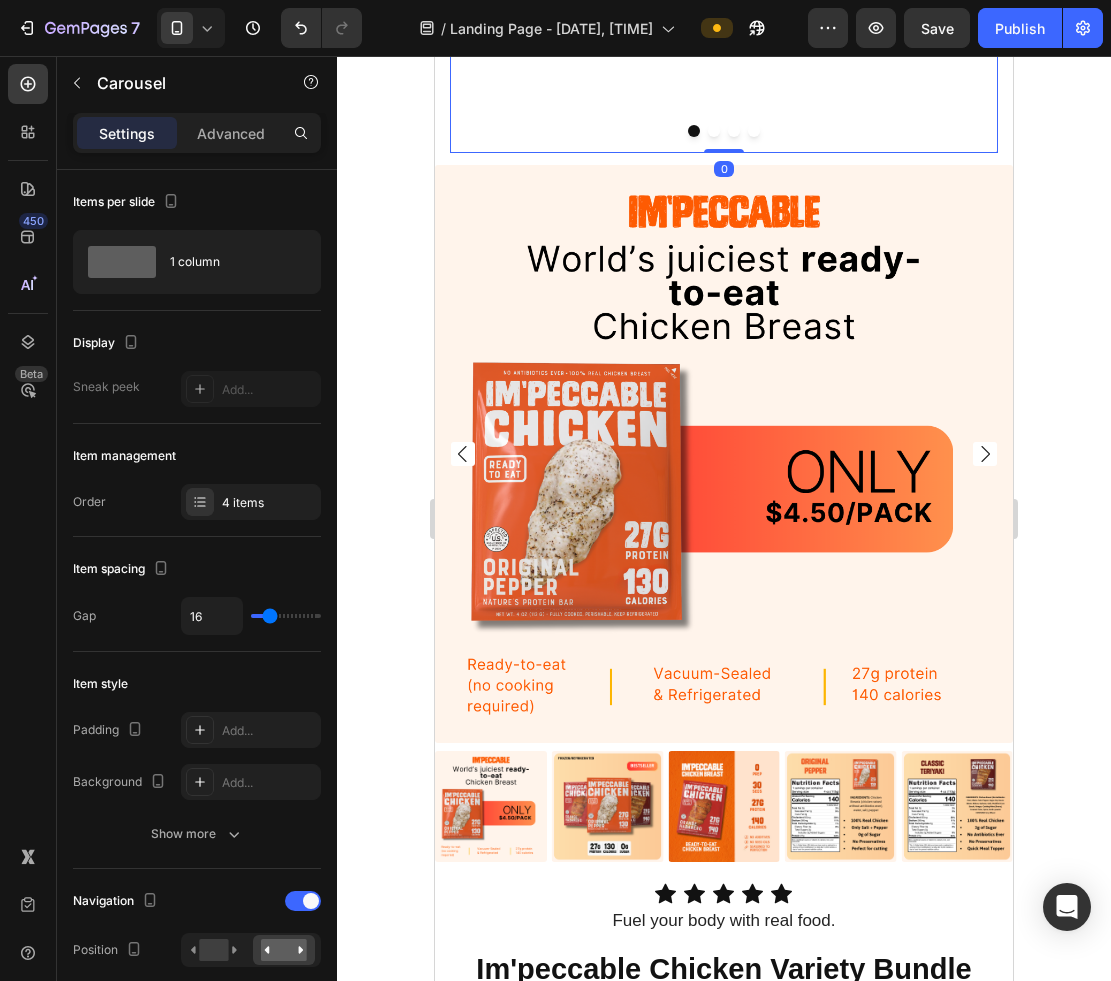click at bounding box center [599, -81] 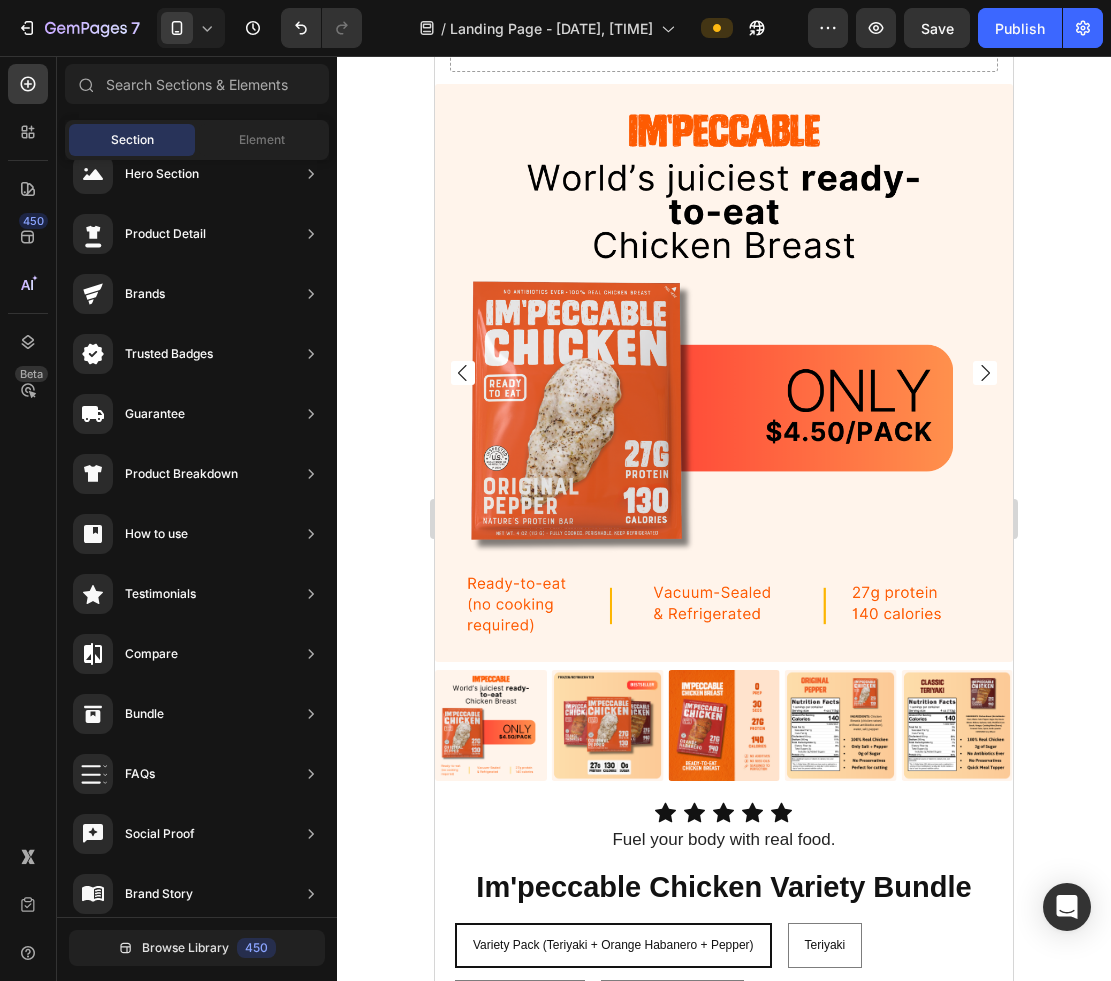 scroll, scrollTop: 9503, scrollLeft: 0, axis: vertical 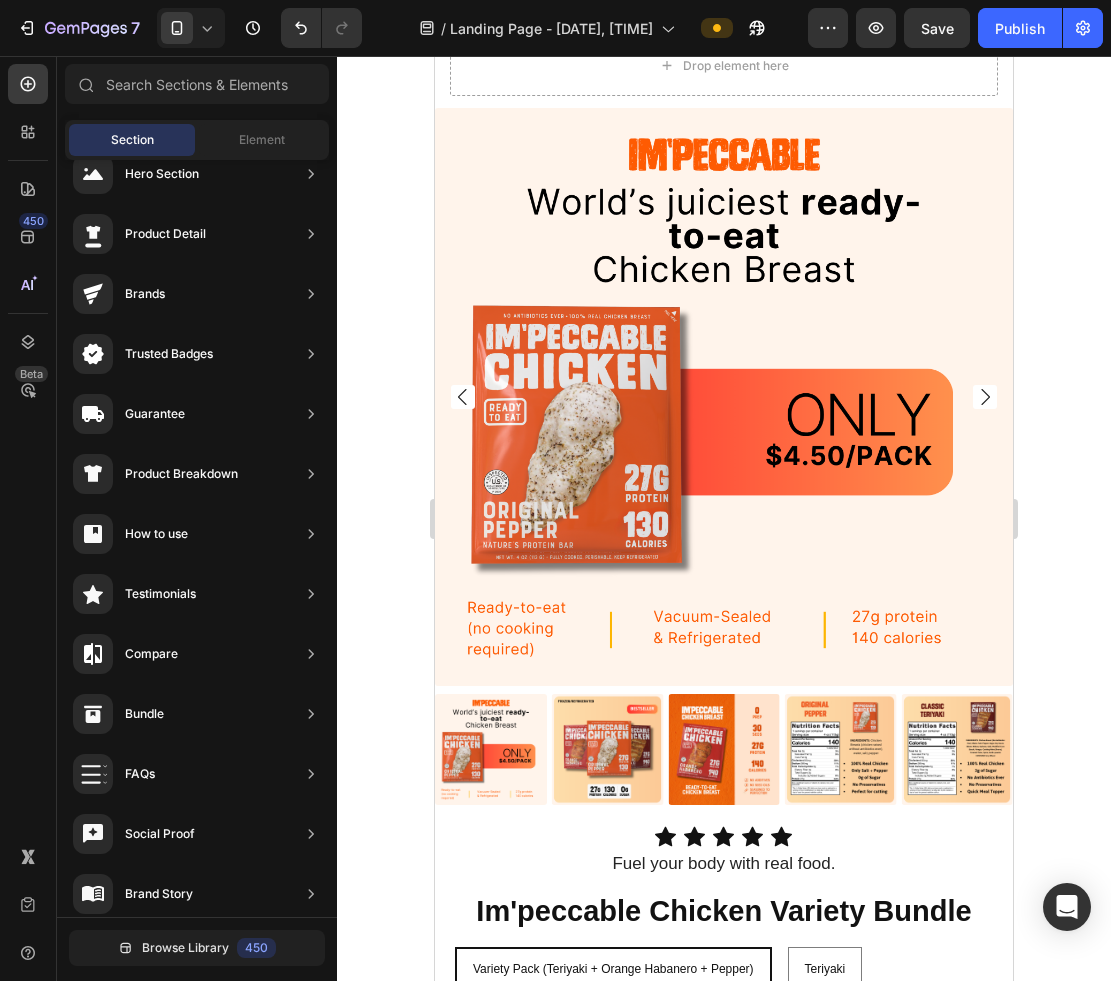 click 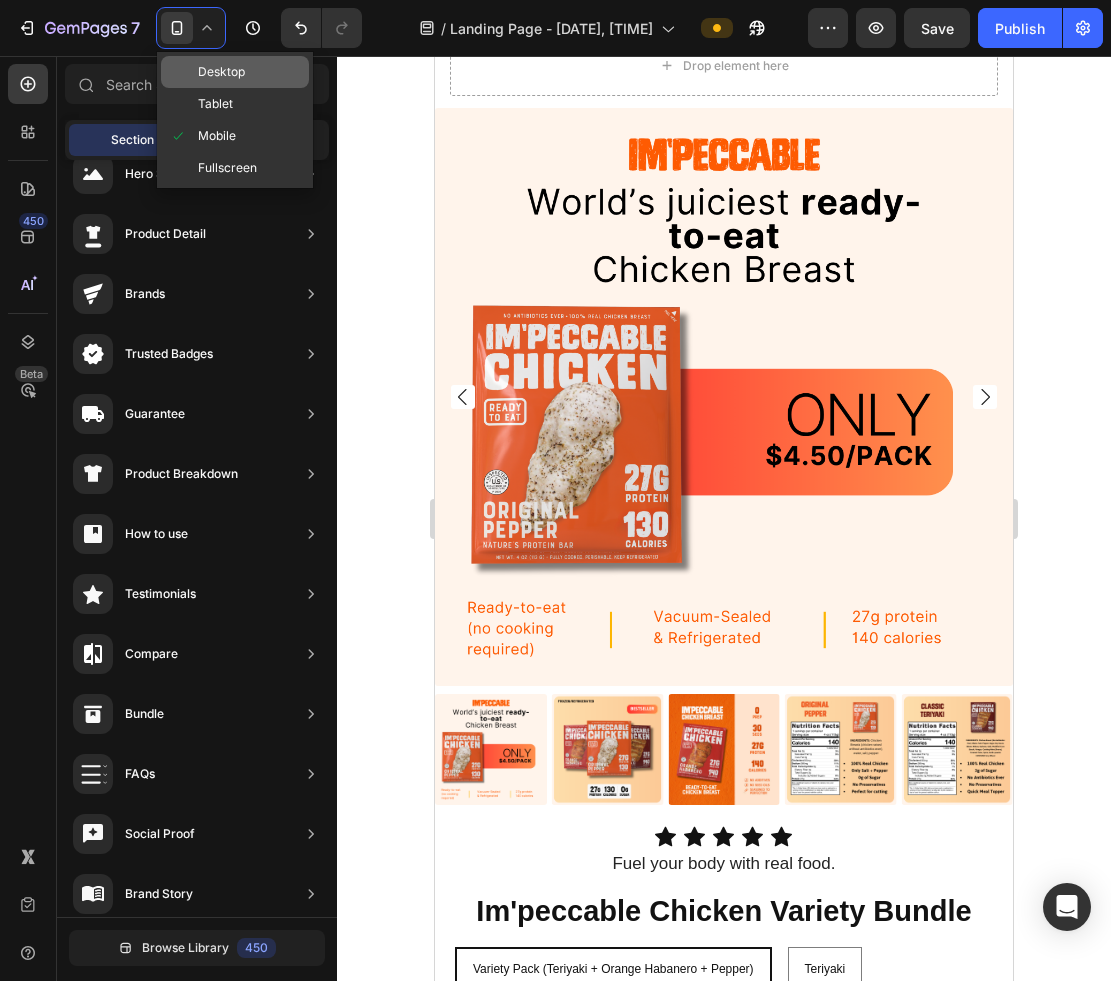 click on "Desktop" at bounding box center [221, 72] 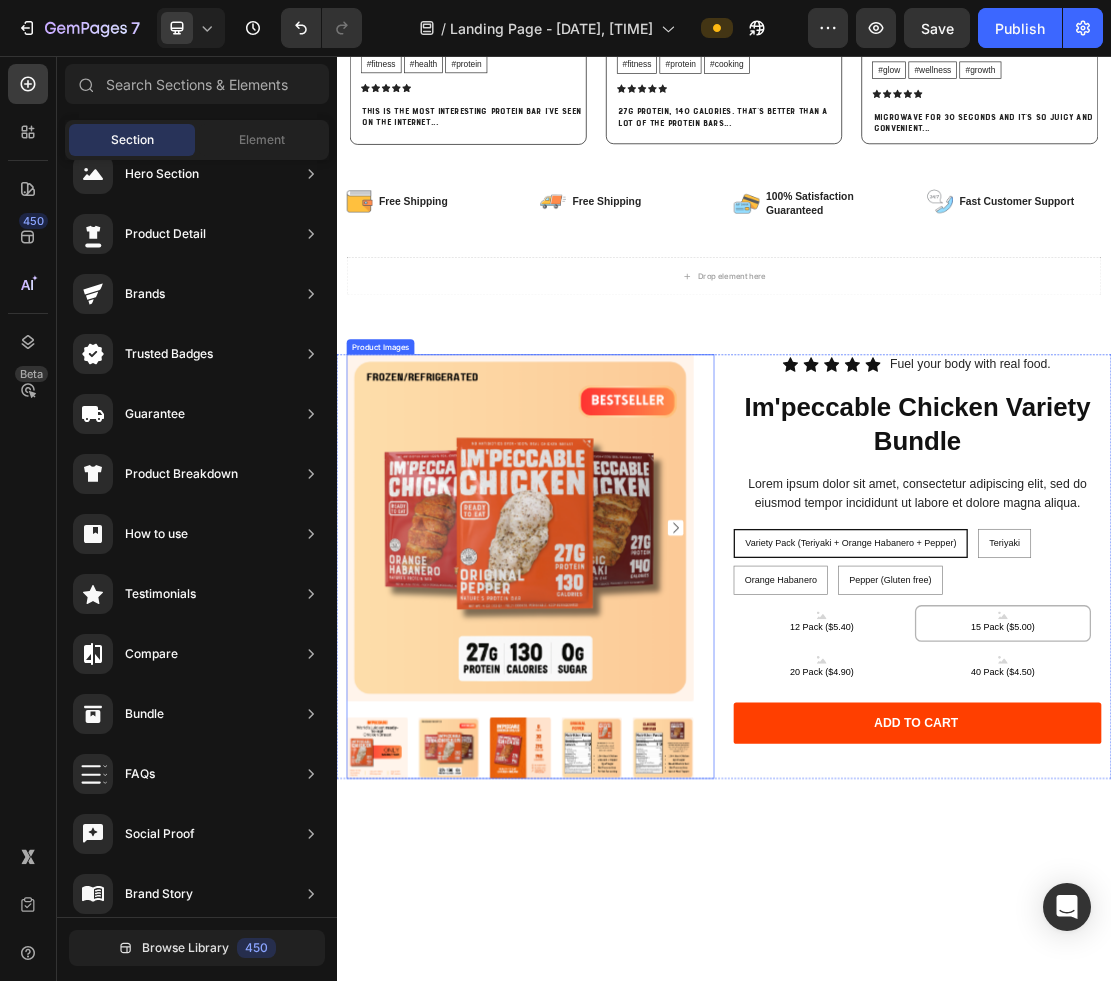 scroll, scrollTop: 9030, scrollLeft: 0, axis: vertical 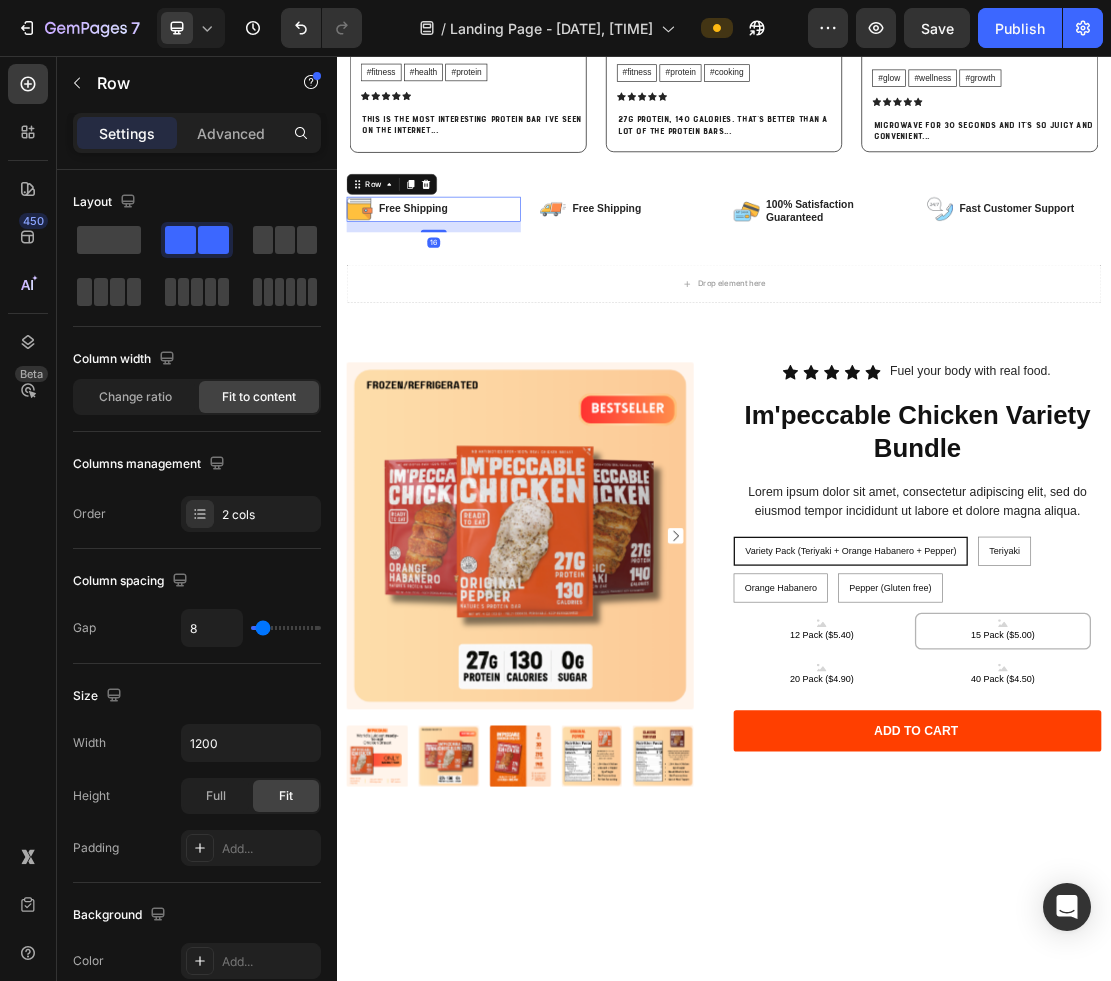click on "Free Shipping Text Block" at bounding box center (455, 295) 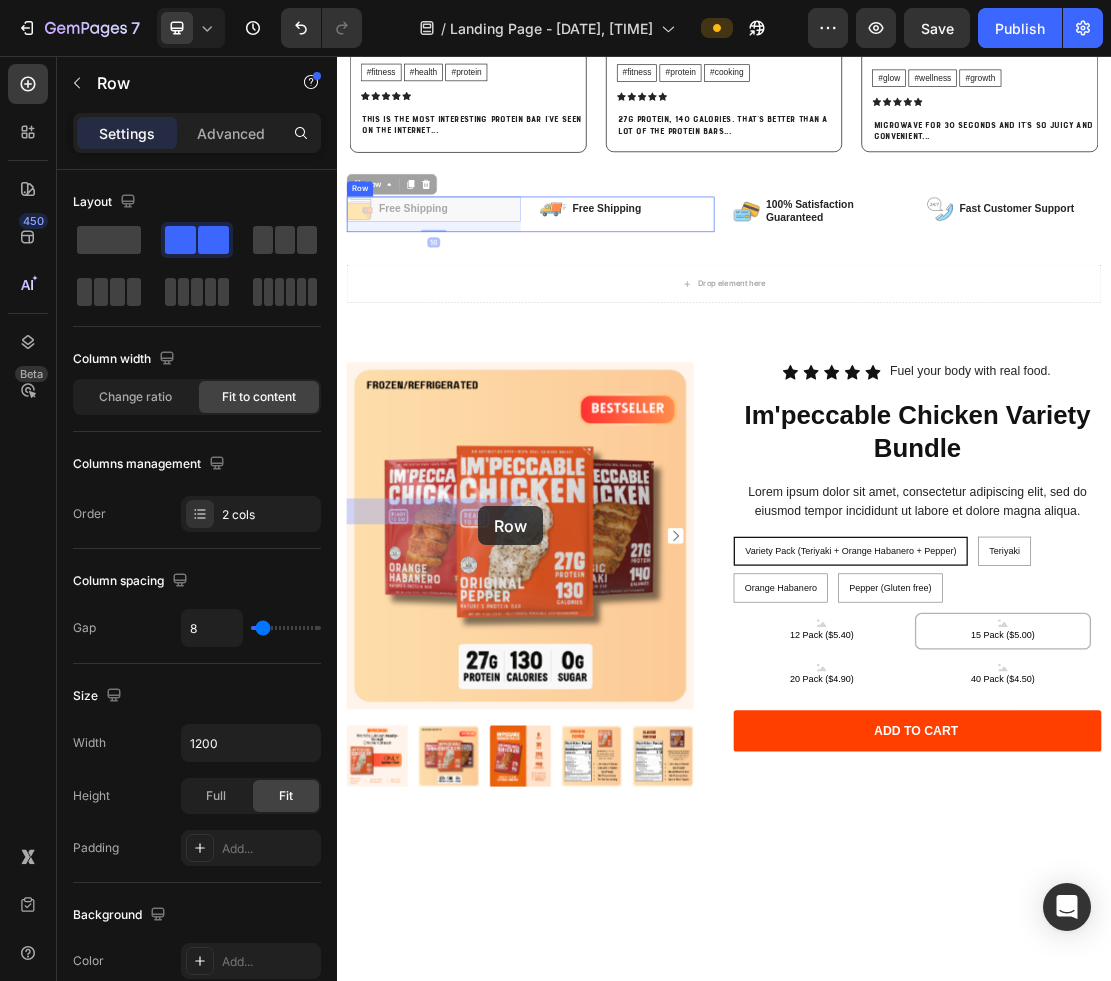 drag, startPoint x: 527, startPoint y: 754, endPoint x: 555, endPoint y: 754, distance: 28 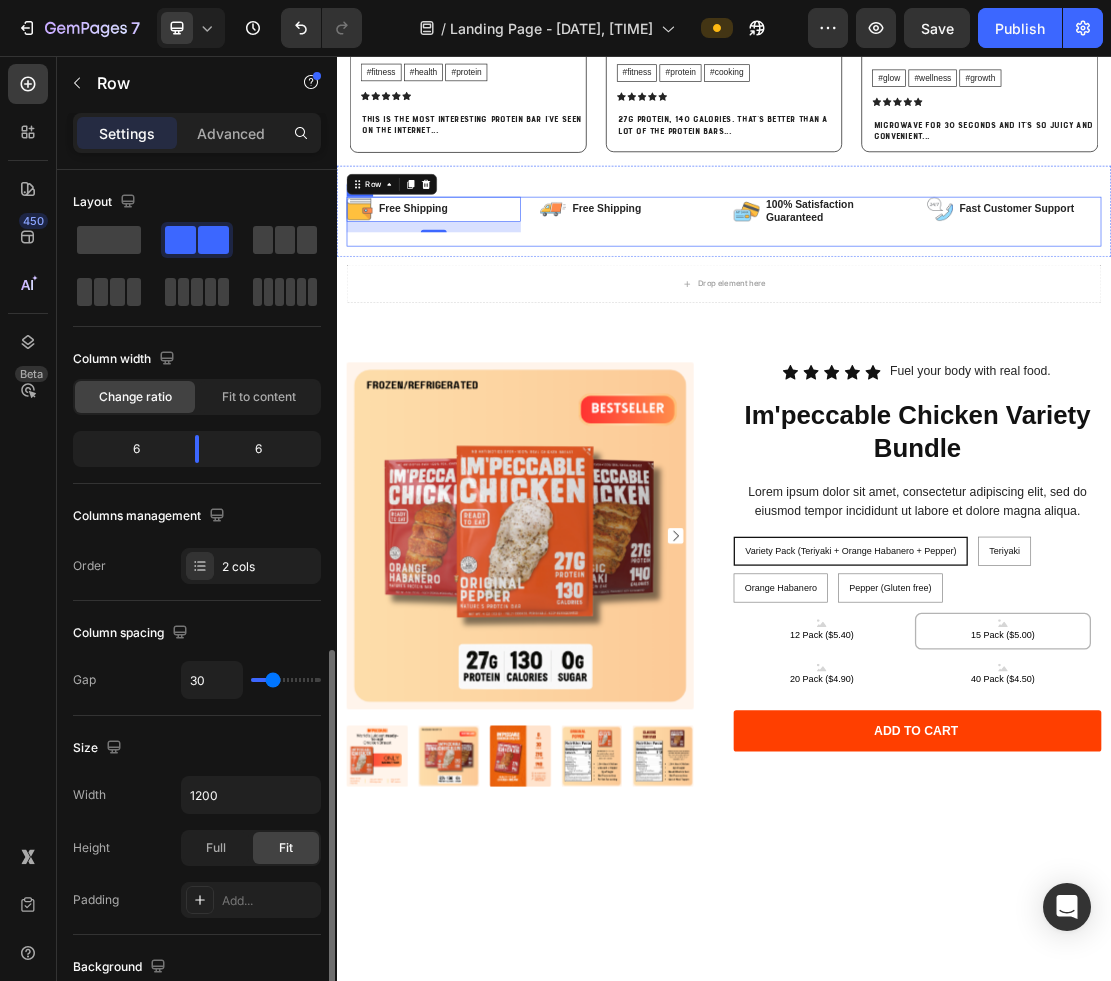 click on "Image Free Shipping Text Block Row   16 Image Free Shipping Text Block Row Row" at bounding box center [637, 314] 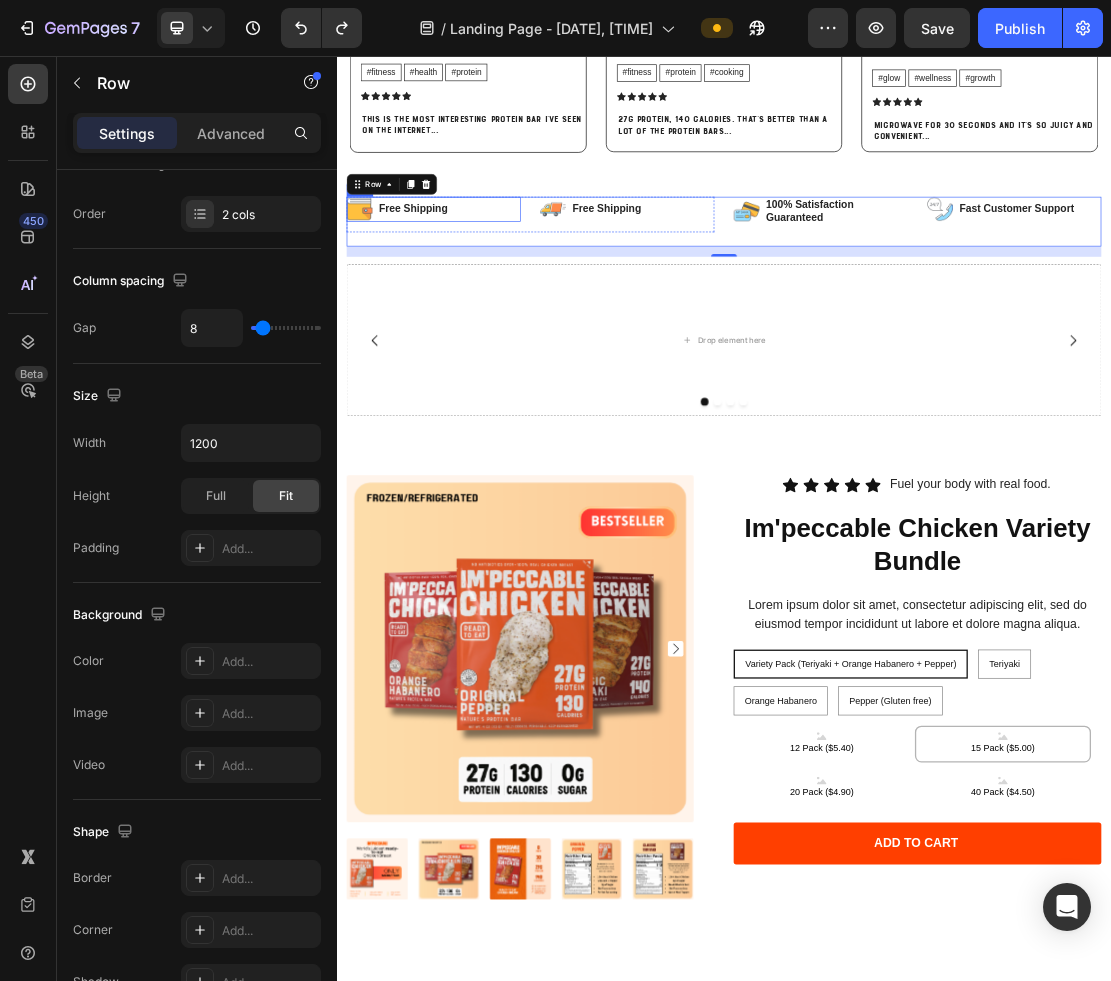 click on "Free Shipping Text Block" at bounding box center (455, 295) 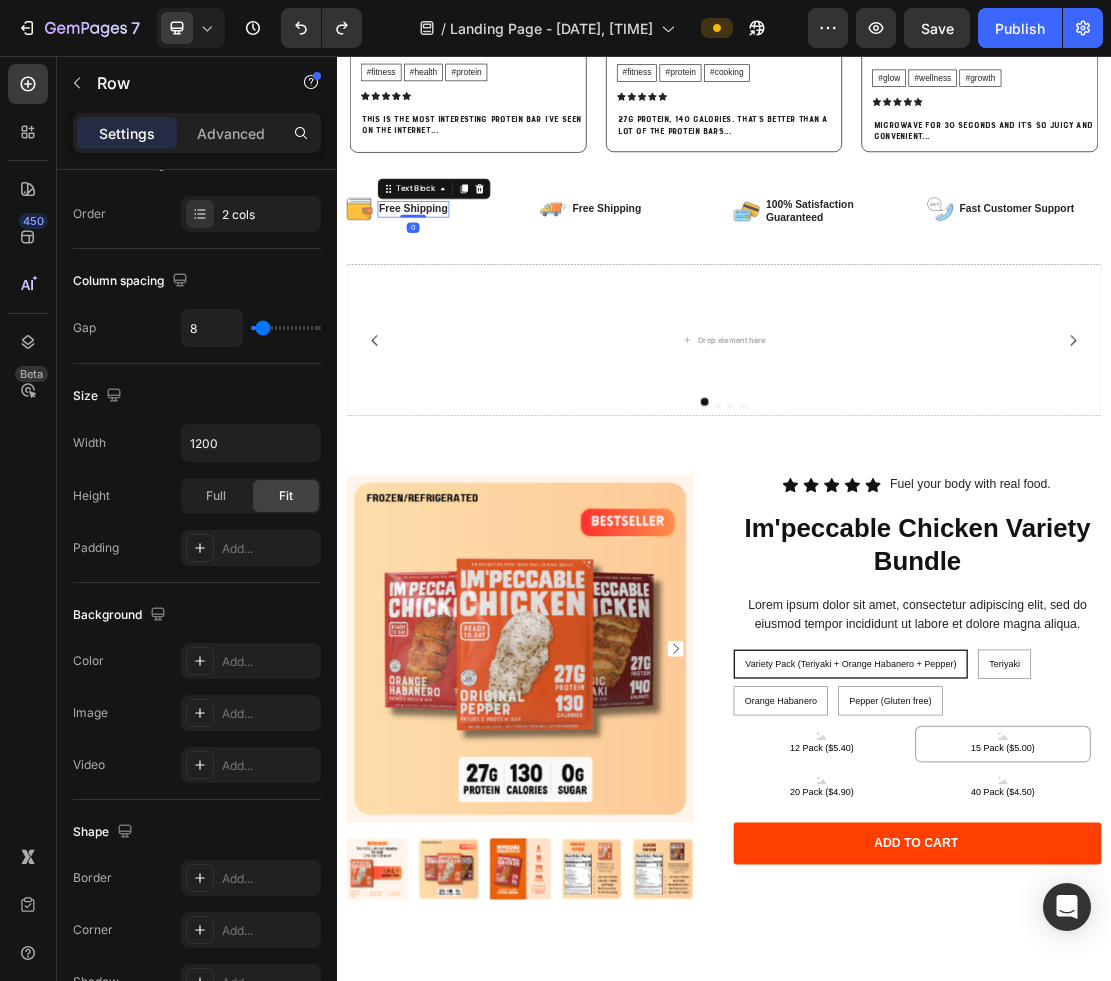 click on "Free Shipping" at bounding box center [455, 294] 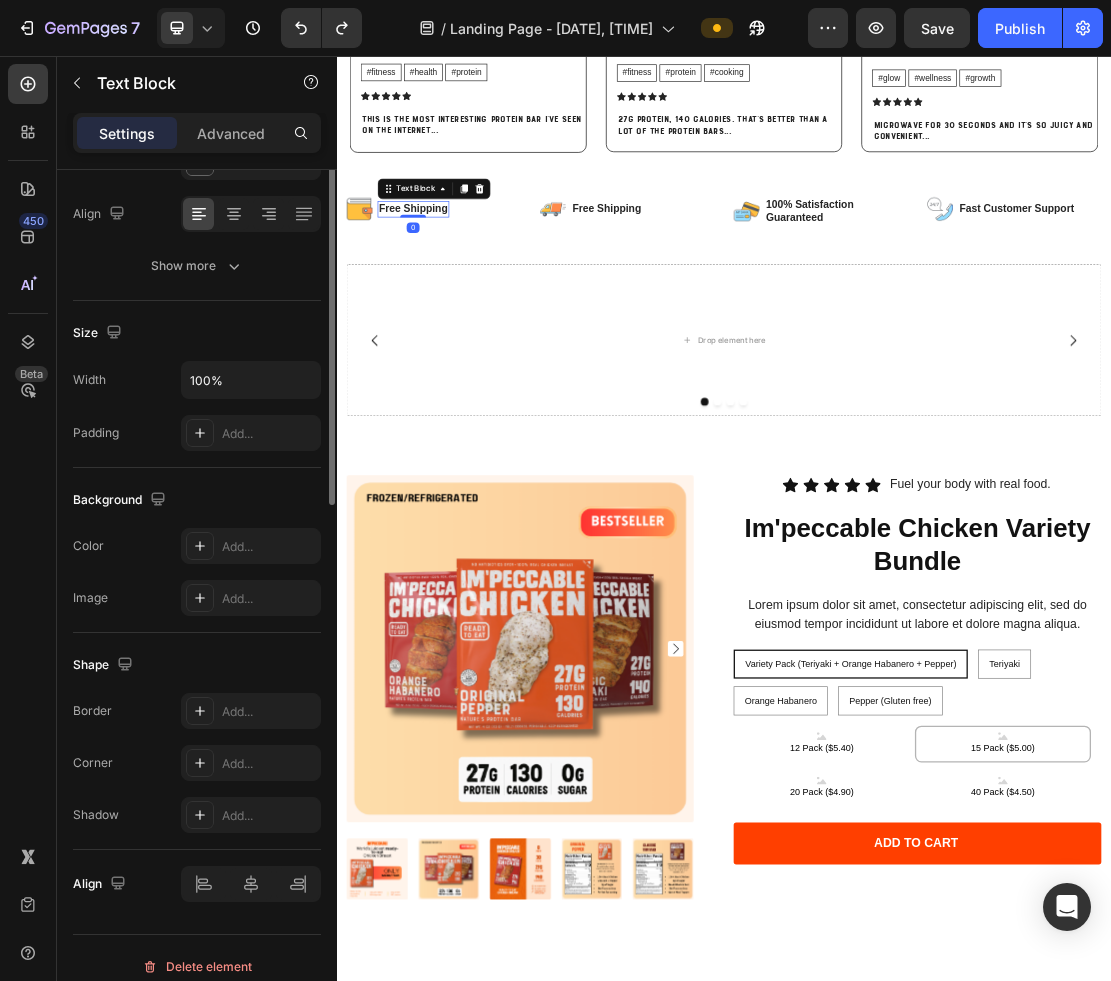 scroll, scrollTop: 0, scrollLeft: 0, axis: both 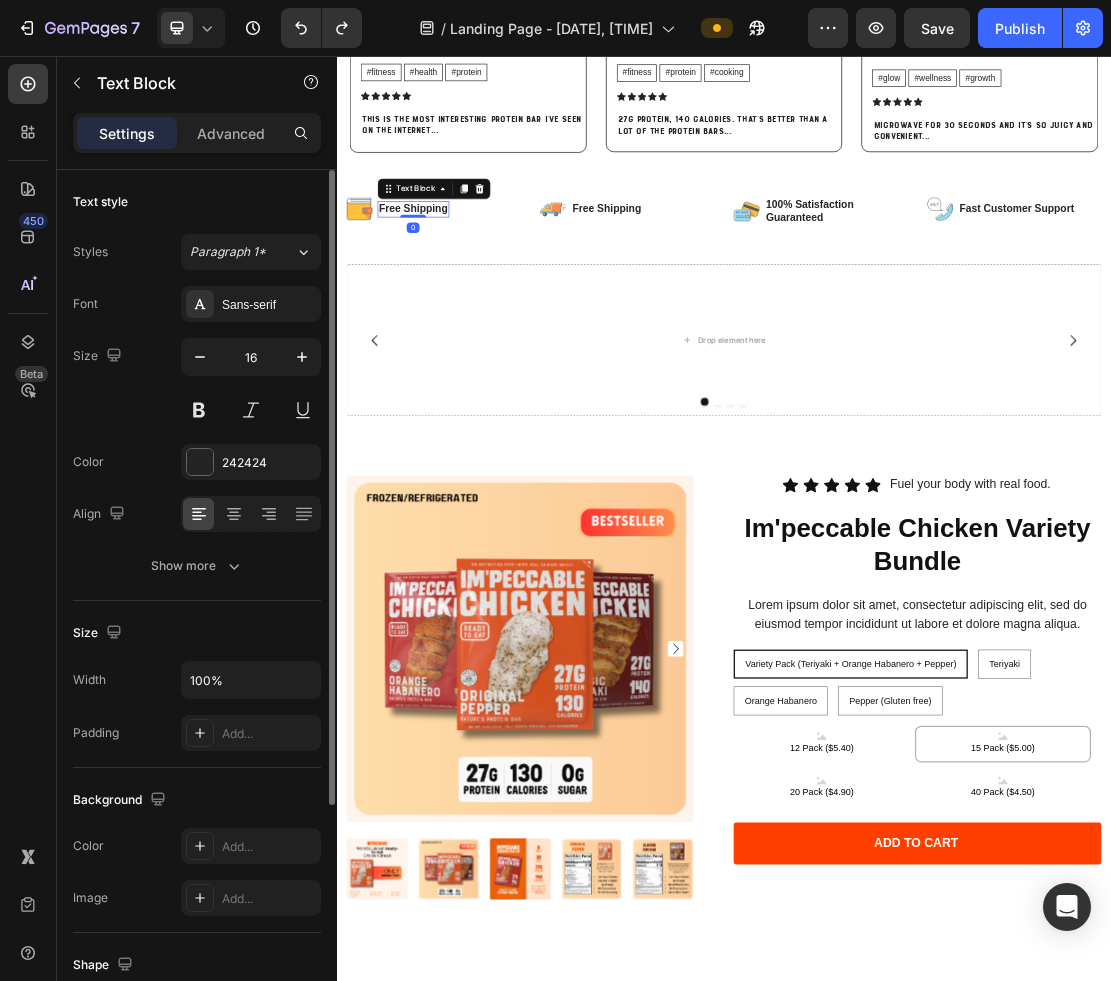 click on "Free Shipping" at bounding box center (455, 294) 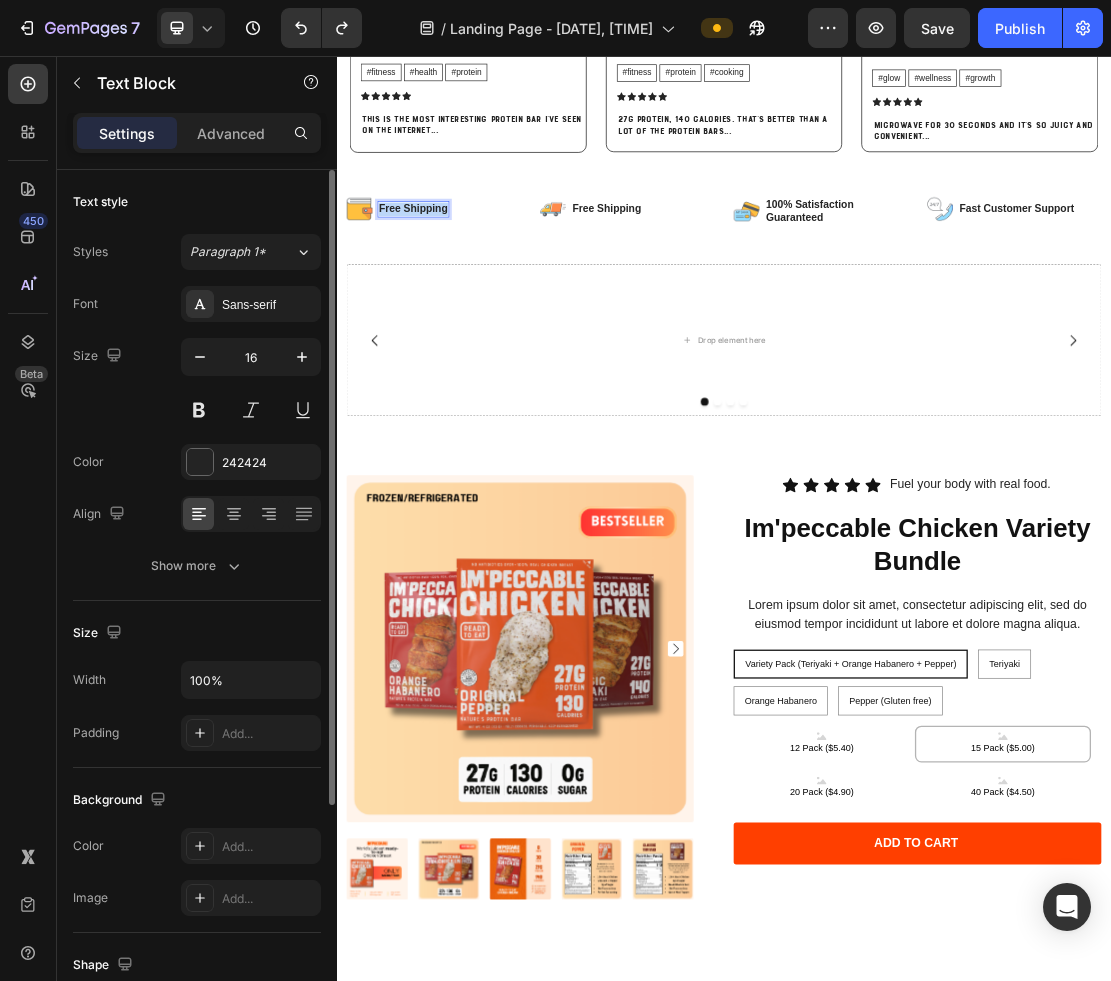 click on "Free Shipping" at bounding box center (455, 294) 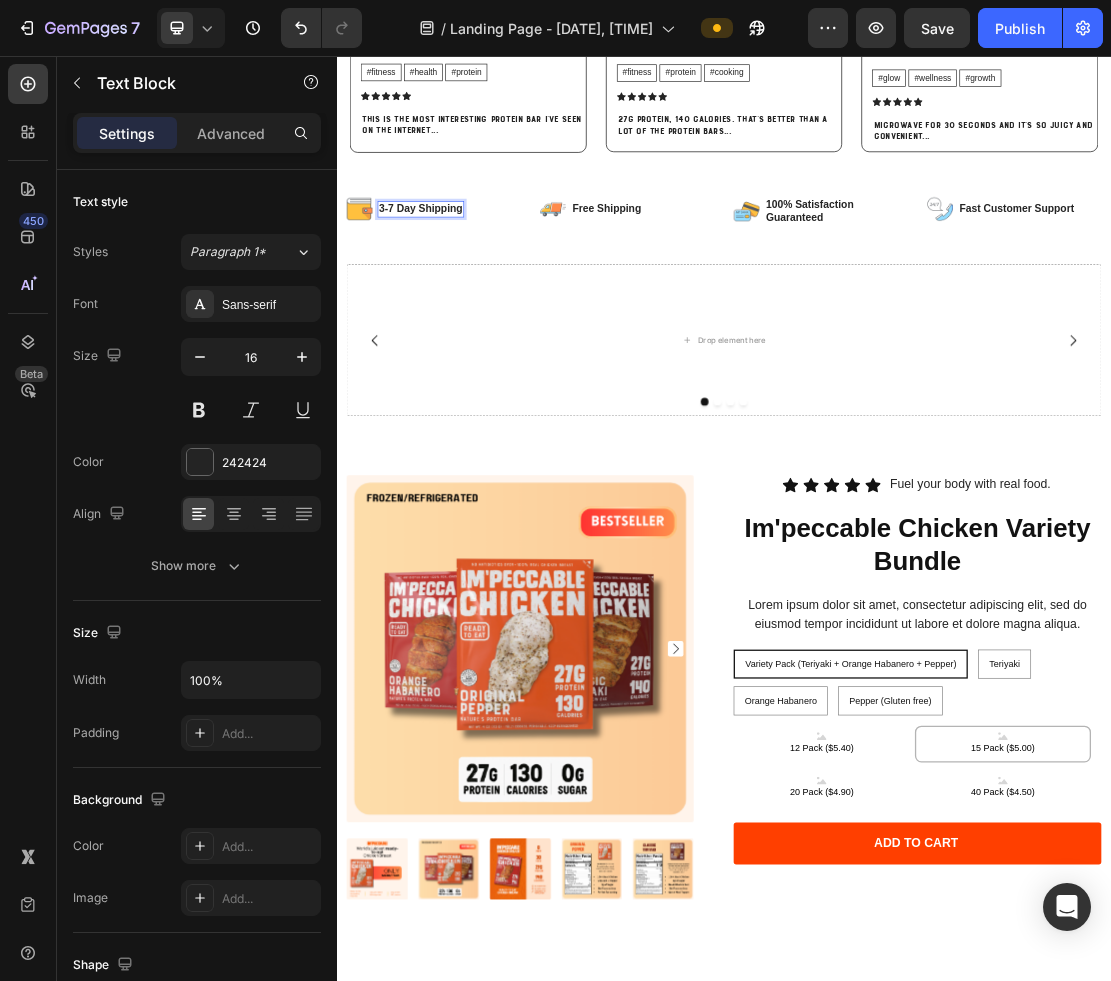 click on "3-7 Day Shipping" at bounding box center (467, 294) 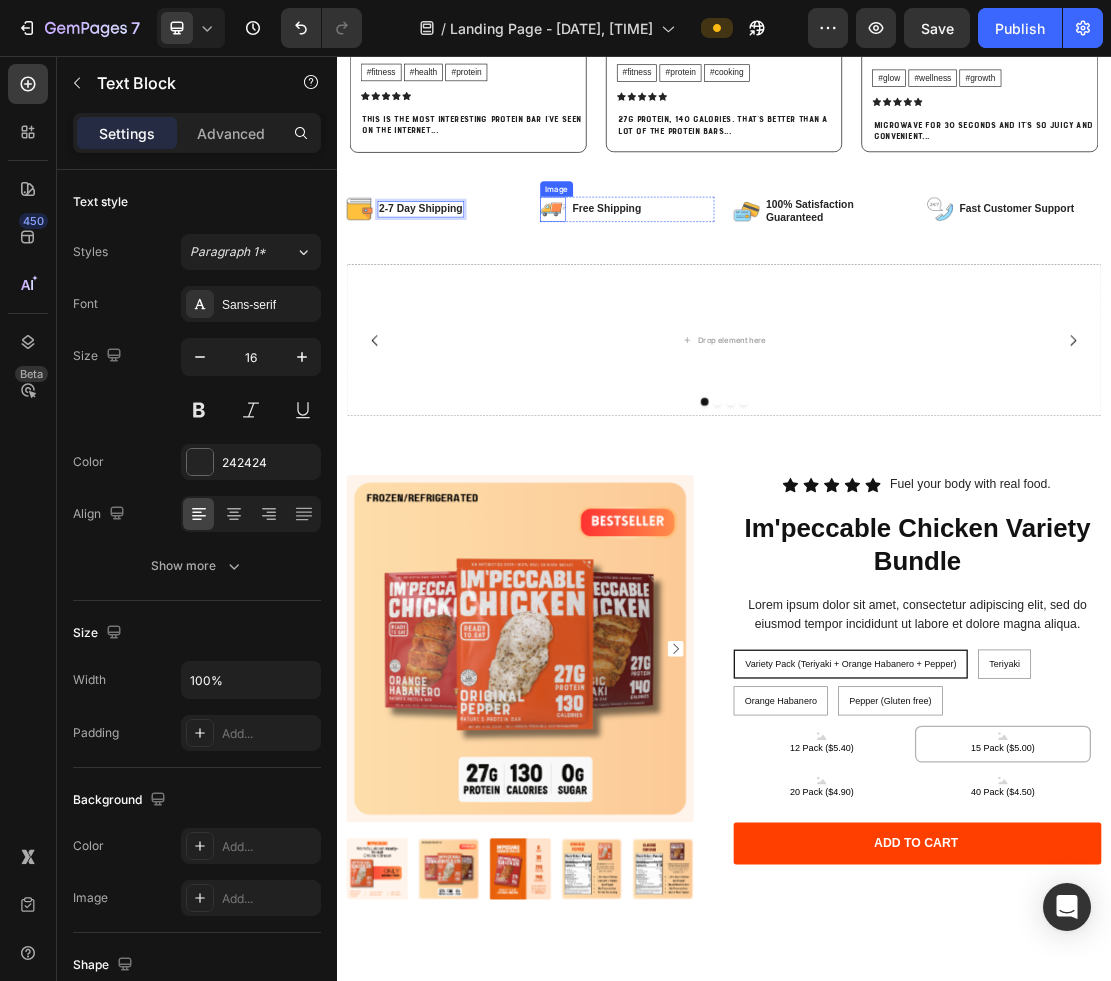 click on "Image Free Shipping Text Block Row" at bounding box center (787, 303) 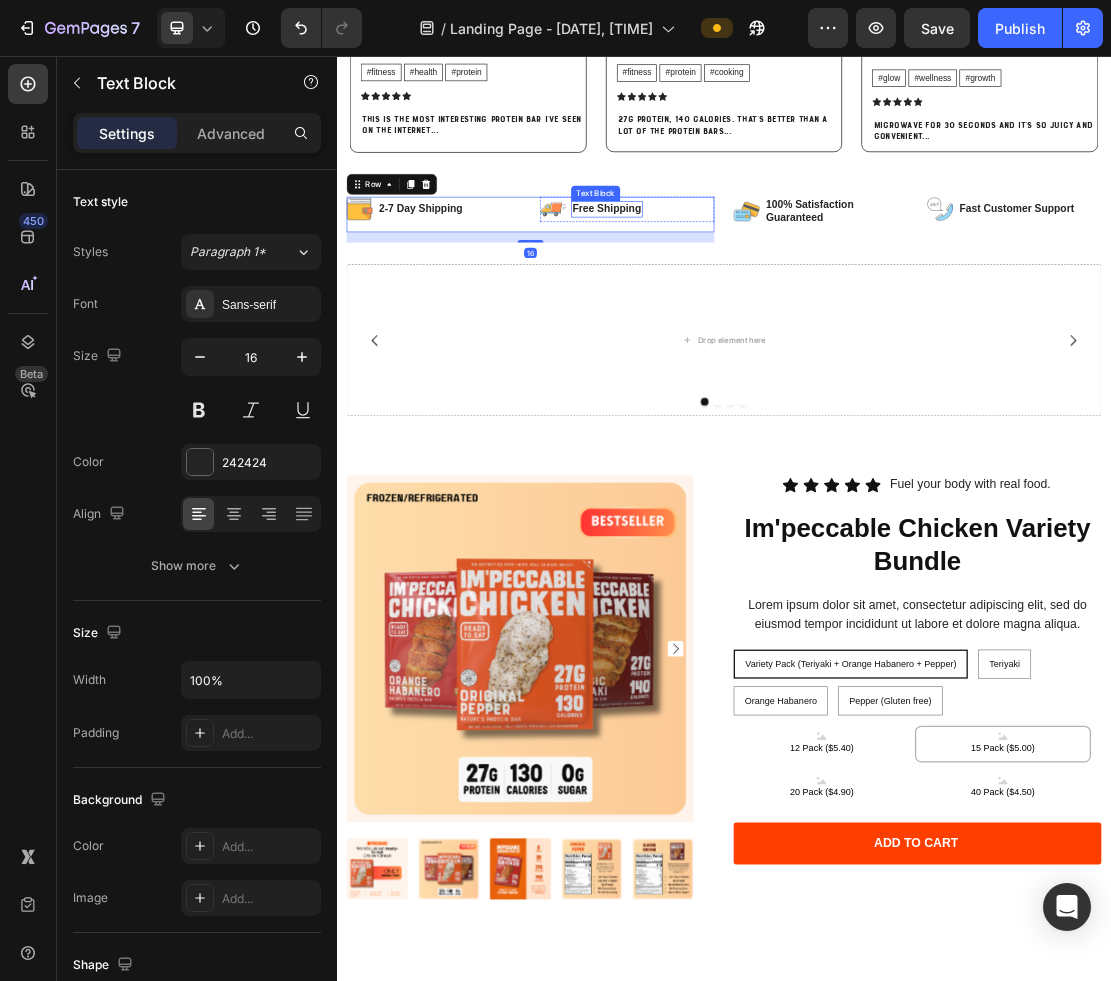click on "Free Shipping Text Block" at bounding box center (755, 294) 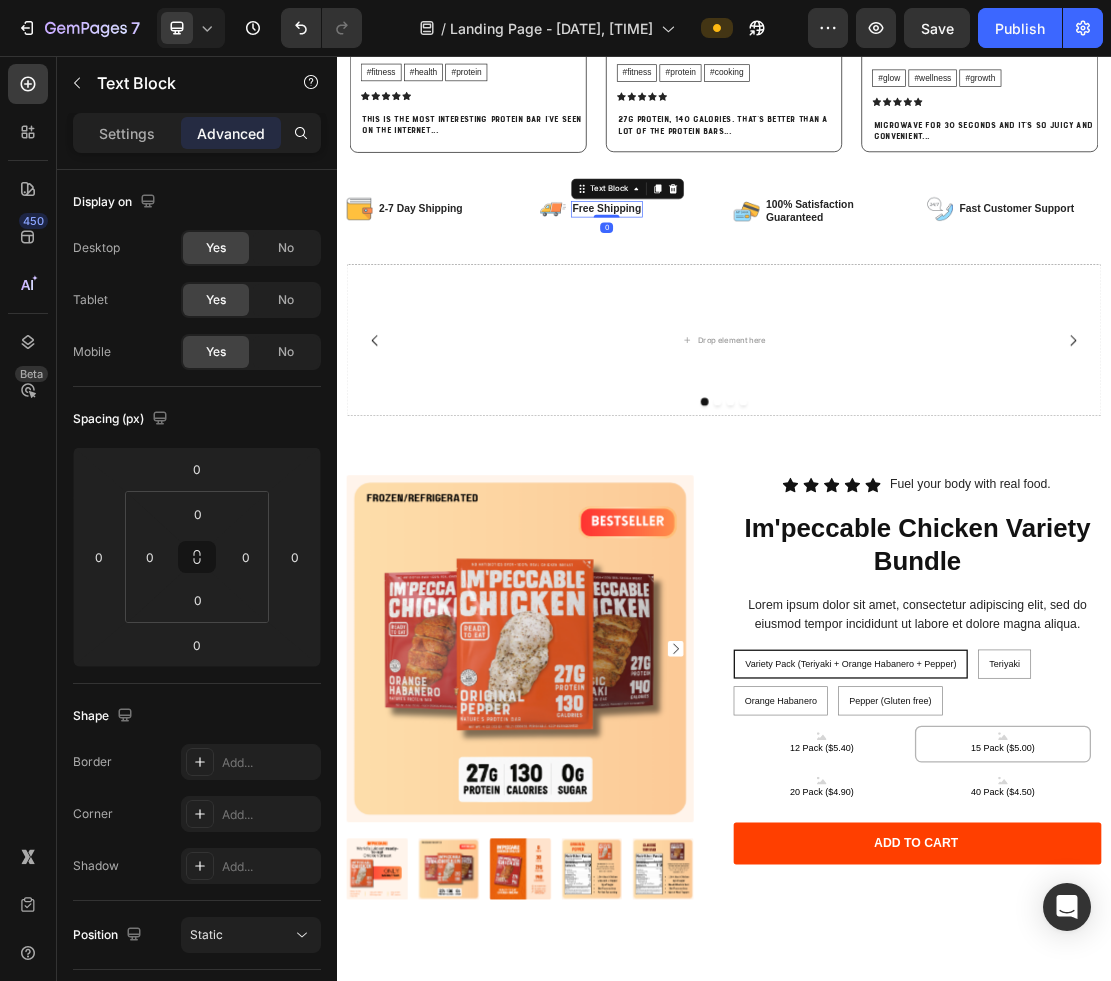 click on "Free Shipping" at bounding box center [755, 294] 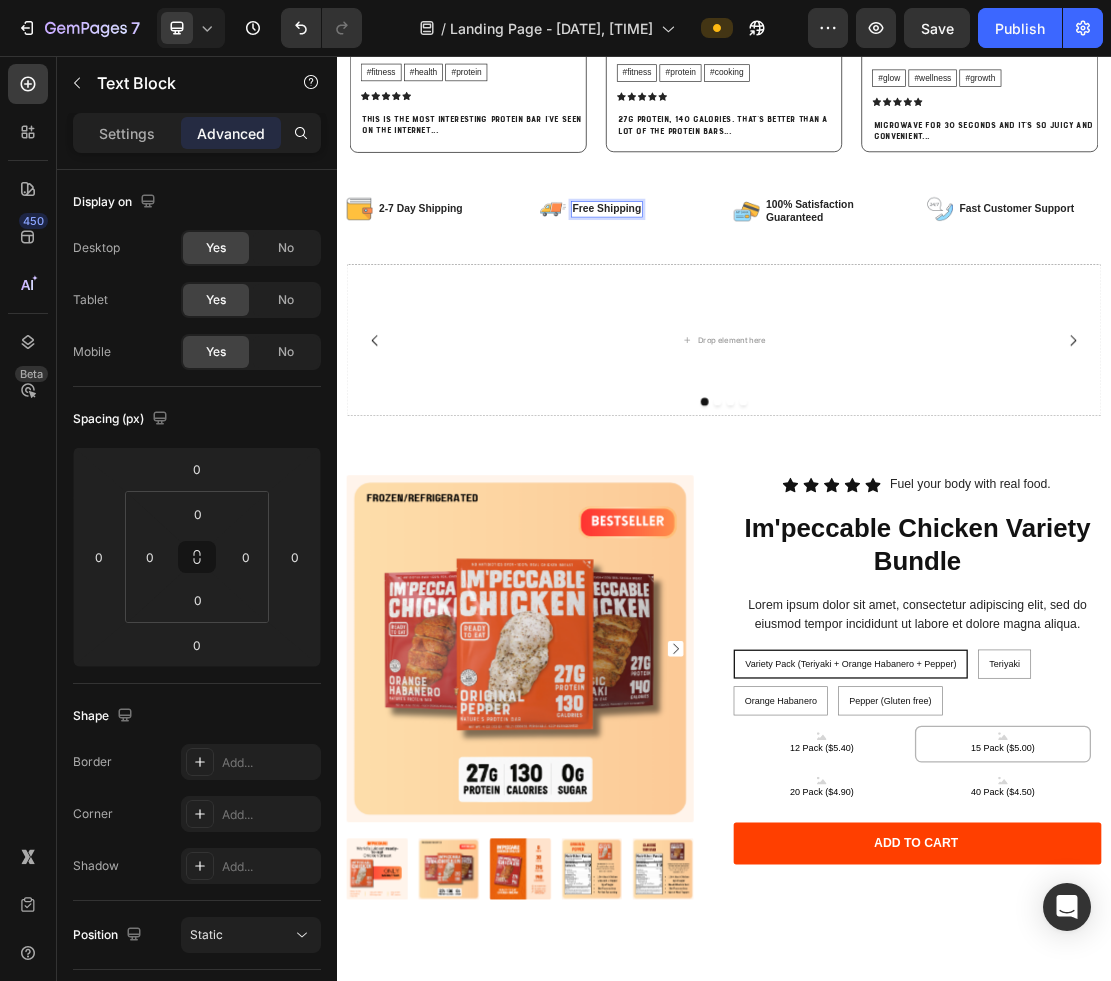 click on "Free Shipping" at bounding box center (755, 294) 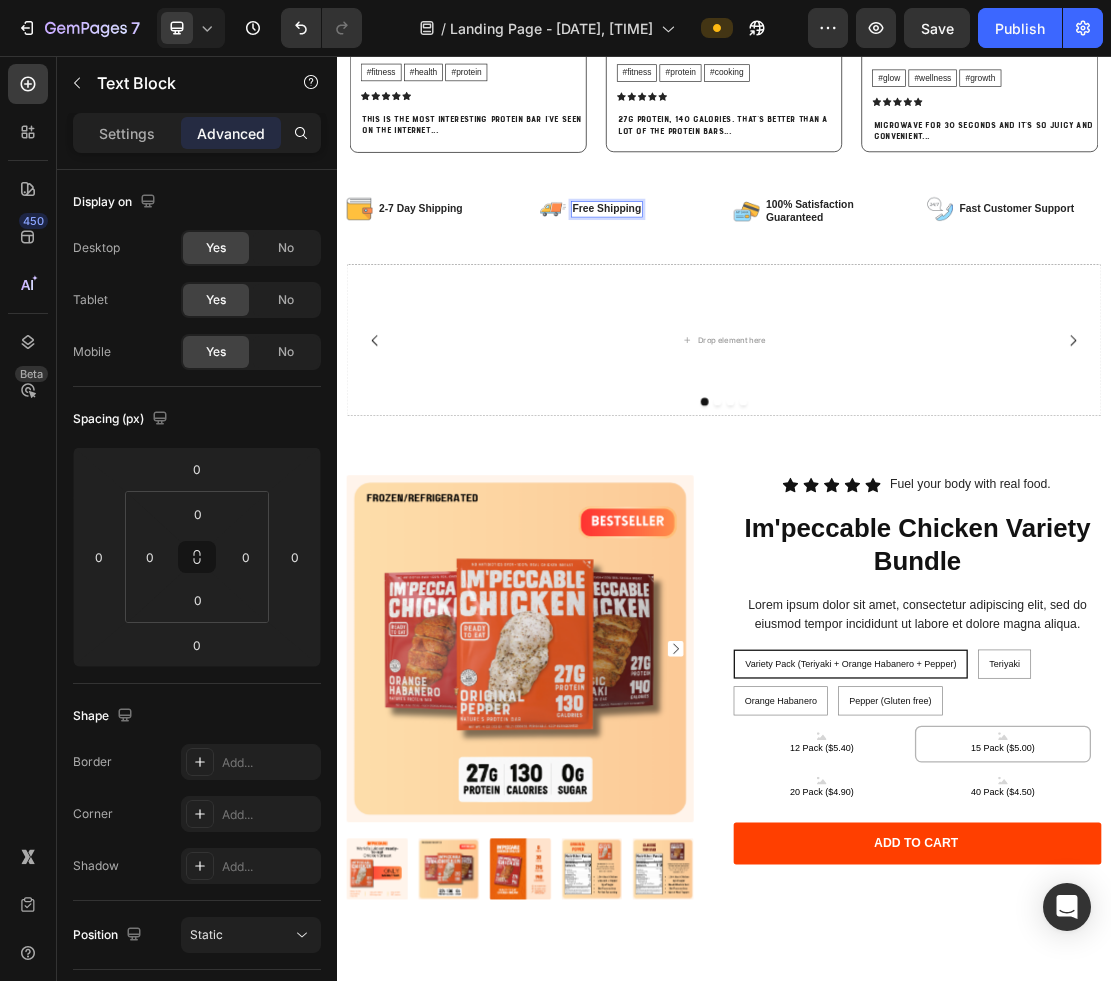click on "Free Shipping" at bounding box center [755, 294] 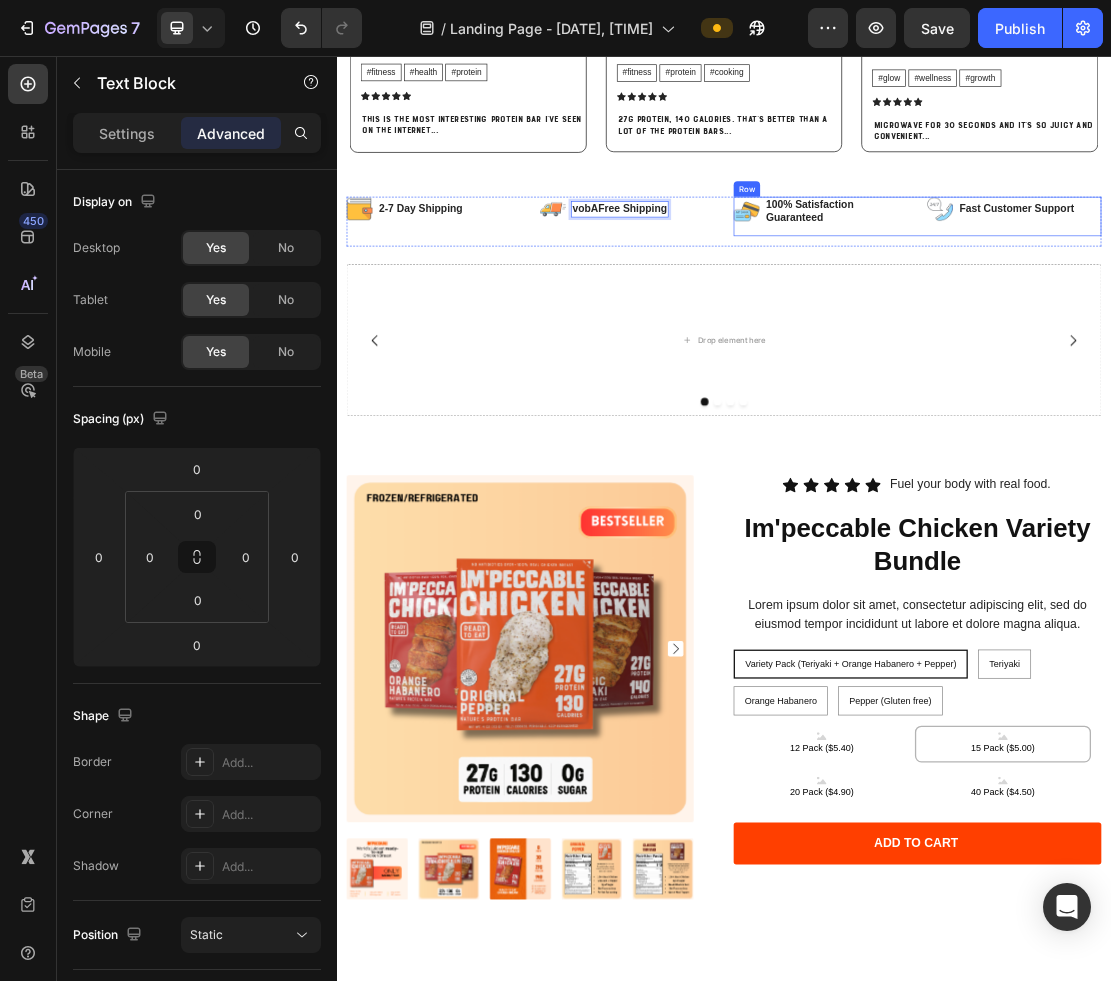 click on "Image 100% Satisfaction Guaranteed Text Block Row" at bounding box center [1087, 306] 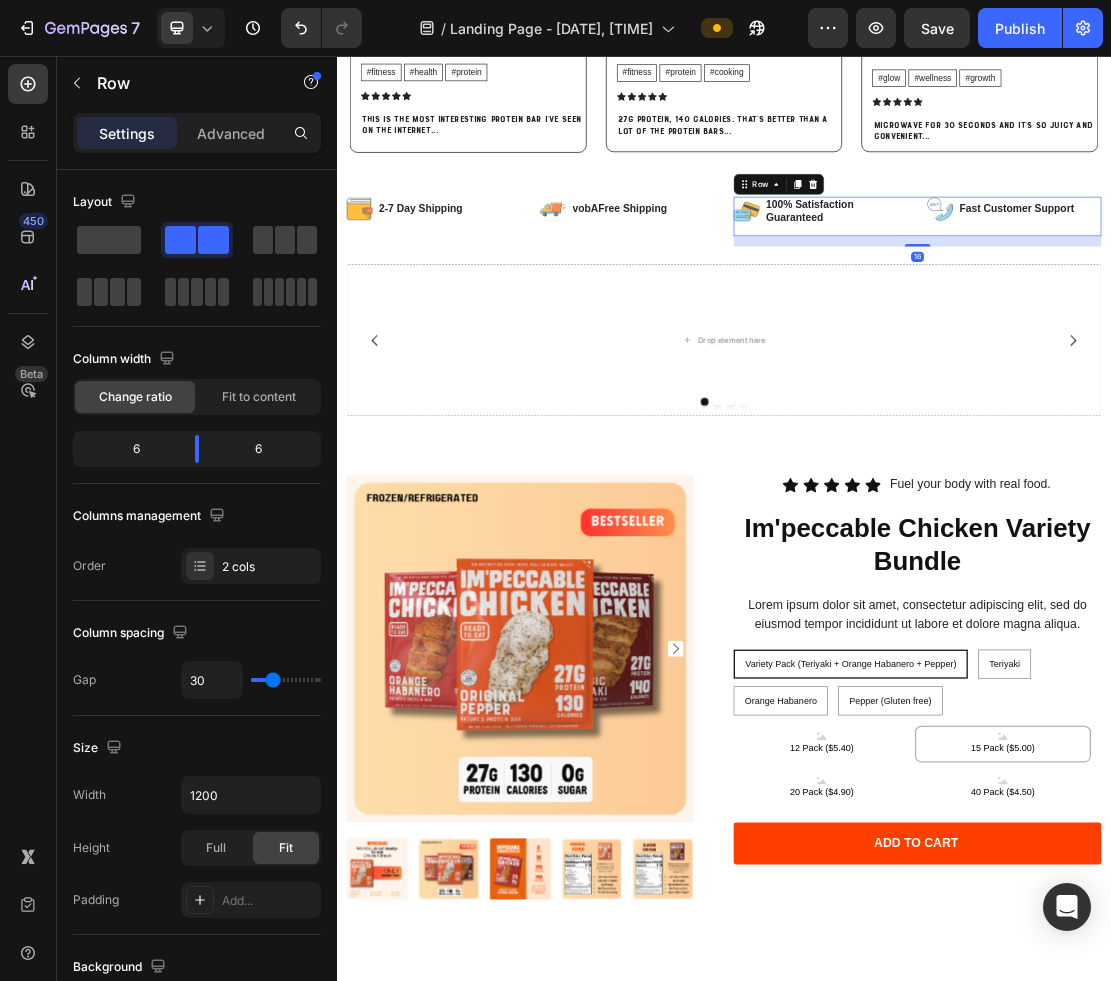 click on "Image 2-7 Day Shipping Text Block Row Image vobAFree Shipping  Text Block Row Row Image 100% Satisfaction Guaranteed Text Block Row Image Fast Customer Support Text Block Row Row   16 Row" at bounding box center (937, 314) 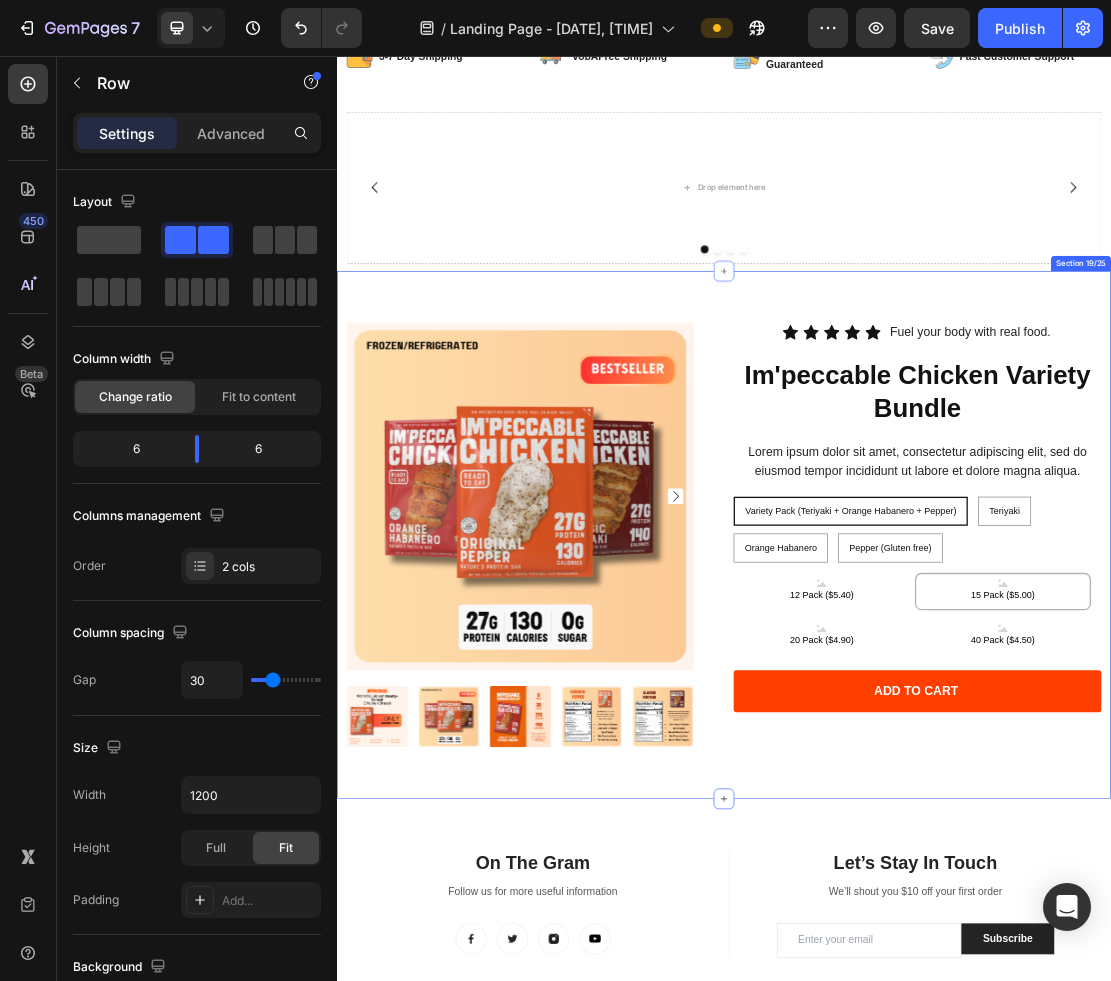 scroll, scrollTop: 7991, scrollLeft: 0, axis: vertical 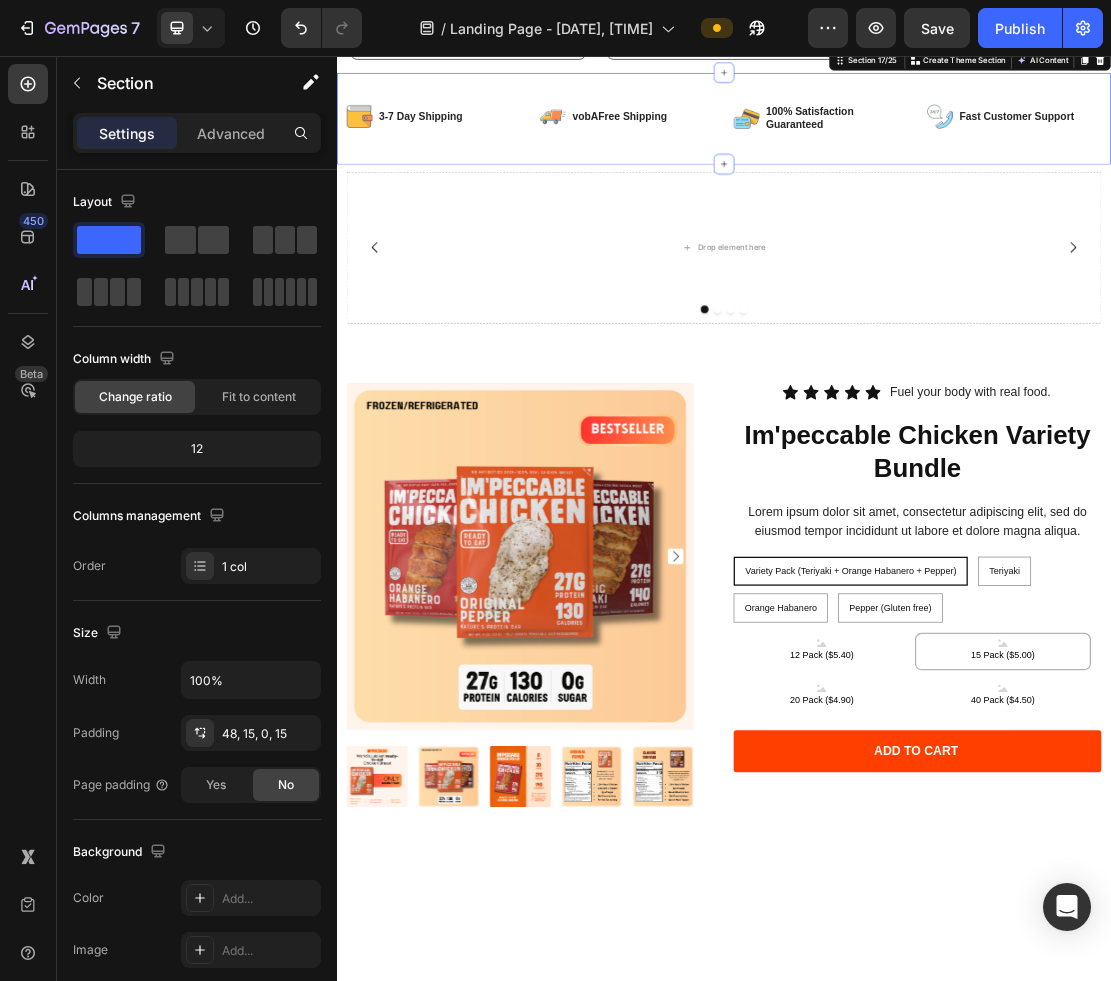 click on "Image 3-7 Day Shipping Text Block Row Image vobAFree Shipping  Text Block Row Row Image 100% Satisfaction Guaranteed Text Block Row Image Fast Customer Support Text Block Row Row Row Section 17/25   Create Theme Section AI Content Write with GemAI What would you like to describe here? Tone and Voice Persuasive Product Show more Generate" at bounding box center [937, 154] 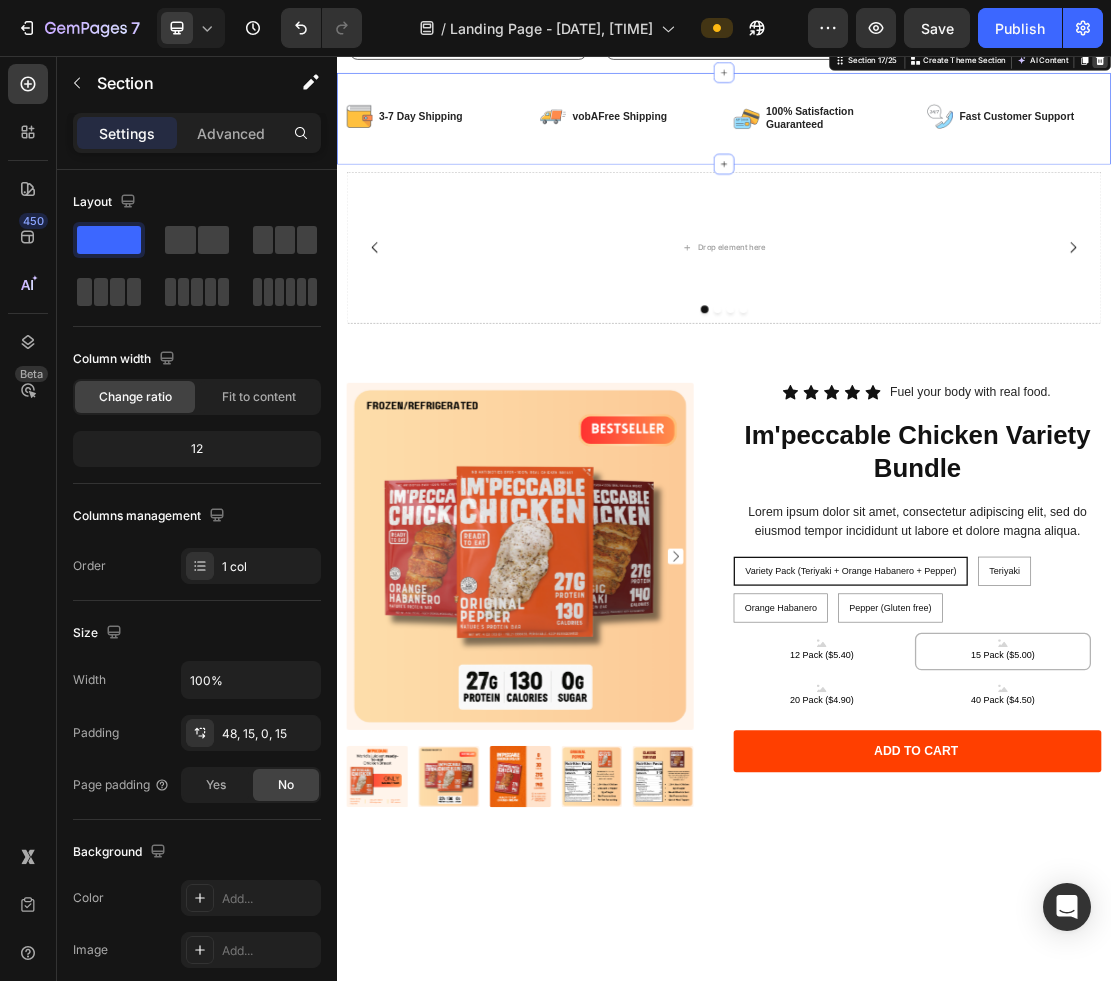 click 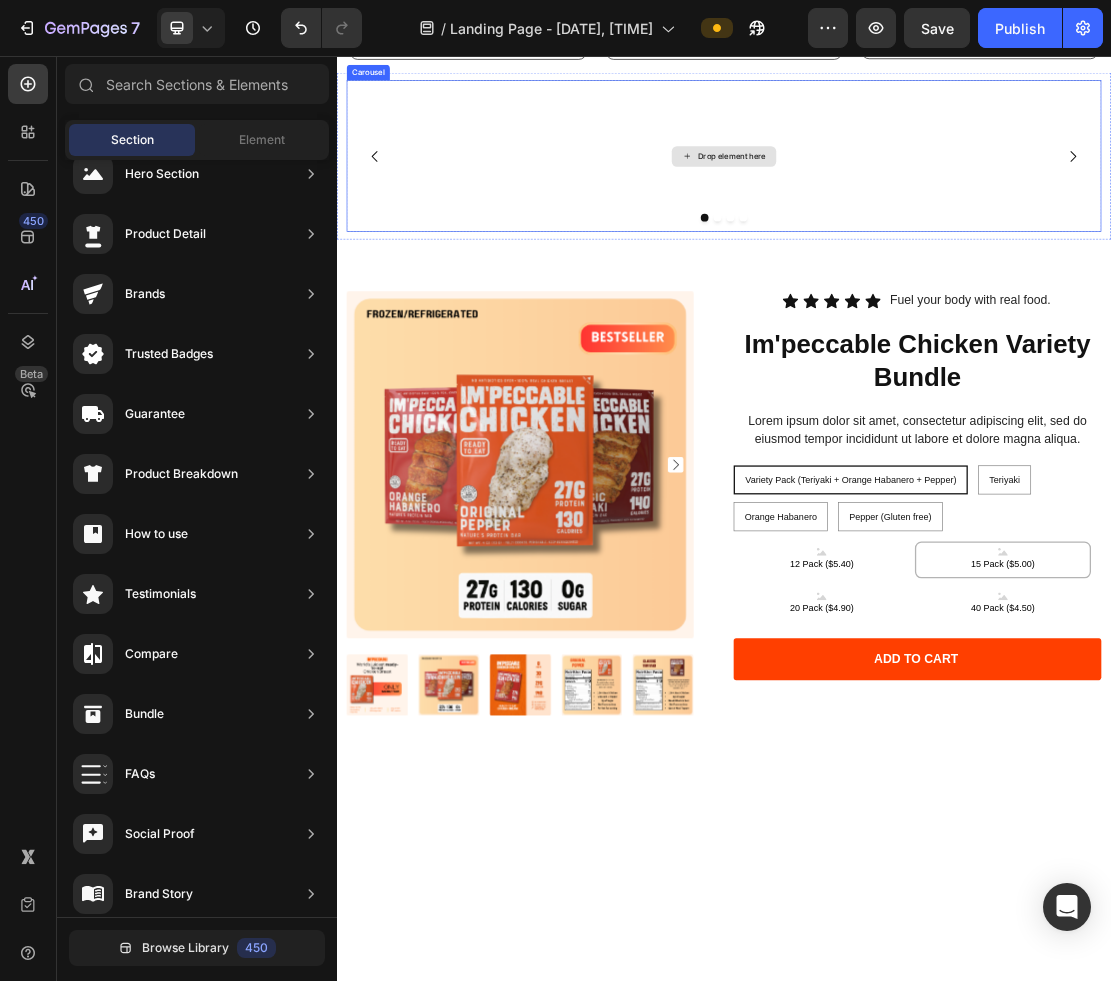 click on "Drop element here" at bounding box center [937, 213] 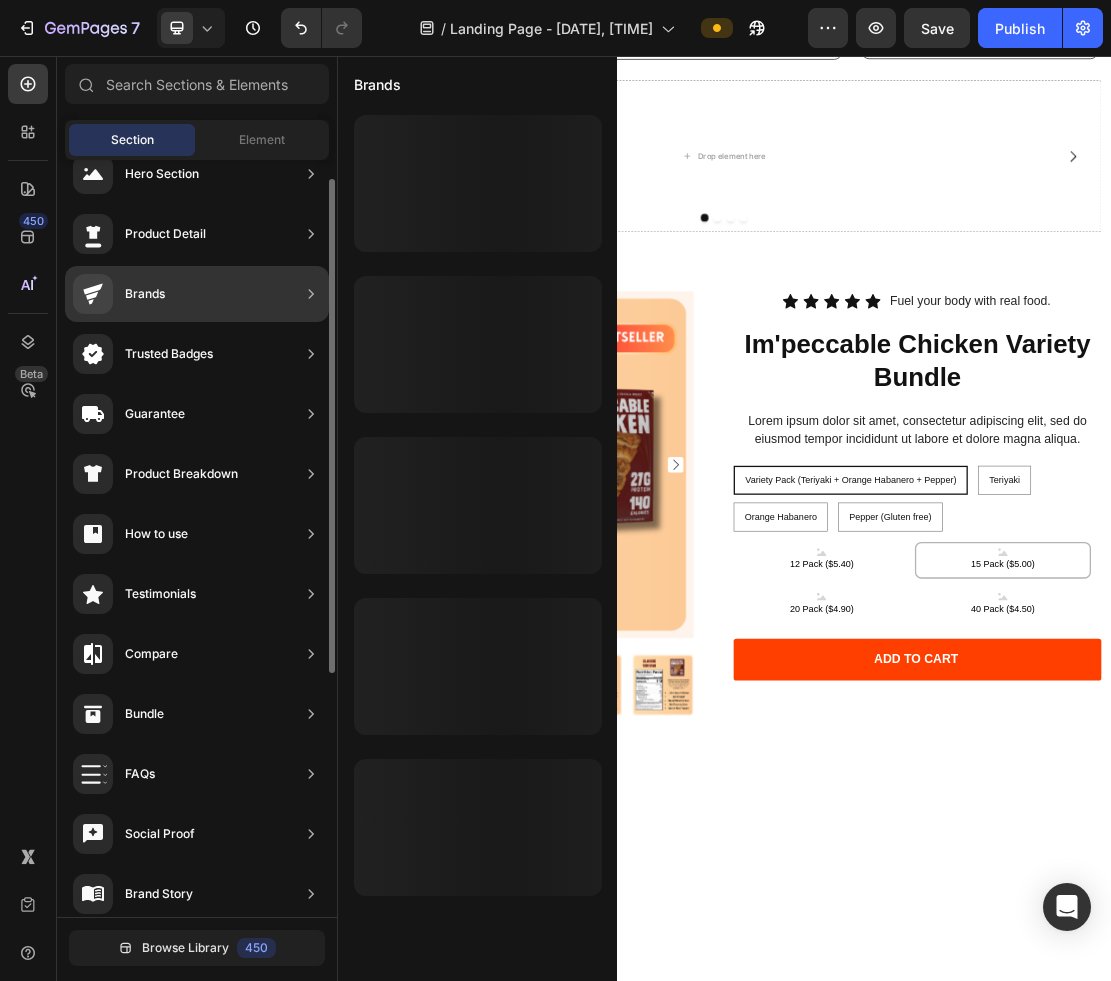 scroll, scrollTop: 0, scrollLeft: 0, axis: both 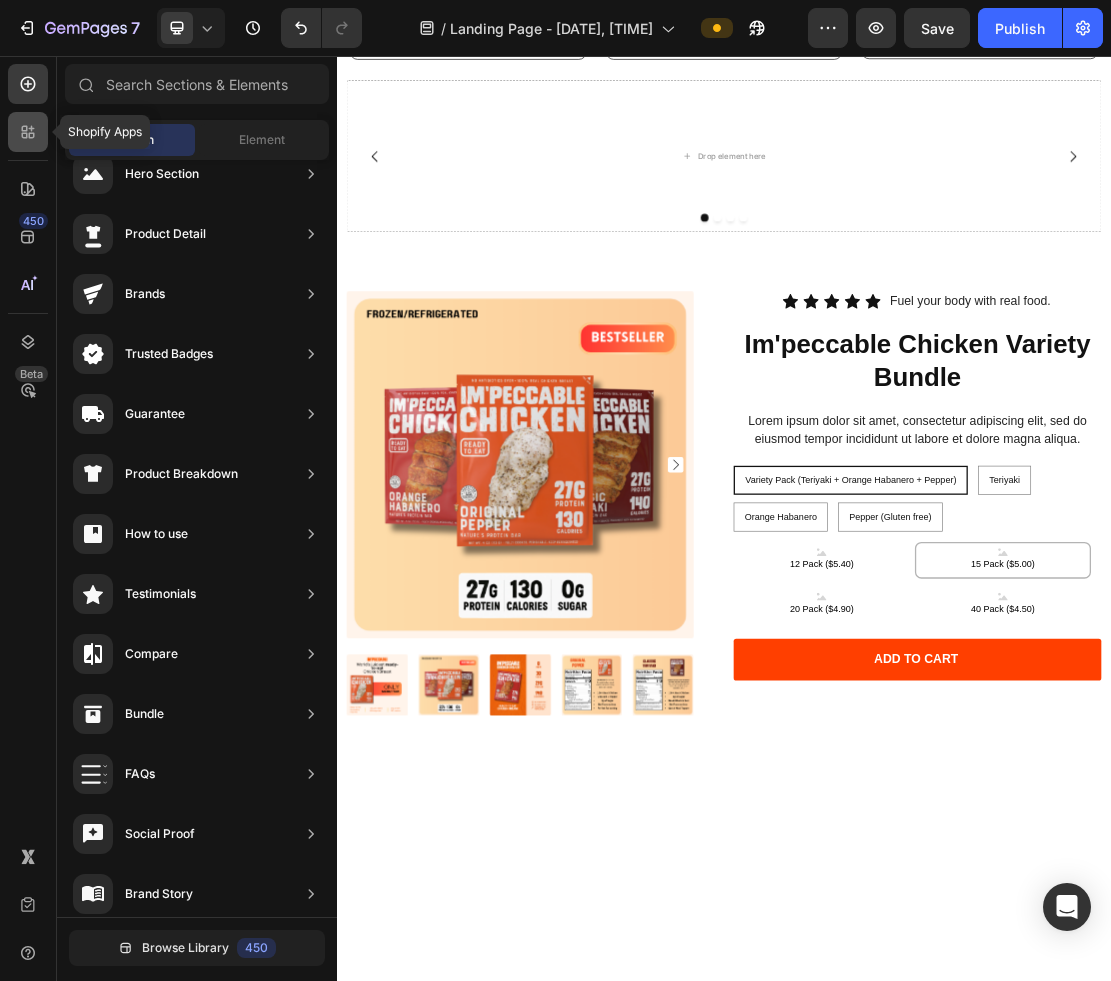 click 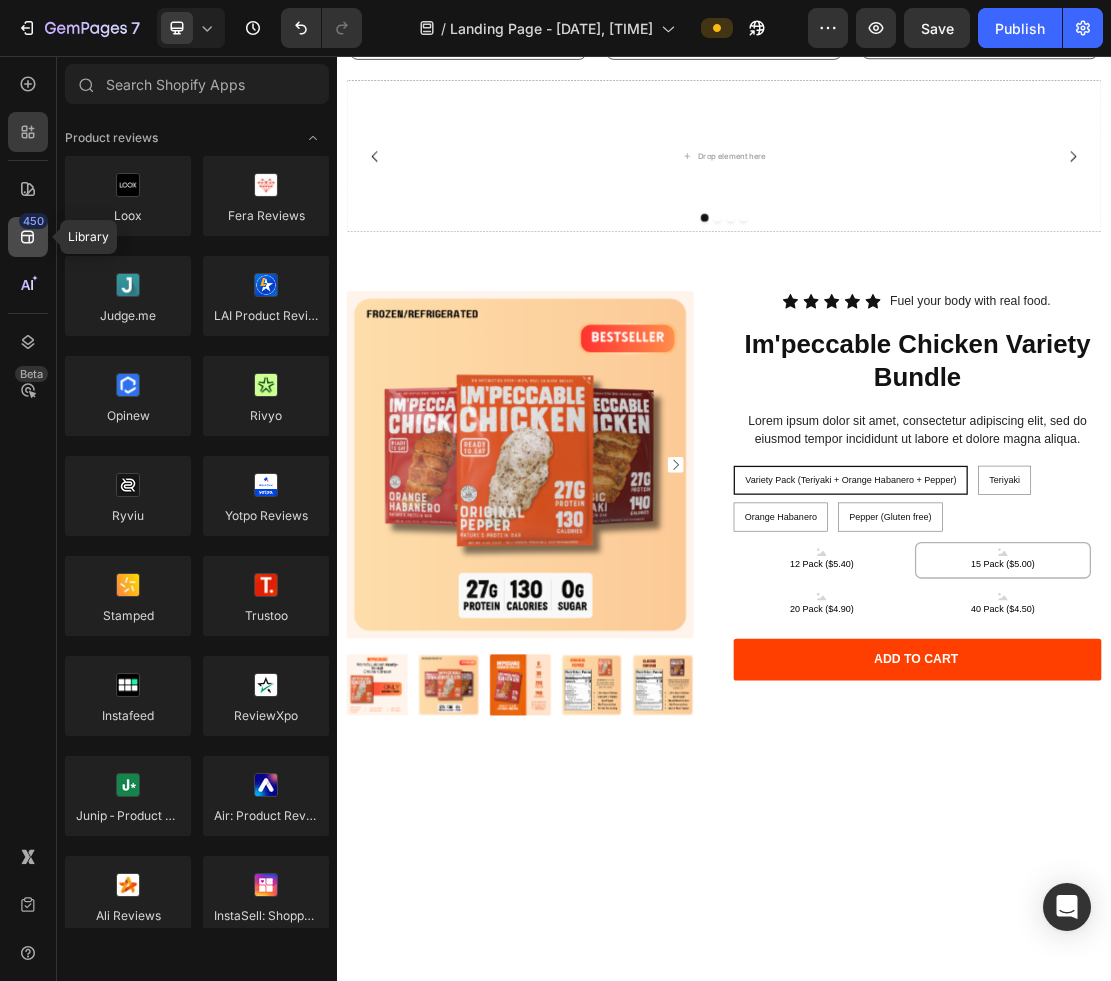 click on "450" at bounding box center (33, 221) 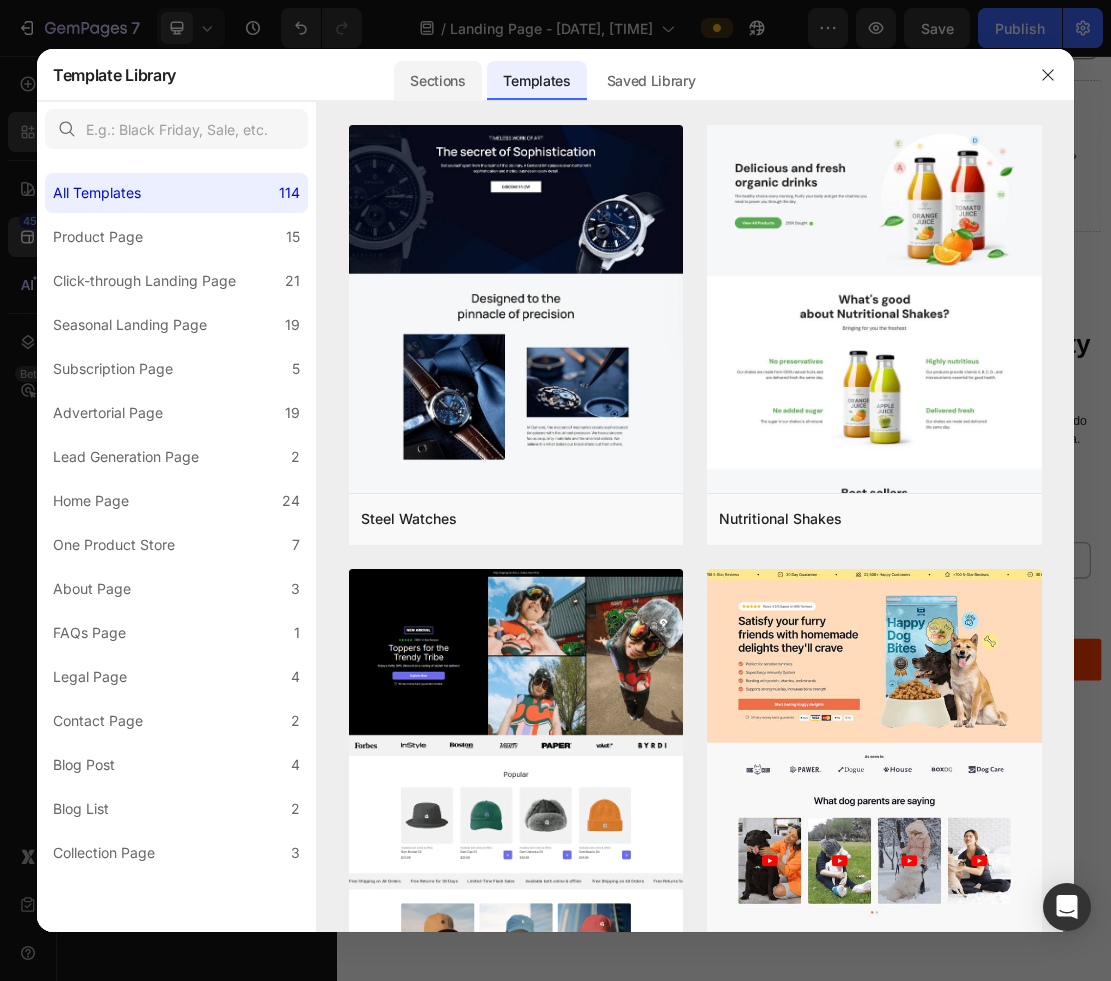 click on "Sections" 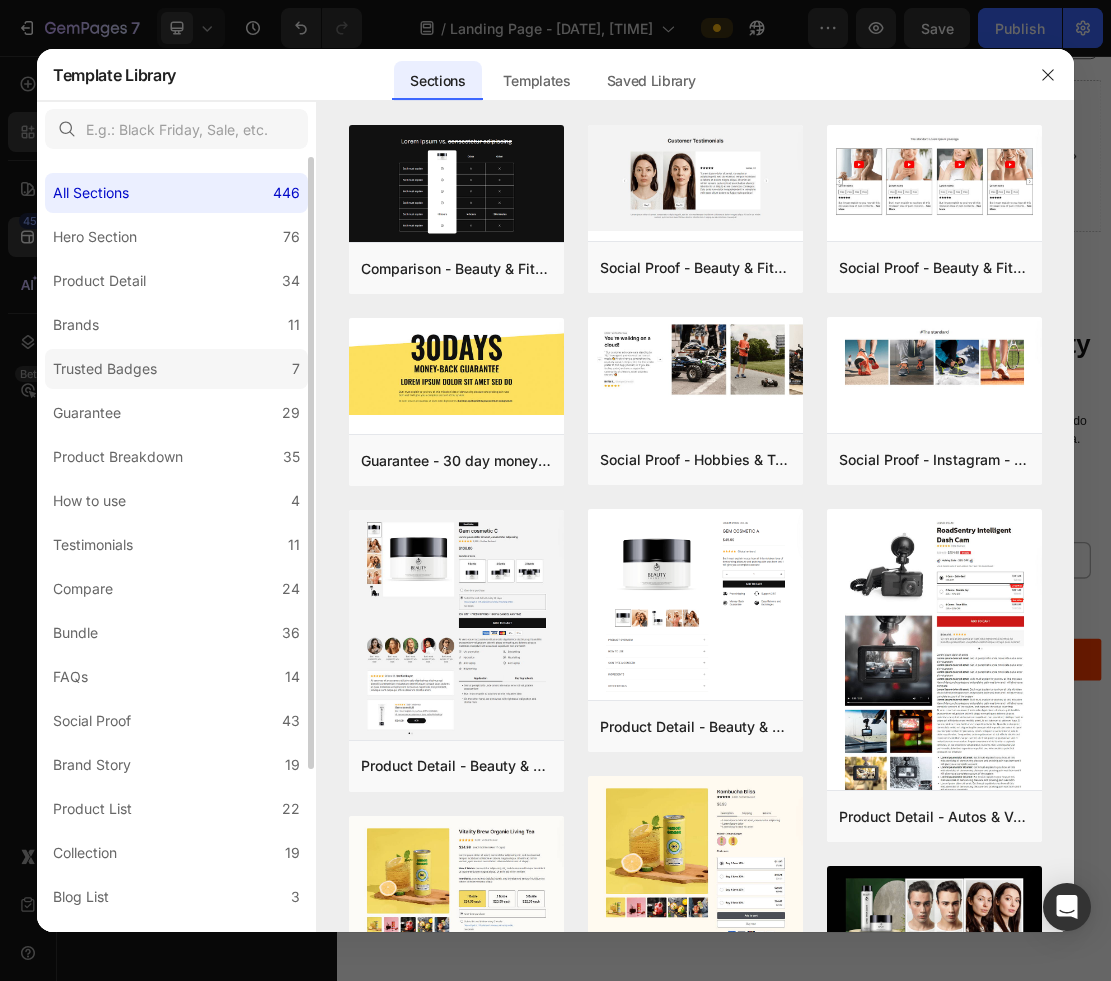 click on "Trusted Badges 7" 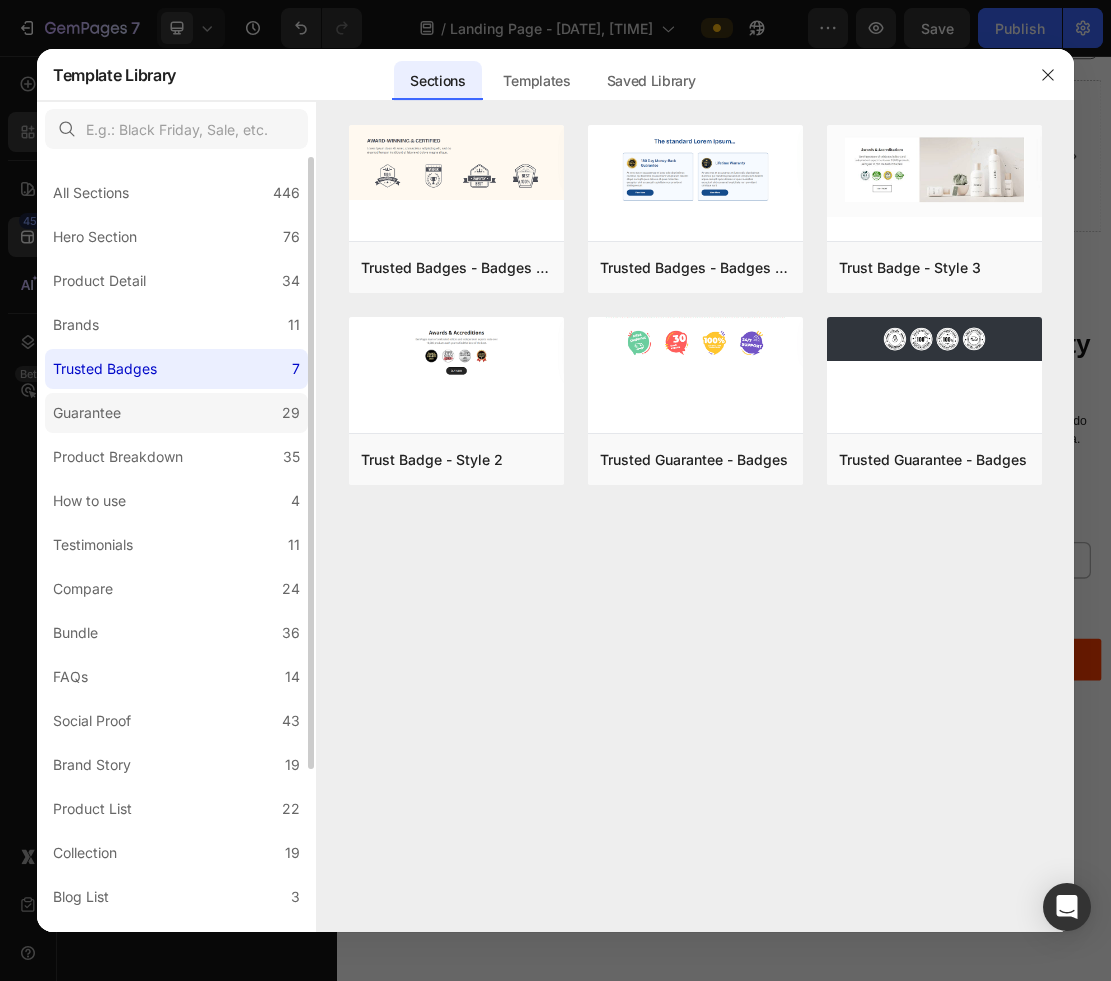click on "Guarantee 29" 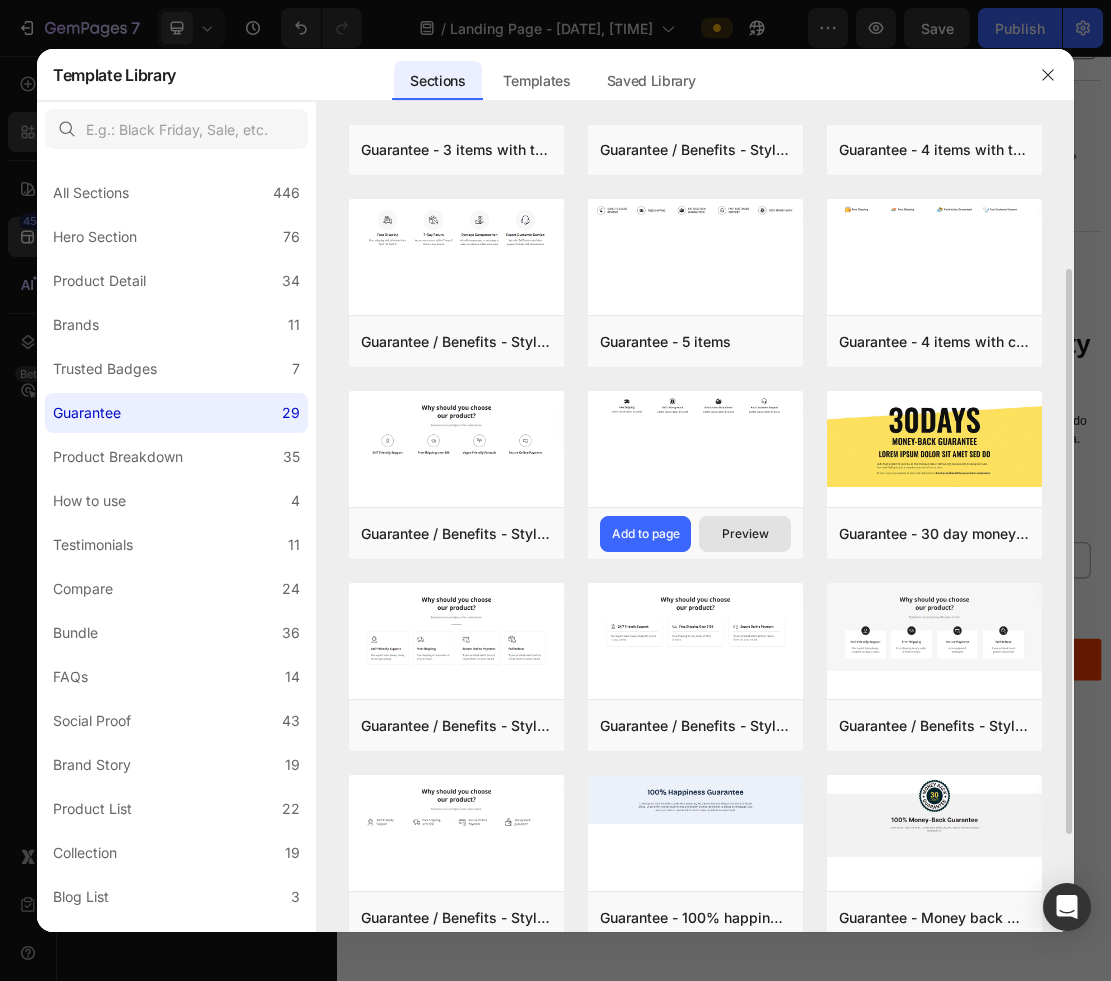 scroll, scrollTop: 336, scrollLeft: 0, axis: vertical 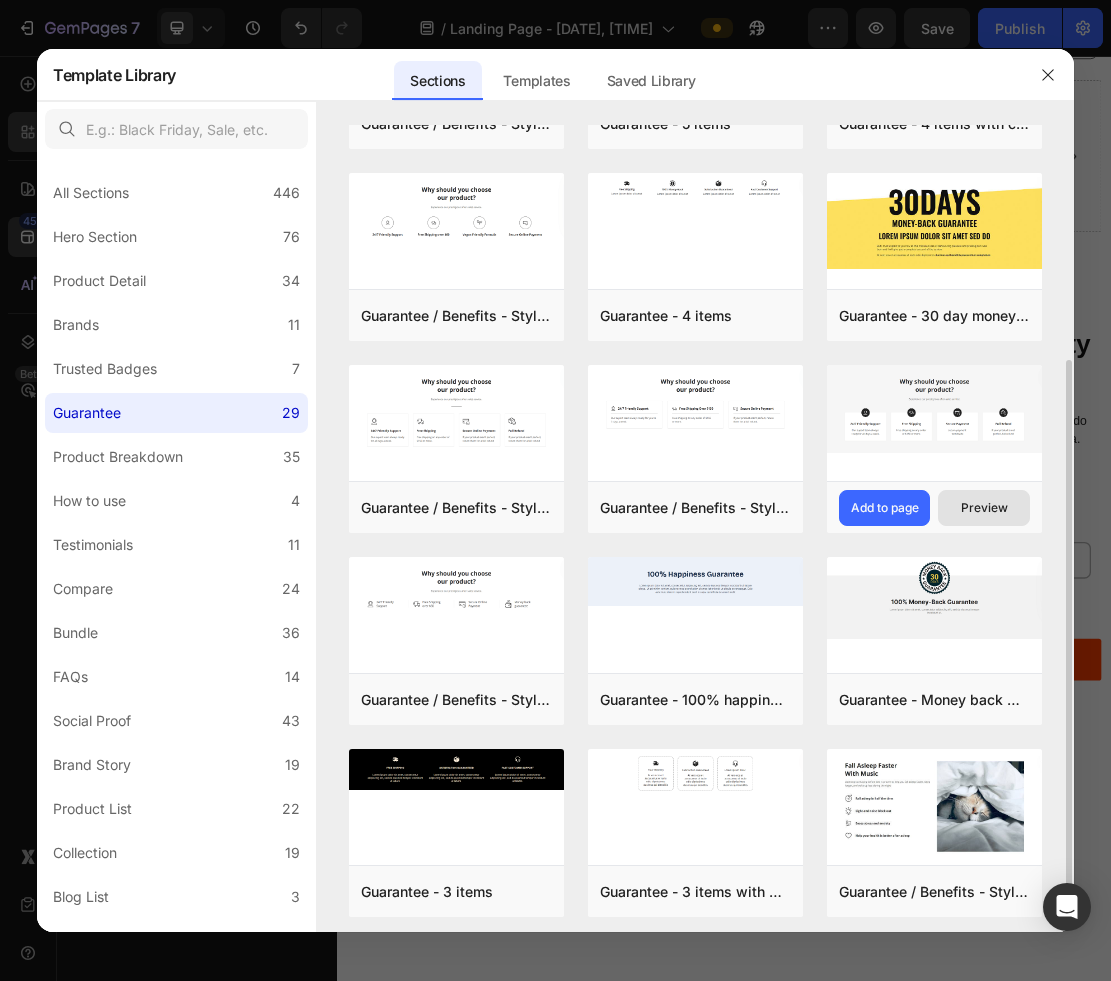 click on "Preview" at bounding box center [984, 508] 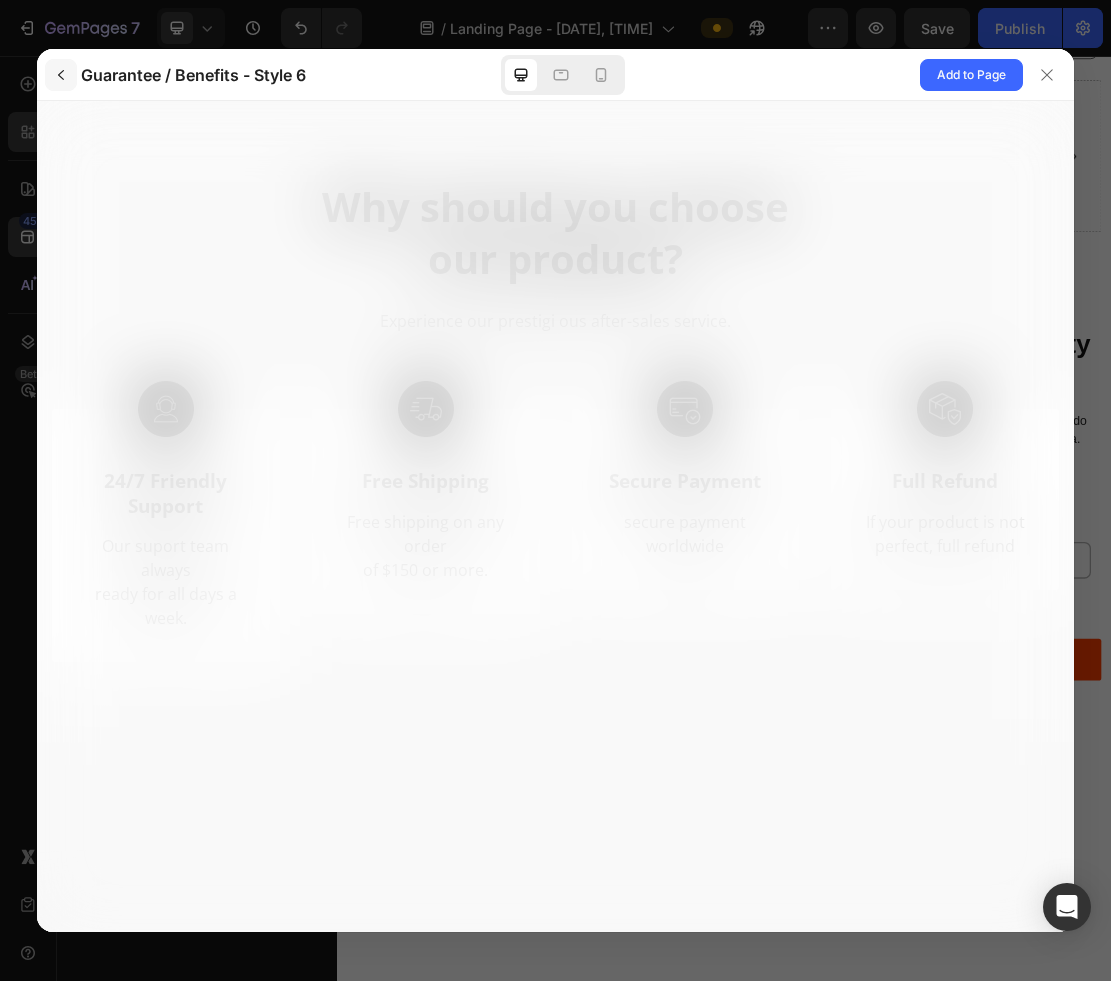 scroll, scrollTop: 0, scrollLeft: 0, axis: both 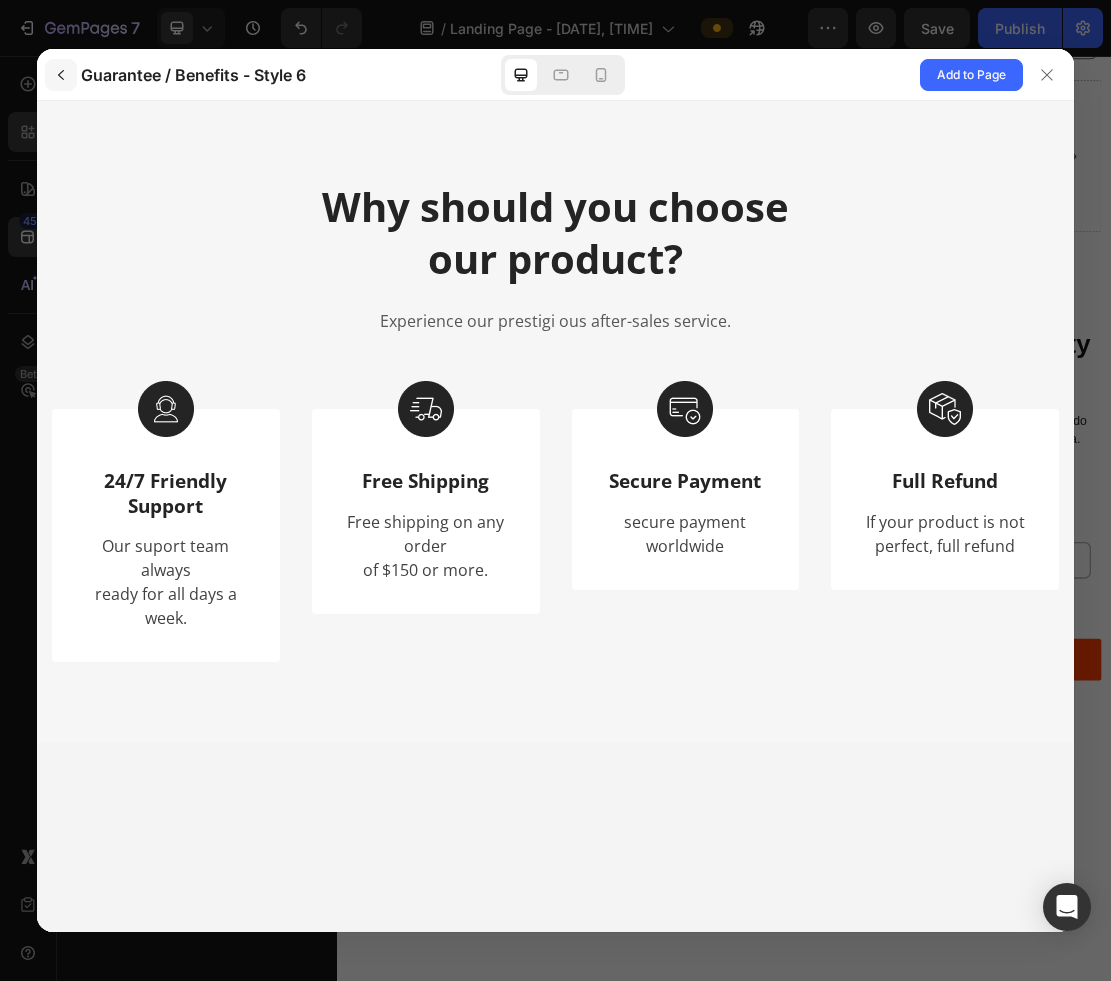 click at bounding box center (61, 75) 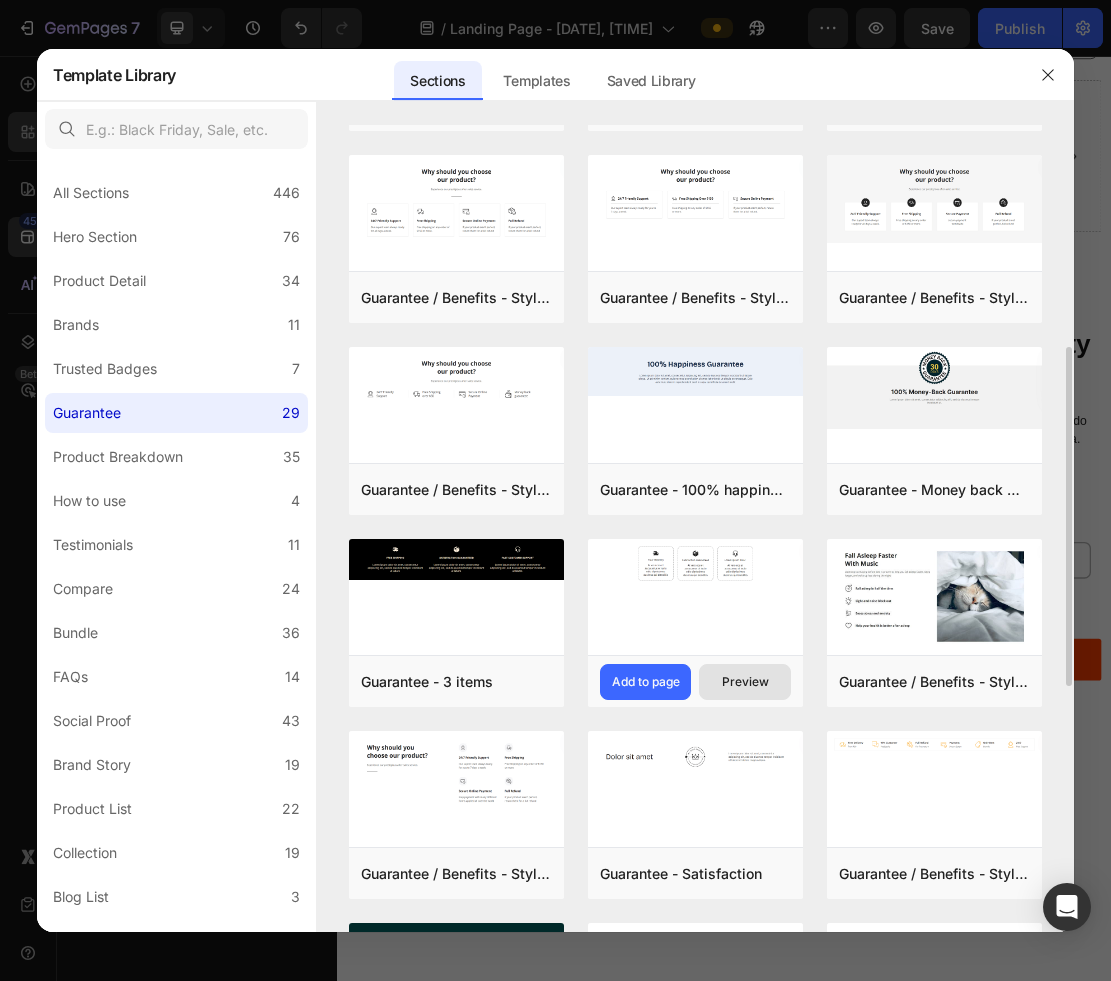 scroll, scrollTop: 547, scrollLeft: 0, axis: vertical 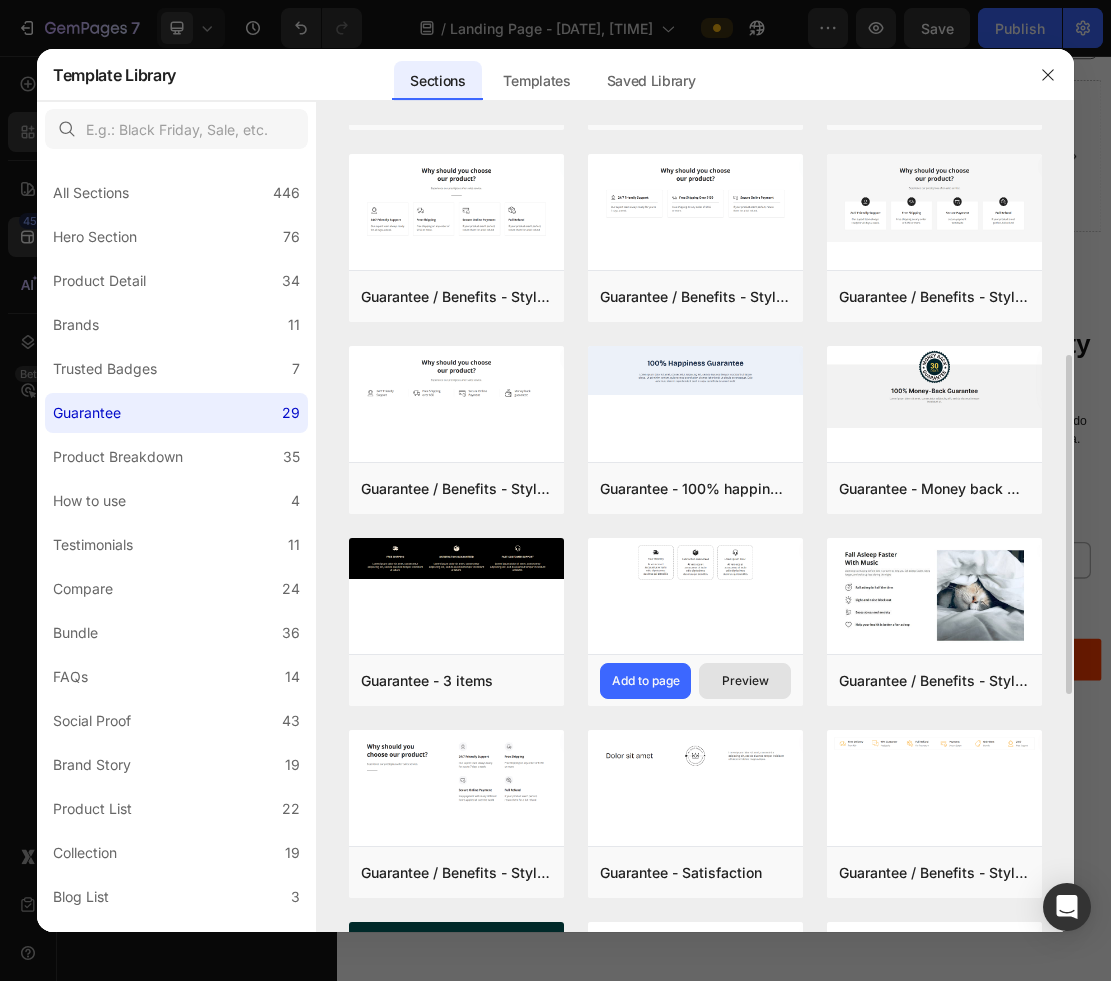 click on "Preview" at bounding box center (745, 681) 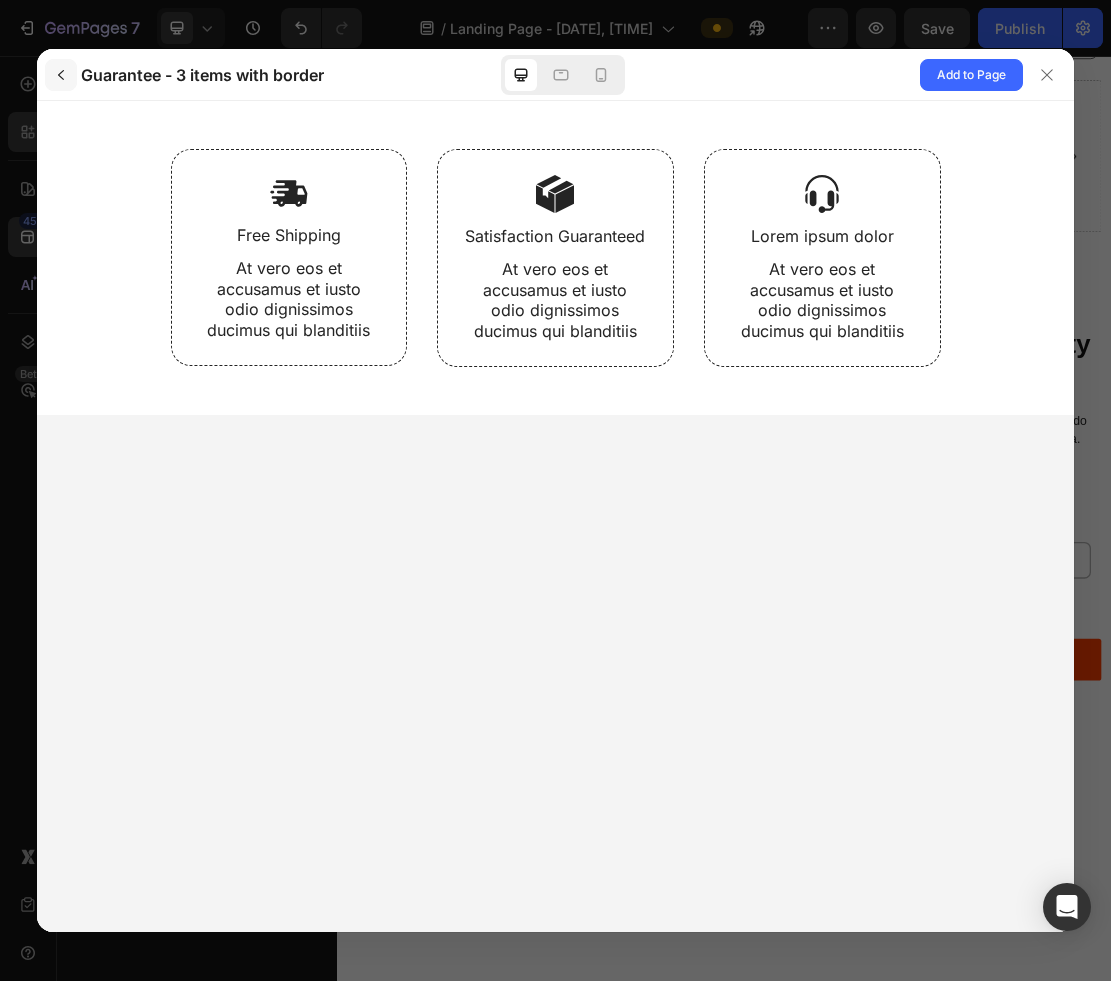 scroll, scrollTop: 0, scrollLeft: 0, axis: both 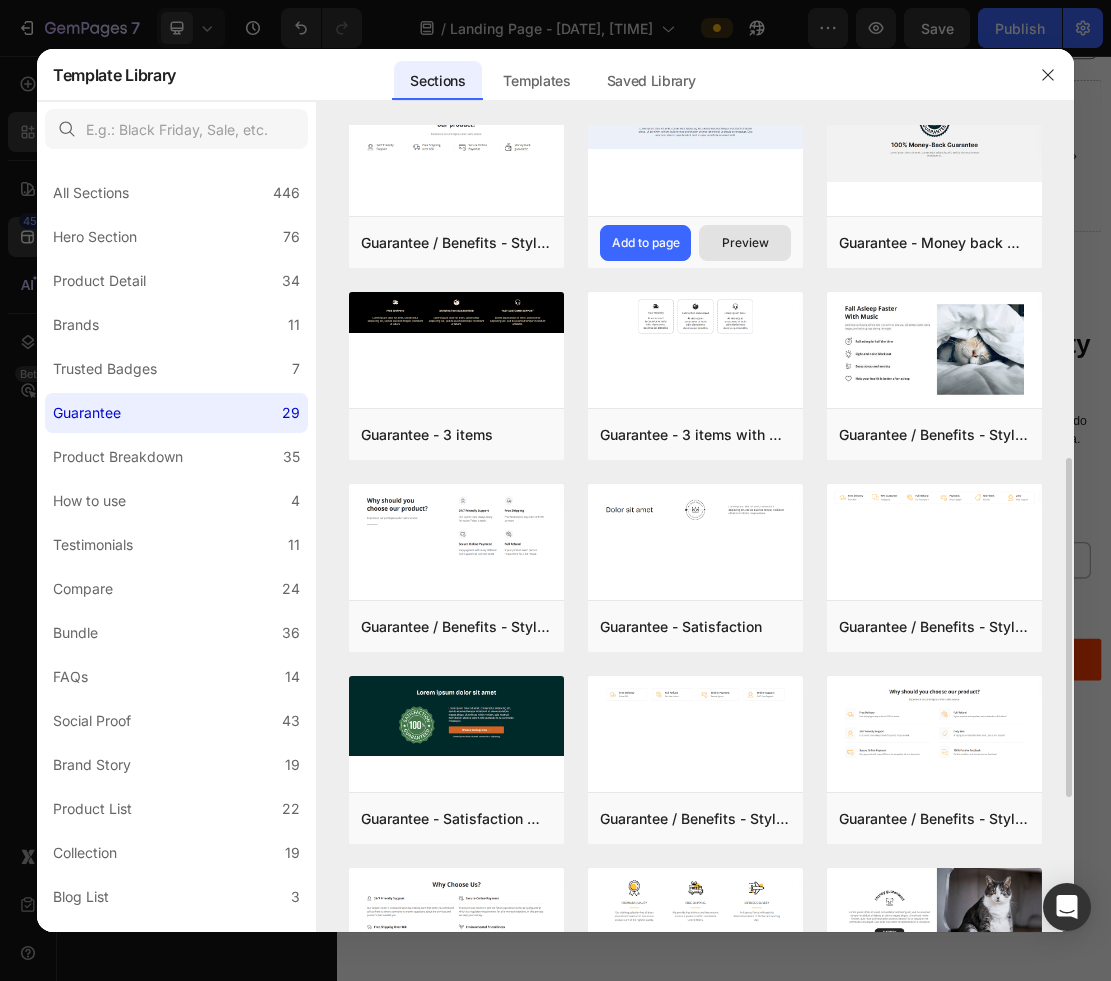 click on "Preview" at bounding box center (744, 243) 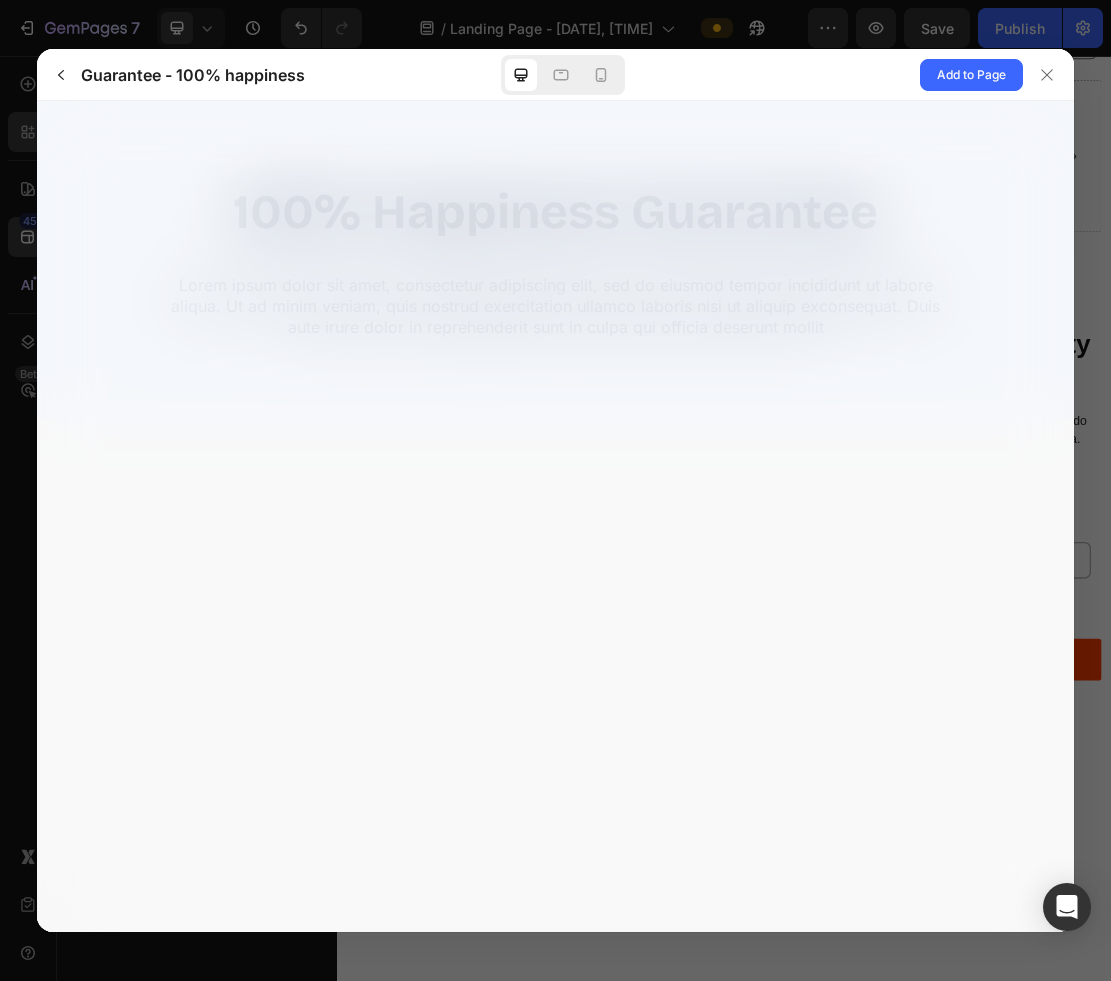 scroll, scrollTop: 0, scrollLeft: 0, axis: both 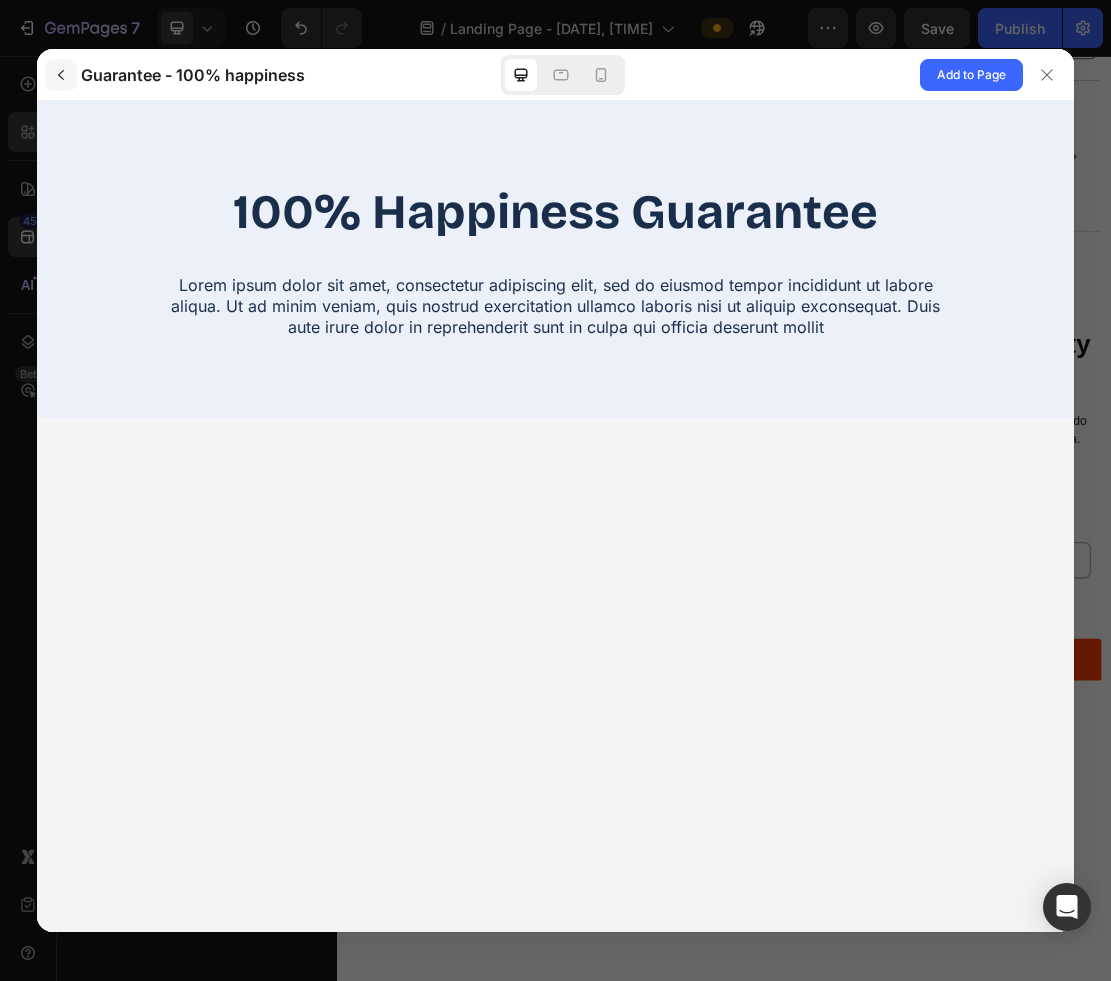 click 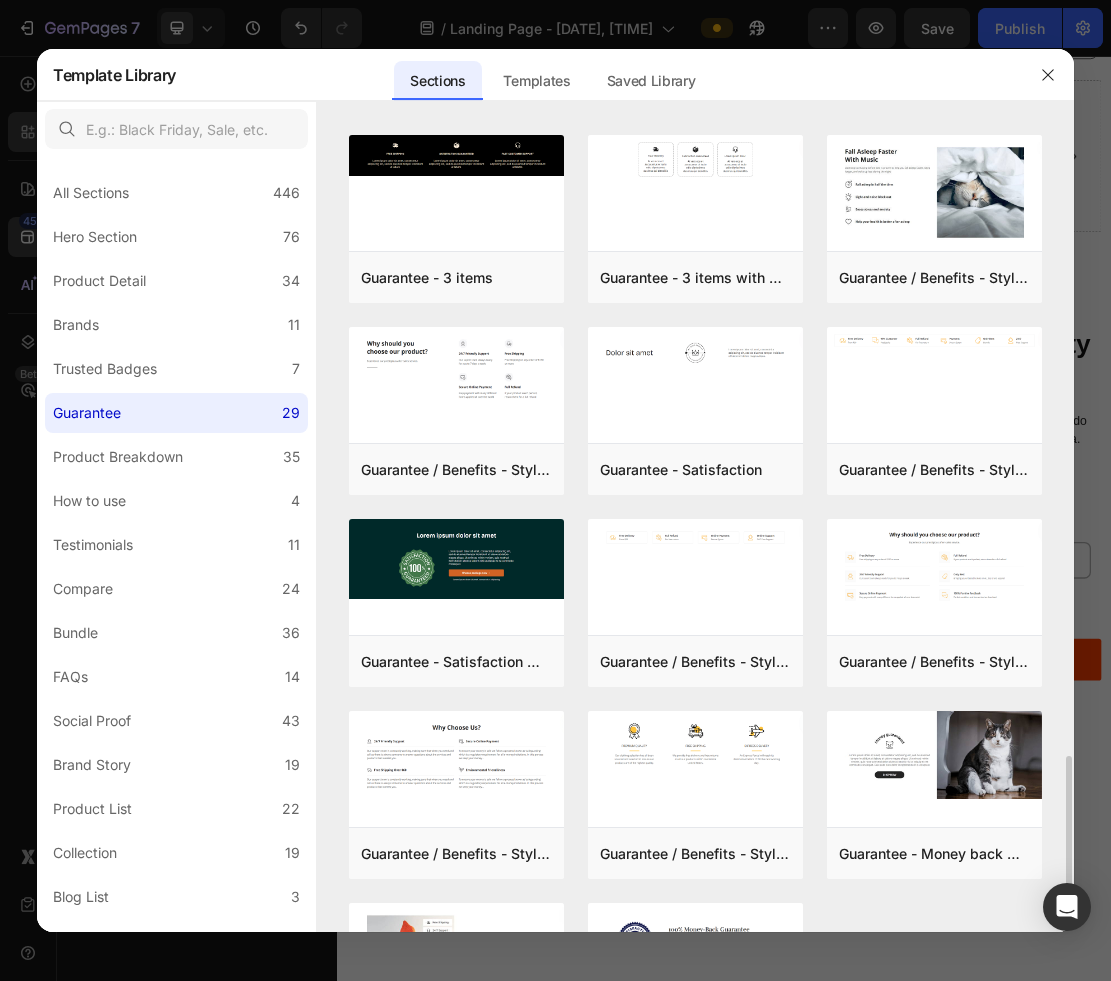 scroll, scrollTop: 1113, scrollLeft: 0, axis: vertical 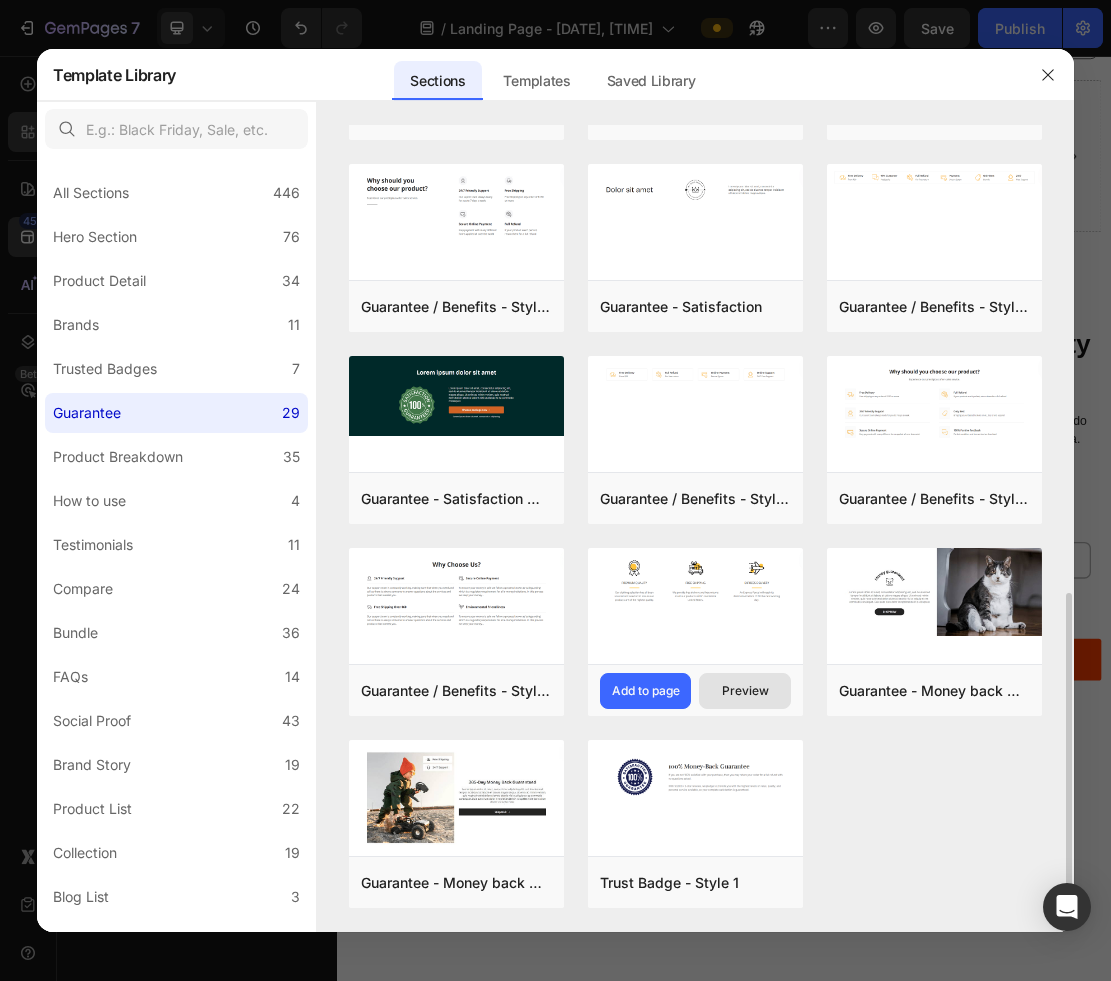 click on "Preview" at bounding box center (745, 691) 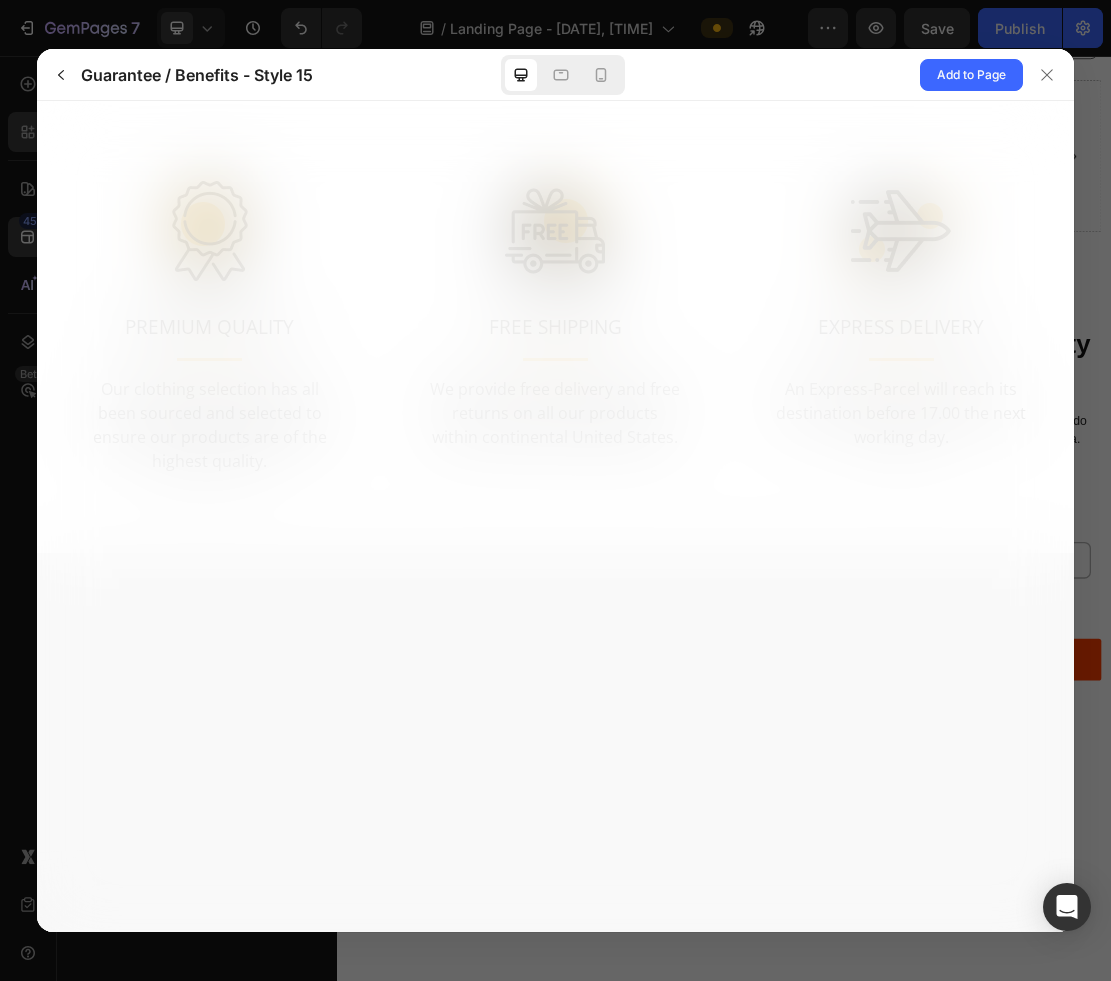scroll, scrollTop: 0, scrollLeft: 0, axis: both 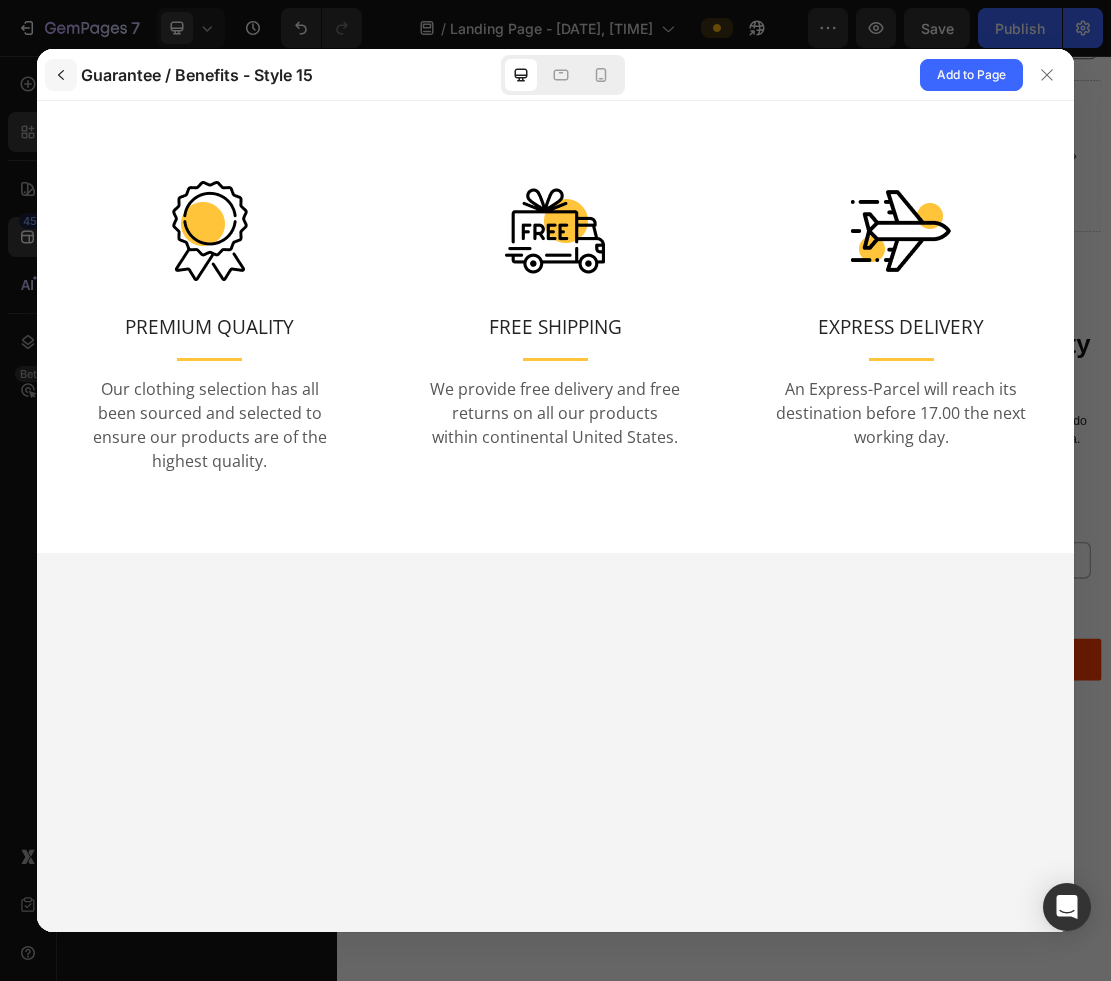 click at bounding box center [61, 75] 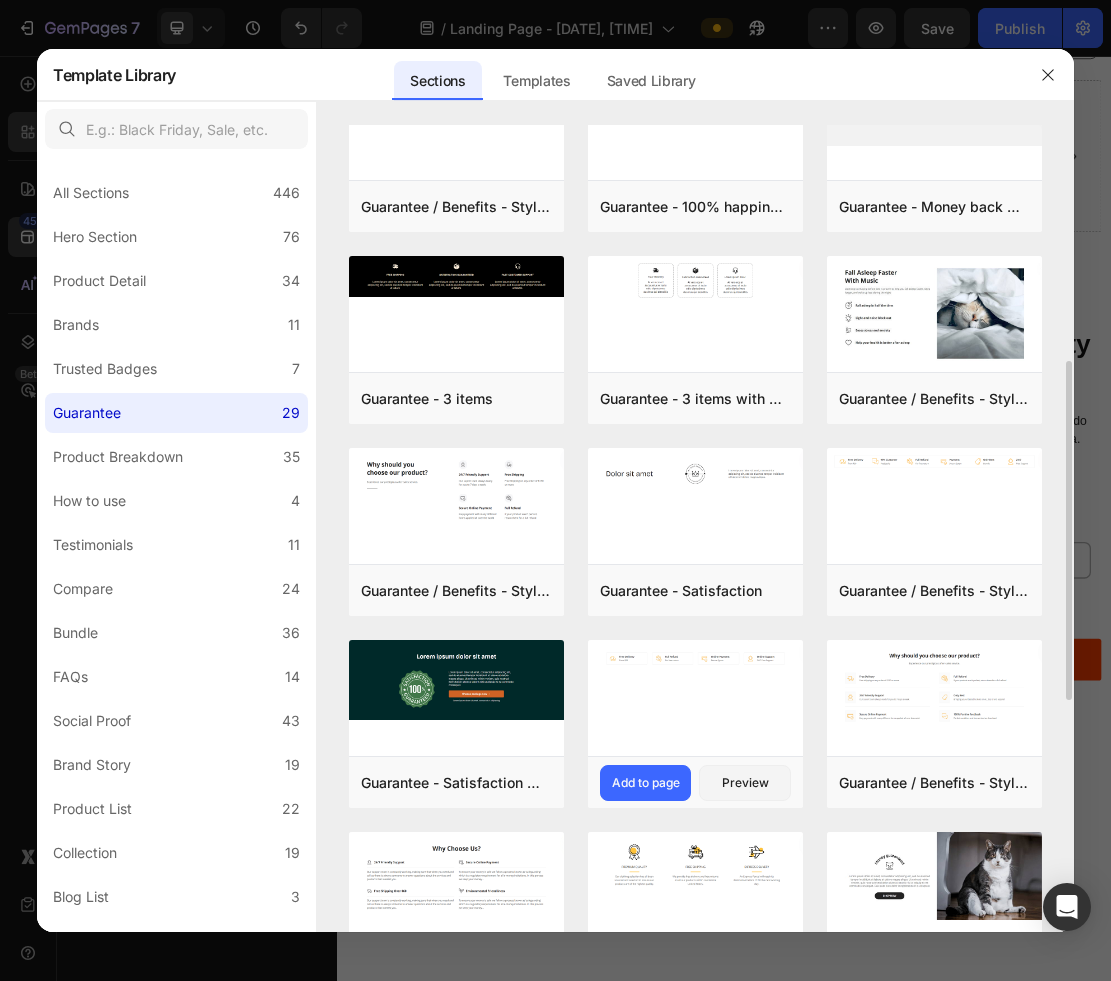 scroll, scrollTop: 708, scrollLeft: 0, axis: vertical 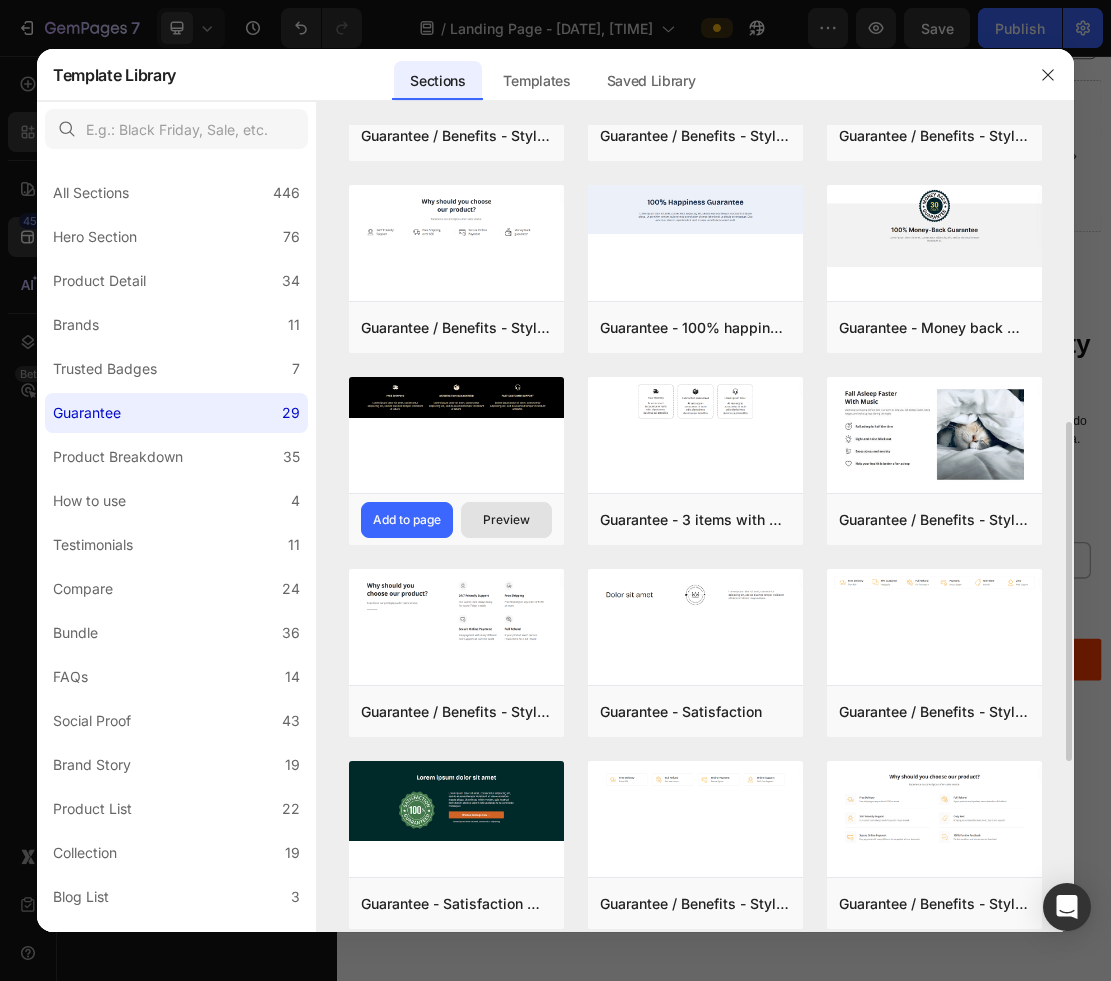 click on "Preview" at bounding box center (506, 520) 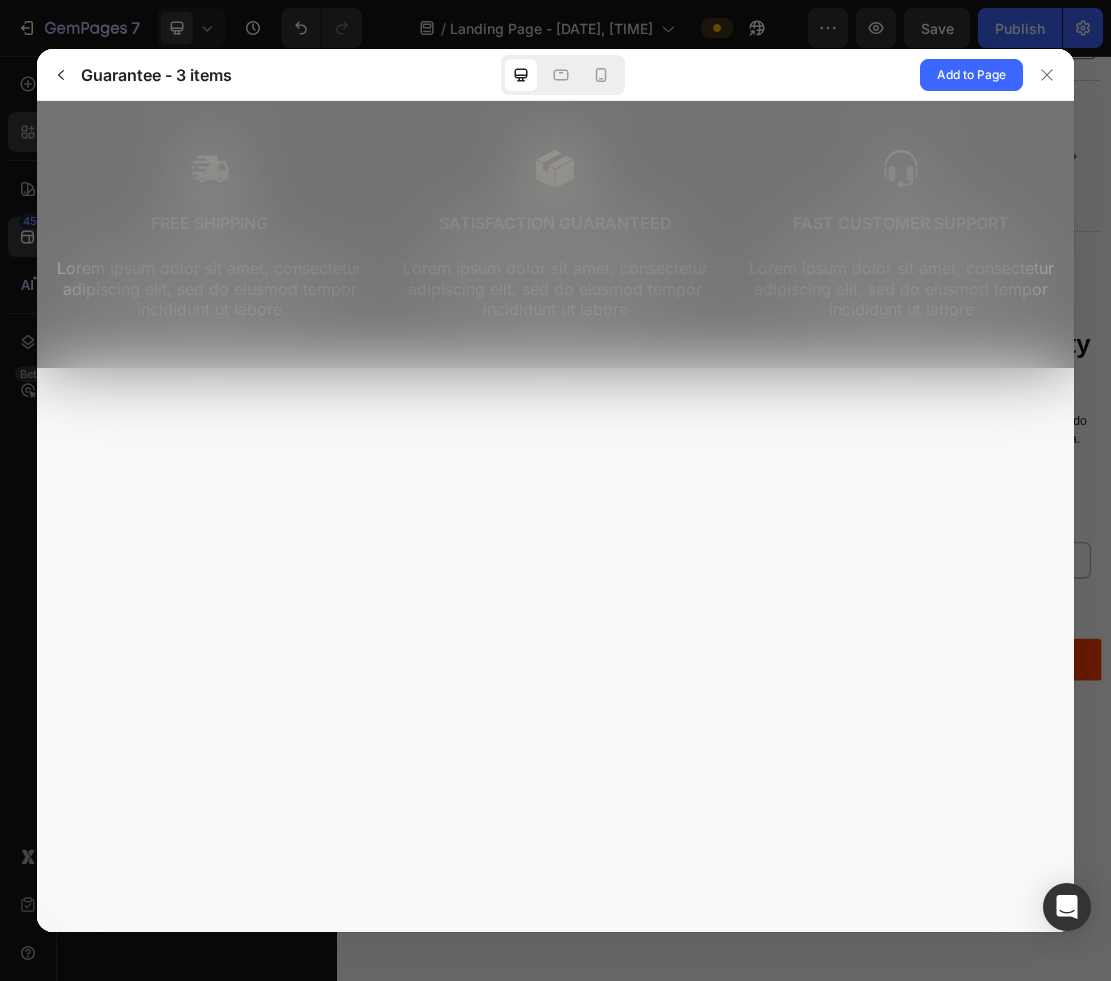scroll, scrollTop: 0, scrollLeft: 0, axis: both 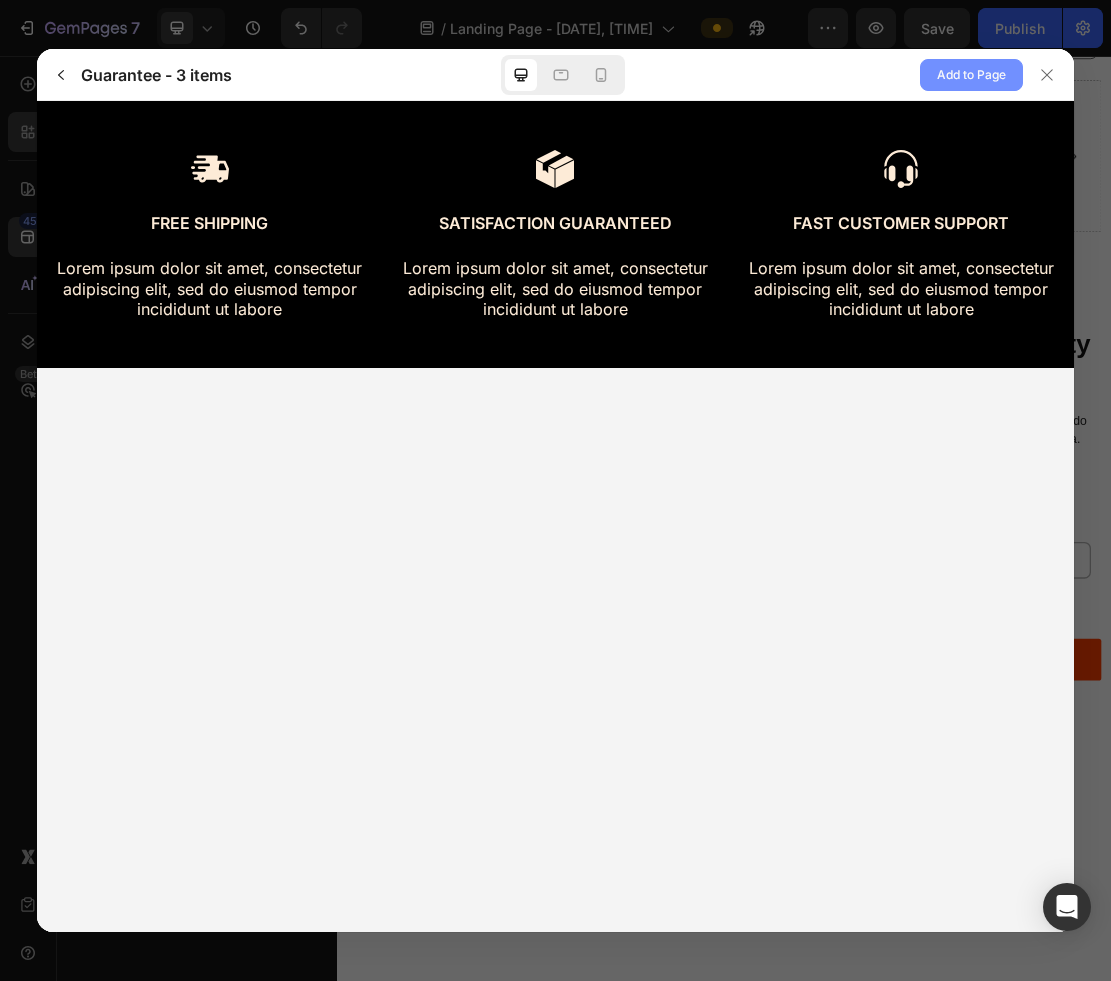 click on "Add to Page" 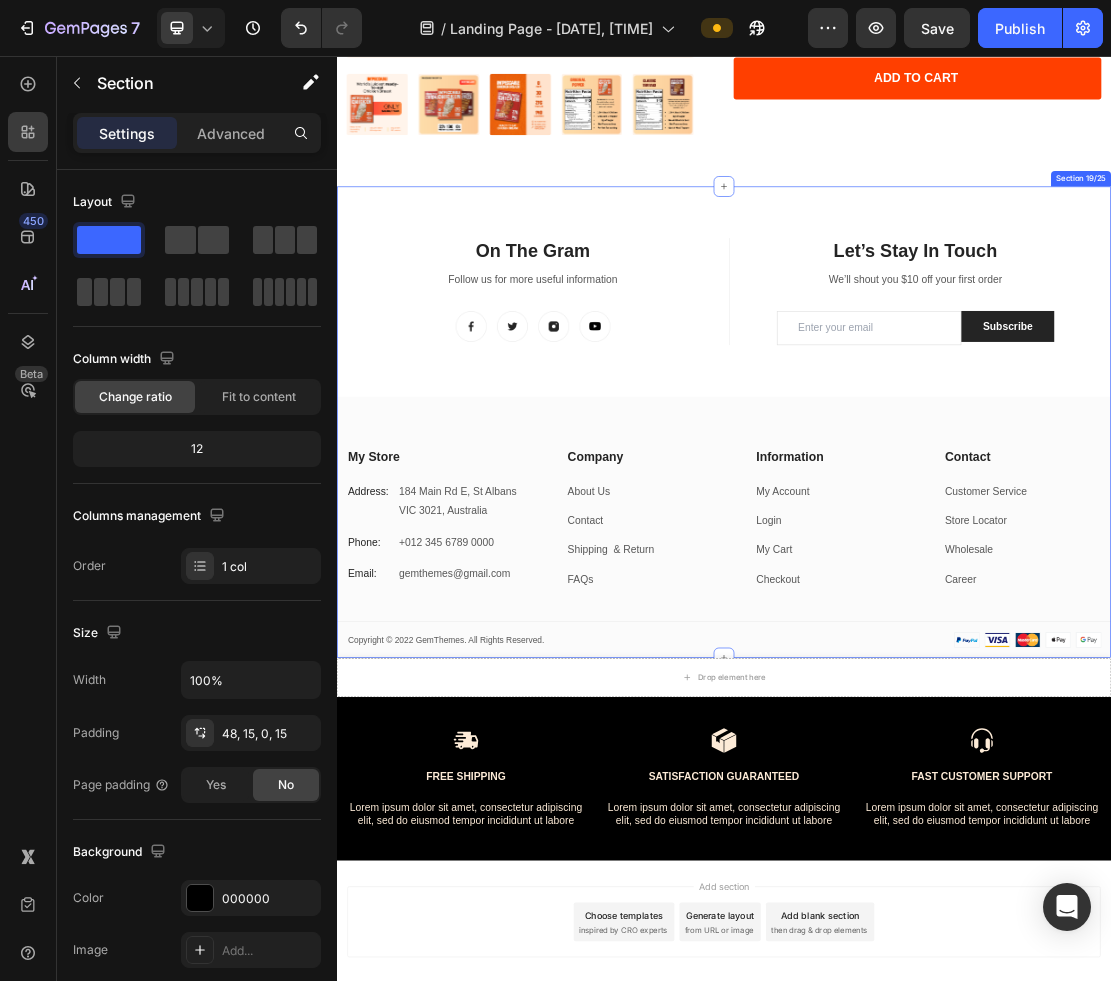 scroll, scrollTop: 9327, scrollLeft: 0, axis: vertical 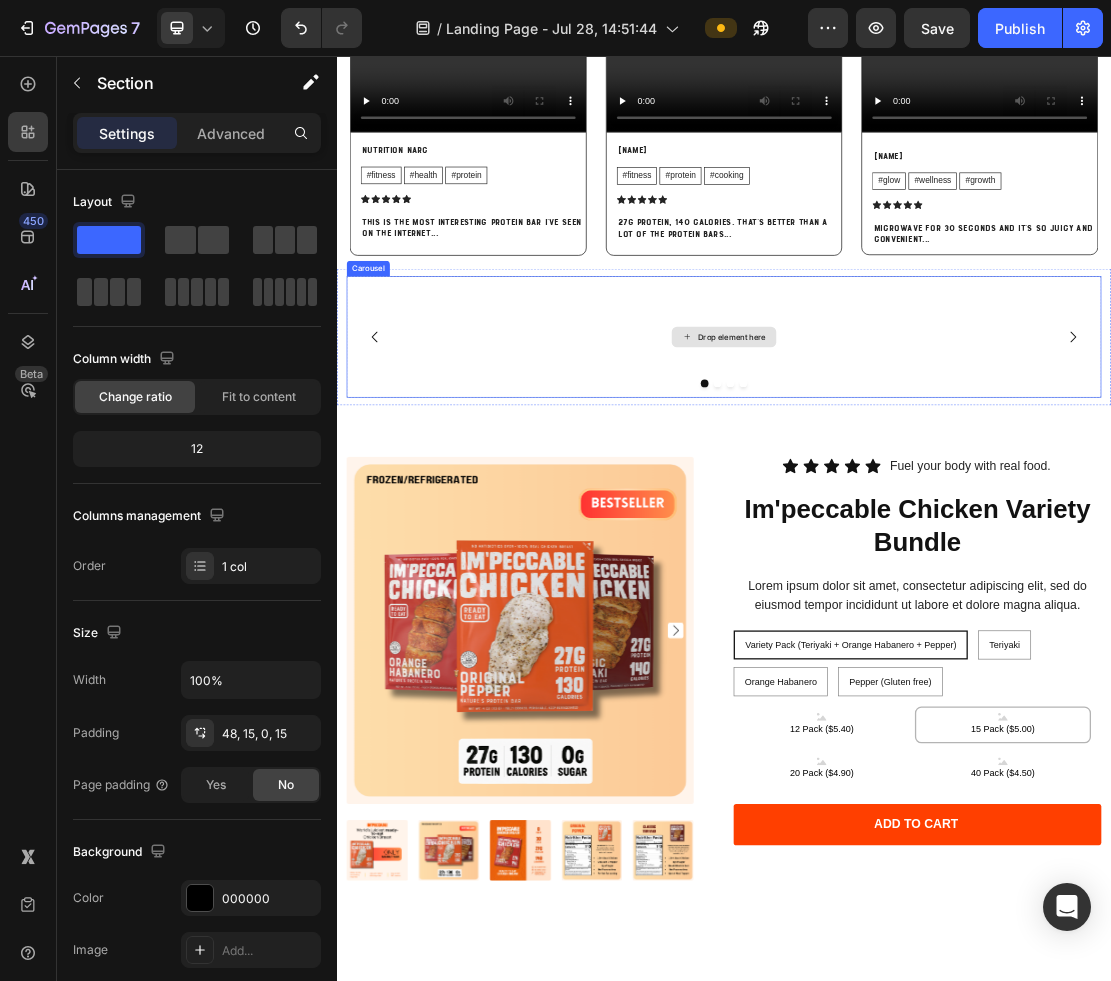 click on "Drop element here" at bounding box center (937, 493) 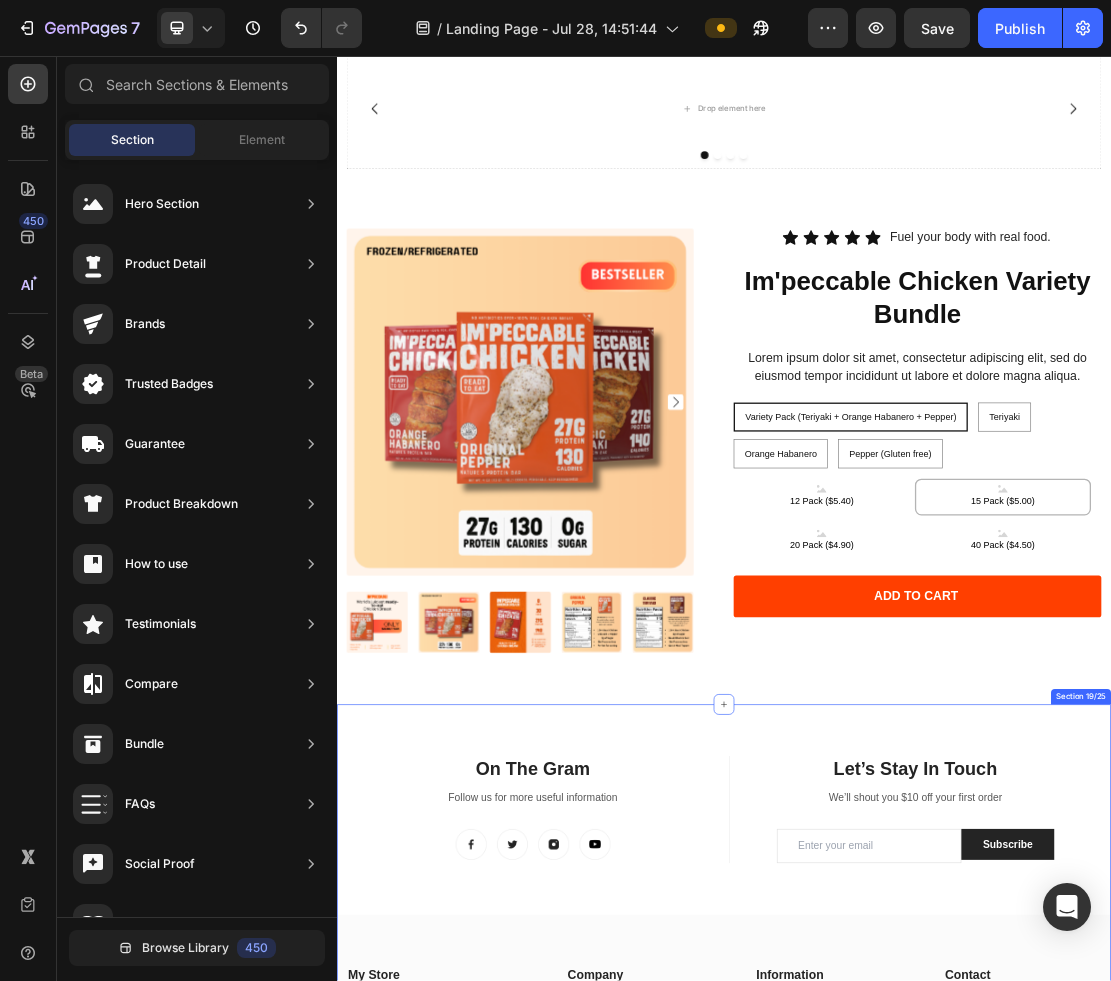 scroll, scrollTop: 6917, scrollLeft: 0, axis: vertical 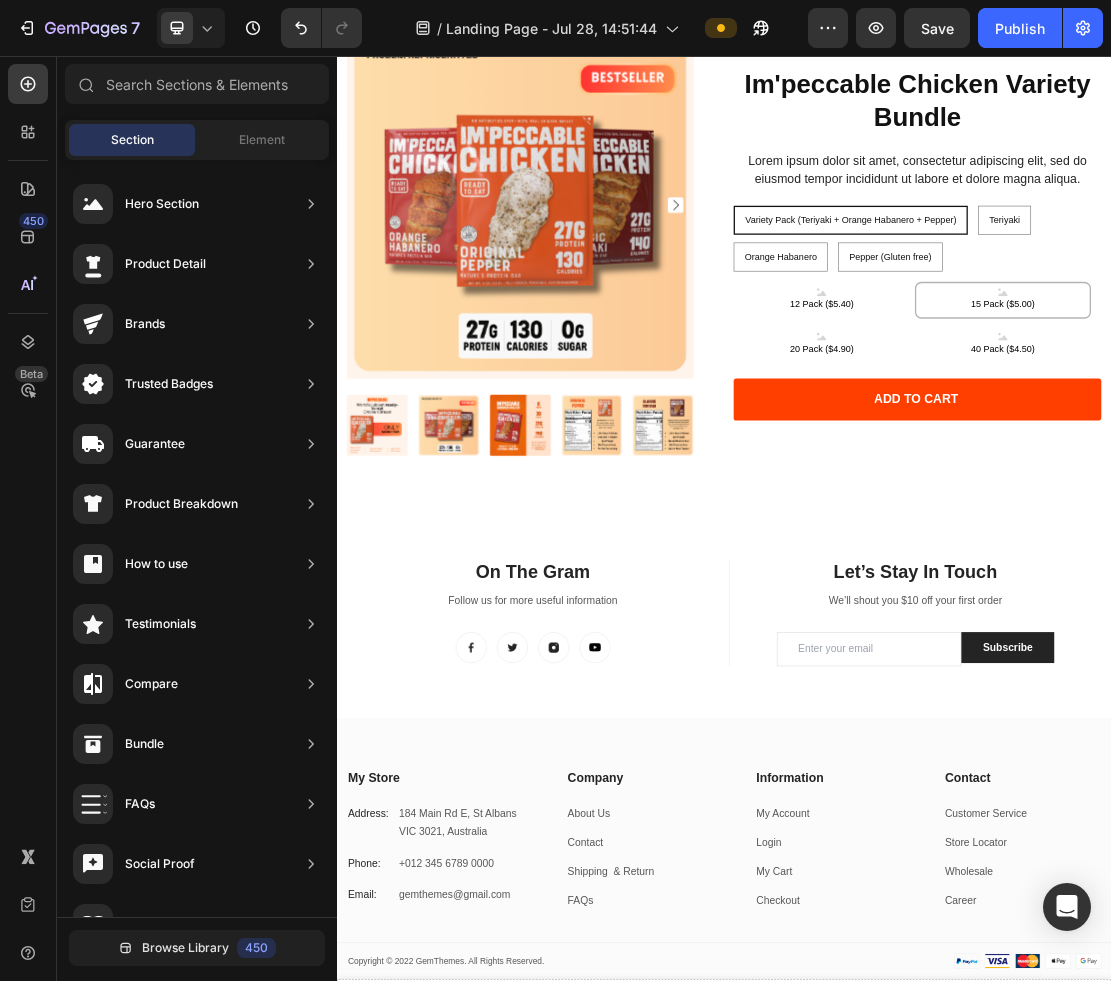 click on "Drop element here" at bounding box center [937, -167] 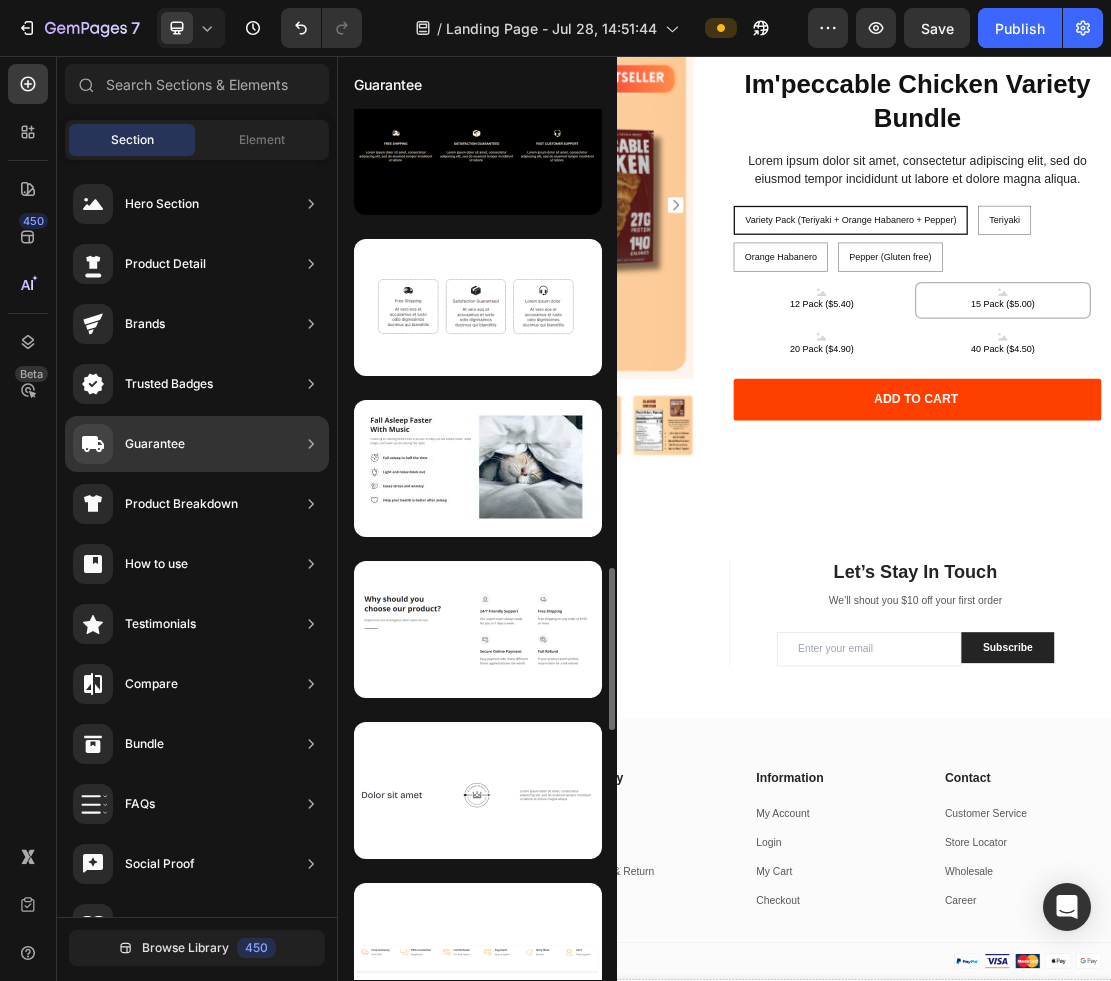 scroll, scrollTop: 2383, scrollLeft: 0, axis: vertical 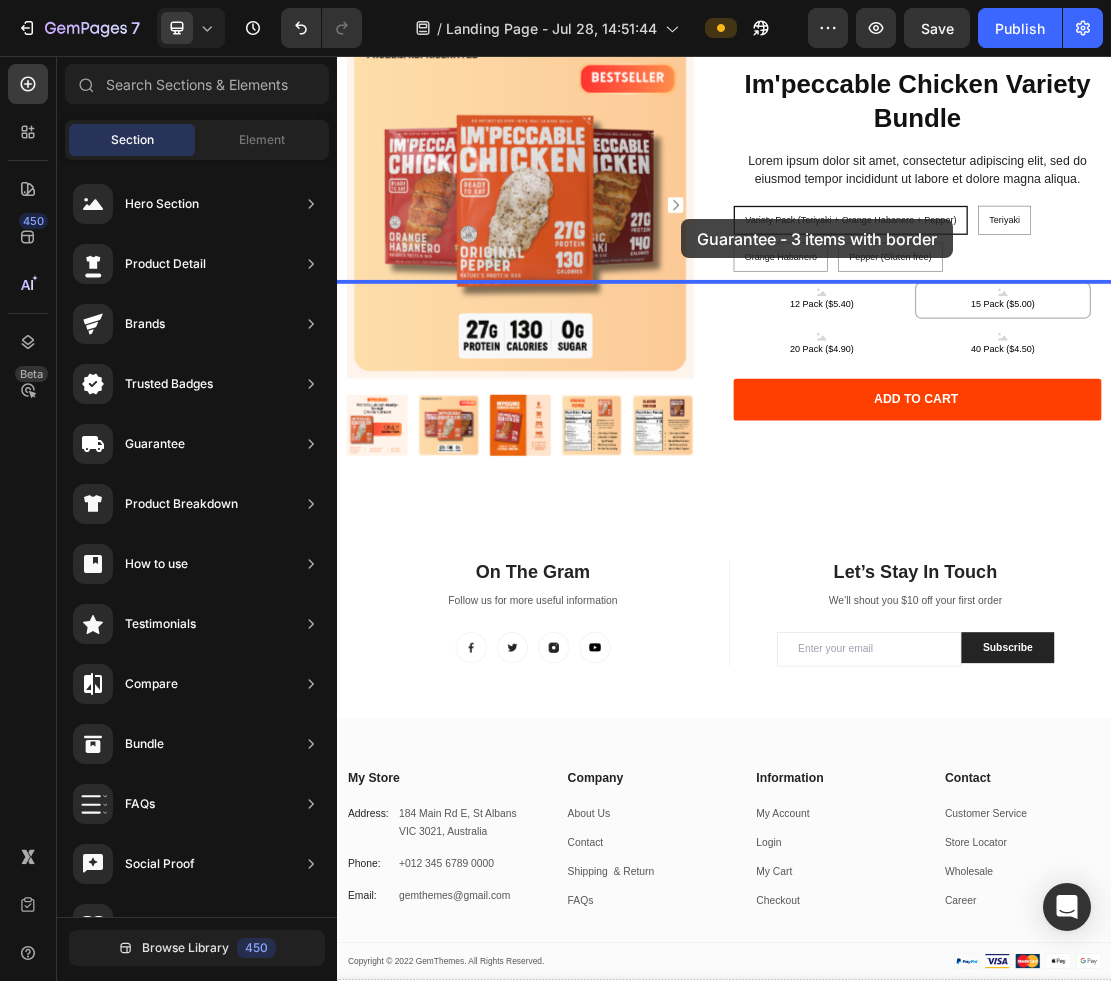 drag, startPoint x: 824, startPoint y: 470, endPoint x: 871, endPoint y: 309, distance: 167.72 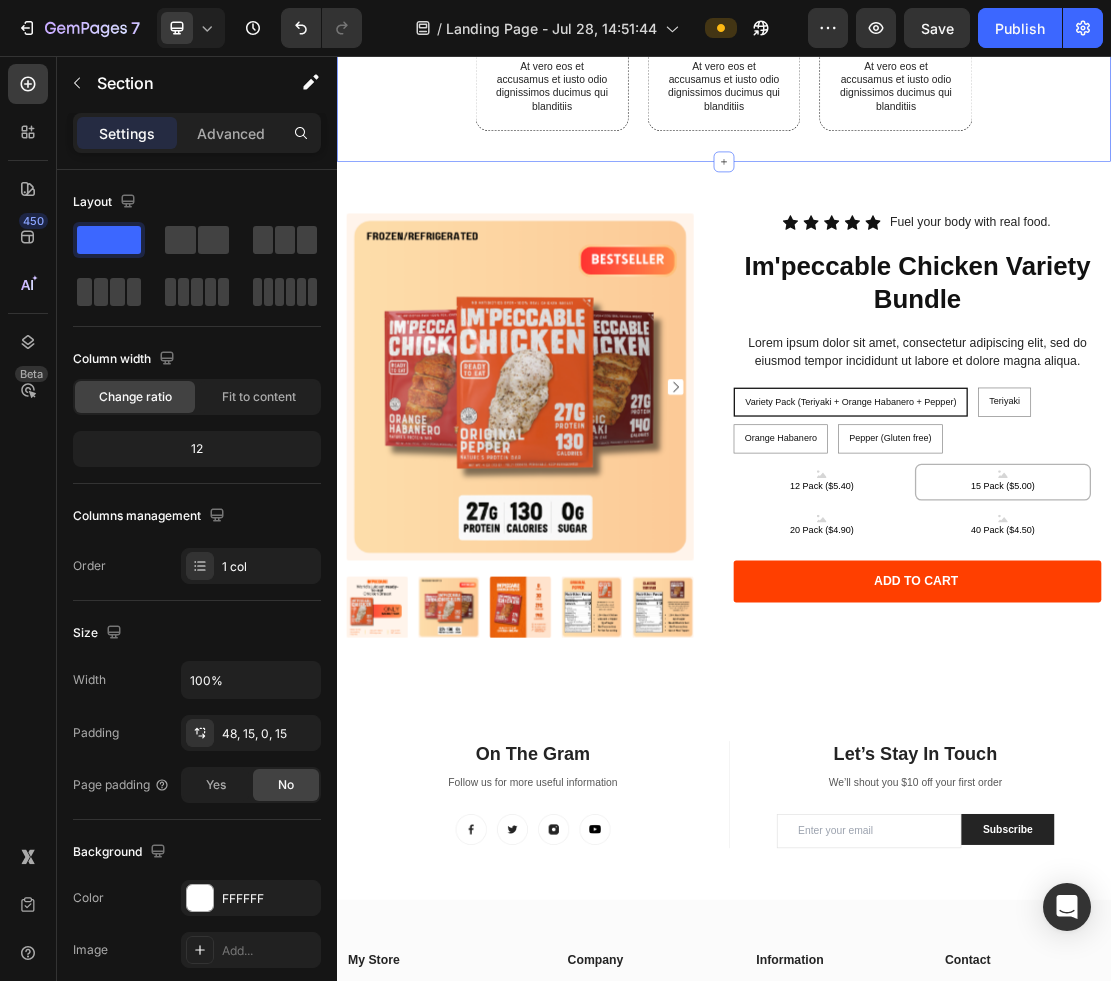 click on "Drop element here" at bounding box center [937, -167] 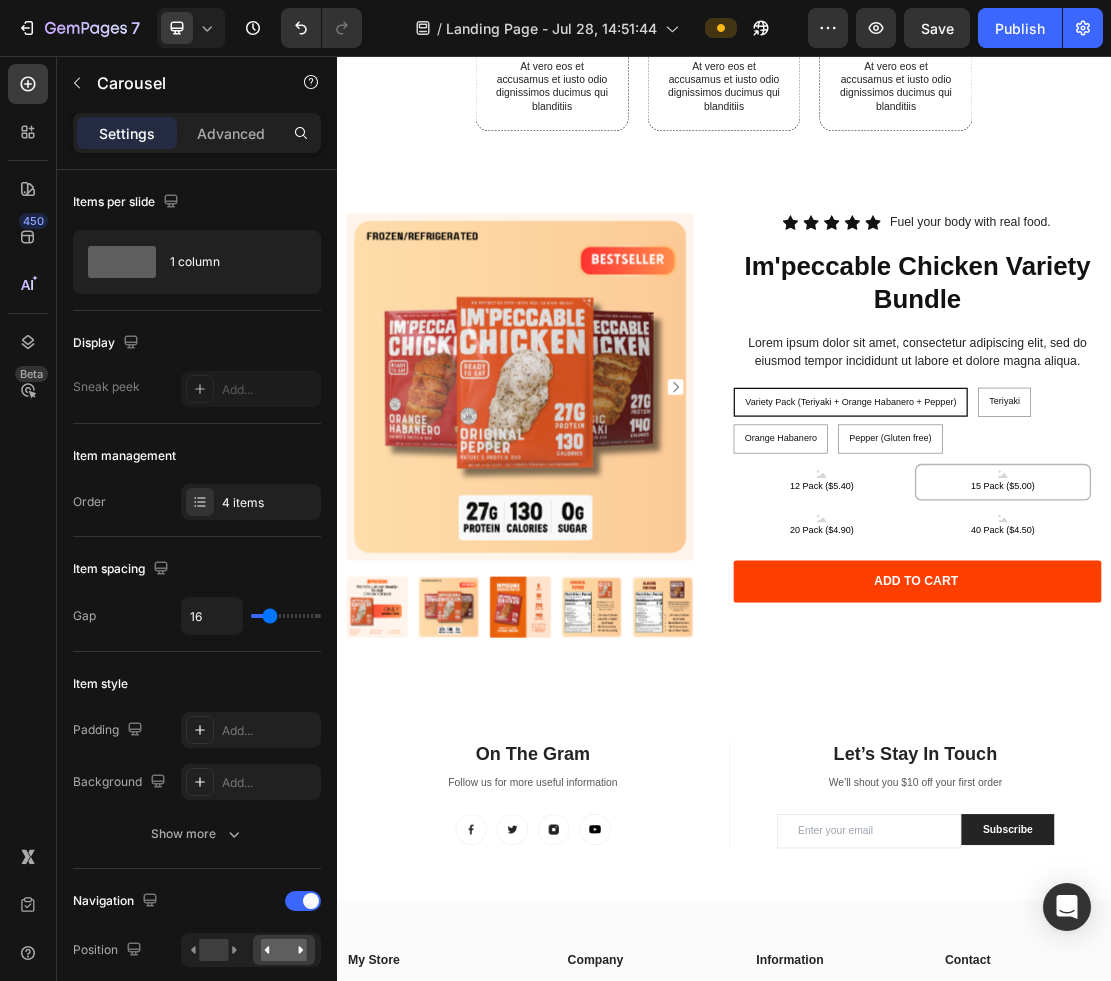 click 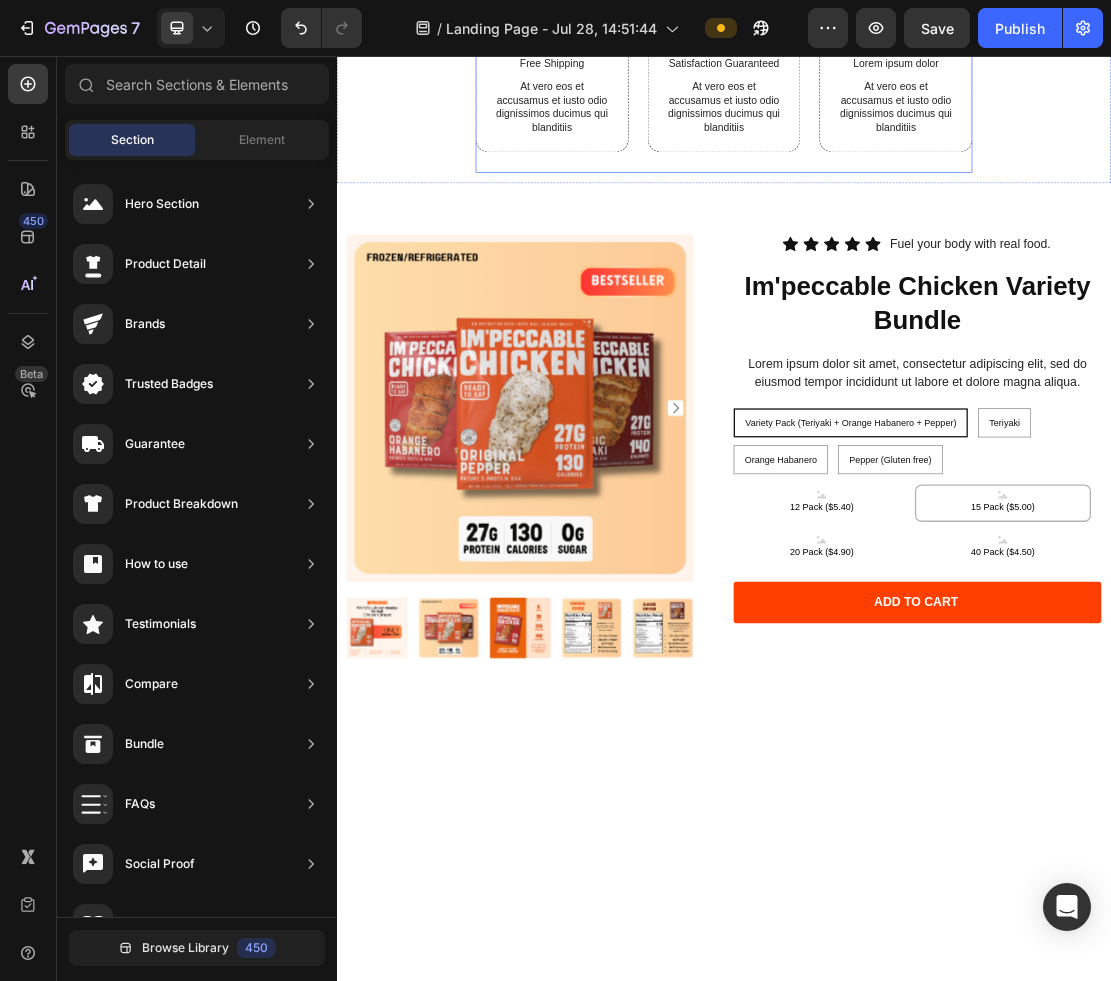 scroll, scrollTop: 6464, scrollLeft: 0, axis: vertical 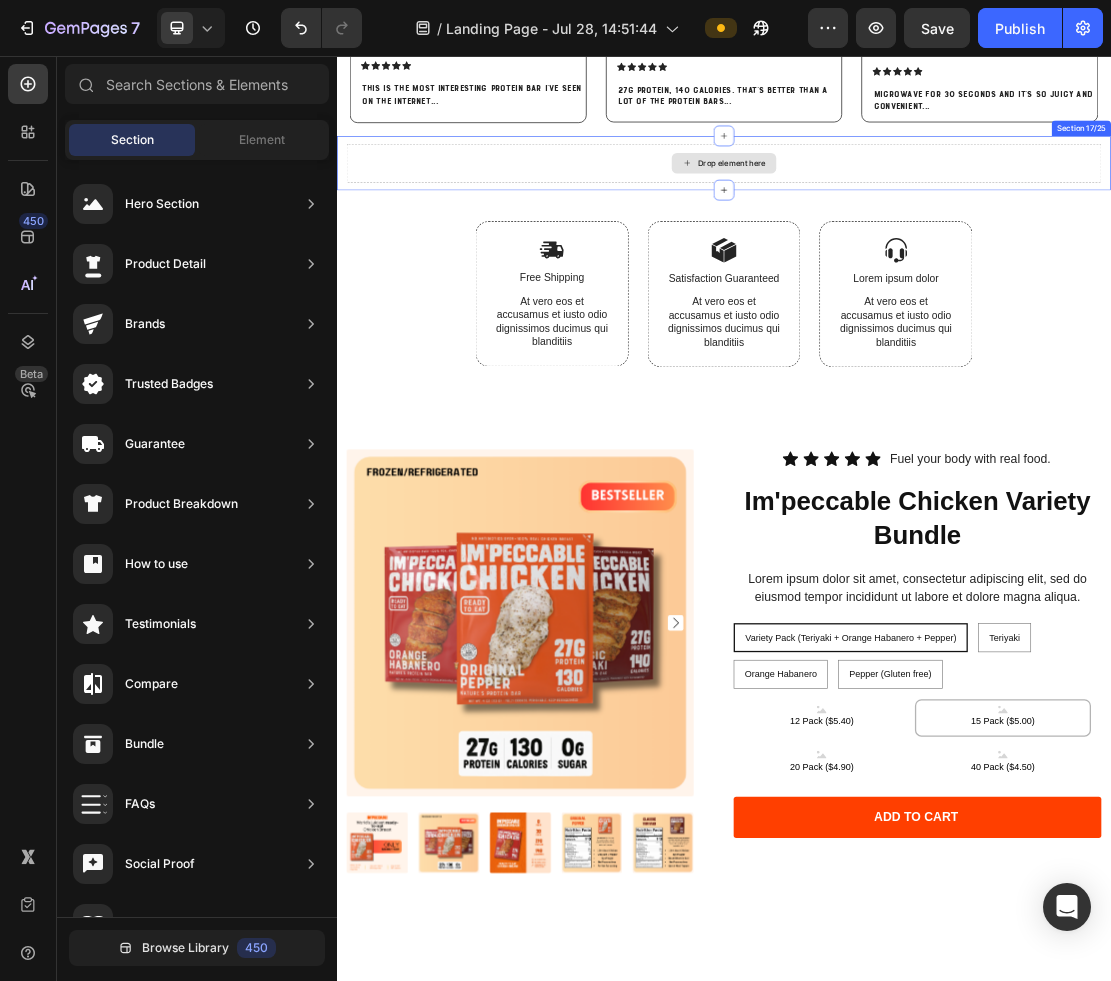 click on "Drop element here" at bounding box center [937, 223] 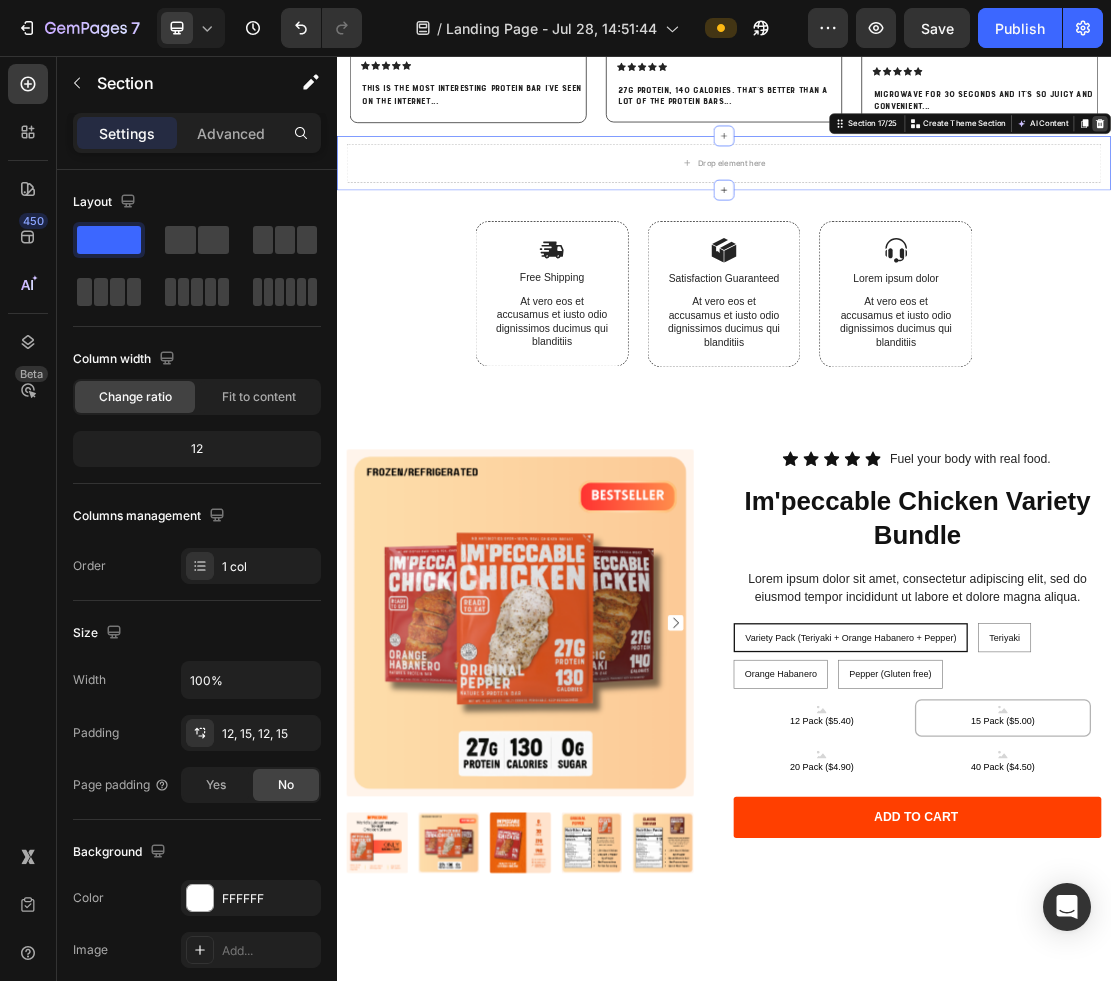 click 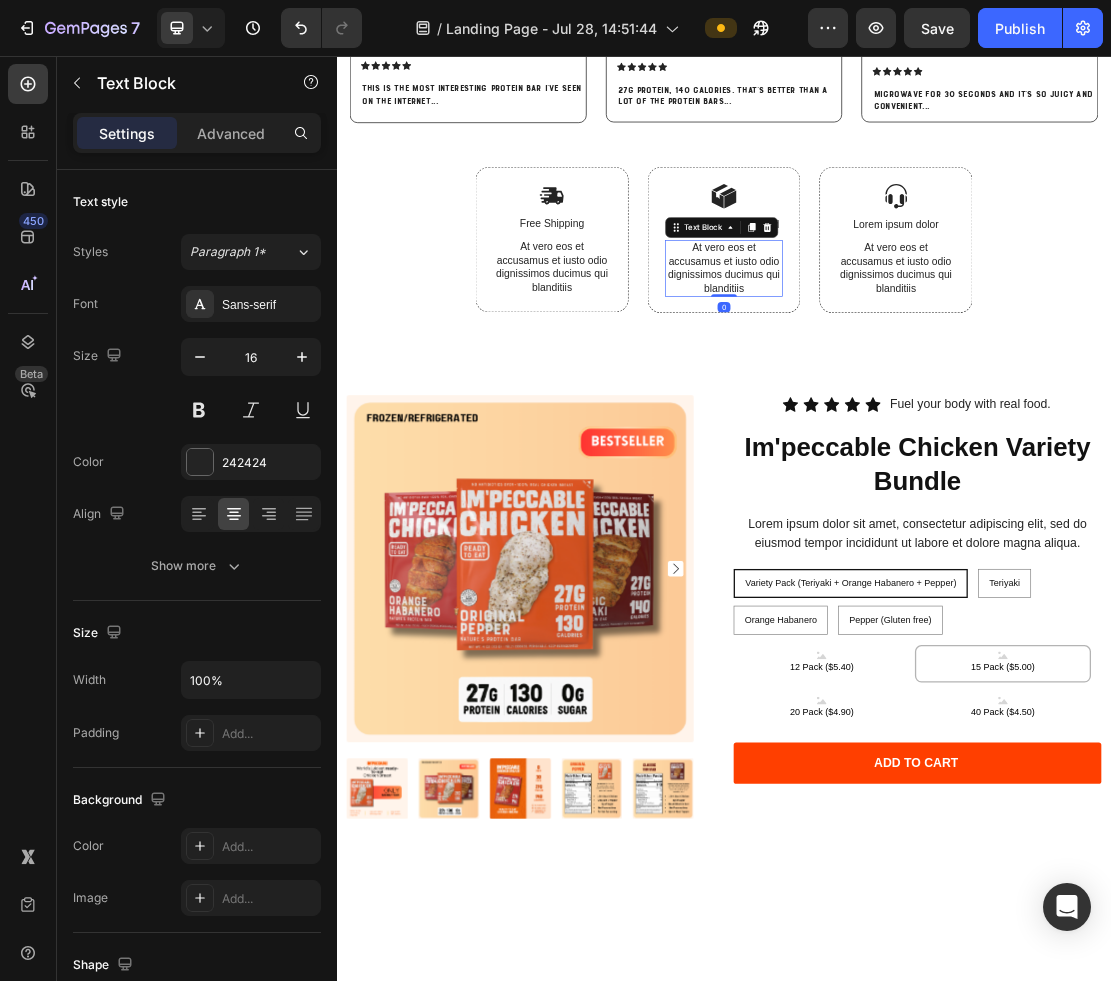 click on "At vero eos et accusamus et iusto odio dignissimos ducimus qui blanditiis" at bounding box center (937, 385) 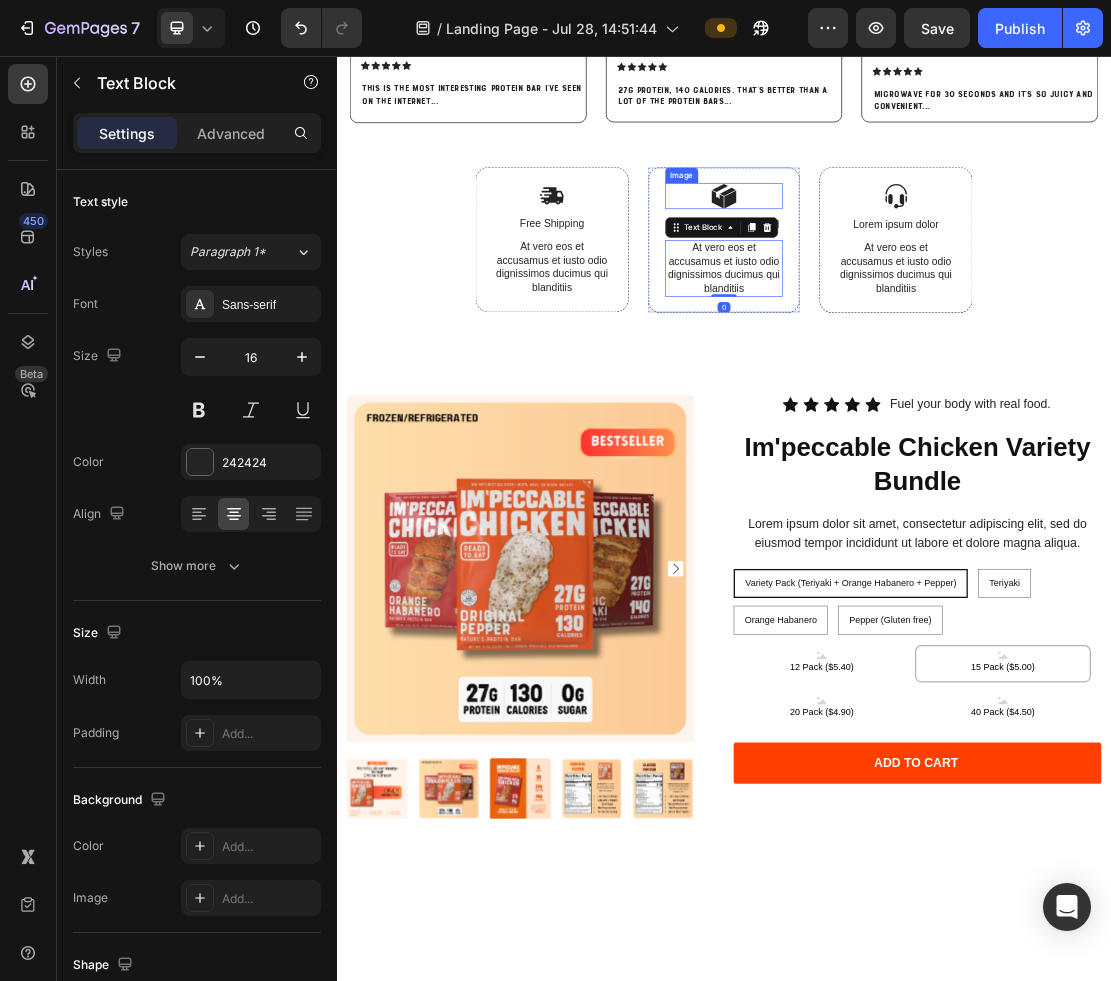 click at bounding box center (937, 274) 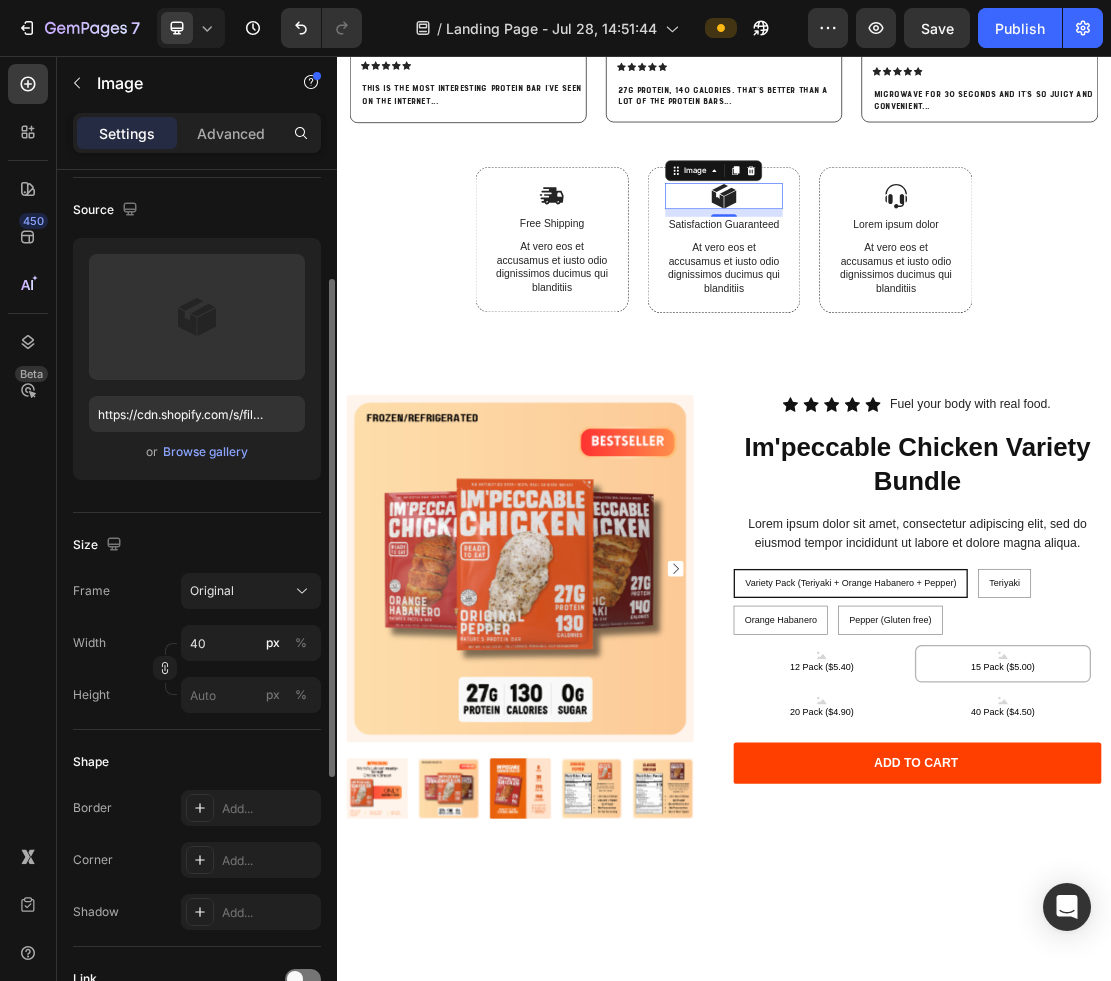 scroll, scrollTop: 122, scrollLeft: 0, axis: vertical 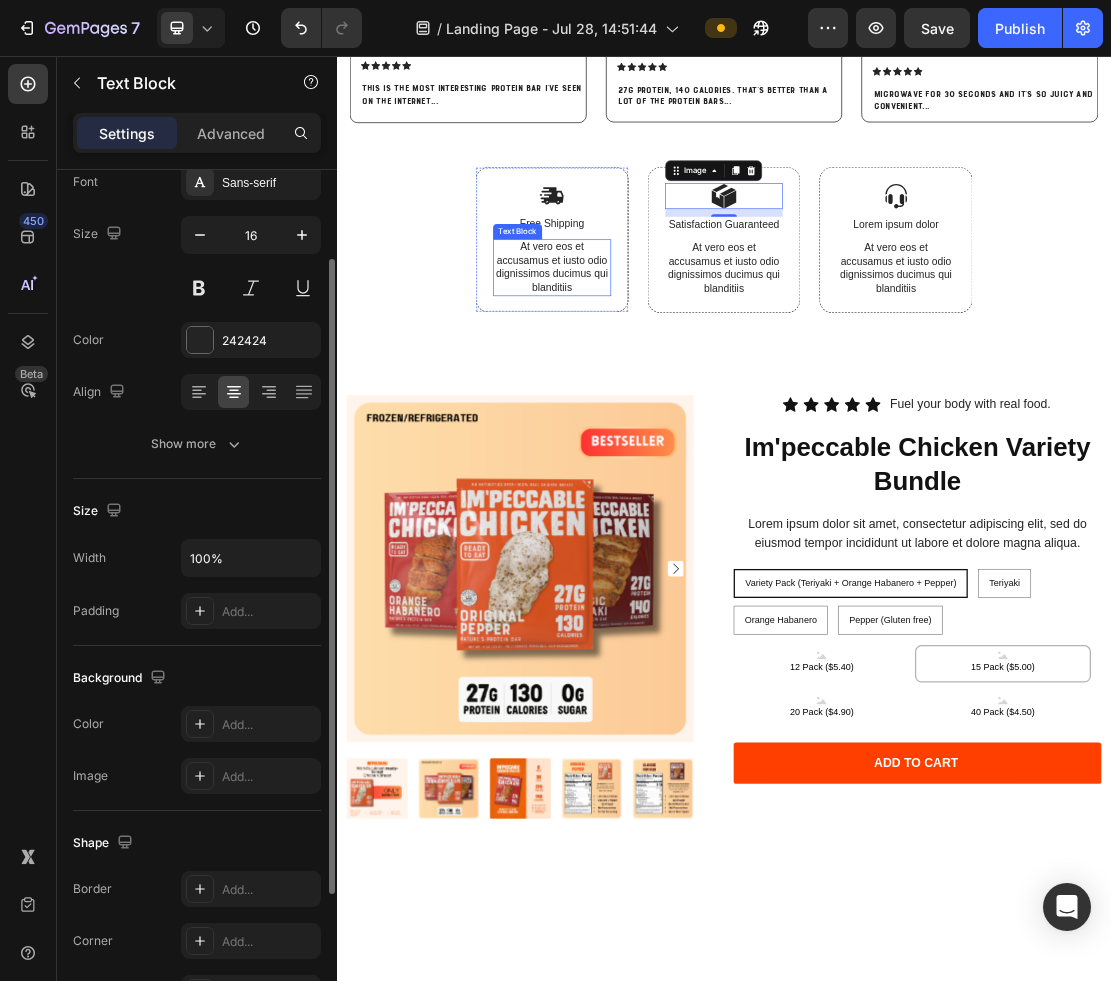 click on "At vero eos et accusamus et iusto odio dignissimos ducimus qui blanditiis" at bounding box center [670, 384] 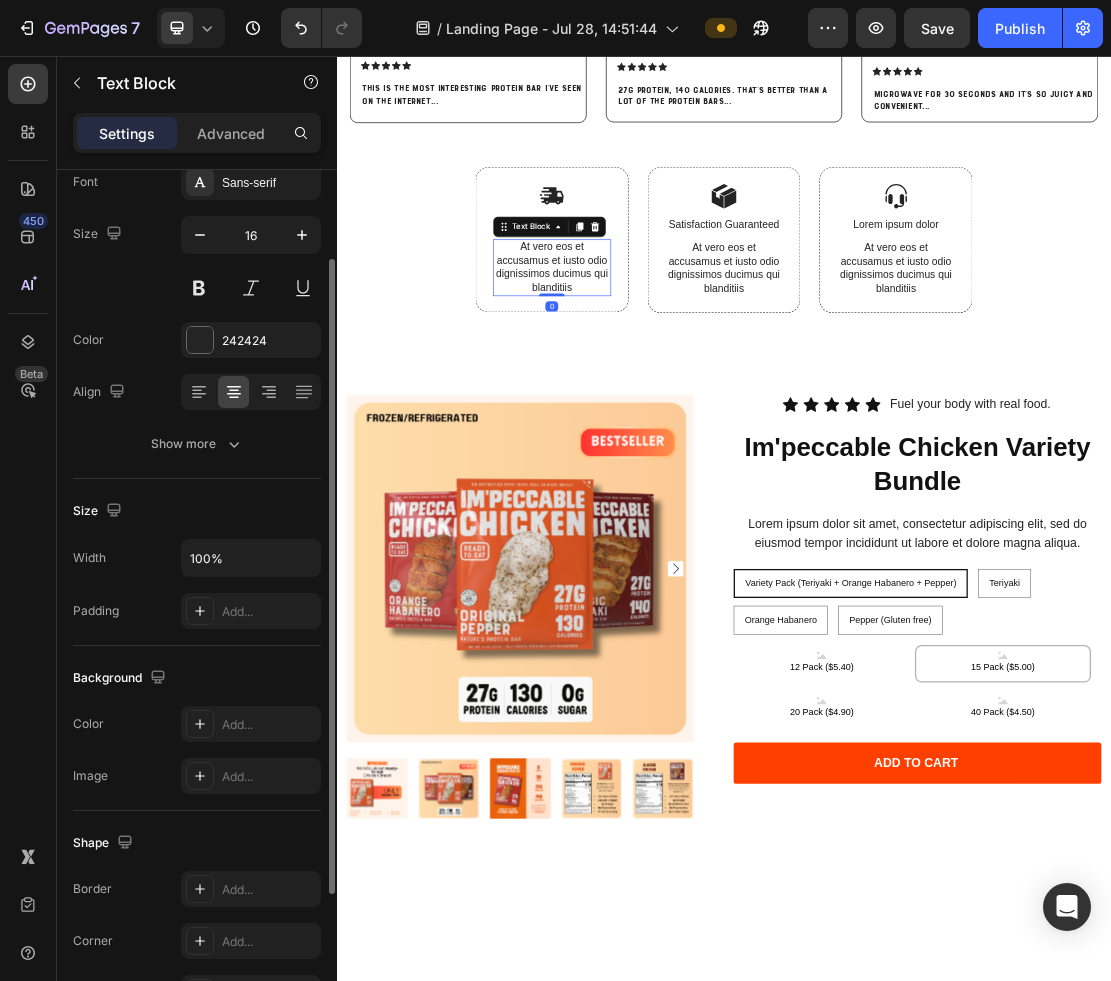 scroll, scrollTop: 0, scrollLeft: 0, axis: both 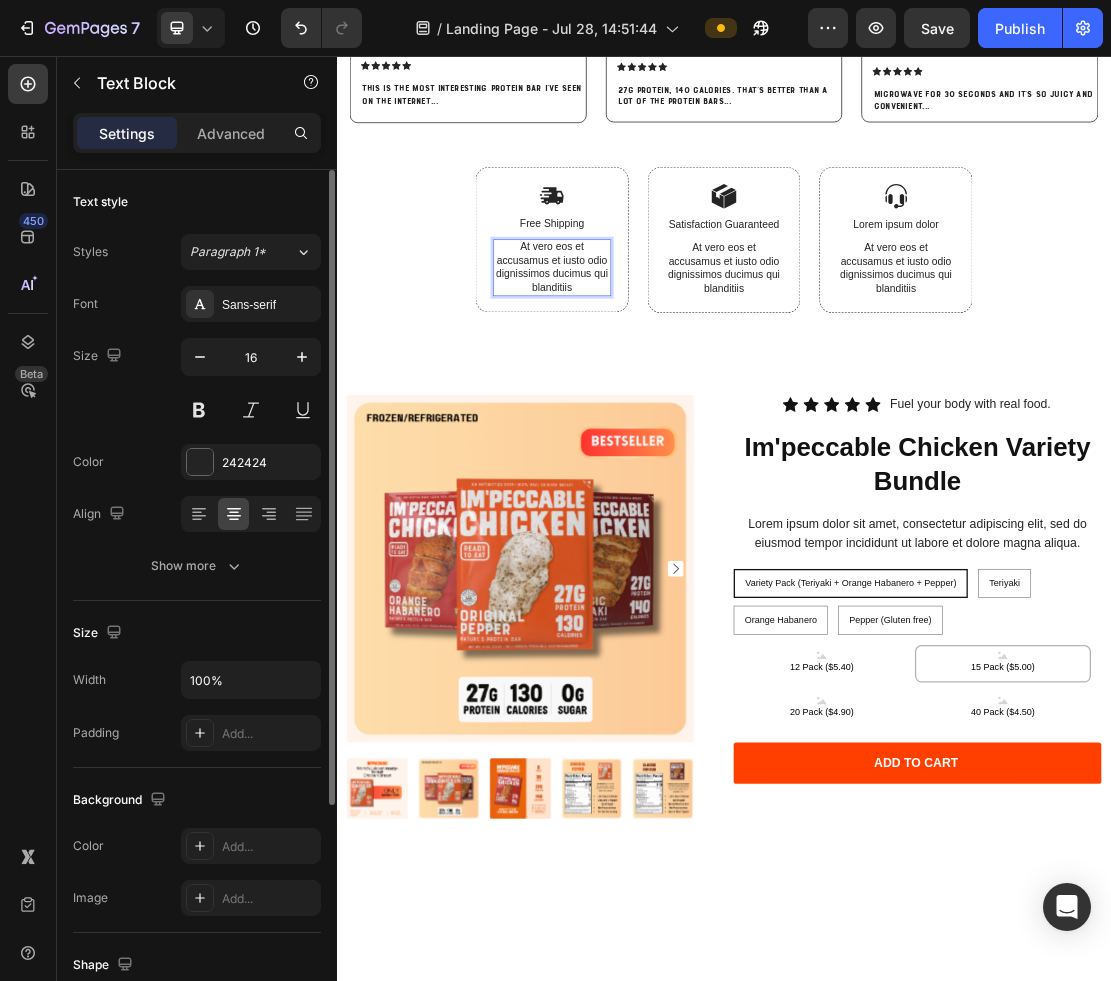 click on "At vero eos et accusamus et iusto odio dignissimos ducimus qui blanditiis" at bounding box center [670, 384] 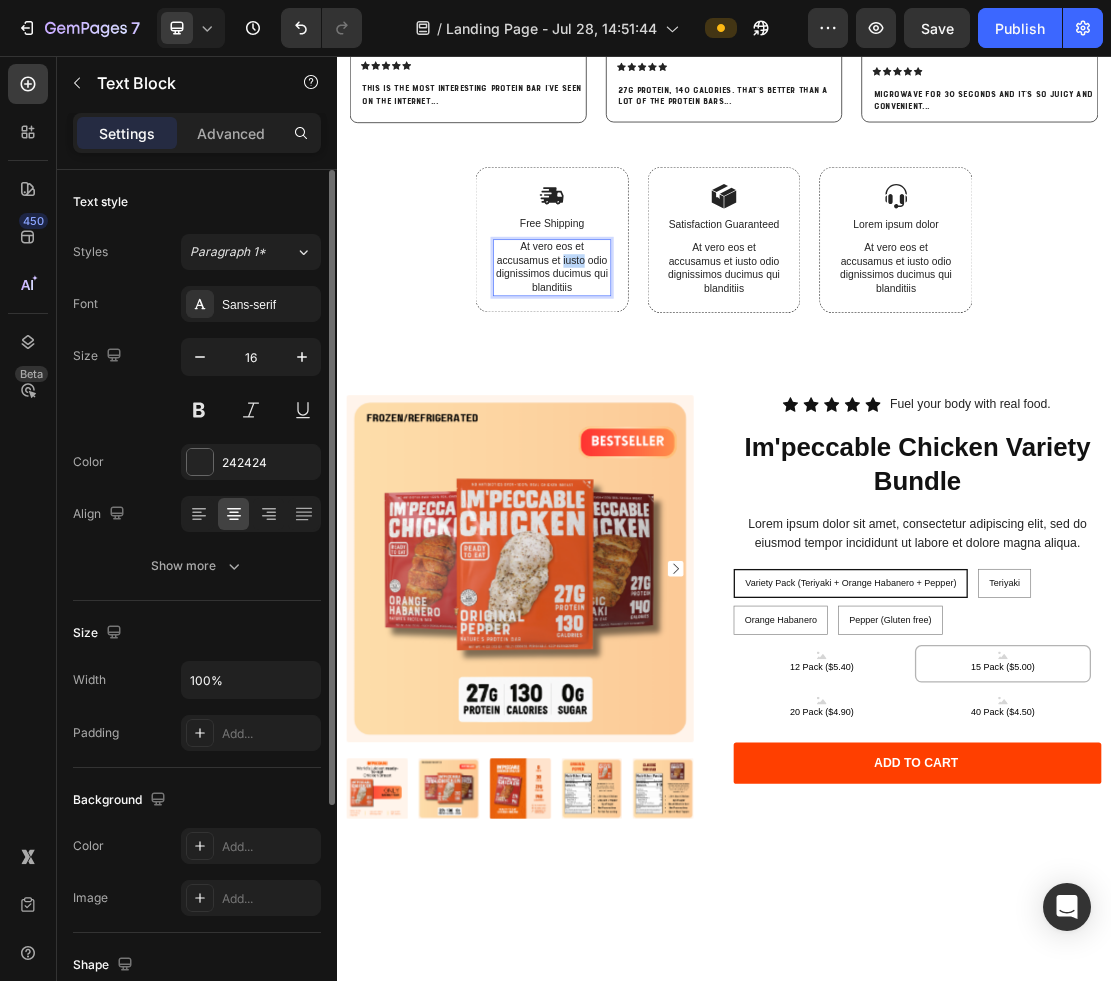 click on "At vero eos et accusamus et iusto odio dignissimos ducimus qui blanditiis" at bounding box center [670, 384] 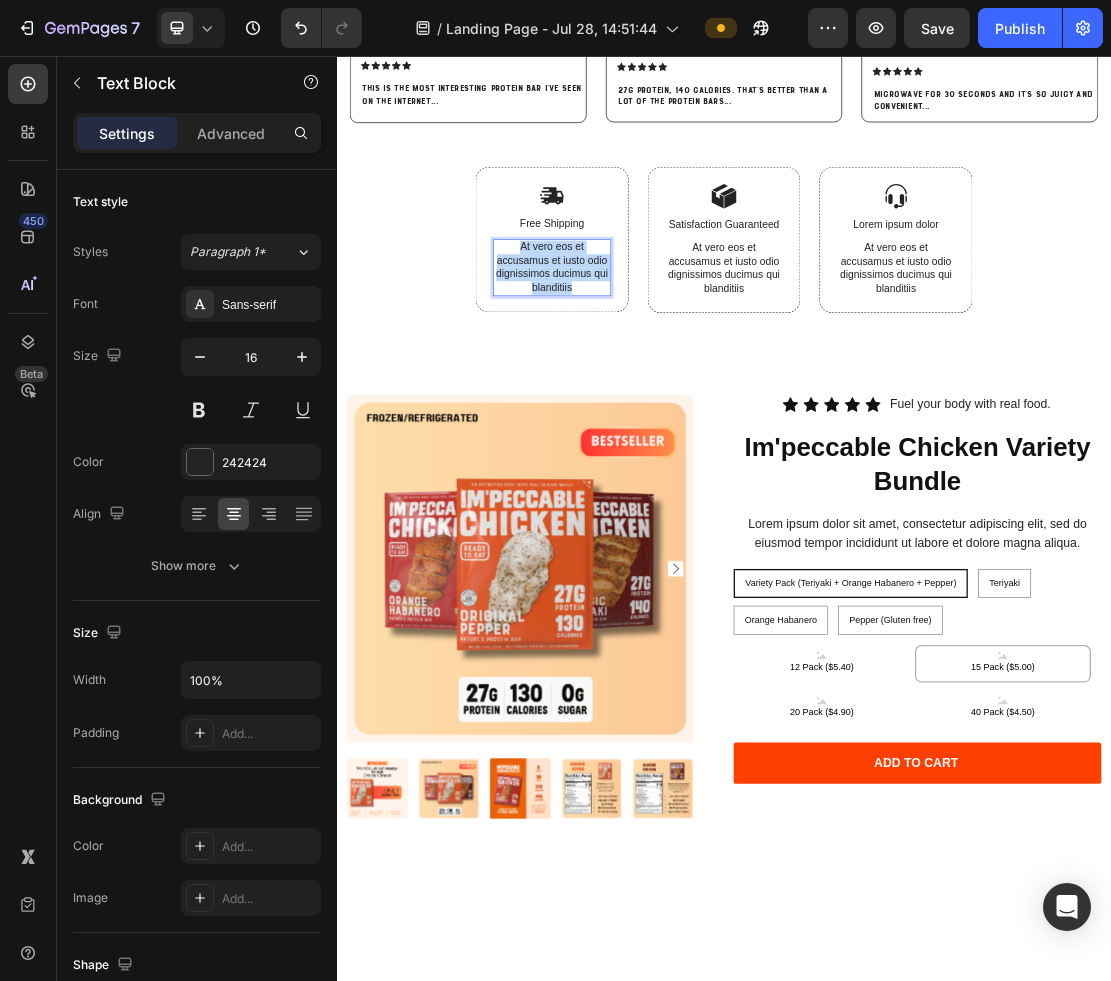 click on "At vero eos et accusamus et iusto odio dignissimos ducimus qui blanditiis" at bounding box center (670, 384) 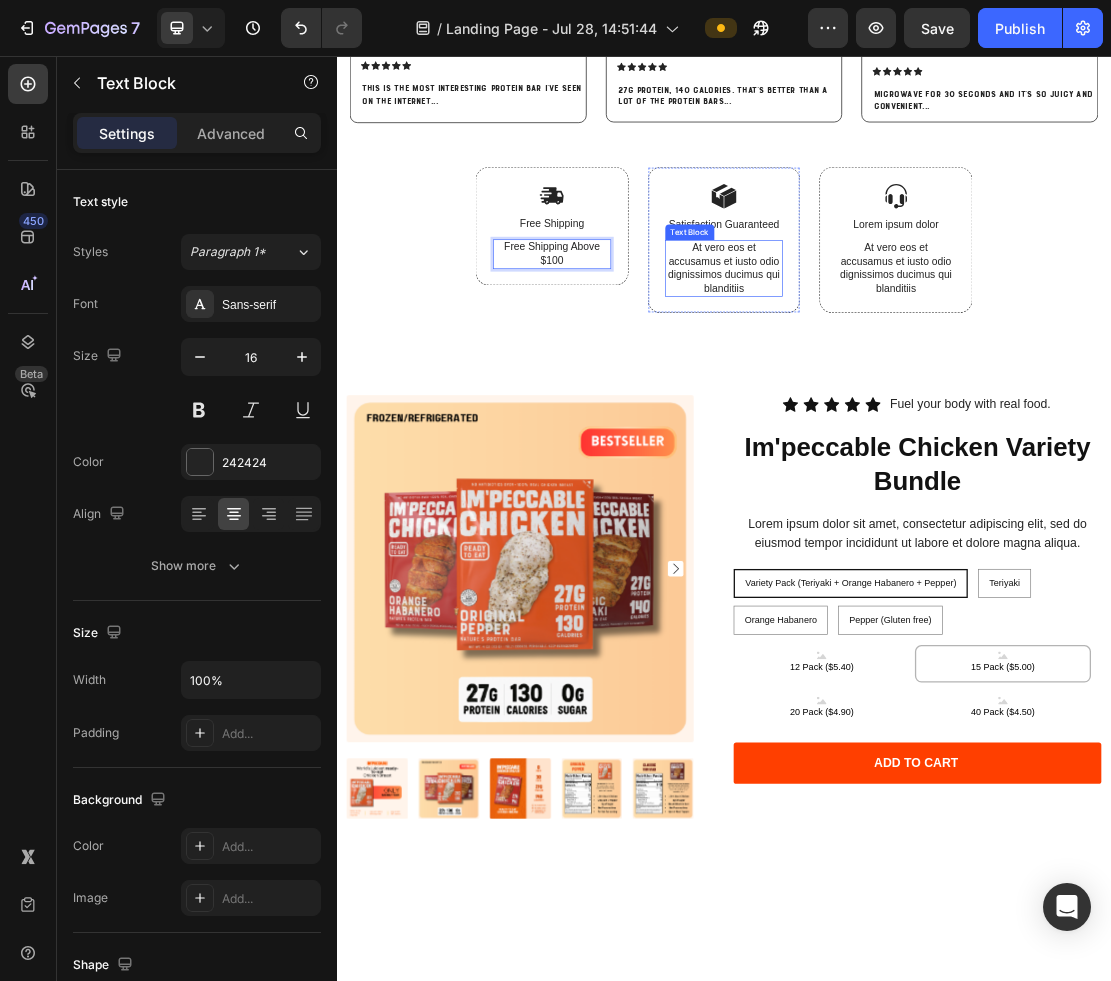 click on "At vero eos et accusamus et iusto odio dignissimos ducimus qui blanditiis" at bounding box center [937, 385] 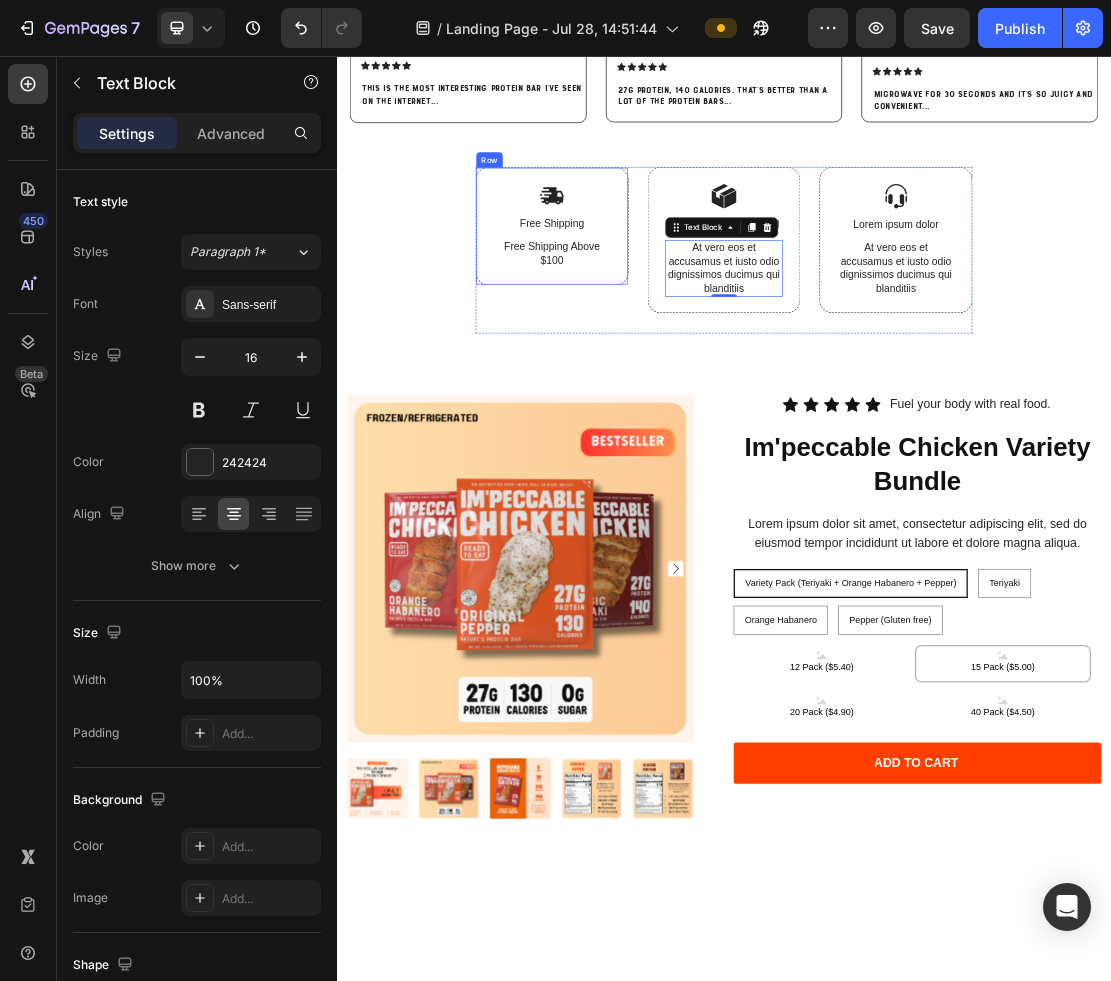 click on "Image Free Shipping Text Block Free Shipping Above $100 Text Block Row" at bounding box center [670, 320] 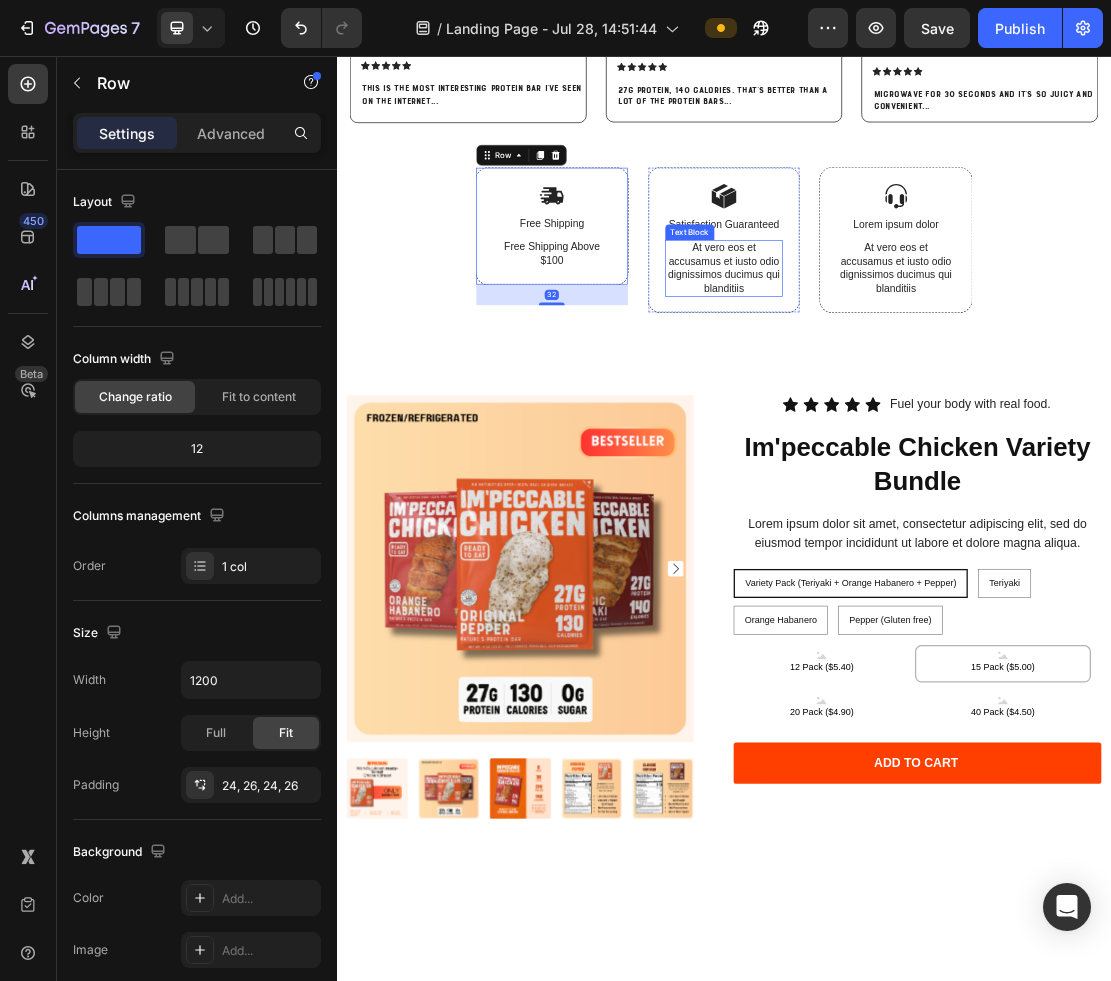 click on "At vero eos et accusamus et iusto odio dignissimos ducimus qui blanditiis" at bounding box center (937, 385) 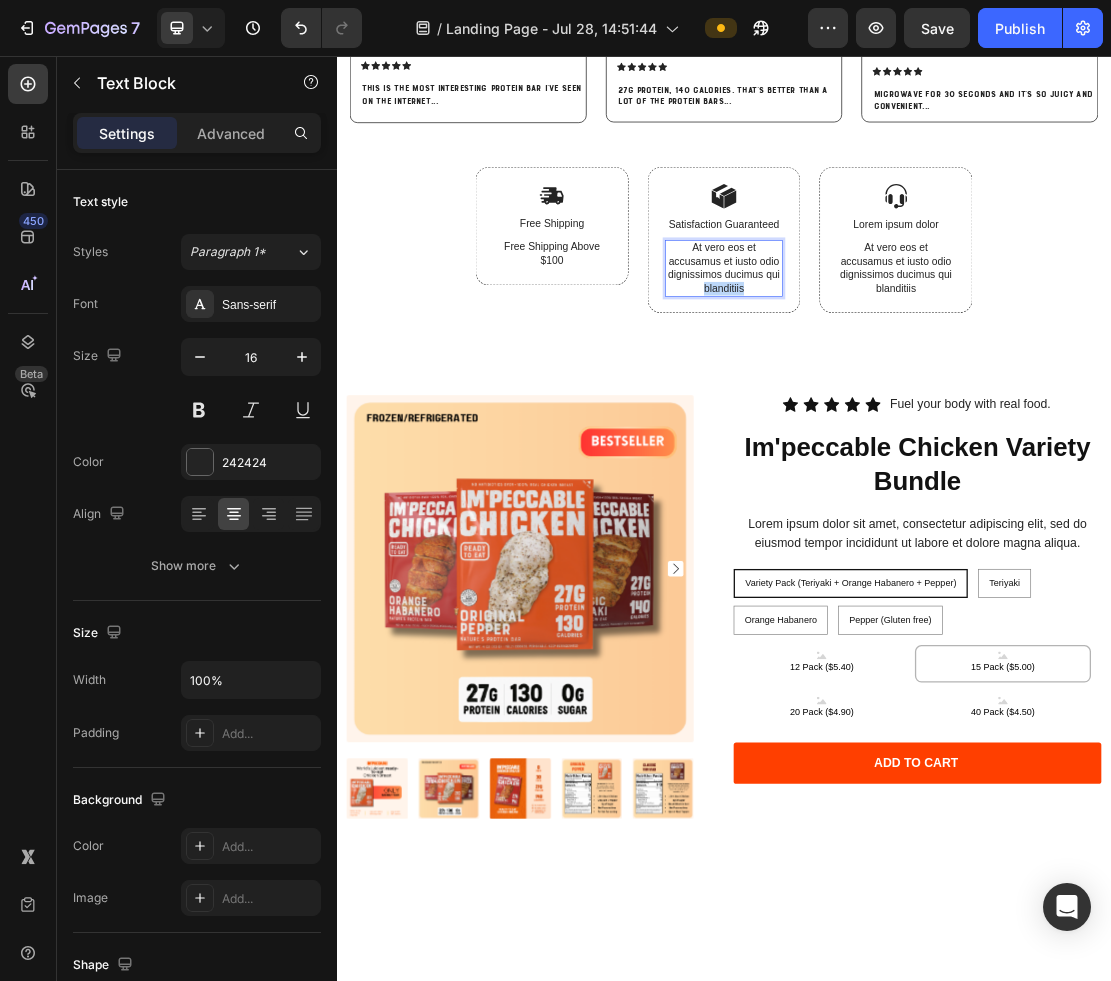 click on "At vero eos et accusamus et iusto odio dignissimos ducimus qui blanditiis" at bounding box center [937, 385] 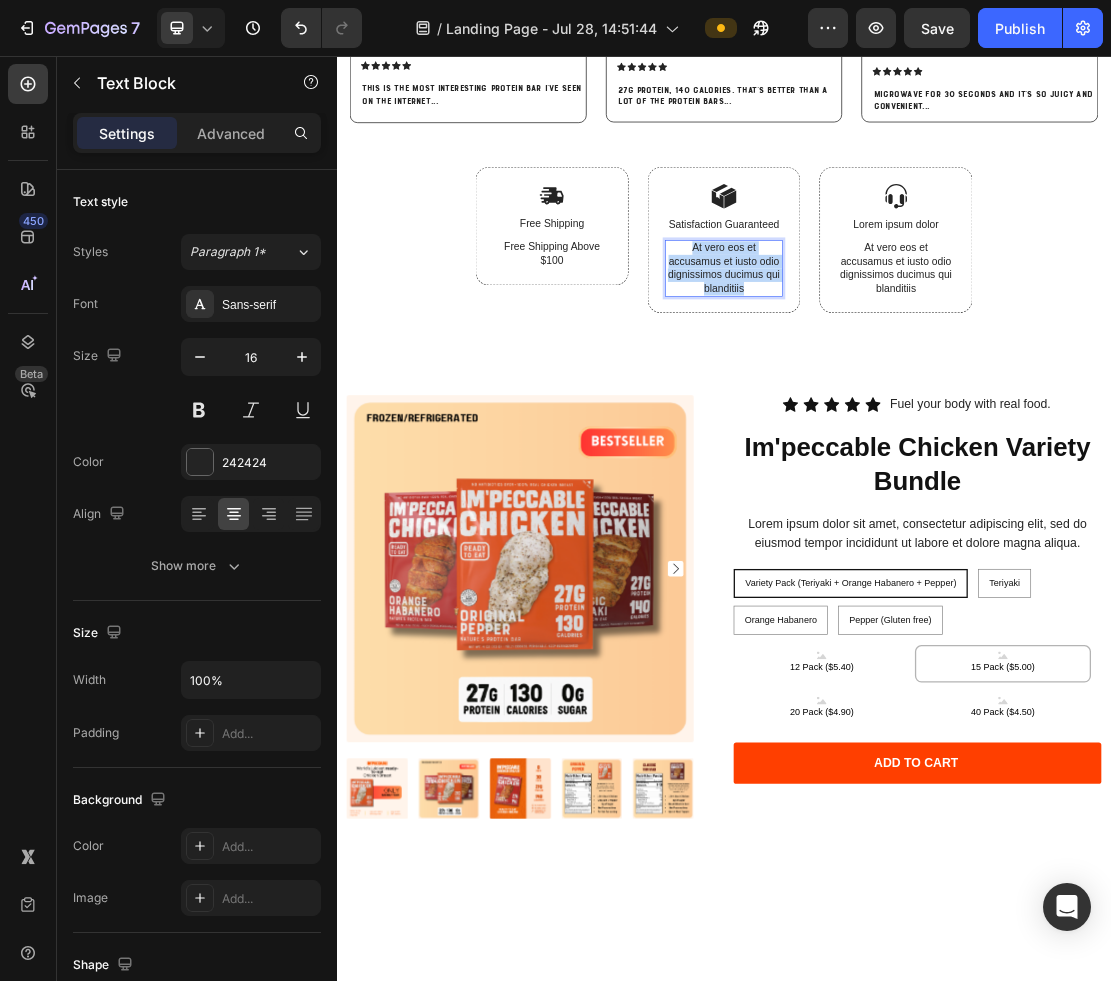 click on "At vero eos et accusamus et iusto odio dignissimos ducimus qui blanditiis" at bounding box center (937, 385) 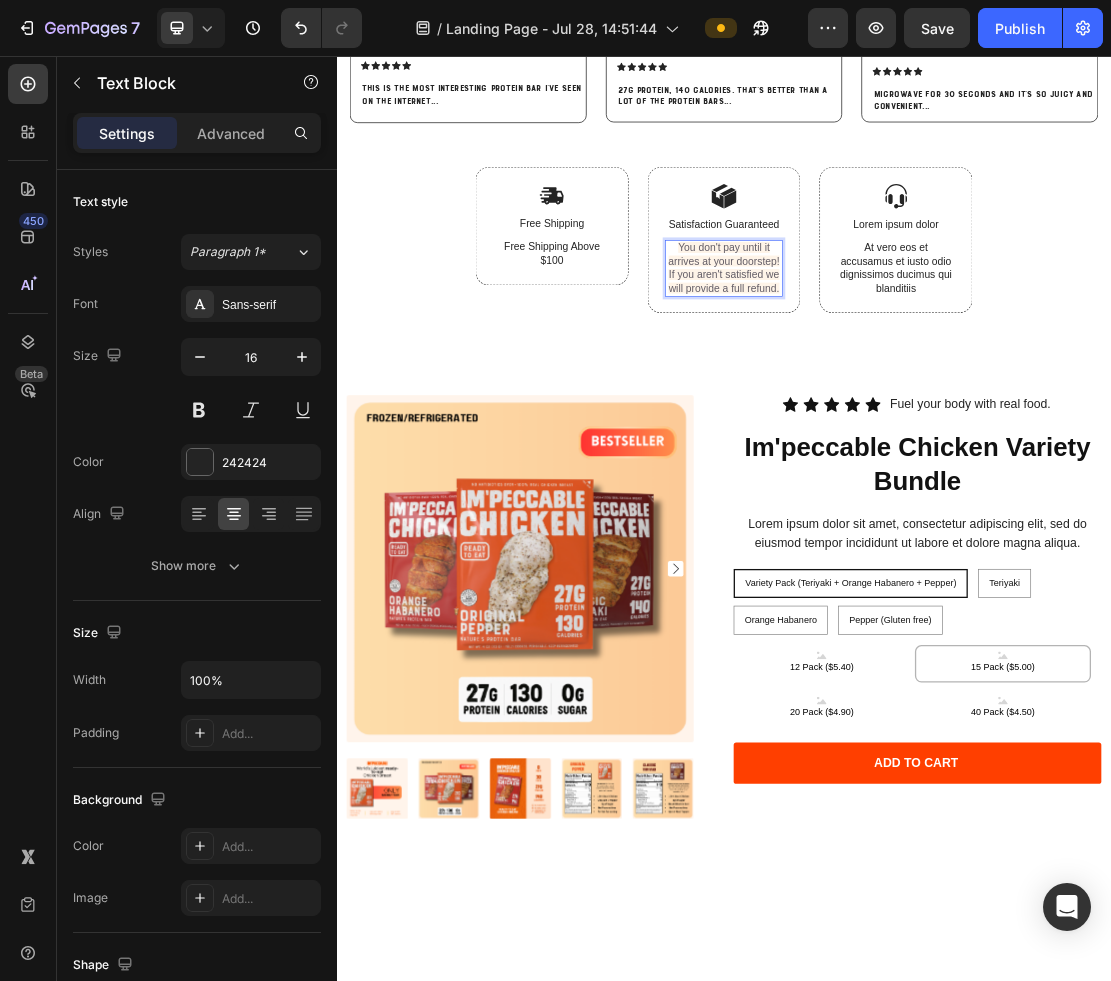click on "You don't pay until it arrives at your doorstep! If you aren't satisfied we will provide a full refund." at bounding box center (937, 384) 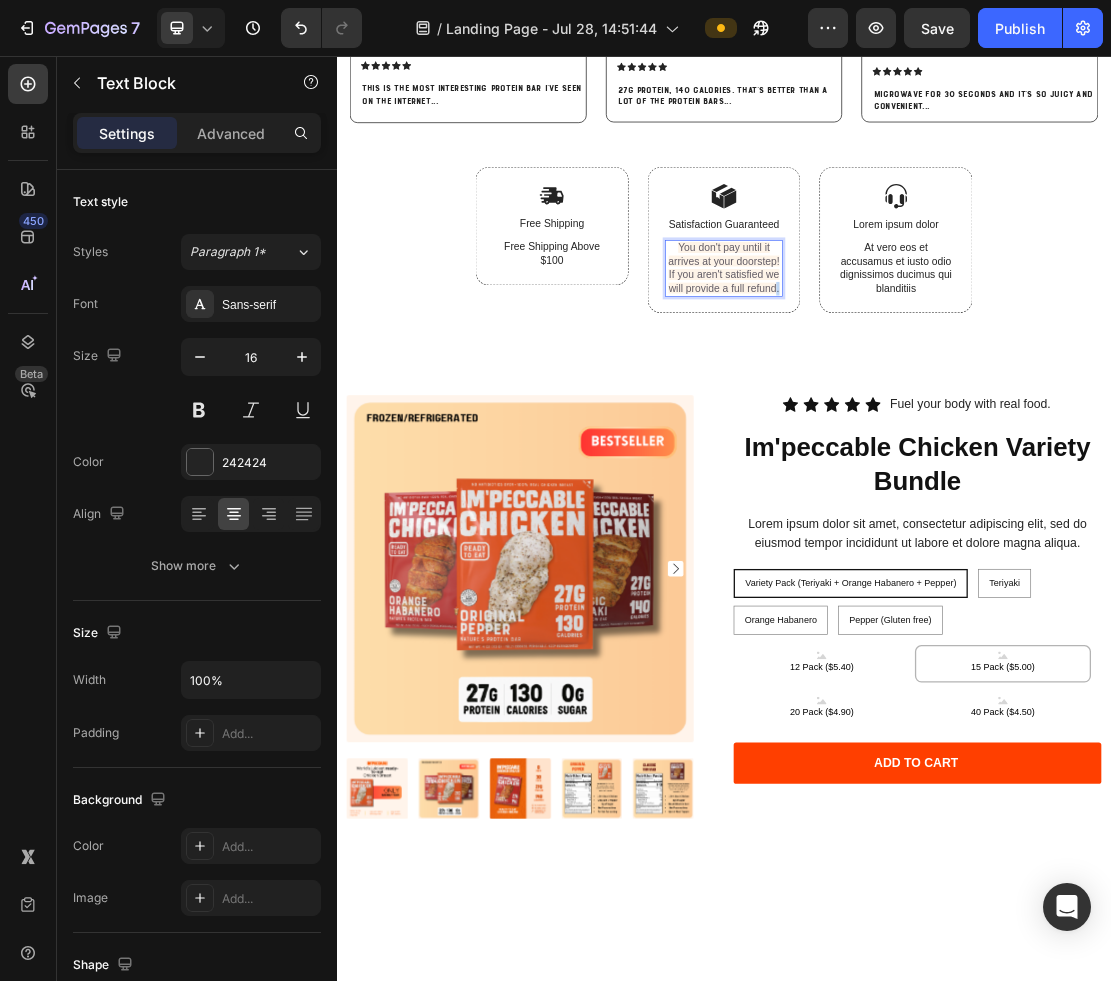 click on "You don't pay until it arrives at your doorstep! If you aren't satisfied we will provide a full refund." at bounding box center (937, 384) 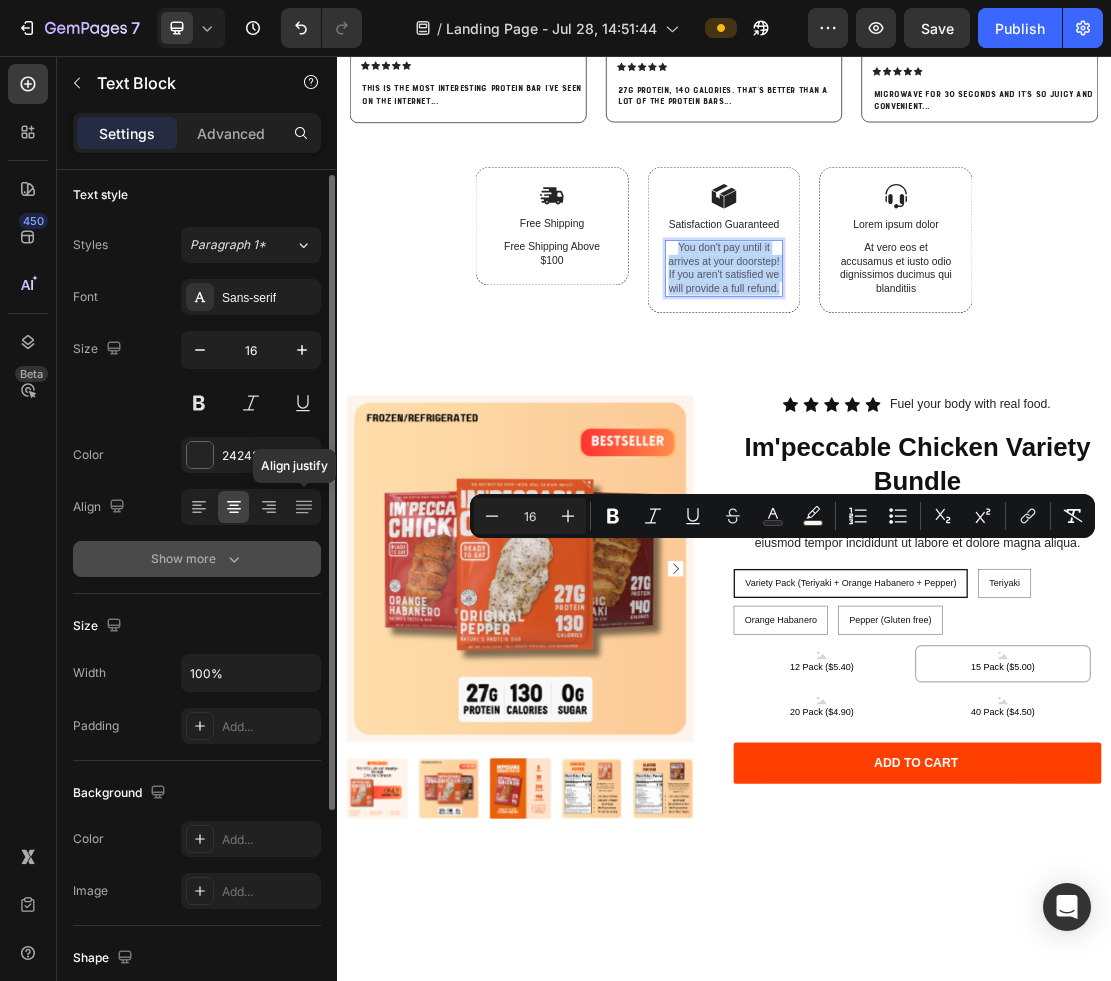 scroll, scrollTop: 9, scrollLeft: 0, axis: vertical 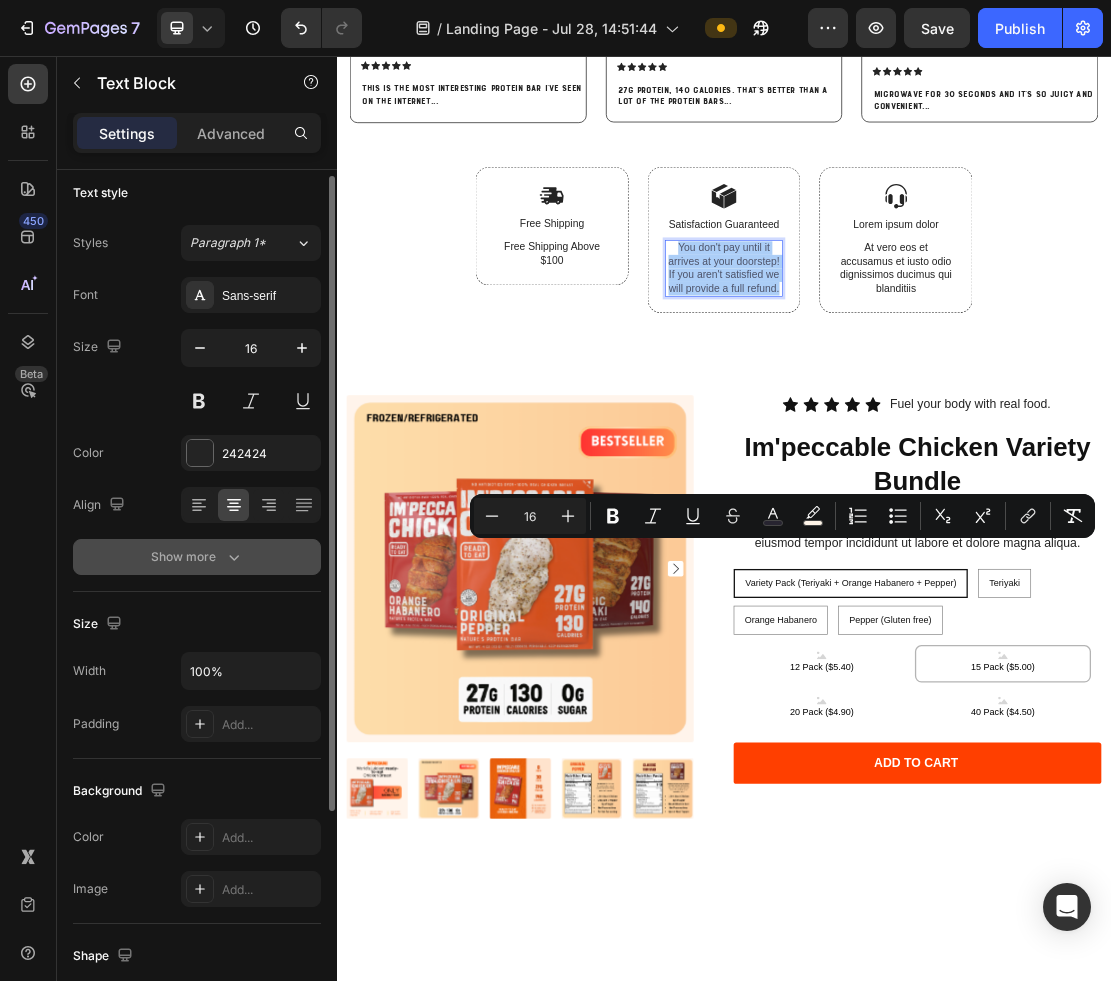 click 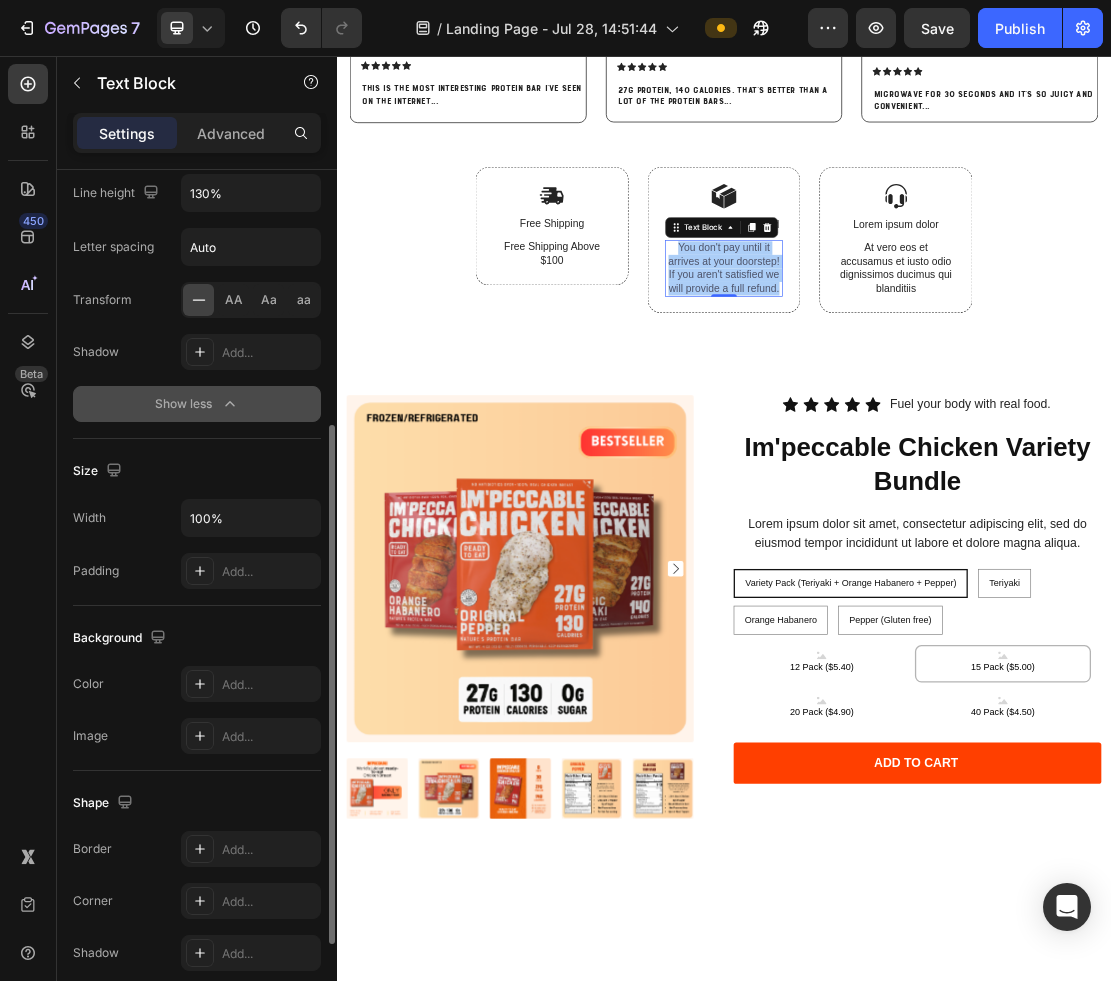 scroll, scrollTop: 581, scrollLeft: 0, axis: vertical 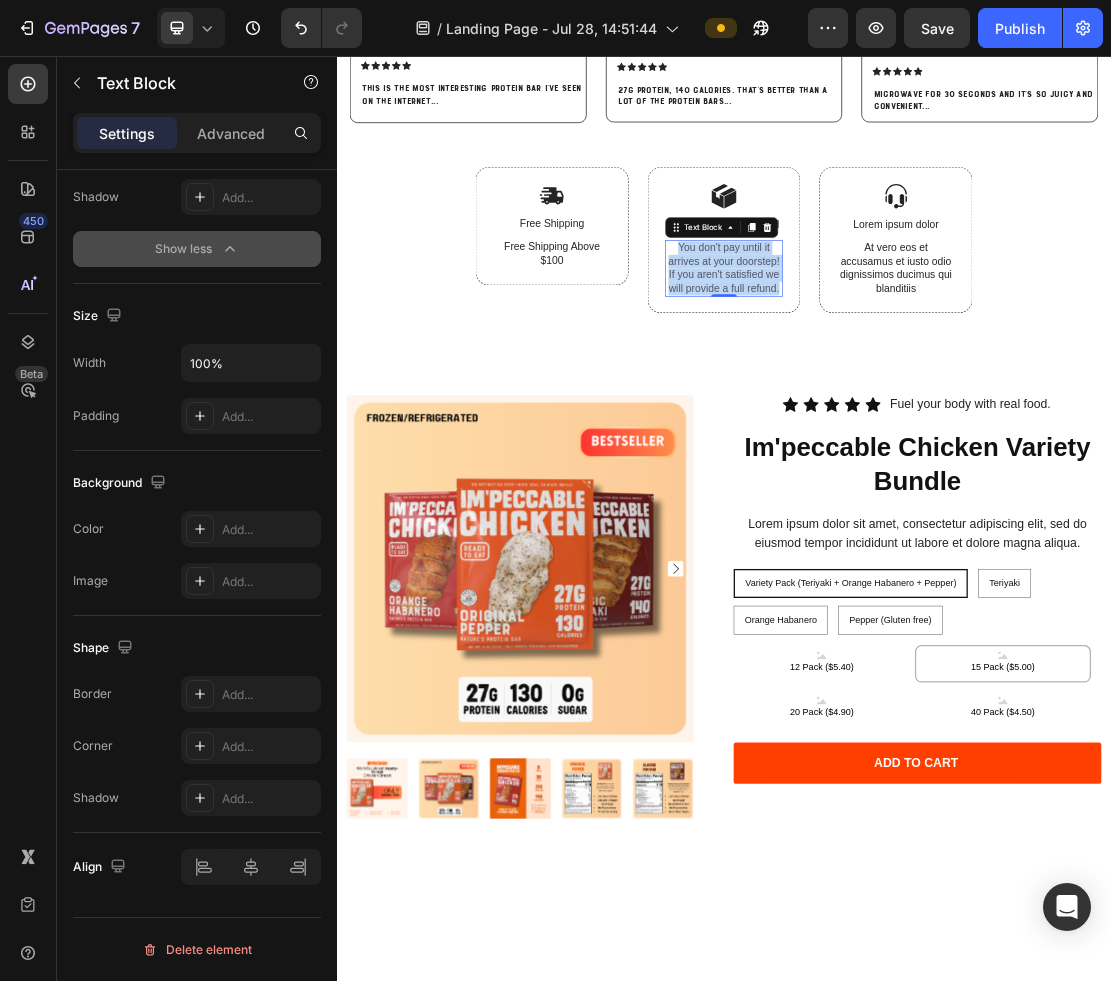 click on "You don't pay until it arrives at your doorstep! If you aren't satisfied we will provide a full refund." at bounding box center (937, 384) 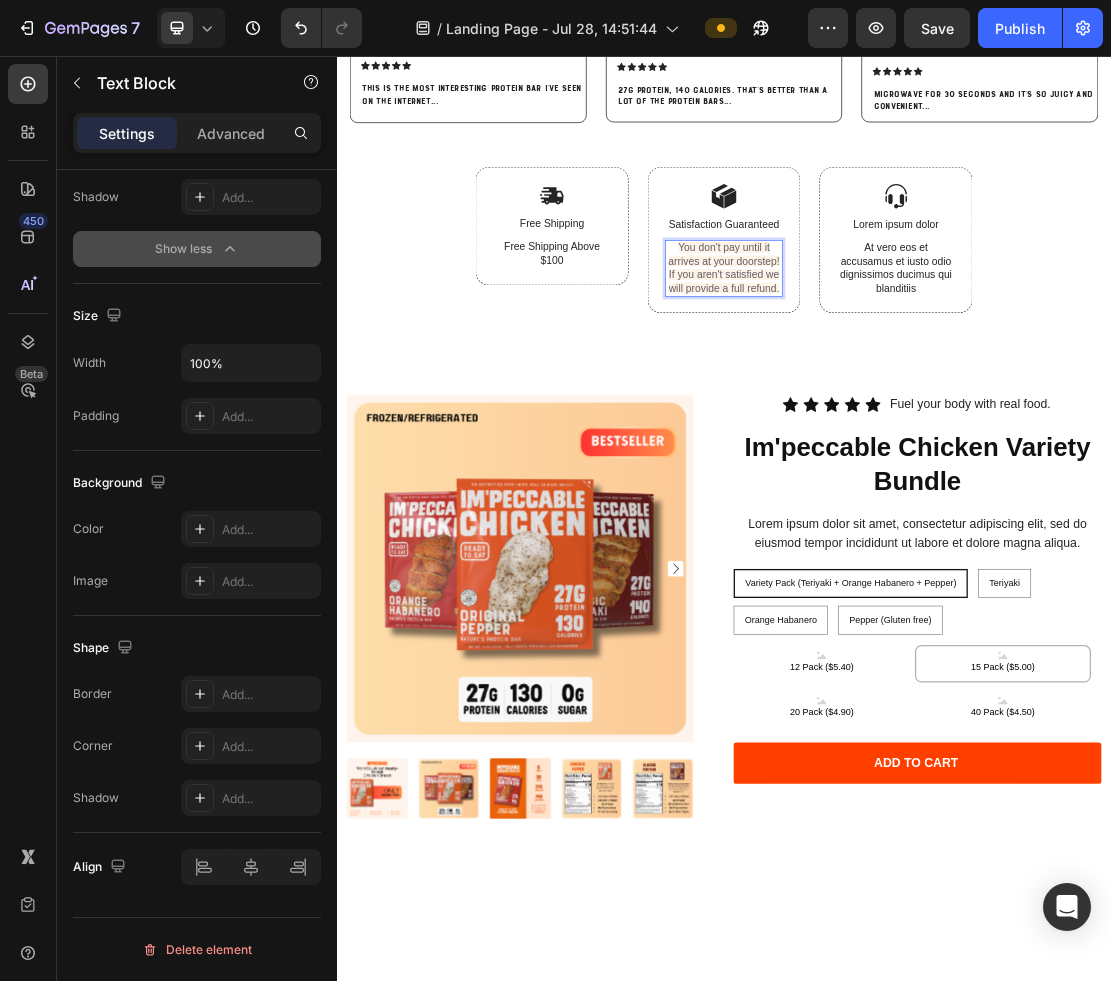 click on "You don't pay until it arrives at your doorstep! If you aren't satisfied we will provide a full refund." at bounding box center (937, 384) 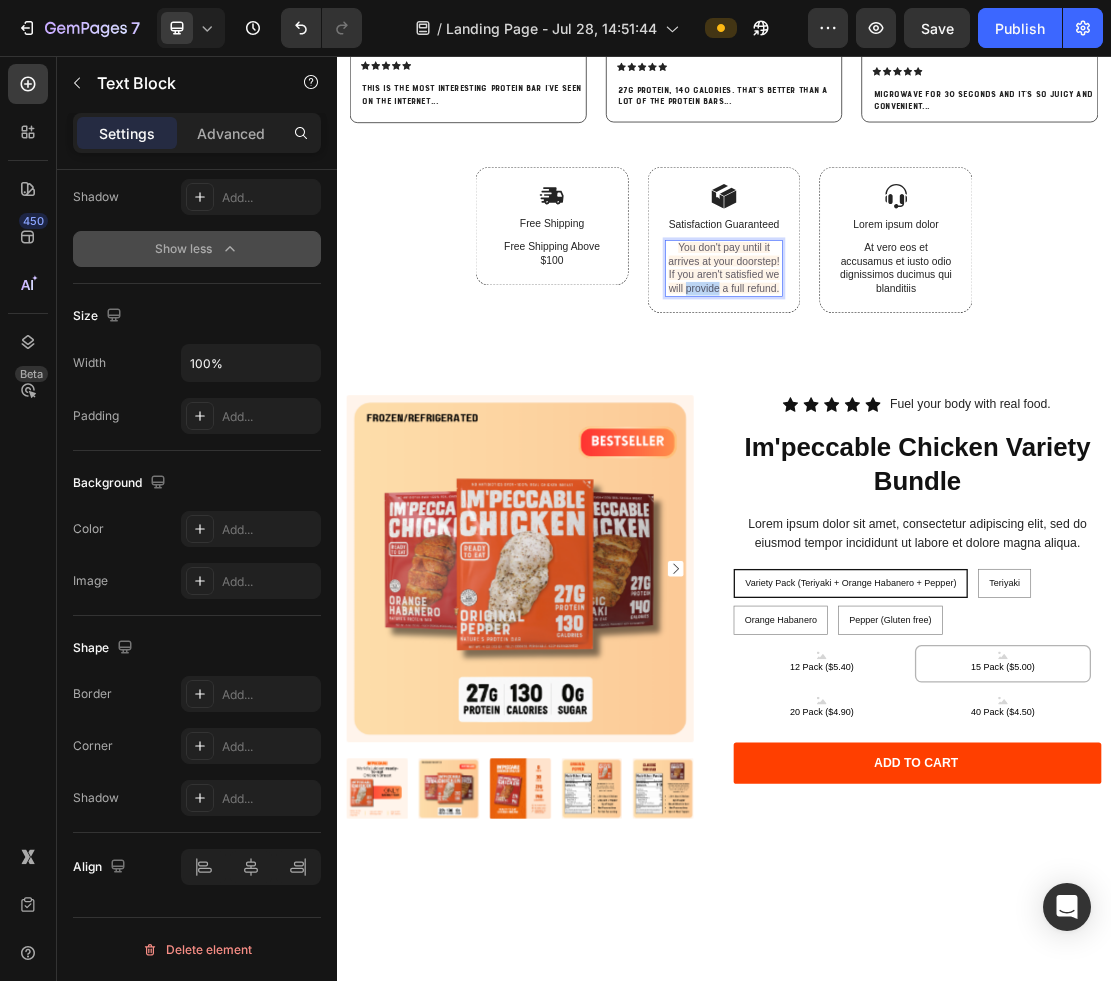 click on "You don't pay until it arrives at your doorstep! If you aren't satisfied we will provide a full refund." at bounding box center [937, 384] 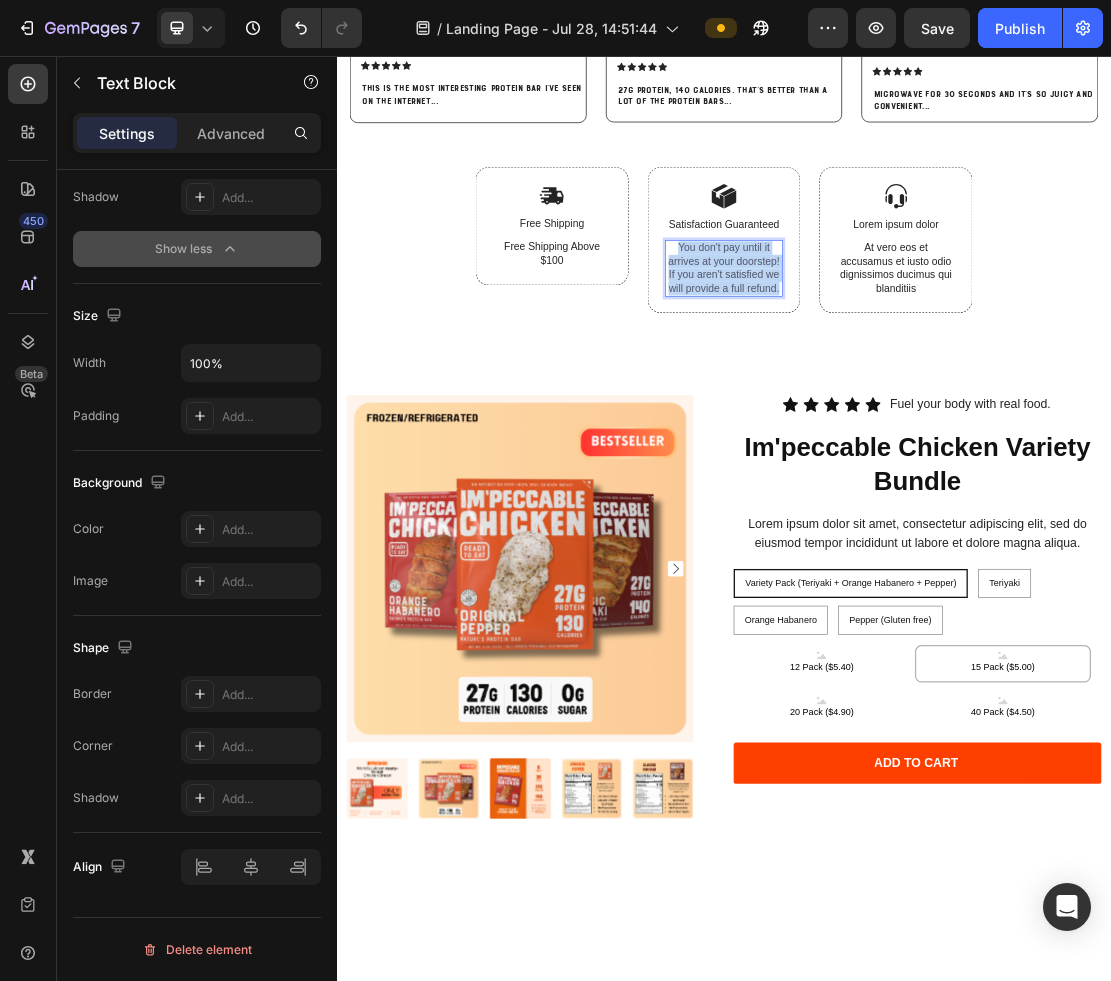 click on "You don't pay until it arrives at your doorstep! If you aren't satisfied we will provide a full refund." at bounding box center (937, 384) 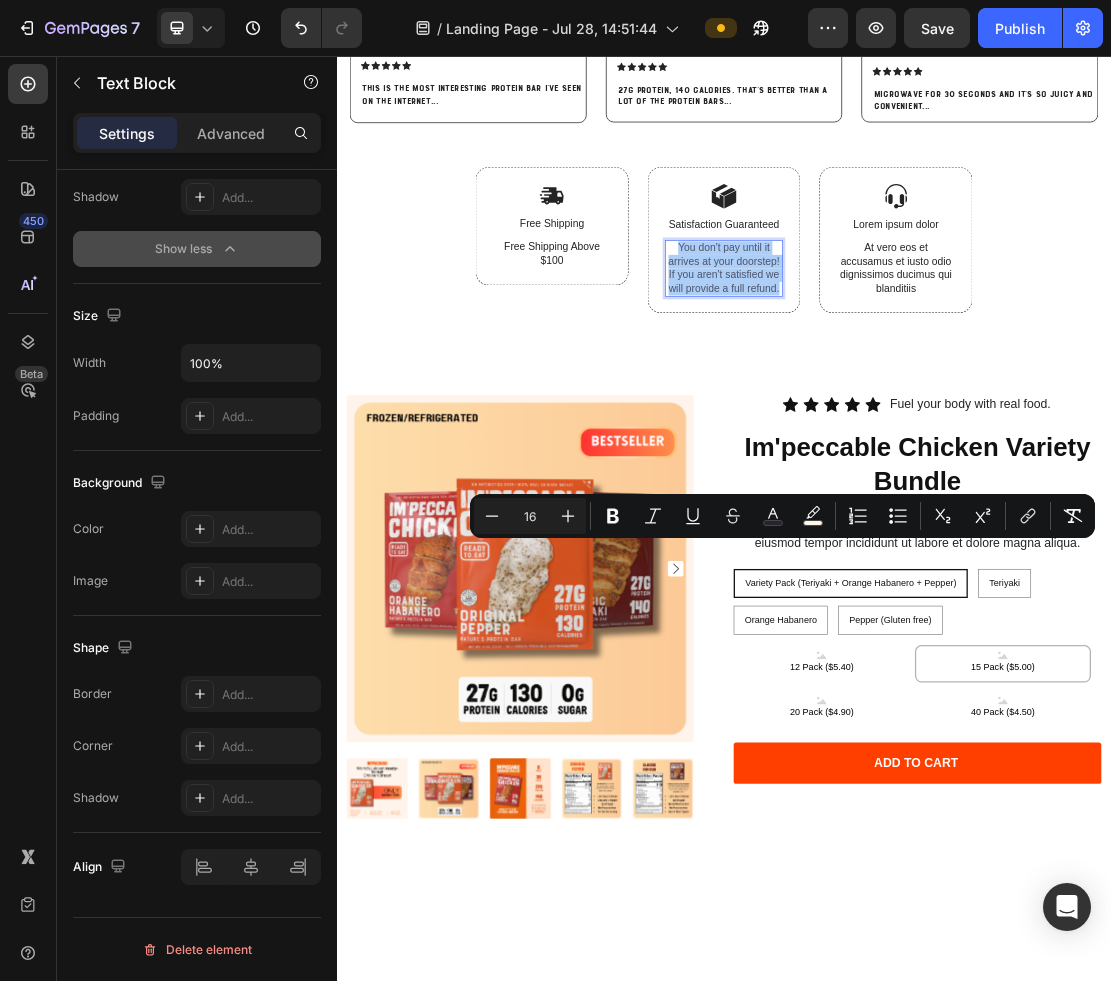 click on "Minus 16 Plus Bold Italic Underline       Strikethrough
color
color Numbered List Bulleted List Subscript Superscript       link Remove Format" at bounding box center (782, 516) 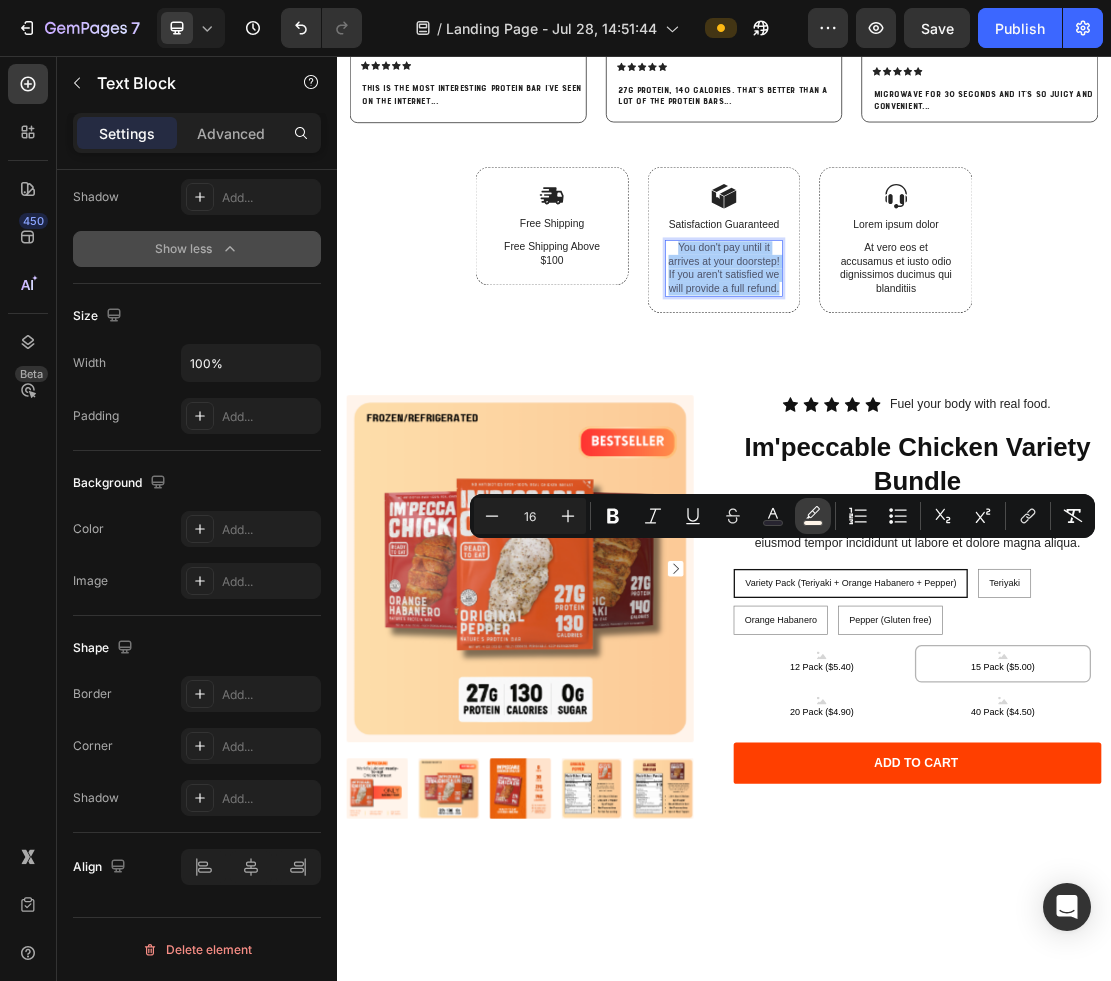 click on "color" at bounding box center [813, 516] 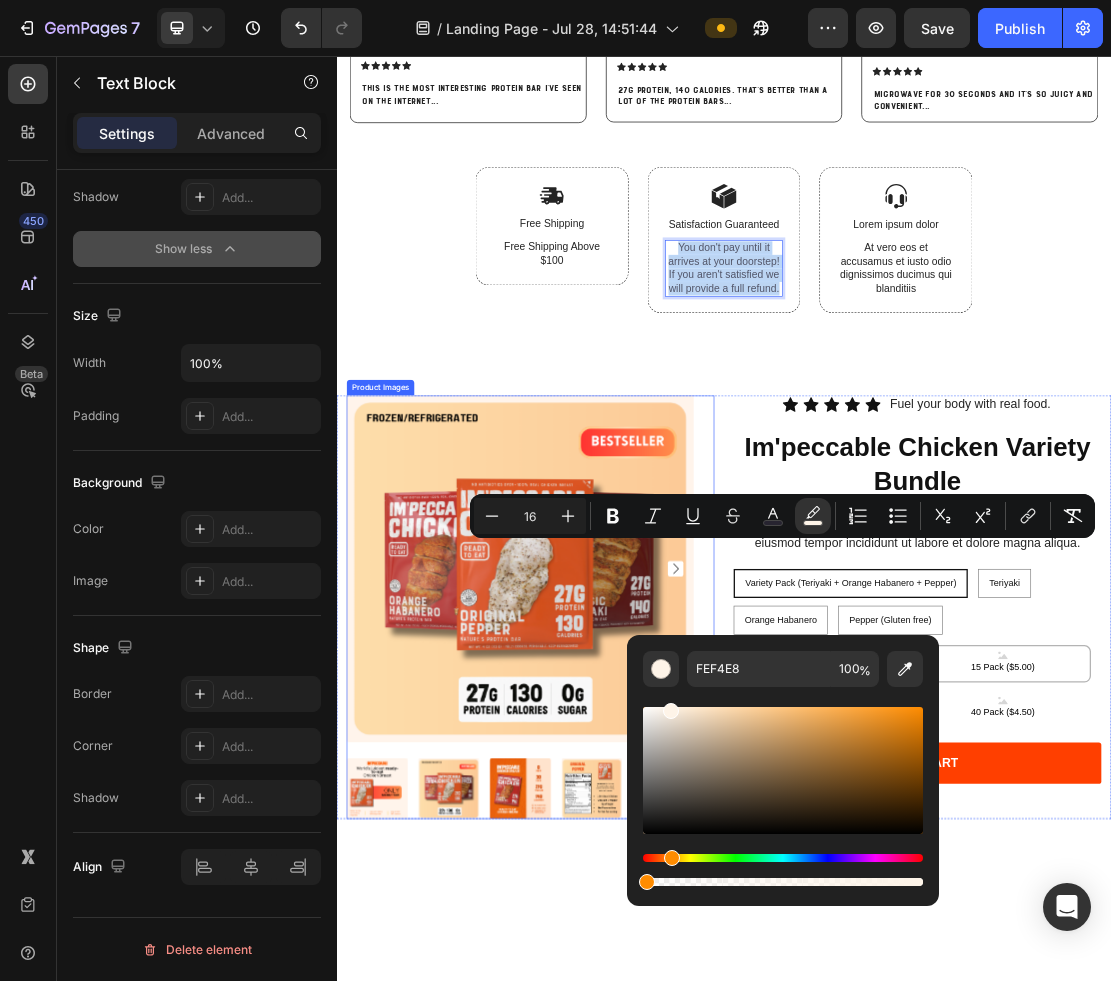 type on "0" 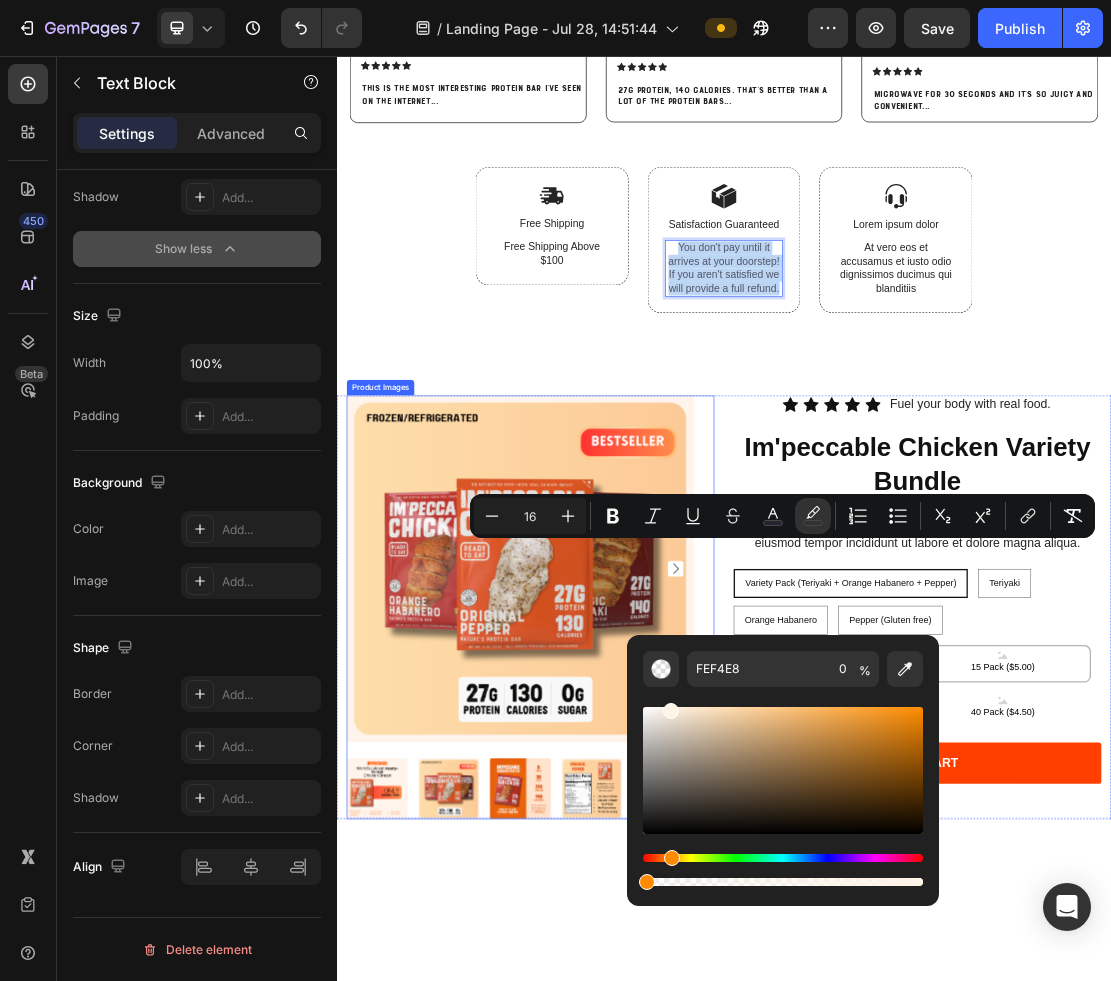 drag, startPoint x: 1260, startPoint y: 942, endPoint x: 535, endPoint y: 1341, distance: 827.5421 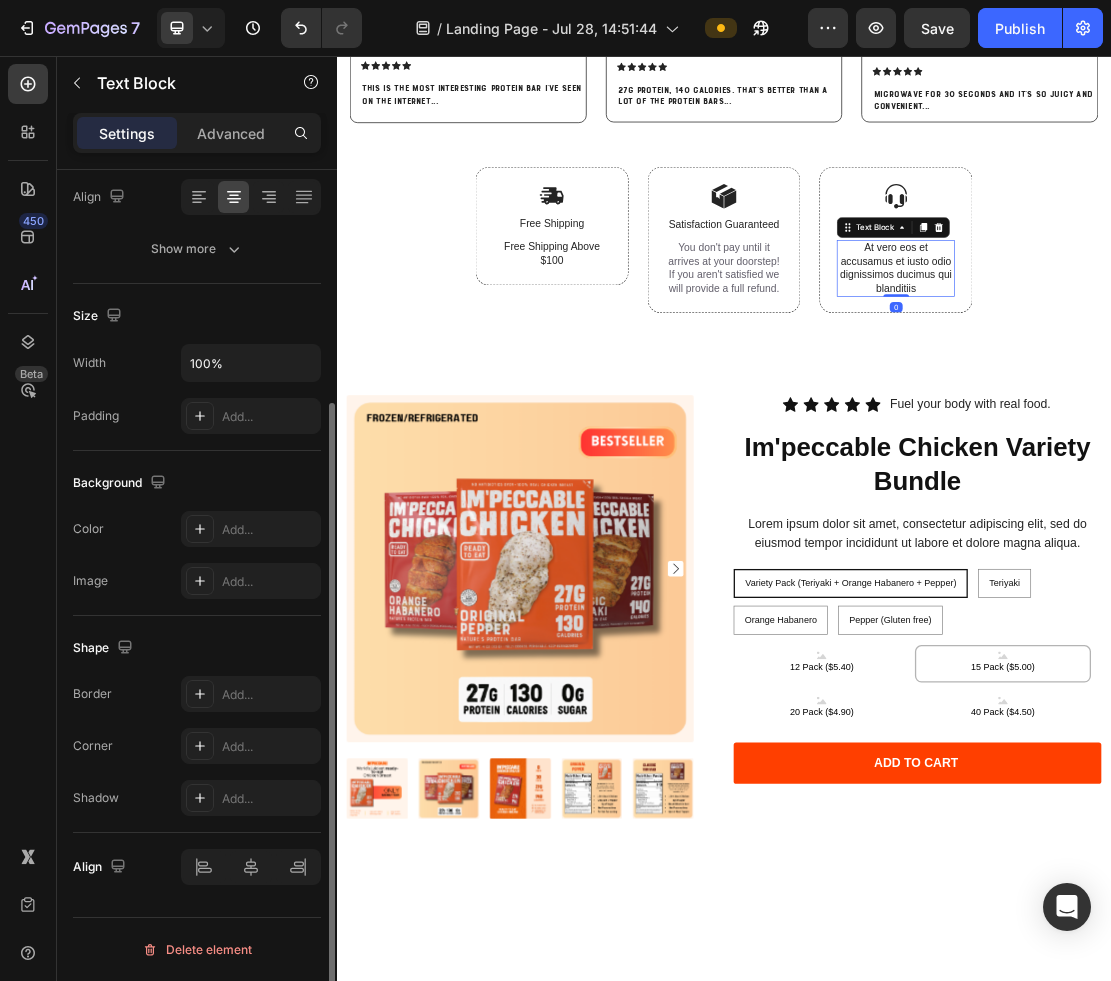 click on "At vero eos et accusamus et iusto odio dignissimos ducimus qui blanditiis" at bounding box center [1203, 385] 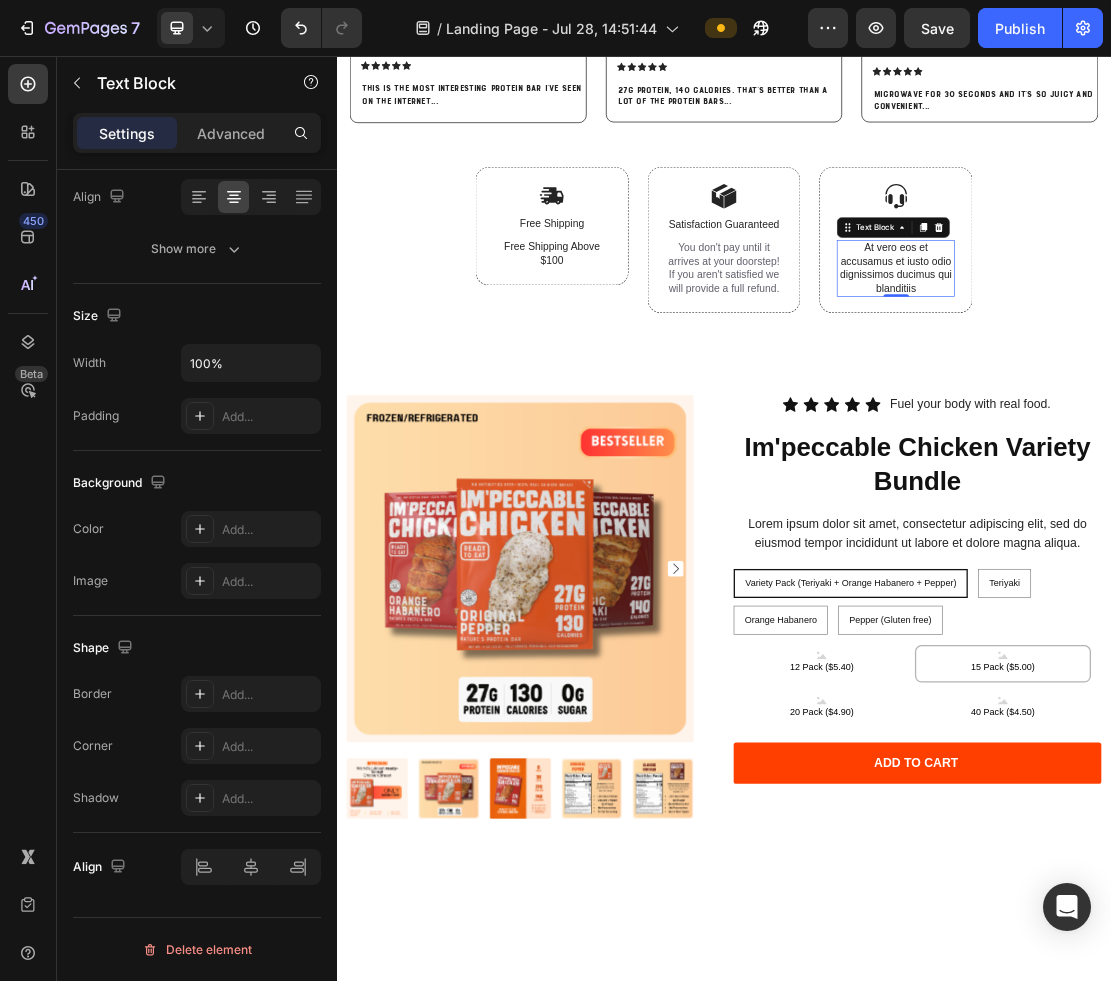 click on "At vero eos et accusamus et iusto odio dignissimos ducimus qui blanditiis" at bounding box center [1203, 385] 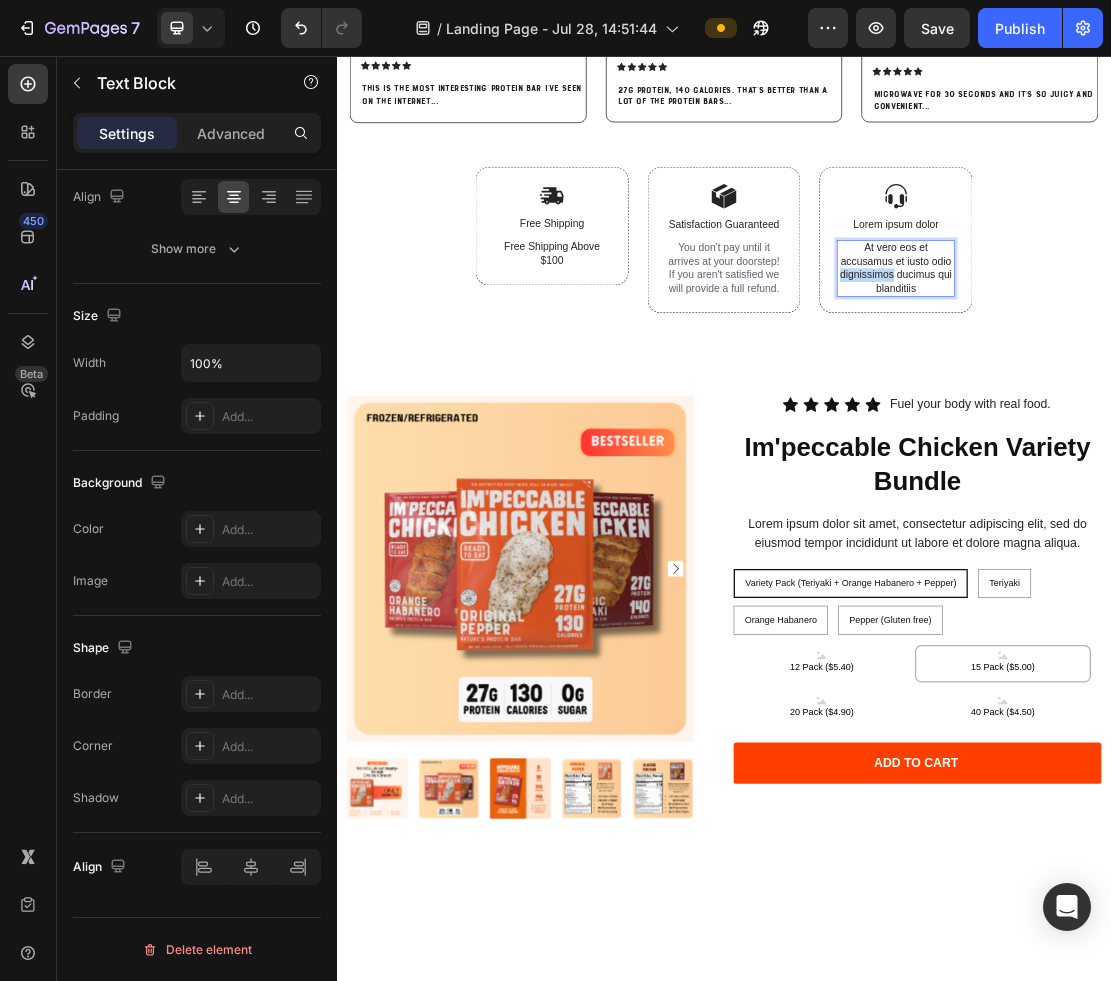 click on "At vero eos et accusamus et iusto odio dignissimos ducimus qui blanditiis" at bounding box center [1203, 385] 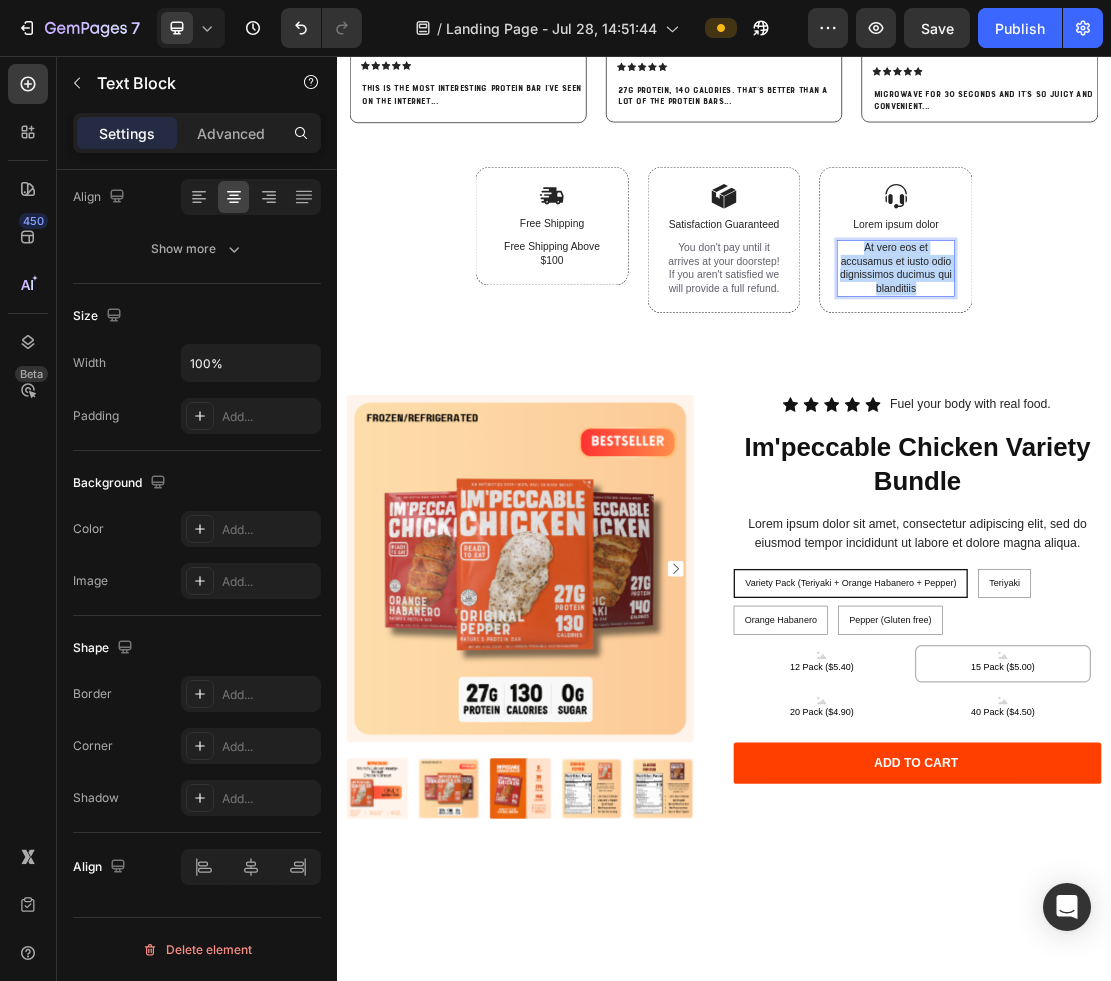 click on "At vero eos et accusamus et iusto odio dignissimos ducimus qui blanditiis" at bounding box center (1203, 385) 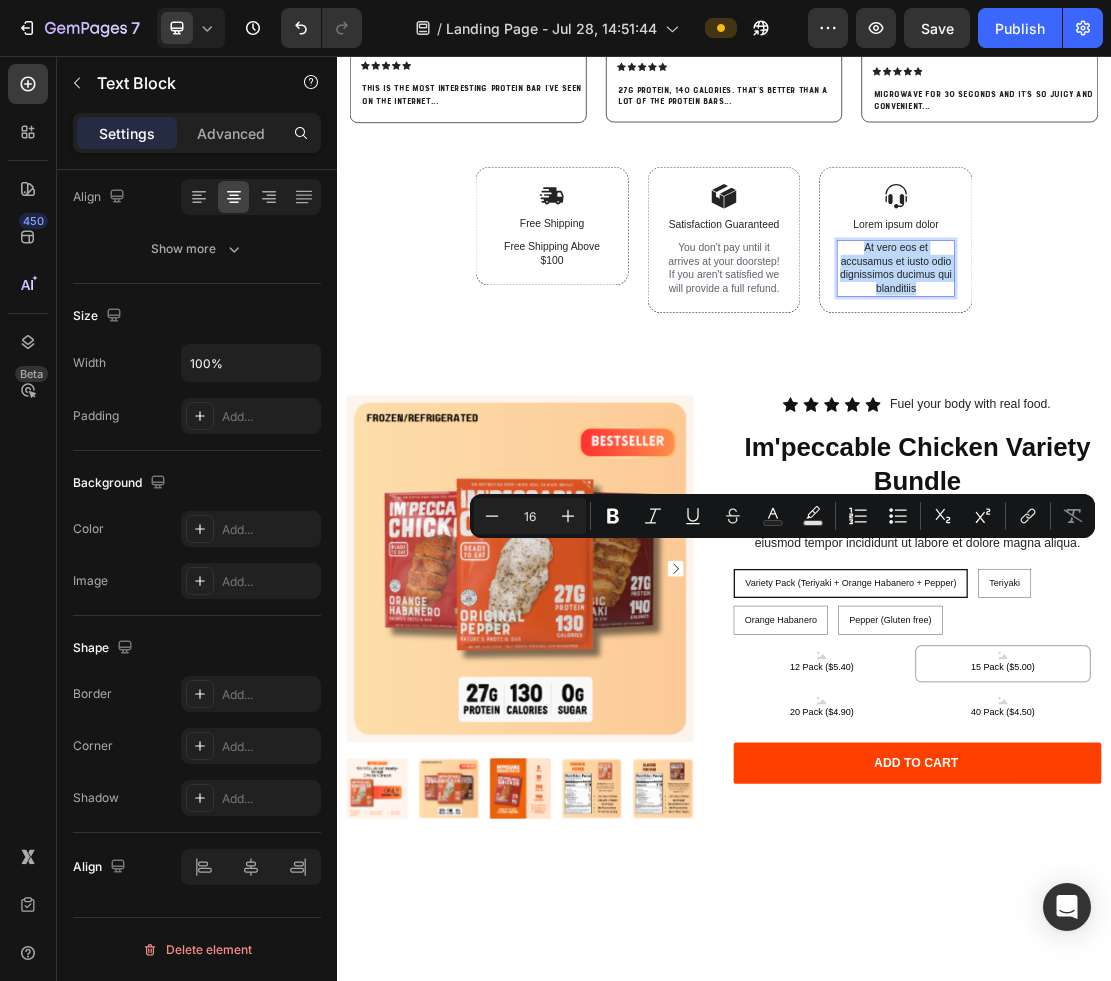 click on "At vero eos et accusamus et iusto odio dignissimos ducimus qui blanditiis" at bounding box center (1203, 385) 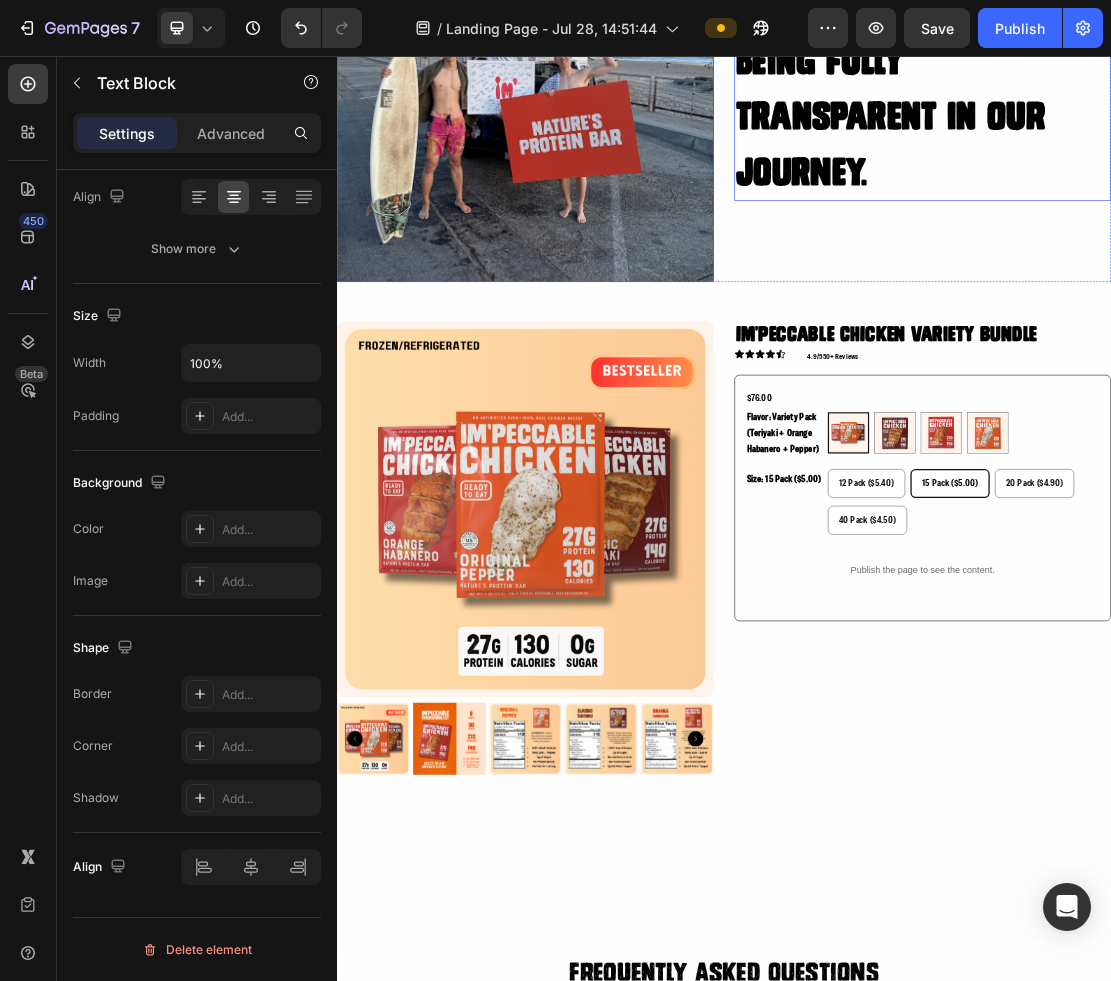 scroll, scrollTop: 4017, scrollLeft: 0, axis: vertical 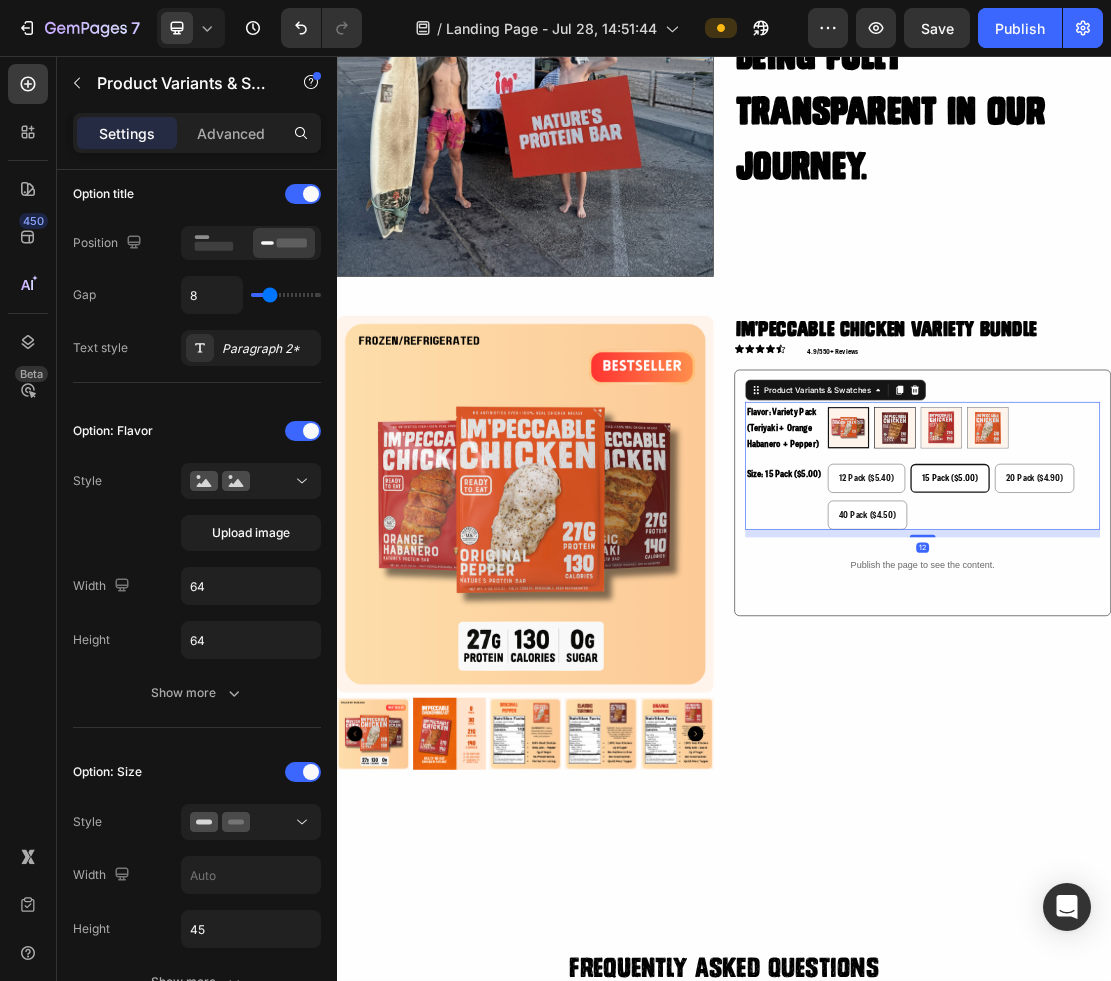 click at bounding box center [1202, 633] 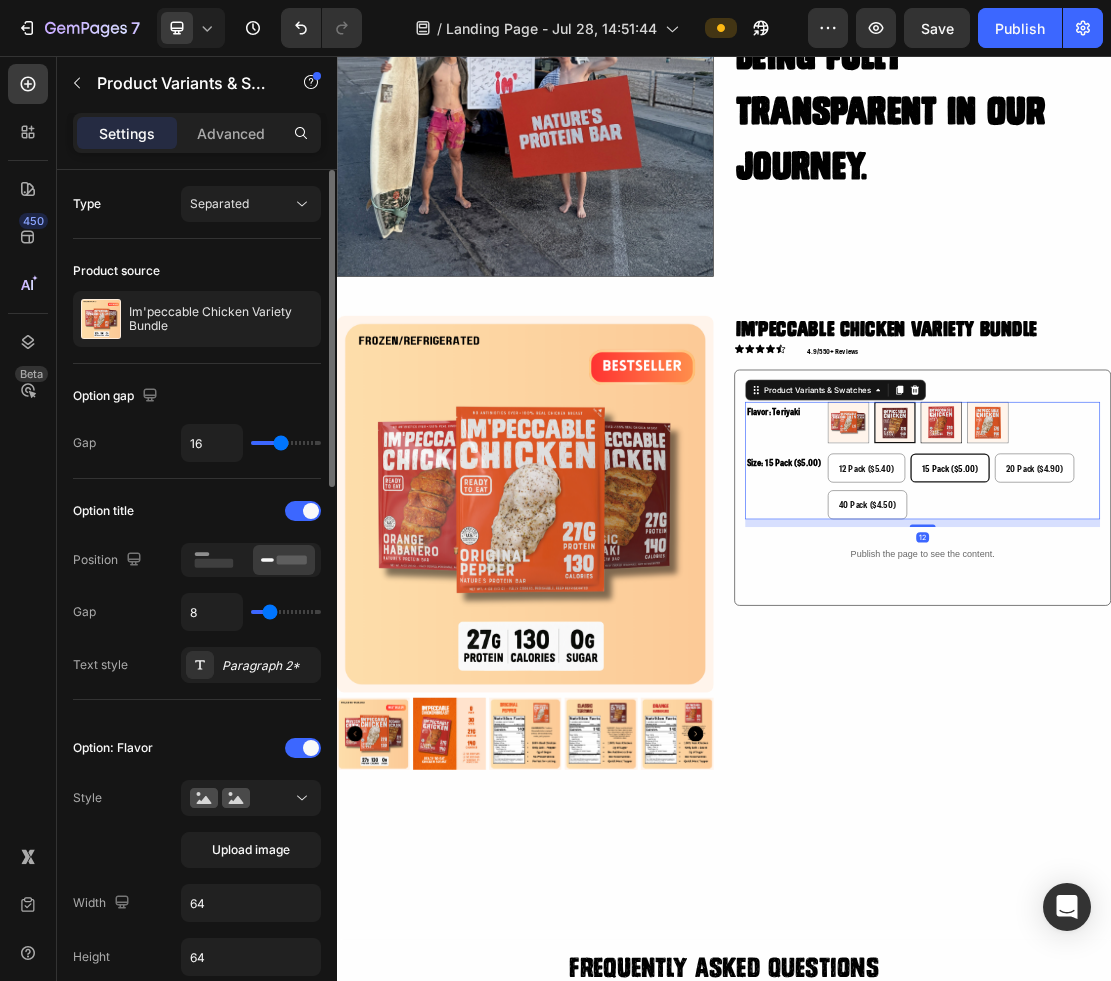 click at bounding box center [1274, 625] 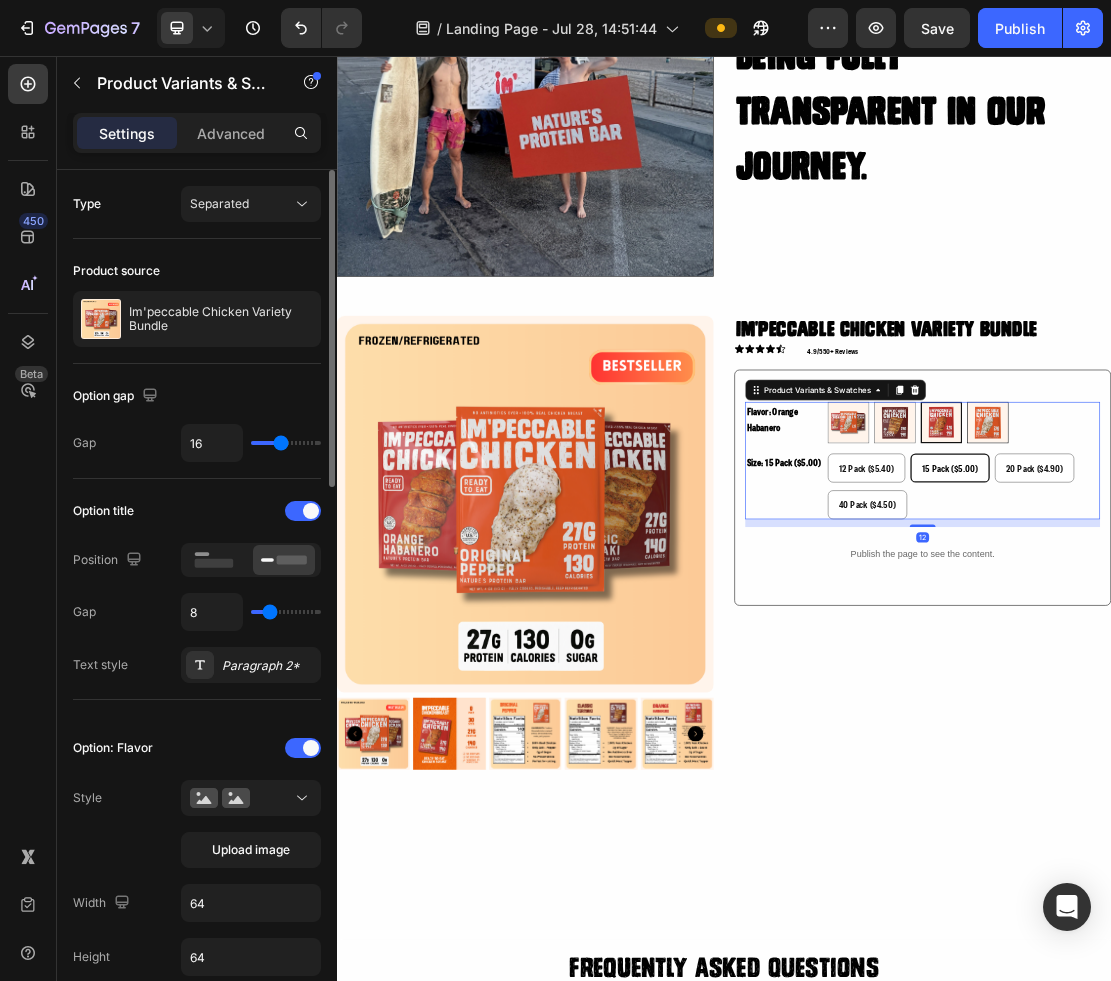 click at bounding box center [1346, 625] 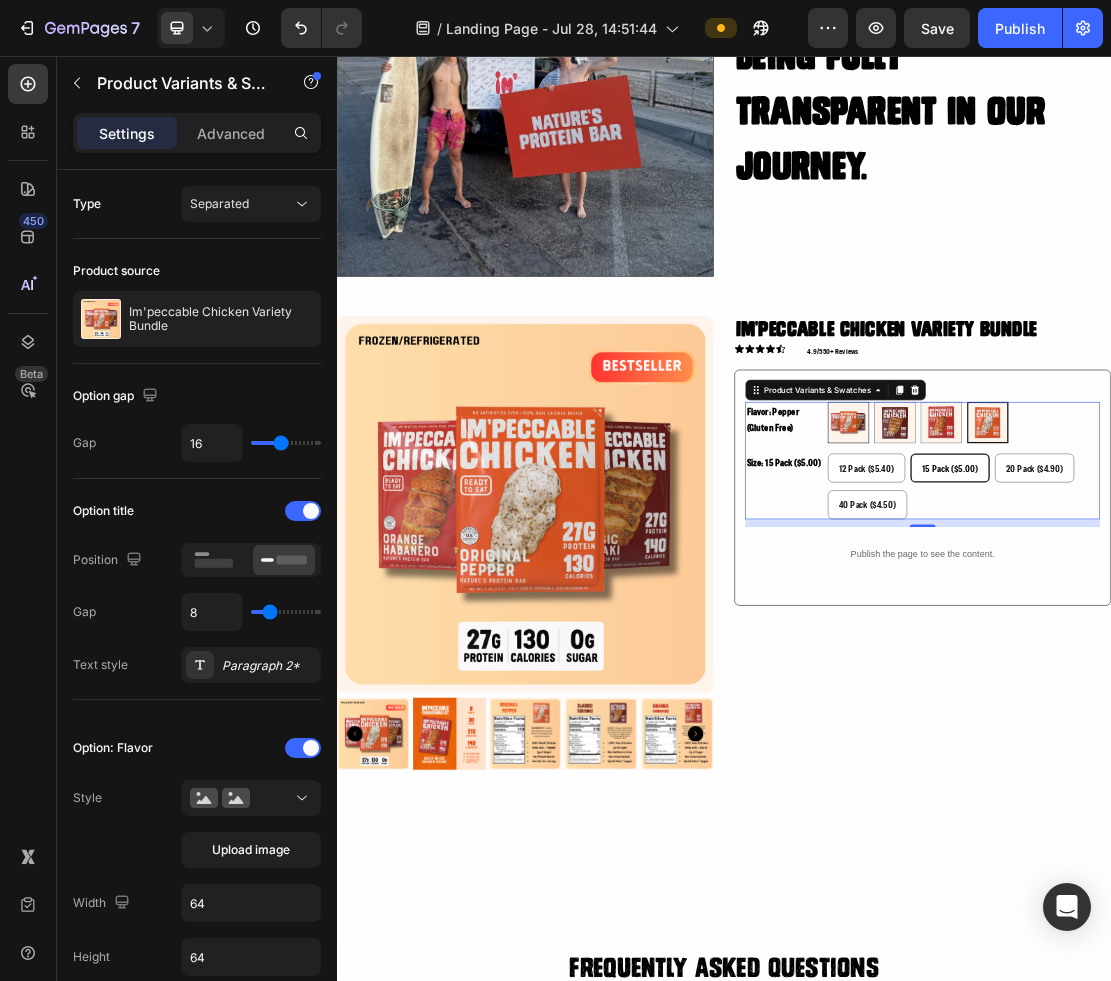click at bounding box center [1130, 625] 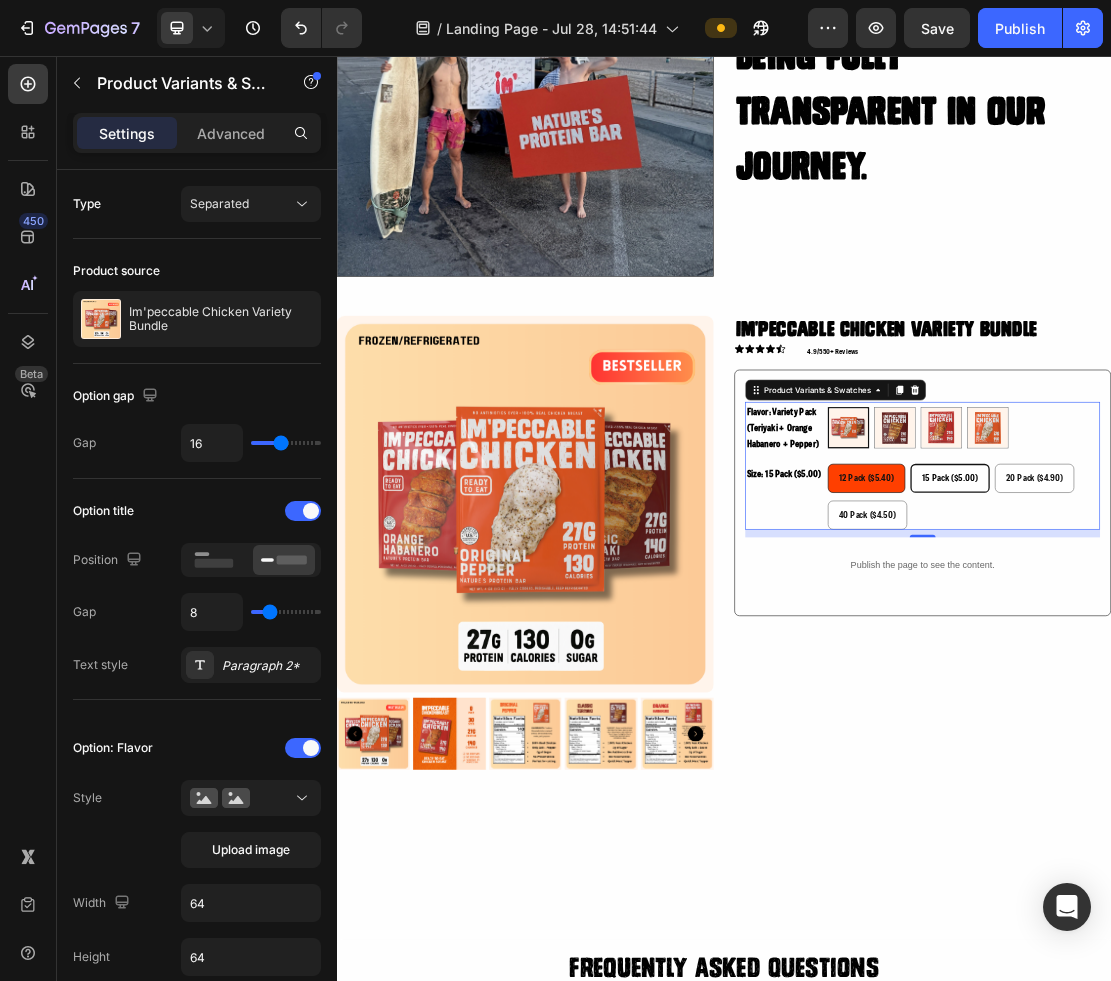 click on "12 Pack ($5.40)" at bounding box center [1158, 710] 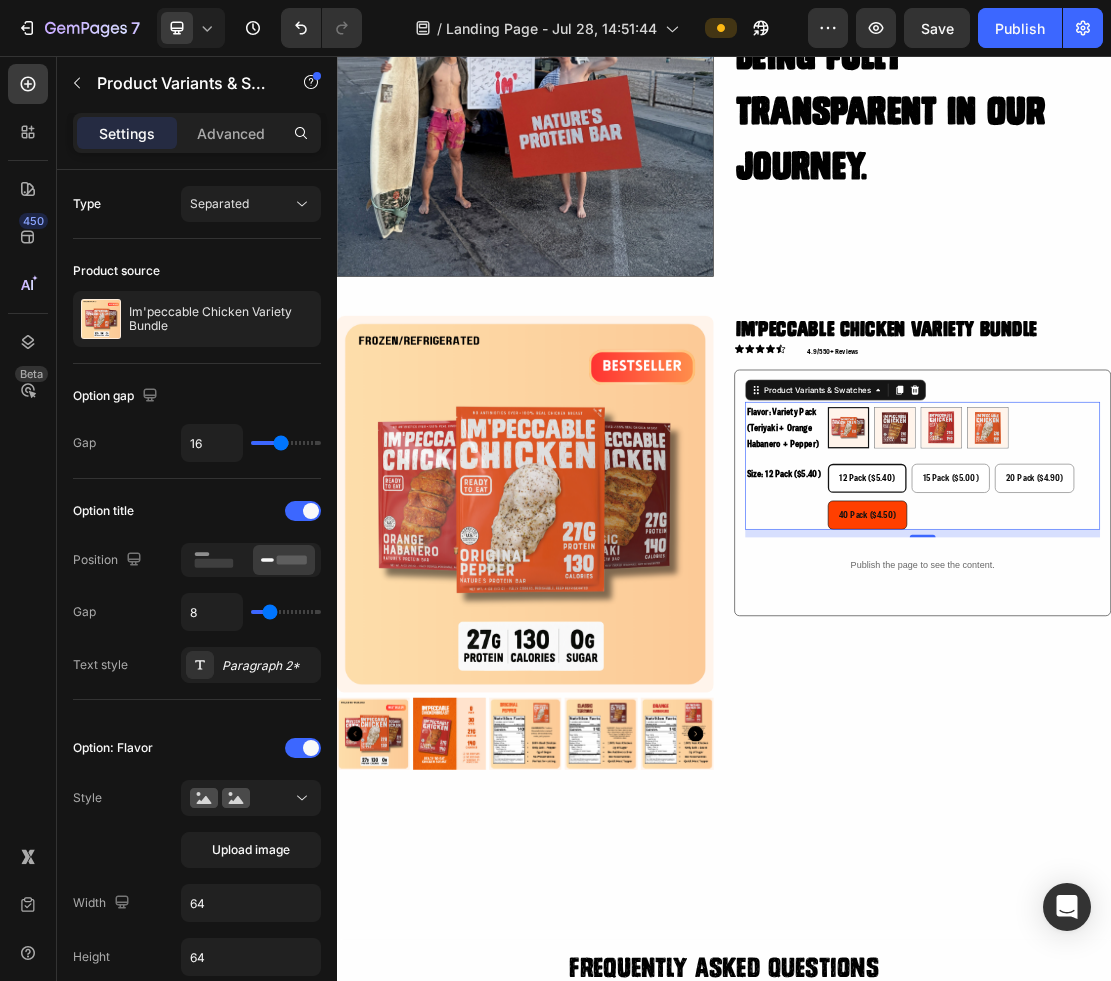 click on "40 Pack ($4.50)" at bounding box center [1159, 767] 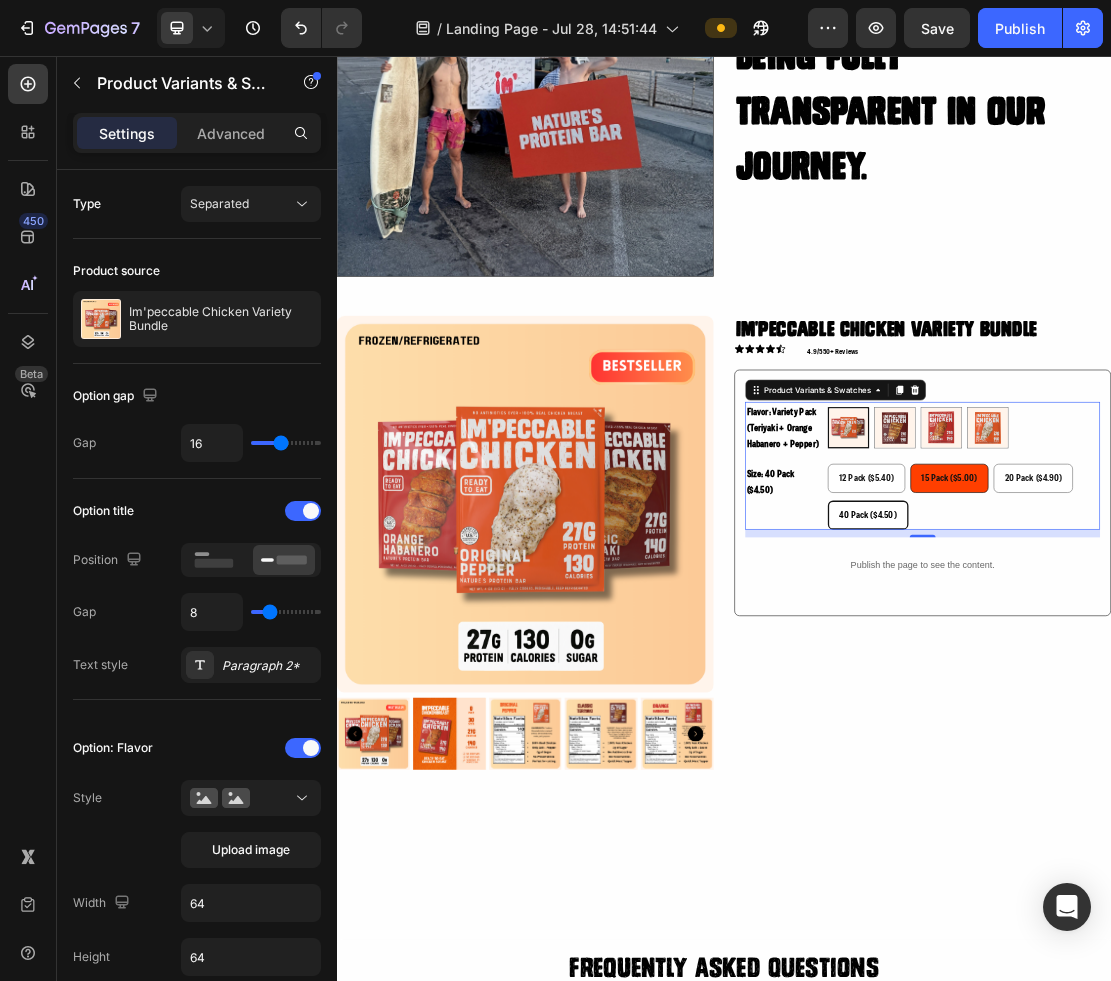 click on "15 Pack ($5.00)" at bounding box center [1286, 710] 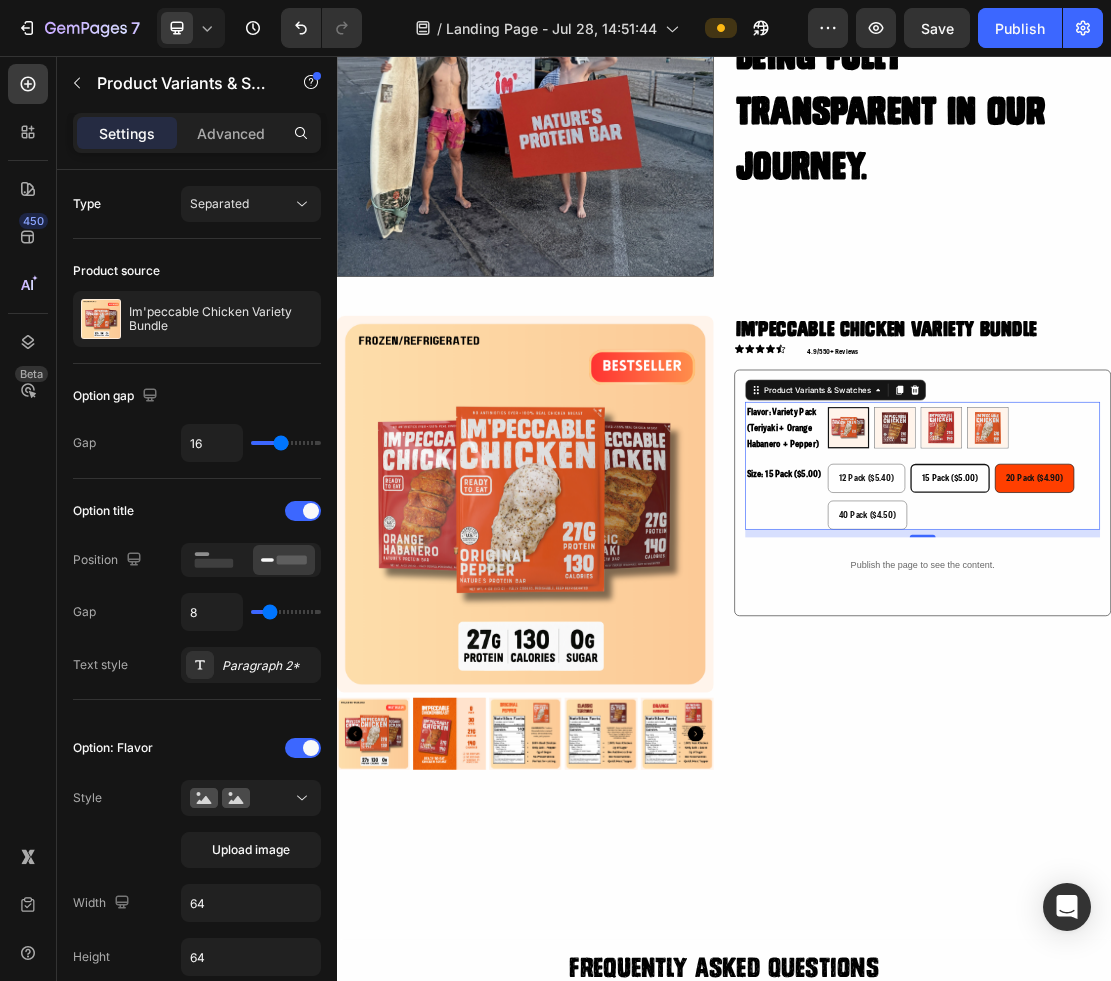 click on "20 Pack ($4.90)" at bounding box center [1418, 710] 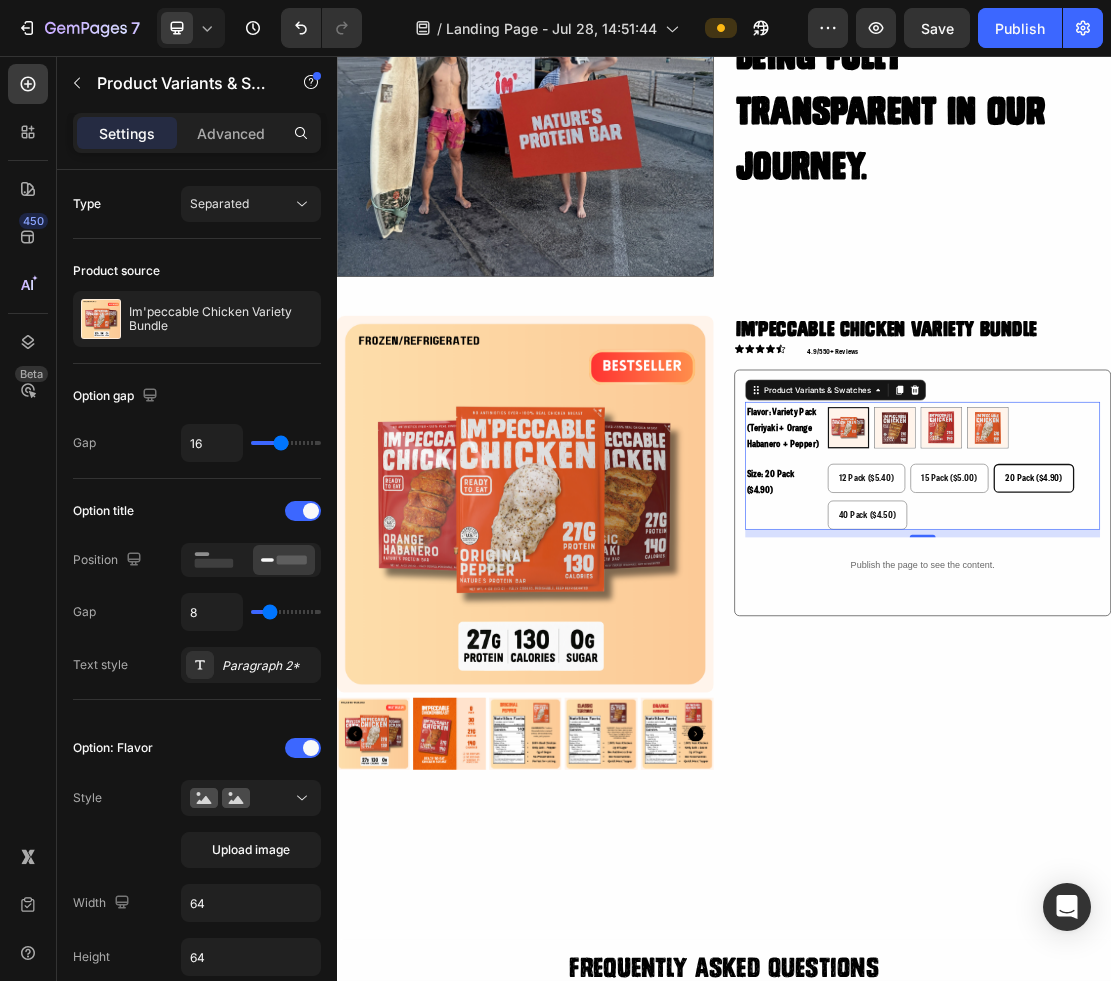click on "12 Pack ($5.40) 12 Pack ($5.40) 12 Pack ($5.40) 15 Pack ($5.00) 15 Pack ($5.00) 15 Pack ($5.00) 20 Pack ($4.90) 20 Pack ($4.90) 20 Pack ($4.90) 40 Pack ($4.50) 40 Pack ($4.50) 40 Pack ($4.50)" at bounding box center (1309, 740) 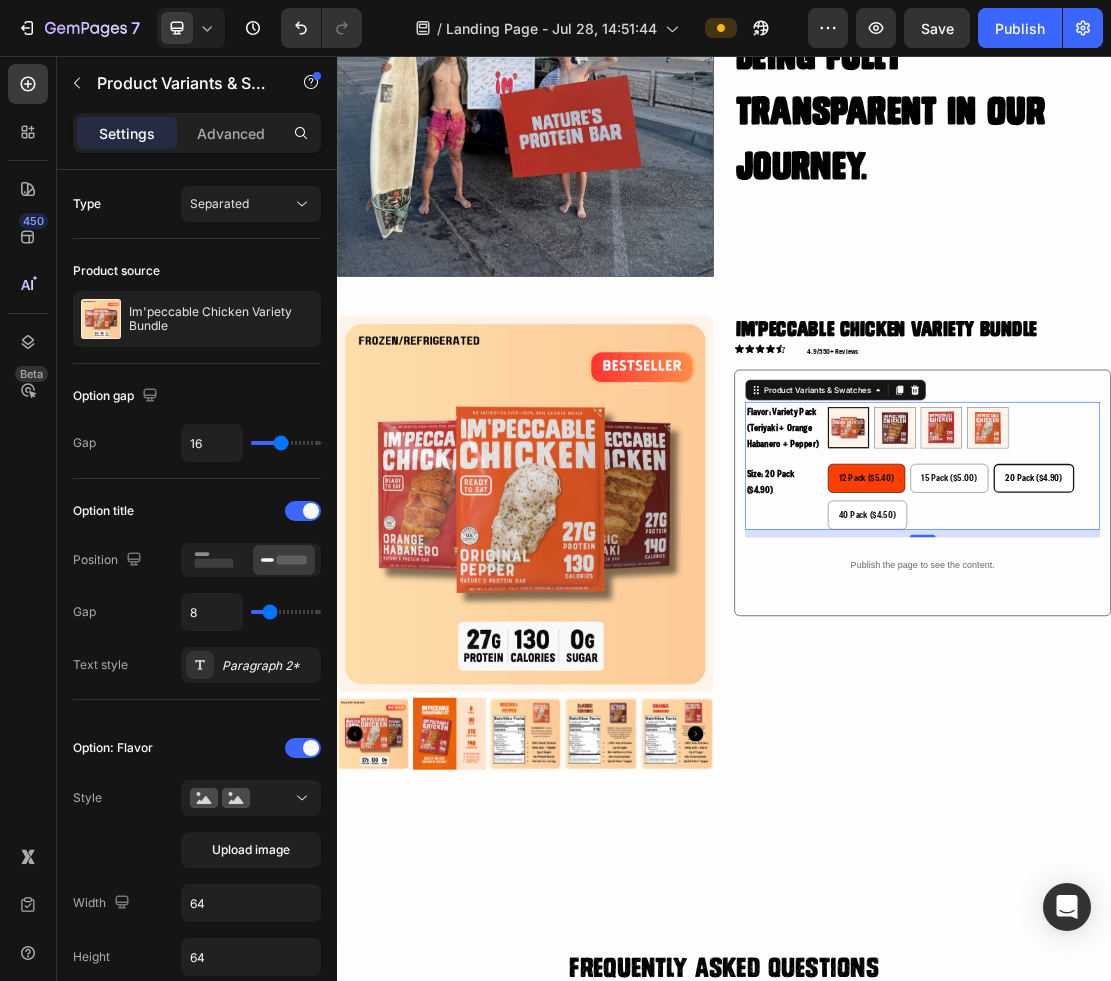 click on "12 Pack ($5.40)" at bounding box center [1158, 710] 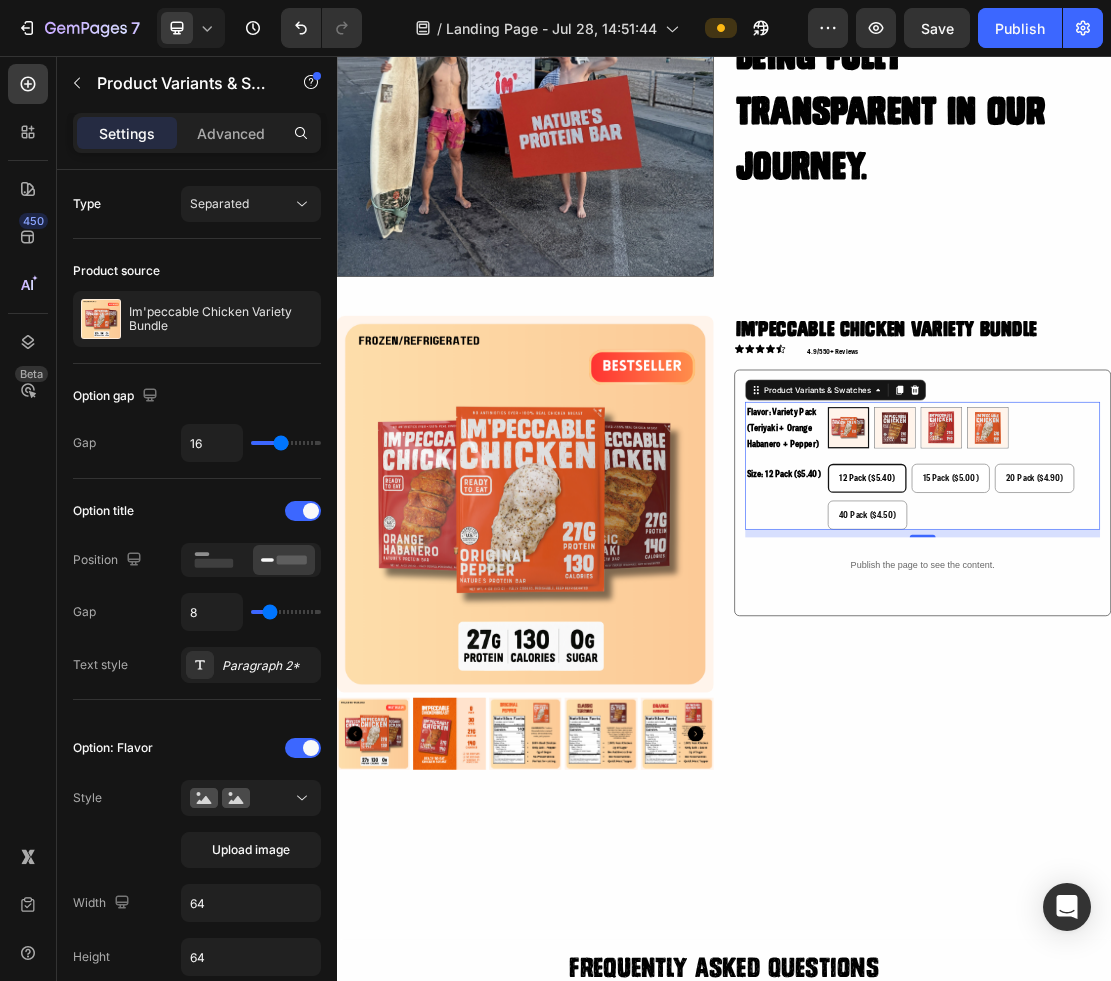 click on "12 Pack ($5.40) 12 Pack ($5.40) 12 Pack ($5.40) 15 Pack ($5.00) 15 Pack ($5.00) 15 Pack ($5.00) 20 Pack ($4.90) 20 Pack ($4.90) 20 Pack ($4.90) 40 Pack ($4.50) 40 Pack ($4.50) 40 Pack ($4.50)" at bounding box center (1309, 740) 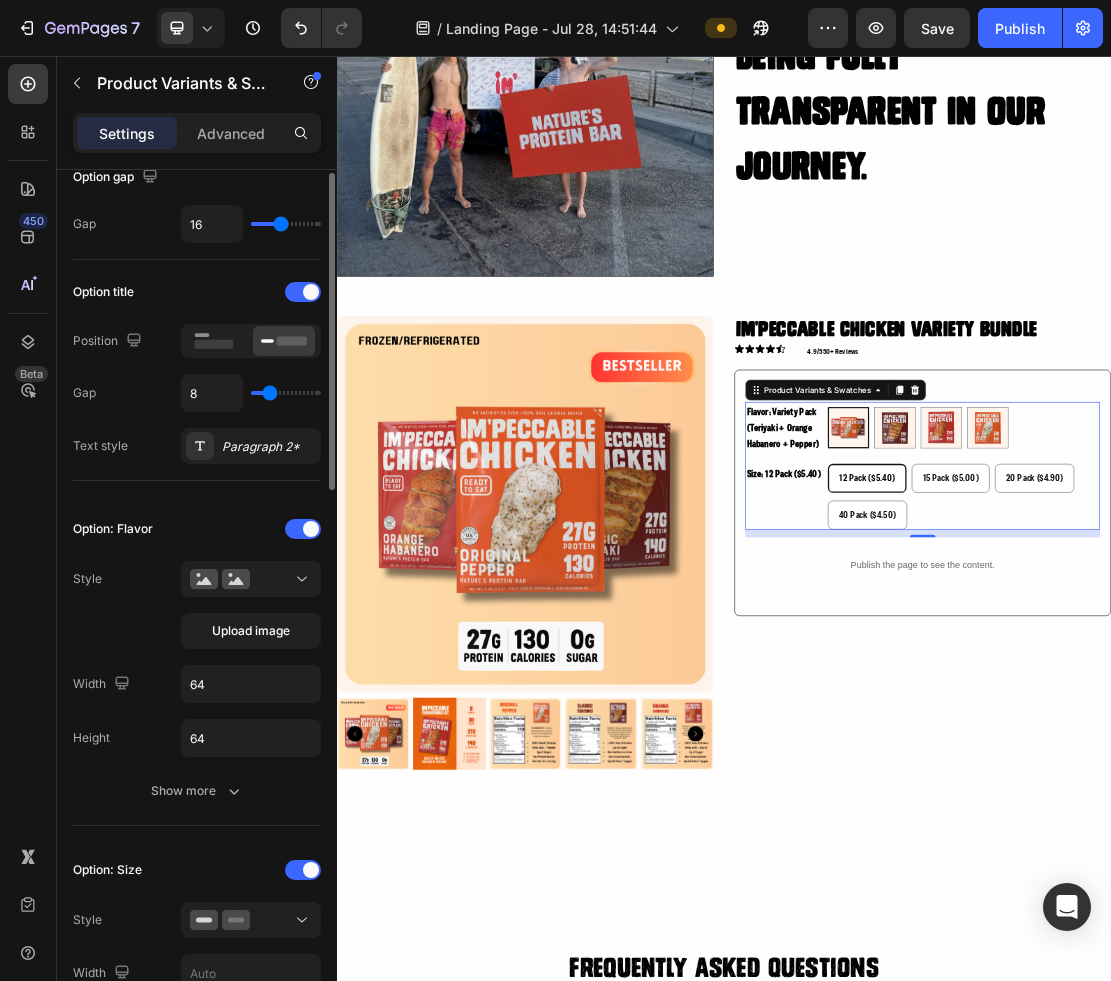 scroll, scrollTop: 238, scrollLeft: 0, axis: vertical 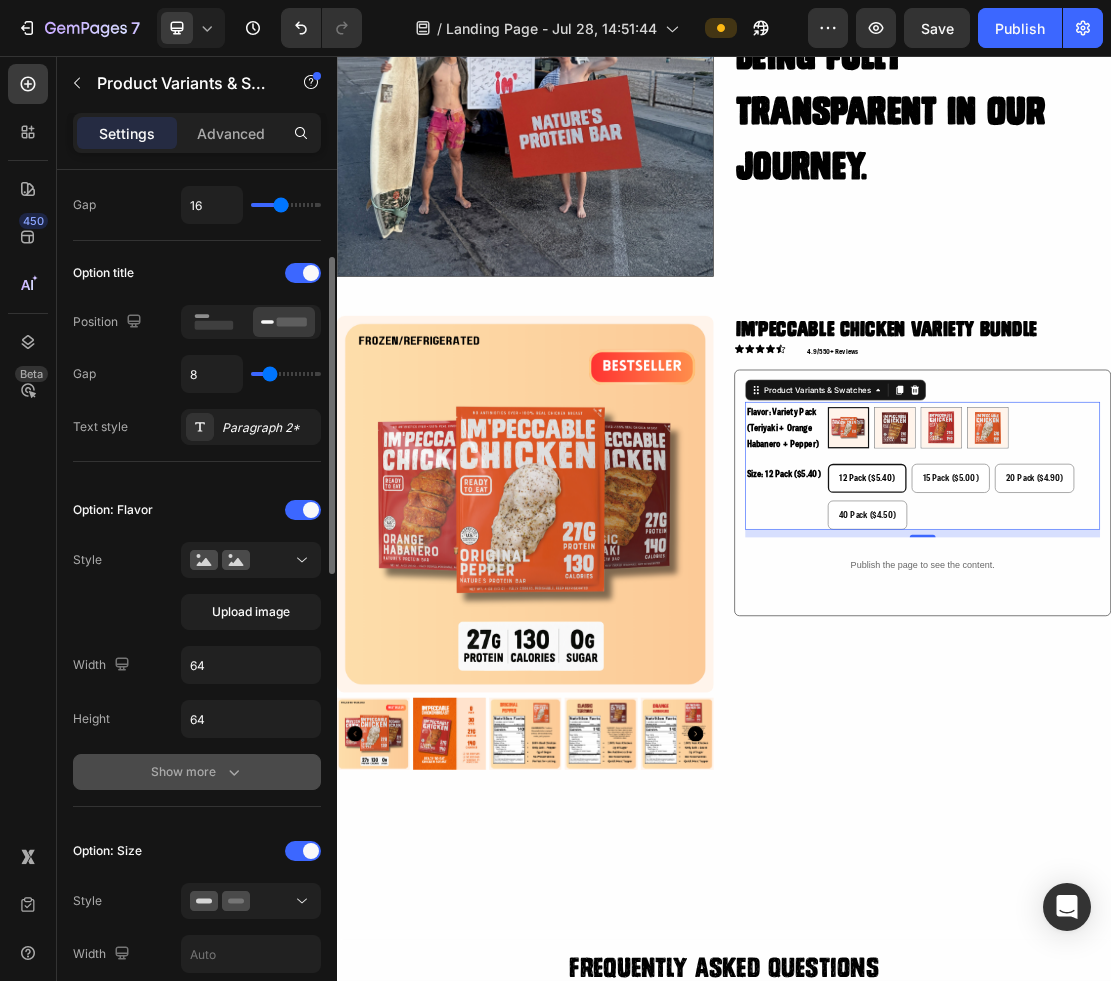 click 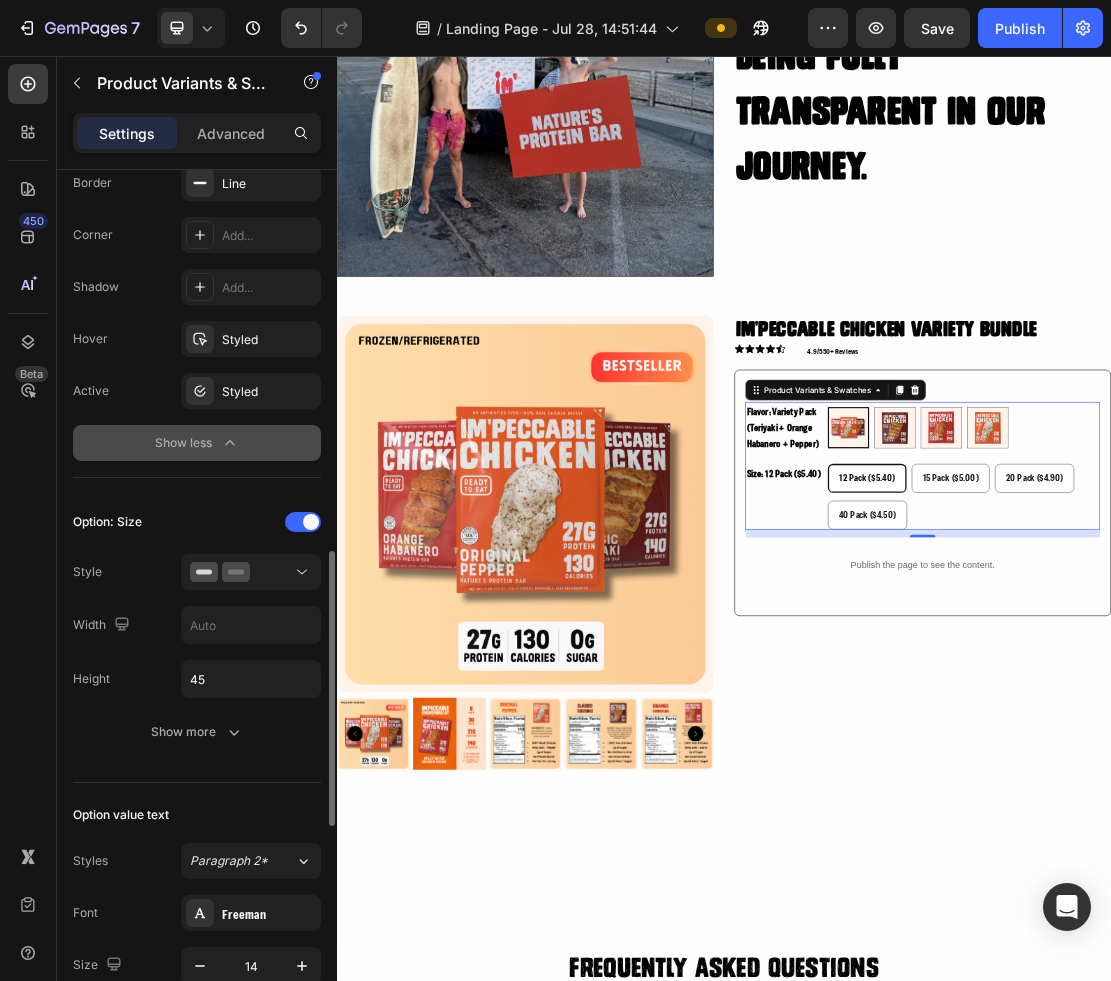 scroll, scrollTop: 998, scrollLeft: 0, axis: vertical 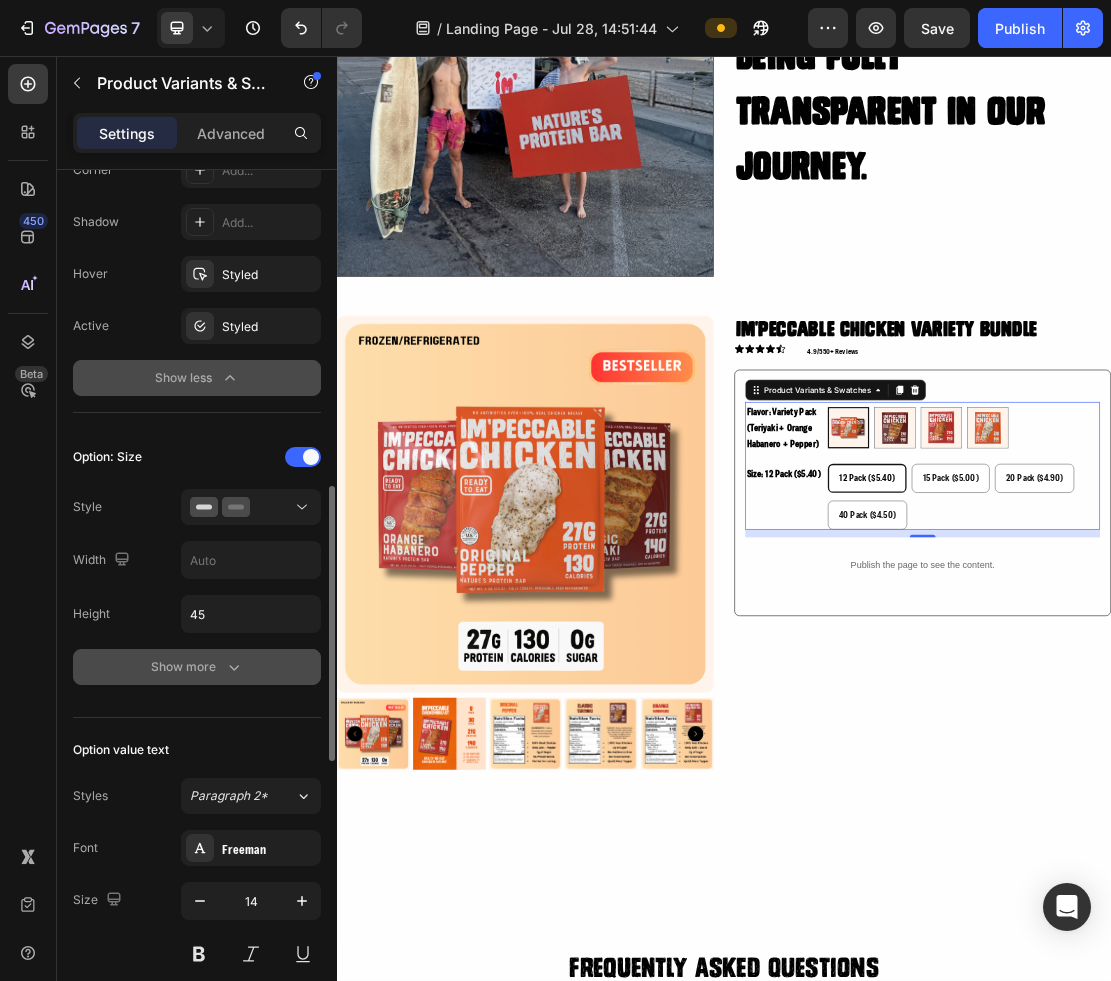 click on "Show more" at bounding box center (197, 667) 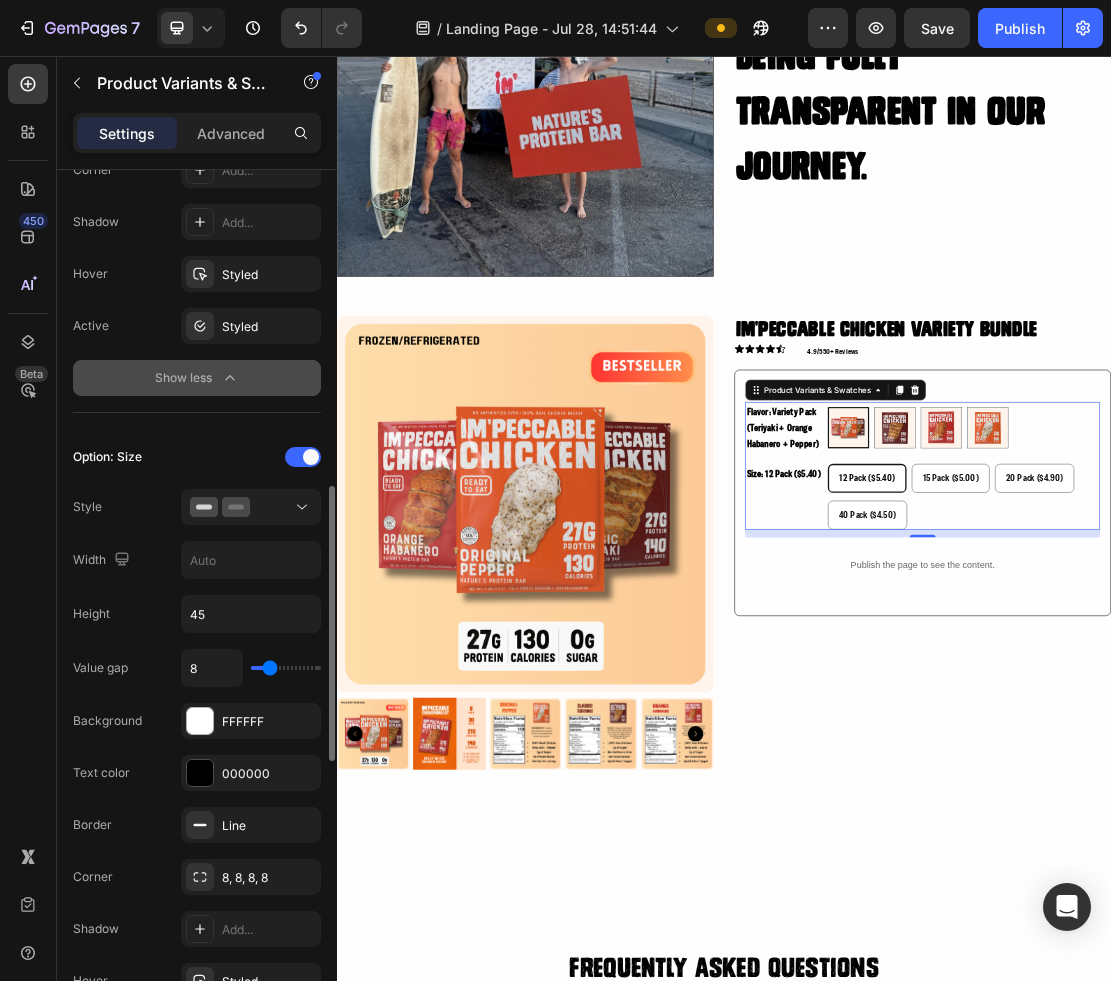 click on "Option: Size Style Width Height 45 Value gap 8 Background FFFFFF Text color 000000 Border Line Corner 8, 8, 8, 8 Shadow Add... Hover Styled Active Styled Show less" at bounding box center [197, 772] 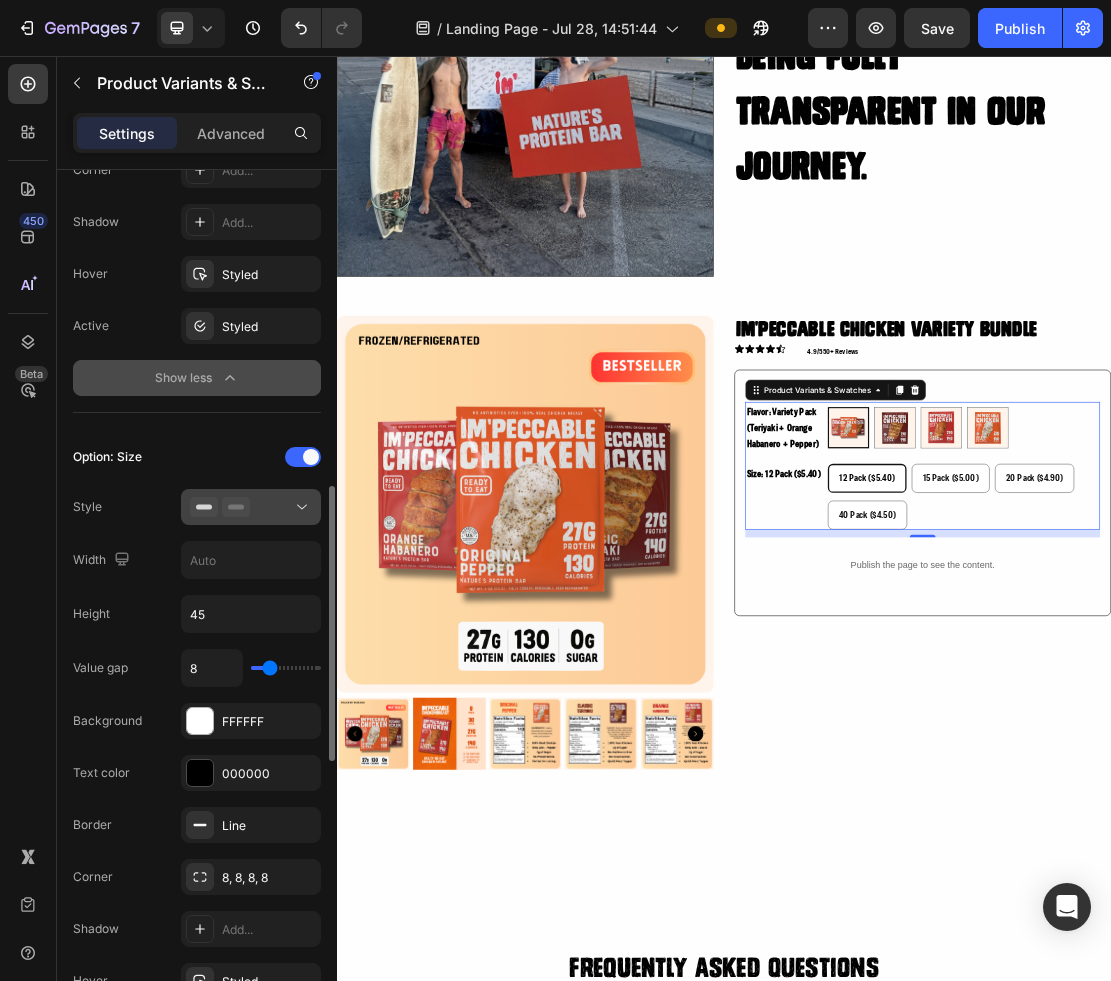 click 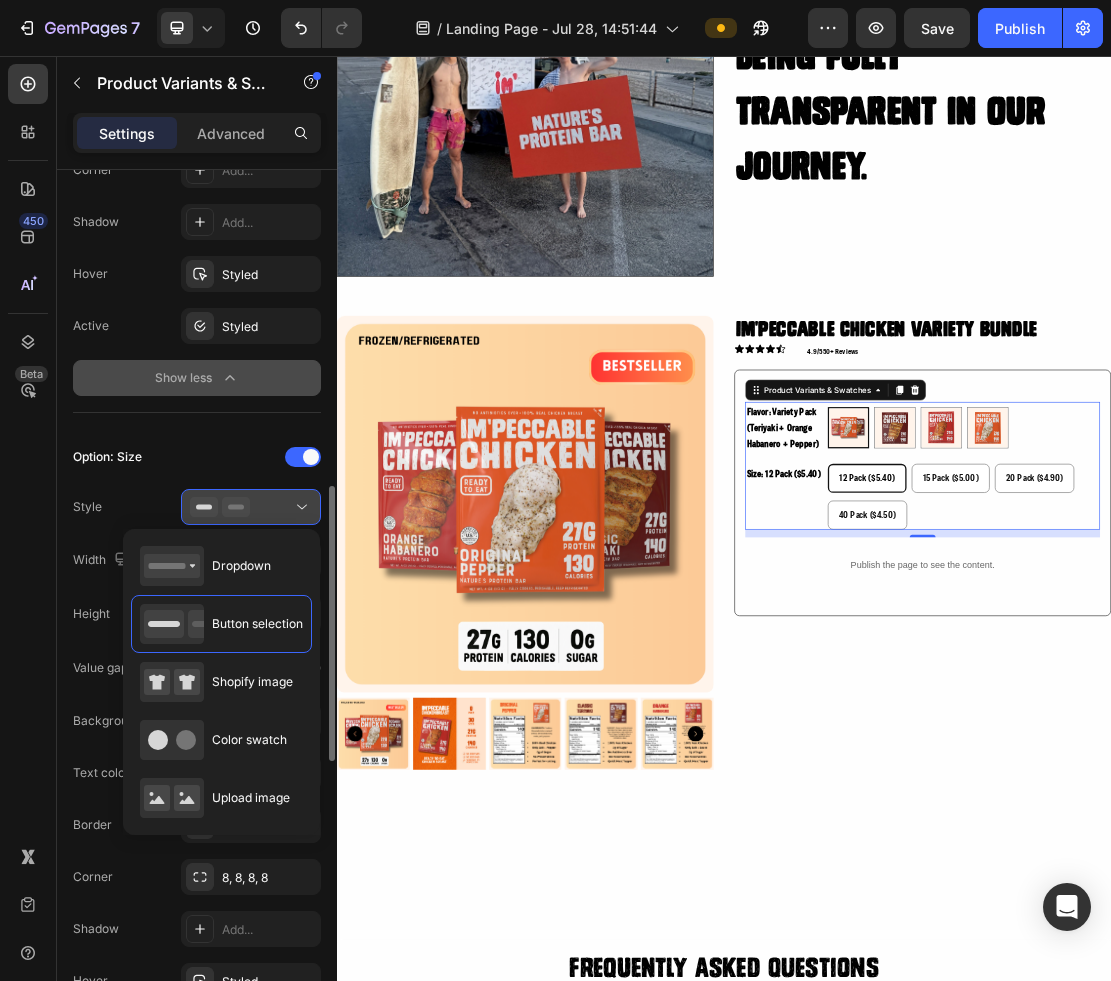 click 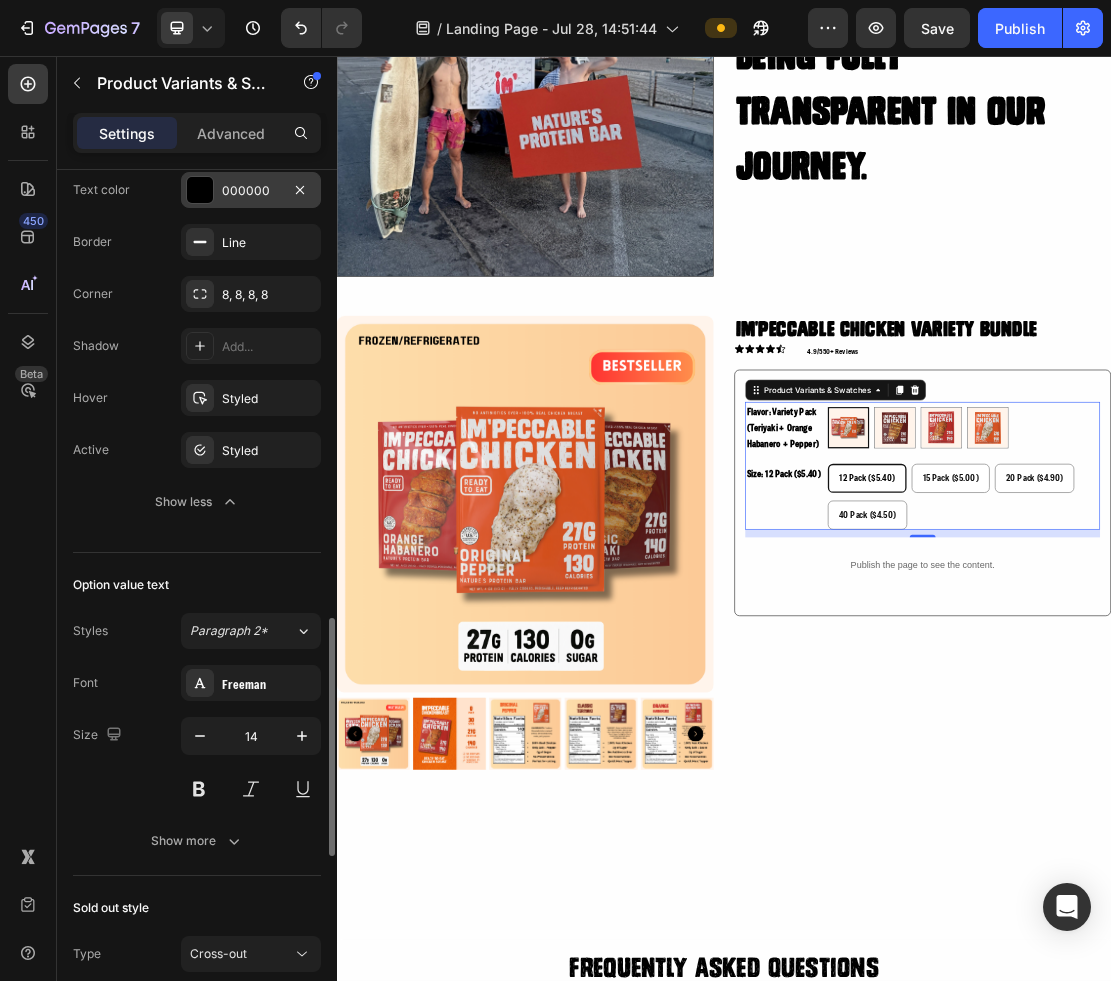 scroll, scrollTop: 1602, scrollLeft: 0, axis: vertical 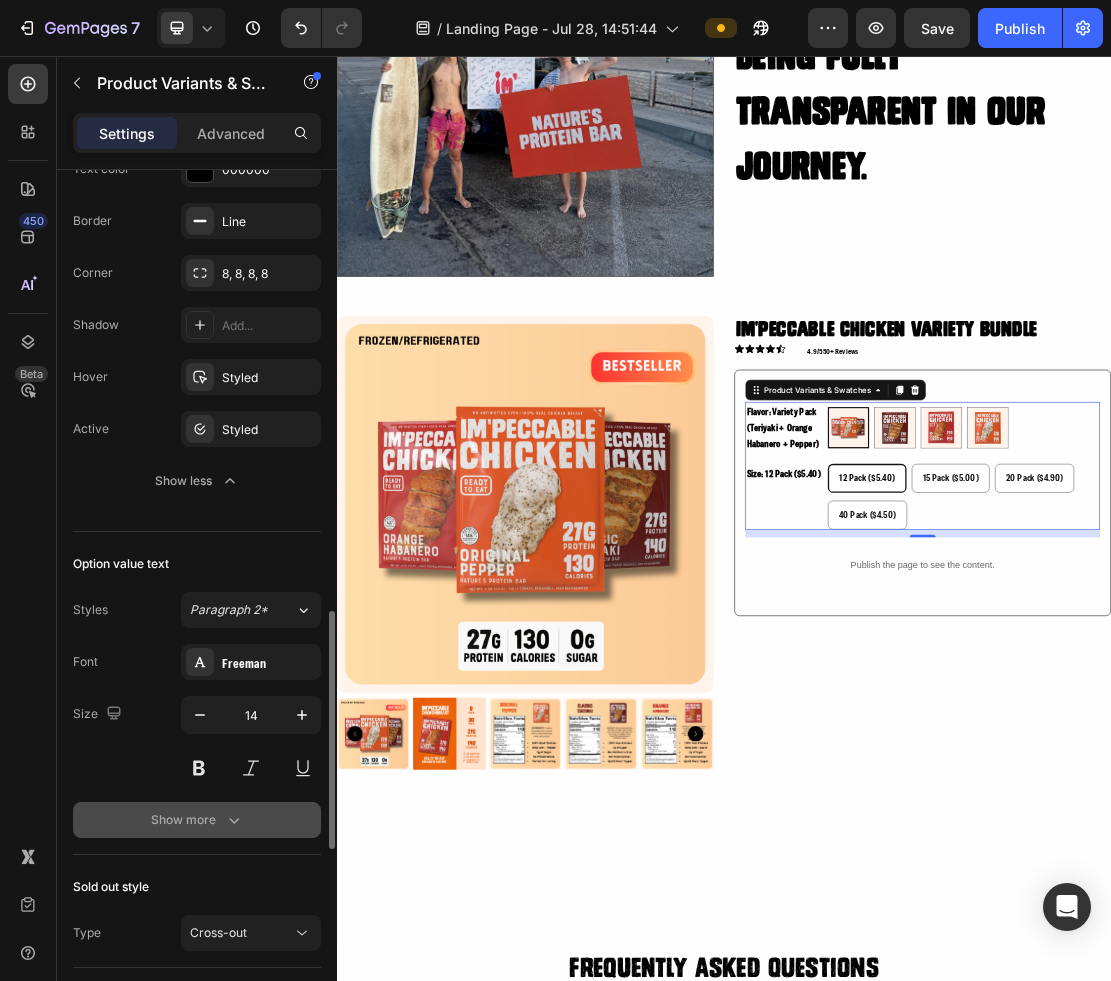 click on "Show more" at bounding box center [197, 820] 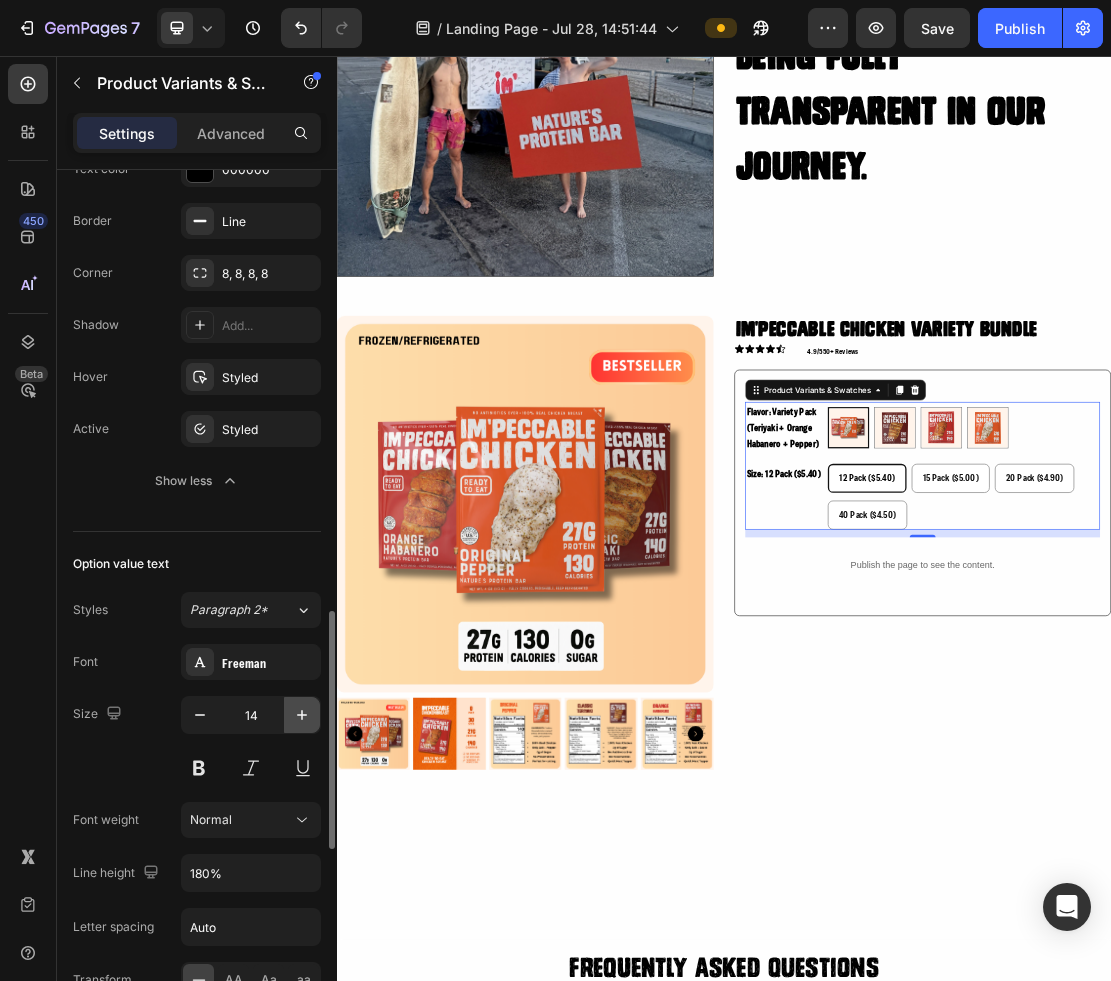 click at bounding box center (302, 715) 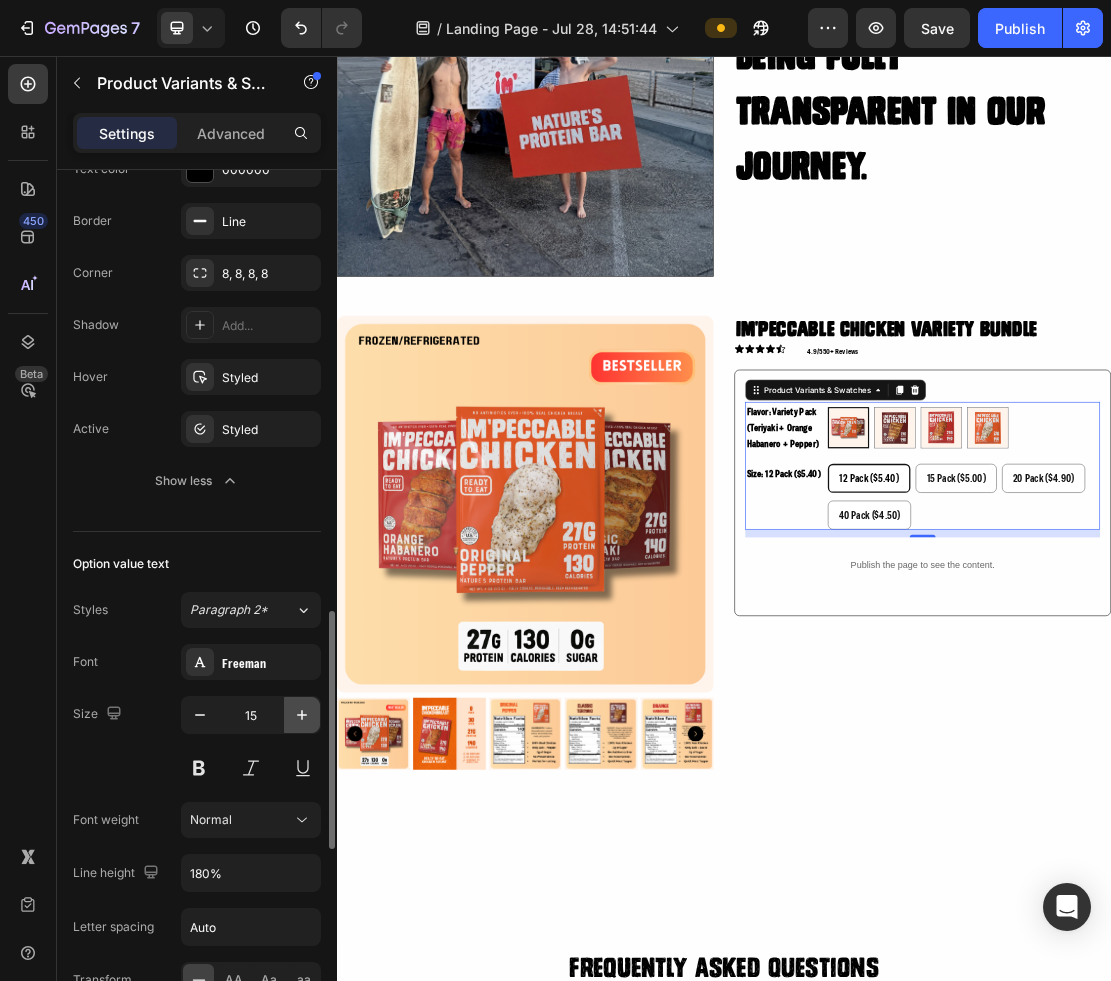 click at bounding box center (302, 715) 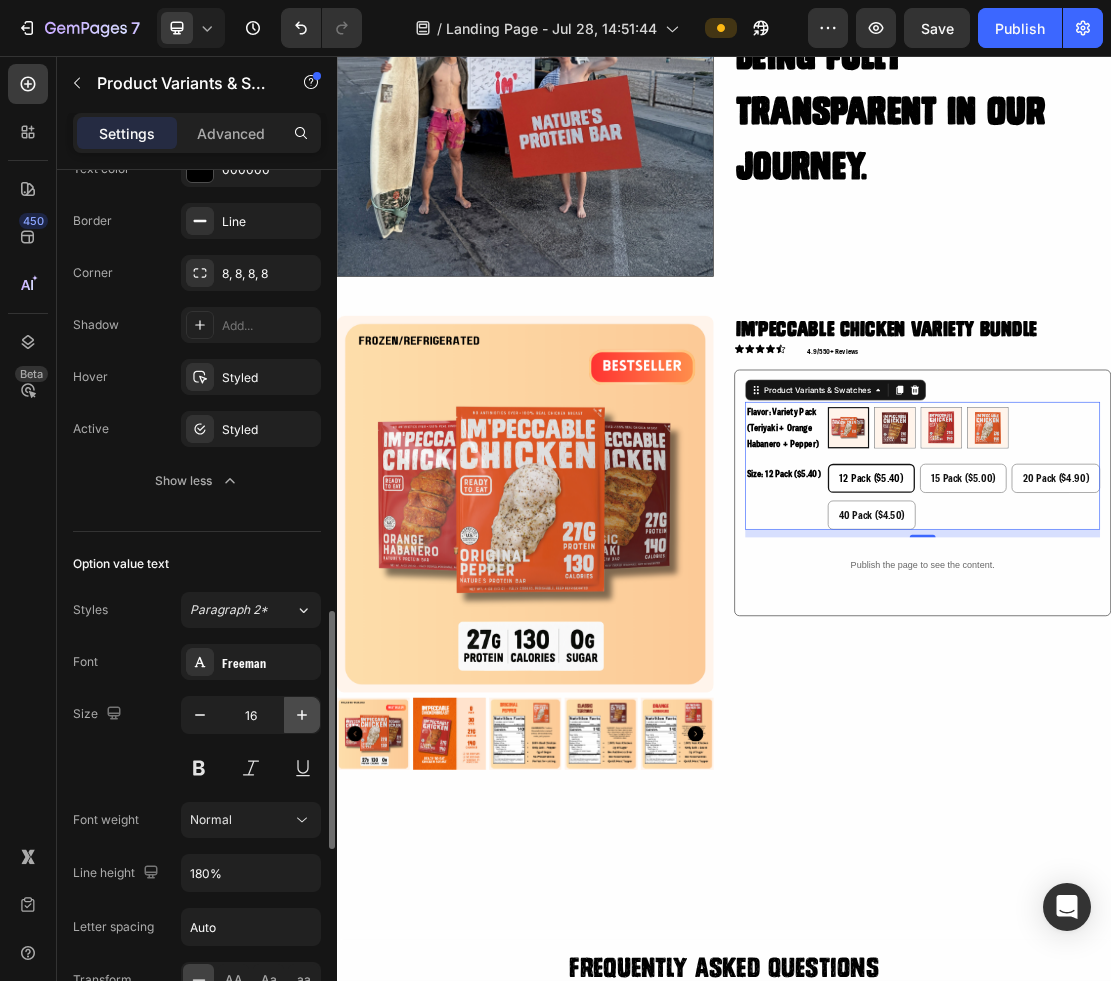 click at bounding box center (302, 715) 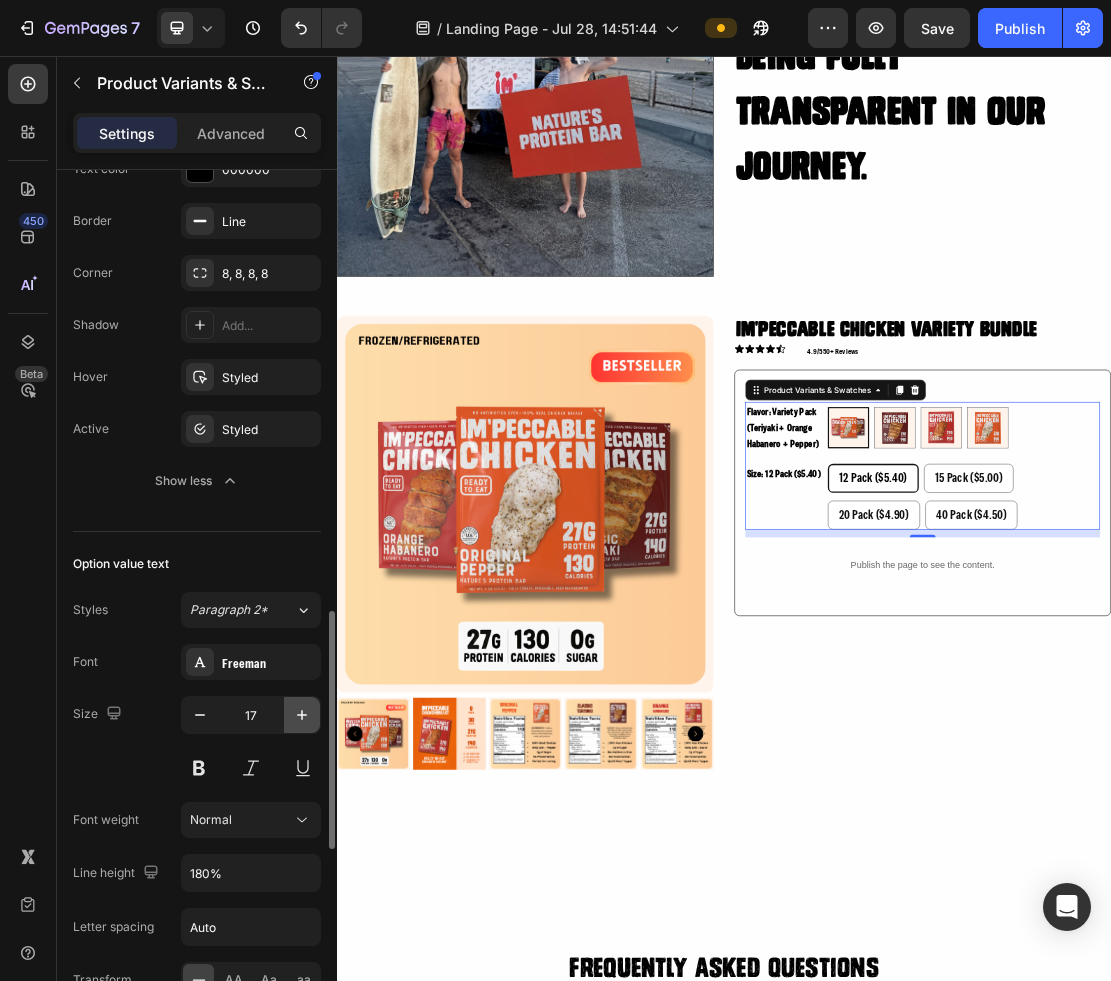 click at bounding box center (302, 715) 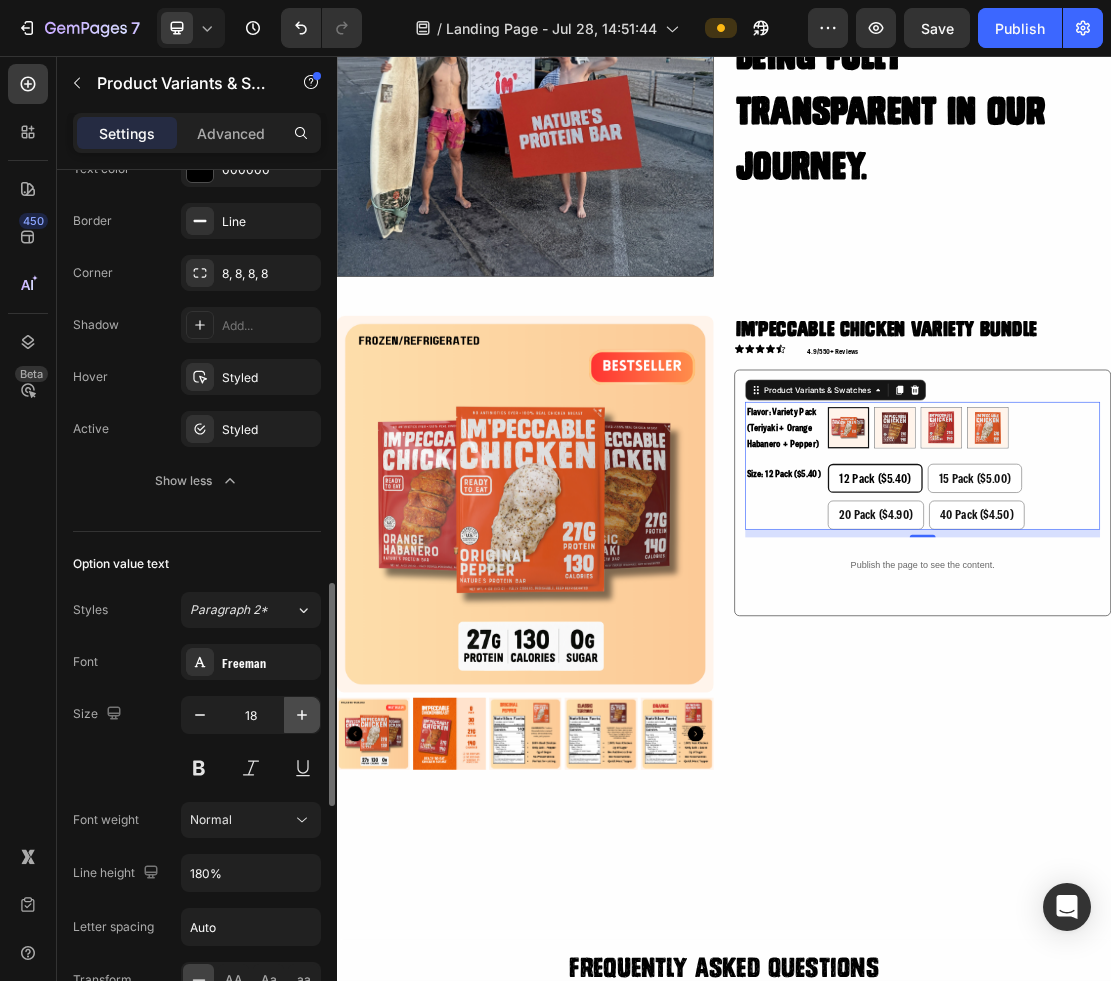 click at bounding box center (302, 715) 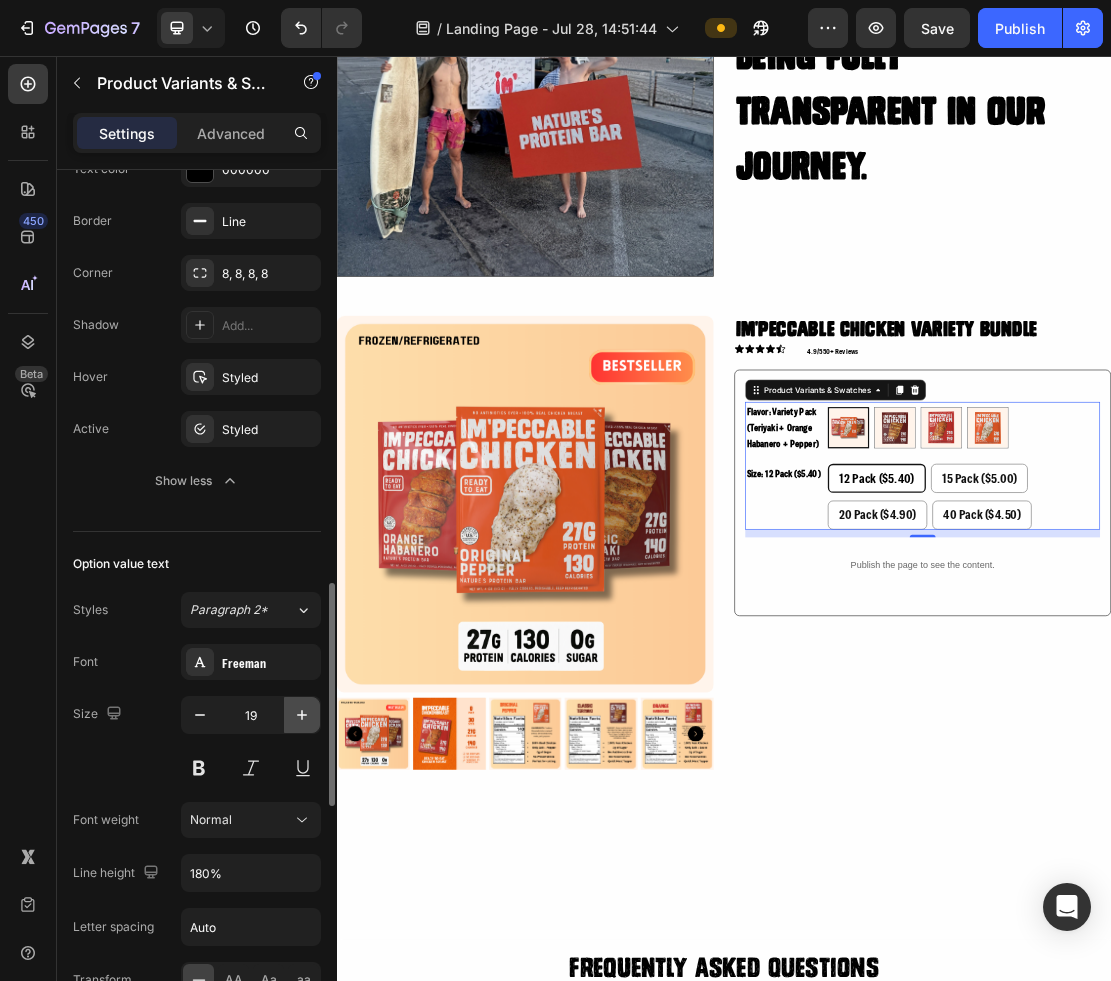 click at bounding box center [302, 715] 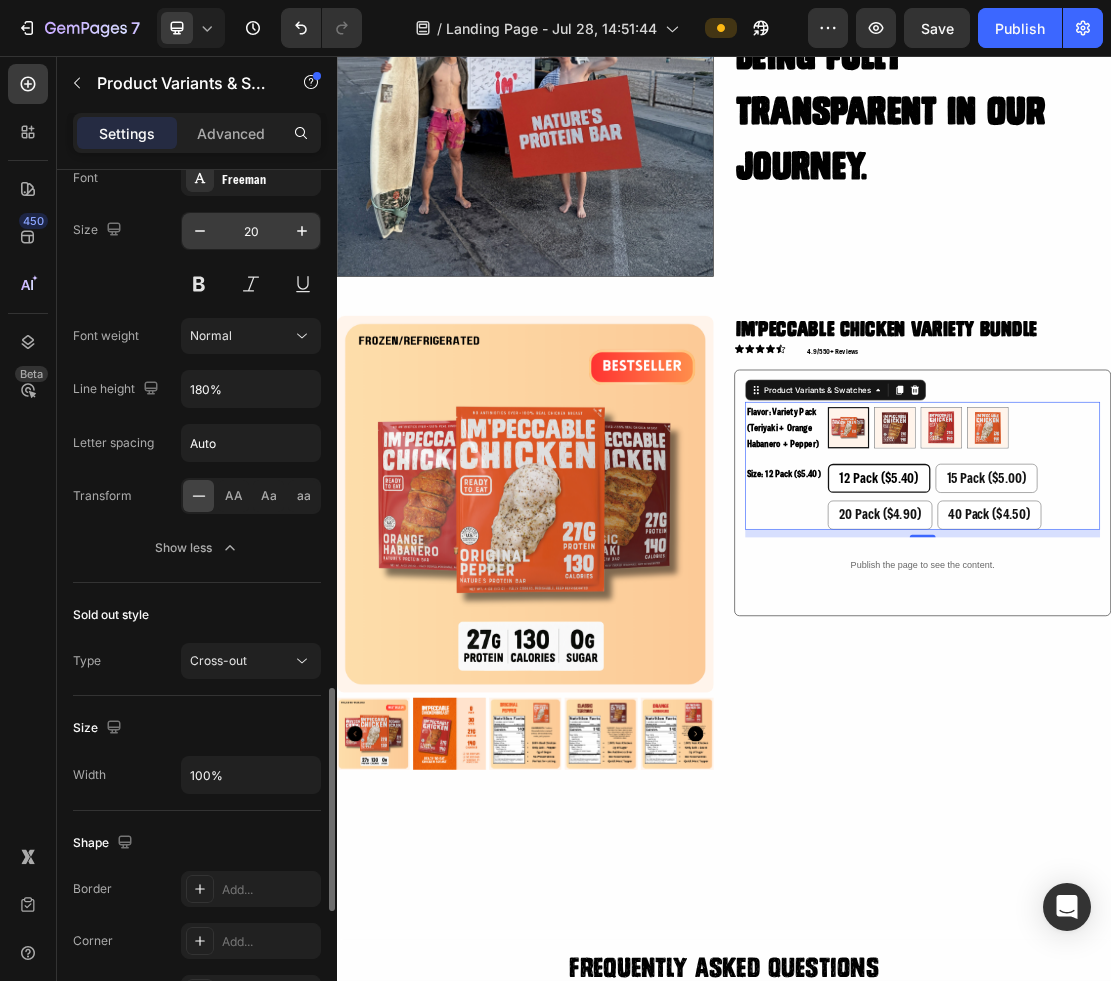 scroll, scrollTop: 2092, scrollLeft: 0, axis: vertical 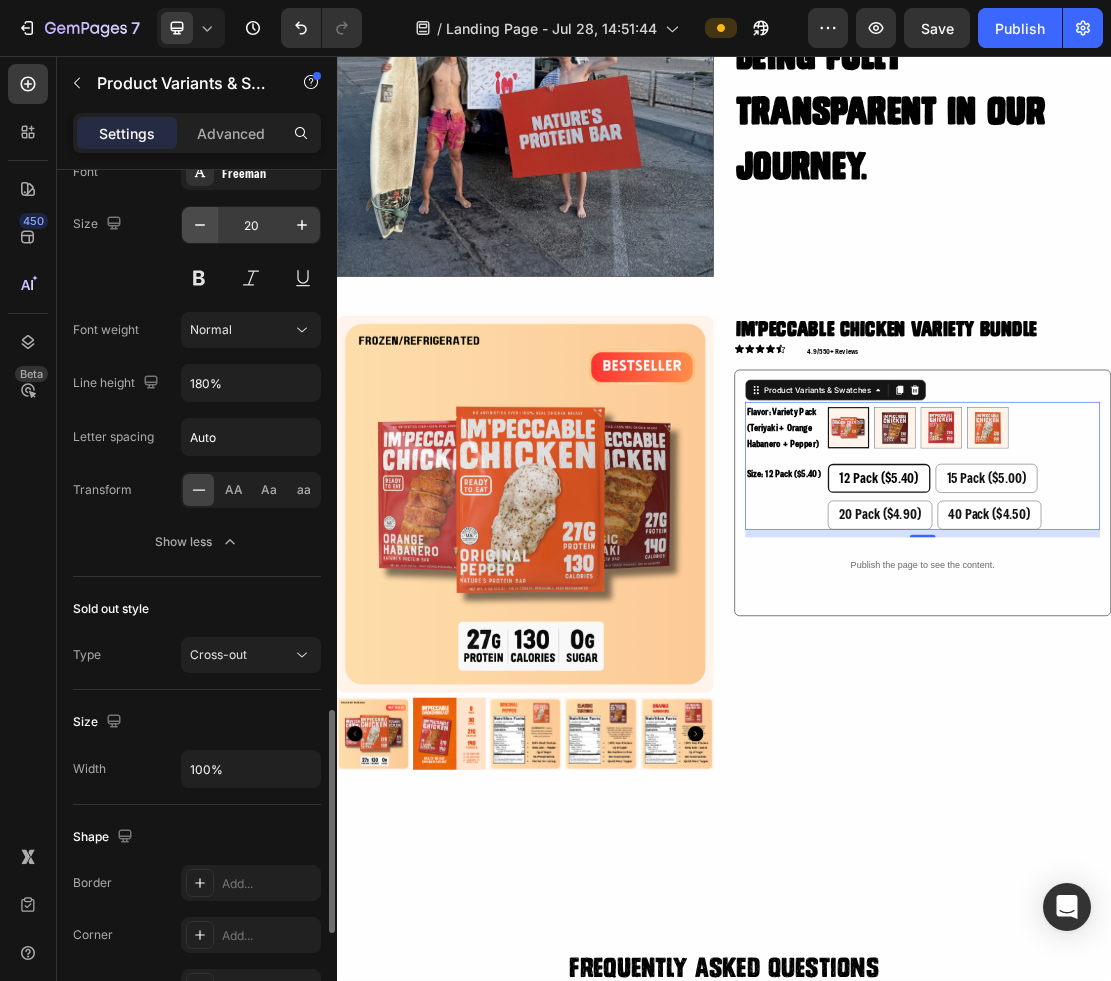 click 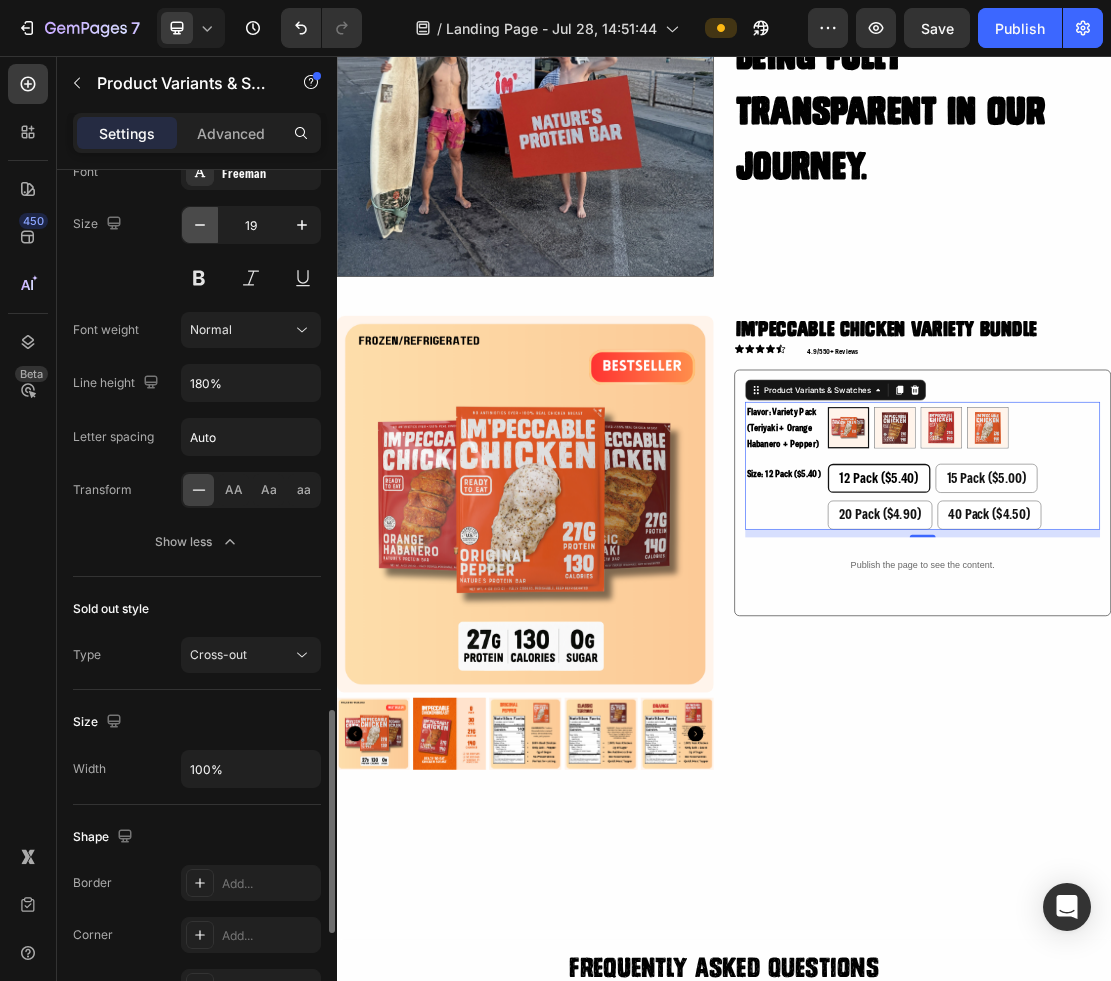 click 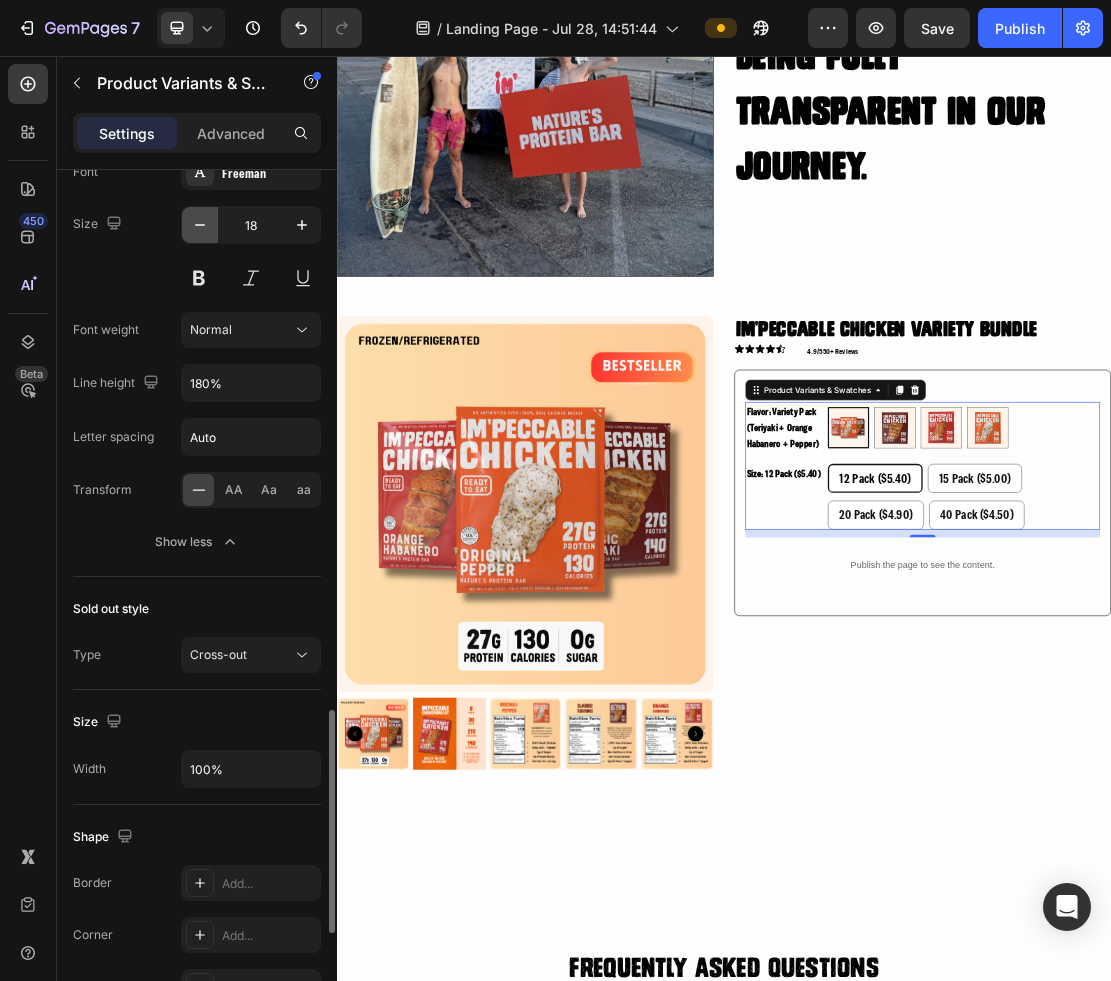 click 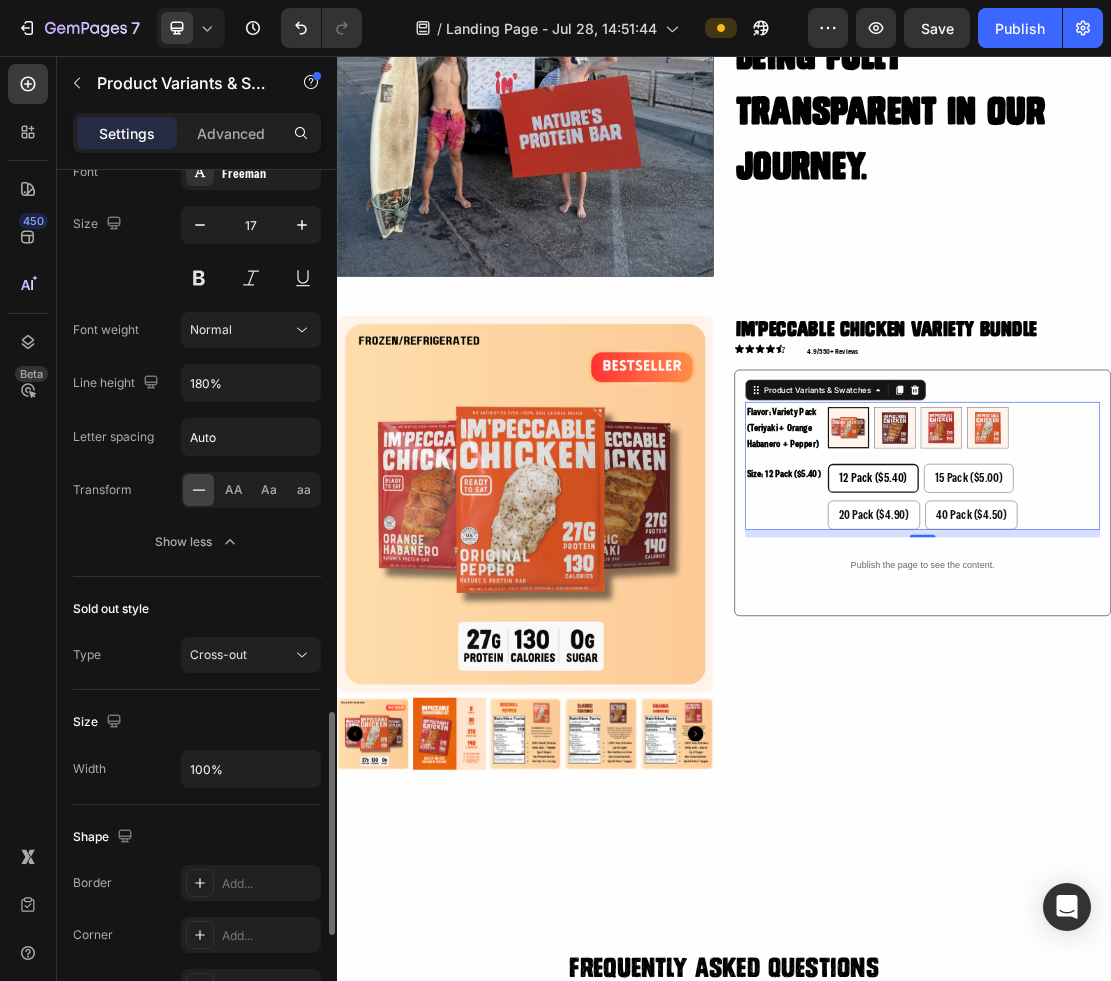 scroll, scrollTop: 2110, scrollLeft: 0, axis: vertical 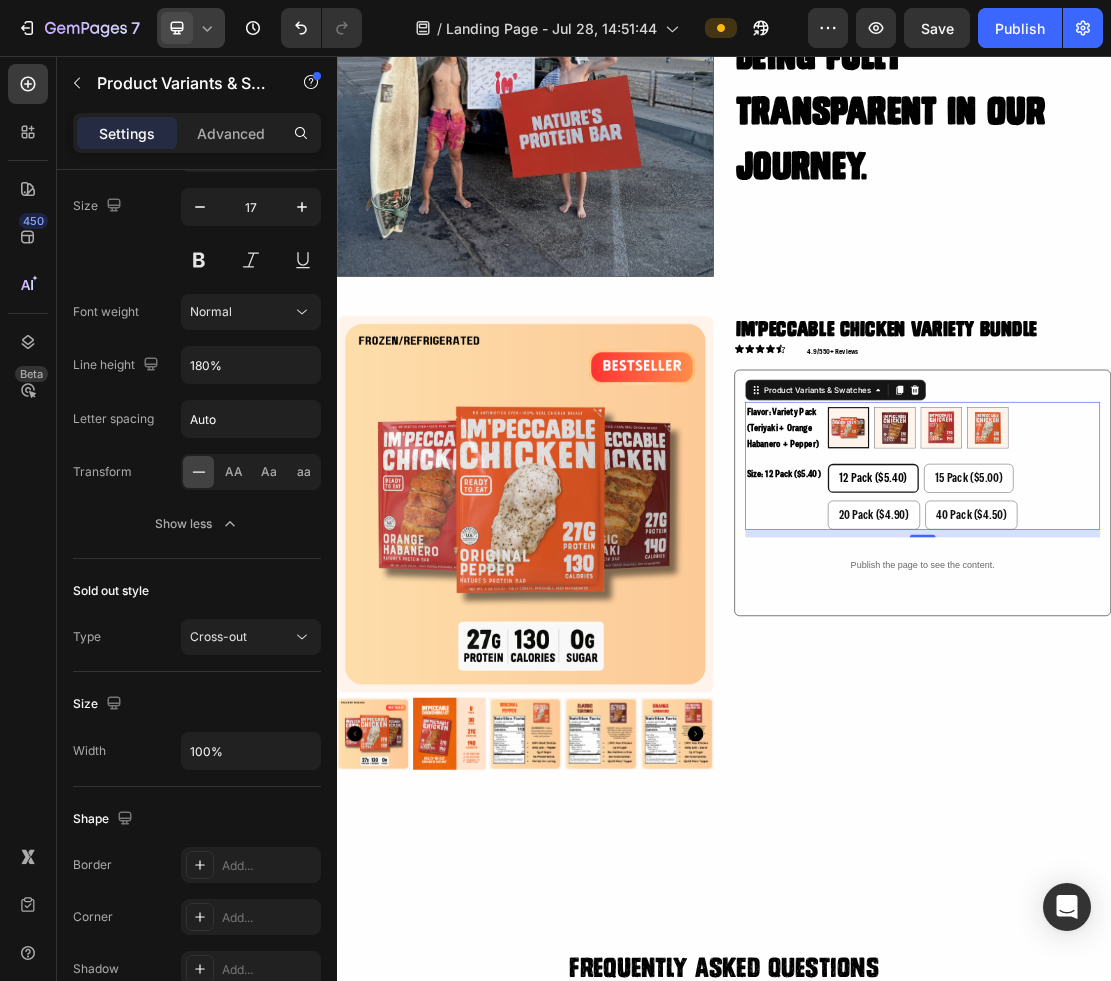 click 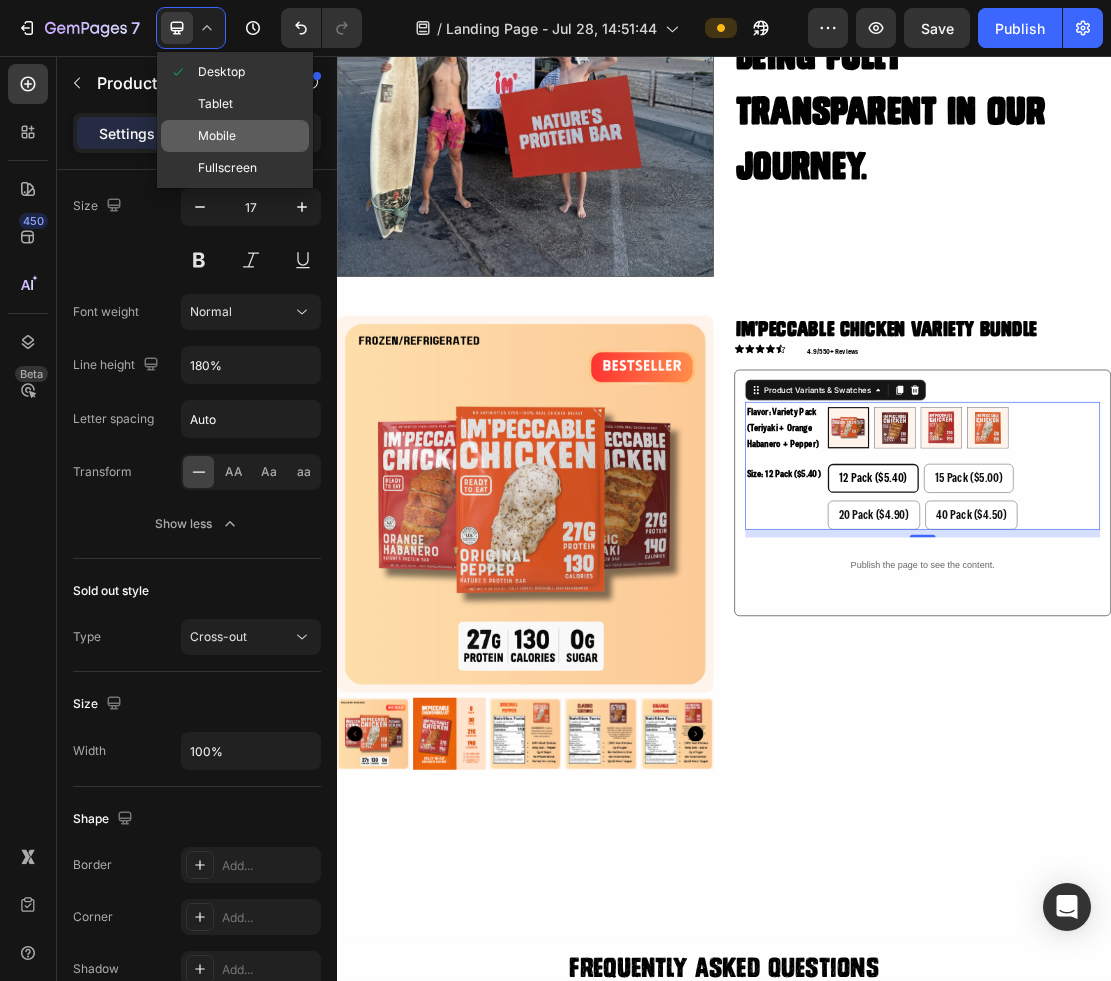 click on "Mobile" at bounding box center (217, 136) 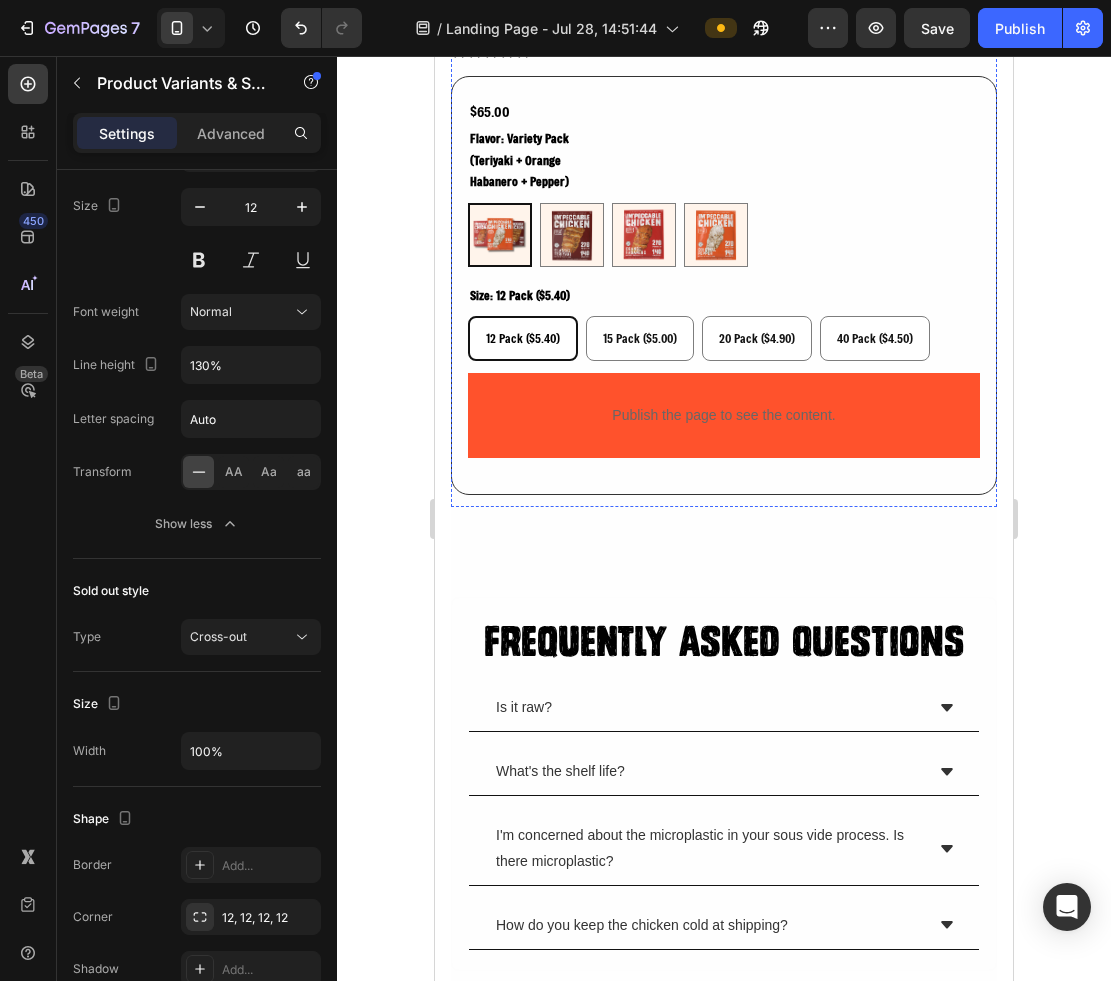 scroll, scrollTop: 5091, scrollLeft: 0, axis: vertical 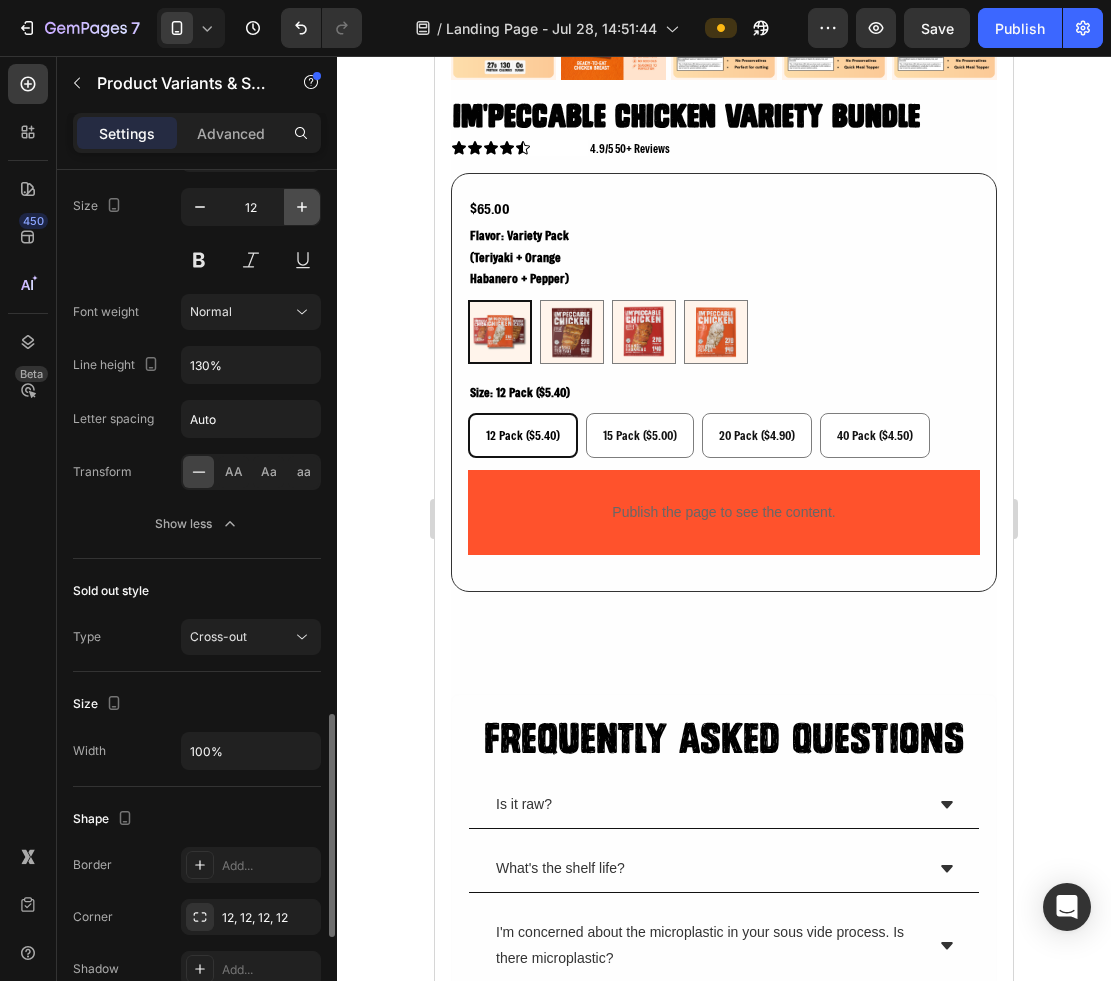 click 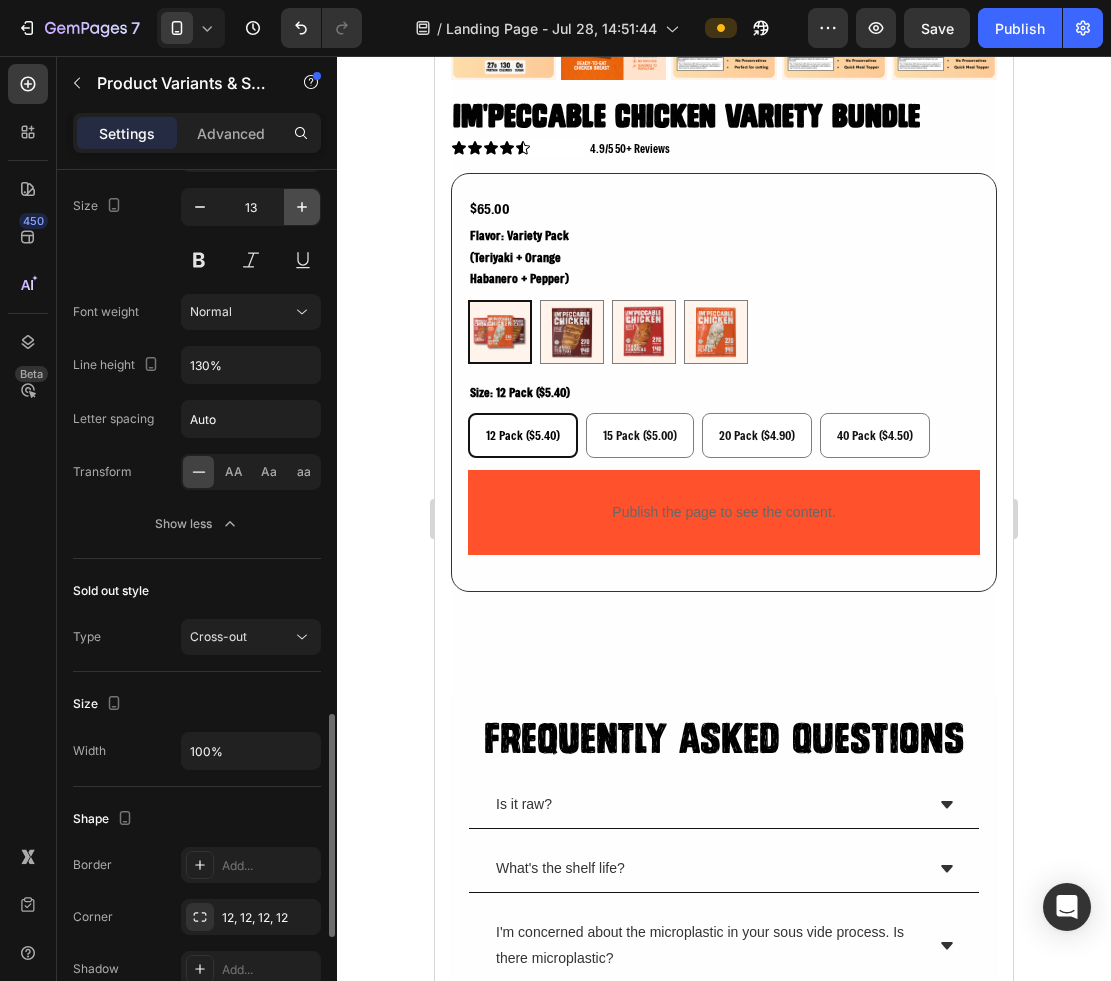 click 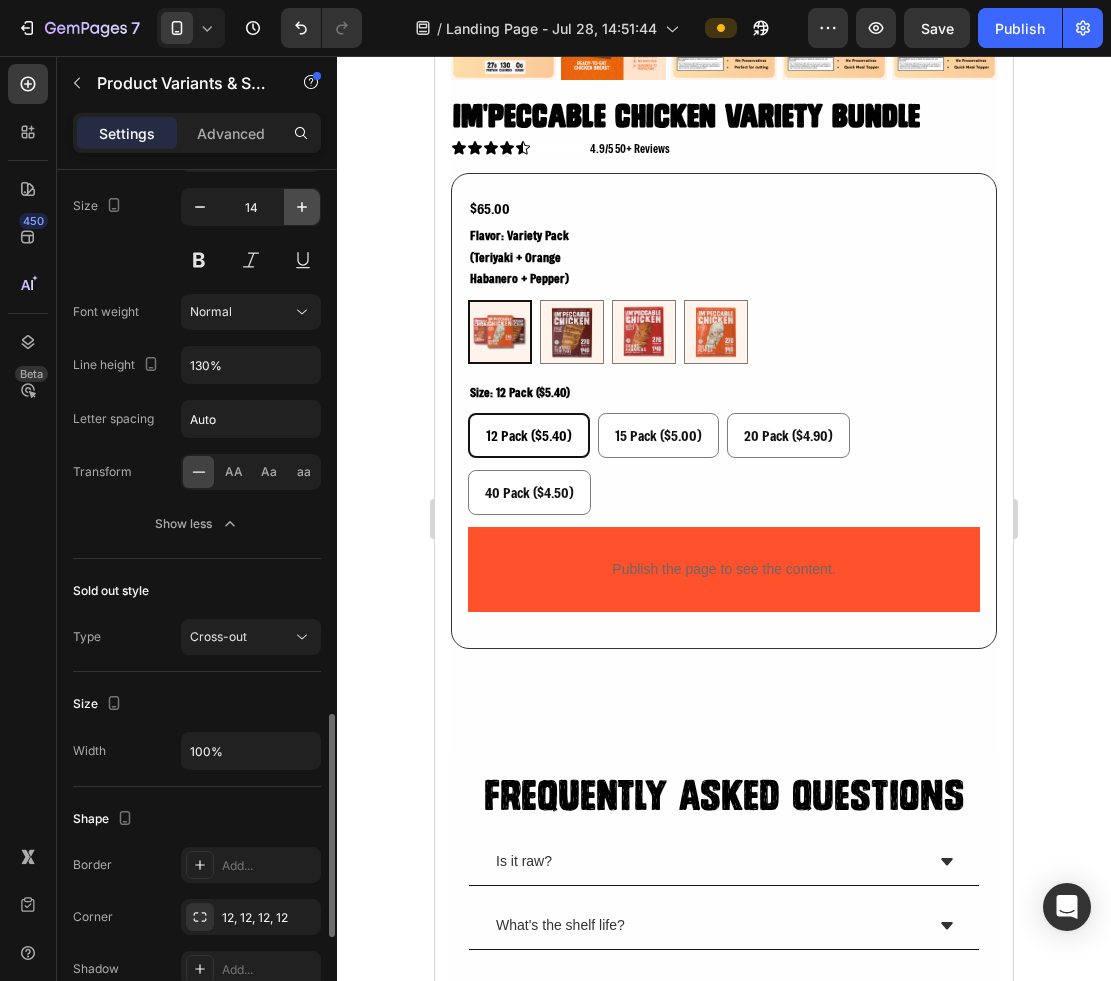 click 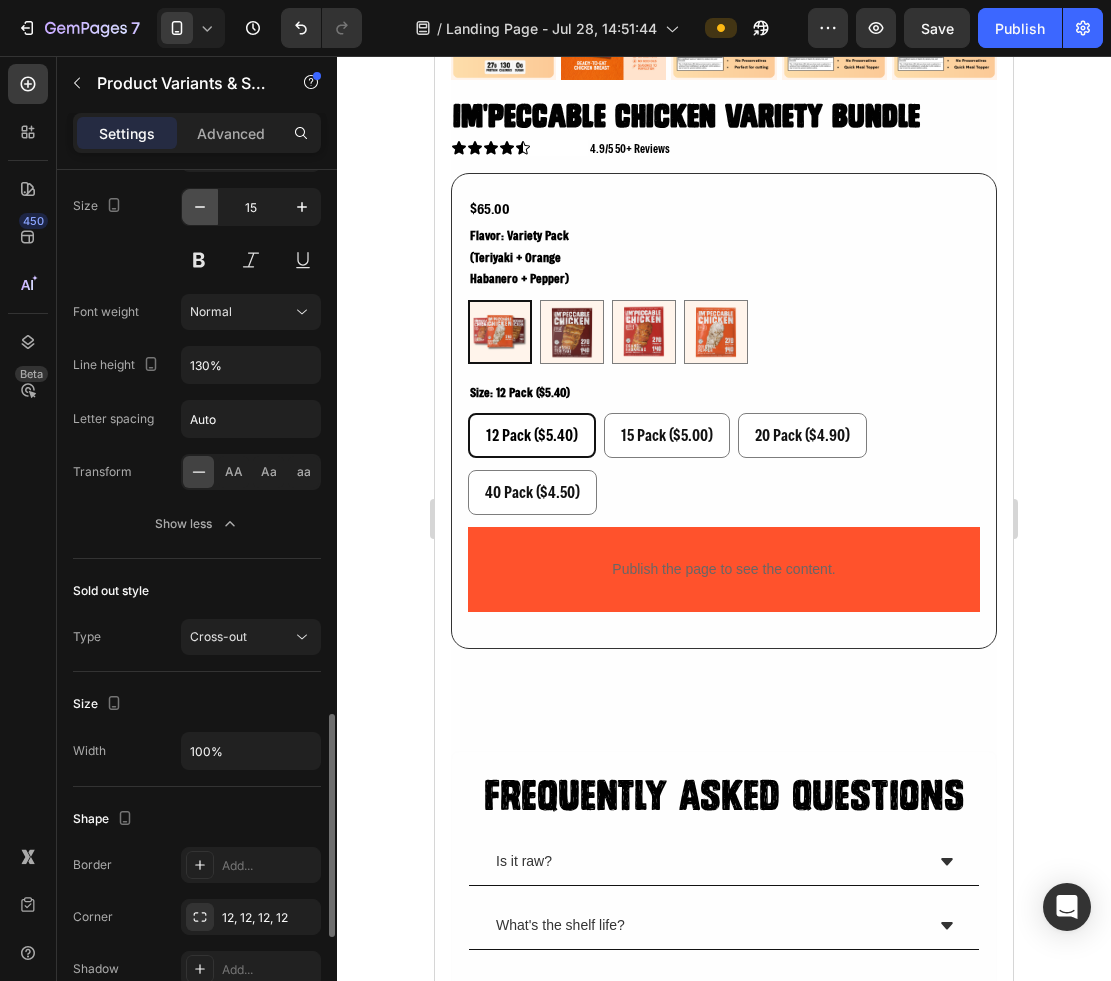 click 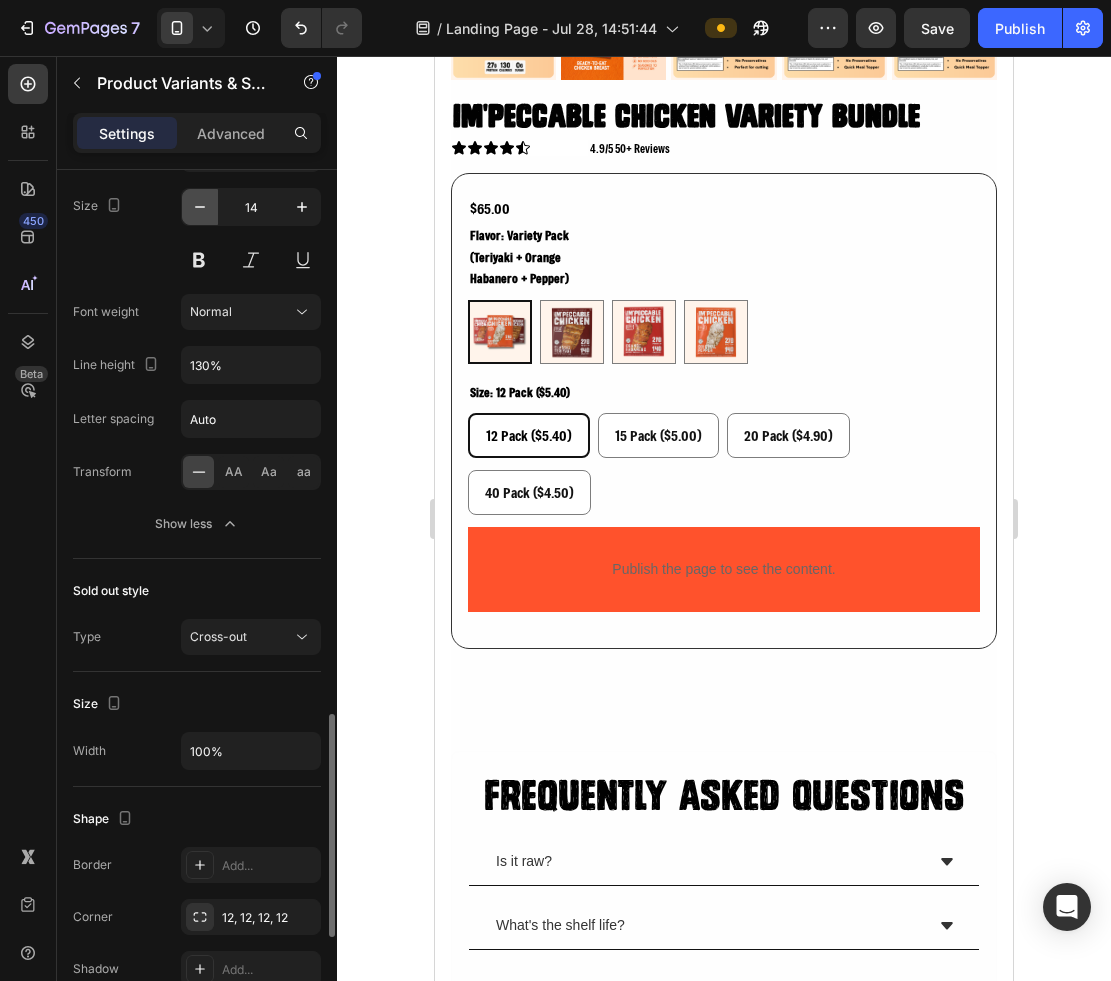 click 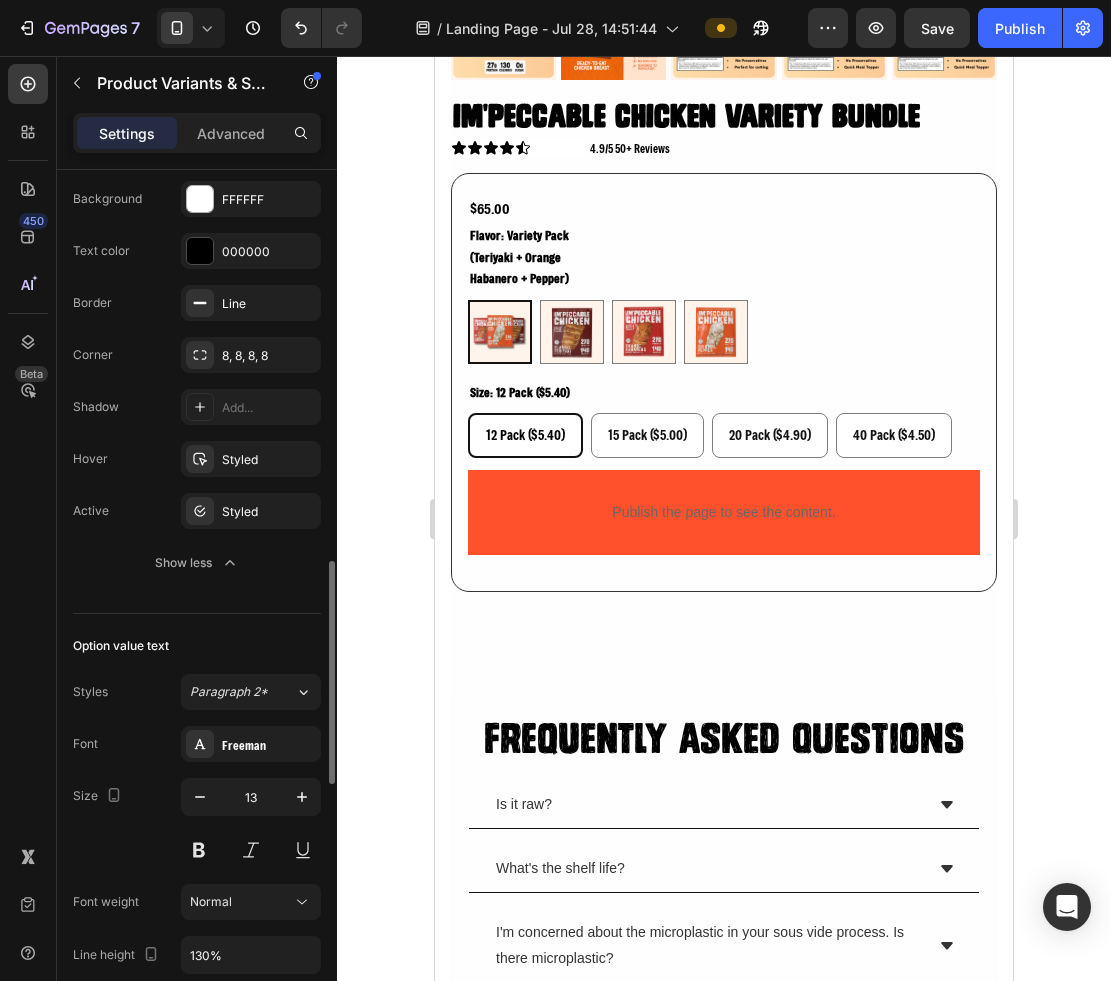 scroll, scrollTop: 1518, scrollLeft: 0, axis: vertical 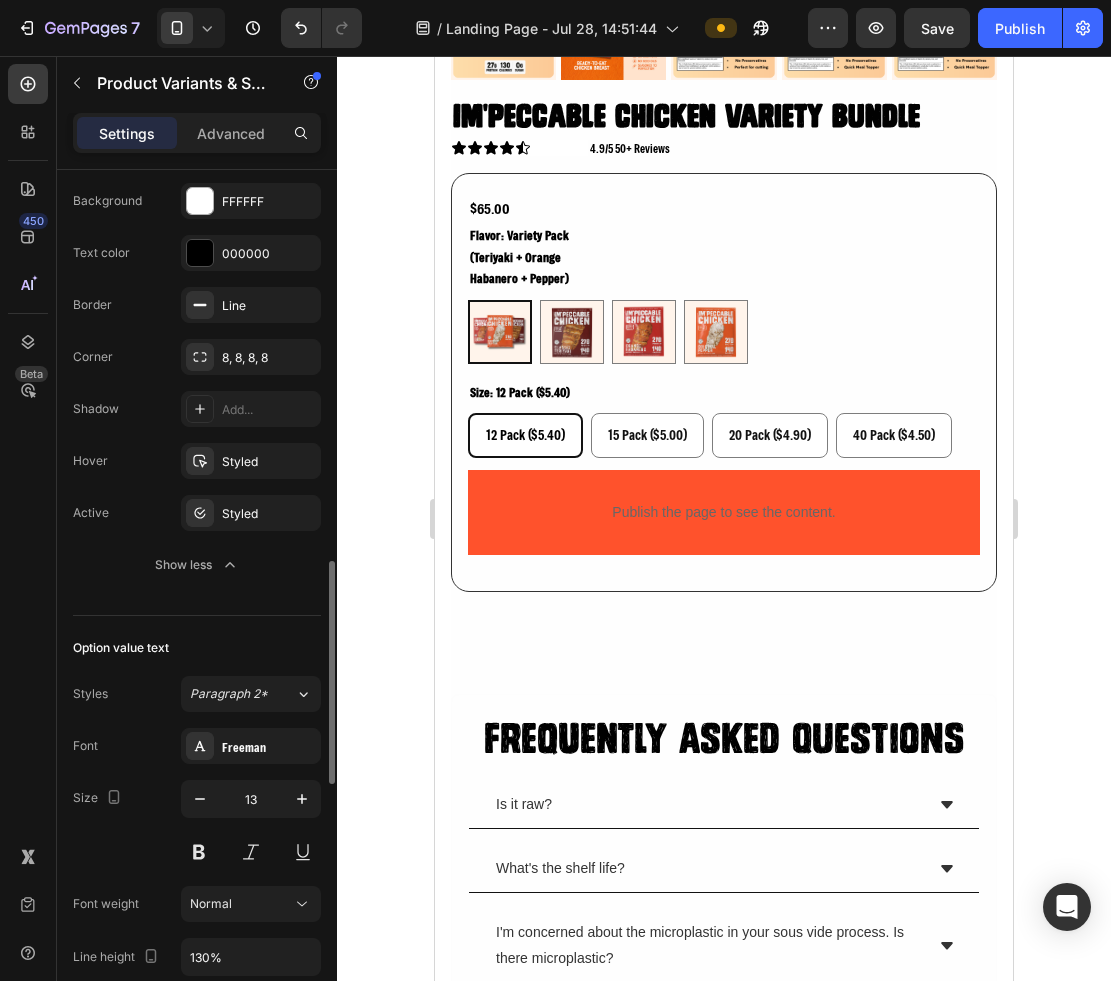 click on "Option value text" at bounding box center (197, 648) 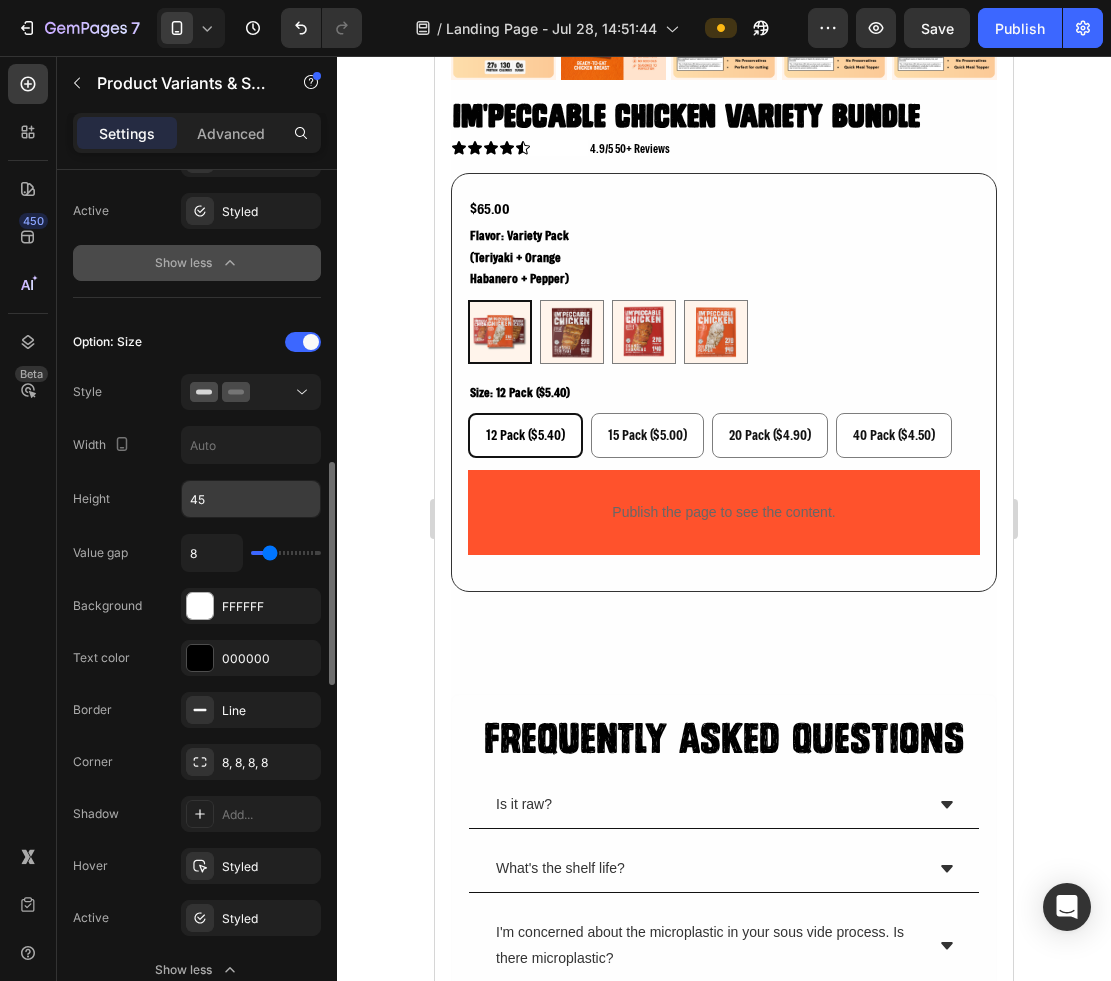 scroll, scrollTop: 1110, scrollLeft: 0, axis: vertical 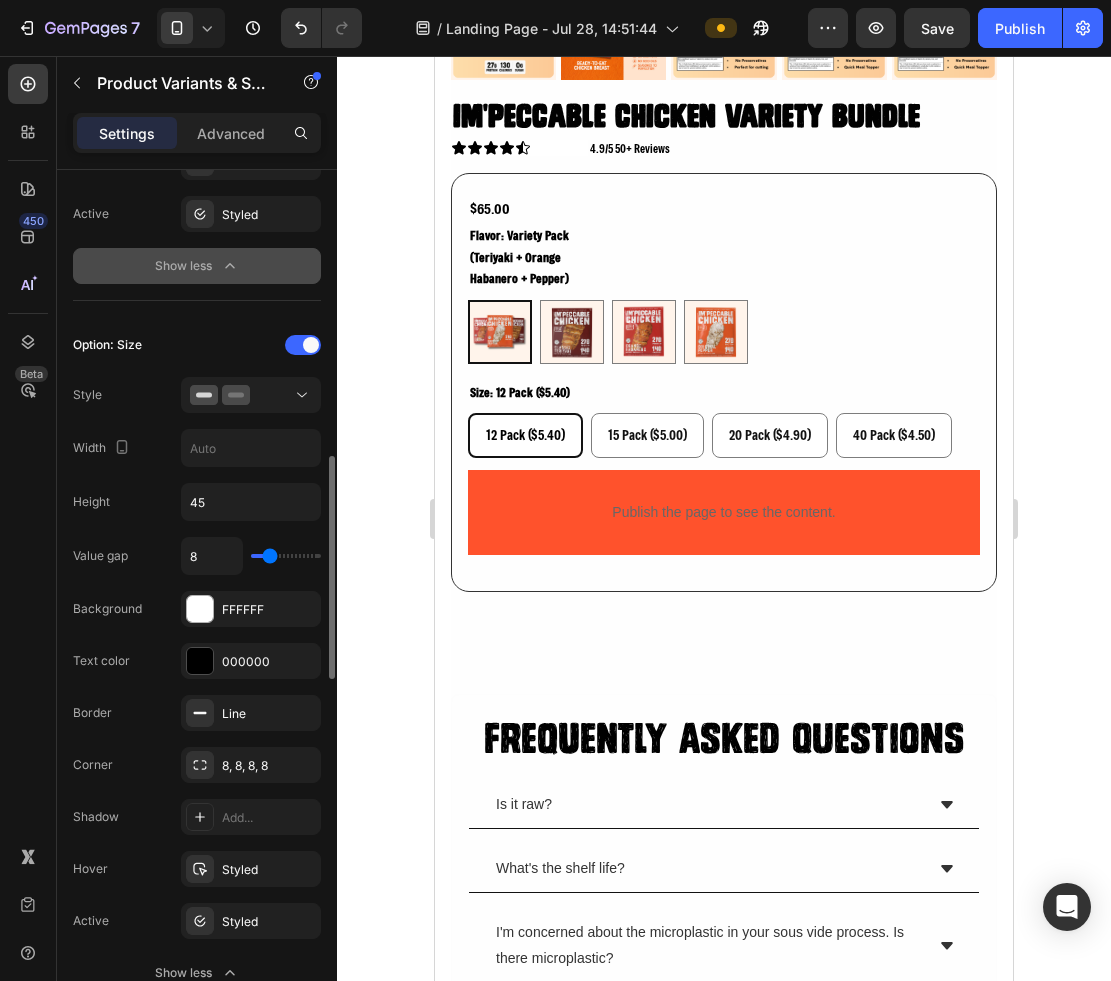 type on "12" 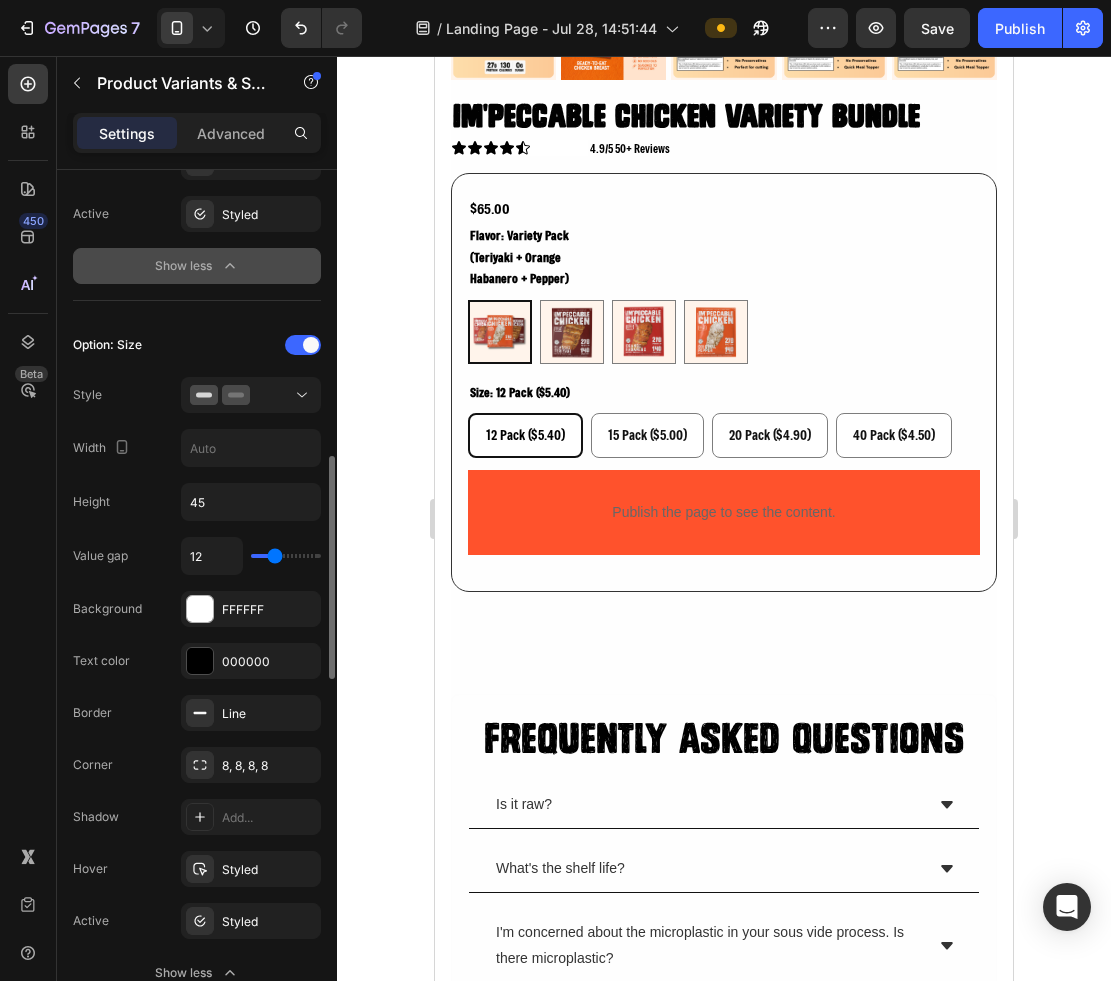 type on "22" 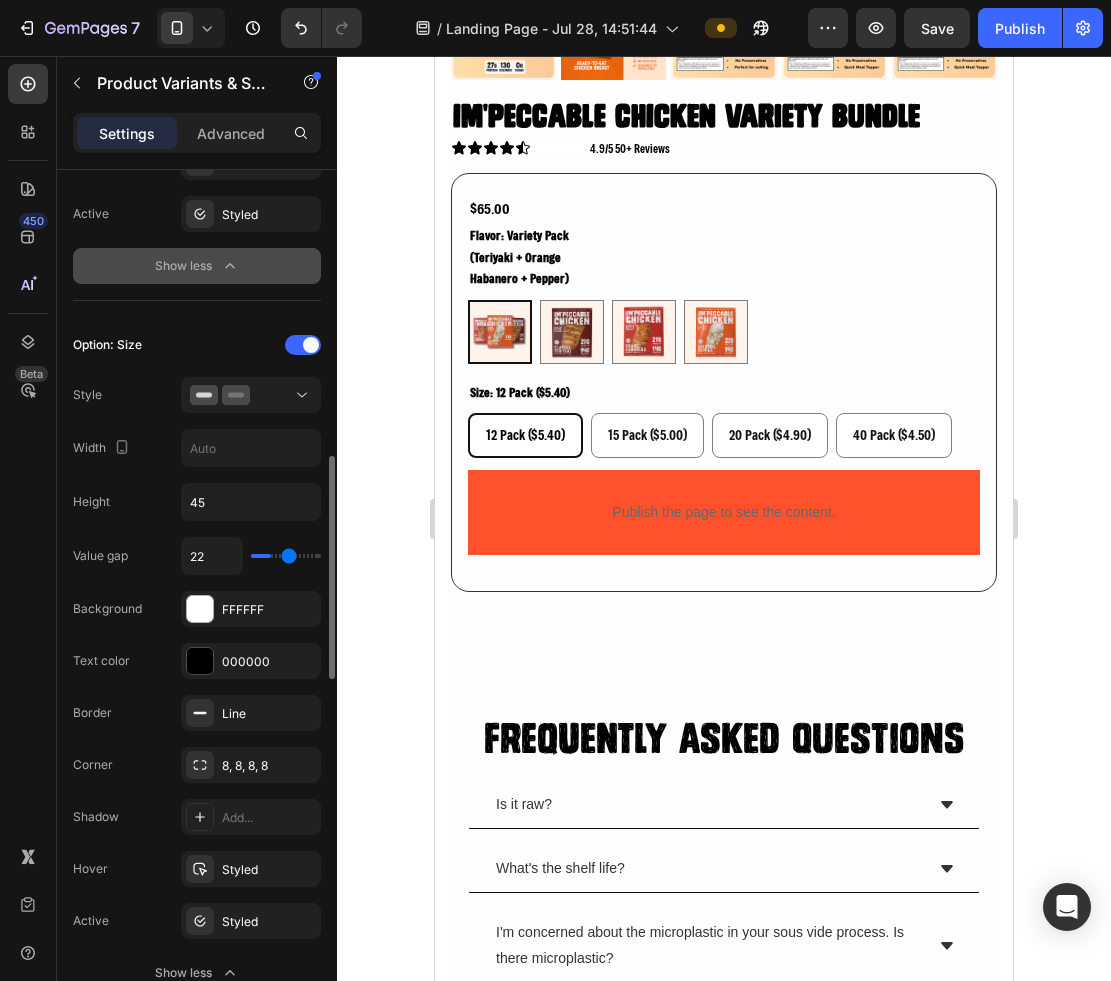 type on "34" 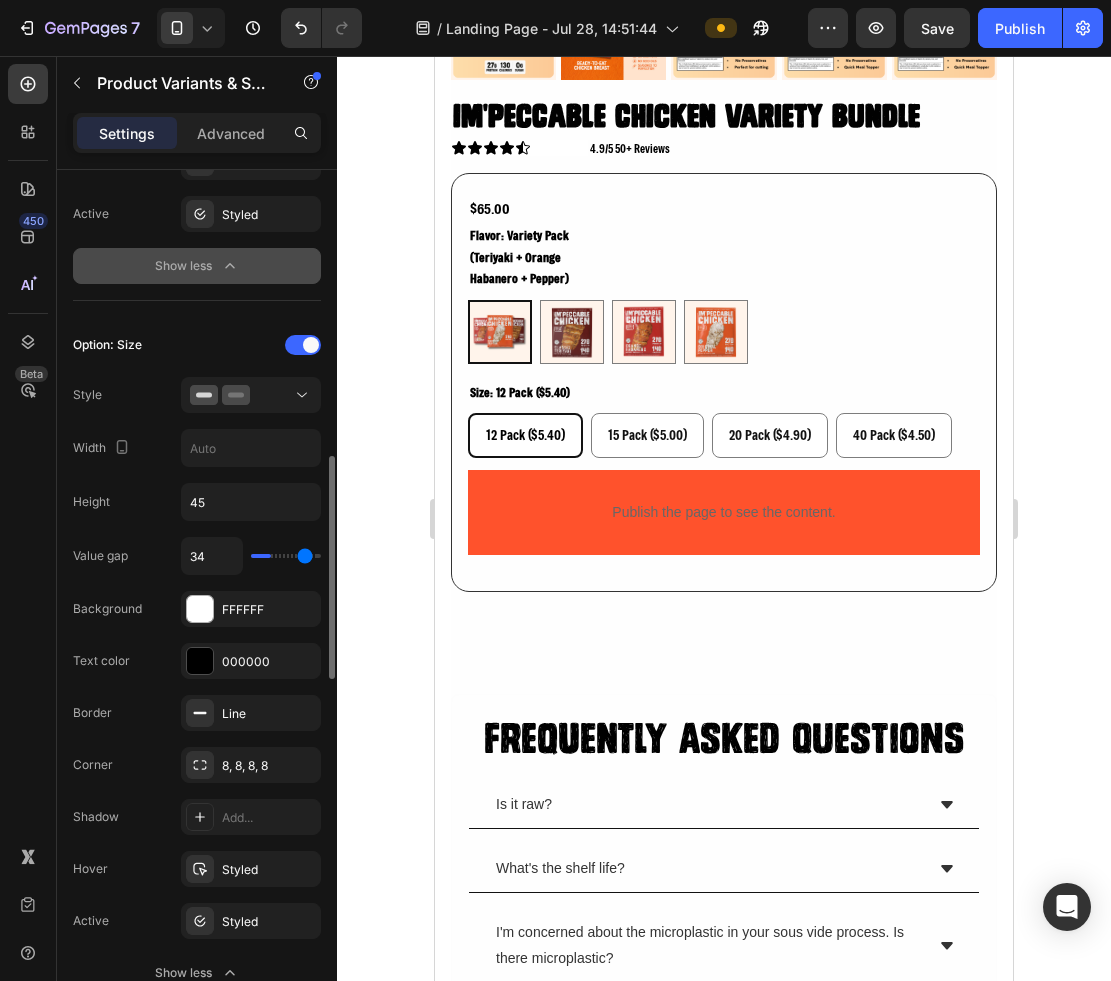 type on "40" 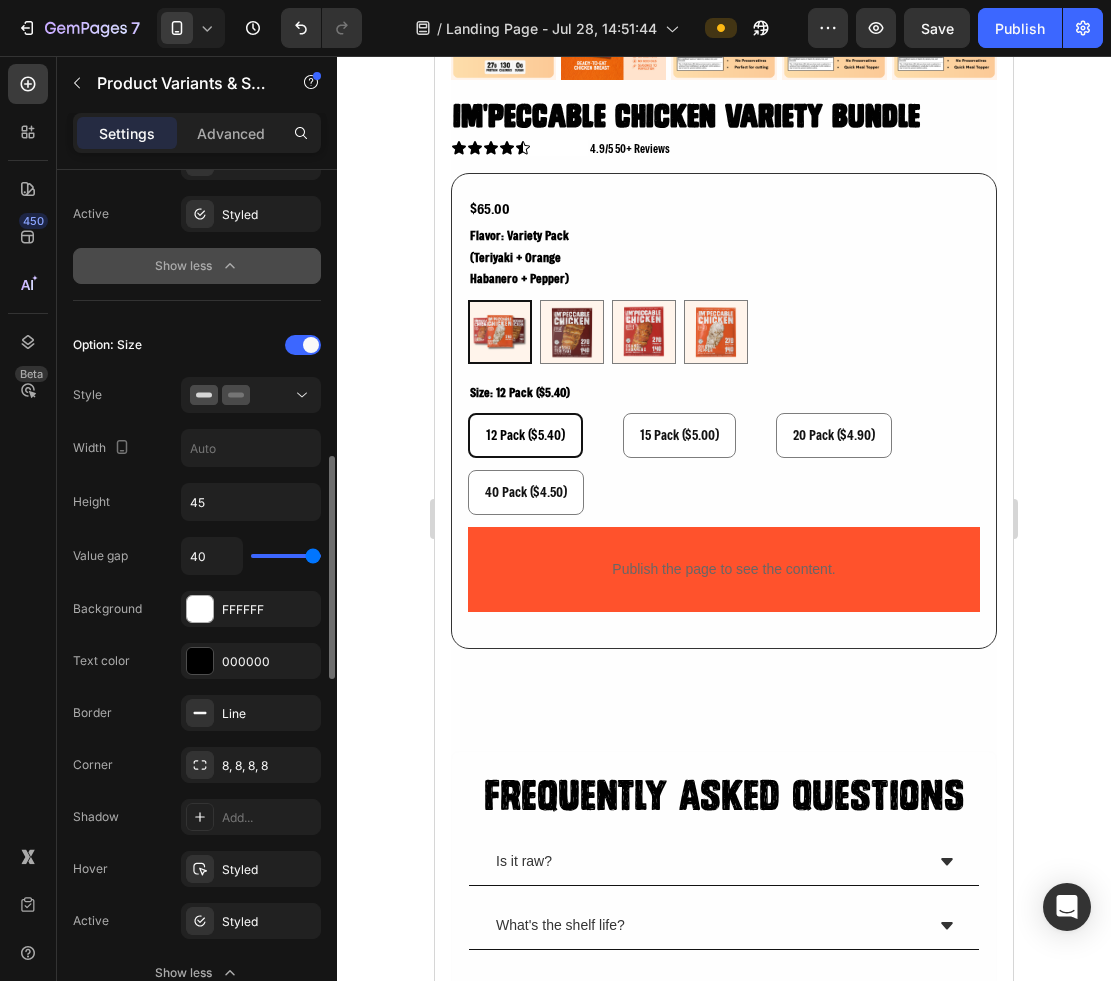 drag, startPoint x: 266, startPoint y: 554, endPoint x: 347, endPoint y: 554, distance: 81 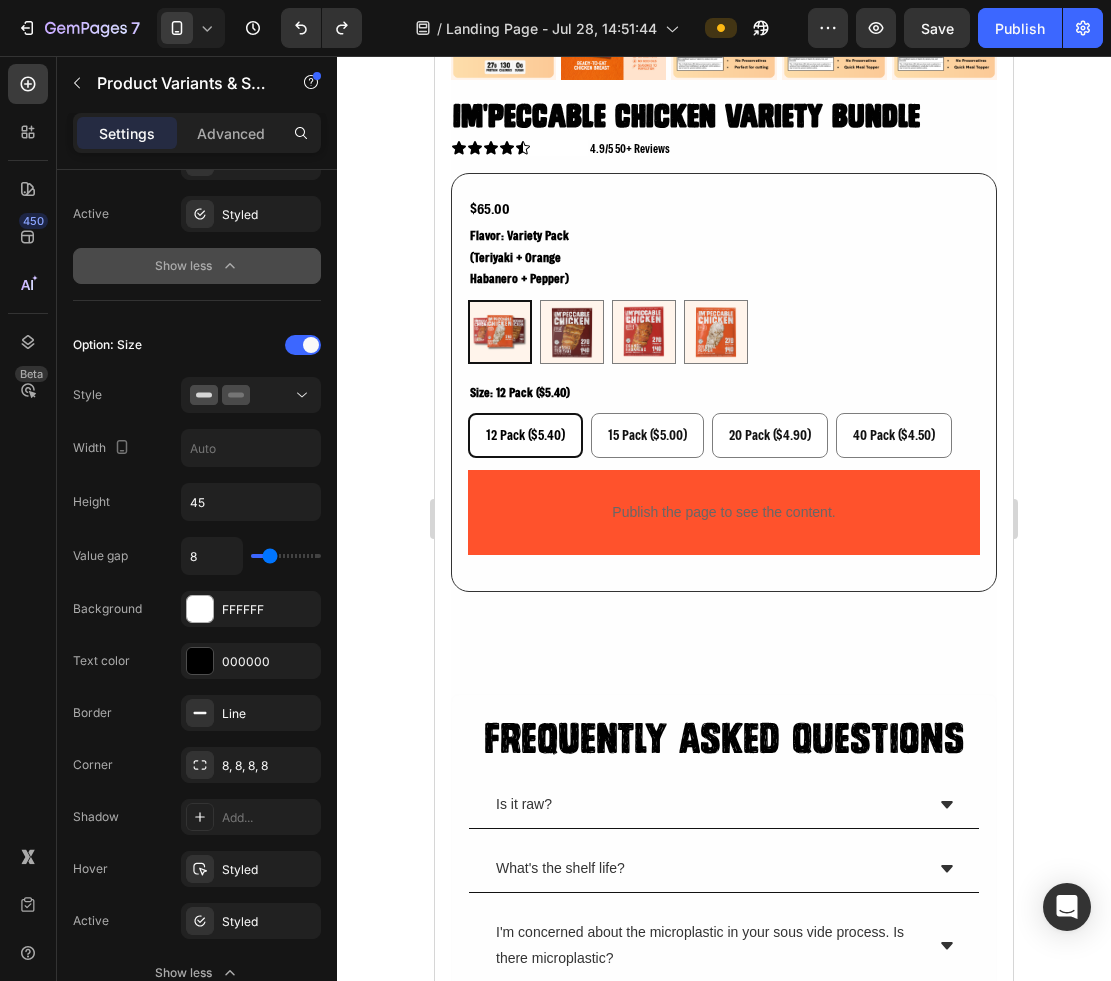 click on "flavor: variety pack (teriyaki + orange habanero + pepper) Variety Pack (Teriyaki + Orange Habanero + Pepper) Variety Pack (Teriyaki + Orange Habanero + Pepper) Teriyaki Teriyaki Orange Habanero Orange Habanero Pepper (Gluten free) Pepper (Gluten free)" at bounding box center (724, 293) 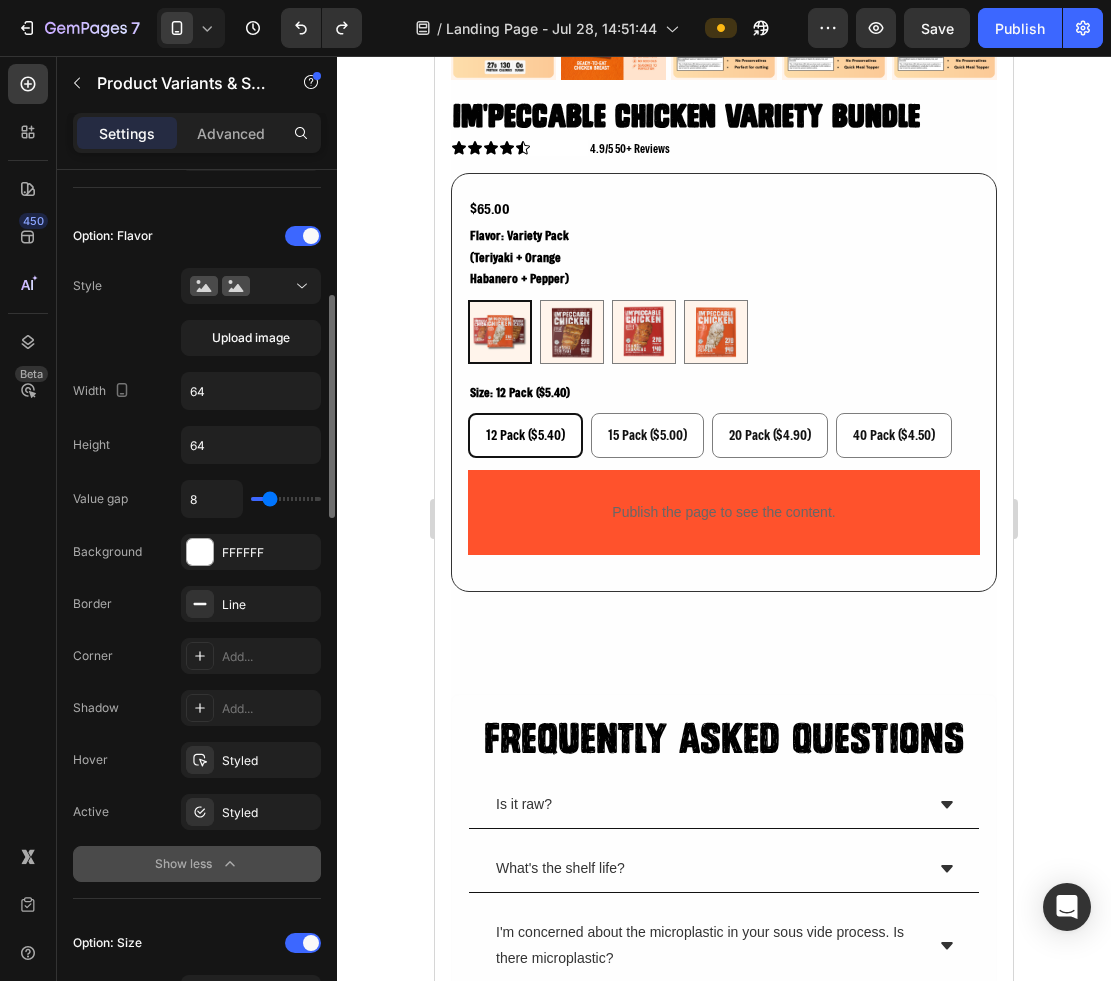 scroll, scrollTop: 499, scrollLeft: 0, axis: vertical 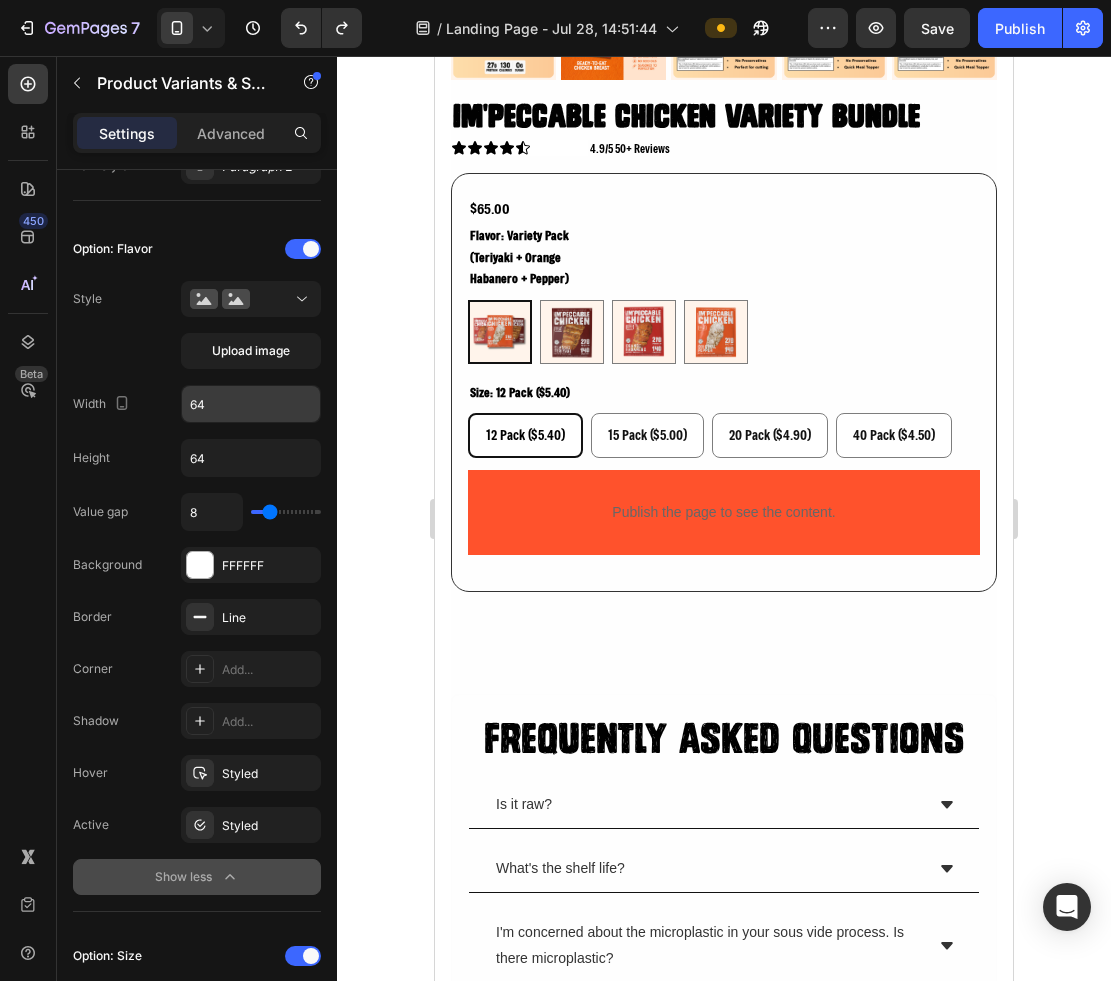 click on "64" at bounding box center (251, 404) 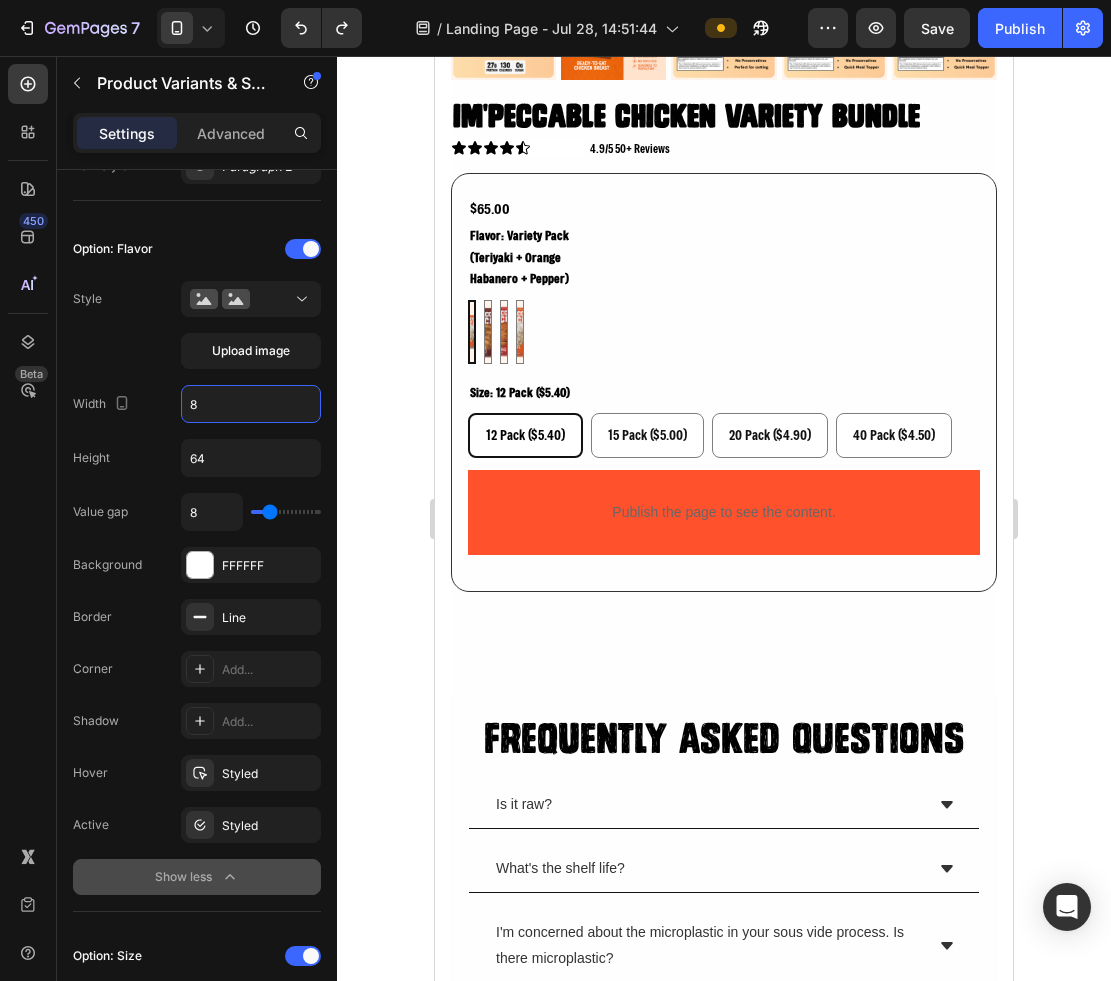 type on "80" 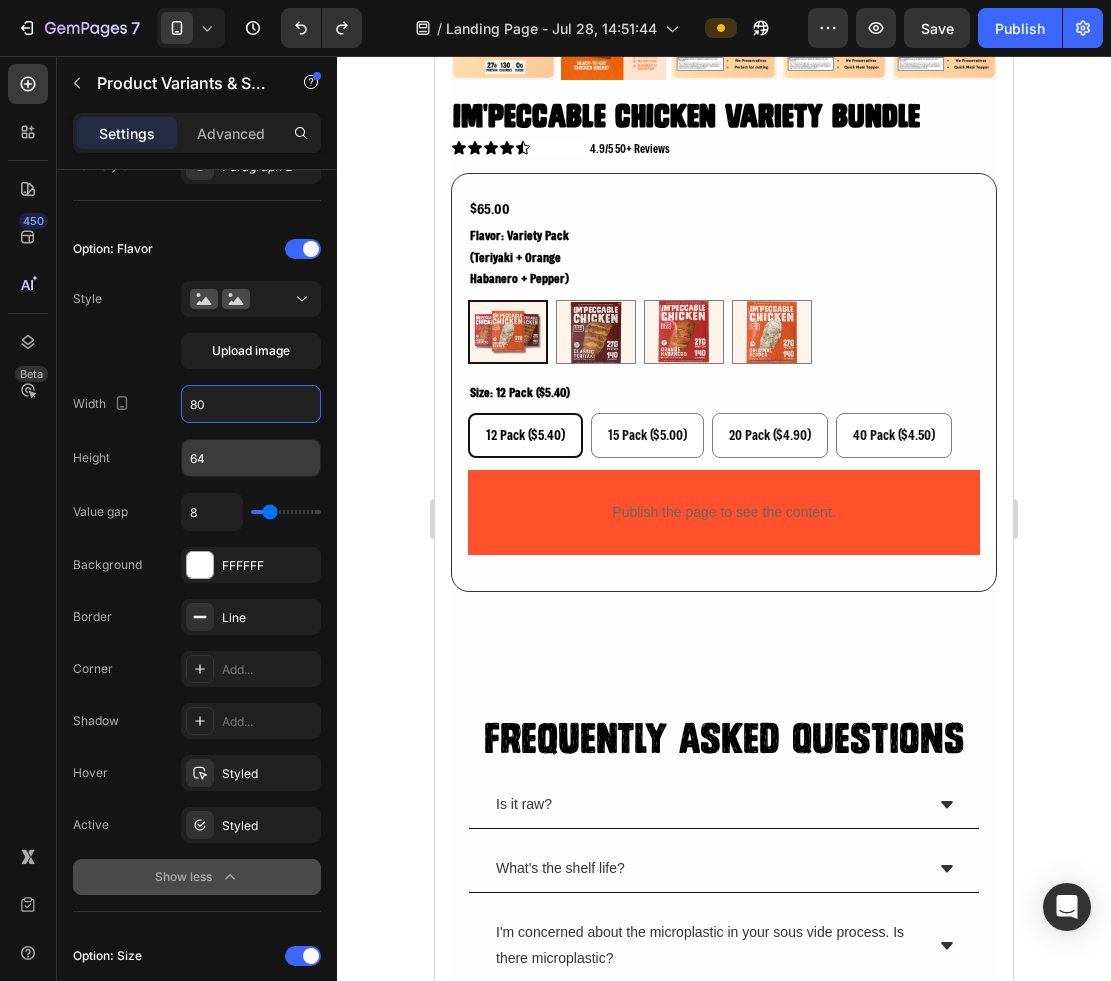 type on "15" 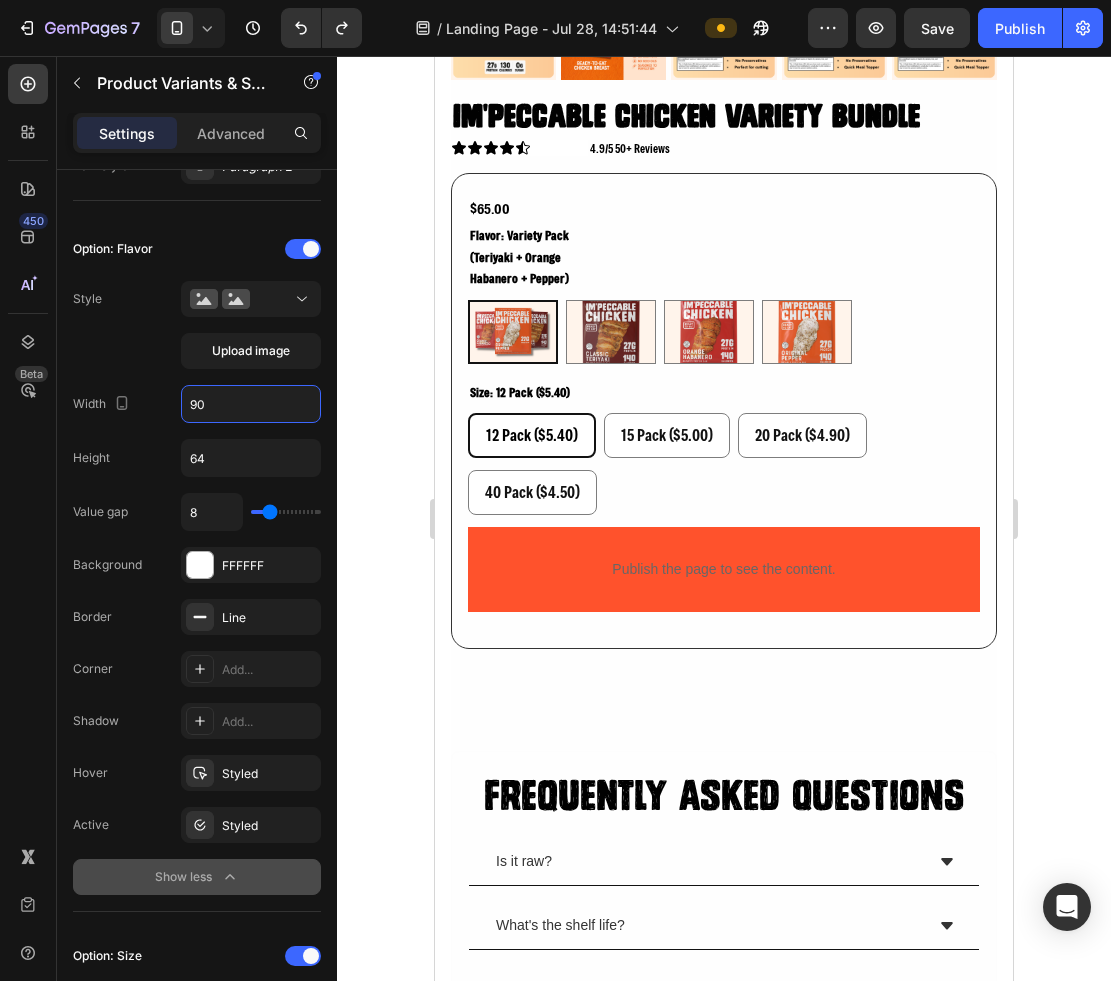 type on "90" 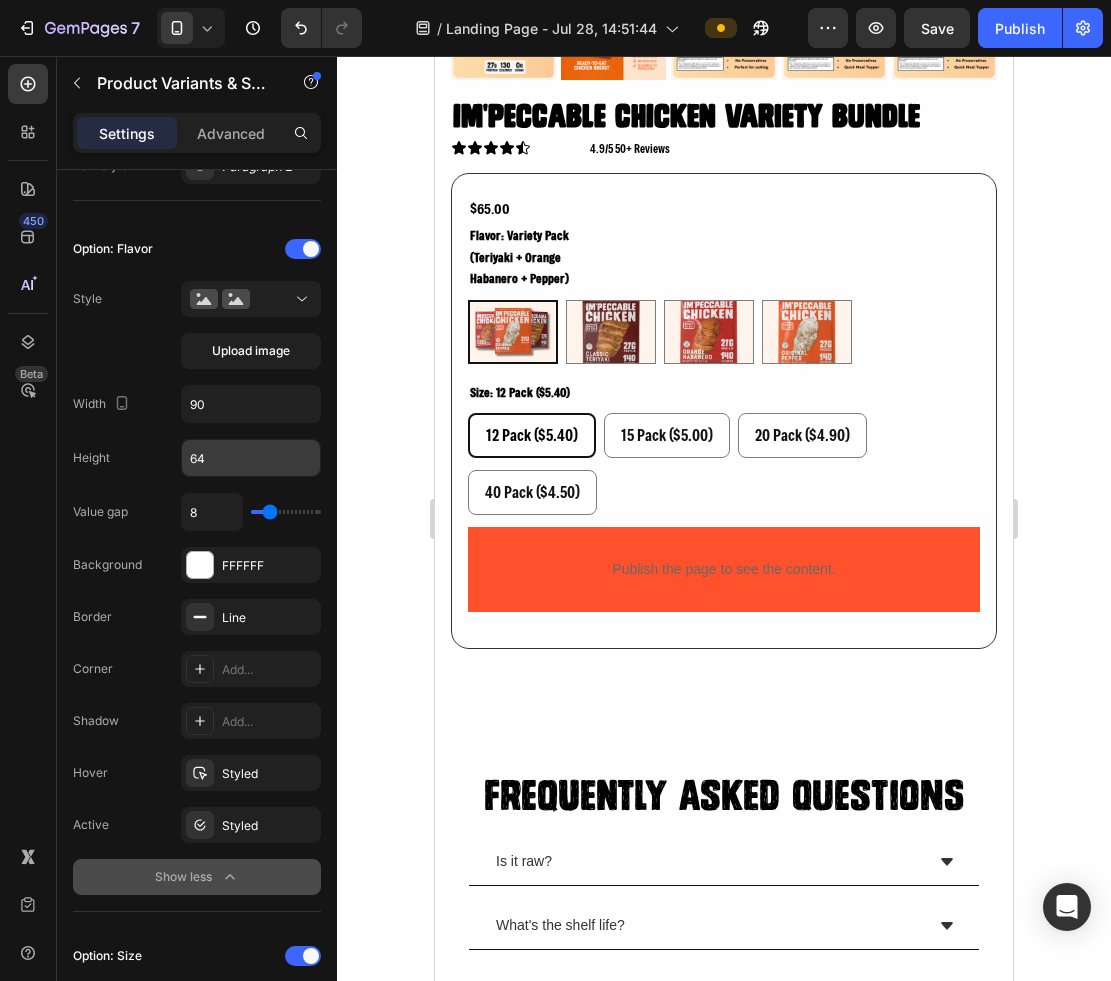 click on "64" at bounding box center [251, 458] 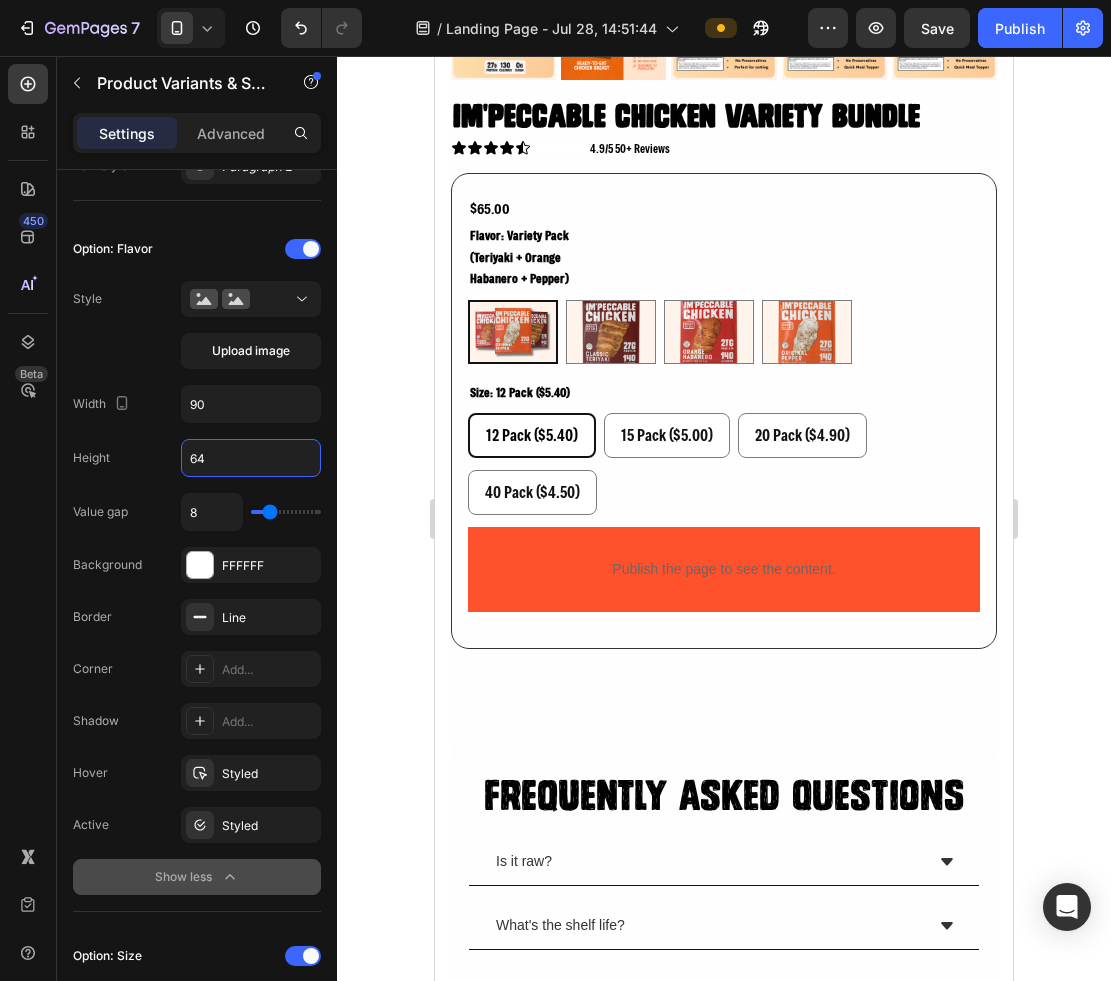 click on "64" at bounding box center (251, 458) 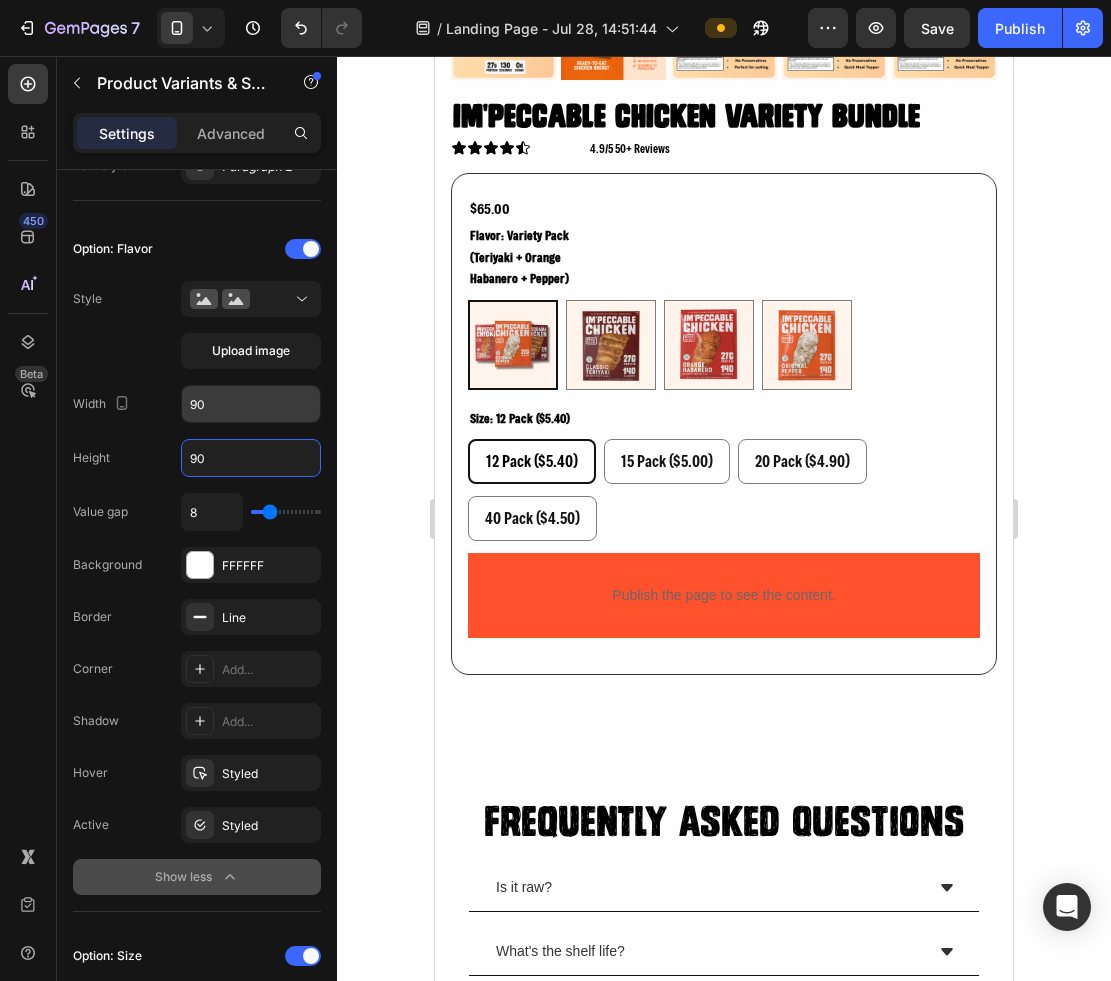 type on "90" 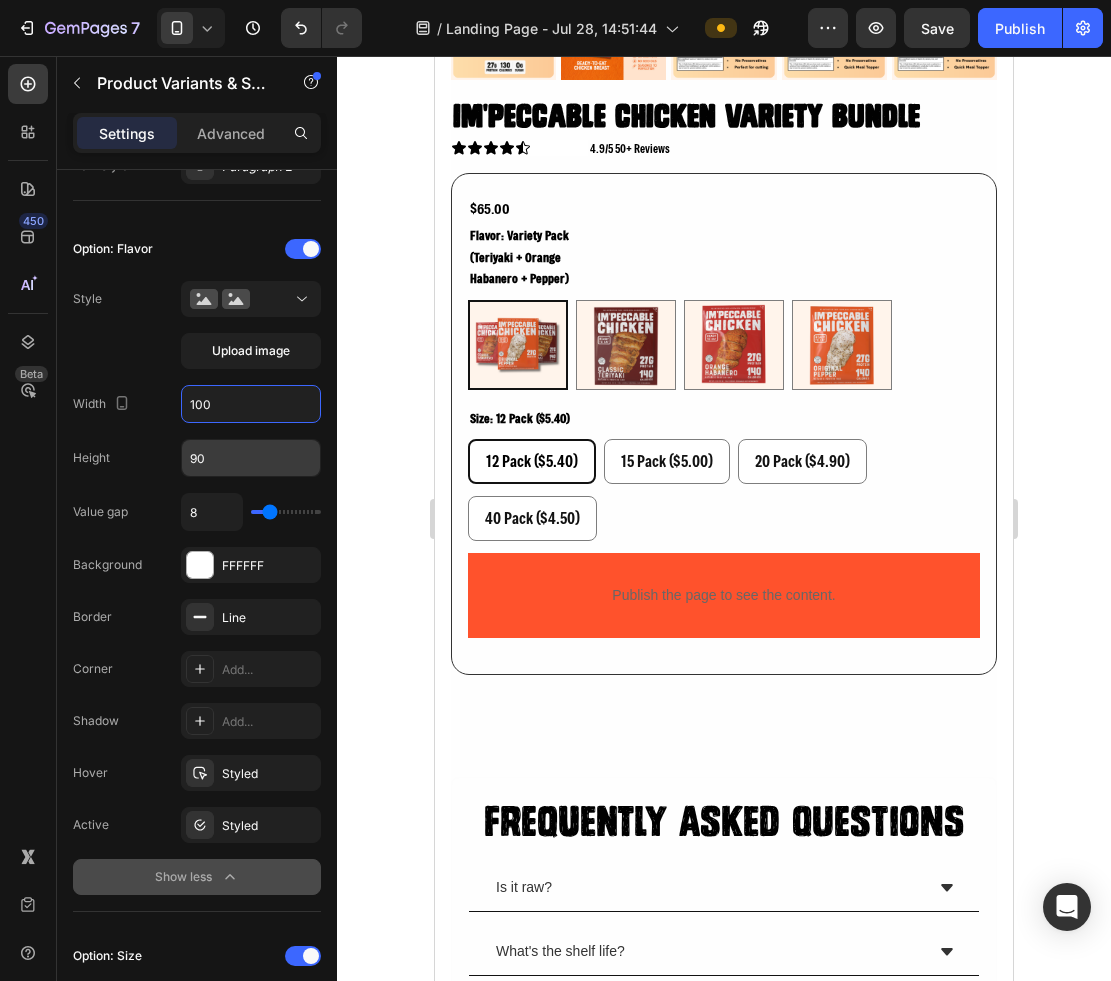 type on "100" 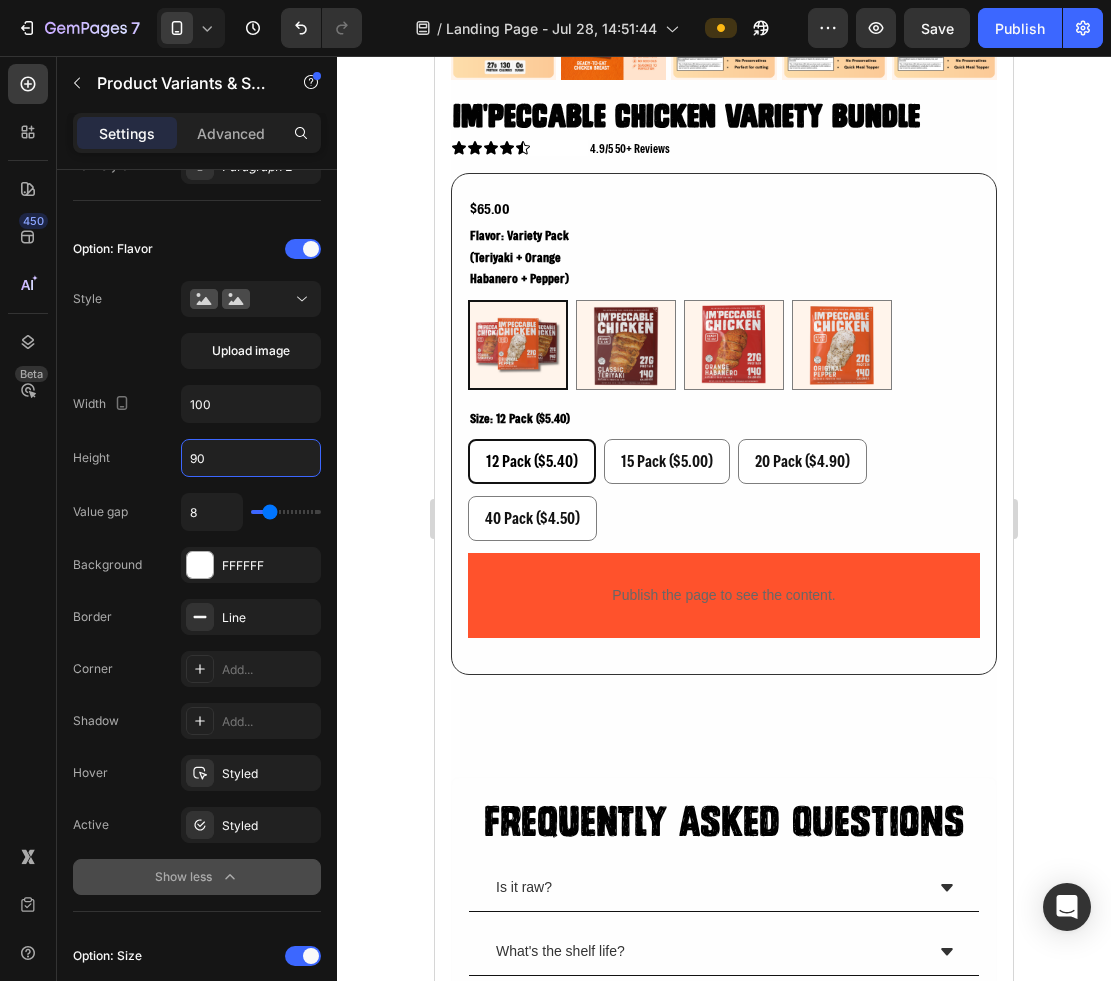 click on "90" at bounding box center [251, 458] 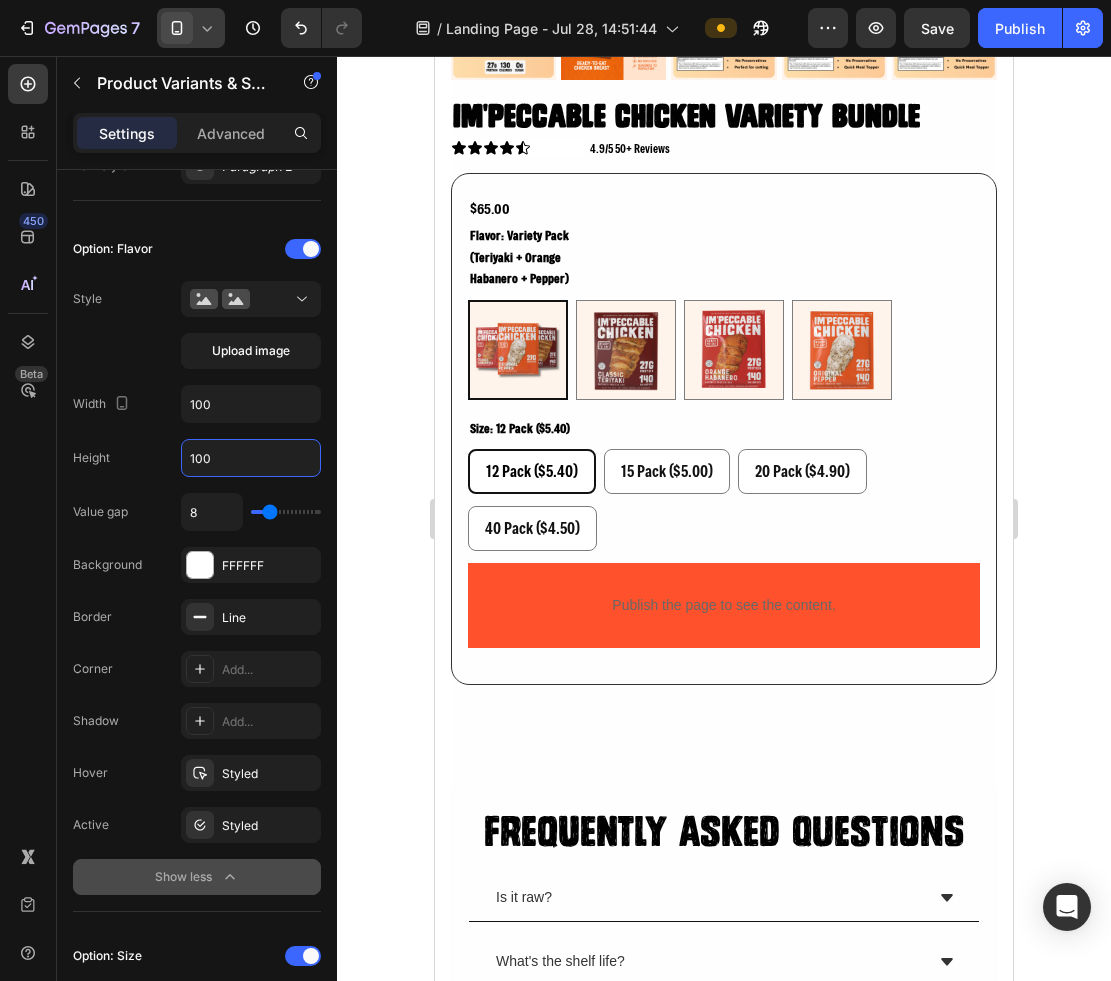 type on "100" 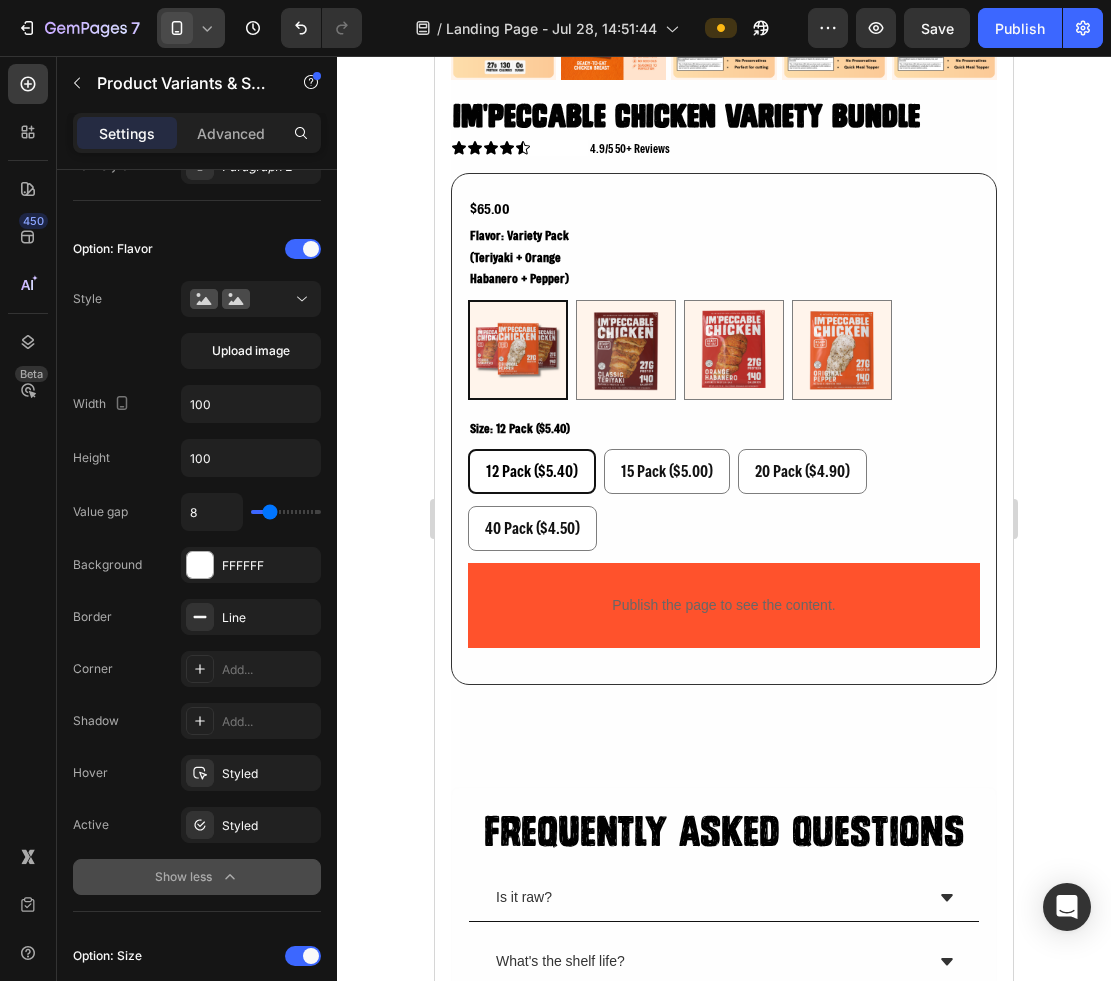 click 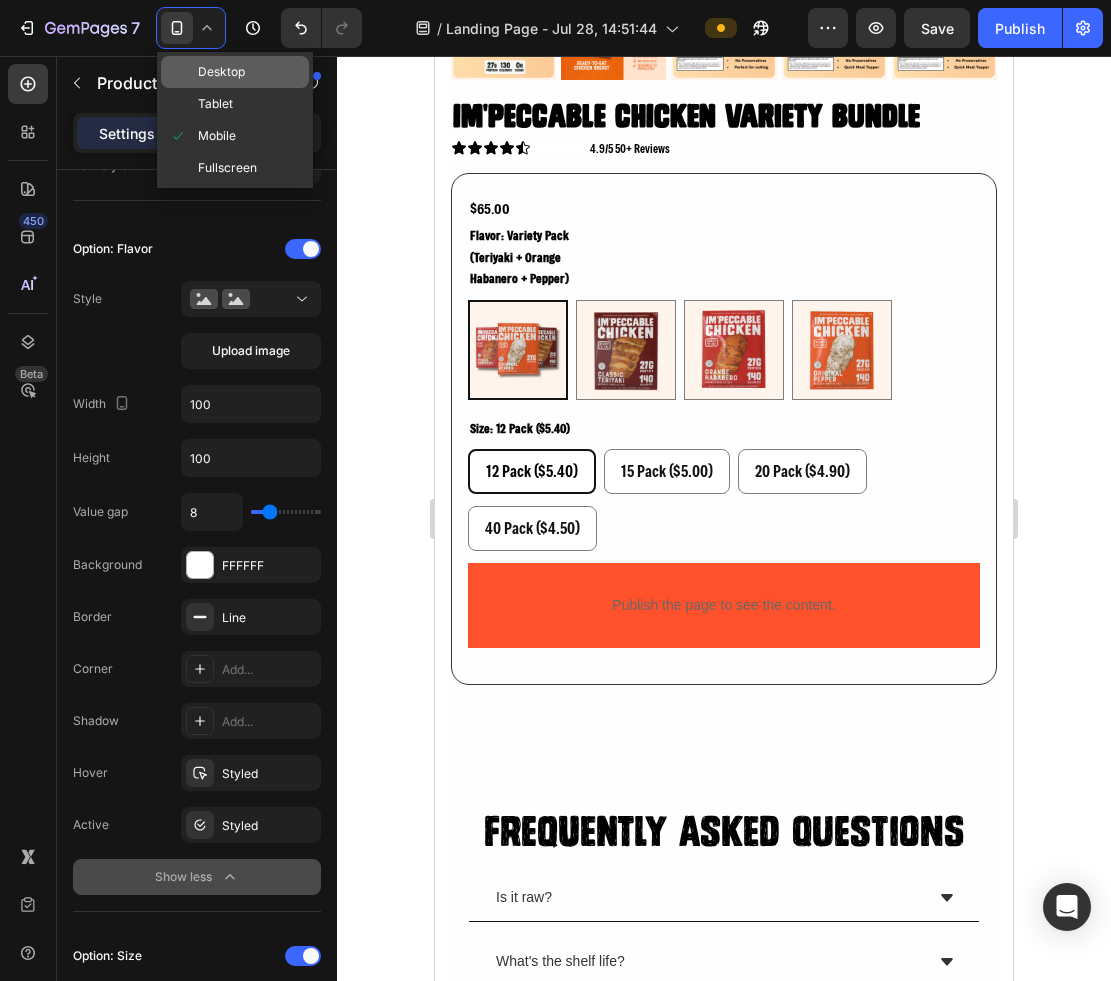 click on "Desktop" at bounding box center [221, 72] 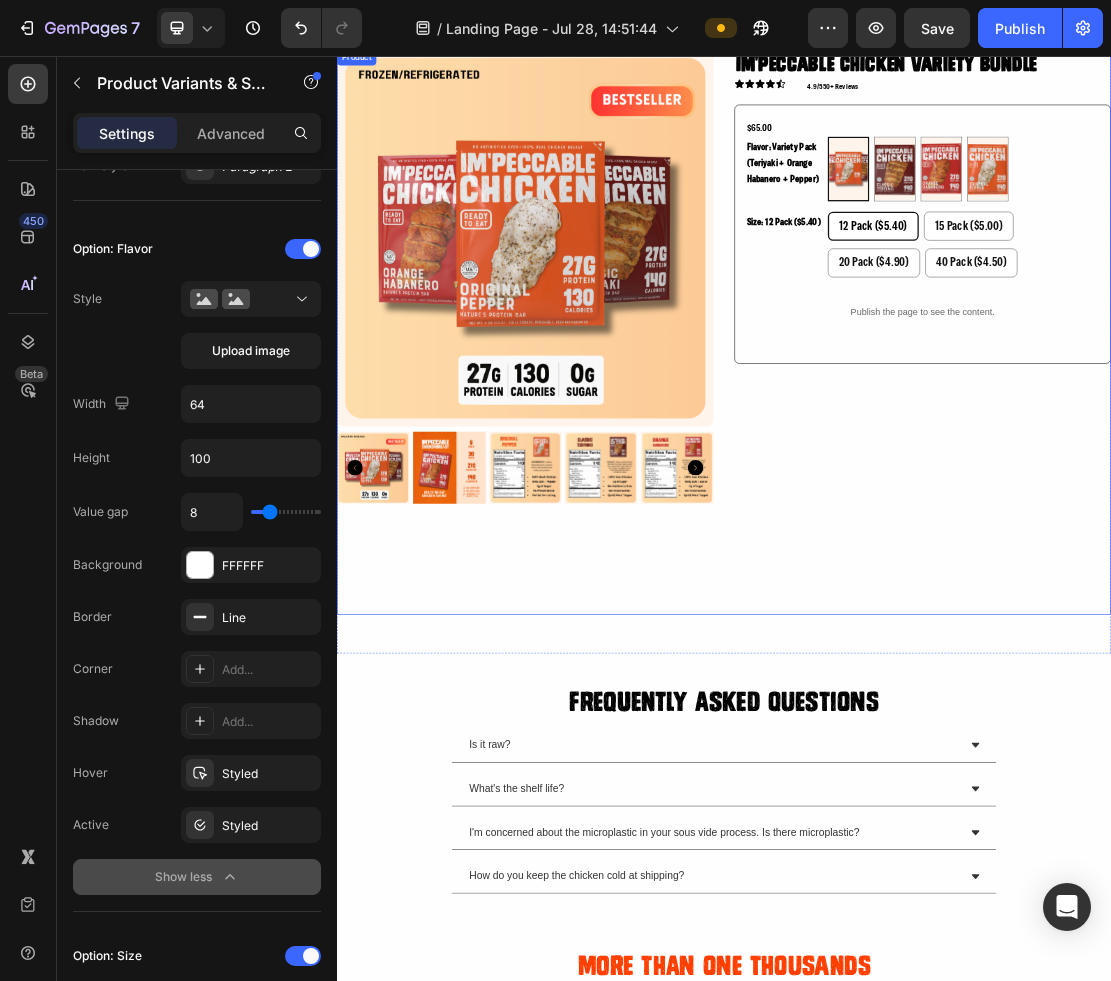 scroll, scrollTop: 4420, scrollLeft: 0, axis: vertical 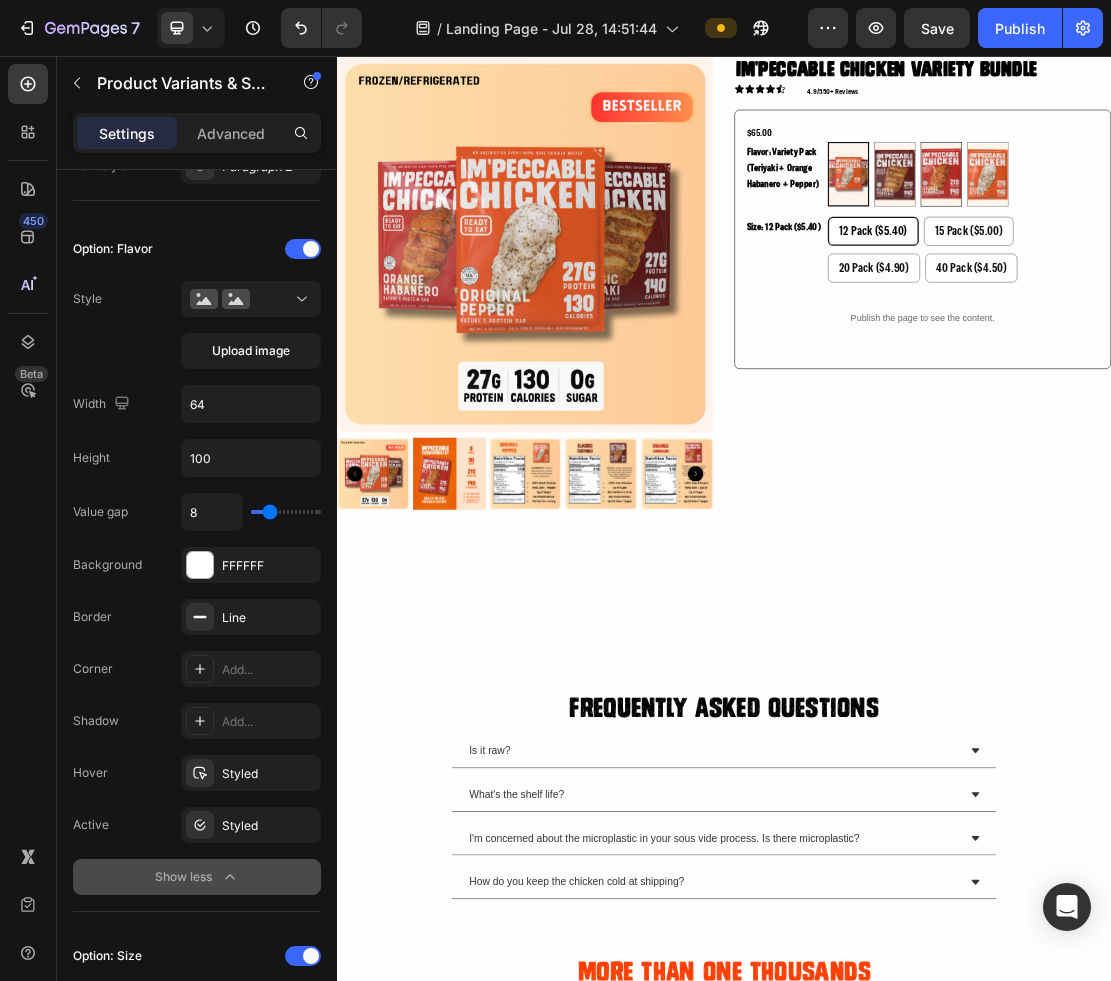 click at bounding box center [1274, 240] 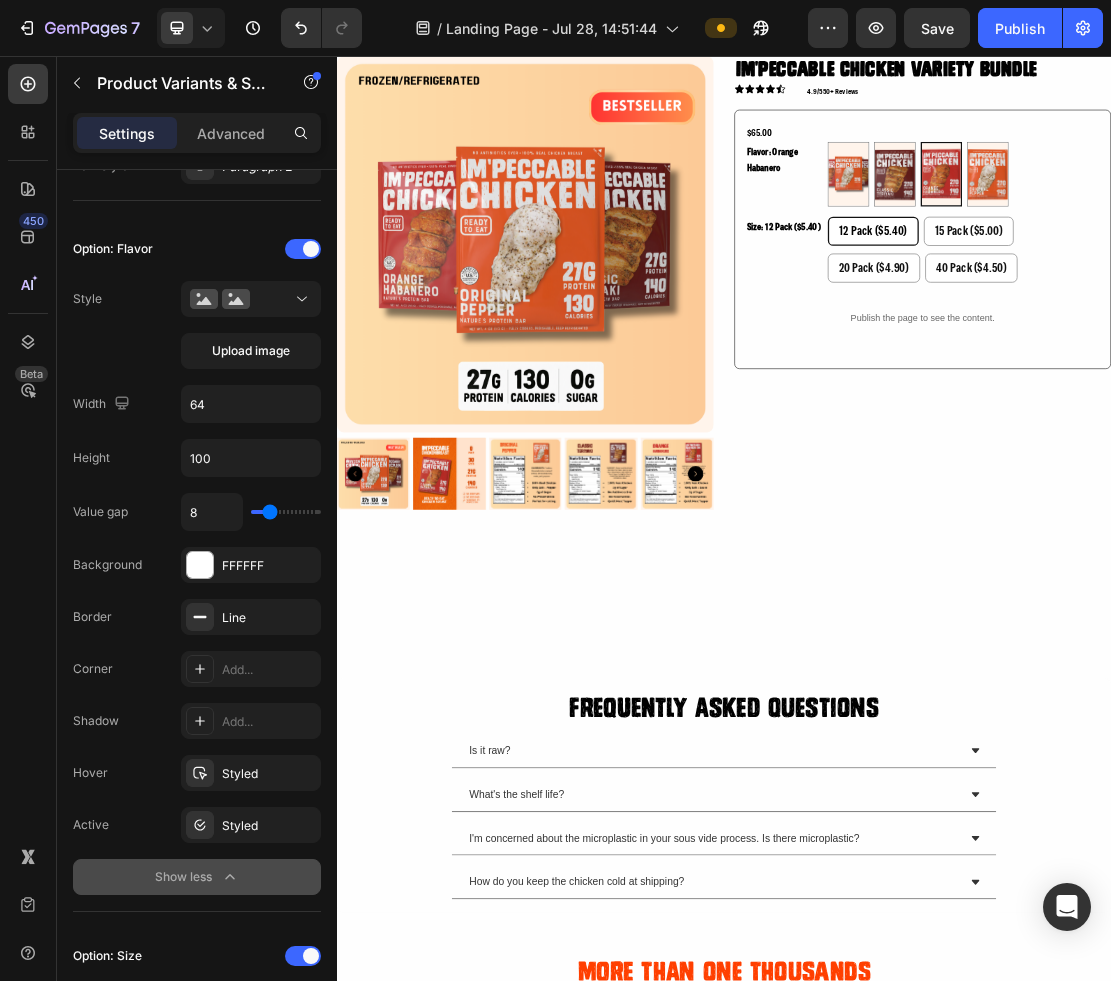 click on "Variety Pack (Teriyaki + Orange Habanero + Pepper) Variety Pack (Teriyaki + Orange Habanero + Pepper) Teriyaki Teriyaki Orange Habanero Orange Habanero Pepper (Gluten free) Pepper (Gluten free)" at bounding box center (1309, 240) 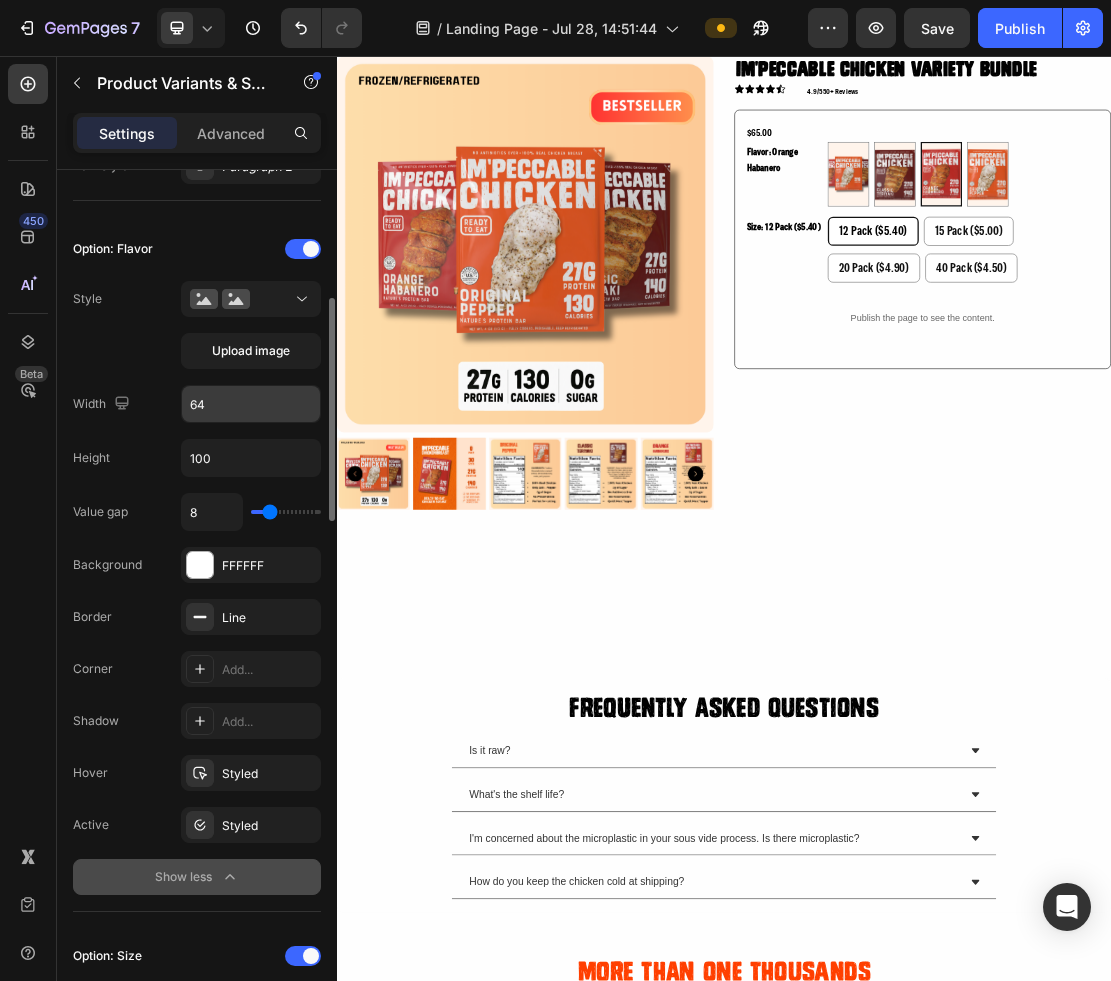 click on "64" at bounding box center (251, 404) 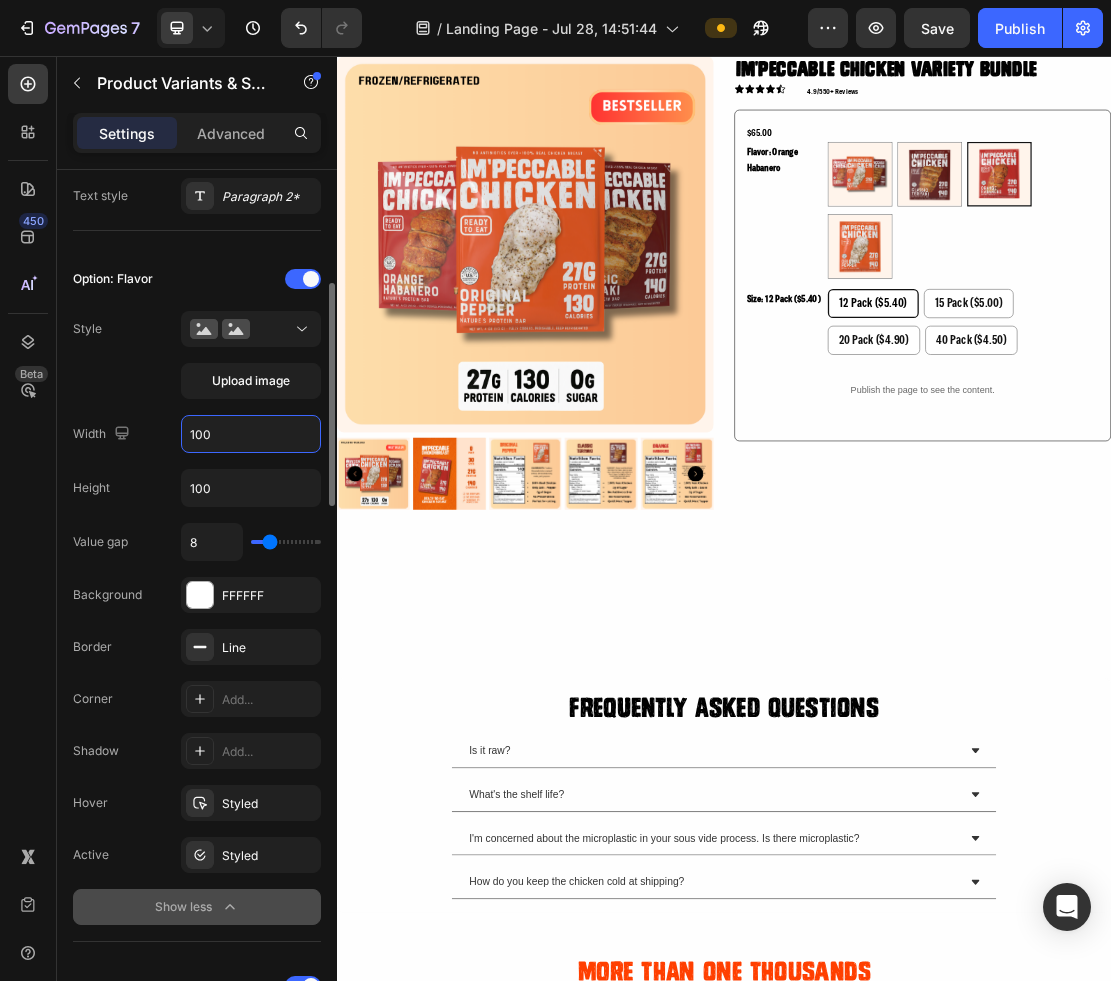 scroll, scrollTop: 451, scrollLeft: 0, axis: vertical 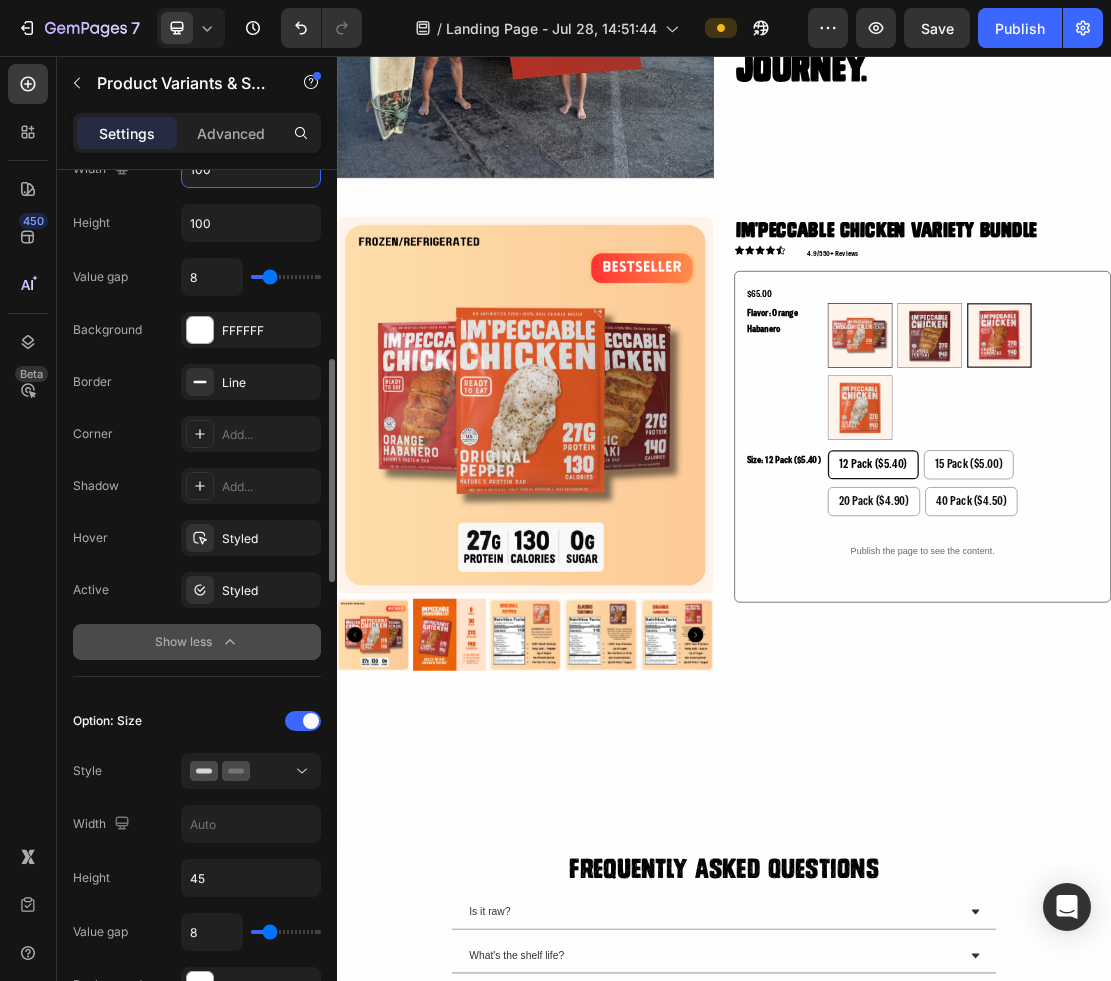 type on "100" 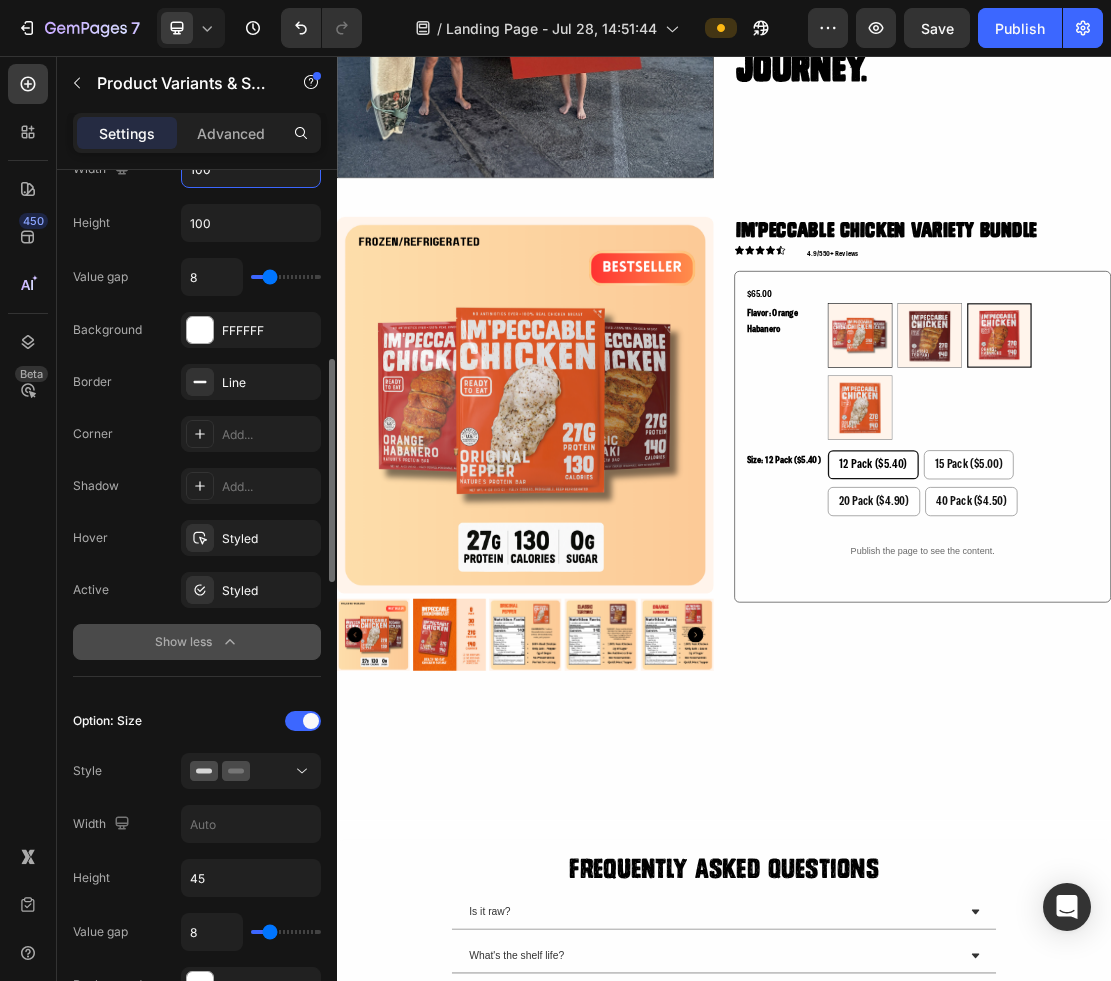 click at bounding box center [1148, 490] 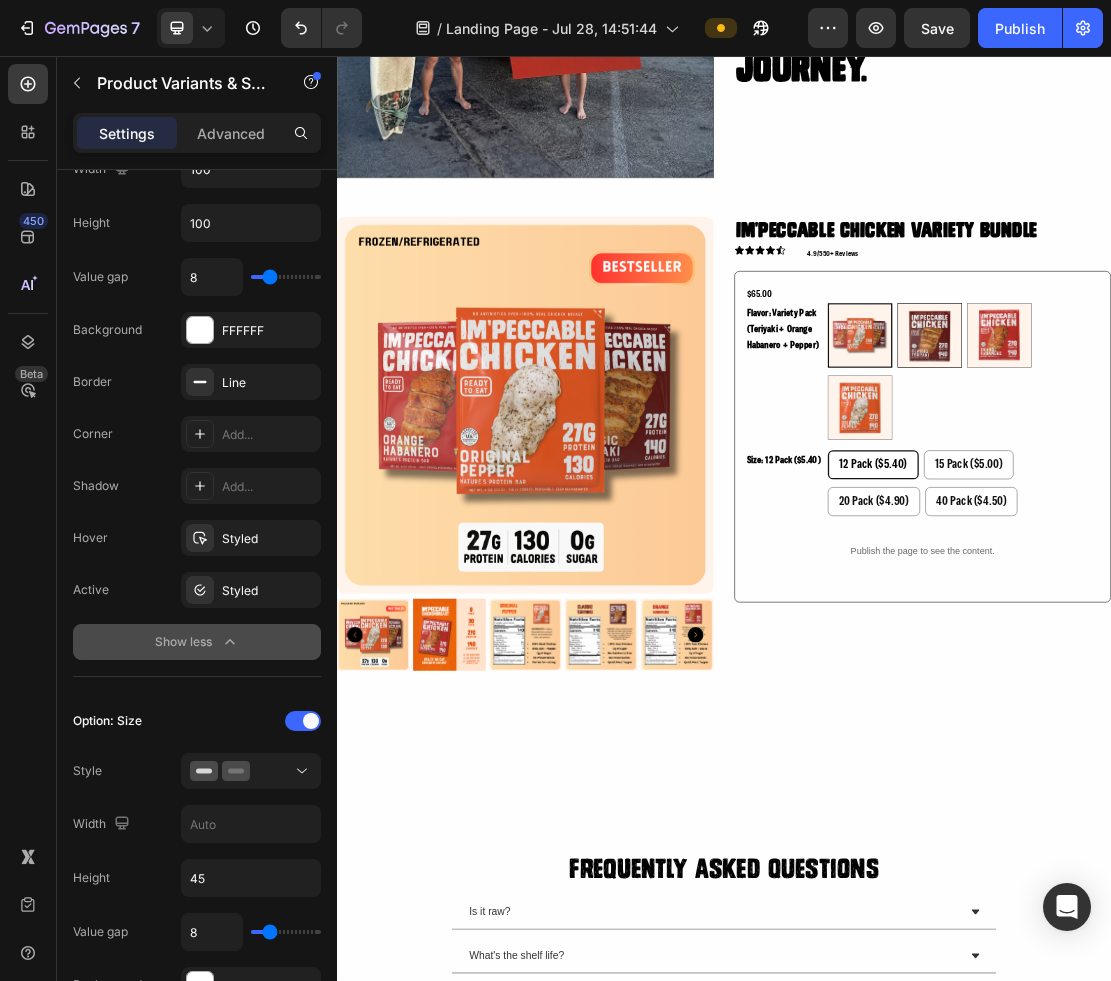 click at bounding box center [1256, 490] 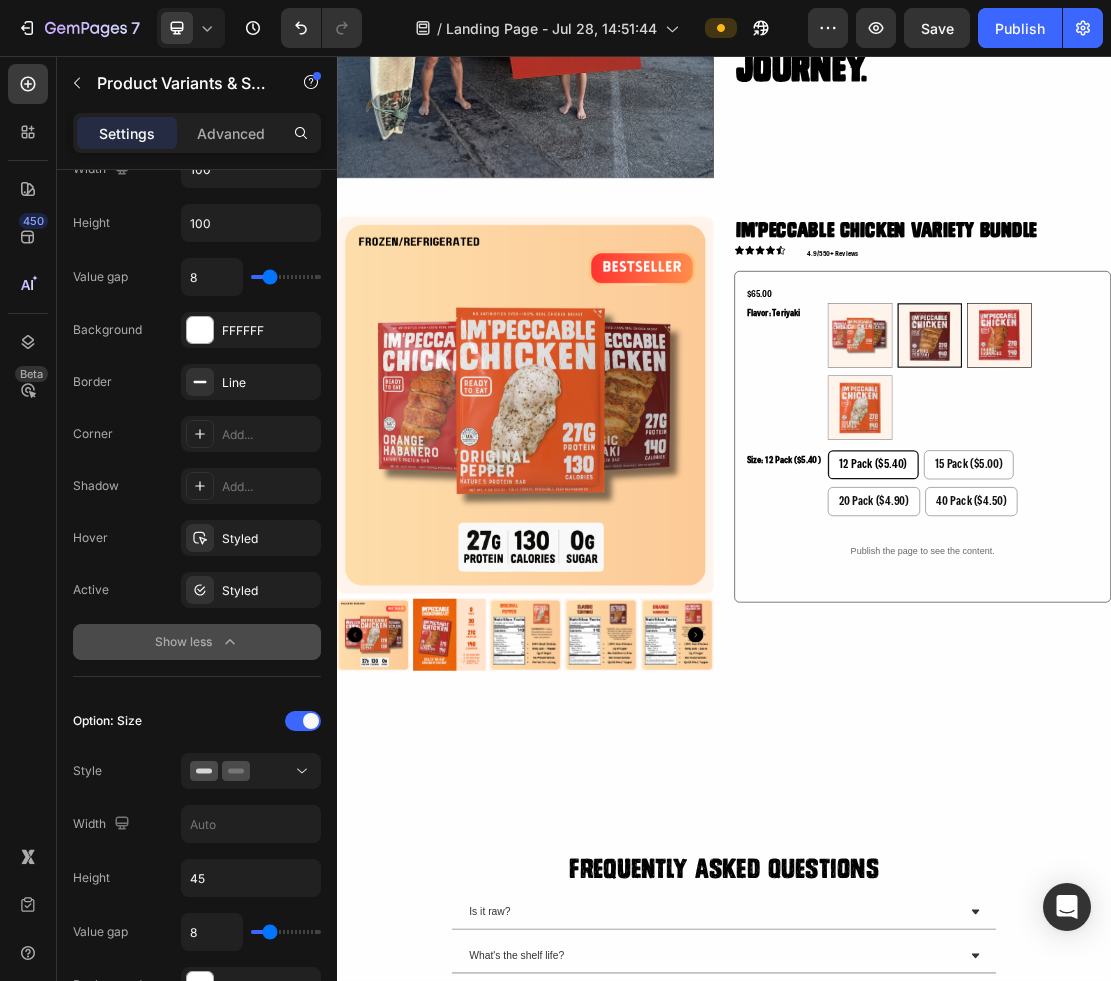 click at bounding box center [1364, 490] 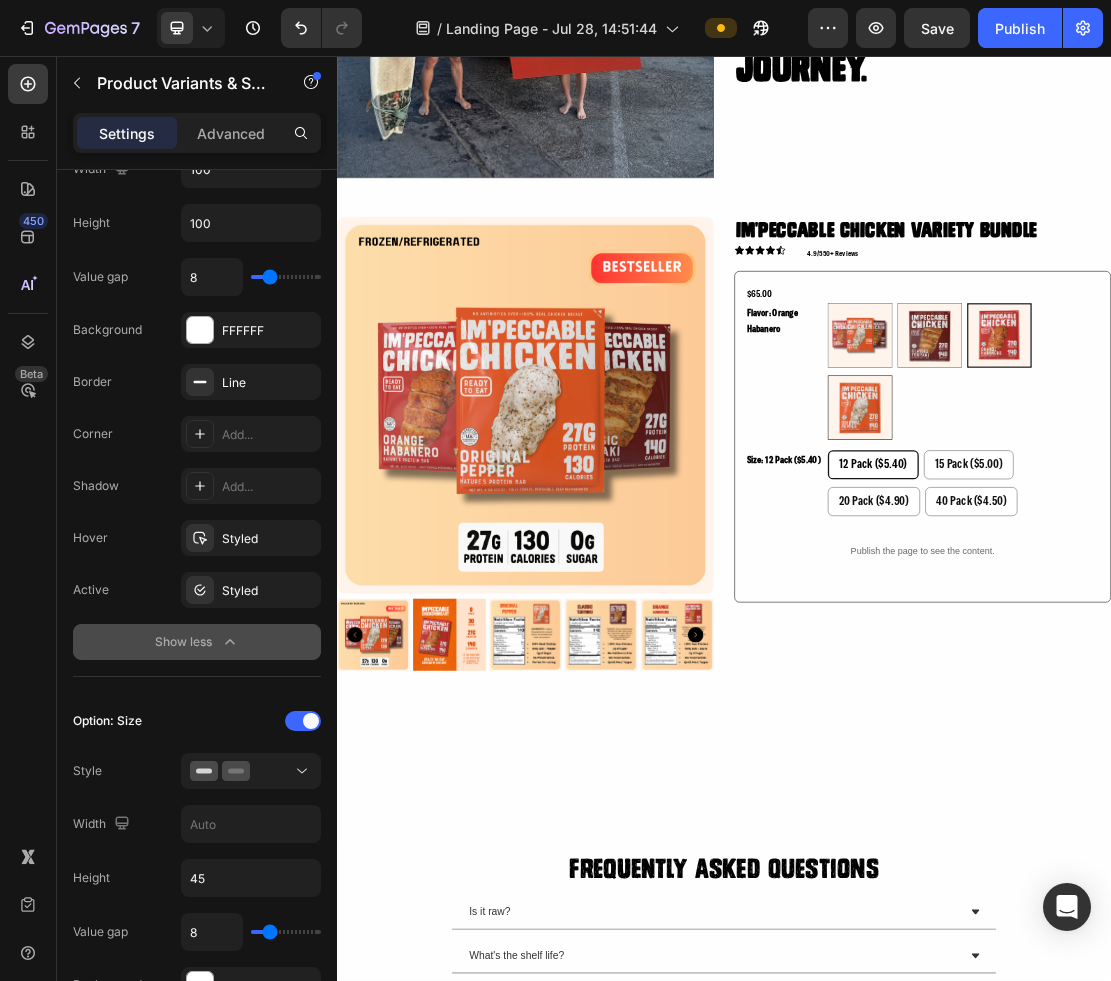 click at bounding box center (1148, 602) 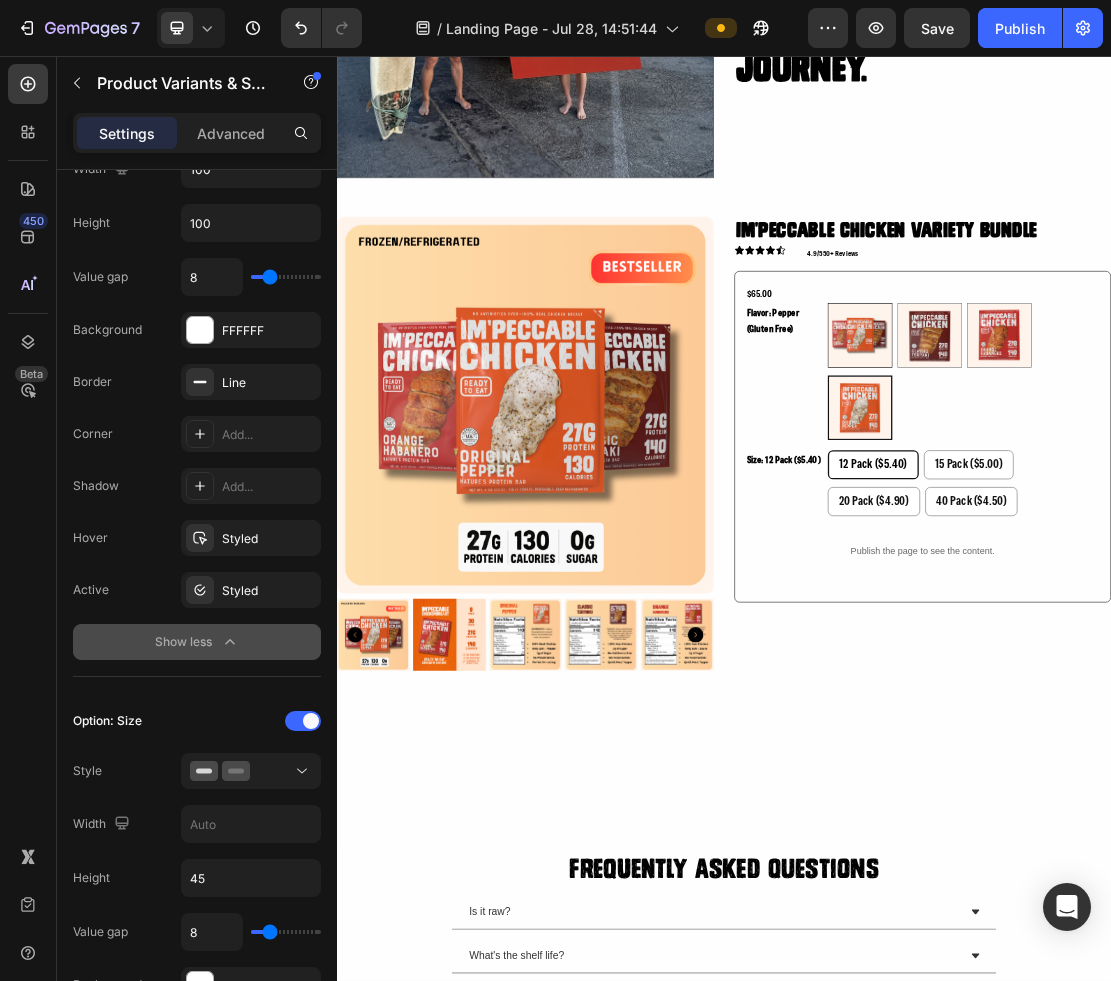 click at bounding box center (1148, 490) 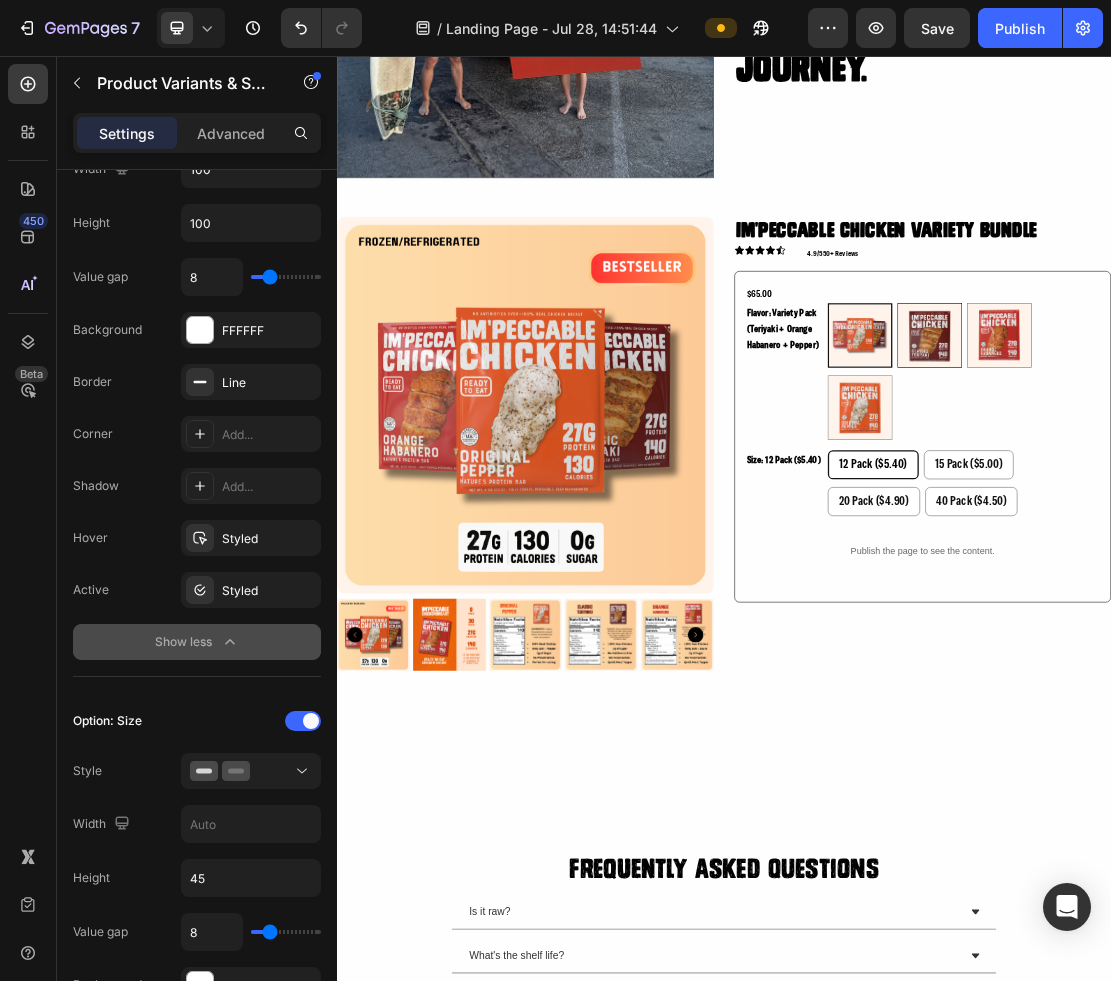 click at bounding box center [1256, 490] 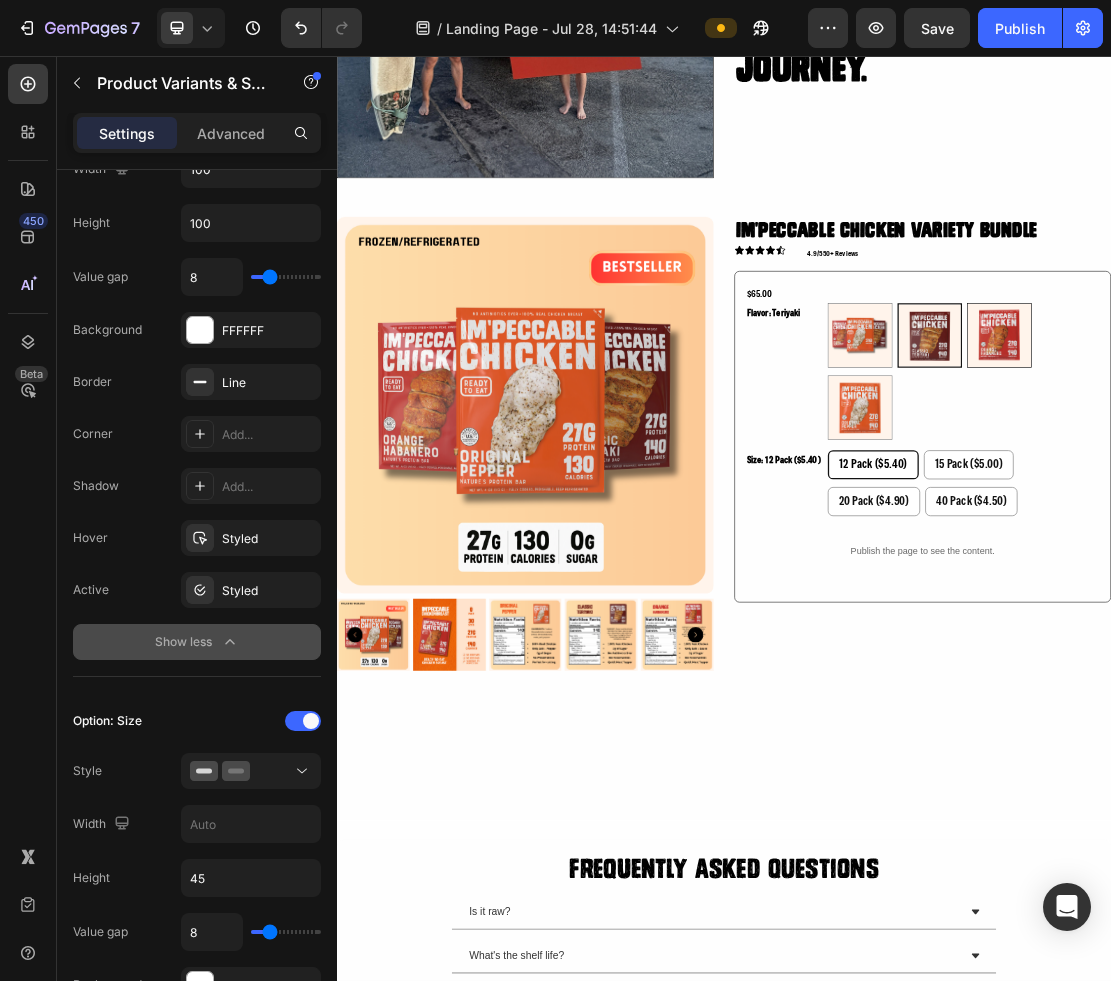 click at bounding box center [1364, 490] 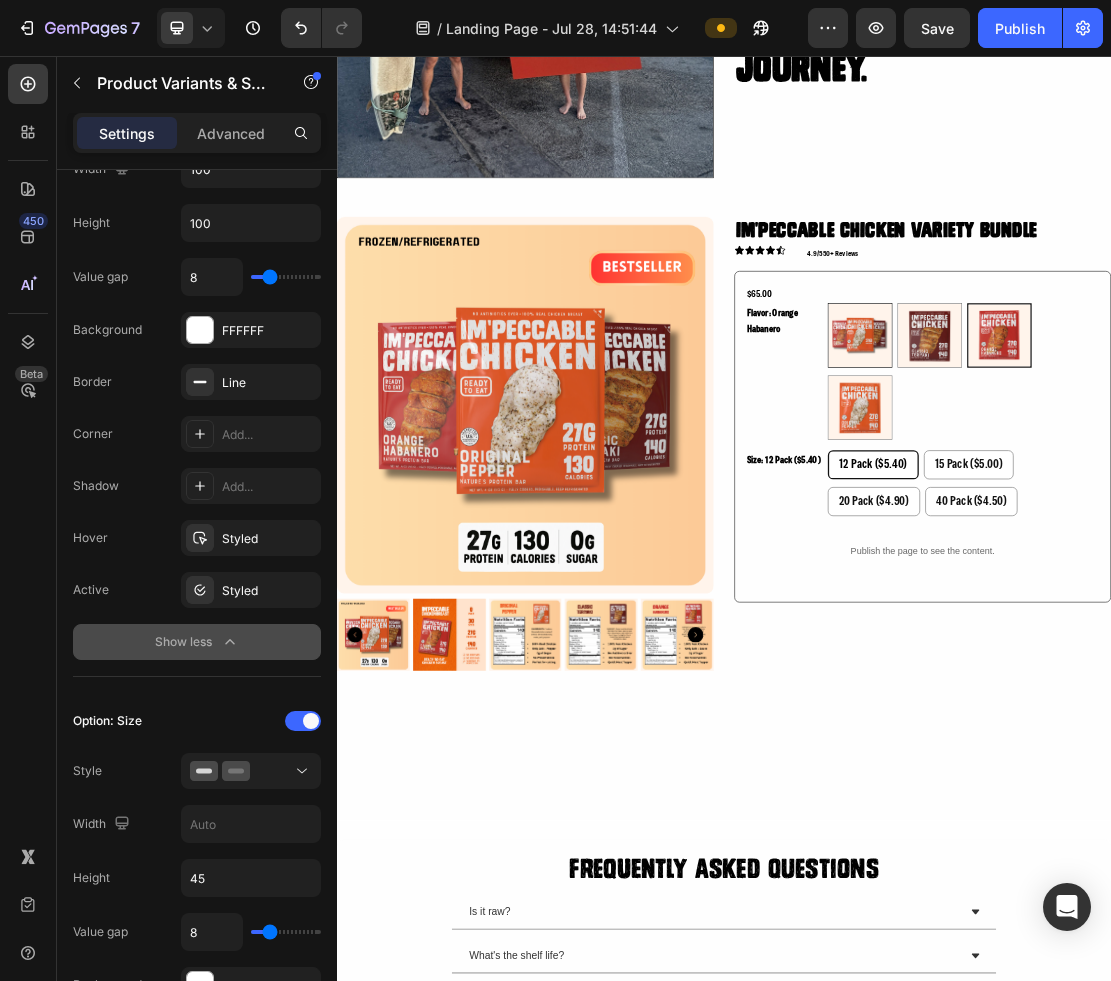click at bounding box center (1148, 490) 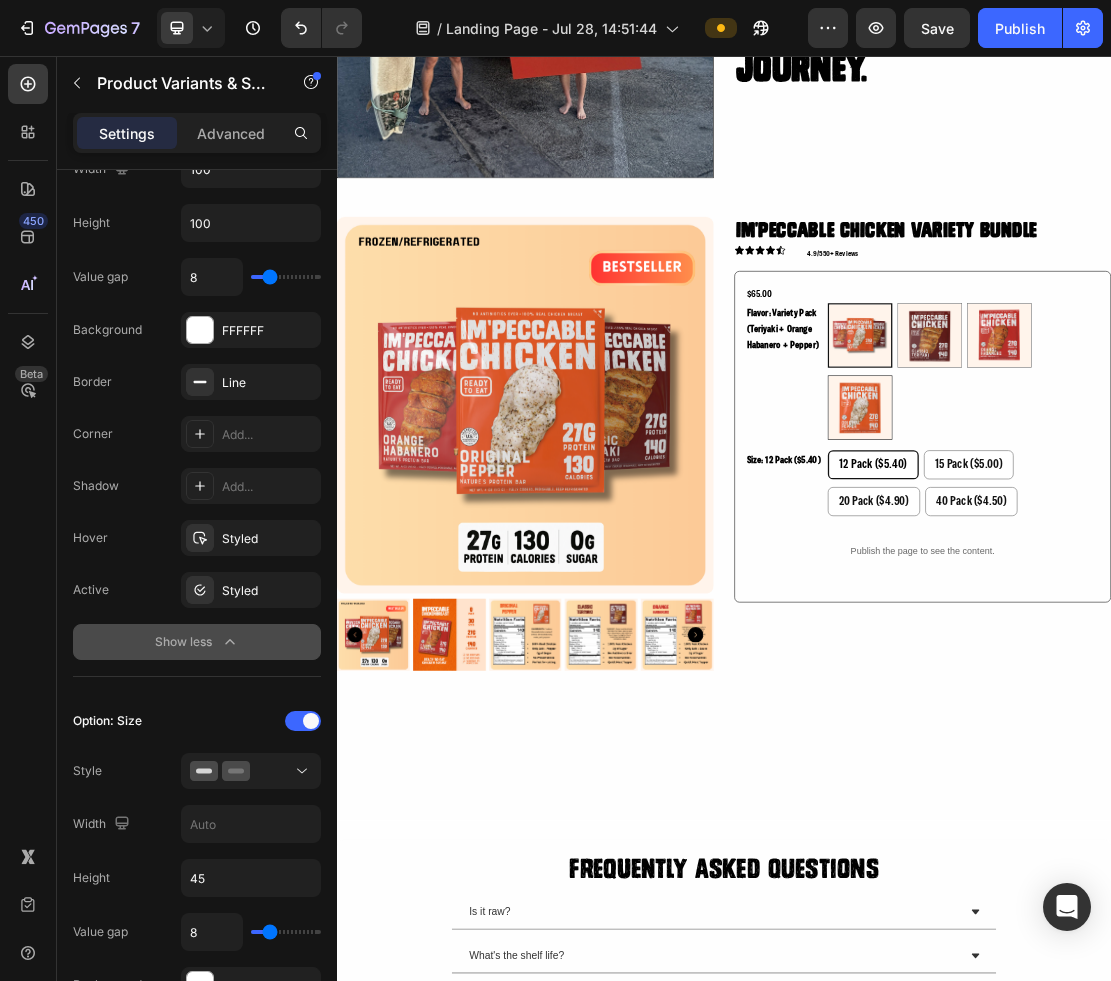 click at bounding box center (1148, 602) 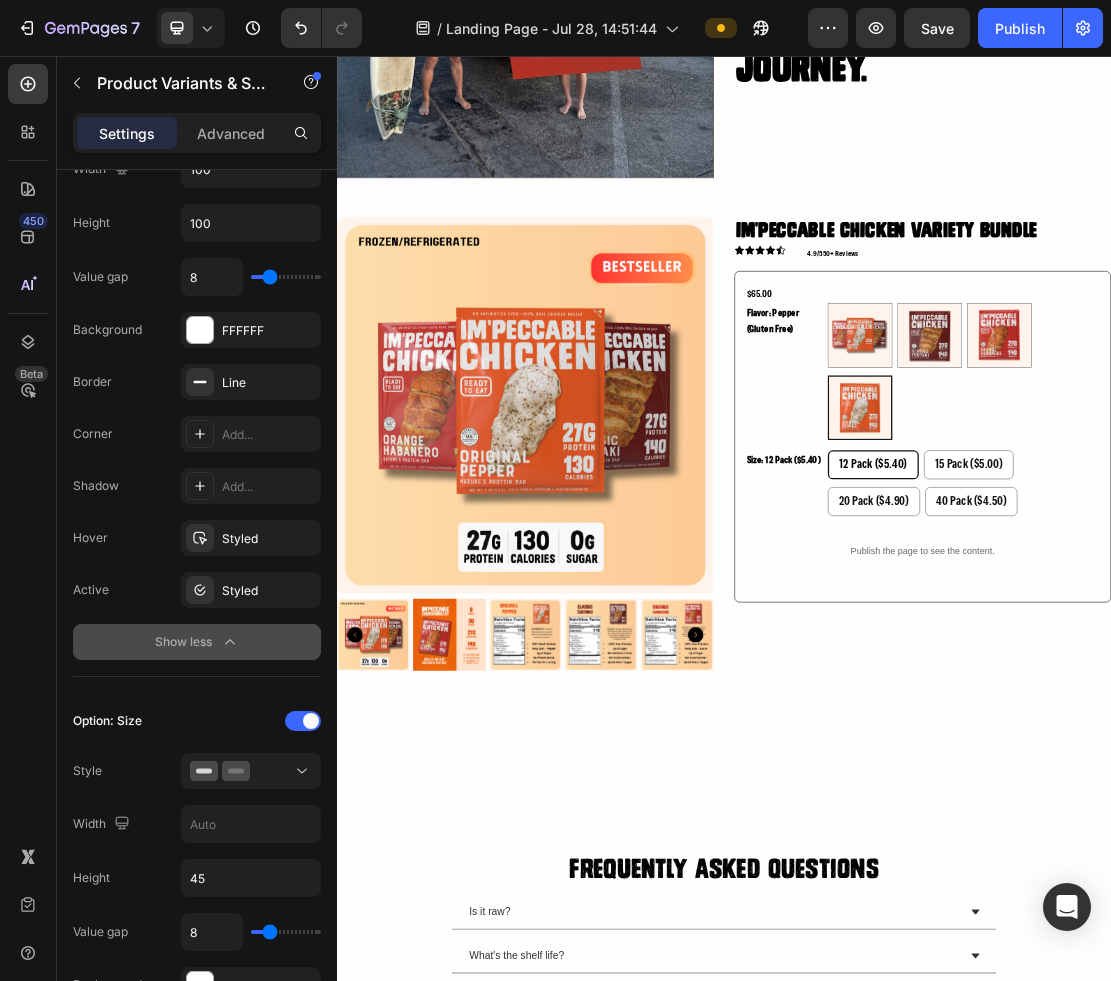 click on "flavor: pepper (gluten free) Variety Pack (Teriyaki + Orange Habanero + Pepper) Variety Pack (Teriyaki + Orange Habanero + Pepper) Teriyaki Teriyaki Orange Habanero Orange Habanero Pepper (Gluten free) Pepper (Gluten free)" at bounding box center (1245, 546) 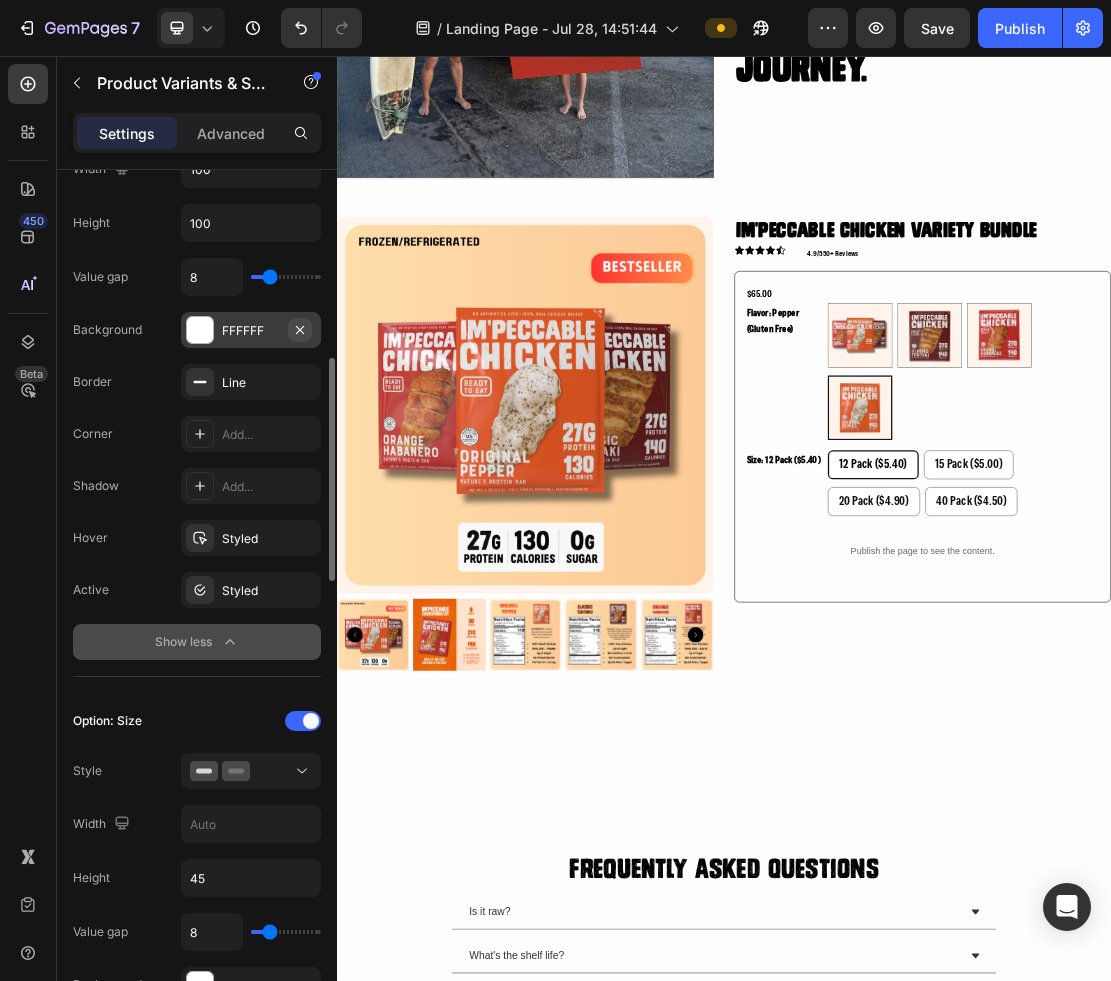scroll, scrollTop: 643, scrollLeft: 0, axis: vertical 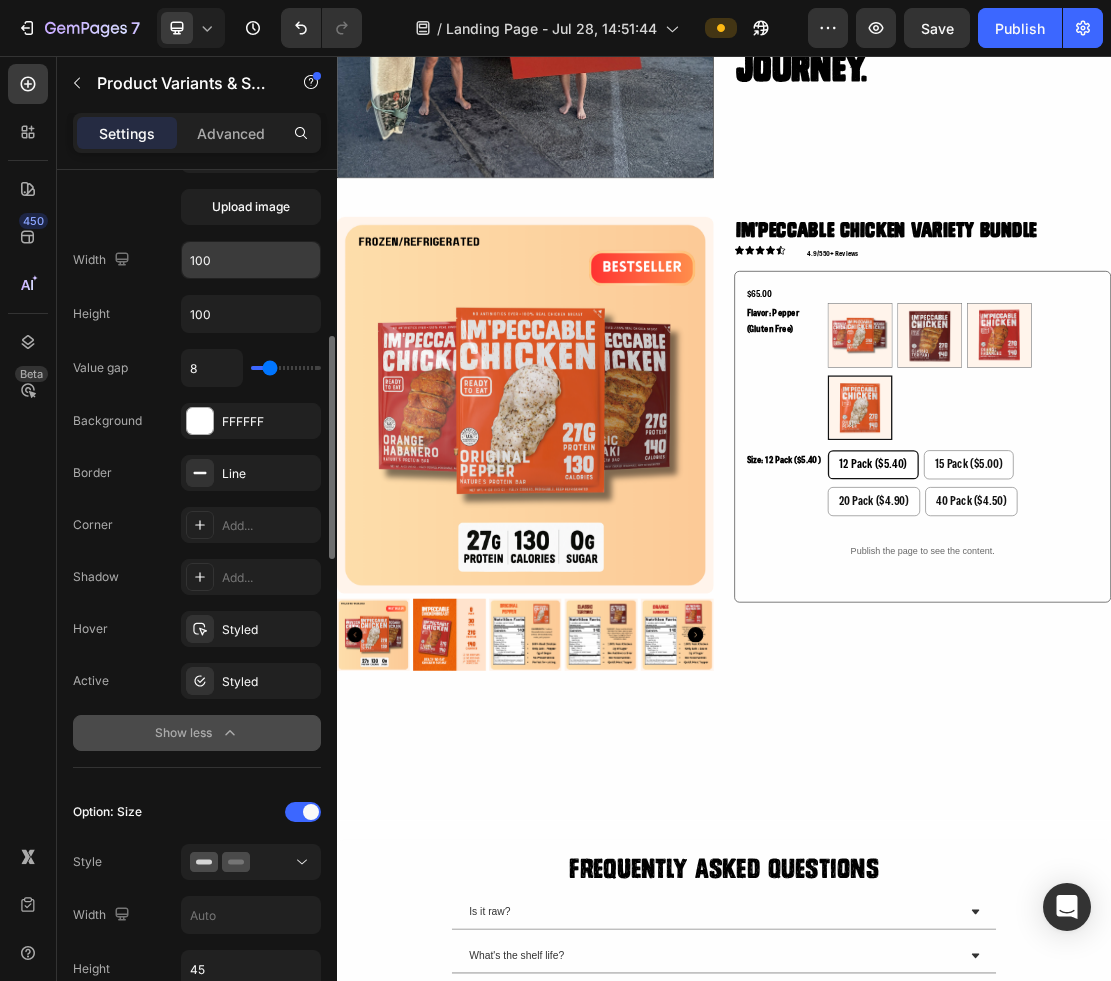 click on "100" at bounding box center (251, 260) 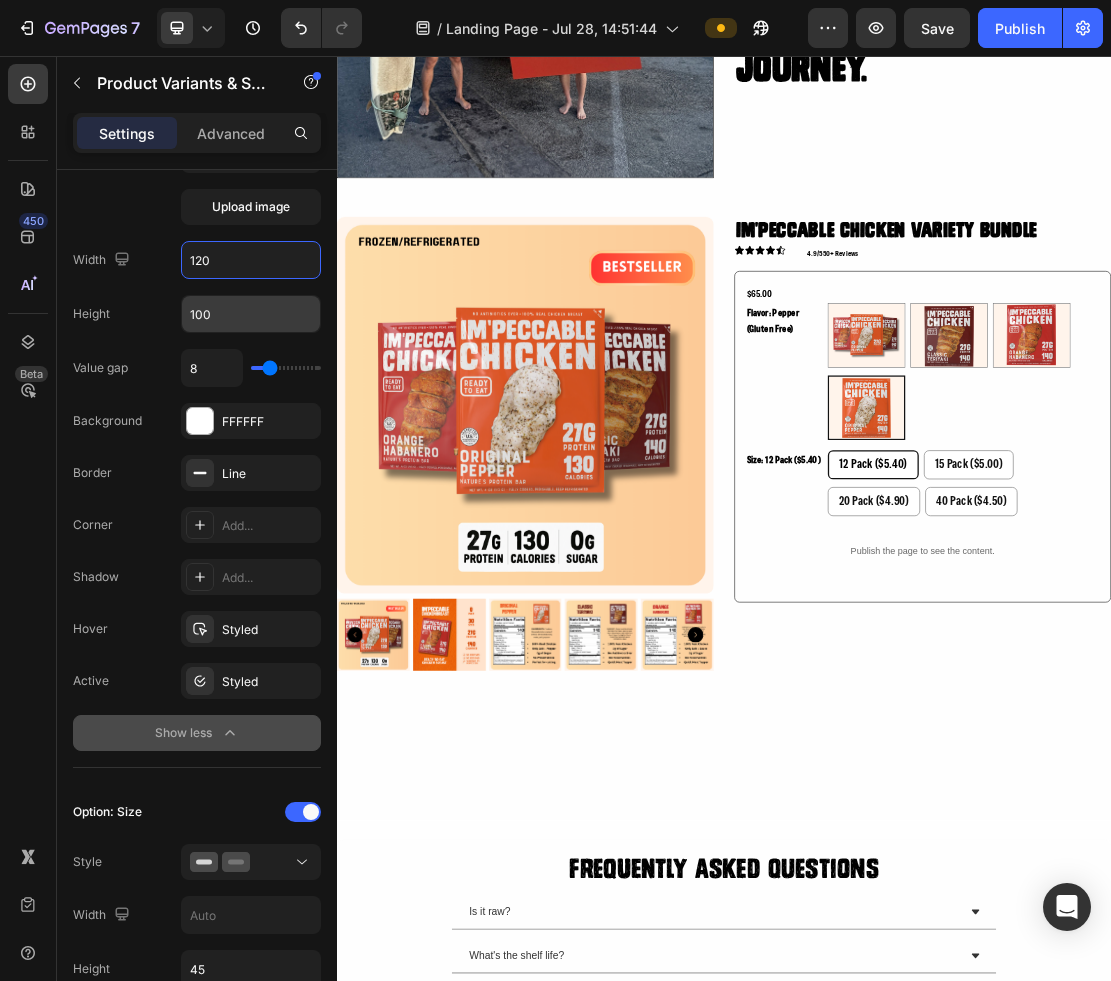 type on "120" 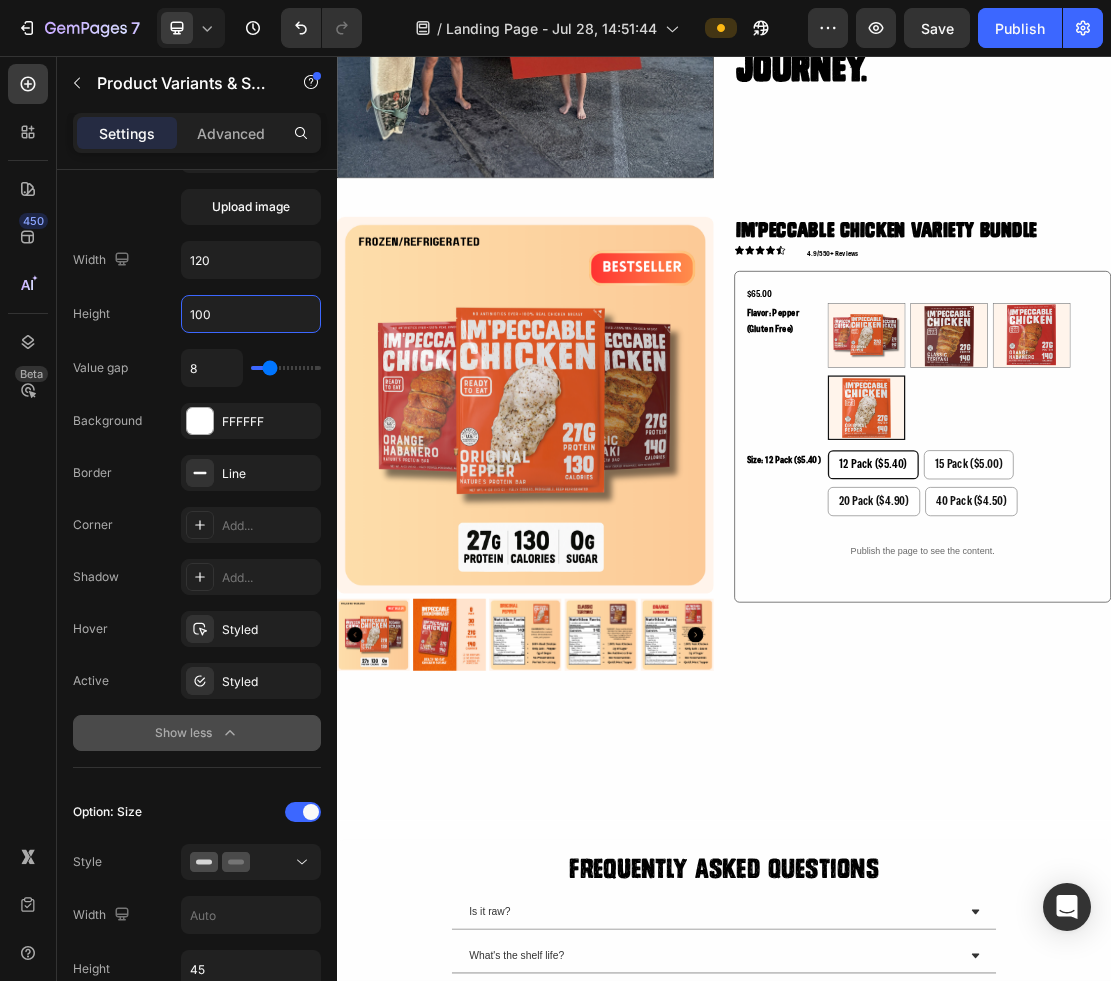 click on "100" at bounding box center [251, 314] 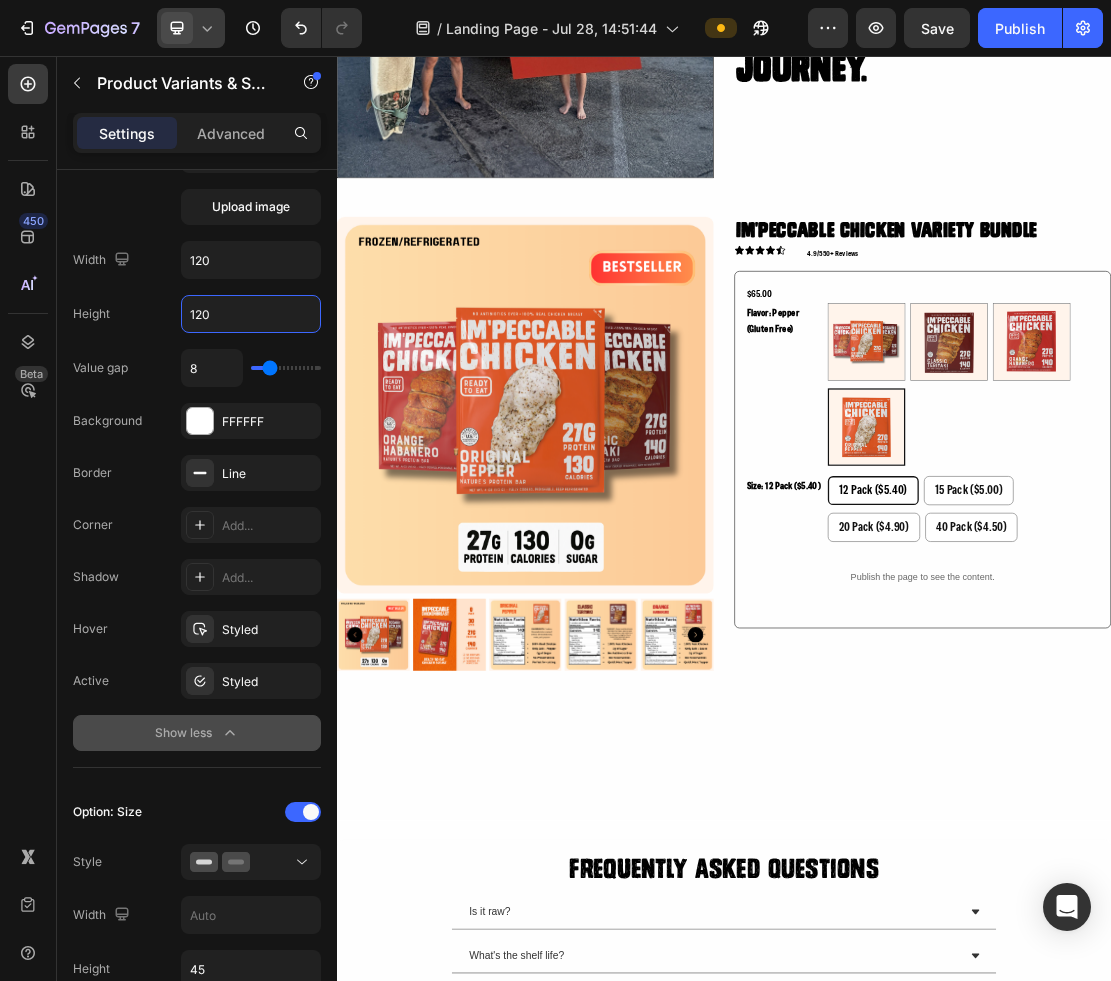 type on "120" 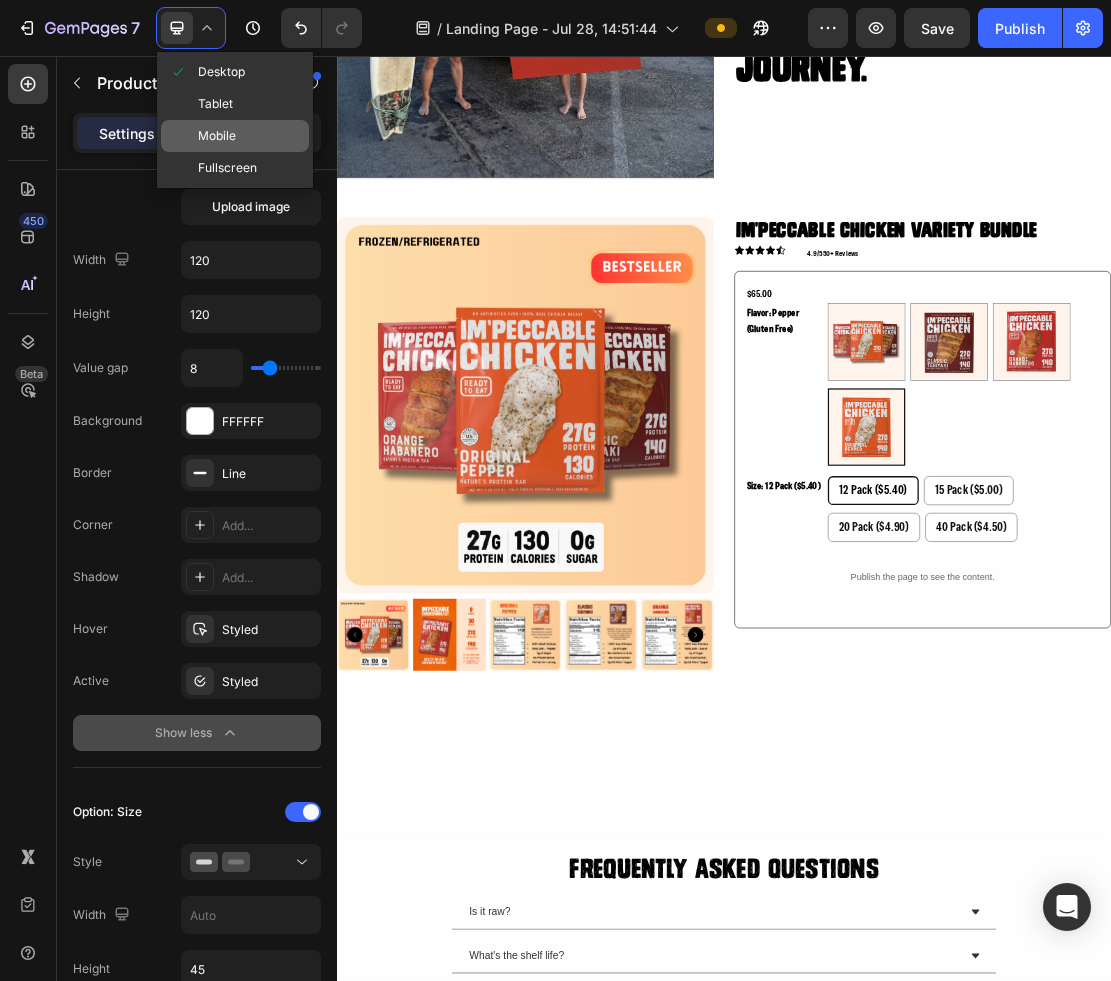 click on "Mobile" at bounding box center (217, 136) 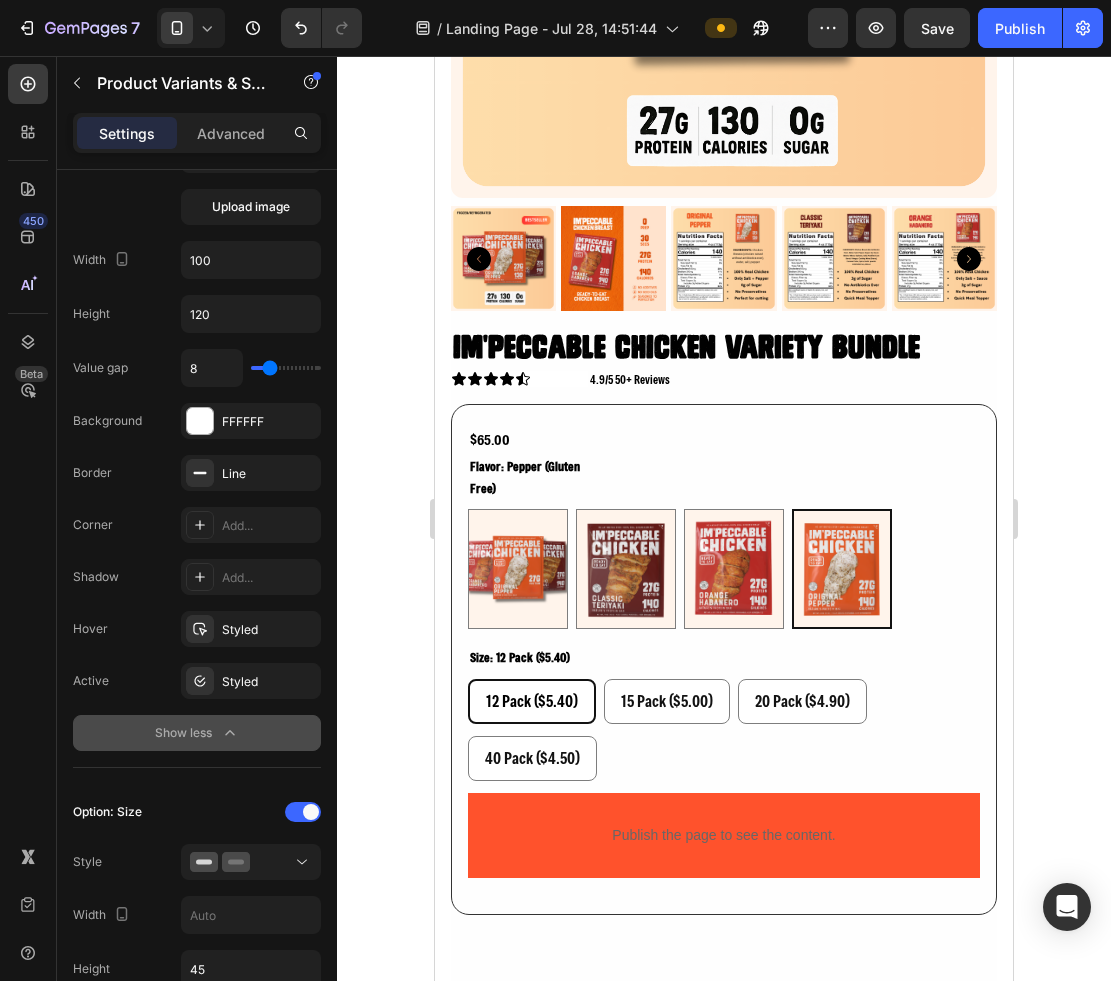 scroll, scrollTop: 5266, scrollLeft: 0, axis: vertical 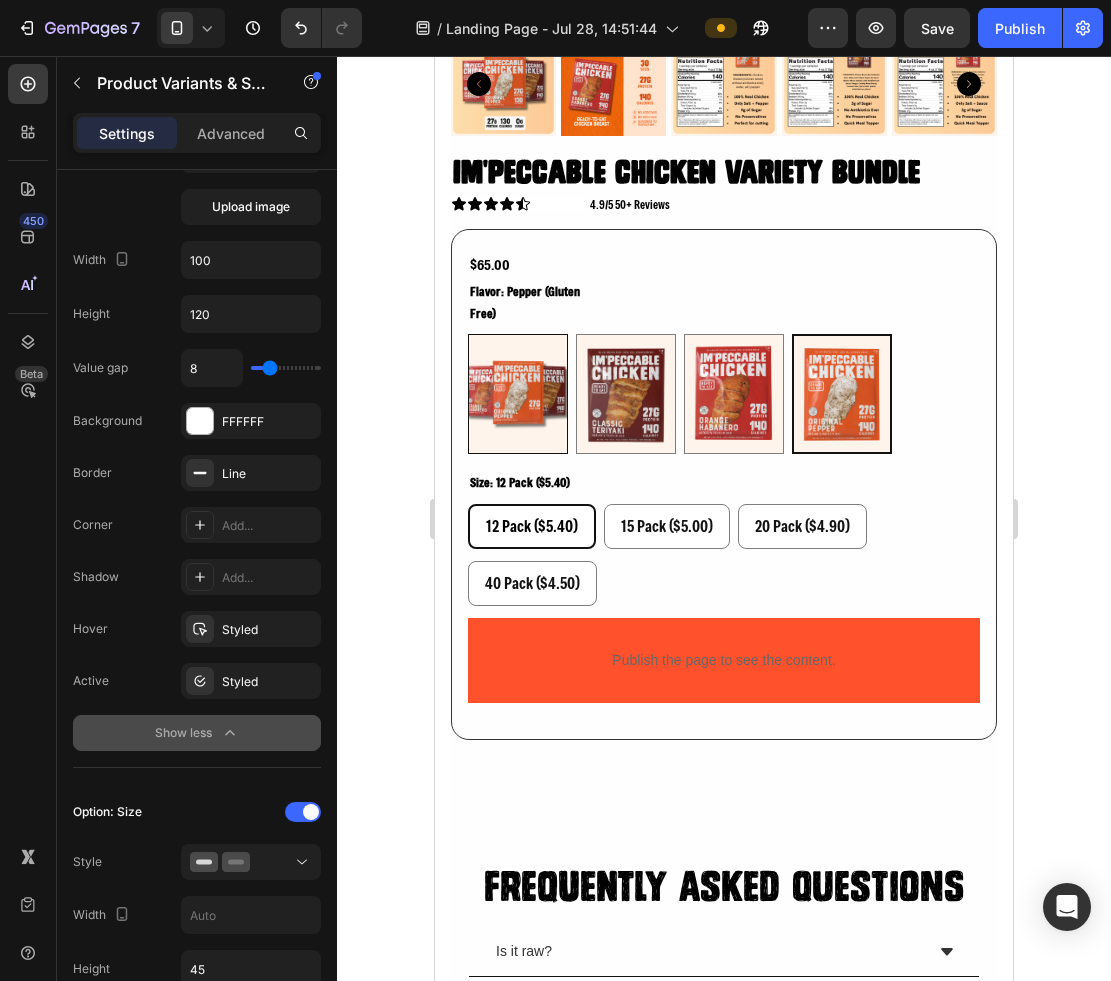 click at bounding box center (518, 394) 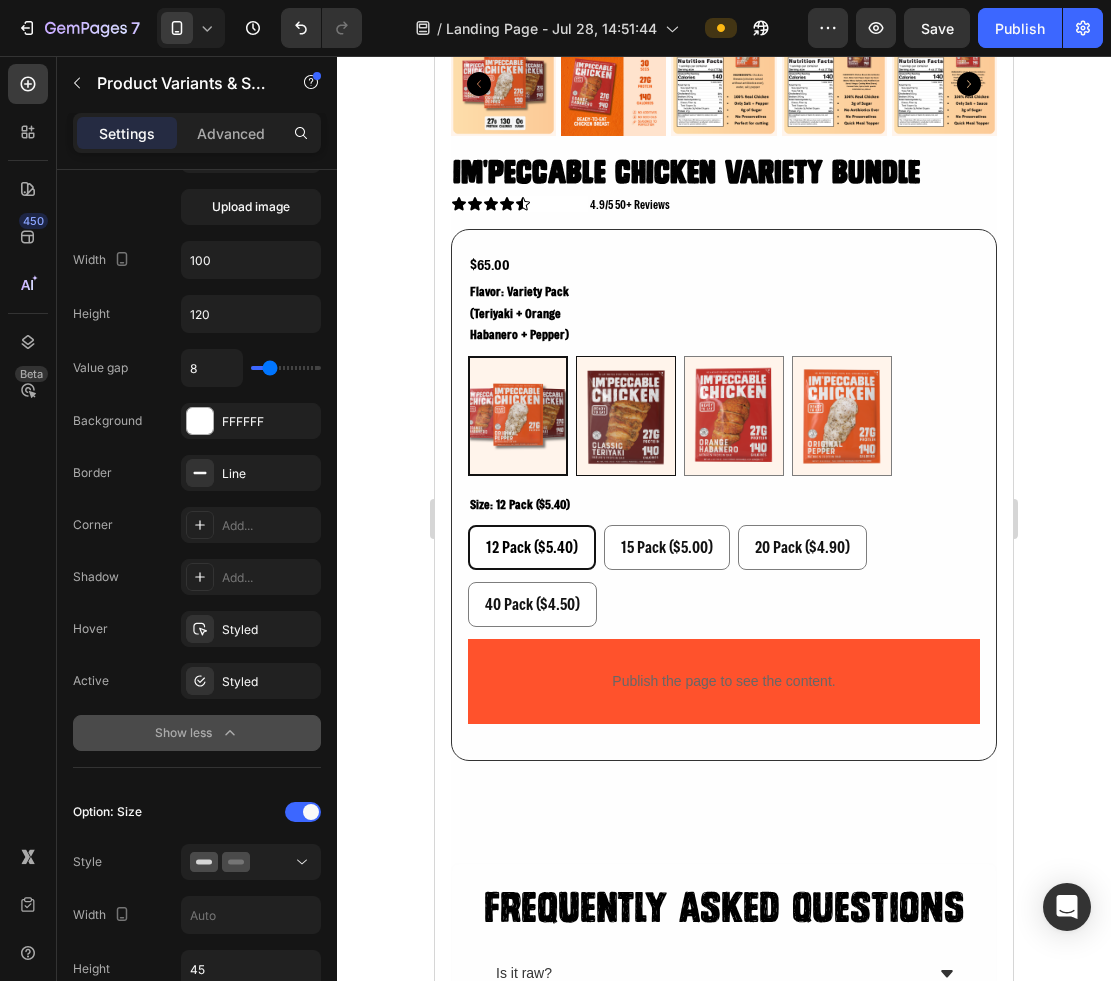 click at bounding box center [626, 416] 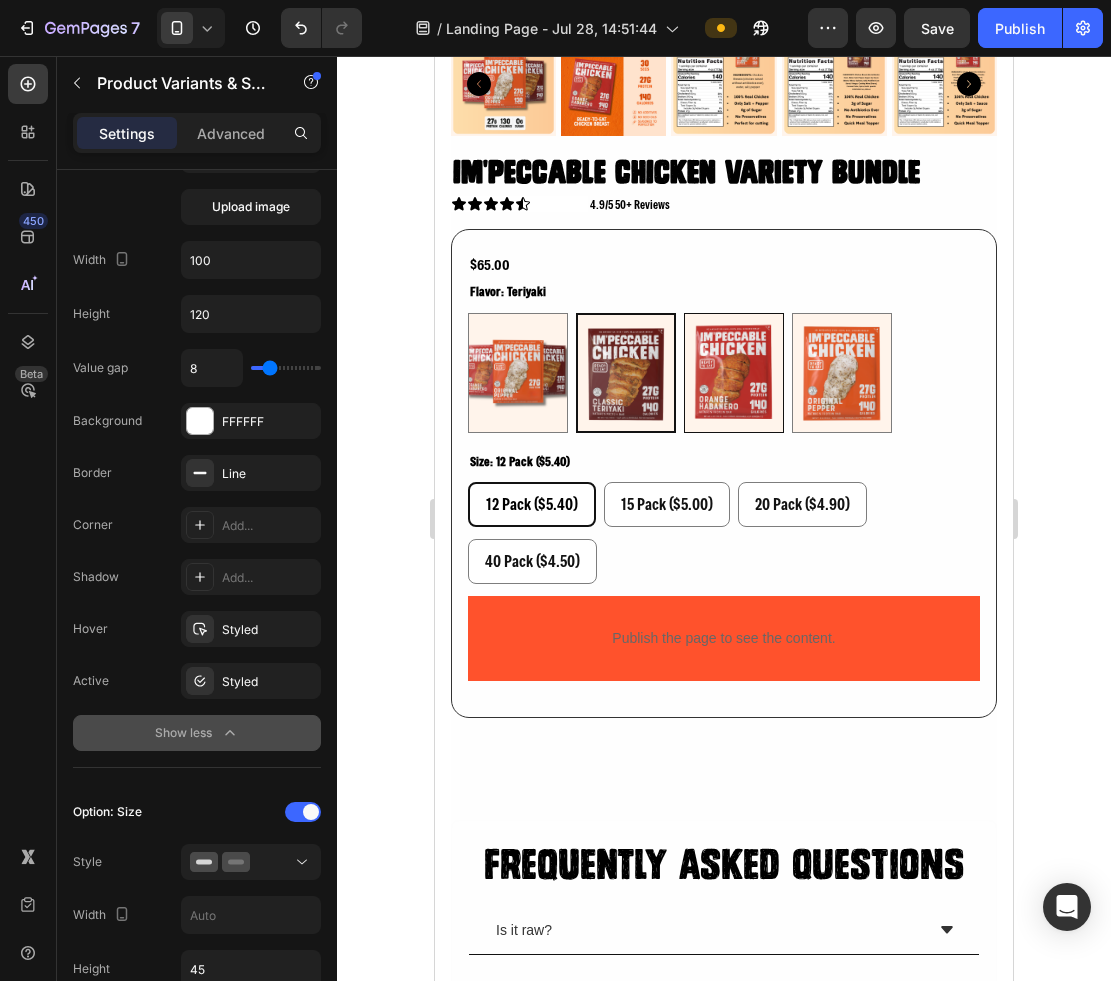 click at bounding box center [734, 373] 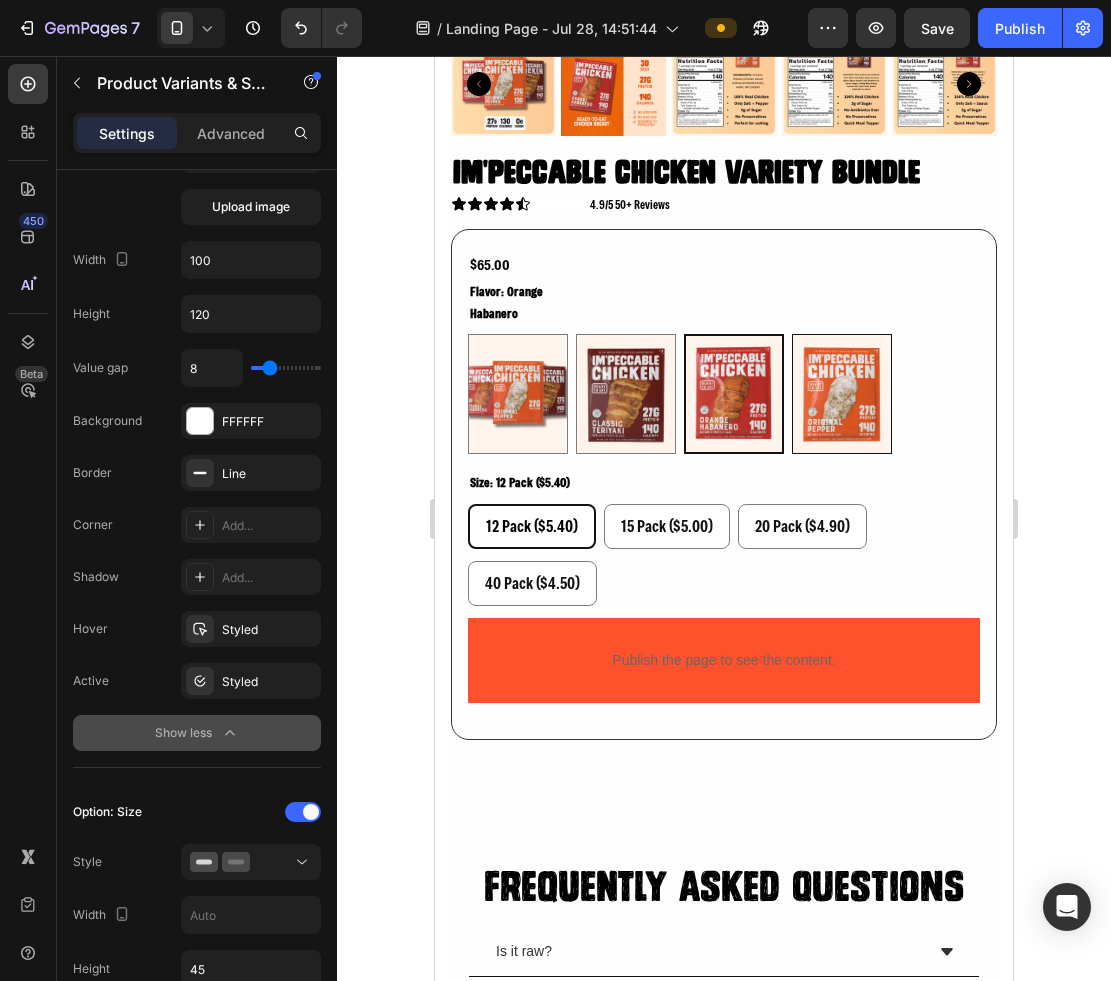 click at bounding box center [842, 394] 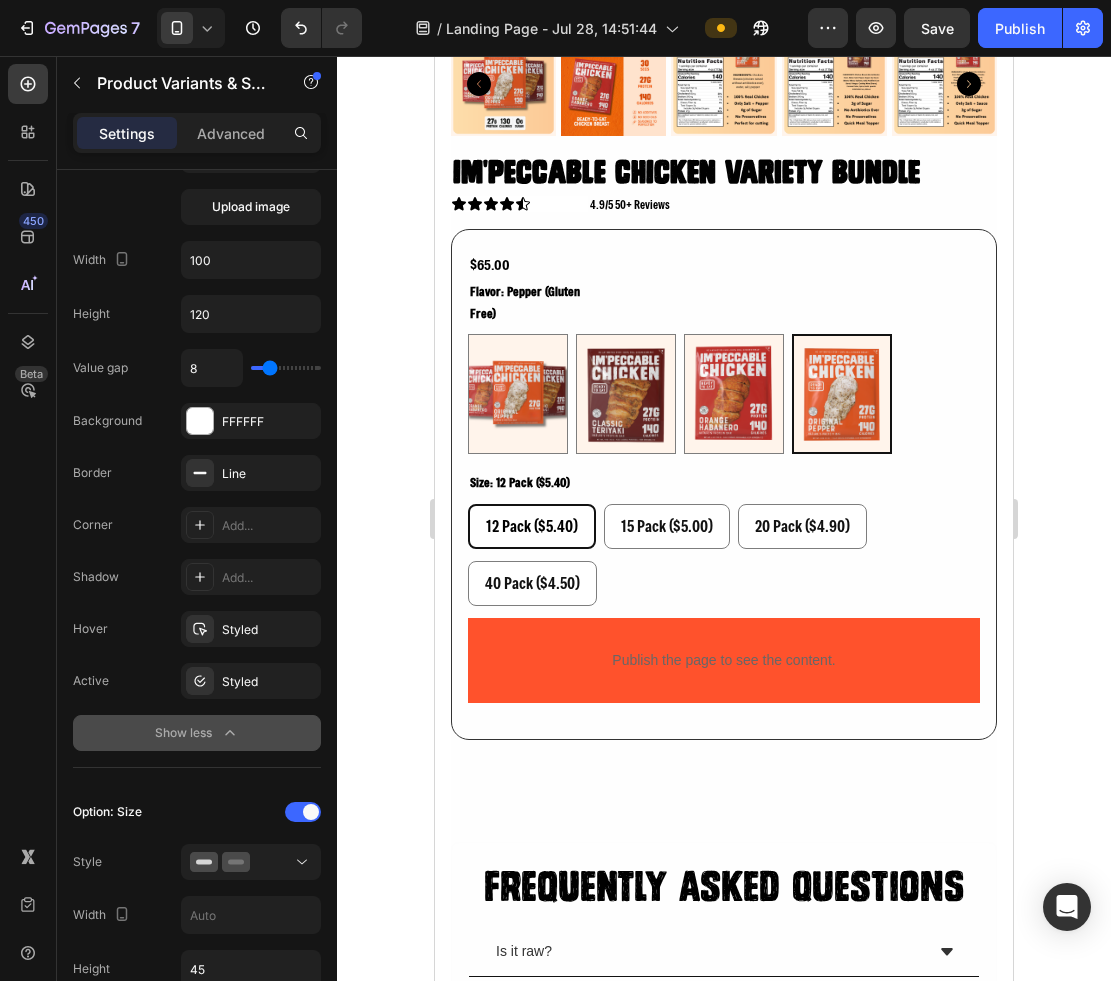 click on "12 Pack ($5.40) 12 Pack ($5.40) 12 Pack ($5.40) 15 Pack ($5.00) 15 Pack ($5.00) 15 Pack ($5.00) 20 Pack ($4.90) 20 Pack ($4.90) 20 Pack ($4.90) 40 Pack ($4.50) 40 Pack ($4.50) 40 Pack ($4.50)" at bounding box center (724, 555) 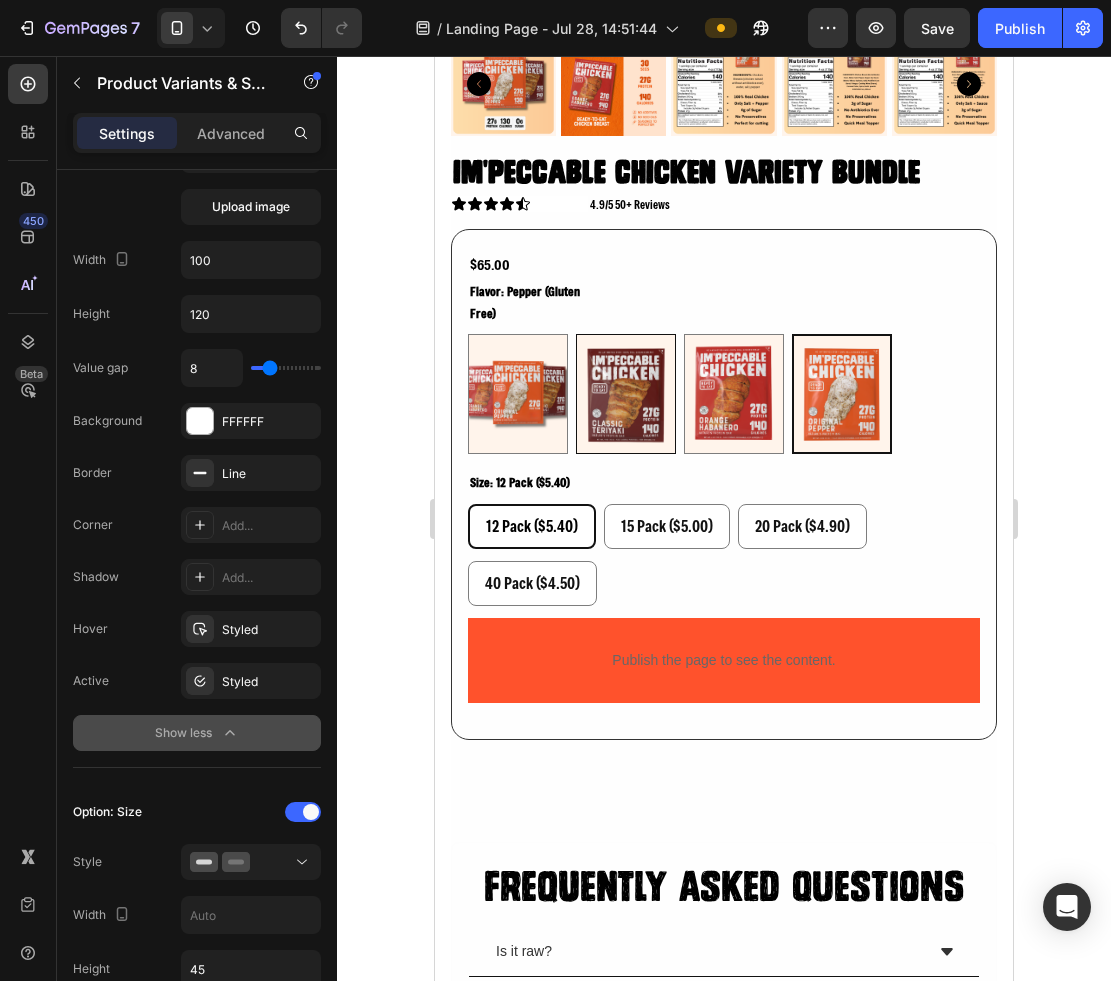 scroll, scrollTop: 4963, scrollLeft: 0, axis: vertical 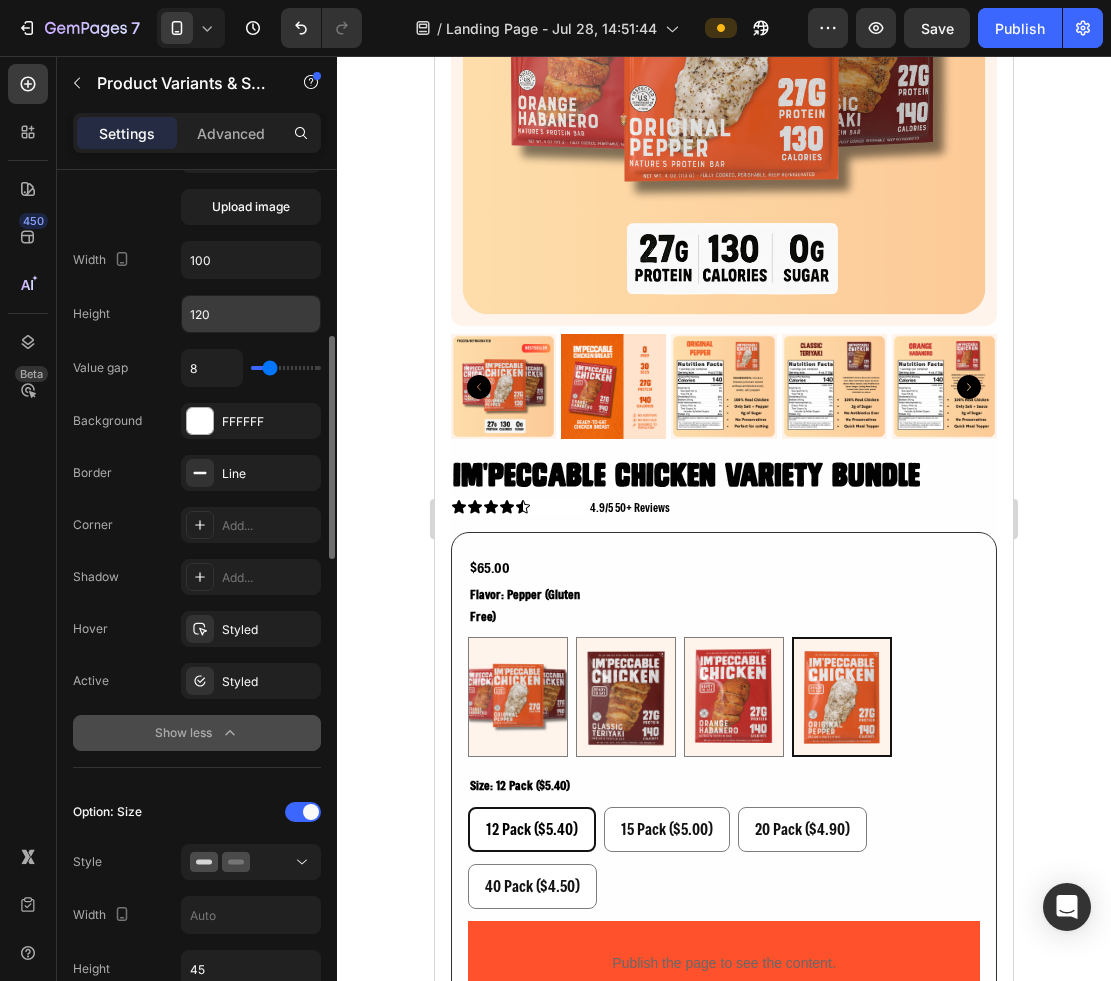 click on "120" at bounding box center [251, 314] 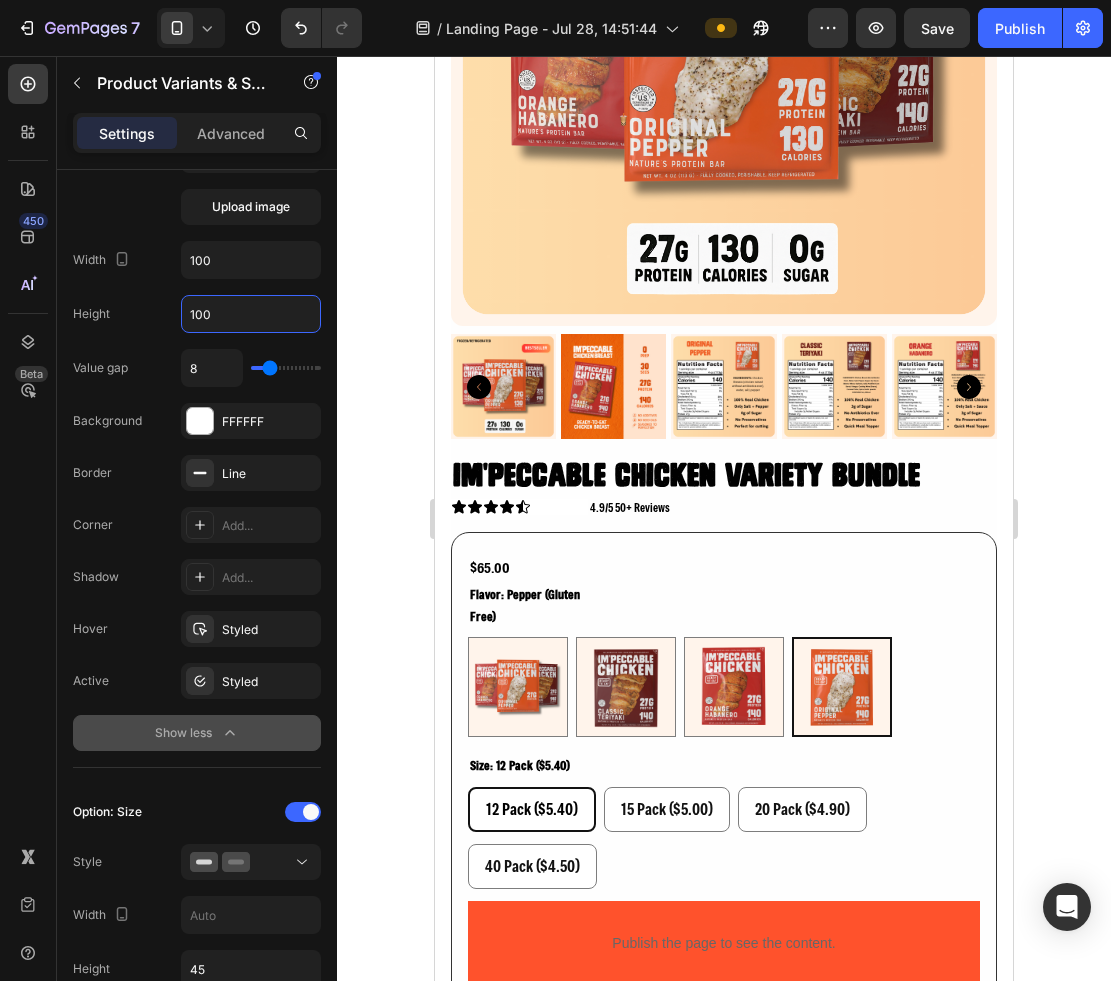 type on "100" 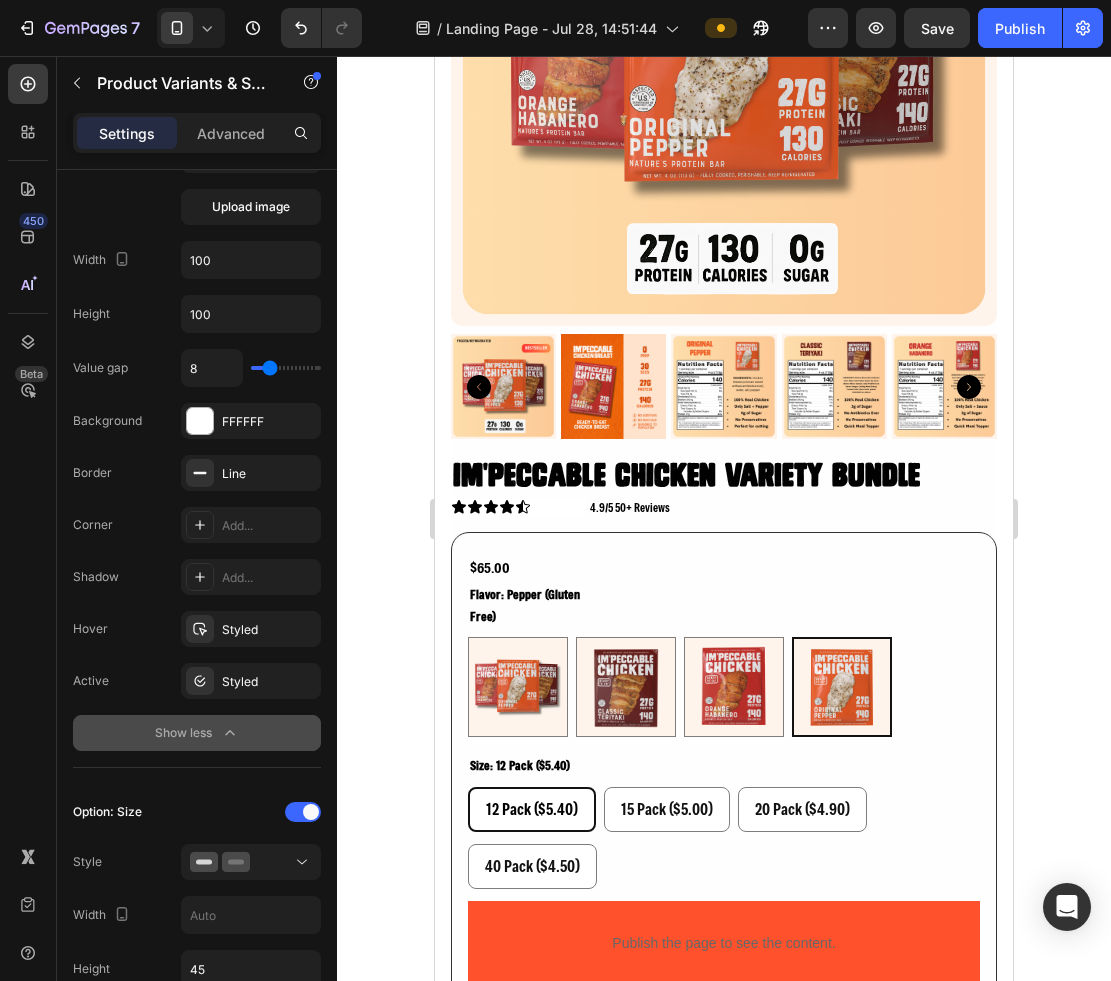 click on "flavor: pepper (gluten free) Variety Pack (Teriyaki + Orange Habanero + Pepper) Variety Pack (Teriyaki + Orange Habanero + Pepper) Teriyaki Teriyaki Orange Habanero Orange Habanero Pepper (Gluten free) Pepper (Gluten free)" at bounding box center (724, 659) 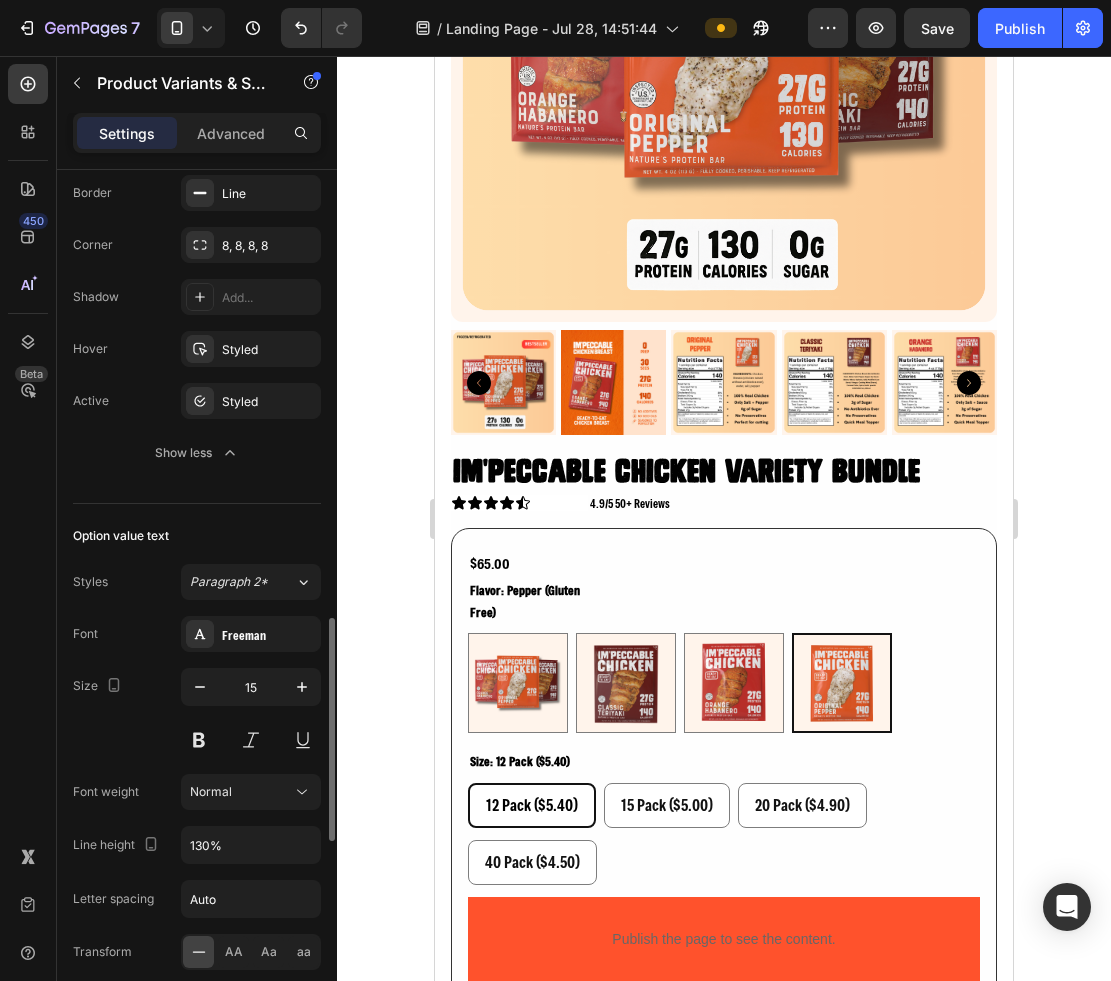 scroll, scrollTop: 1739, scrollLeft: 0, axis: vertical 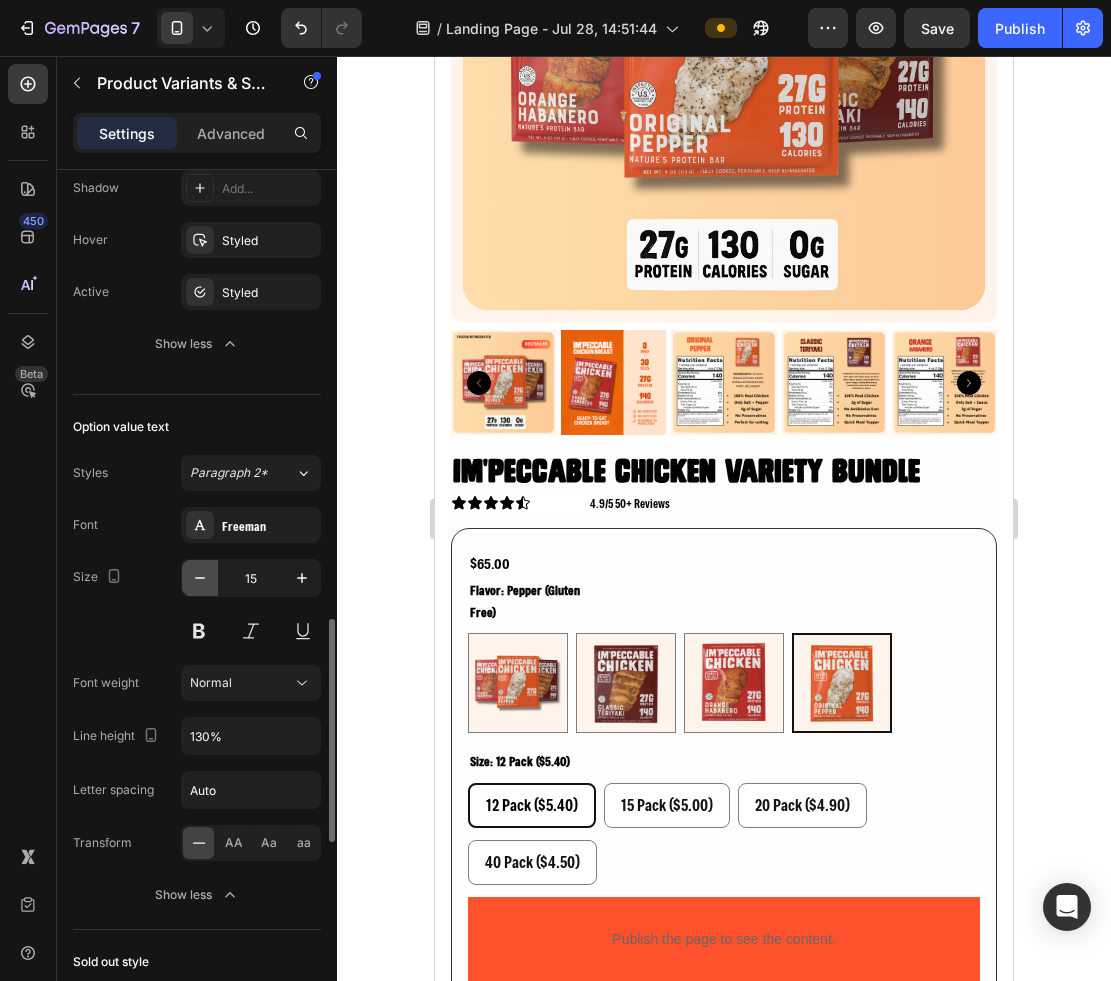 click 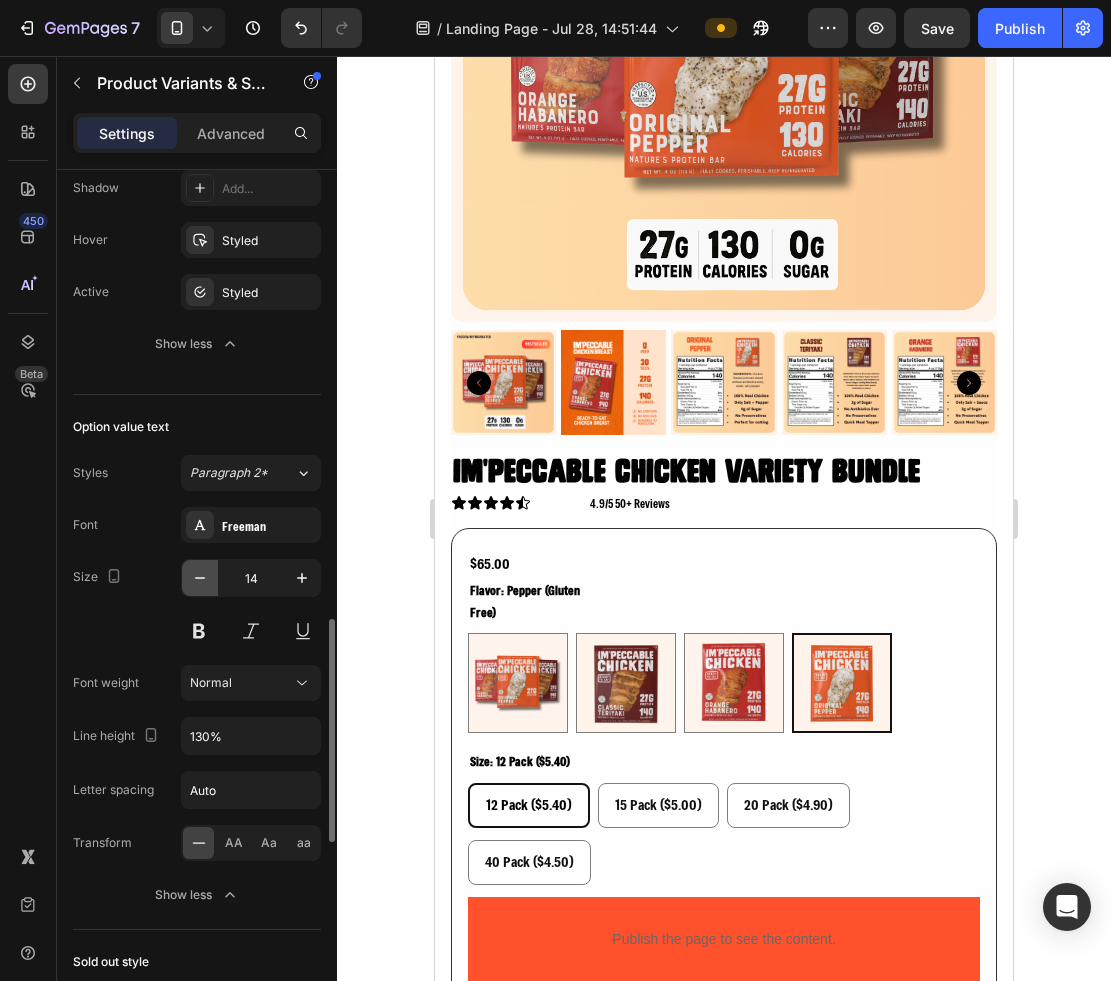 click 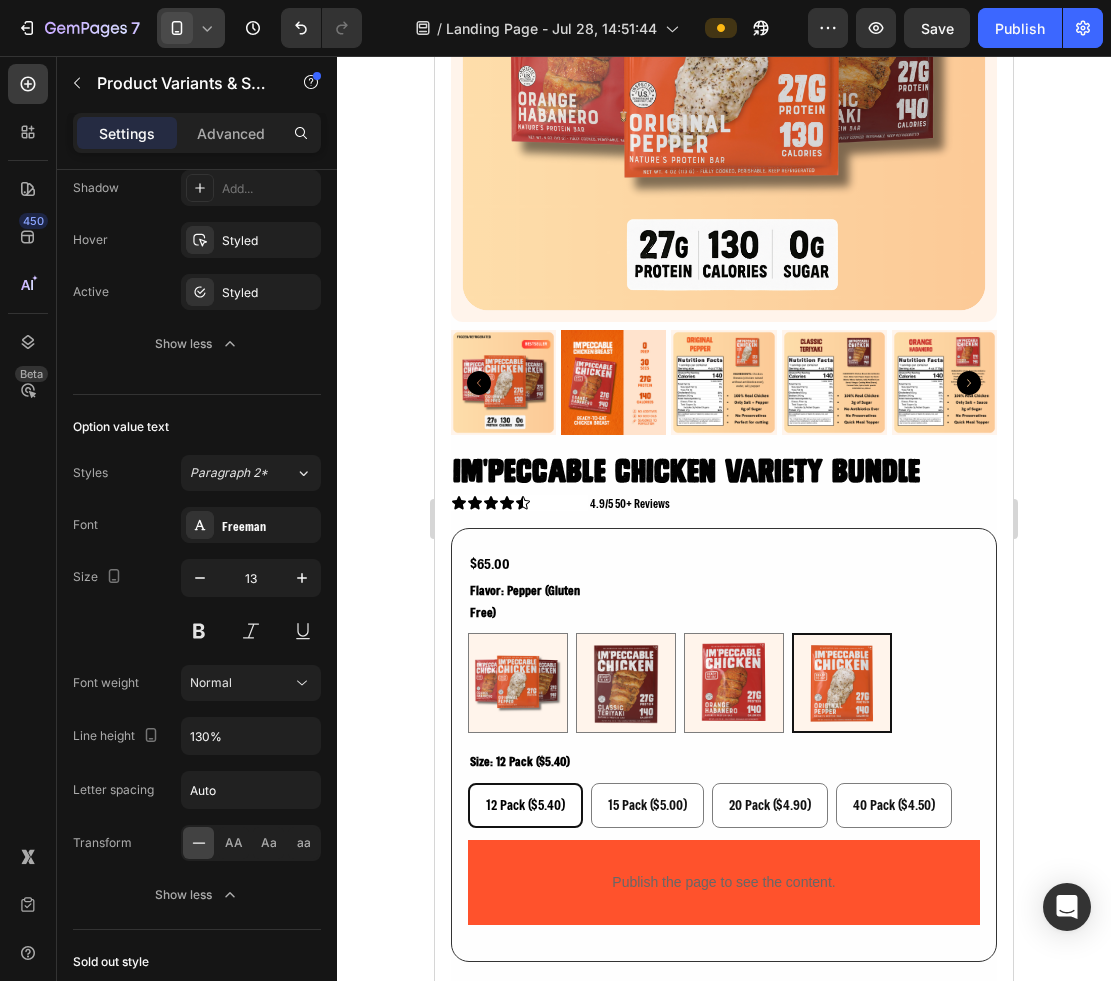 click 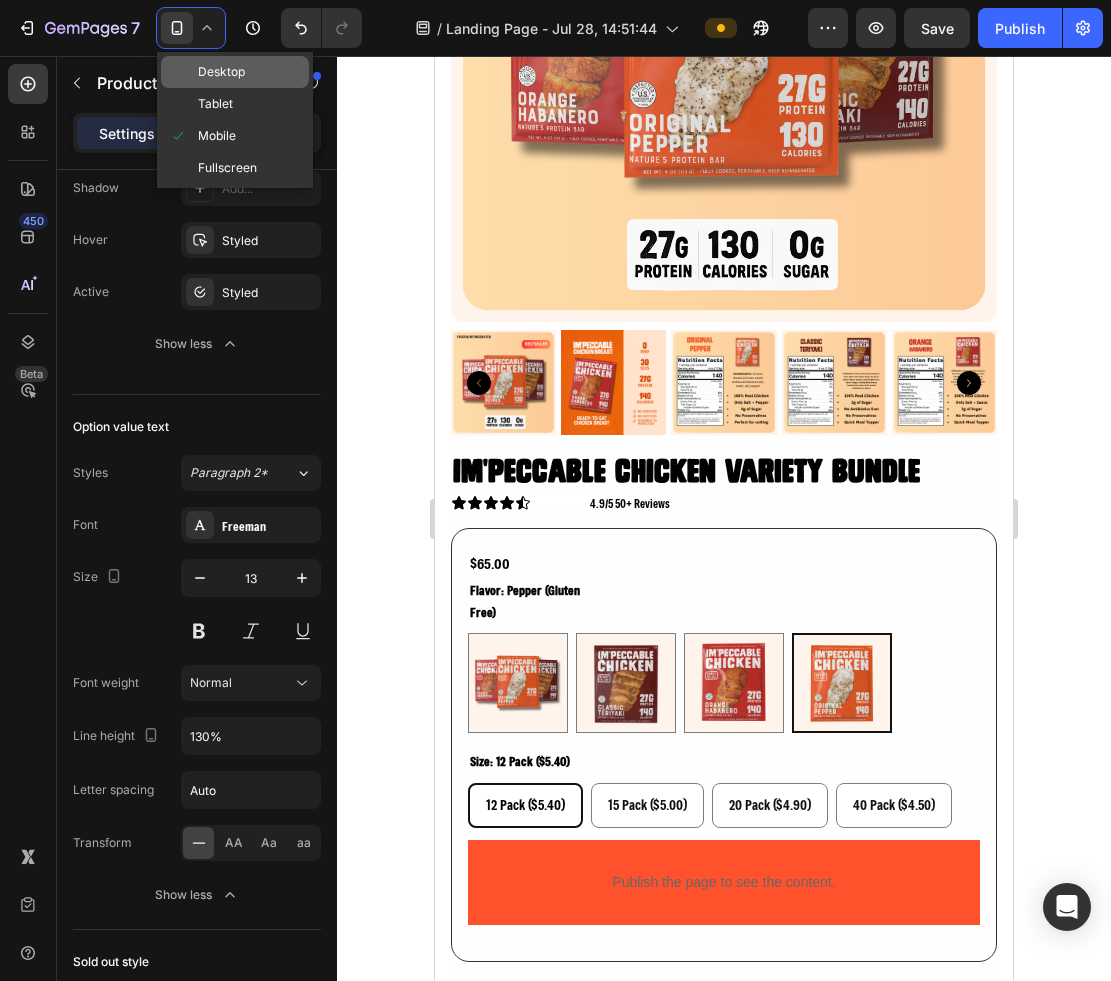 click on "Desktop" at bounding box center [221, 72] 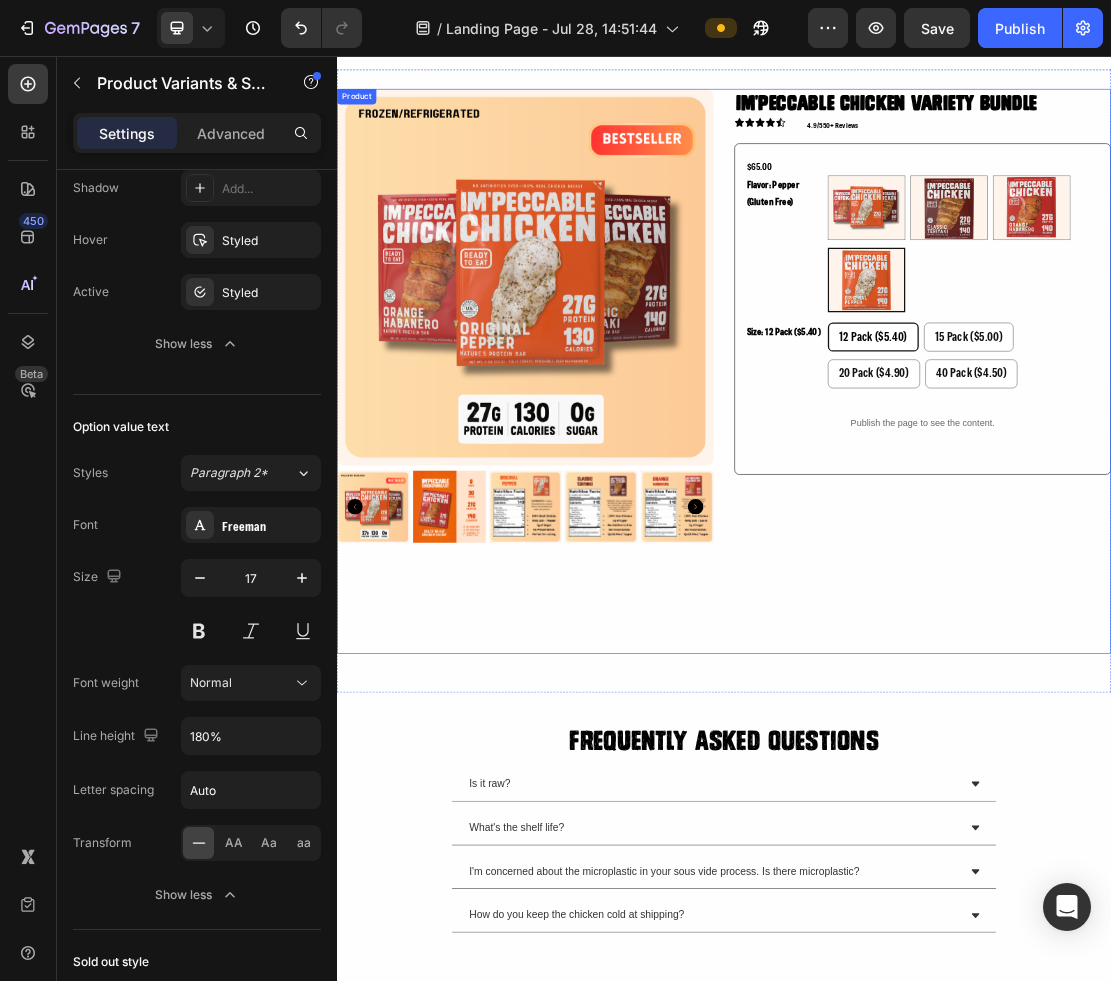 scroll, scrollTop: 4593, scrollLeft: 0, axis: vertical 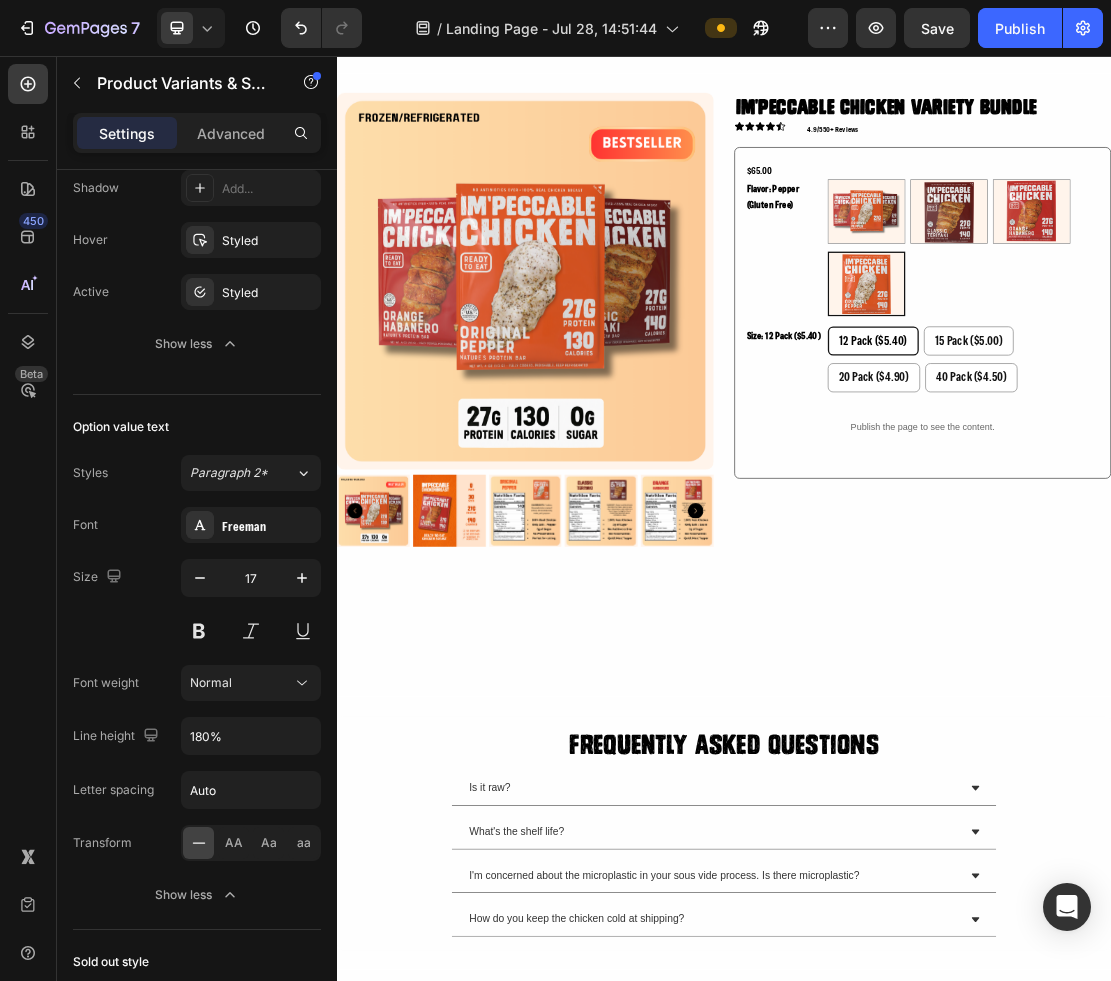 click on "12 Pack ($5.40) 12 Pack ($5.40) 12 Pack ($5.40) 15 Pack ($5.00) 15 Pack ($5.00) 15 Pack ($5.00) 20 Pack ($4.90) 20 Pack ($4.90) 20 Pack ($4.90) 40 Pack ($4.50) 40 Pack ($4.50) 40 Pack ($4.50)" at bounding box center [1309, 527] 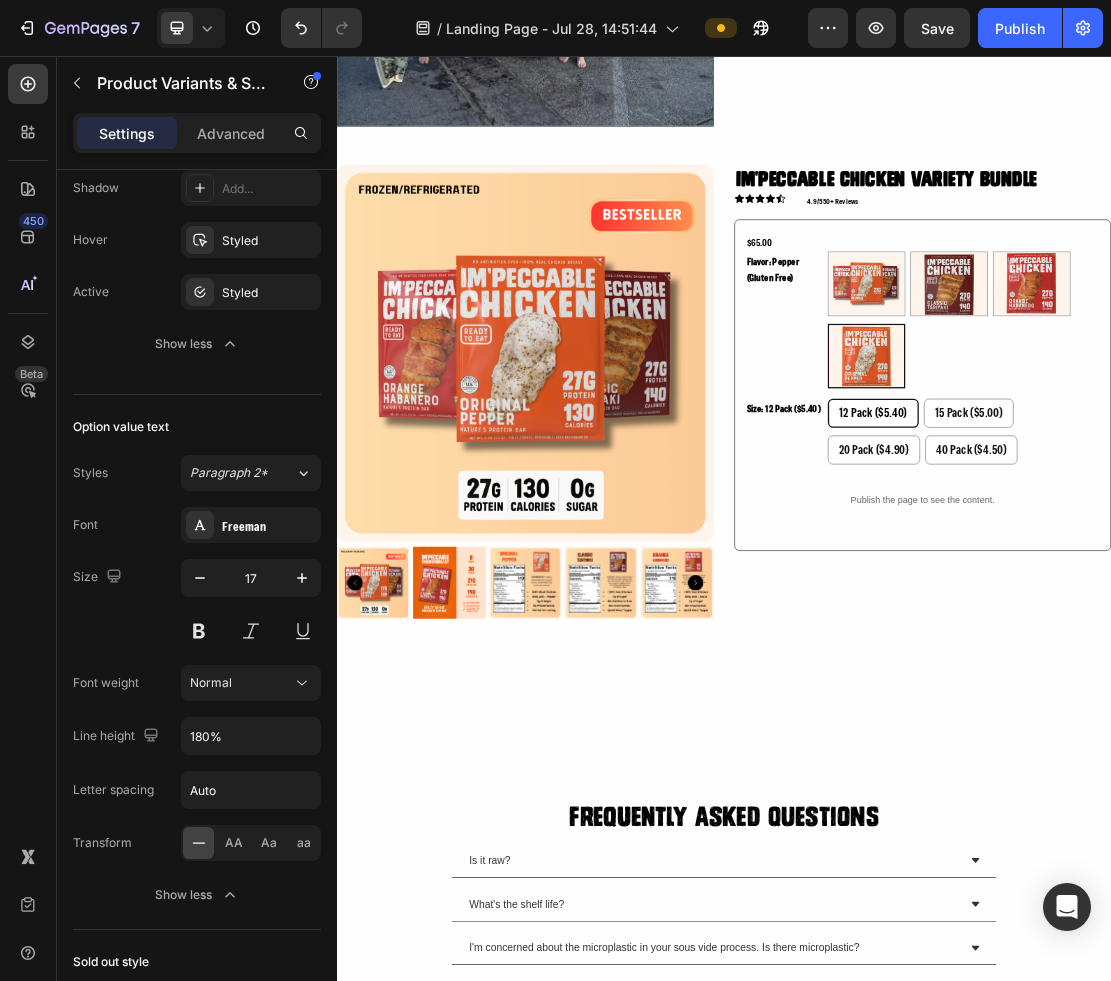 scroll, scrollTop: 4471, scrollLeft: 0, axis: vertical 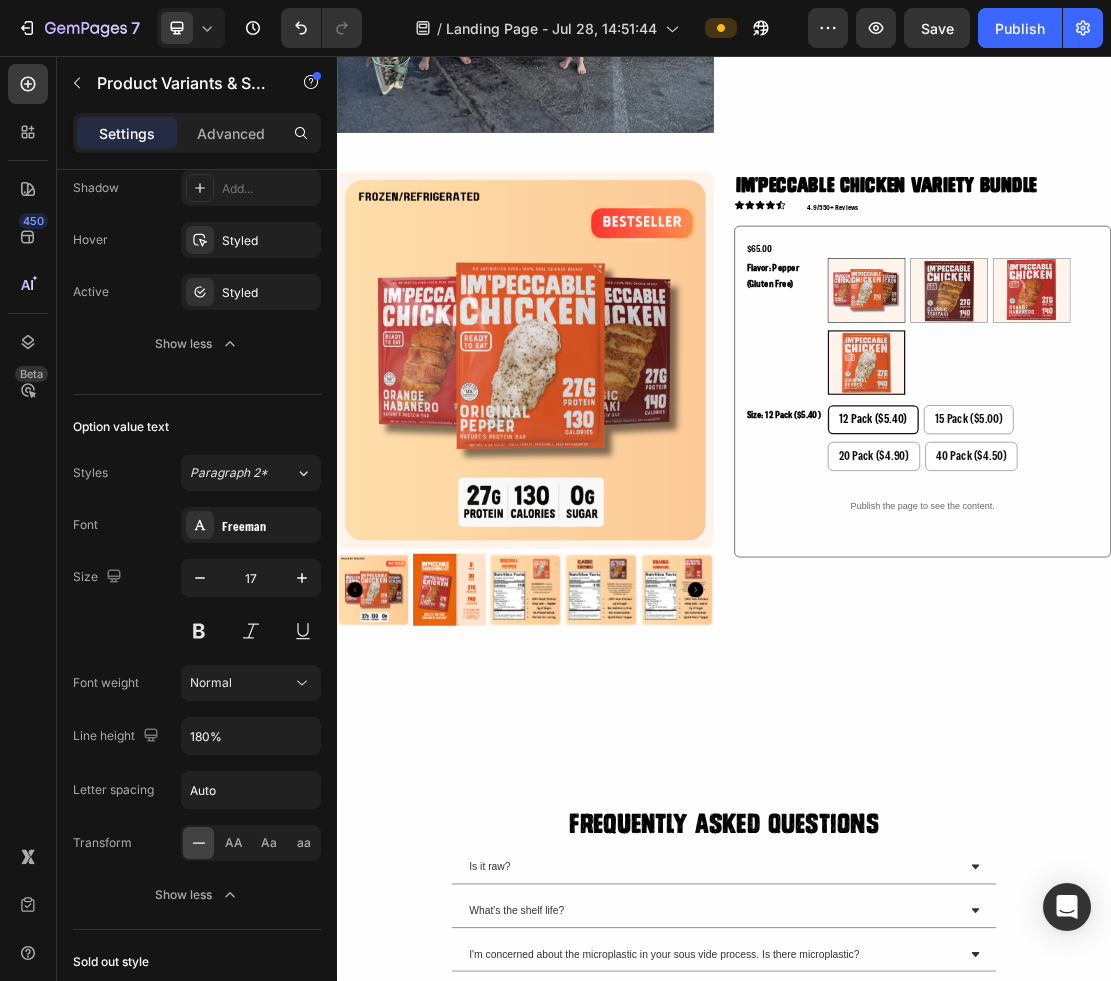 click at bounding box center [1158, 420] 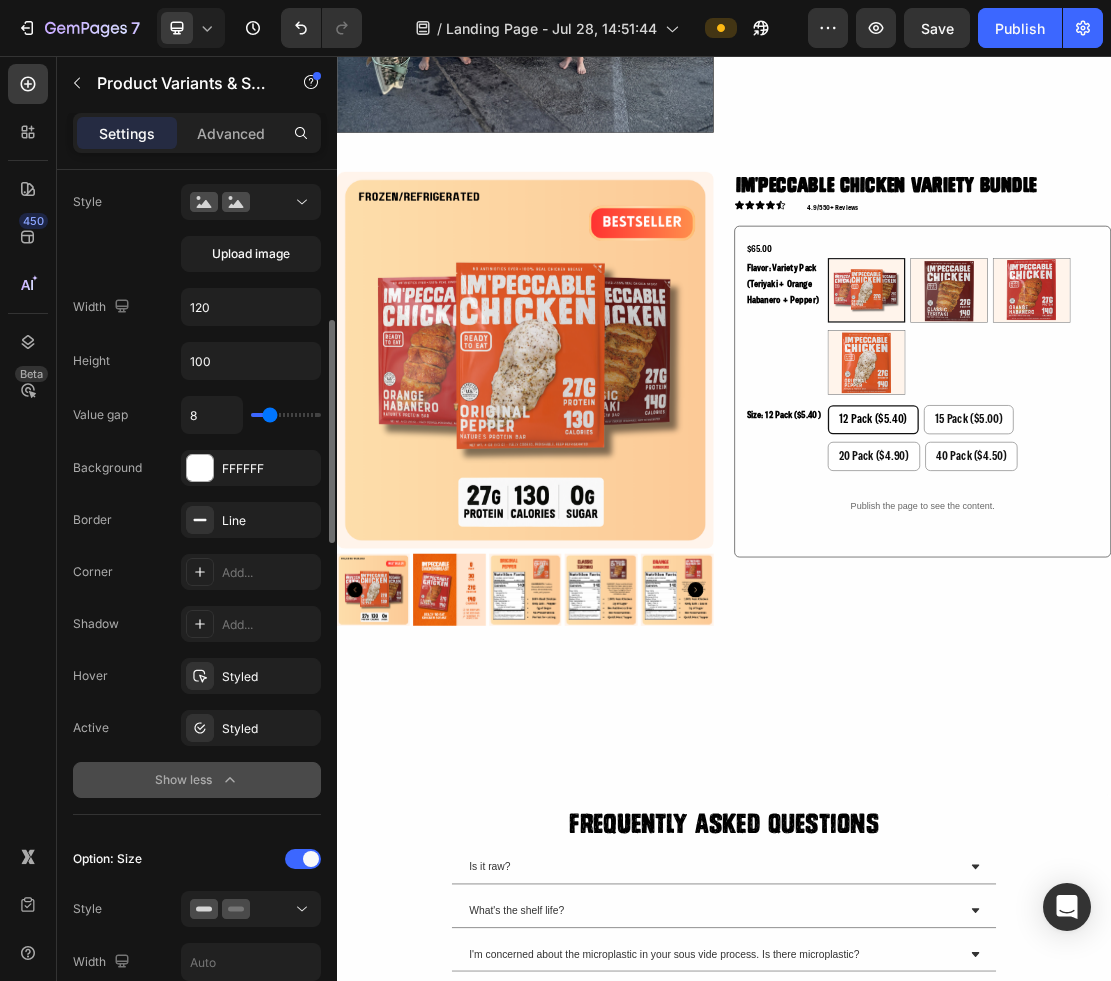 scroll, scrollTop: 593, scrollLeft: 0, axis: vertical 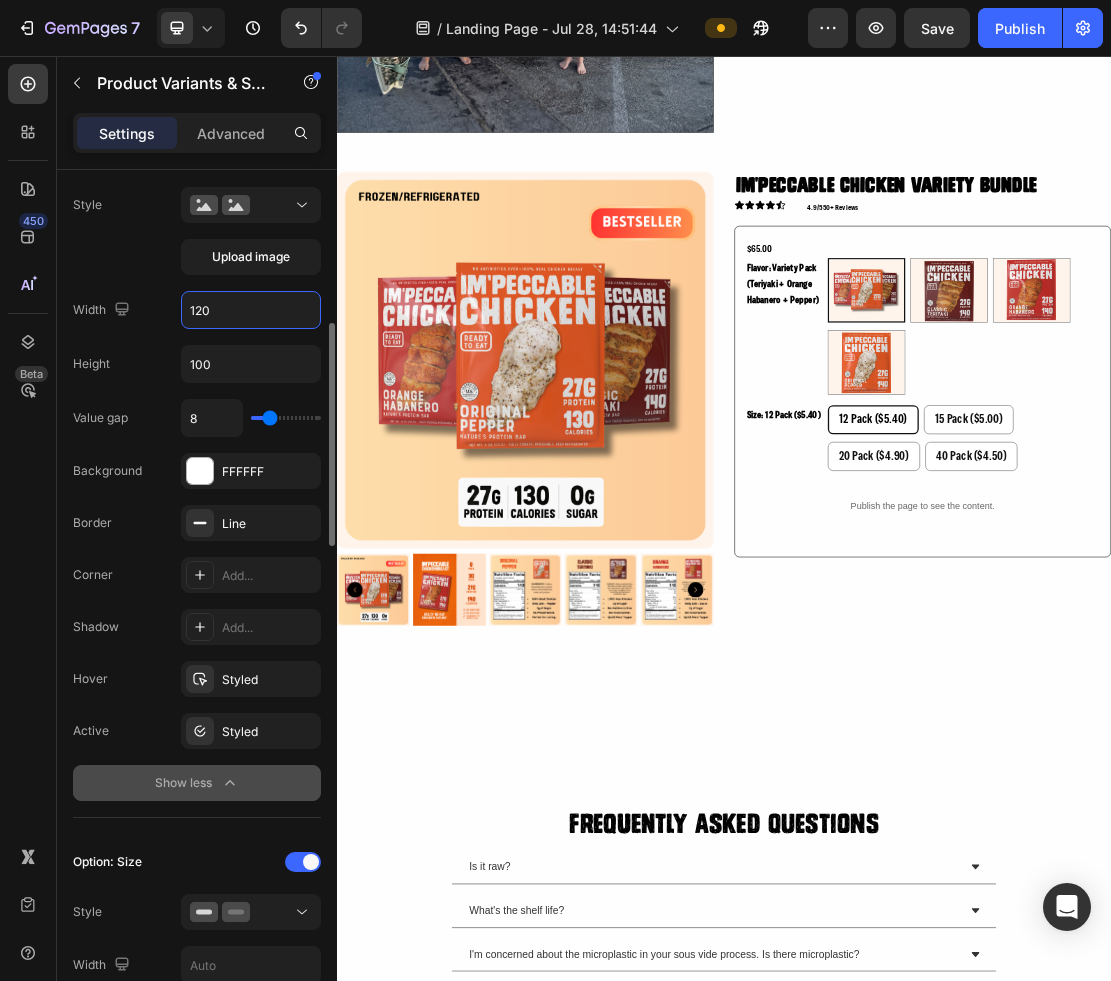 click on "120" at bounding box center (251, 310) 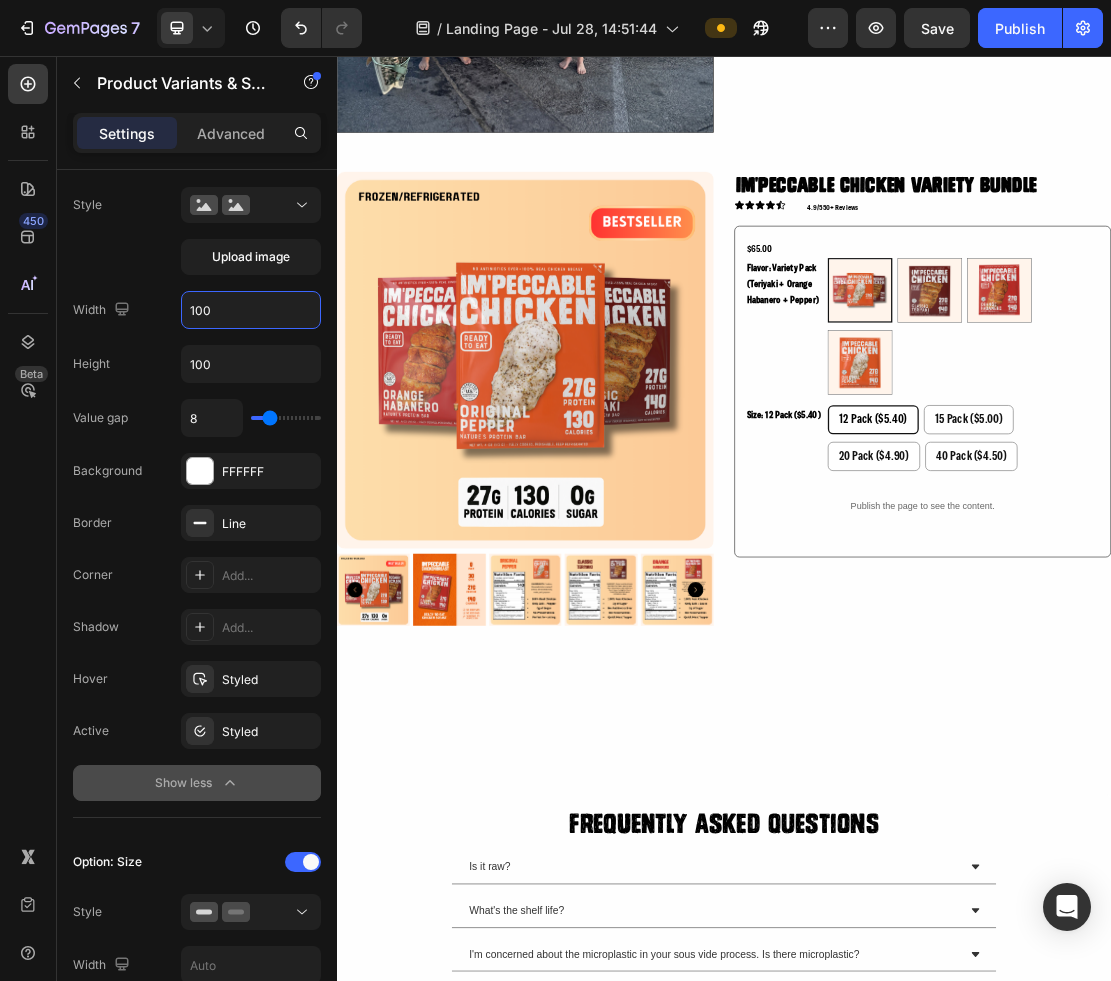 type on "100" 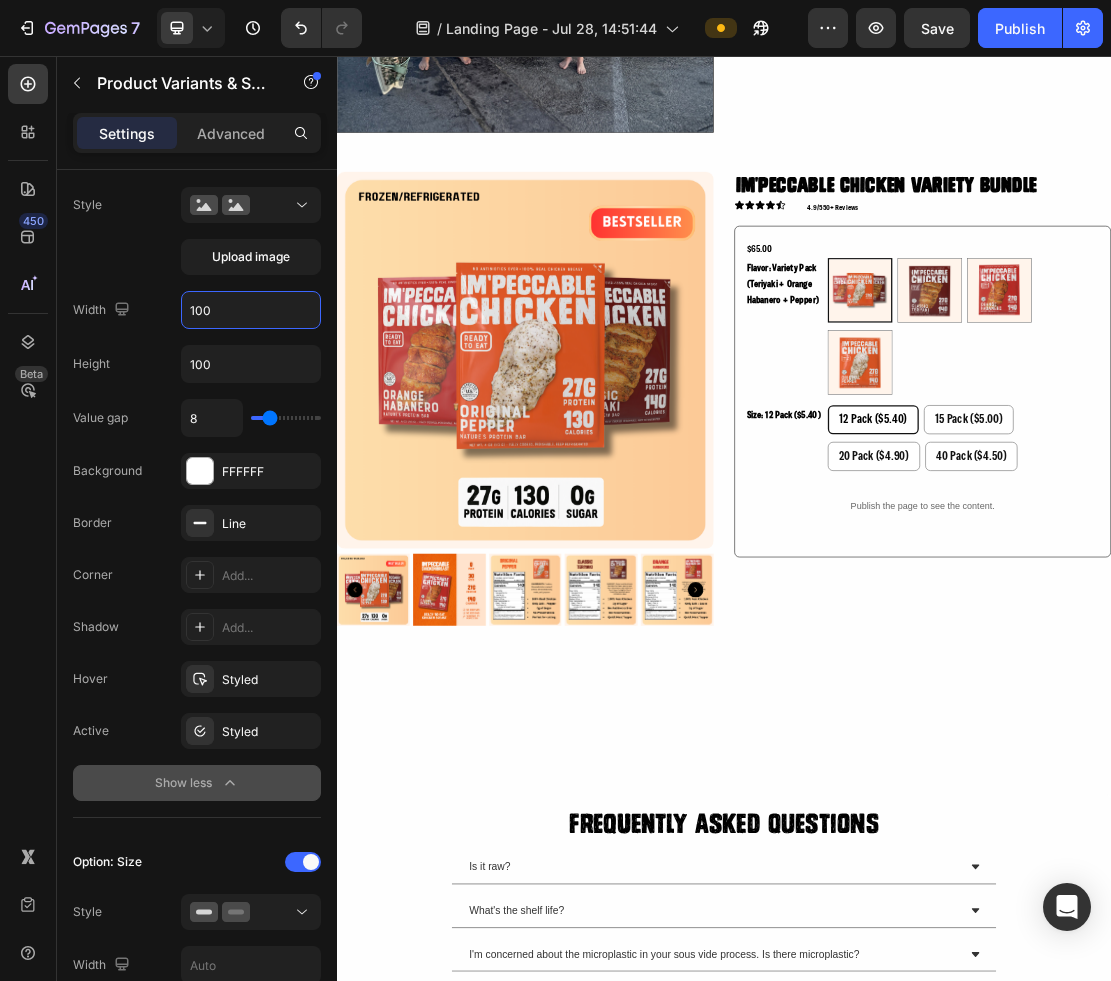 click on "Variety Pack (Teriyaki + Orange Habanero + Pepper) Variety Pack (Teriyaki + Orange Habanero + Pepper) Teriyaki Teriyaki Orange Habanero Orange Habanero Pepper (Gluten free) Pepper (Gluten free)" at bounding box center (1309, 476) 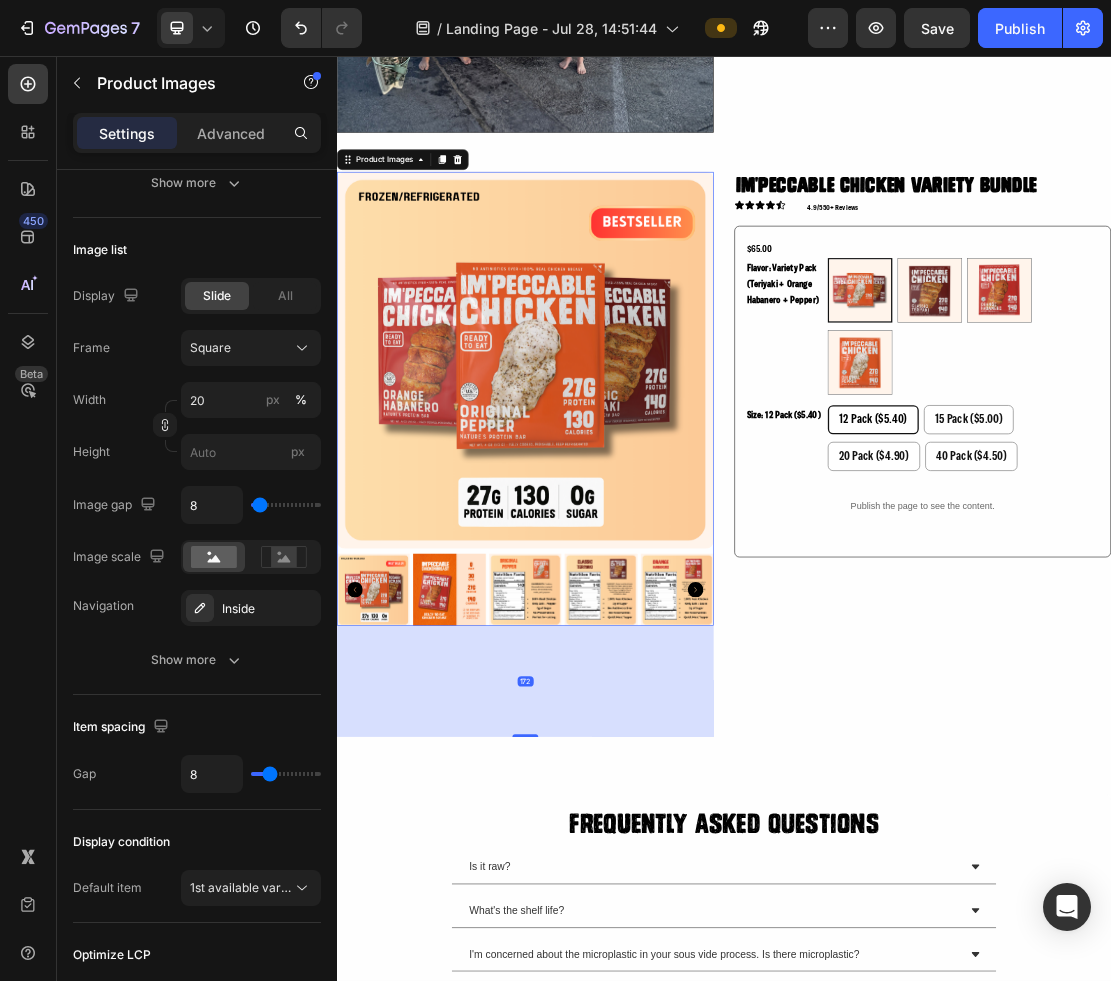 click at bounding box center [864, 884] 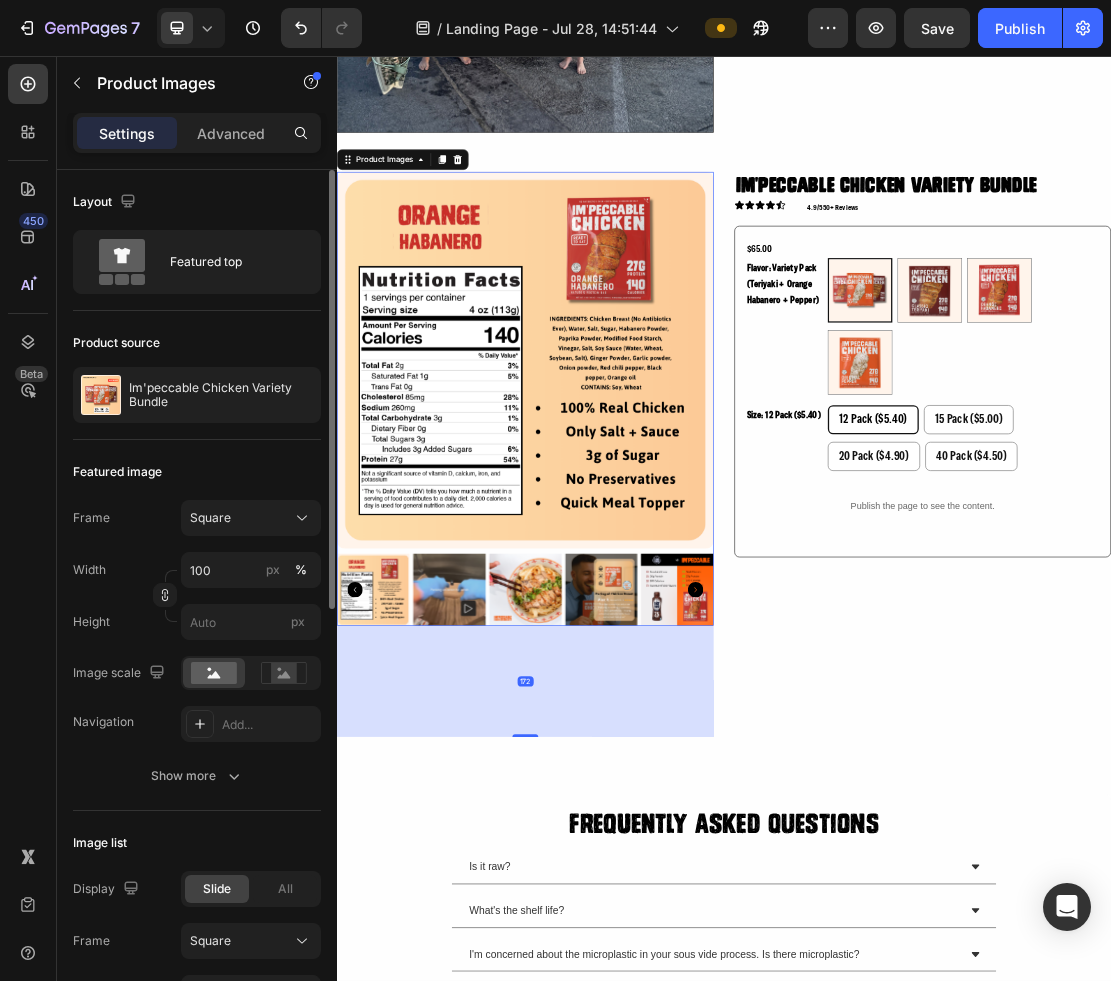 click at bounding box center [746, 884] 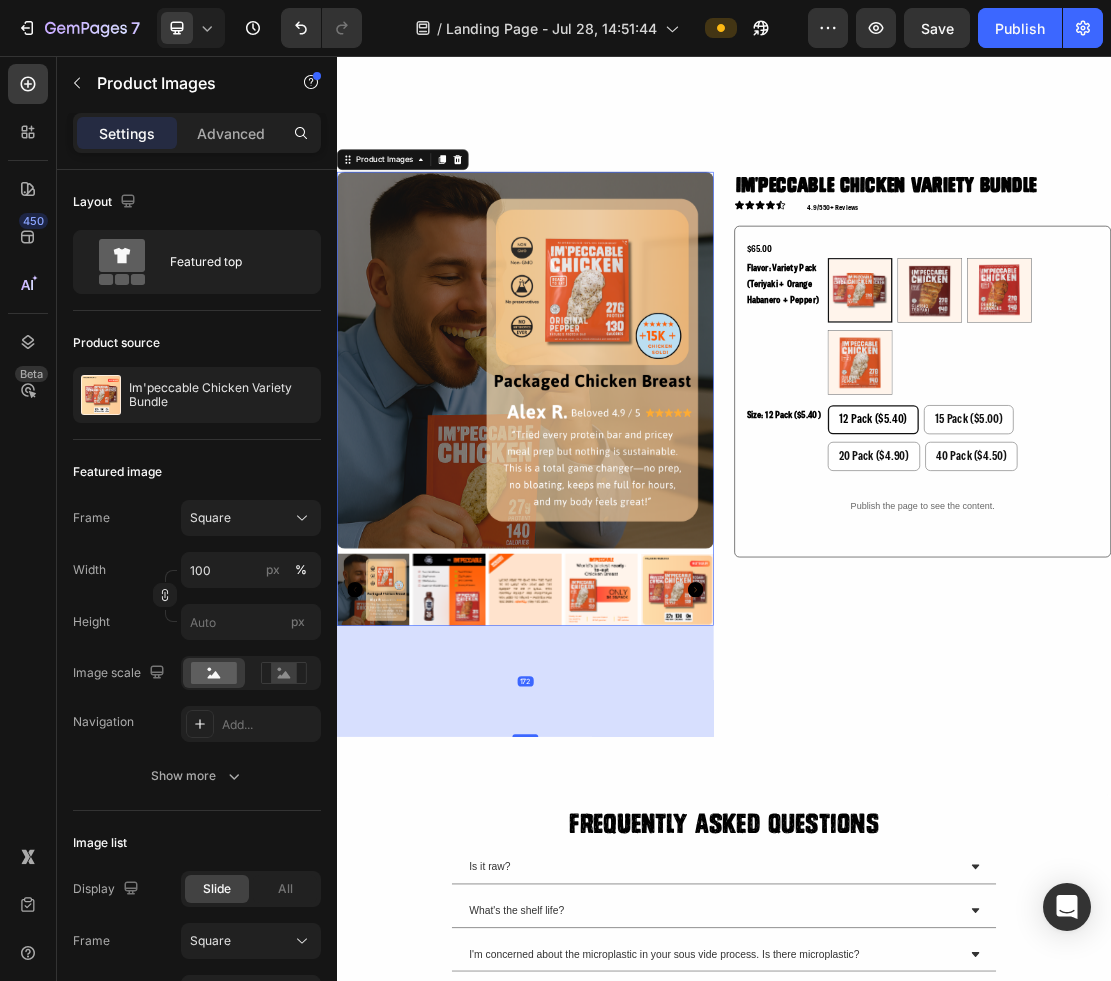 scroll, scrollTop: 4840, scrollLeft: 0, axis: vertical 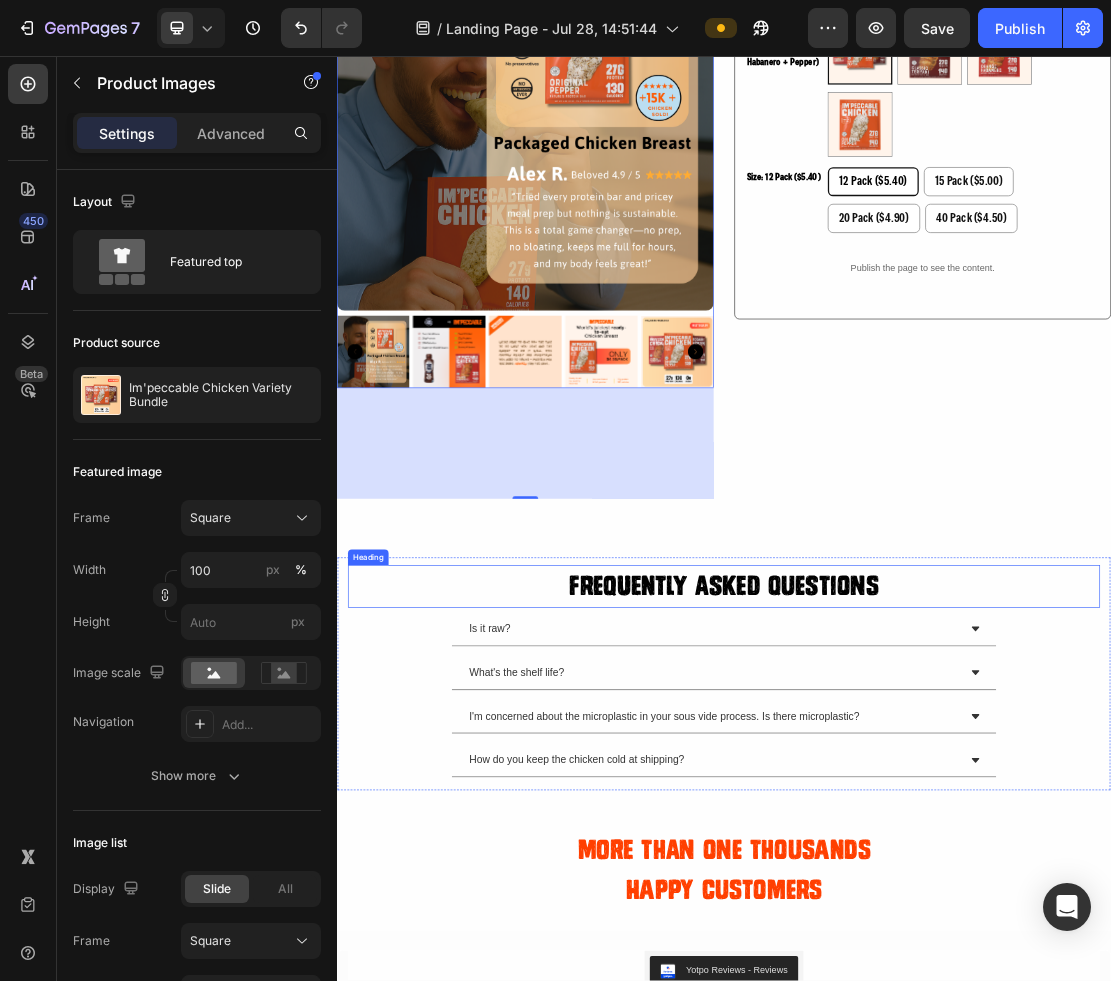 click on "Frequently Asked Questions" at bounding box center [937, 879] 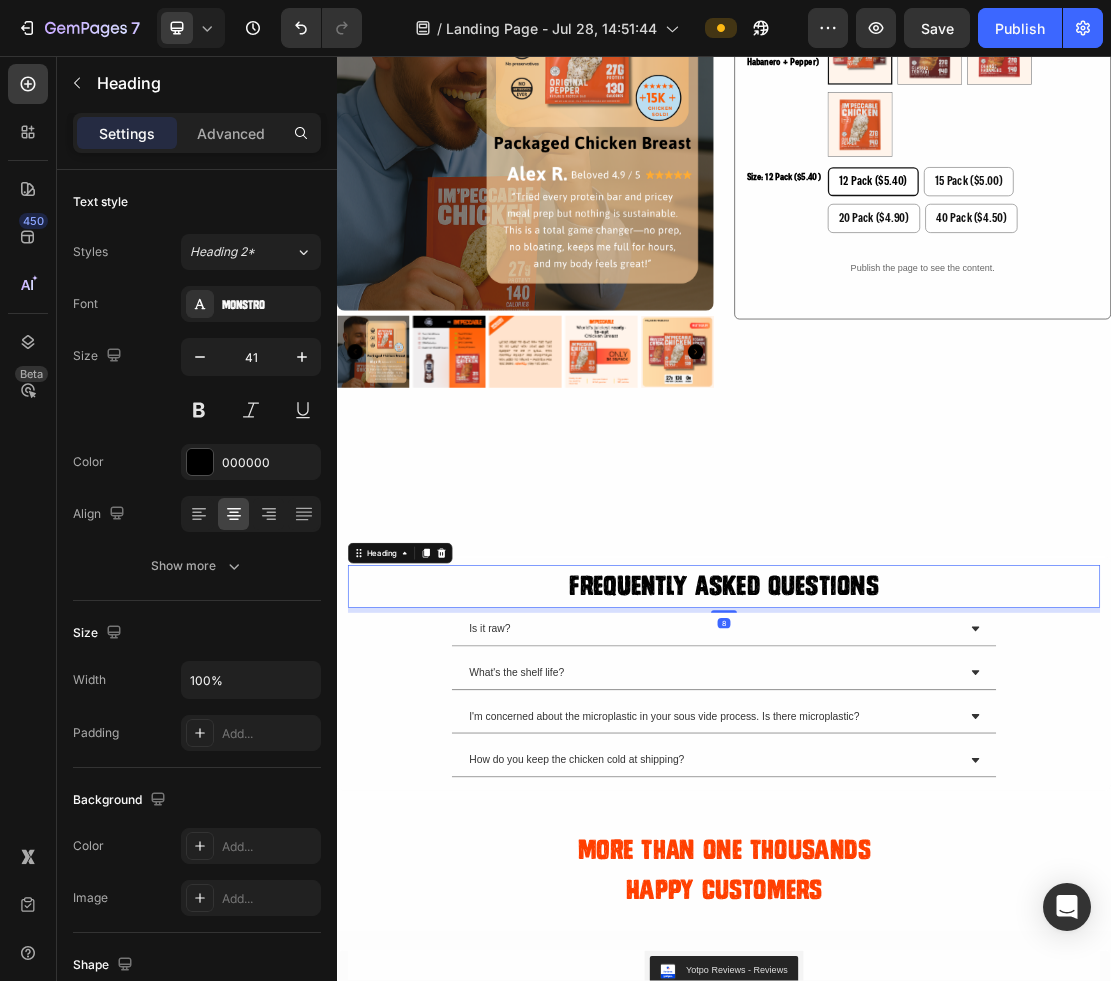 scroll, scrollTop: 5017, scrollLeft: 0, axis: vertical 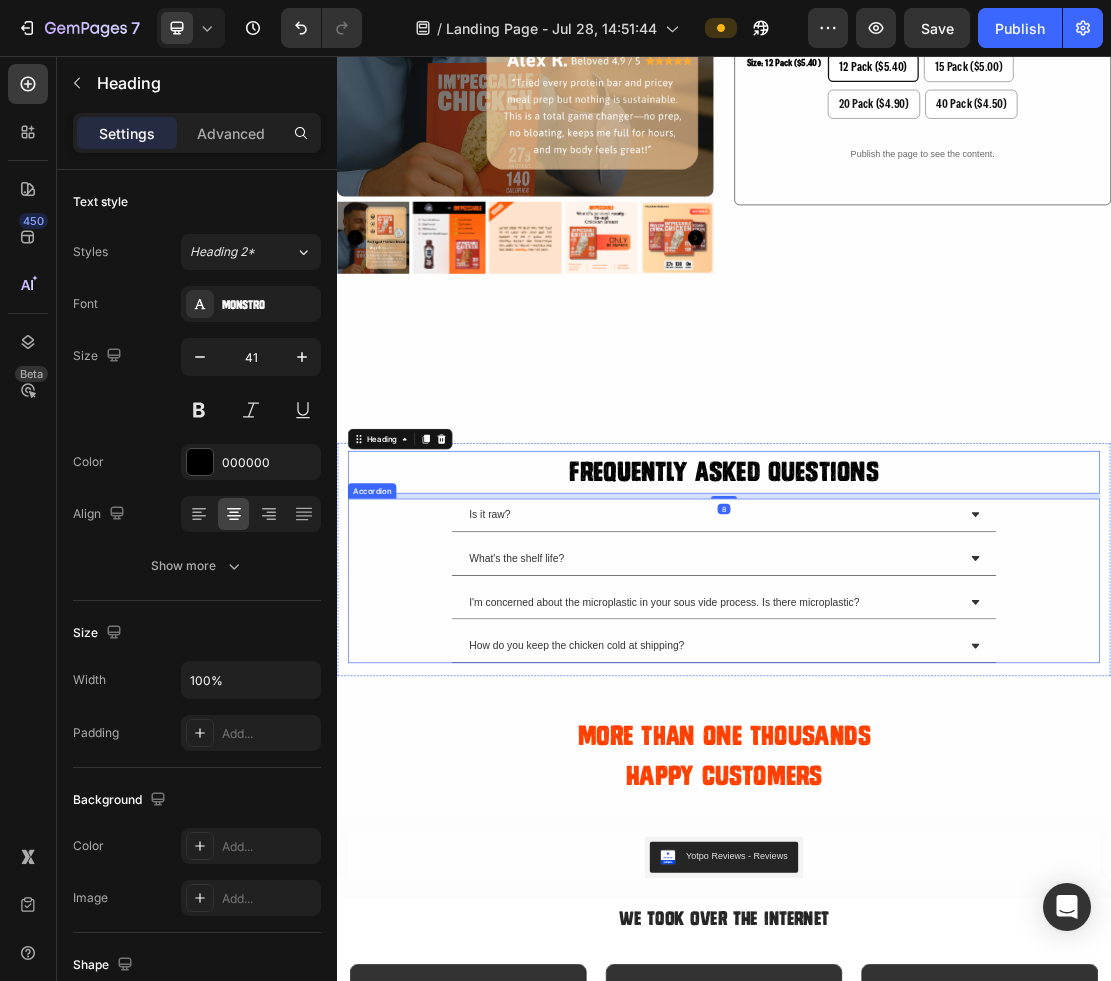 click on "I'm concerned about the microplastic in your sous vide process. Is there microplastic?" at bounding box center [937, 905] 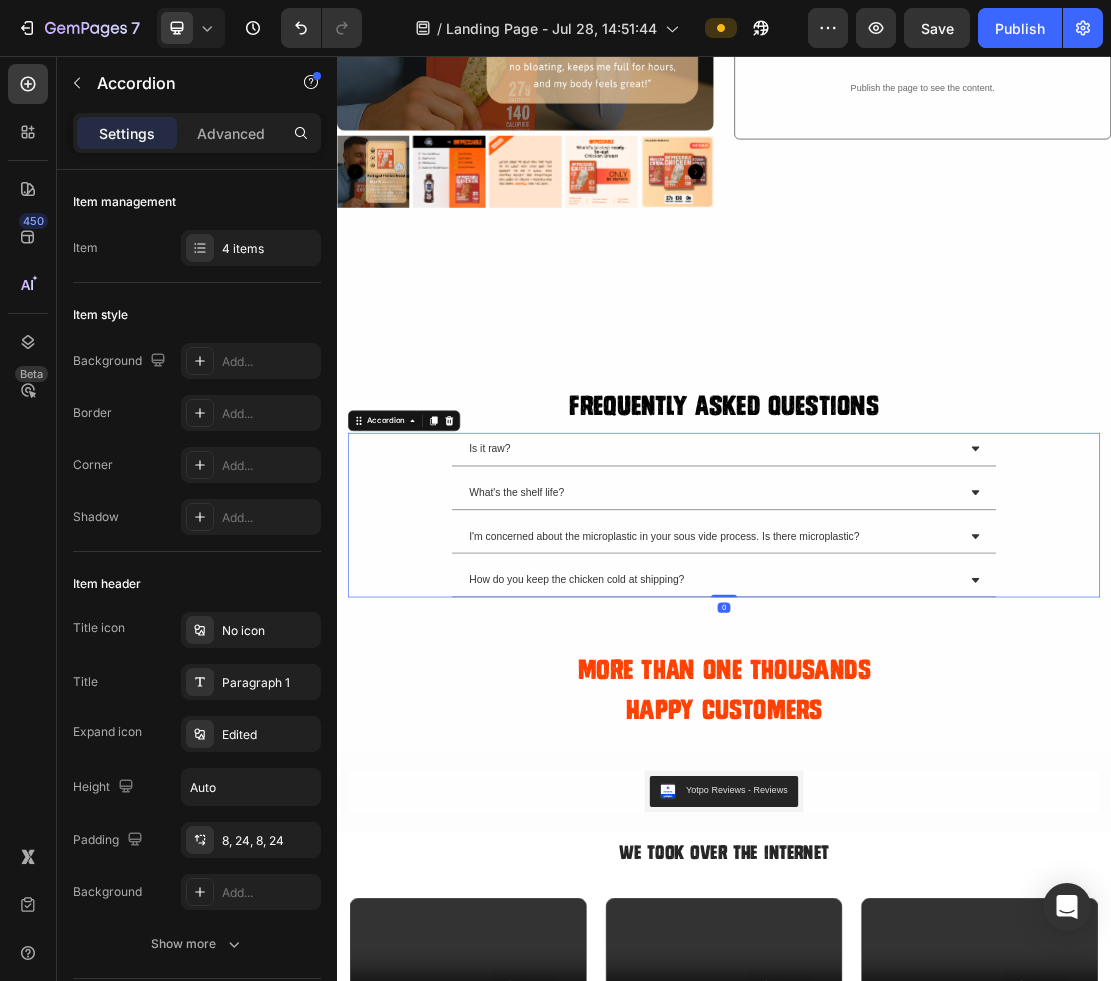 scroll, scrollTop: 5133, scrollLeft: 0, axis: vertical 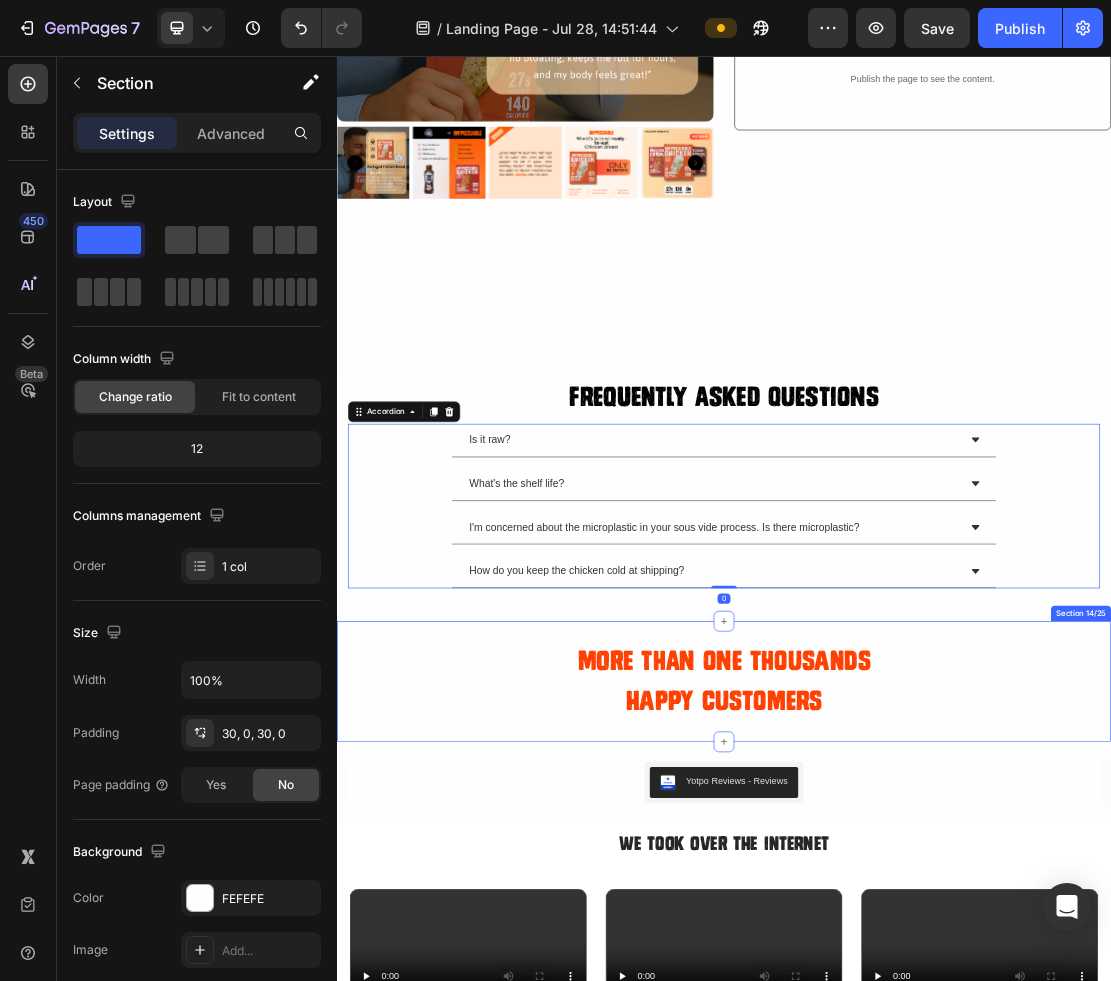 click on "More Than One Thousands Happy Customers Heading Row" at bounding box center (937, 1026) 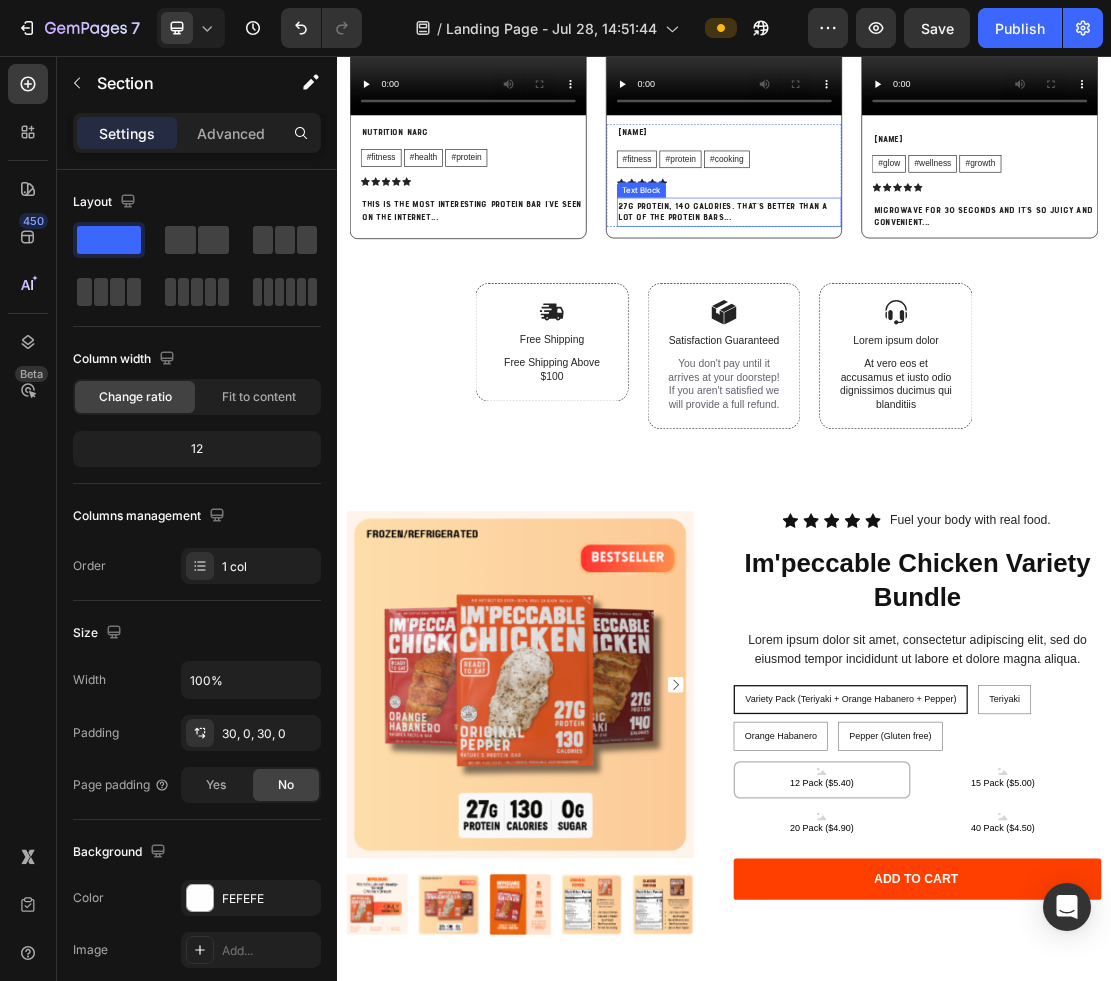 scroll, scrollTop: 6559, scrollLeft: 0, axis: vertical 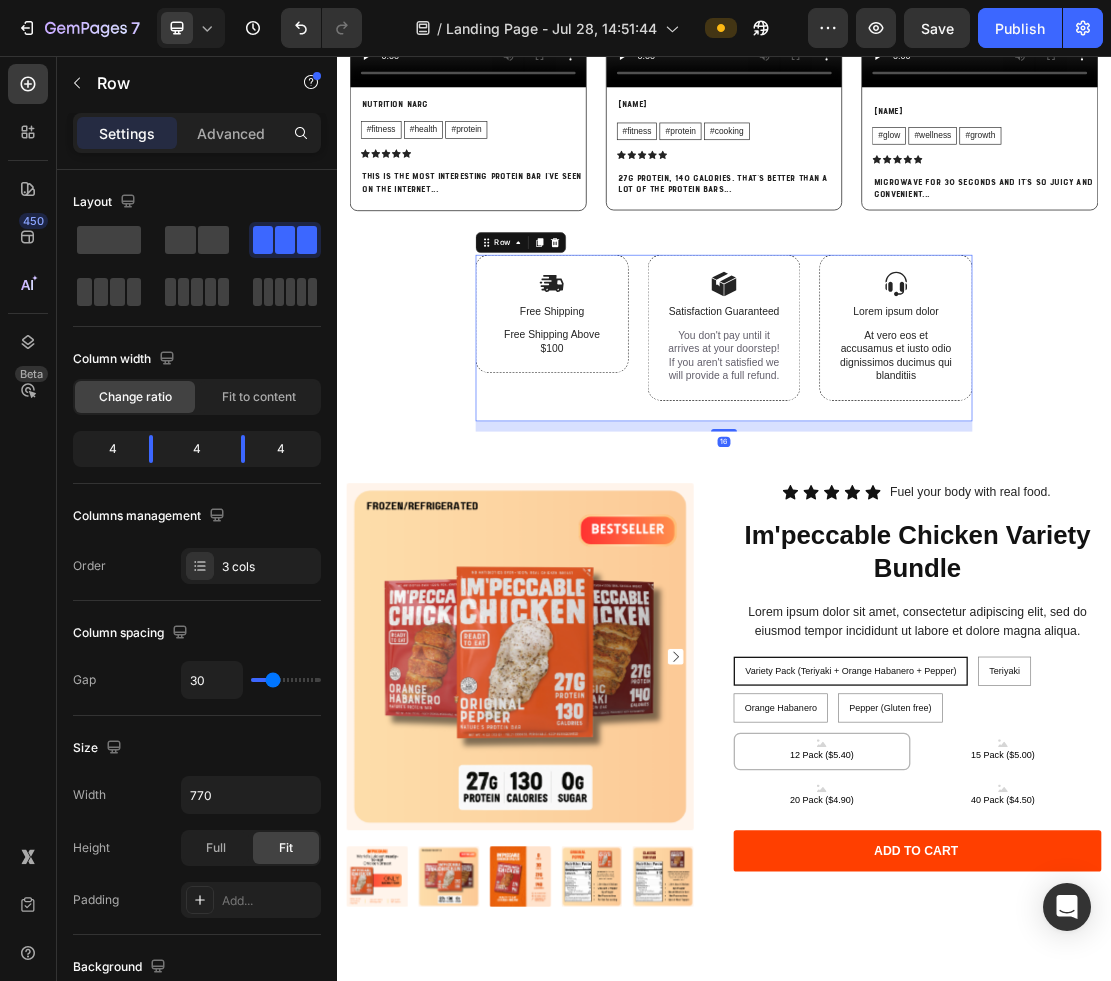 click on "Image Free Shipping Text Block Free Shipping Above $100 Text Block Row" at bounding box center [670, 494] 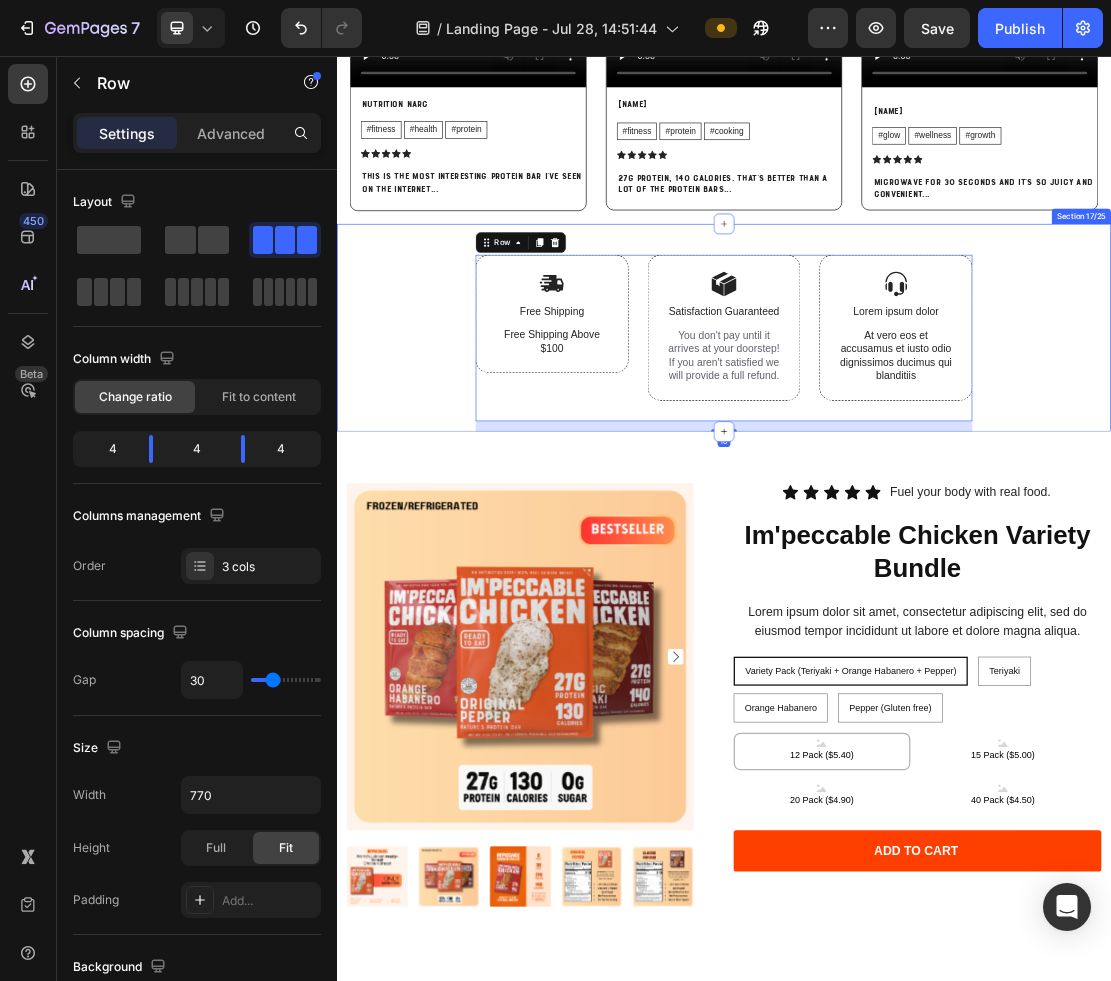 click on "Image Free Shipping Text Block Free Shipping Above $100 Text Block Row Image Satisfaction Guaranteed Text Block You don't pay until it arrives at your doorstep! If you aren't satisfied we will provide a full refund. Text Block Row Image Lorem ipsum dolor  Text Block At vero eos et accusamus et iusto odio dignissimos ducimus qui blanditiis Text Block Row Row   16" at bounding box center (937, 502) 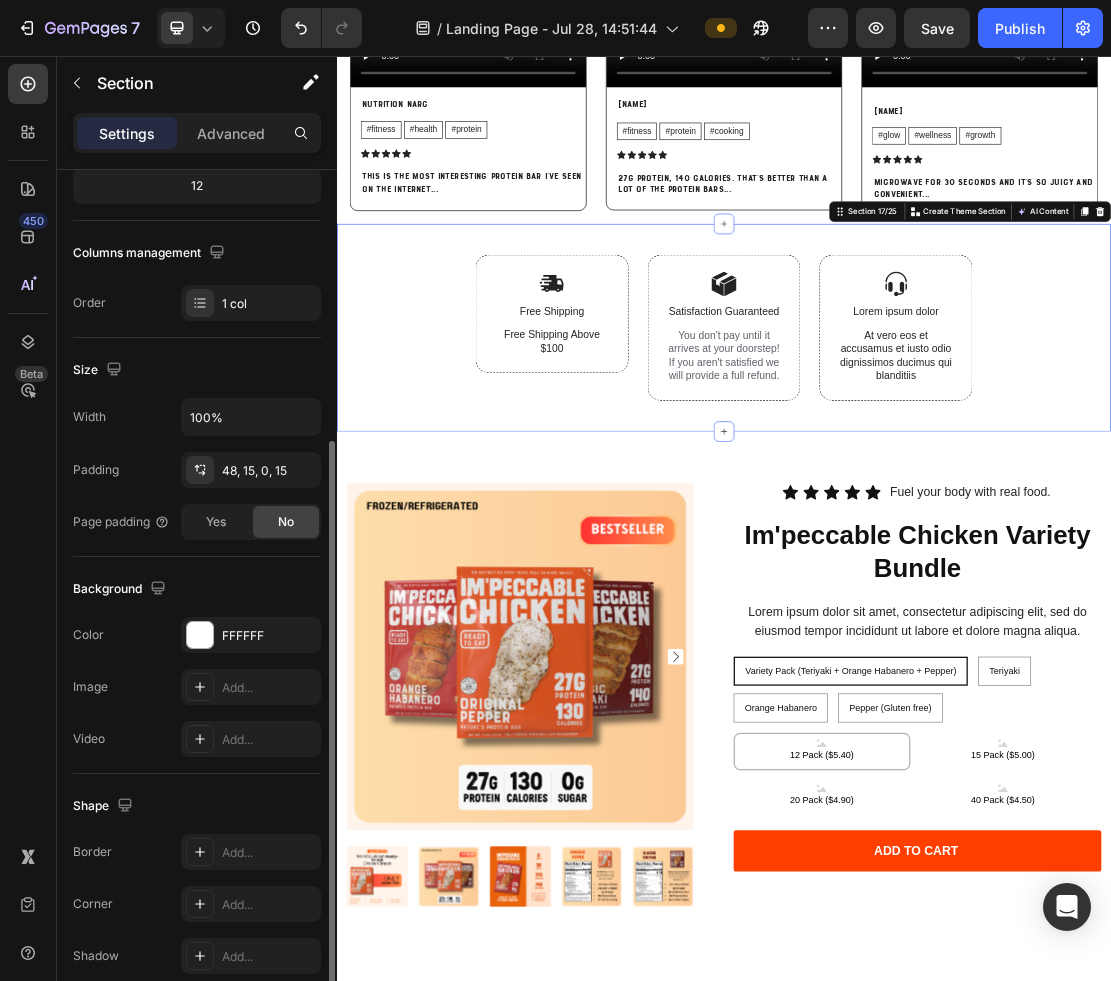 scroll, scrollTop: 352, scrollLeft: 0, axis: vertical 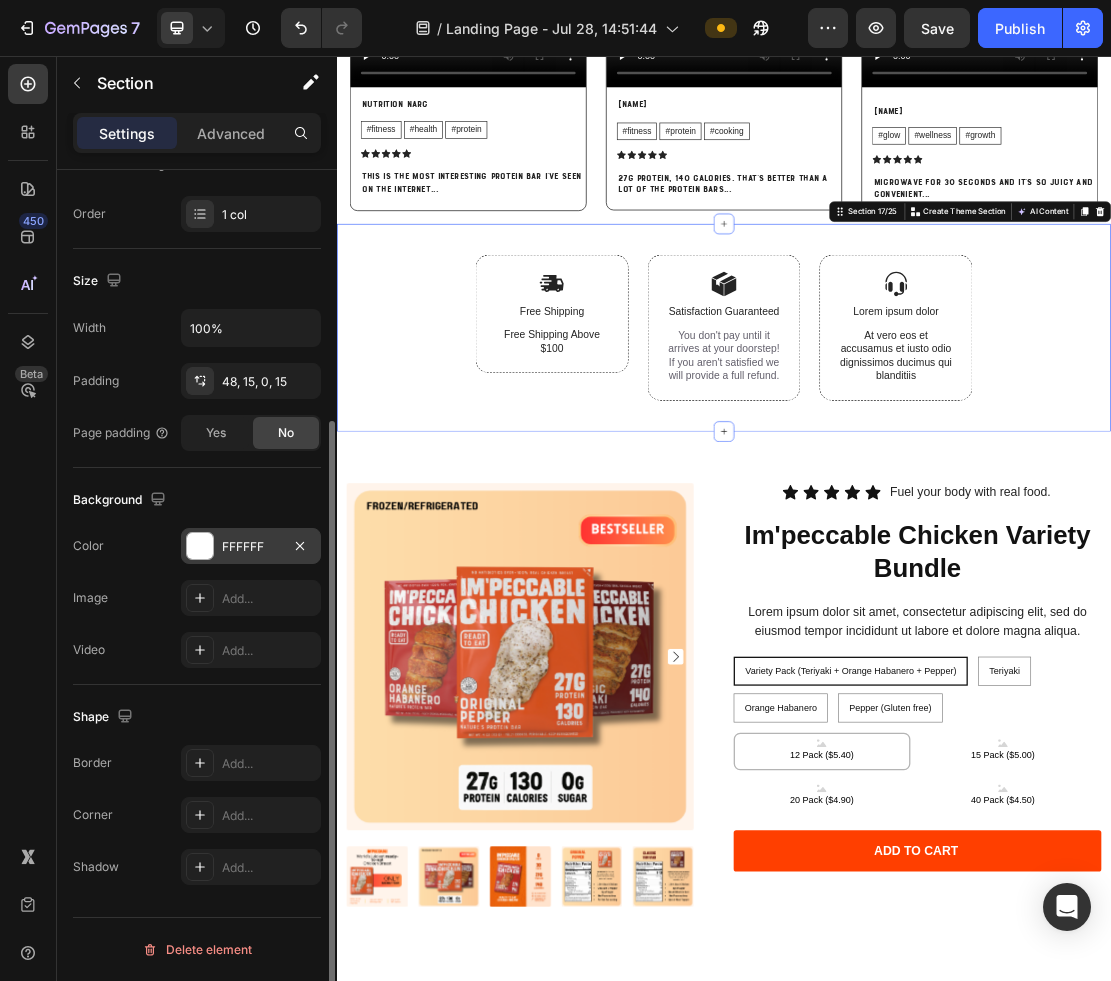 click on "FFFFFF" at bounding box center [251, 547] 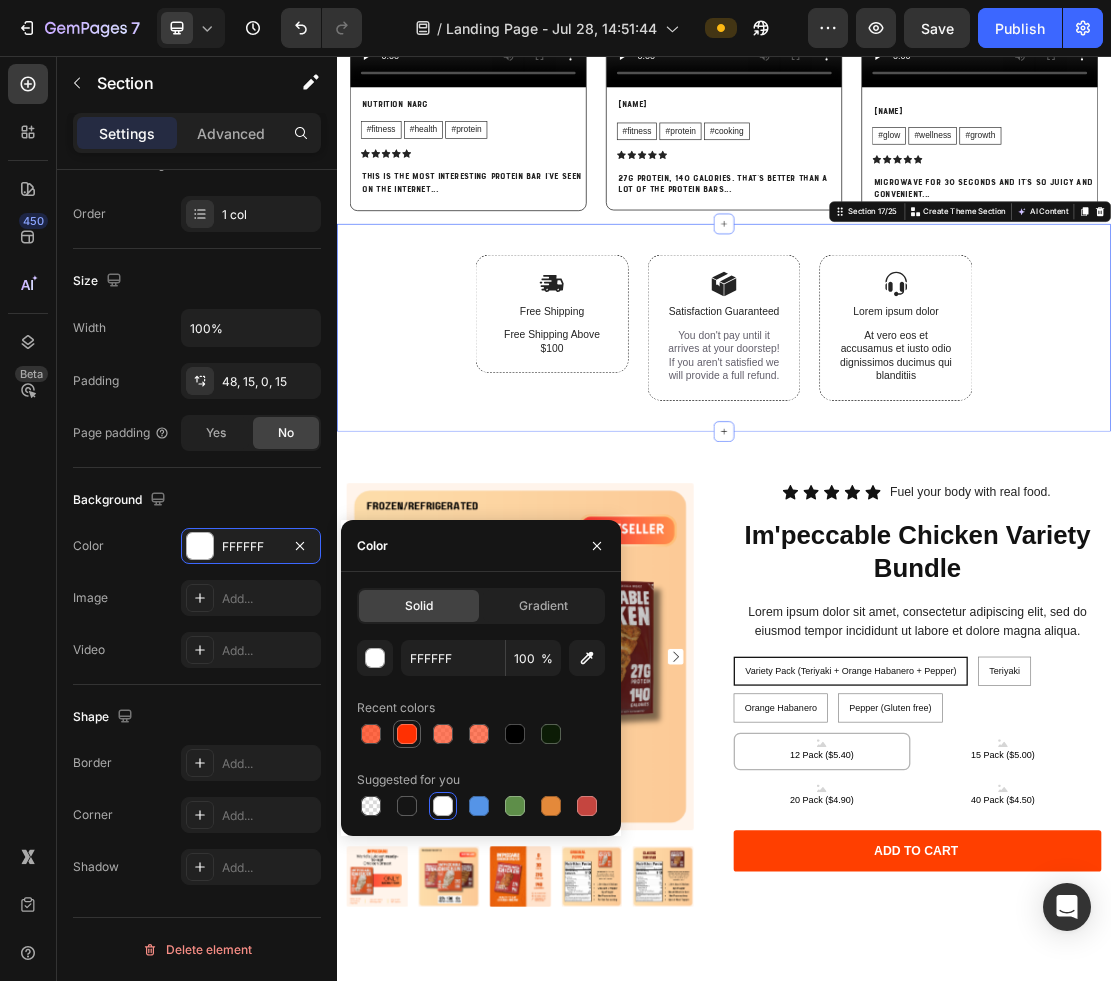 click at bounding box center (407, 734) 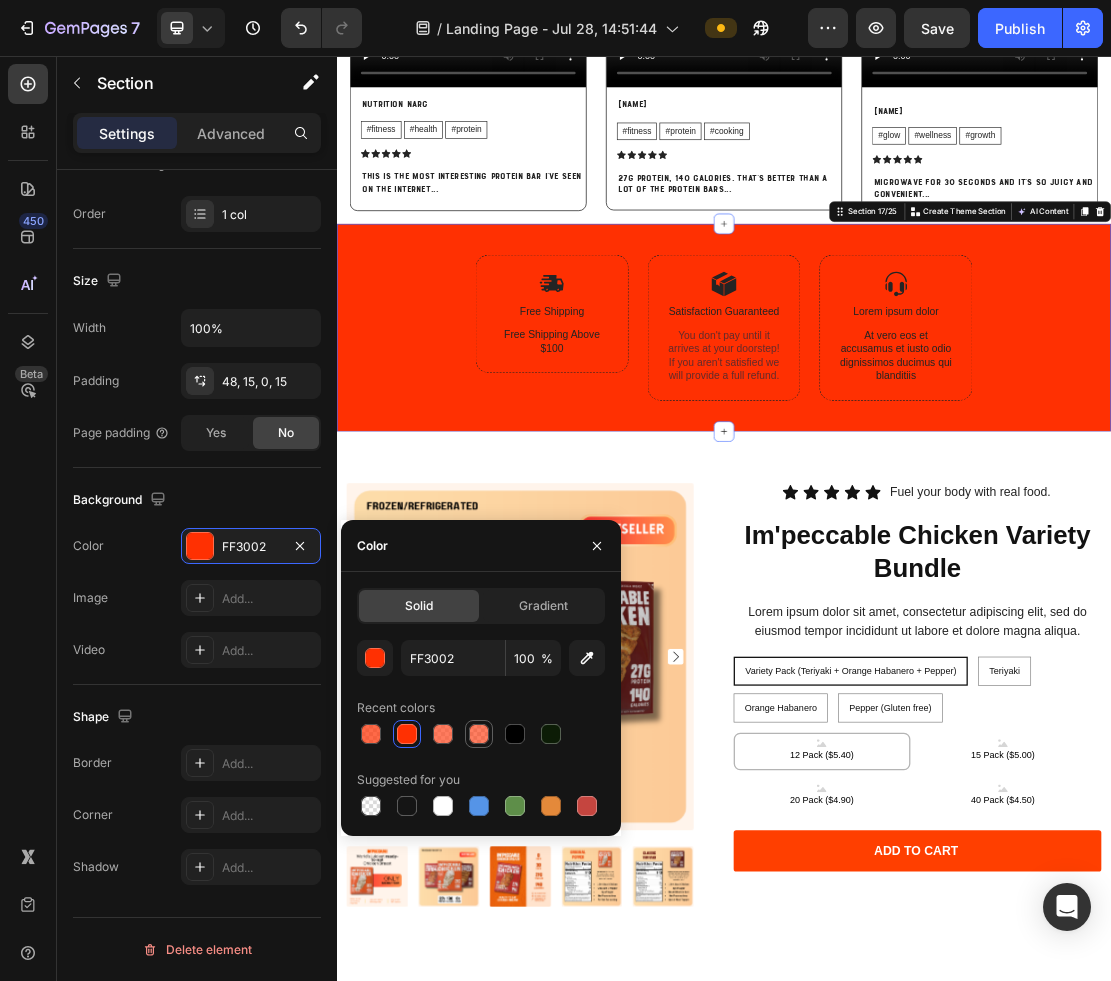 click at bounding box center (479, 734) 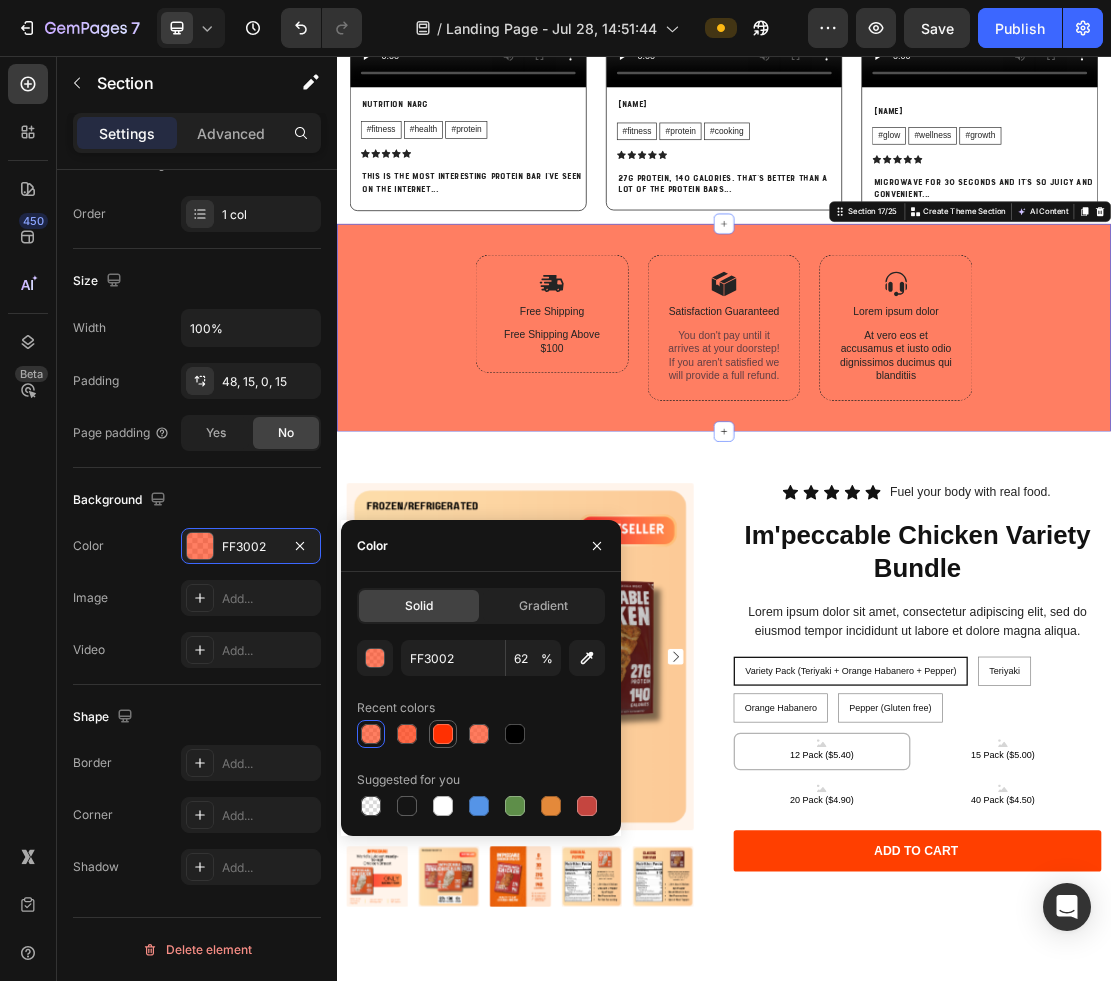 click at bounding box center [443, 734] 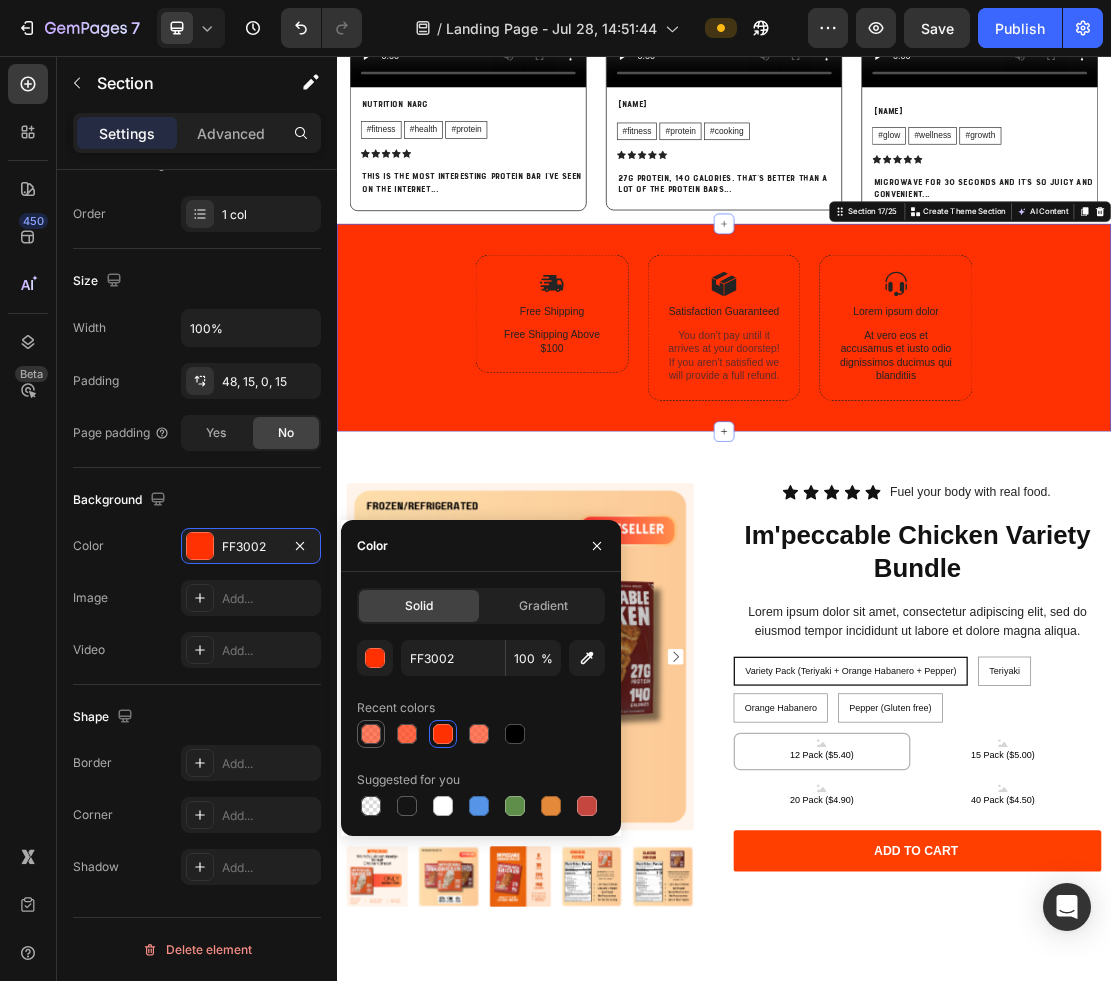click at bounding box center [371, 734] 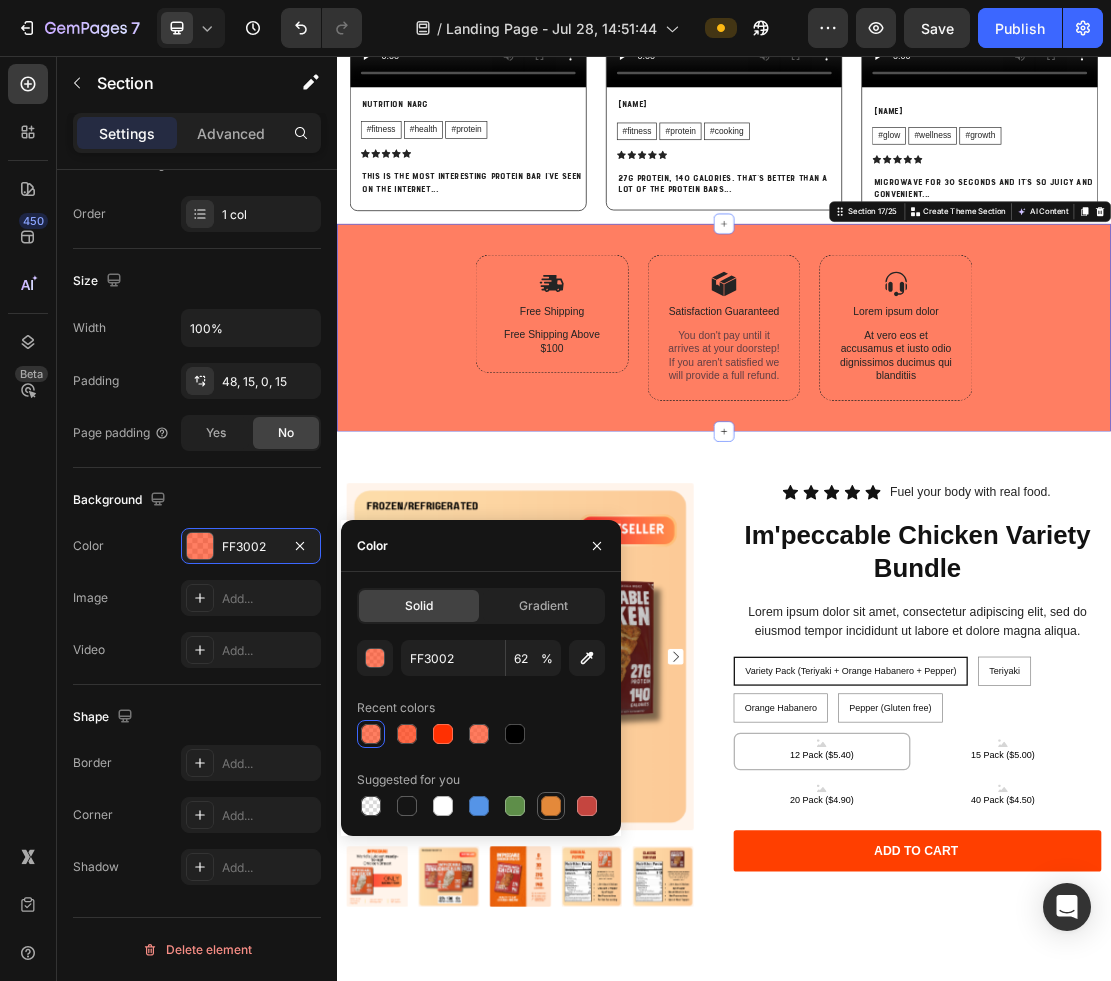 click at bounding box center [551, 806] 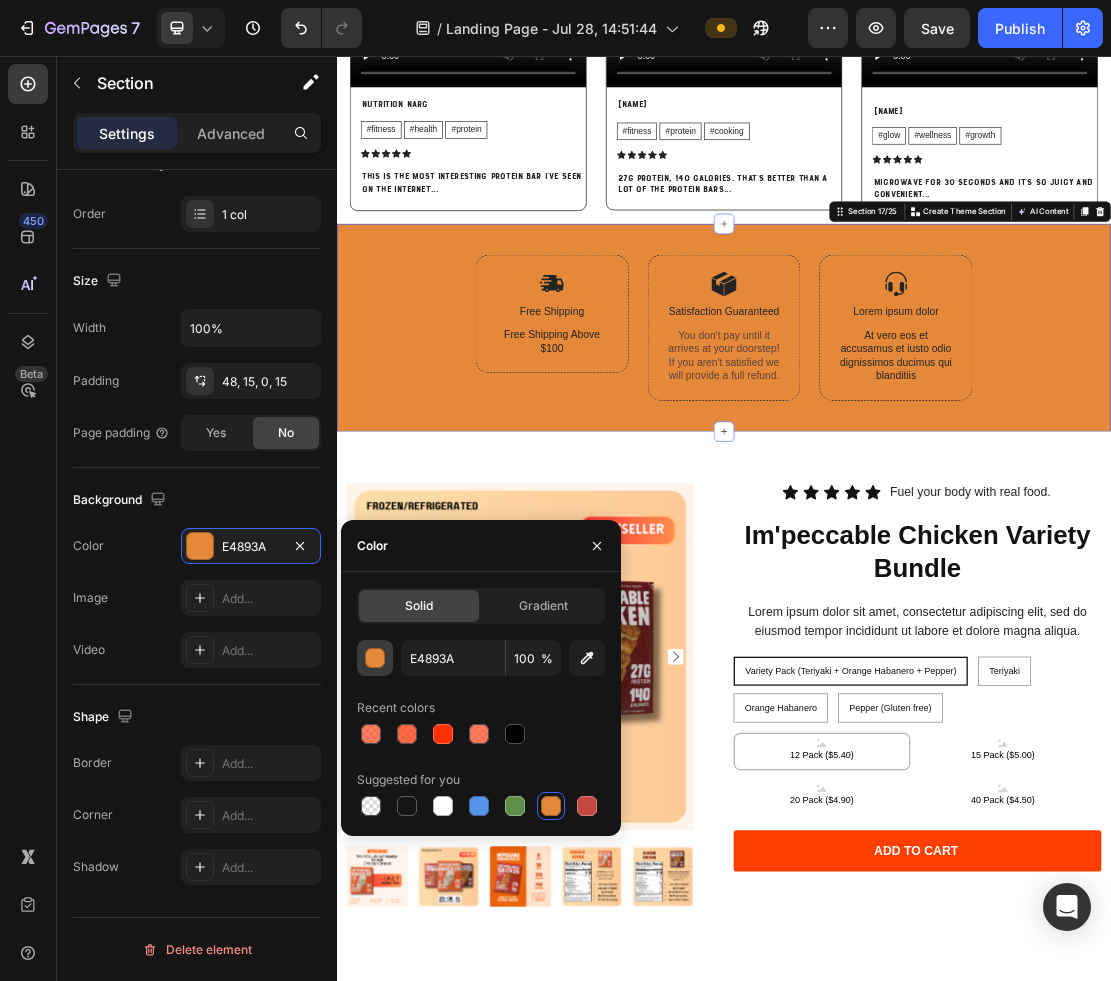 click at bounding box center [375, 658] 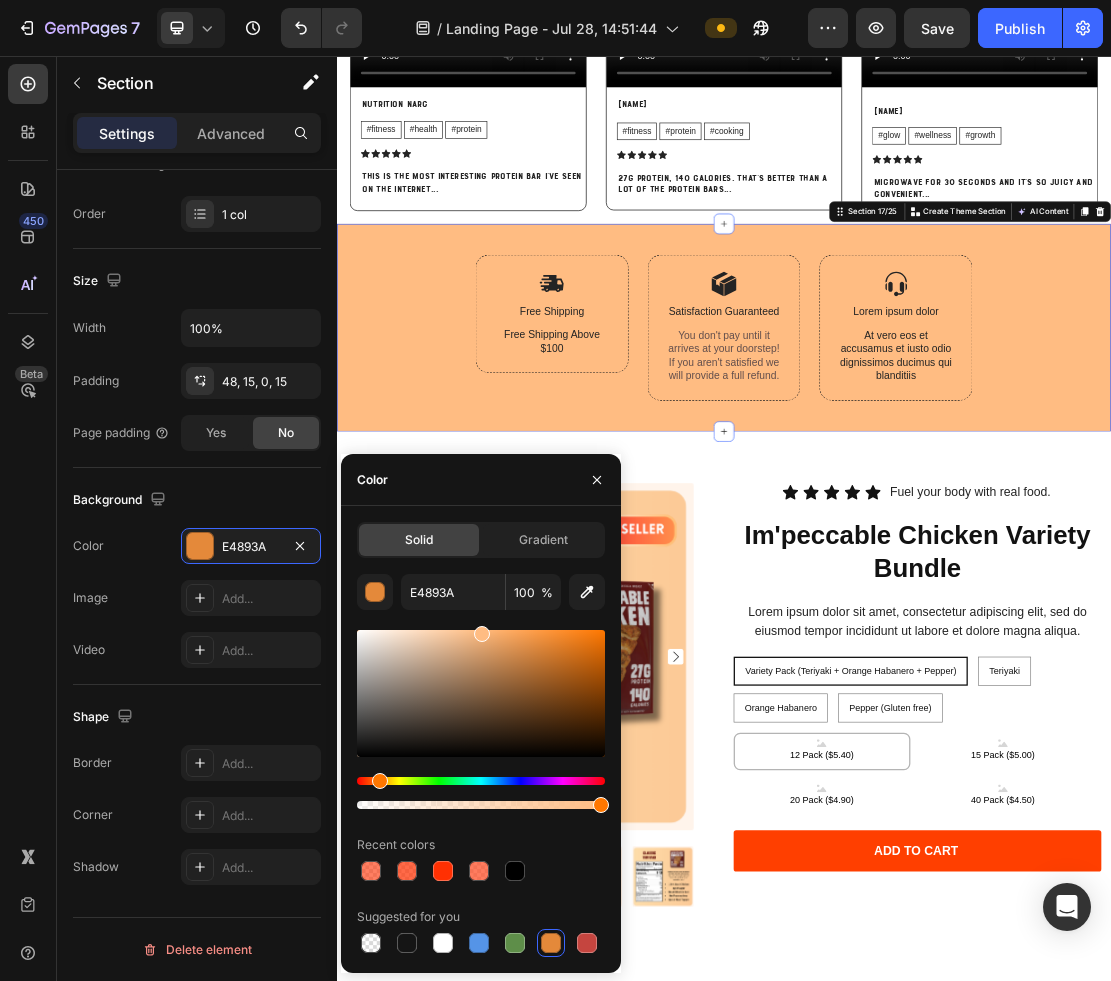 drag, startPoint x: 549, startPoint y: 657, endPoint x: 480, endPoint y: 565, distance: 115 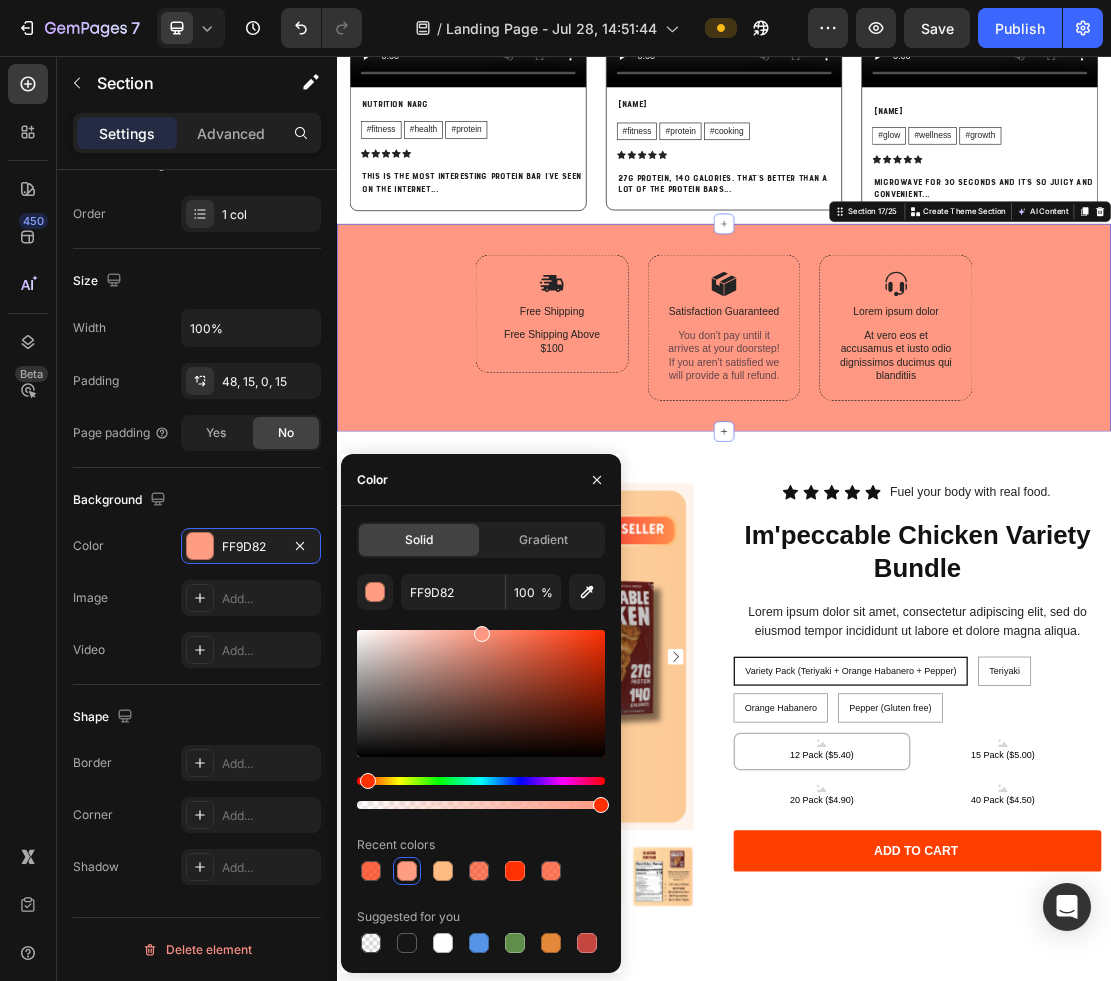 drag, startPoint x: 377, startPoint y: 780, endPoint x: 365, endPoint y: 780, distance: 12 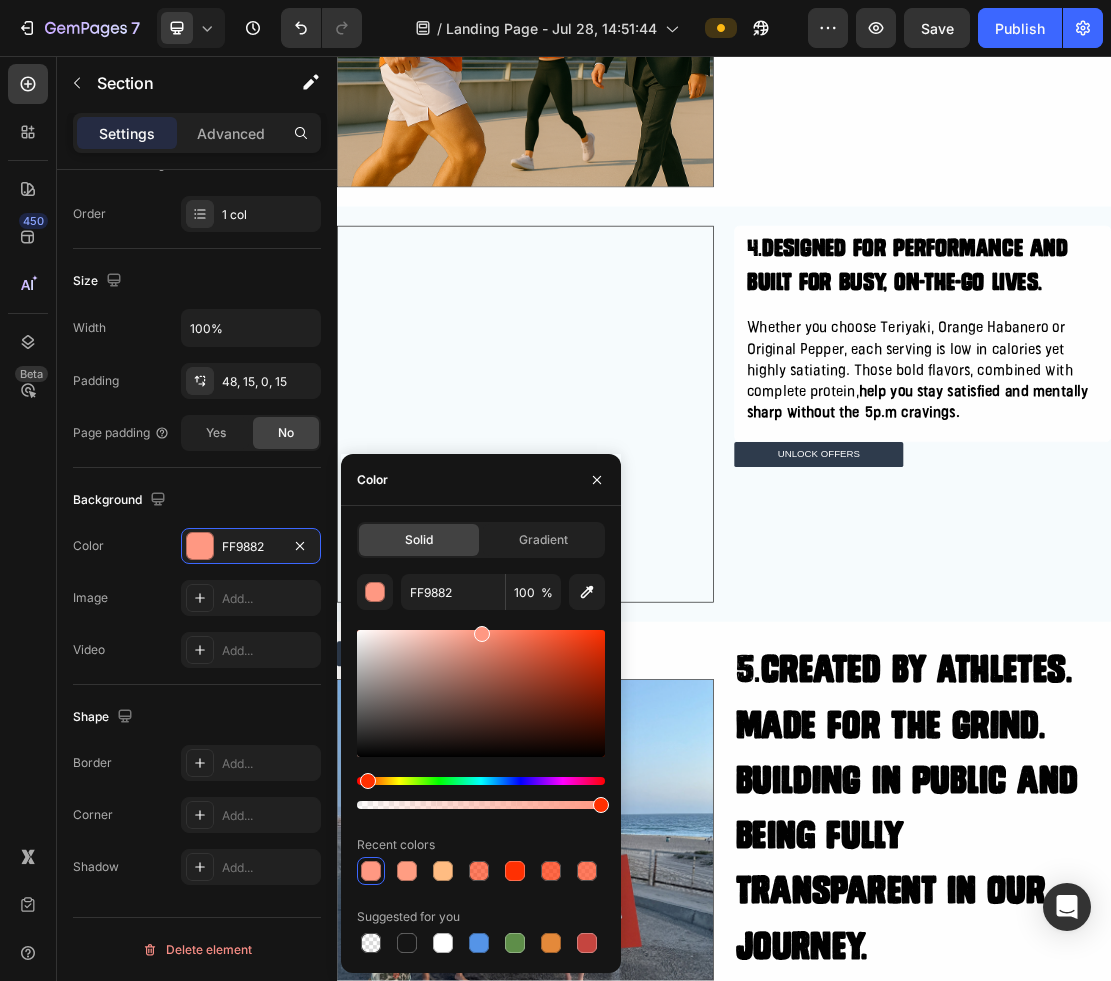 scroll, scrollTop: 2557, scrollLeft: 0, axis: vertical 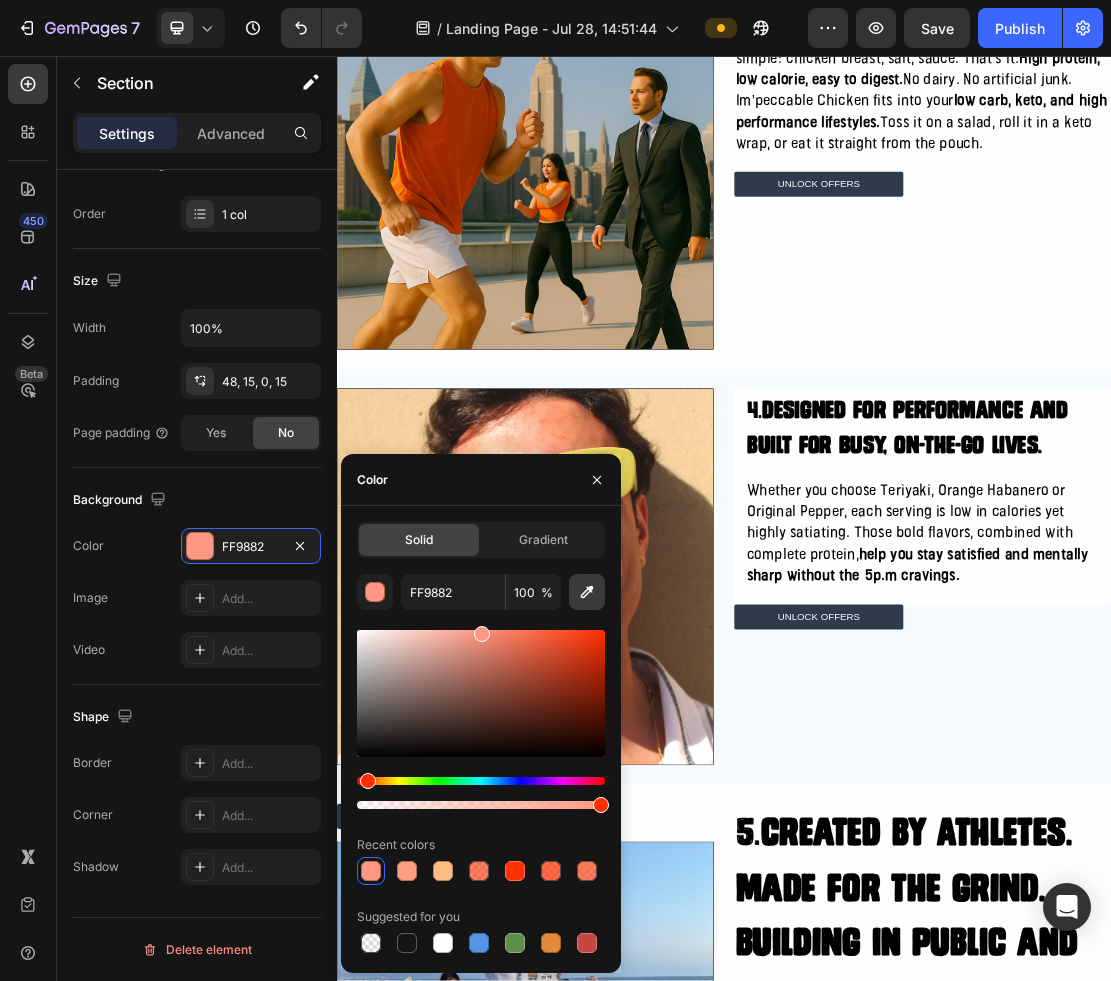 click 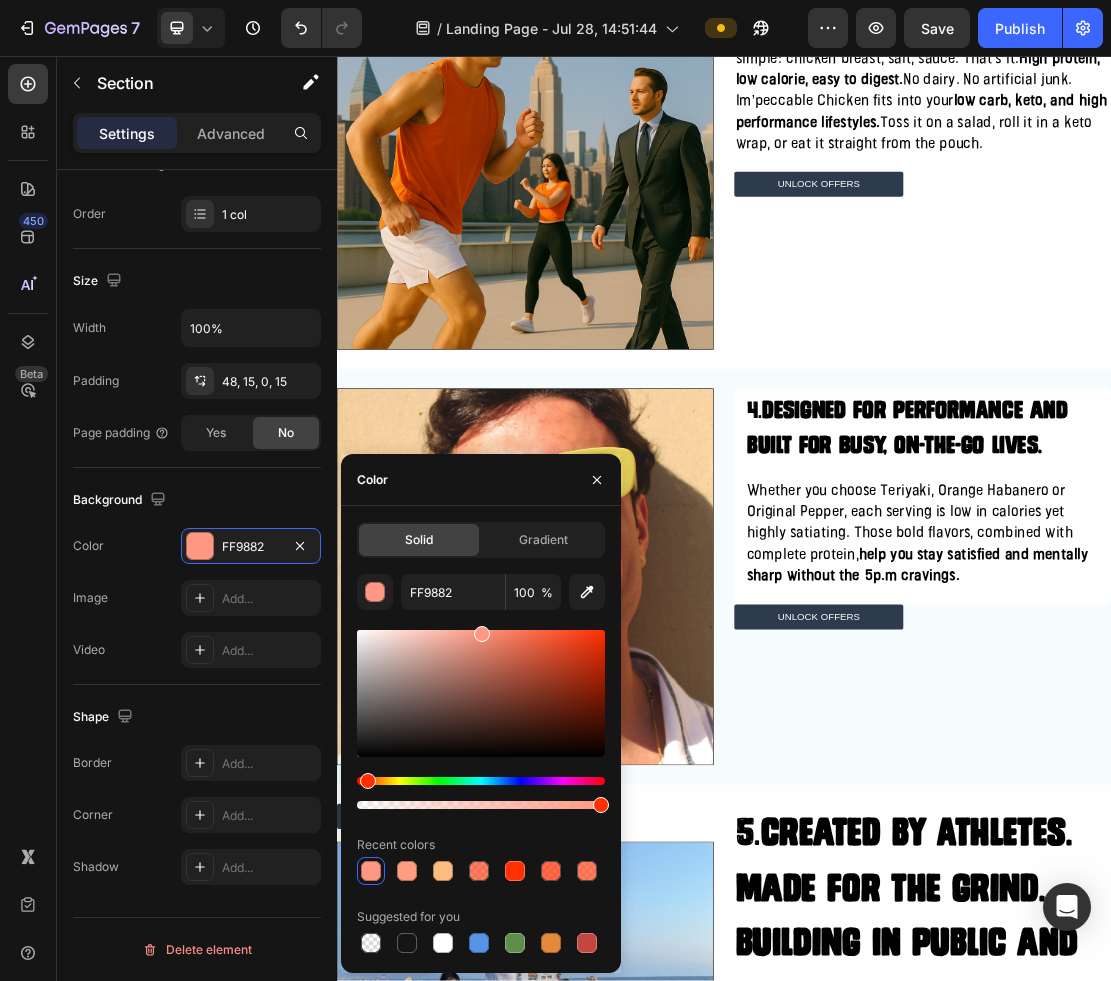 type on "F5D1A2" 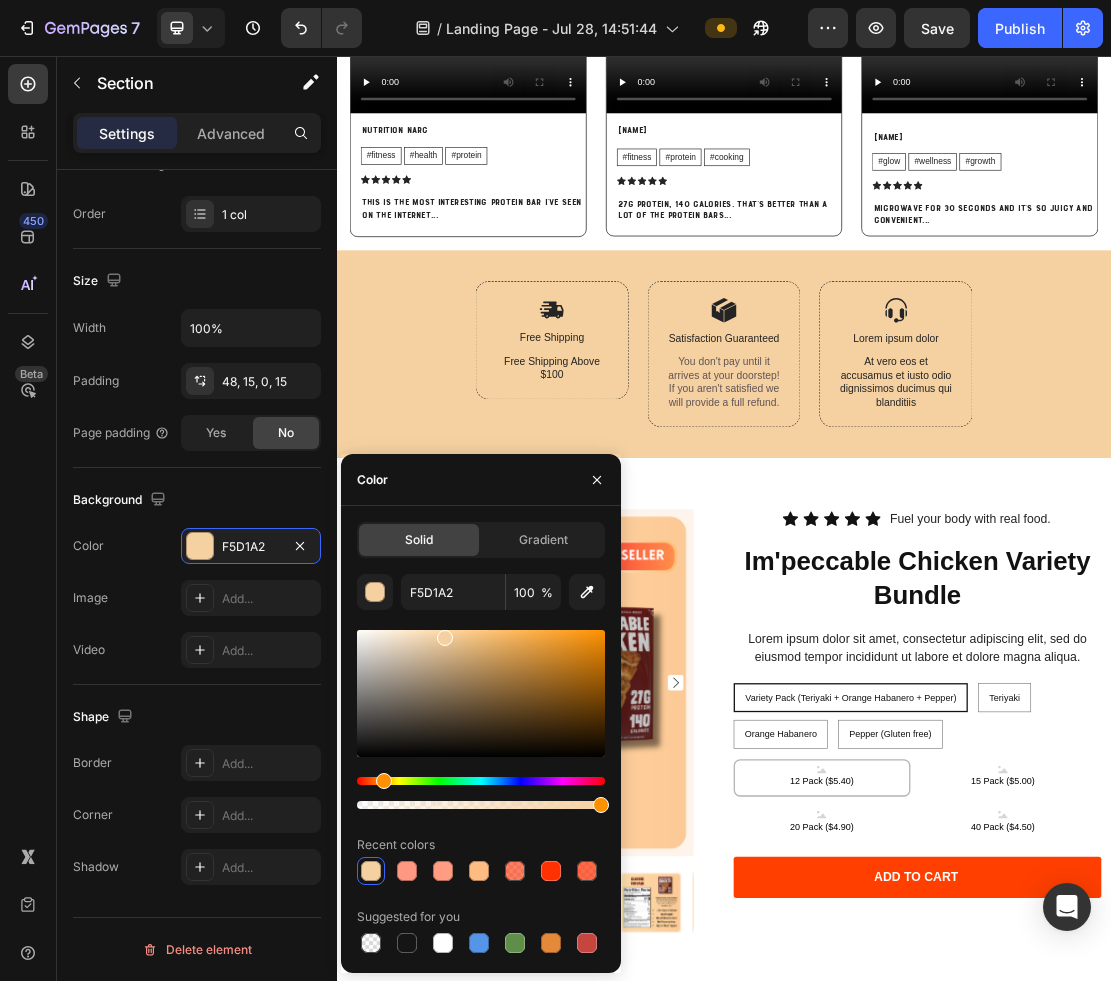 scroll, scrollTop: 6504, scrollLeft: 0, axis: vertical 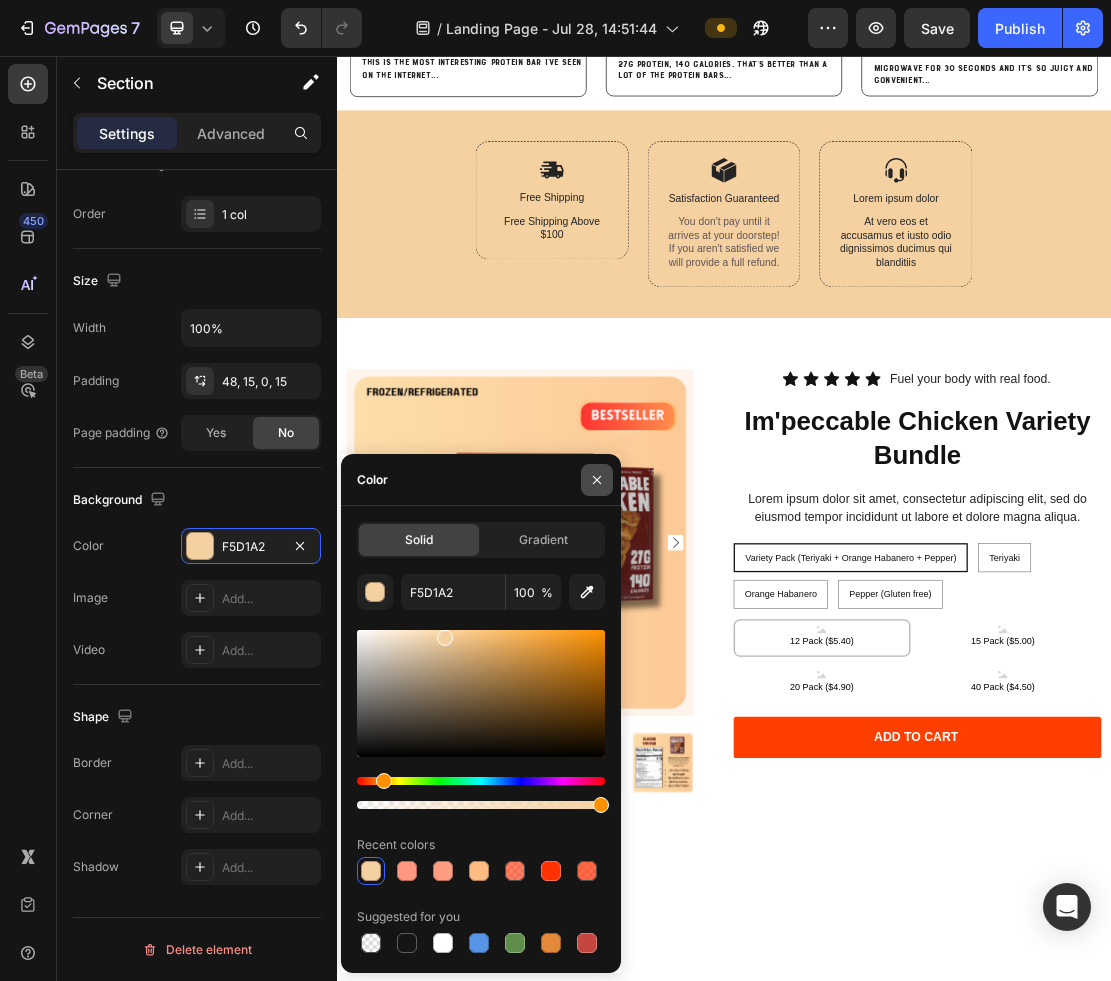 click 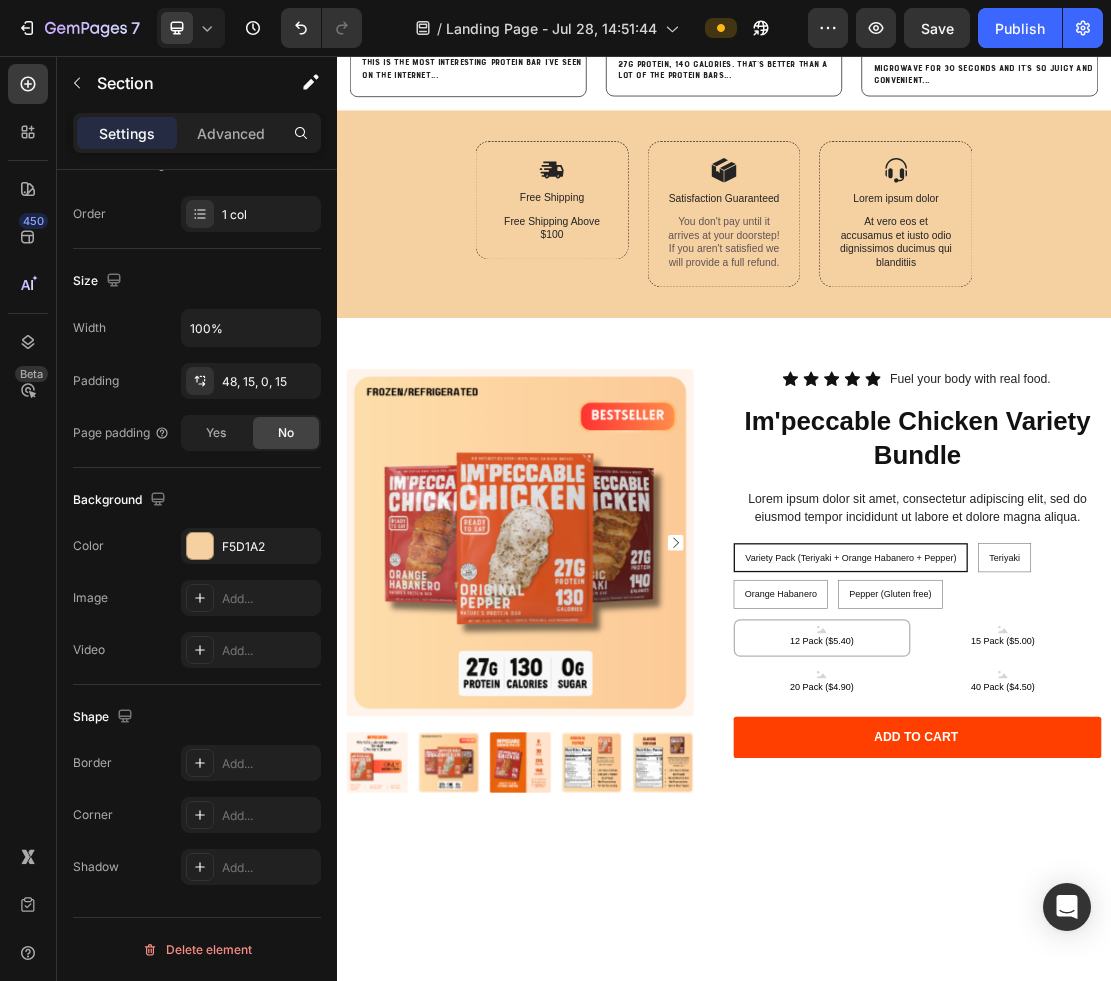 click on "Image Free Shipping Text Block Free Shipping Above $100 Text Block Row Image Satisfaction Guaranteed Text Block You don't pay until it arrives at your doorstep! If you aren't satisfied we will provide a full refund. Text Block Row Image Lorem ipsum dolor  Text Block At vero eos et accusamus et iusto odio dignissimos ducimus qui blanditiis Text Block Row Row" at bounding box center [937, 326] 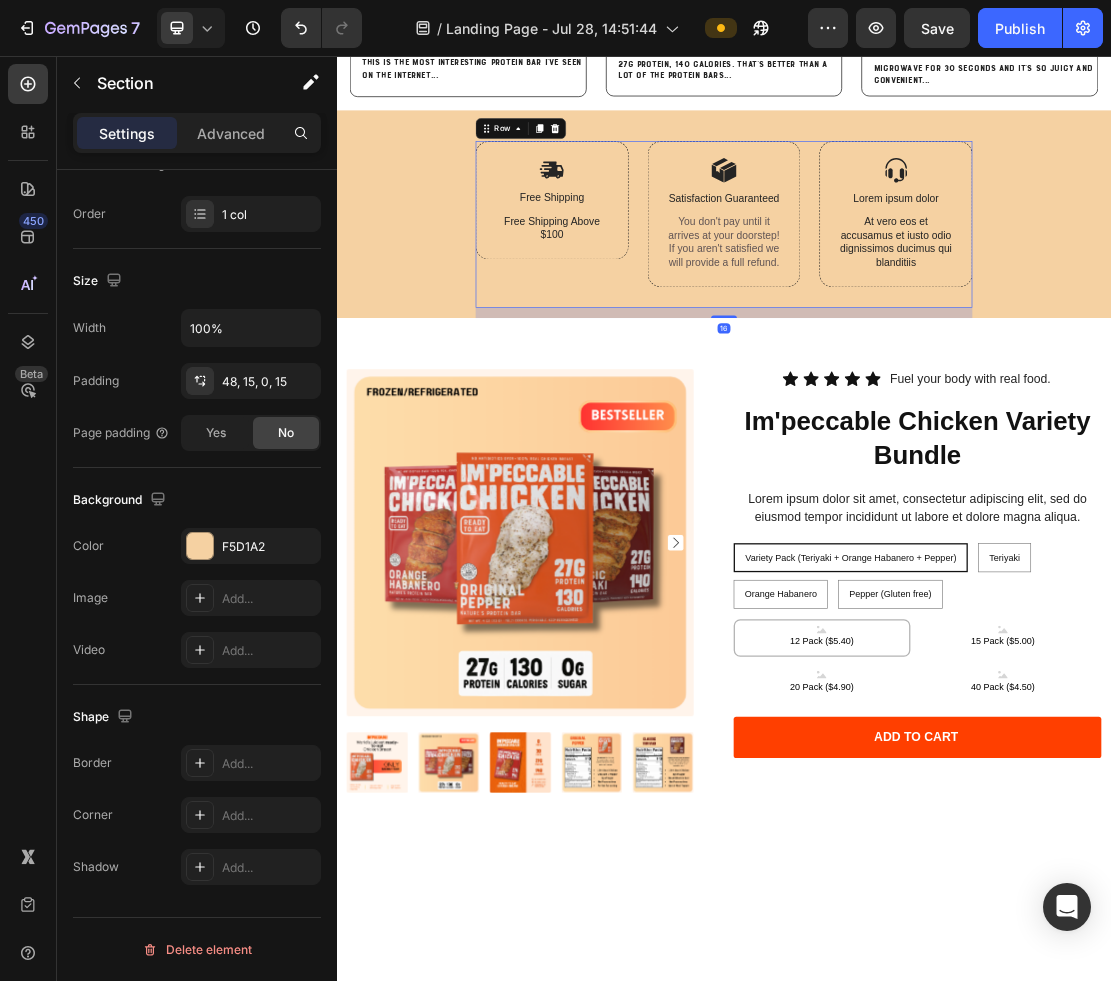 click on "Image Free Shipping Text Block Free Shipping Above $100 Text Block Row Image Satisfaction Guaranteed Text Block You don't pay until it arrives at your doorstep! If you aren't satisfied we will provide a full refund. Text Block Row Image Lorem ipsum dolor  Text Block At vero eos et accusamus et iusto odio dignissimos ducimus qui blanditiis Text Block Row Row   16" at bounding box center (937, 318) 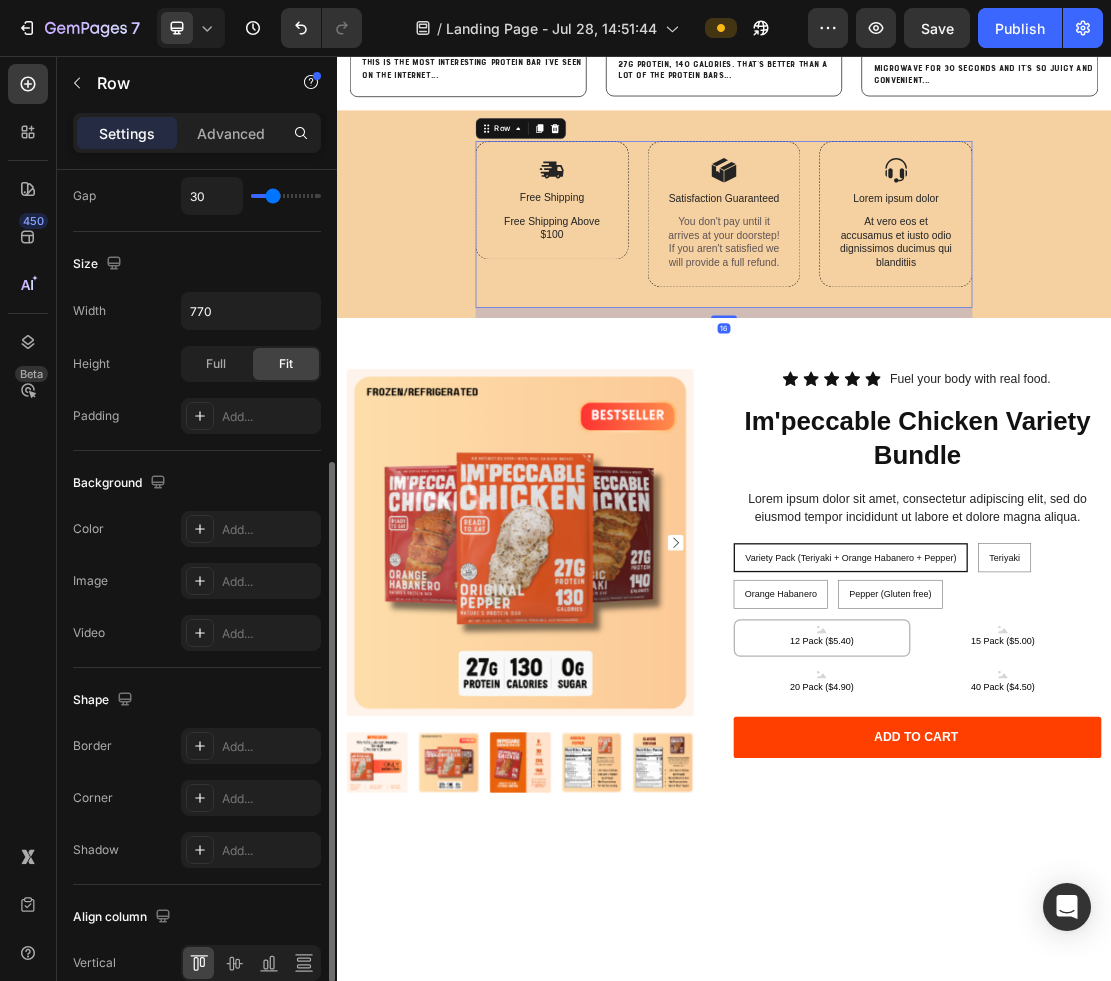 scroll, scrollTop: 580, scrollLeft: 0, axis: vertical 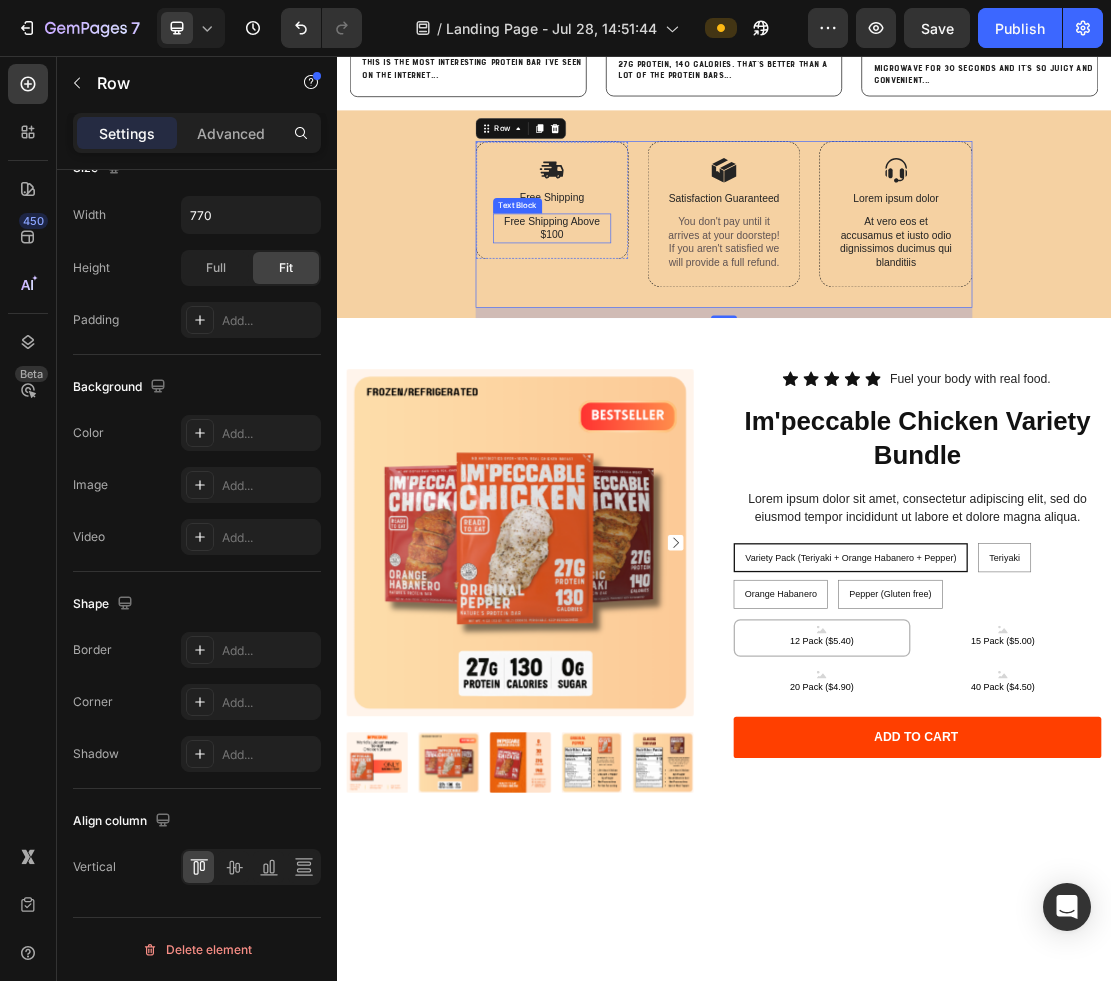 click on "Free Shipping Above $100" at bounding box center [670, 324] 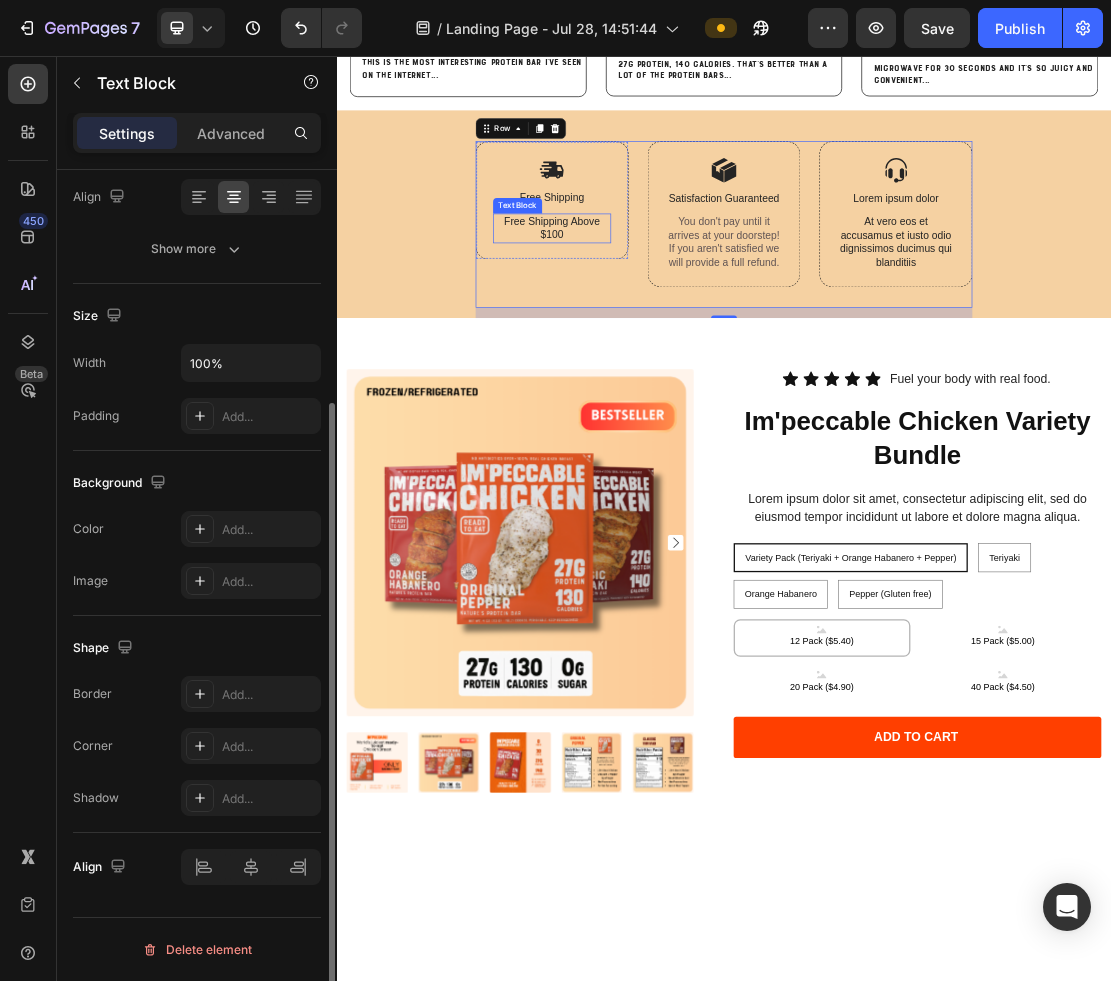 scroll, scrollTop: 0, scrollLeft: 0, axis: both 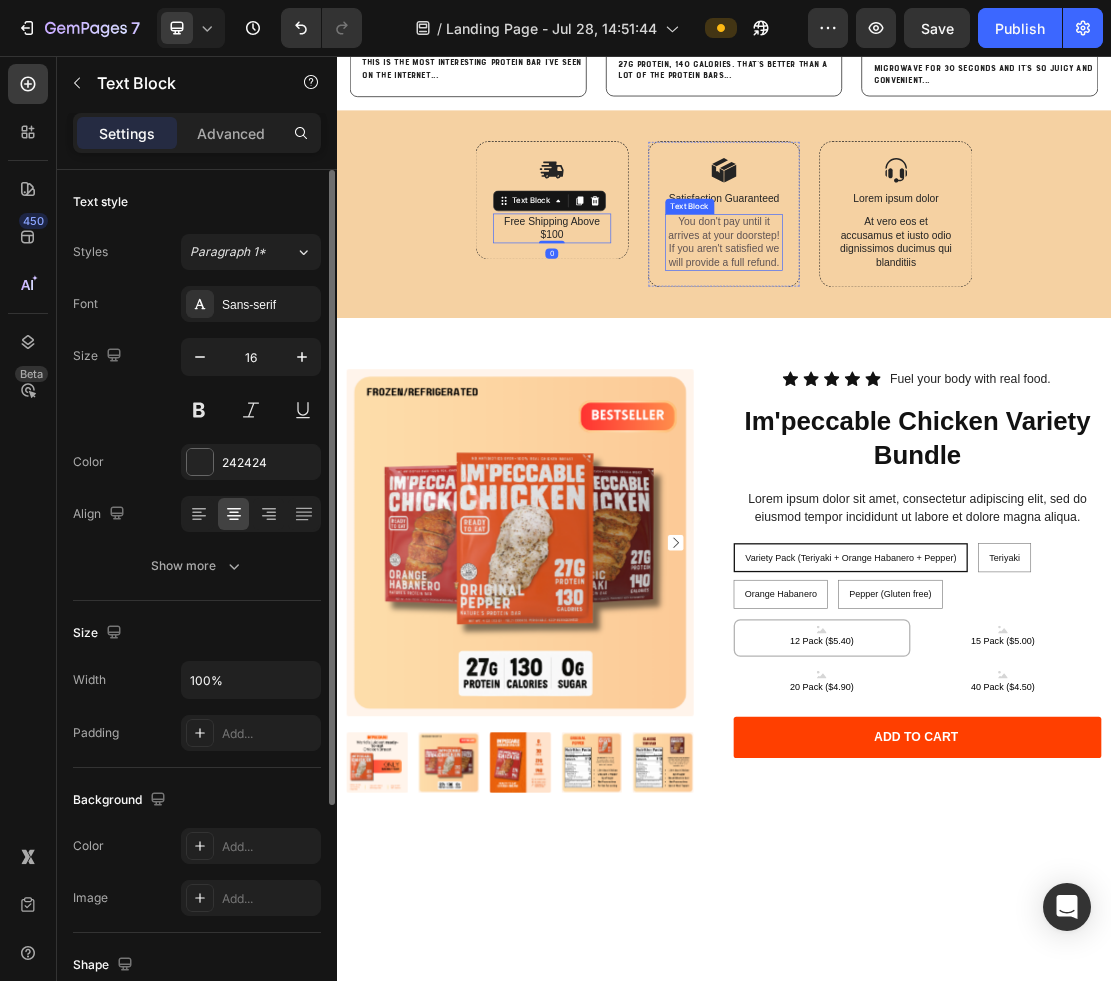 click on "You don't pay until it arrives at your doorstep! If you aren't satisfied we will provide a full refund." at bounding box center [937, 344] 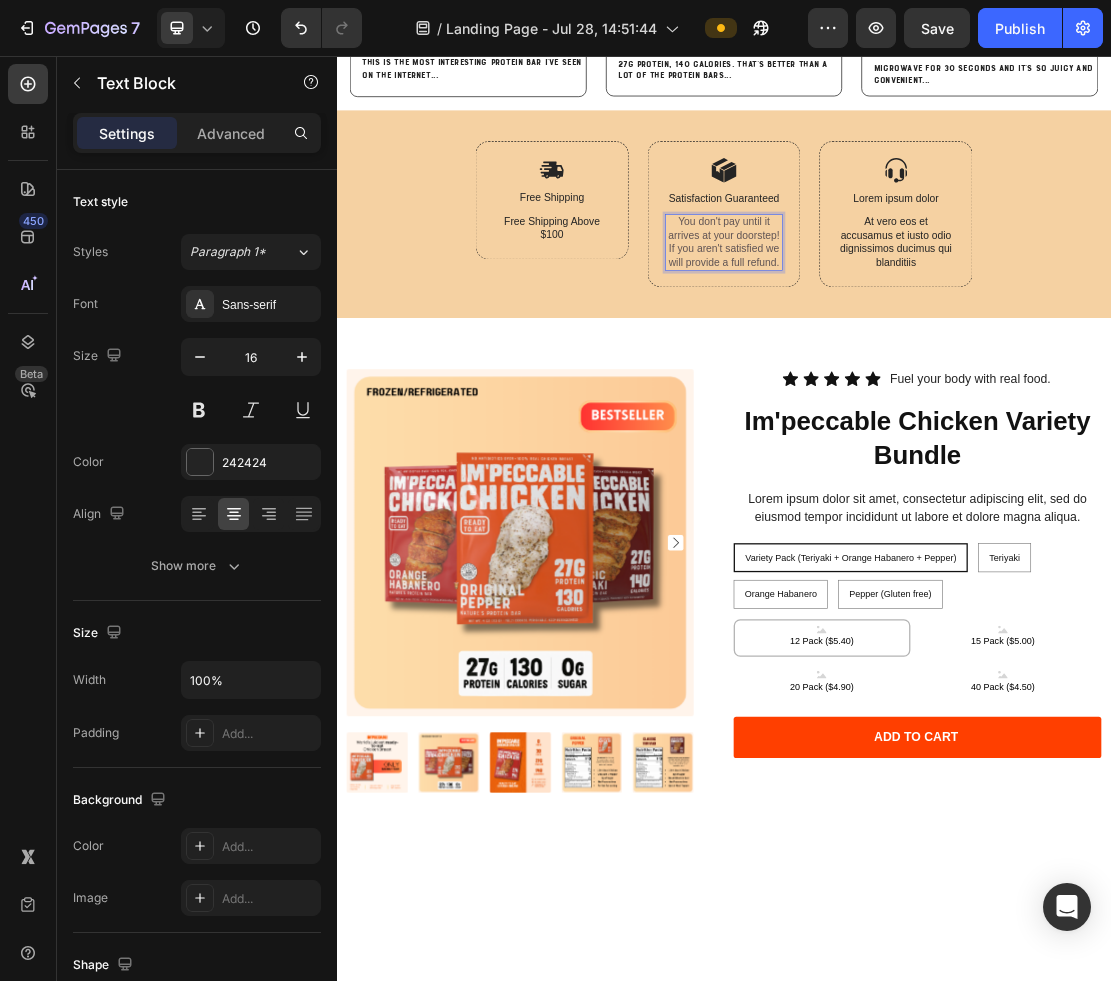 click on "You don't pay until it arrives at your doorstep! If you aren't satisfied we will provide a full refund." at bounding box center [937, 344] 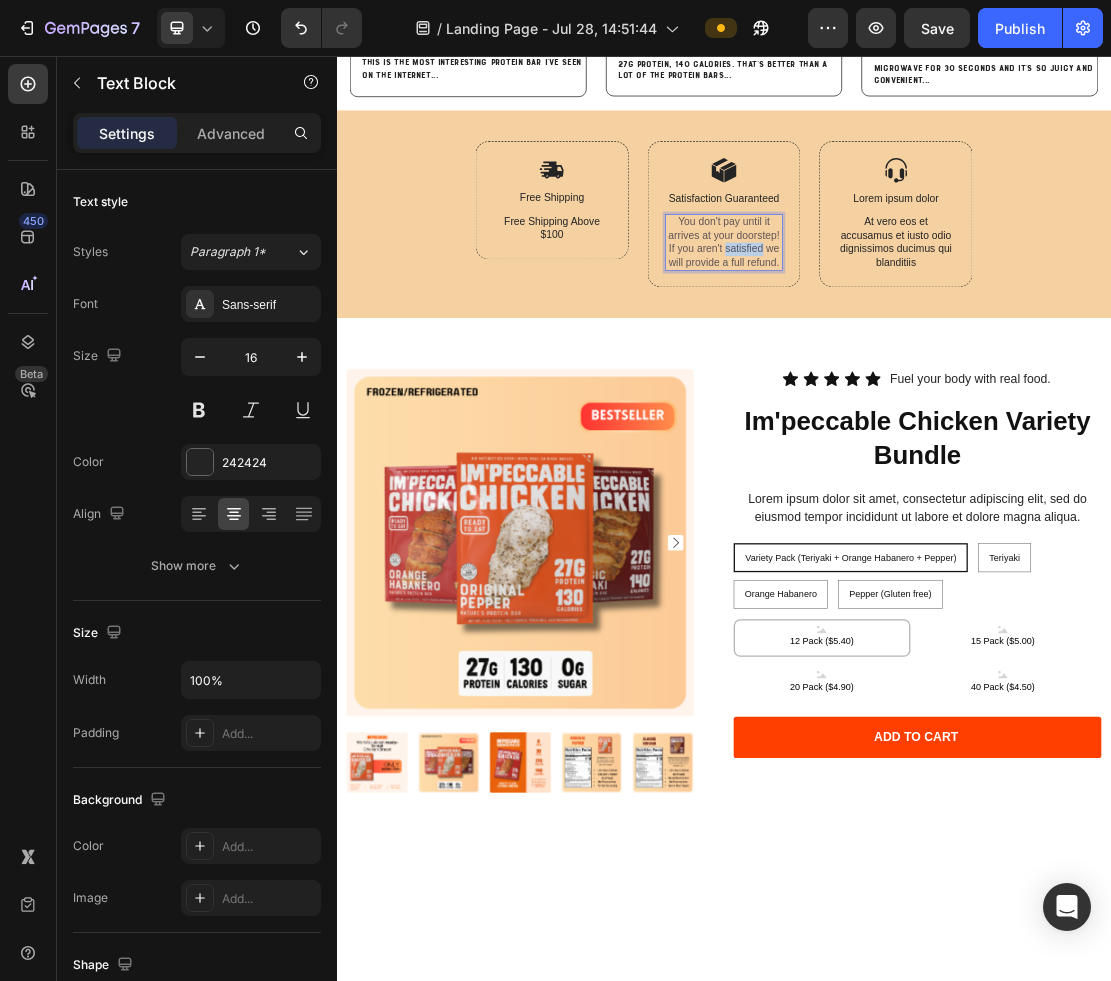 click on "You don't pay until it arrives at your doorstep! If you aren't satisfied we will provide a full refund." at bounding box center [937, 344] 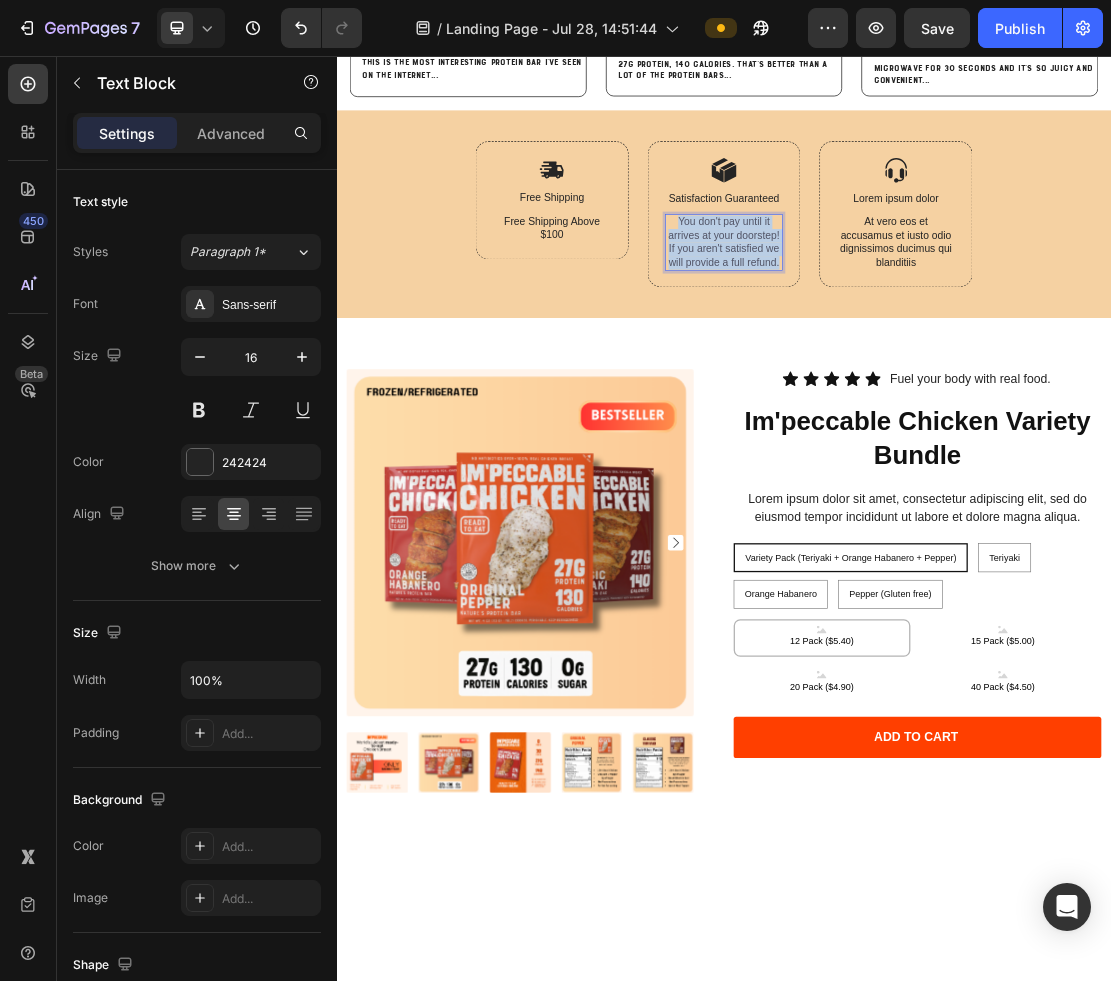 click on "You don't pay until it arrives at your doorstep! If you aren't satisfied we will provide a full refund." at bounding box center (937, 344) 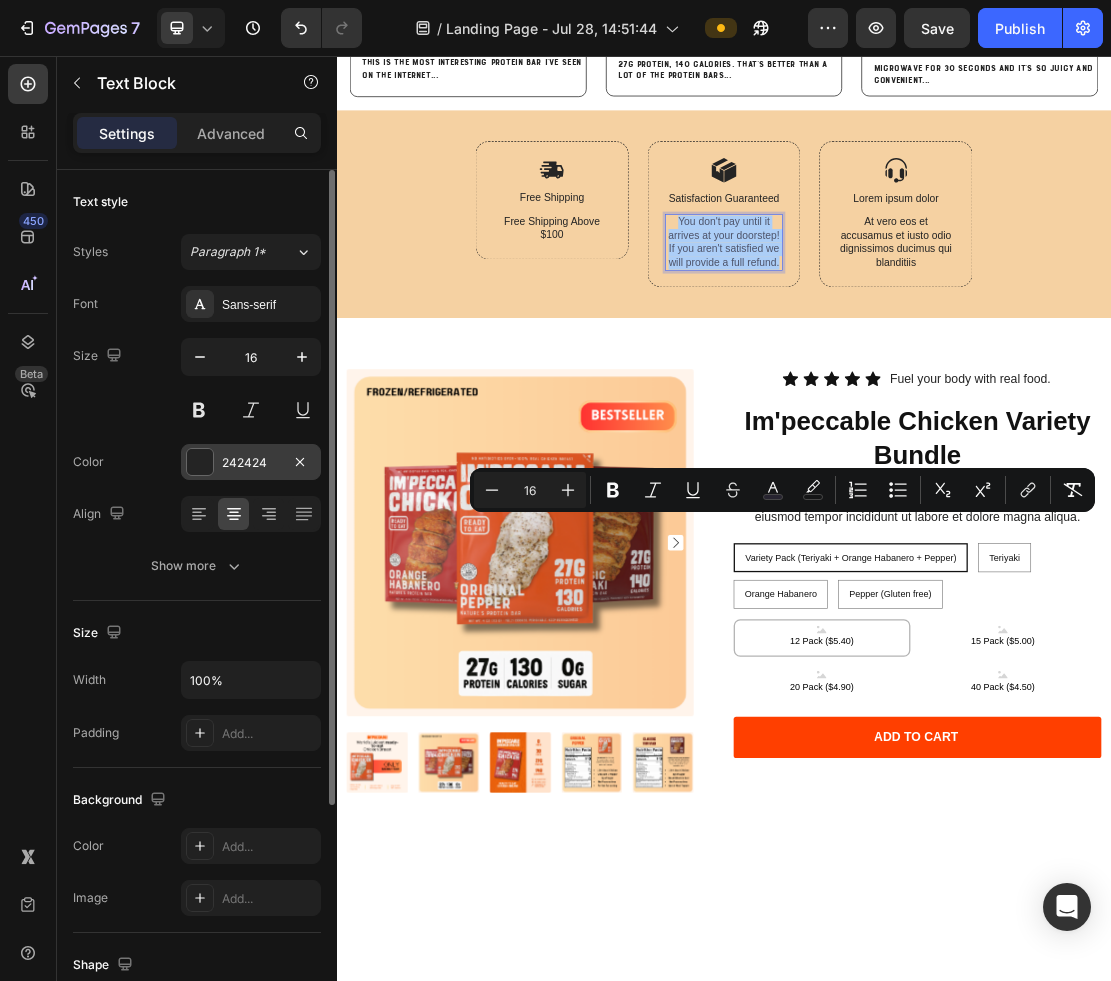 click 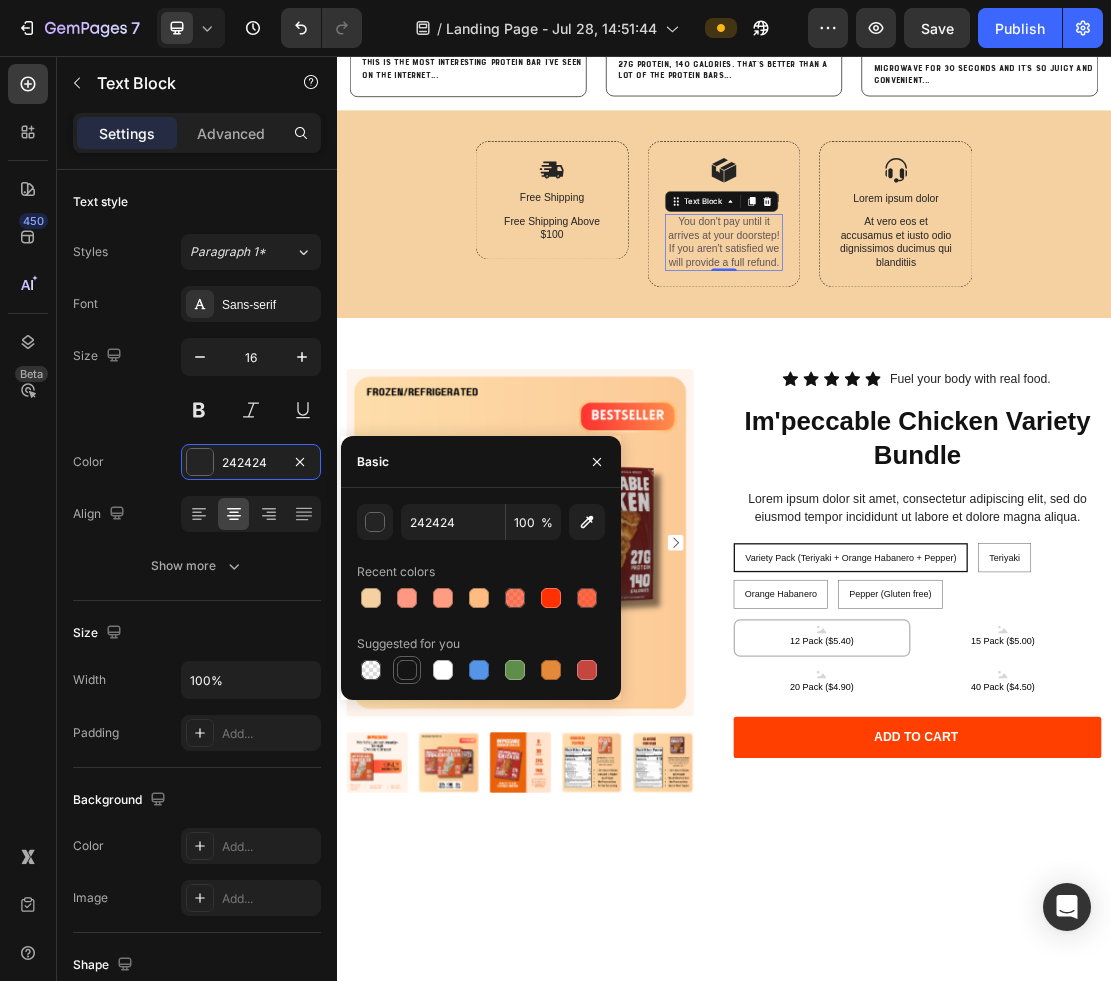 click at bounding box center (407, 670) 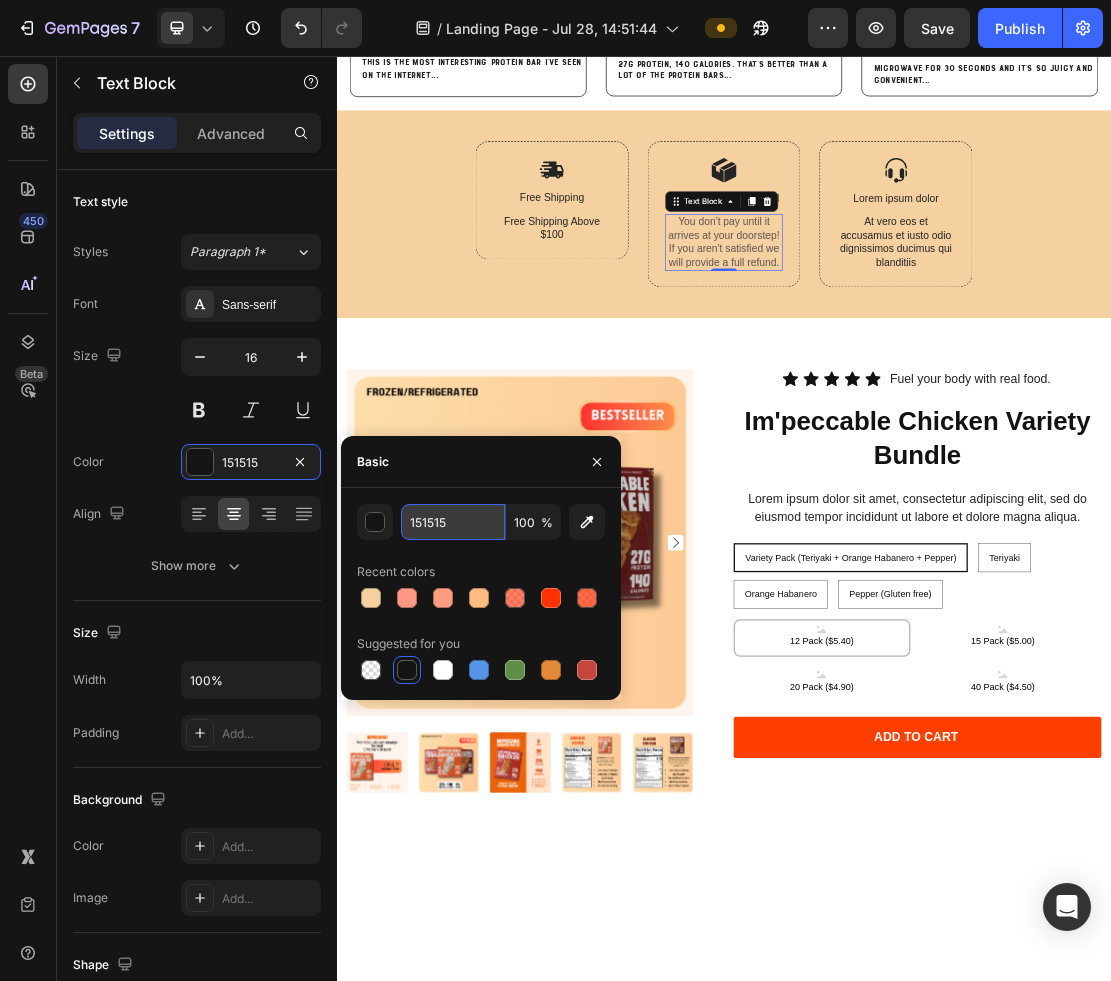 click on "151515" at bounding box center (453, 522) 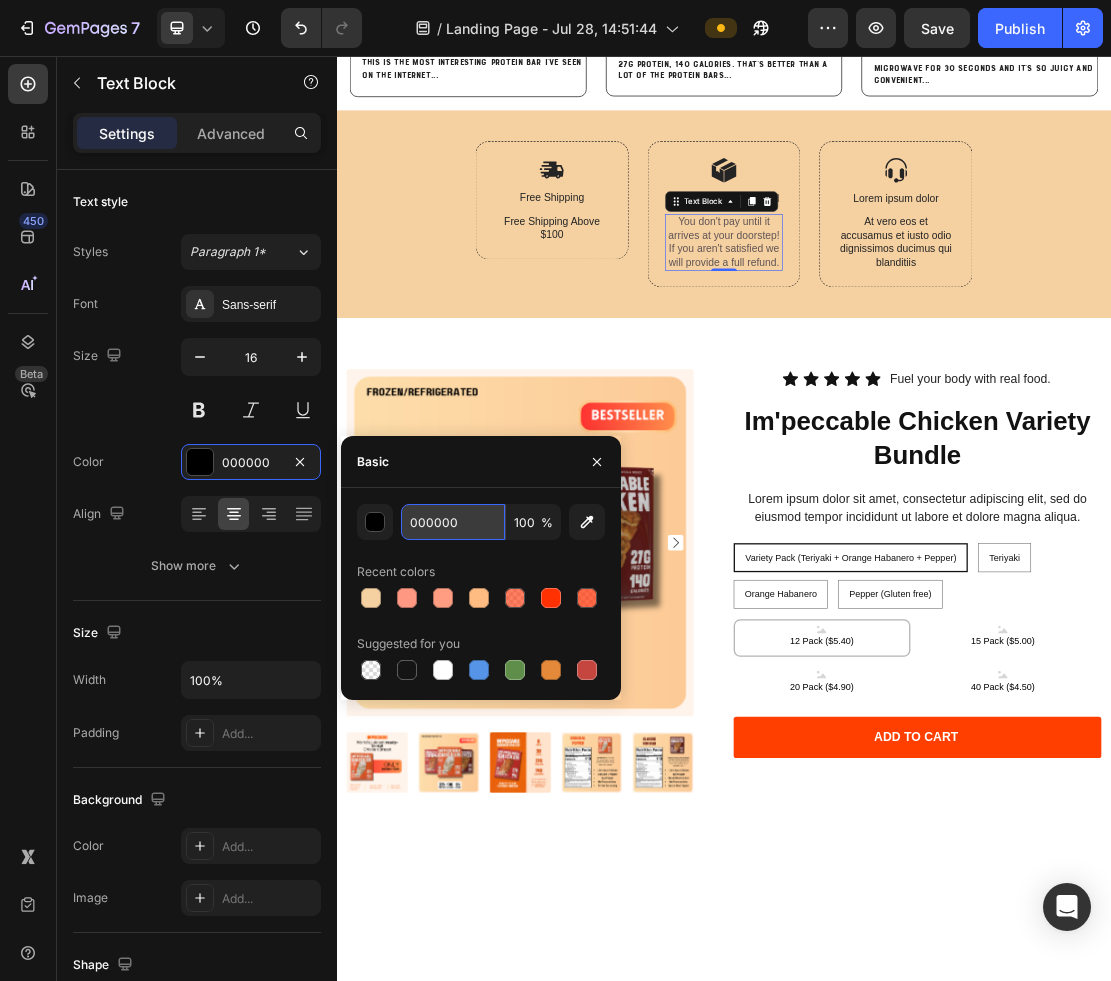 type on "000000" 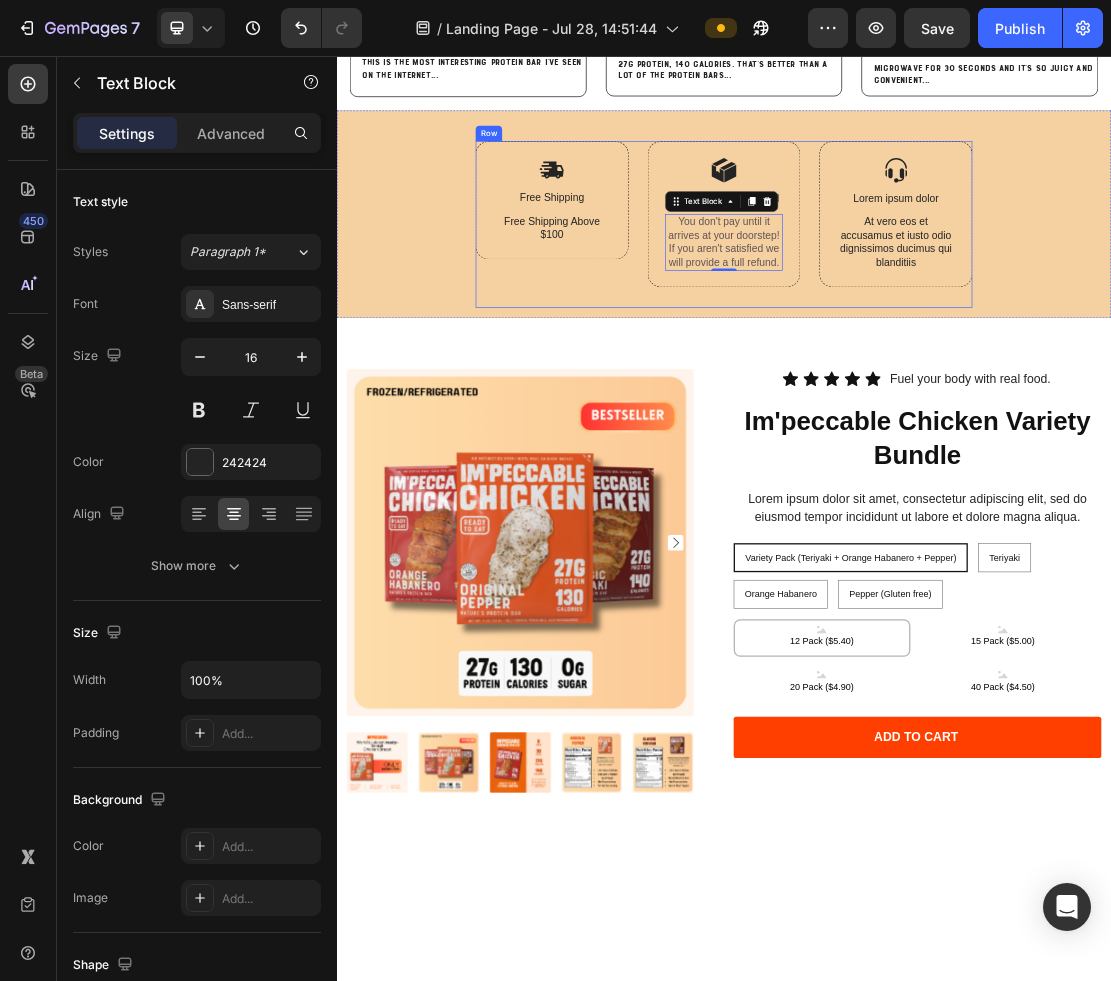 click on "At vero eos et accusamus et iusto odio dignissimos ducimus qui blanditiis" at bounding box center [1203, 345] 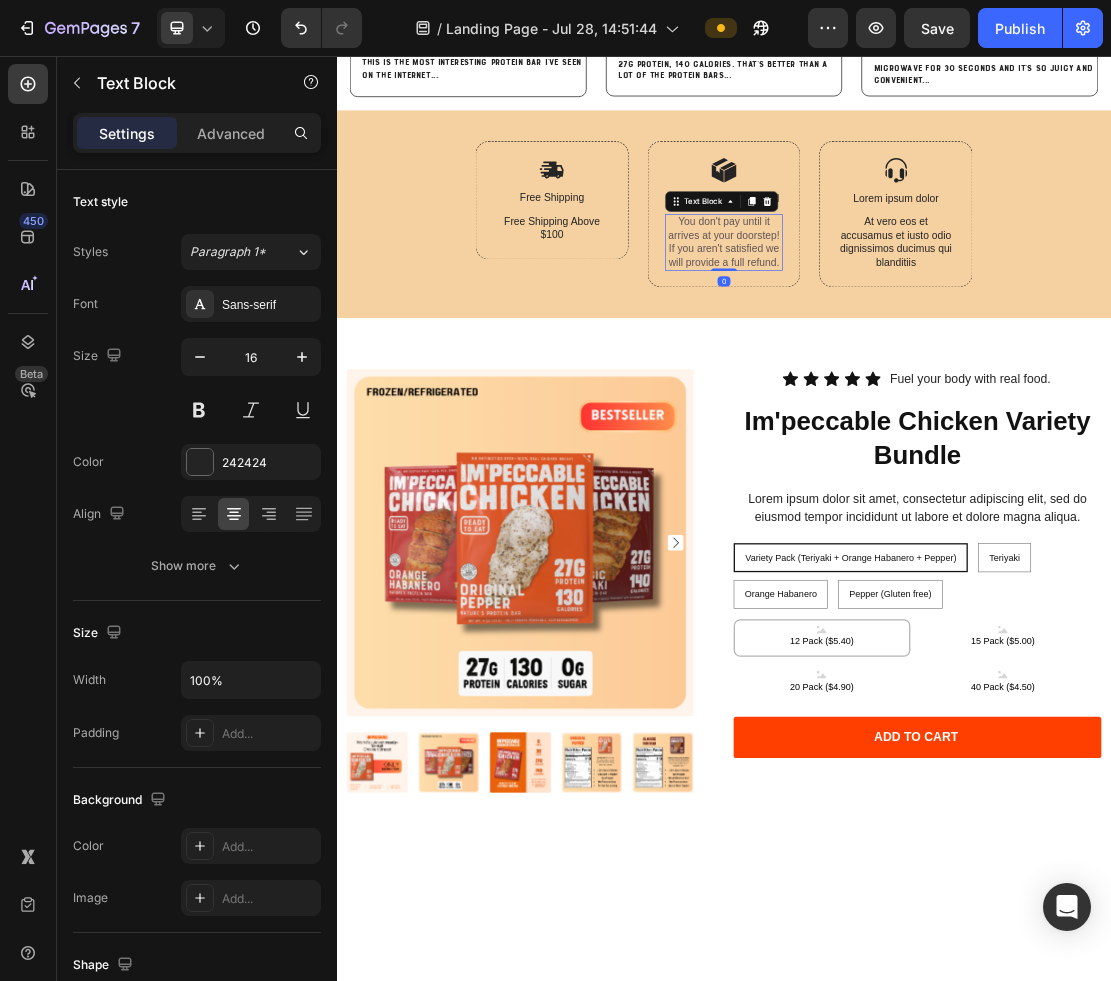 click on "You don't pay until it arrives at your doorstep! If you aren't satisfied we will provide a full refund." at bounding box center [937, 344] 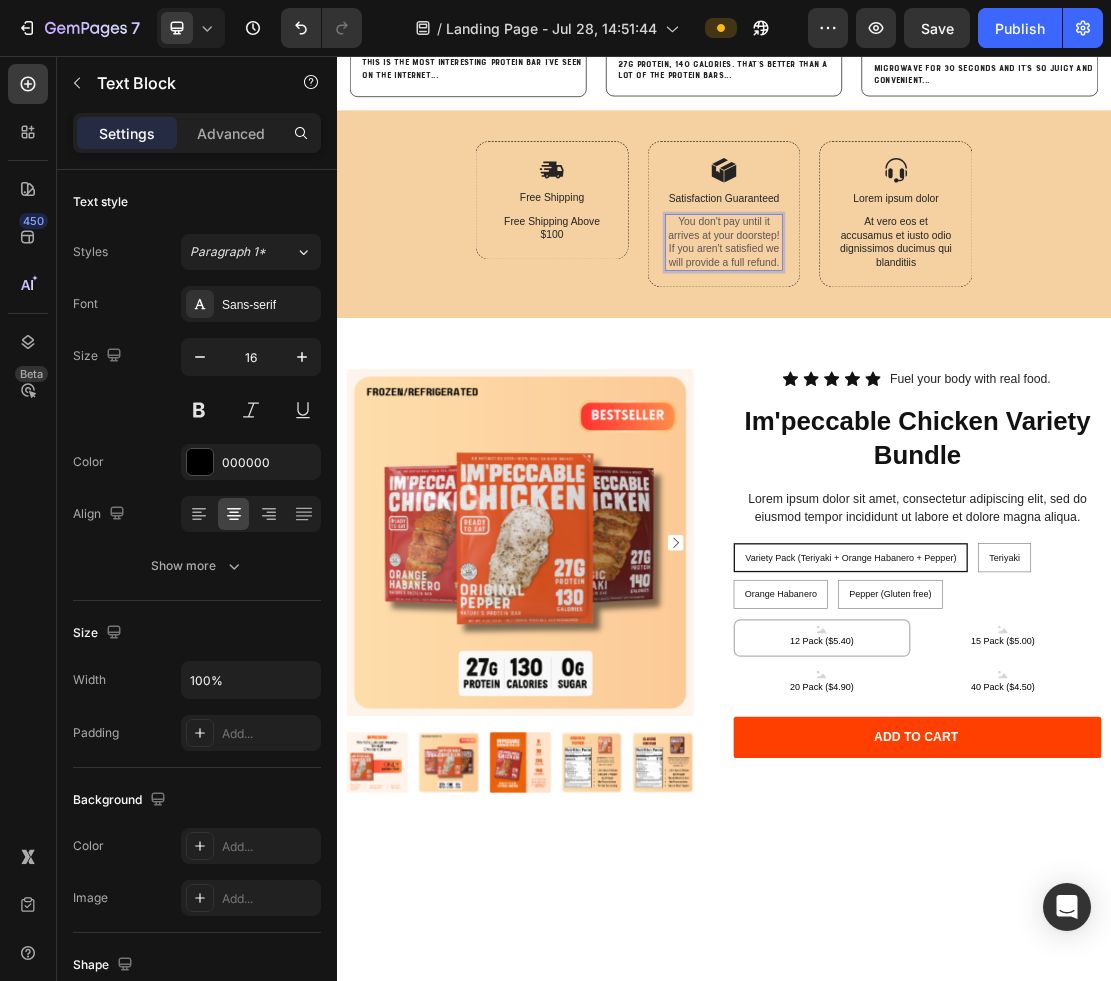 click on "You don't pay until it arrives at your doorstep! If you aren't satisfied we will provide a full refund." at bounding box center (937, 345) 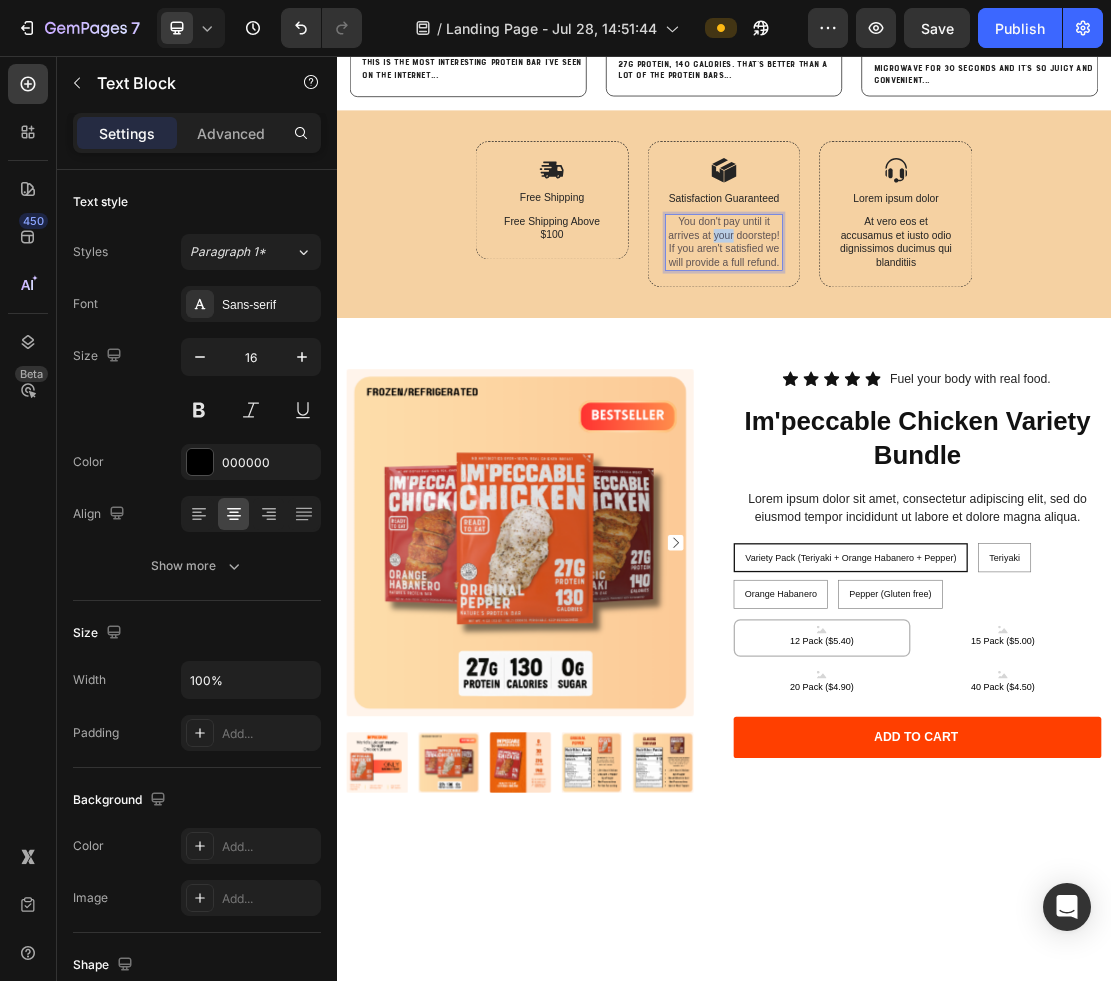 click on "You don't pay until it arrives at your doorstep! If you aren't satisfied we will provide a full refund." at bounding box center (937, 345) 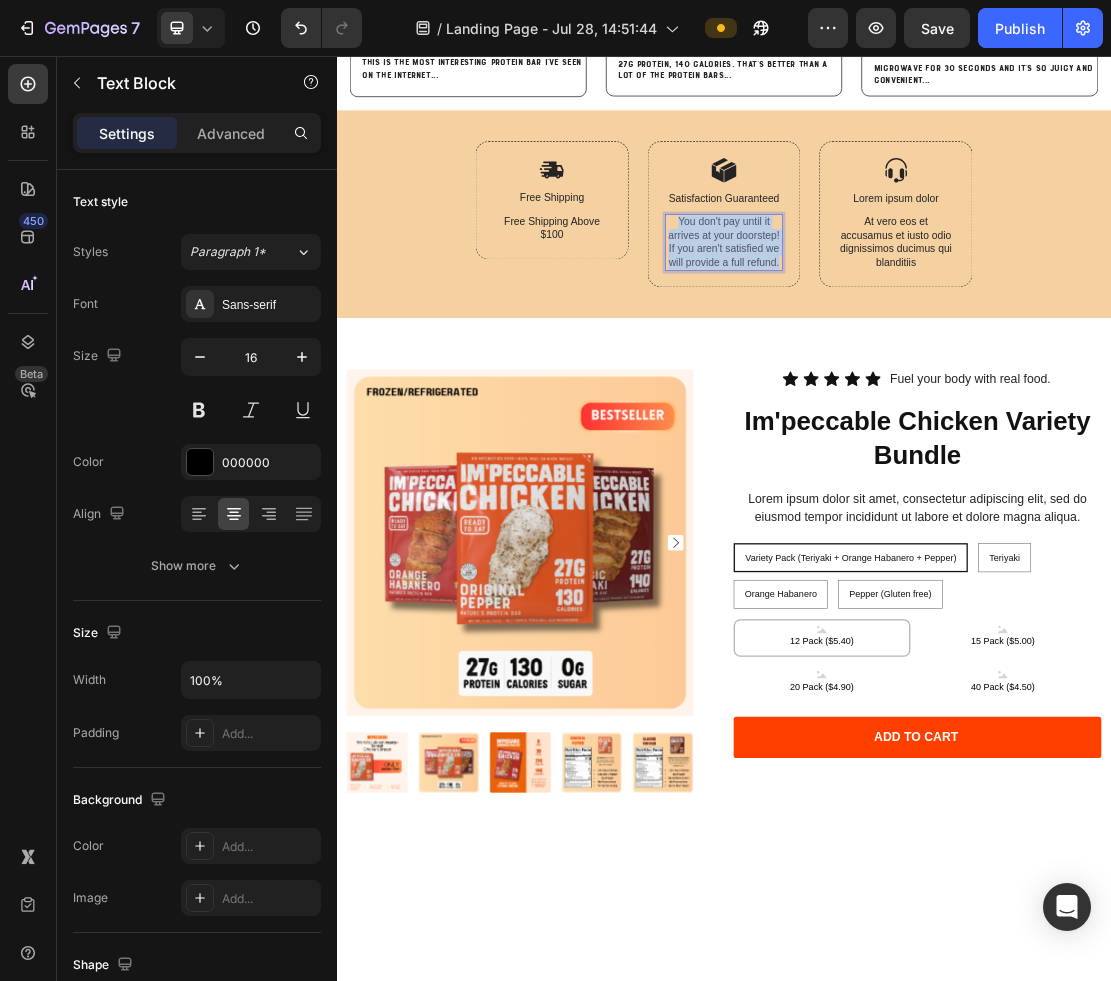 click on "You don't pay until it arrives at your doorstep! If you aren't satisfied we will provide a full refund." at bounding box center (937, 345) 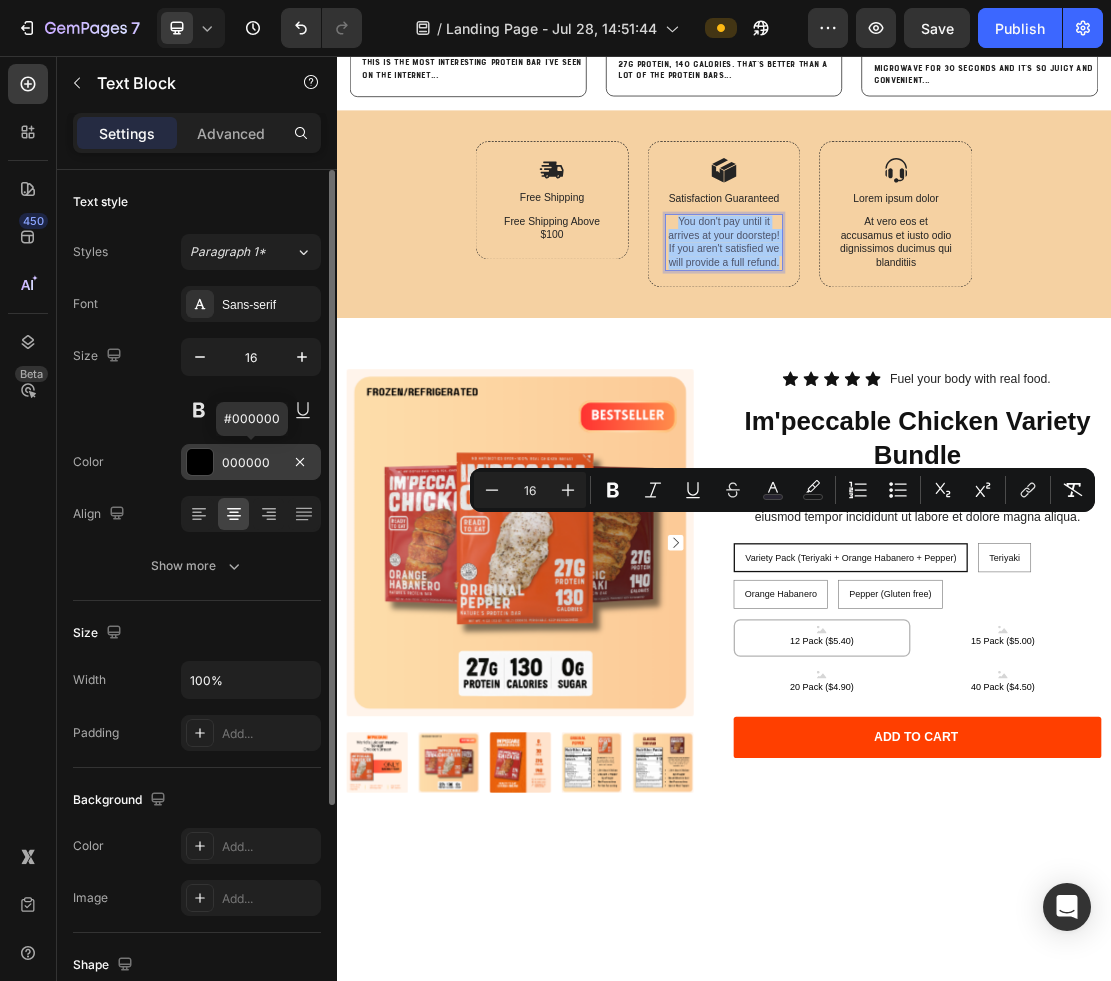 click on "000000" at bounding box center (251, 463) 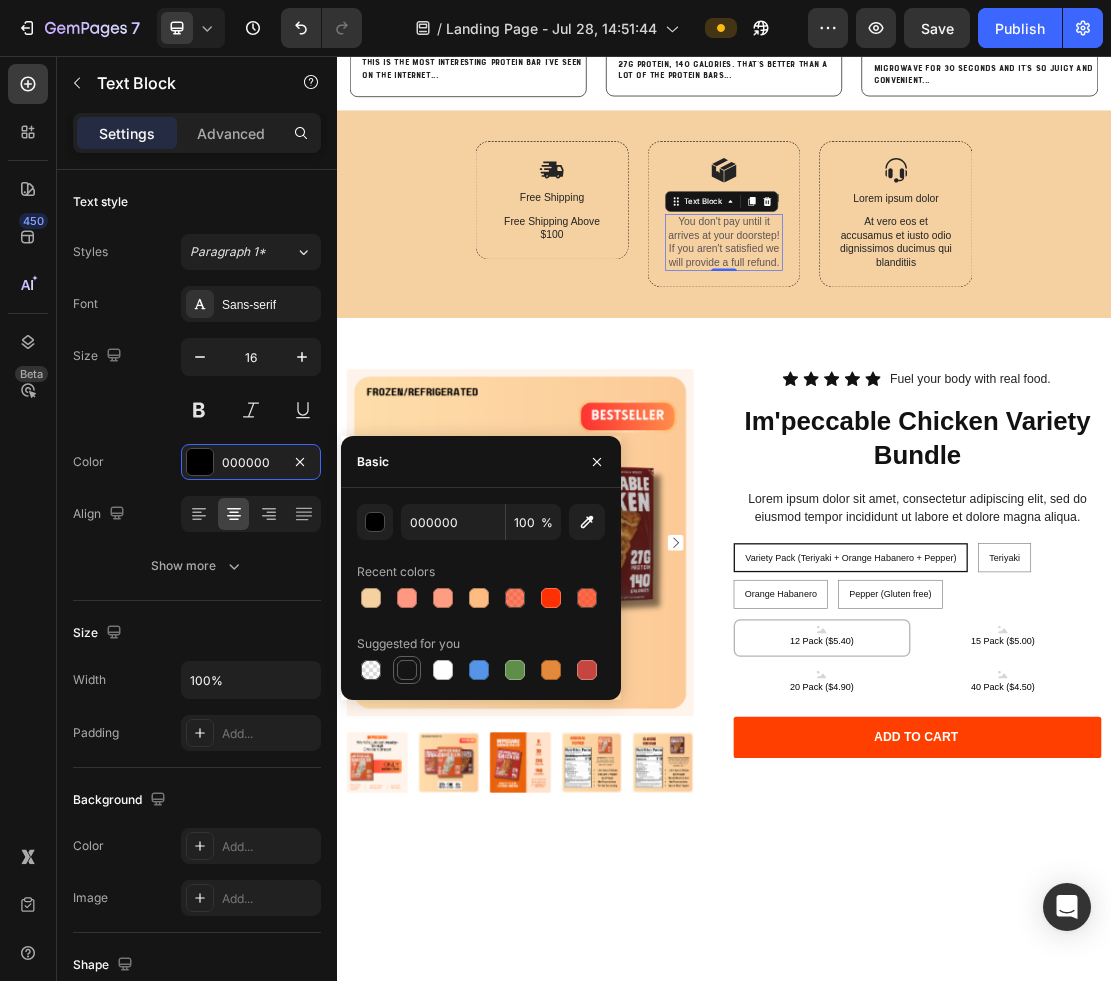 click at bounding box center [407, 670] 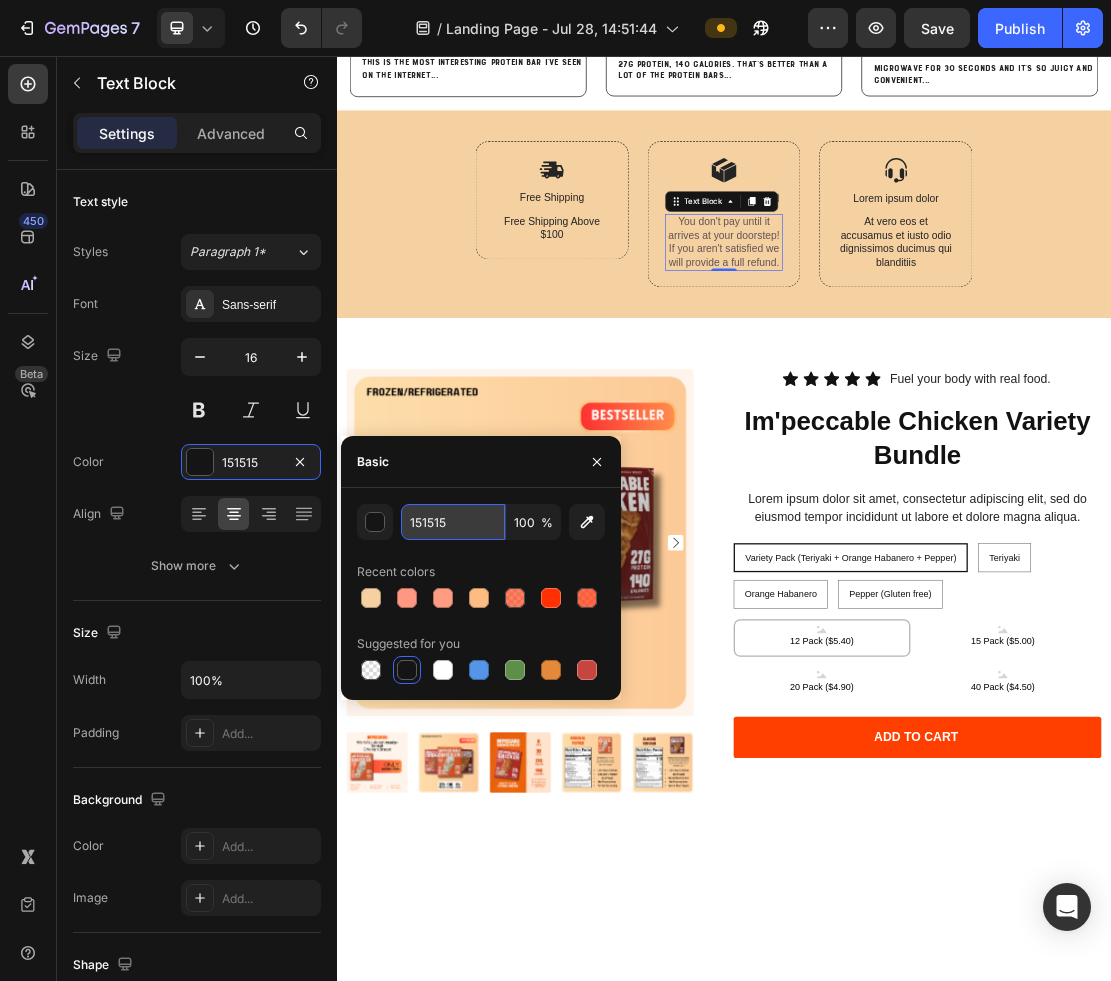 click on "151515" at bounding box center (453, 522) 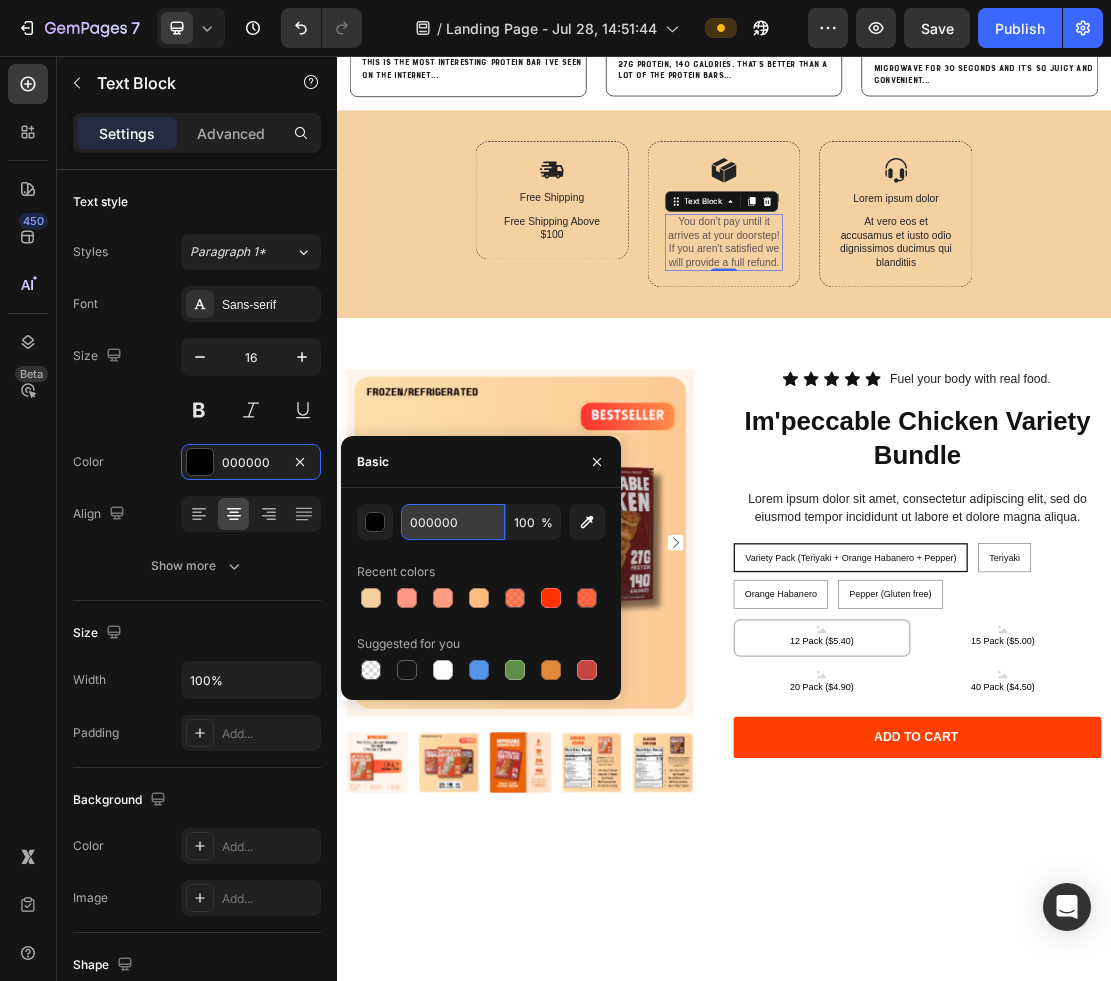 type on "000000" 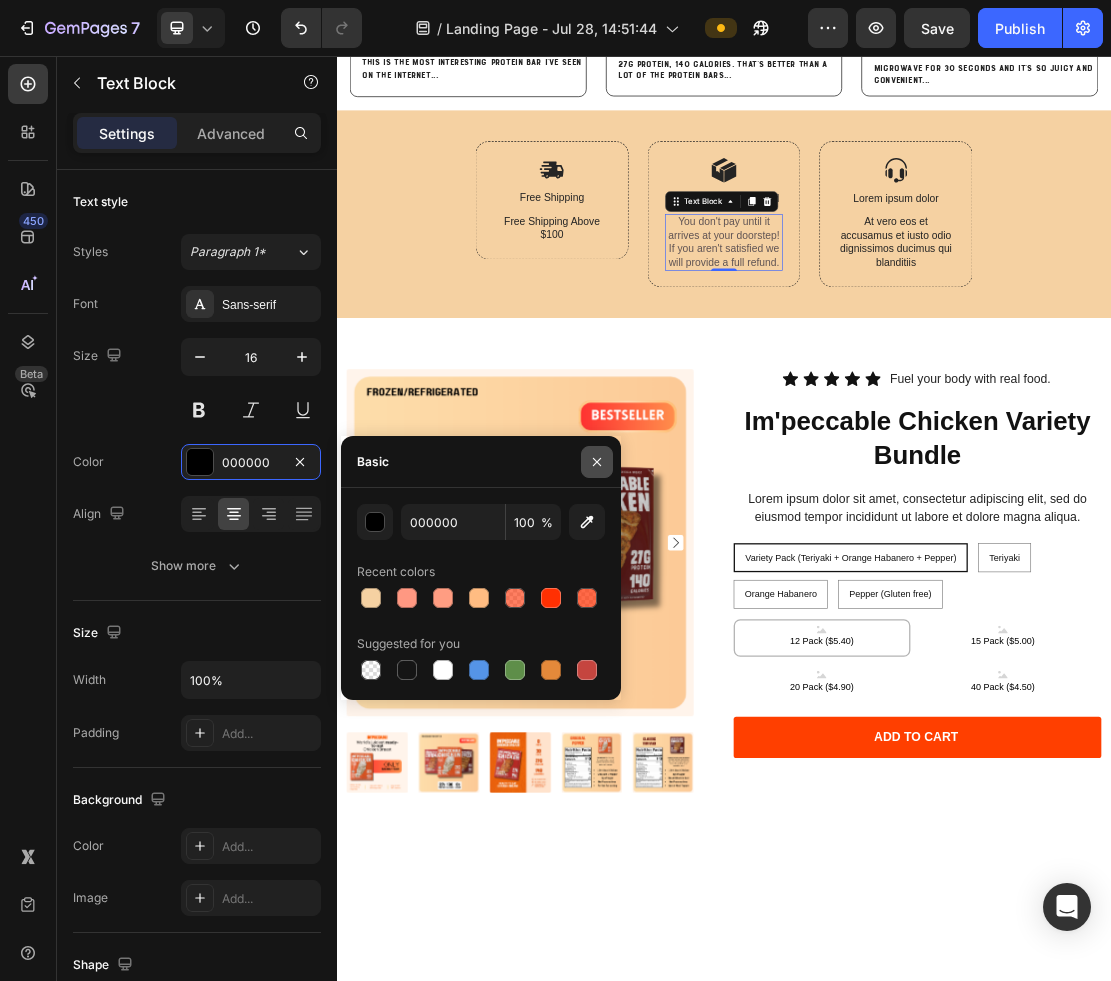 click 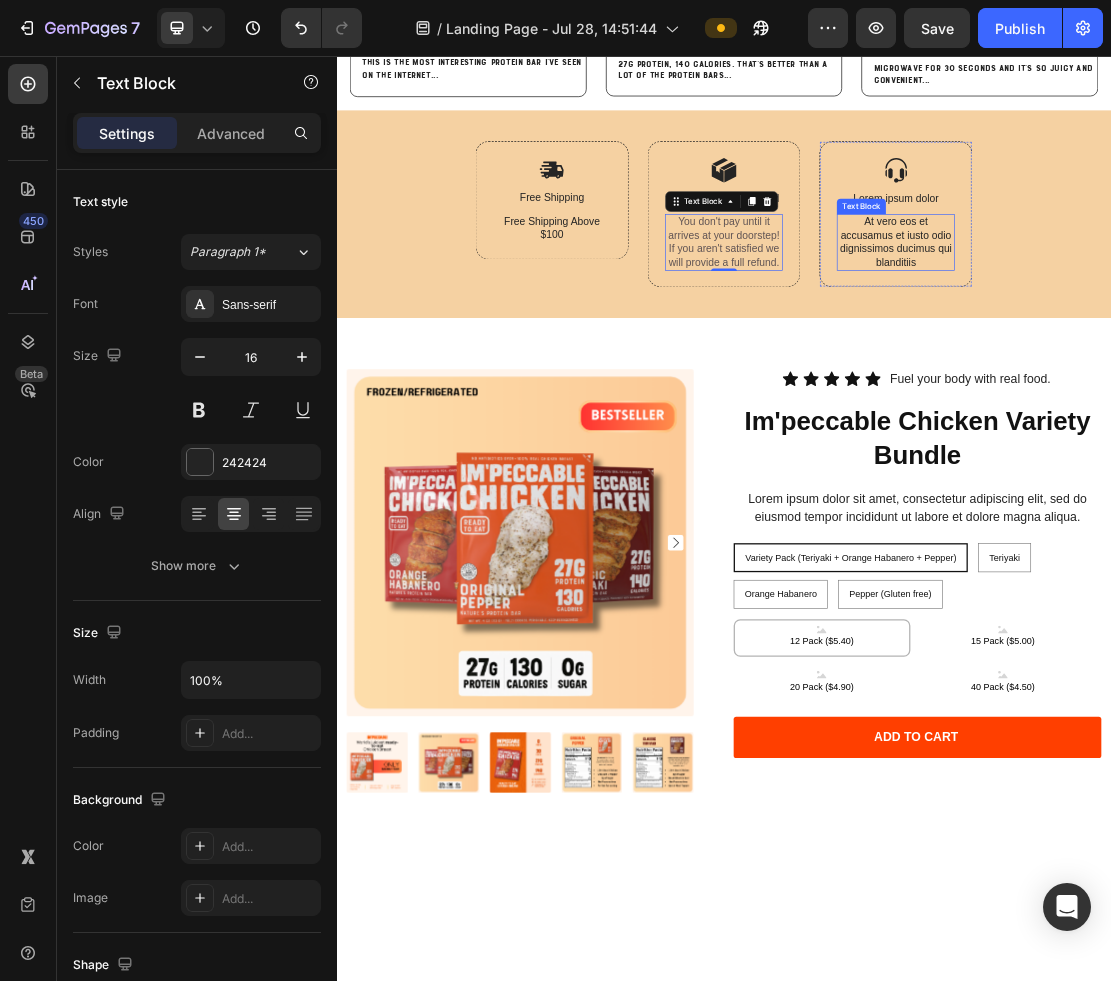 click on "At vero eos et accusamus et iusto odio dignissimos ducimus qui blanditiis" at bounding box center (1203, 345) 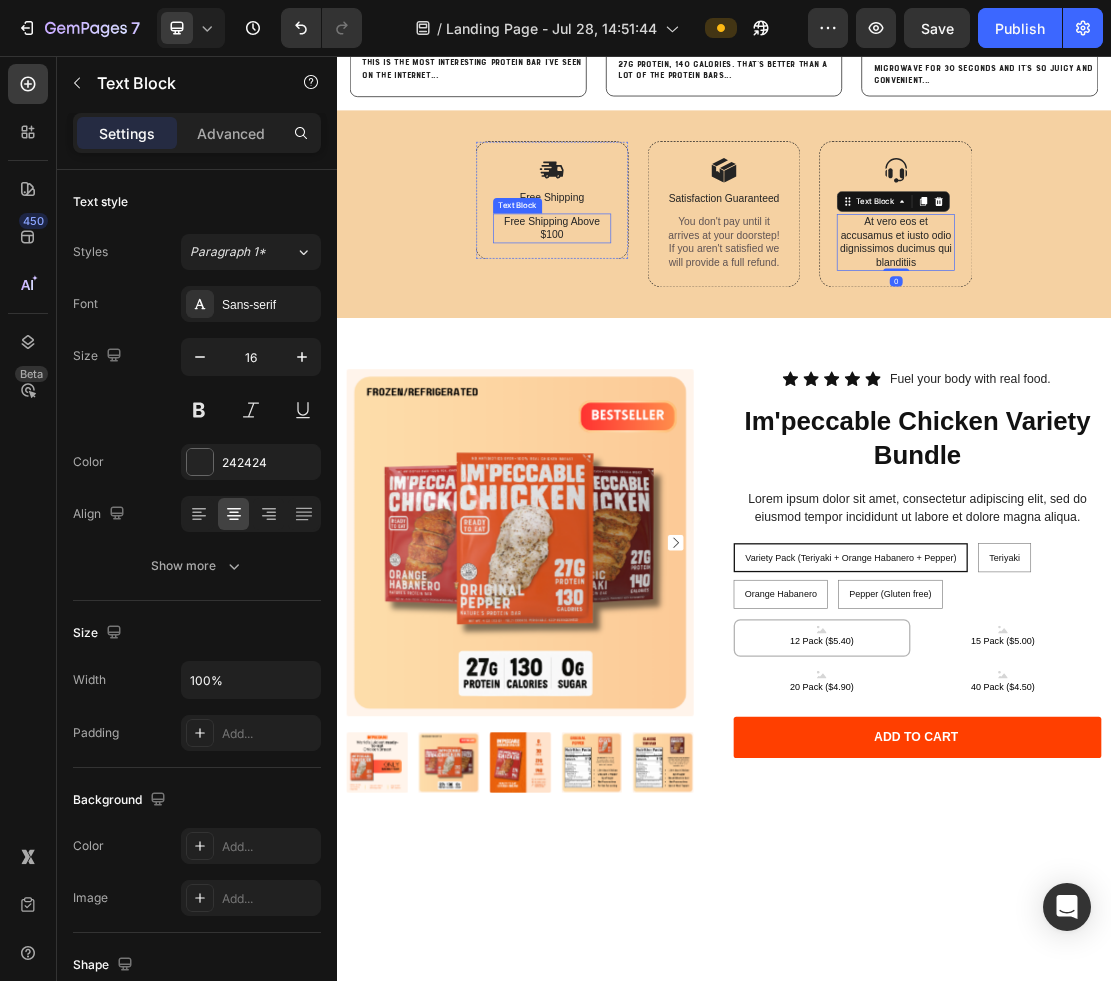 click on "Free Shipping Above $100" at bounding box center (670, 324) 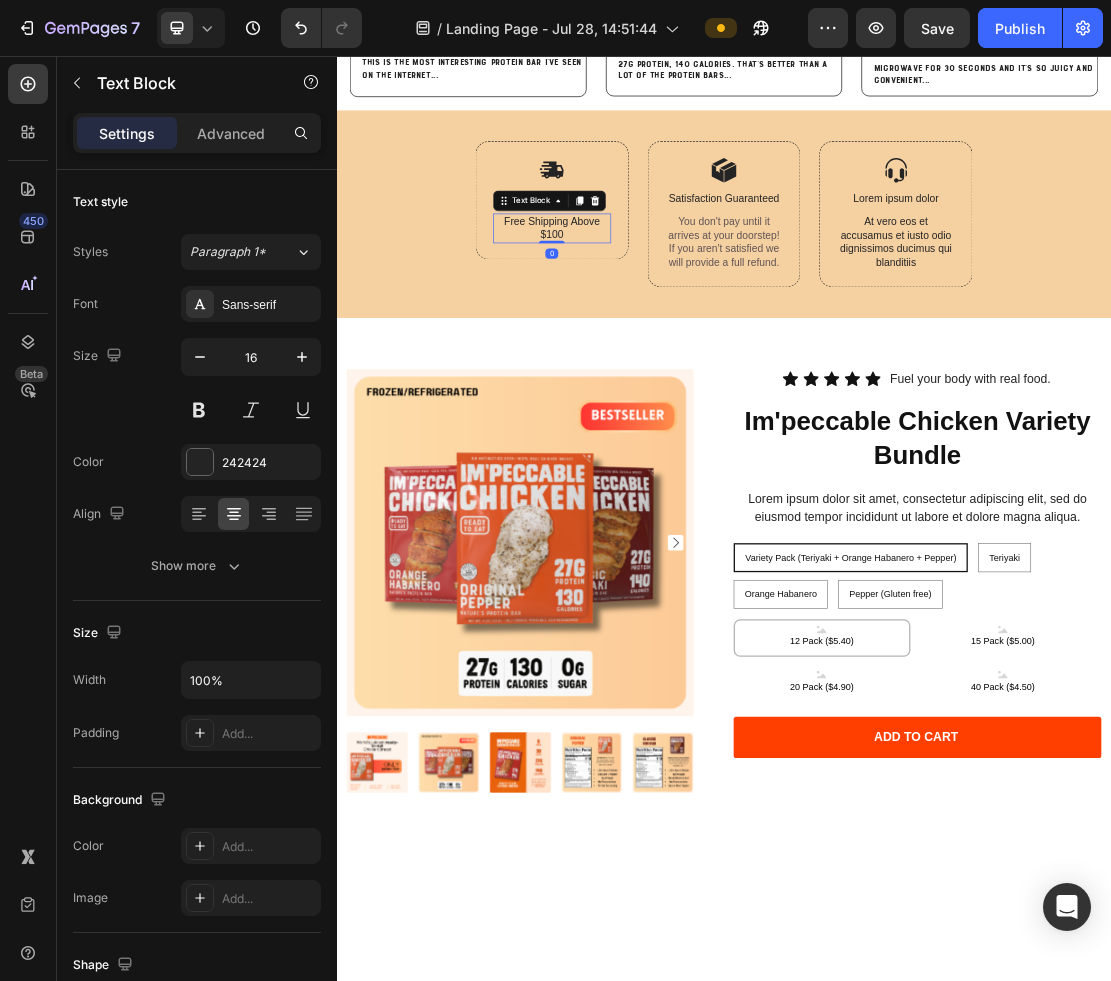click on "Free Shipping Above $100" at bounding box center (670, 324) 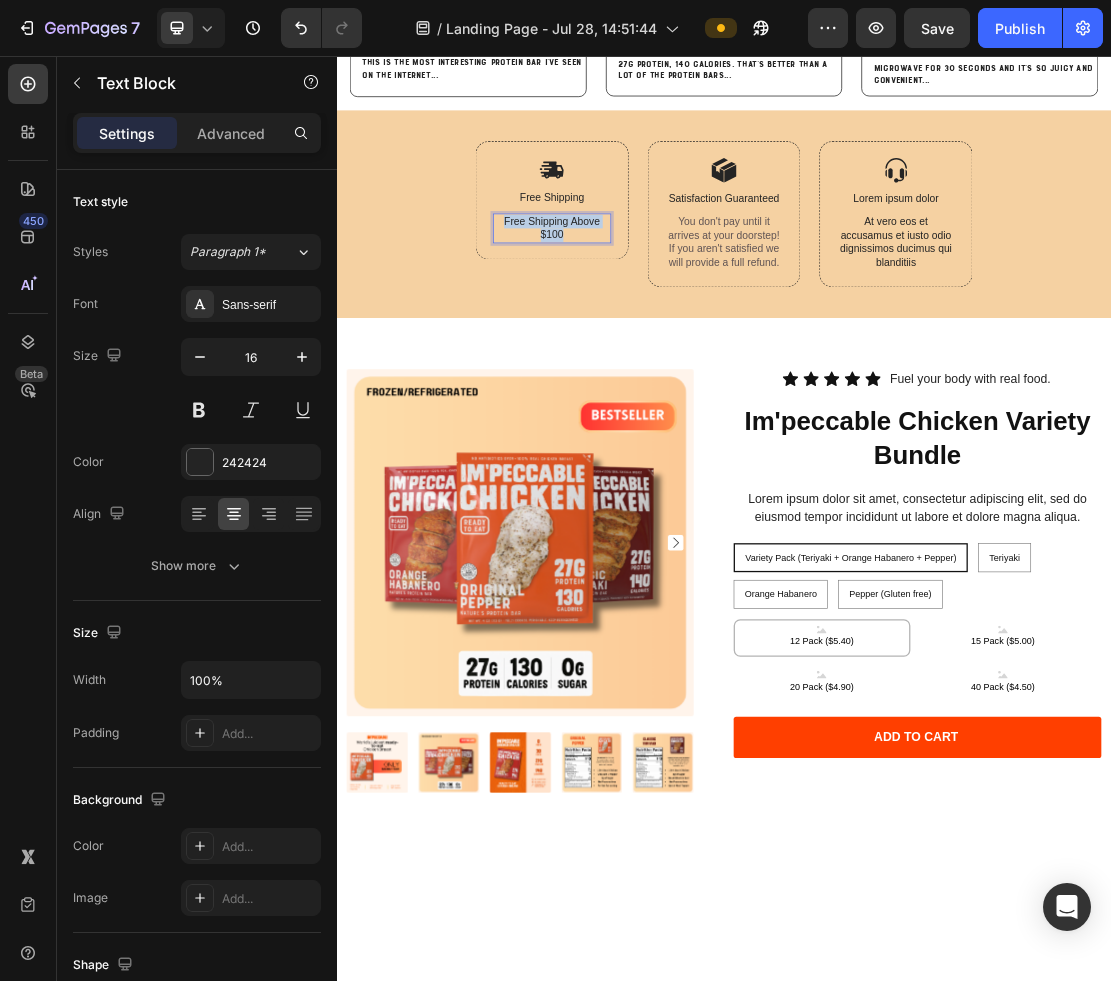 click on "Free Shipping Above $100" at bounding box center (670, 324) 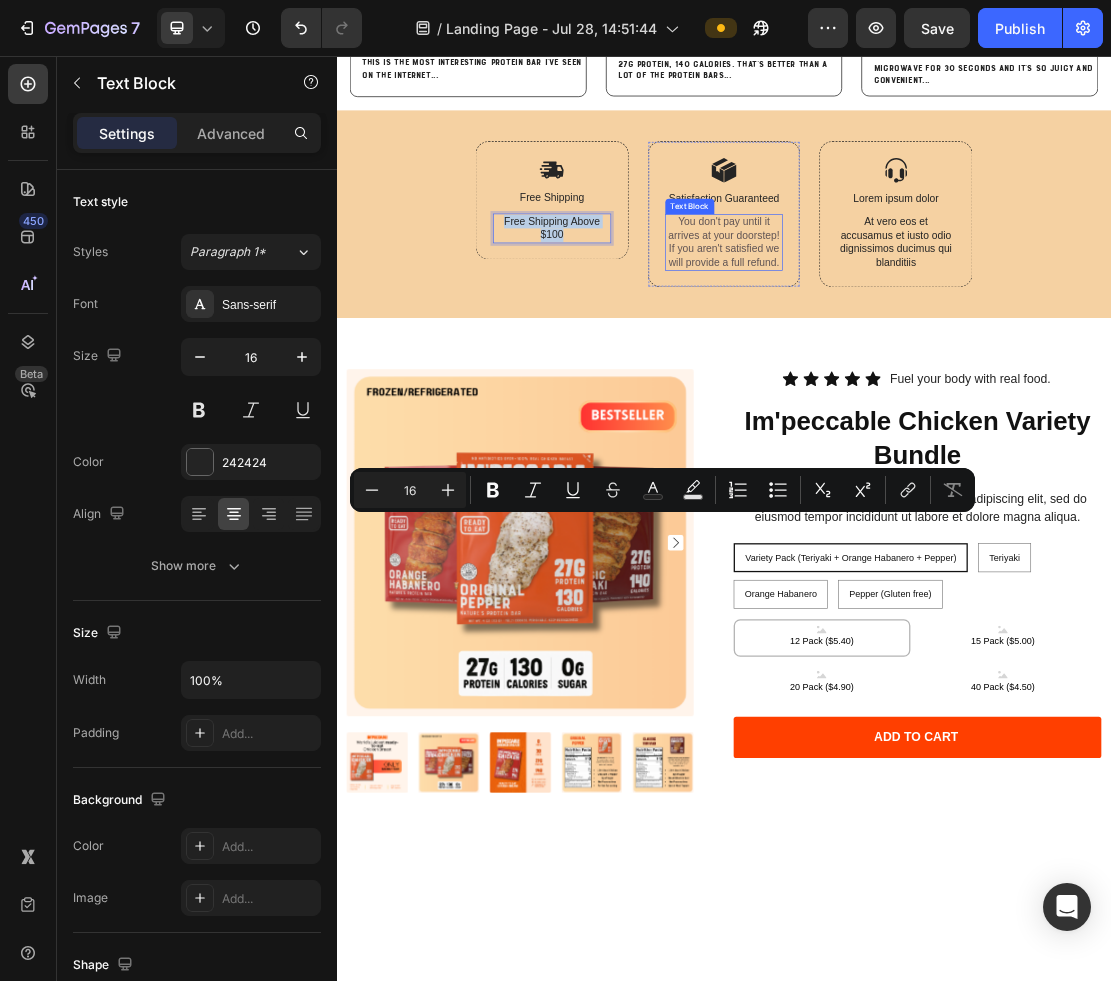 click on "You don't pay until it arrives at your doorstep! If you aren't satisfied we will provide a full refund." at bounding box center (937, 344) 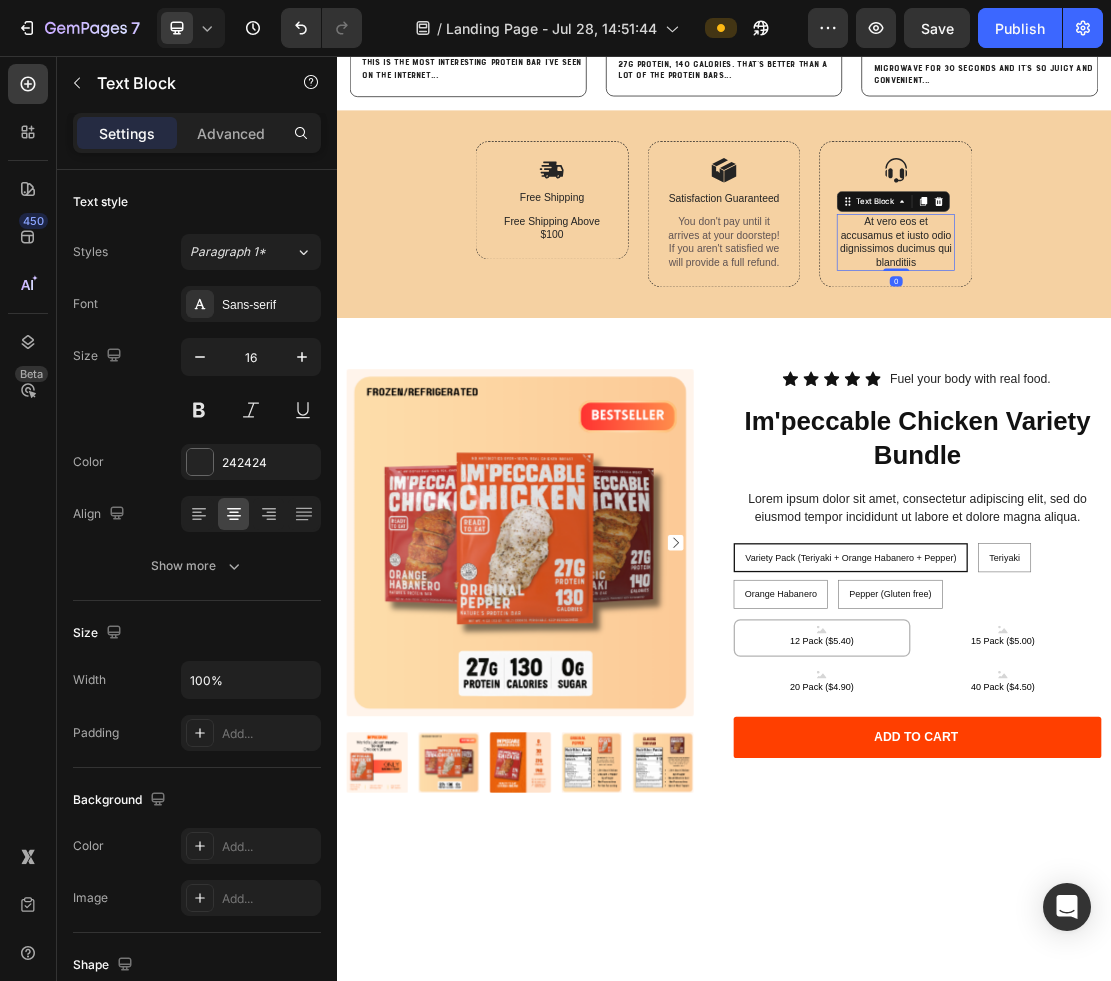 click on "At vero eos et accusamus et iusto odio dignissimos ducimus qui blanditiis" at bounding box center [1203, 345] 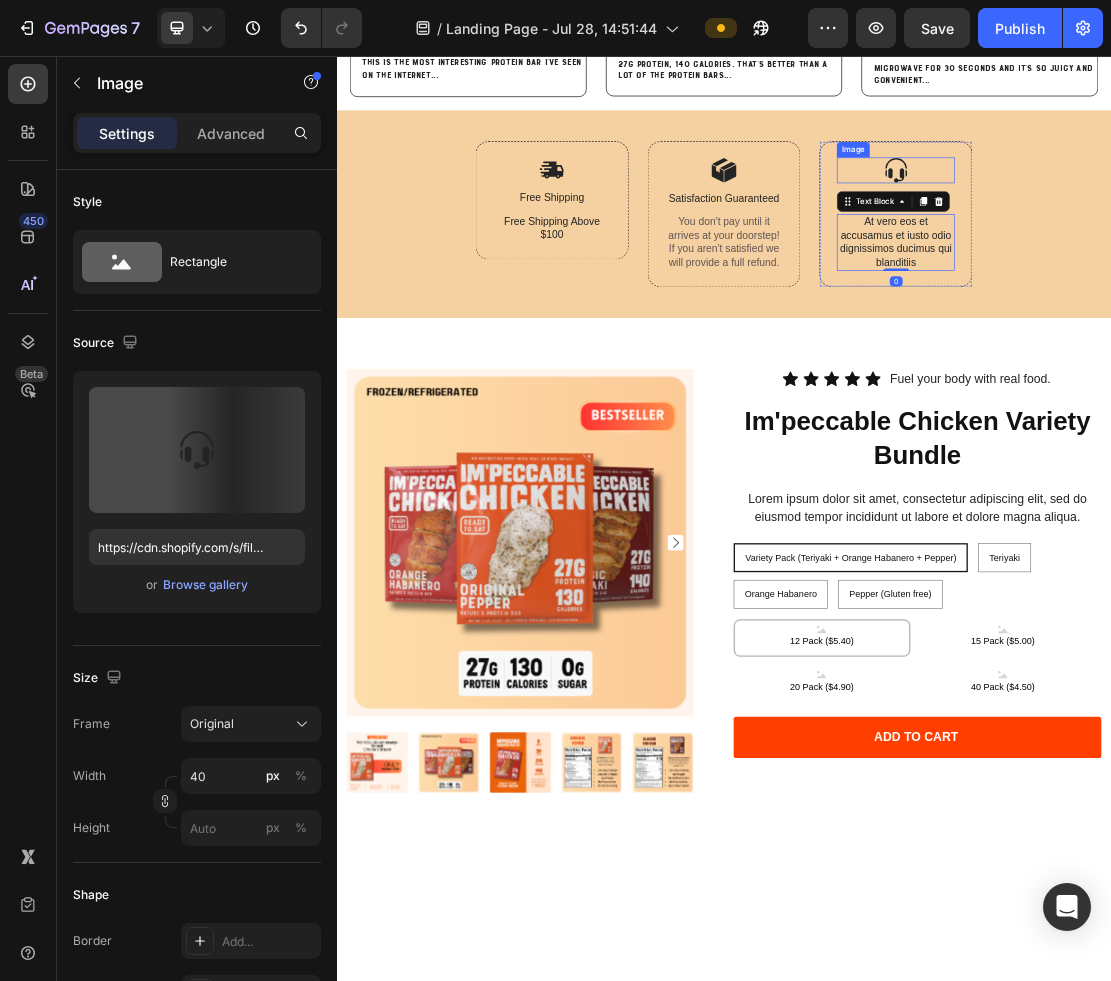click at bounding box center (1203, 234) 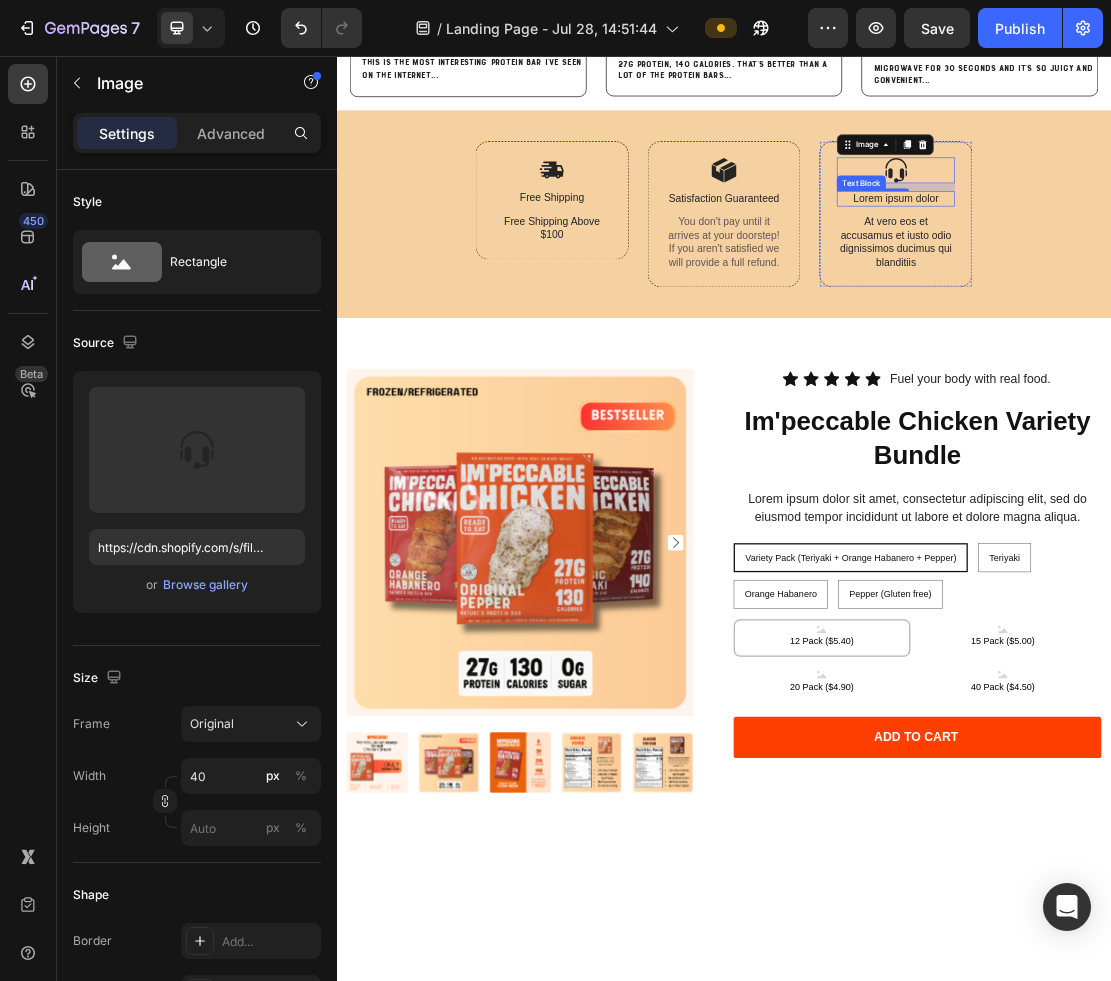 click on "Lorem ipsum dolor" at bounding box center (1203, 278) 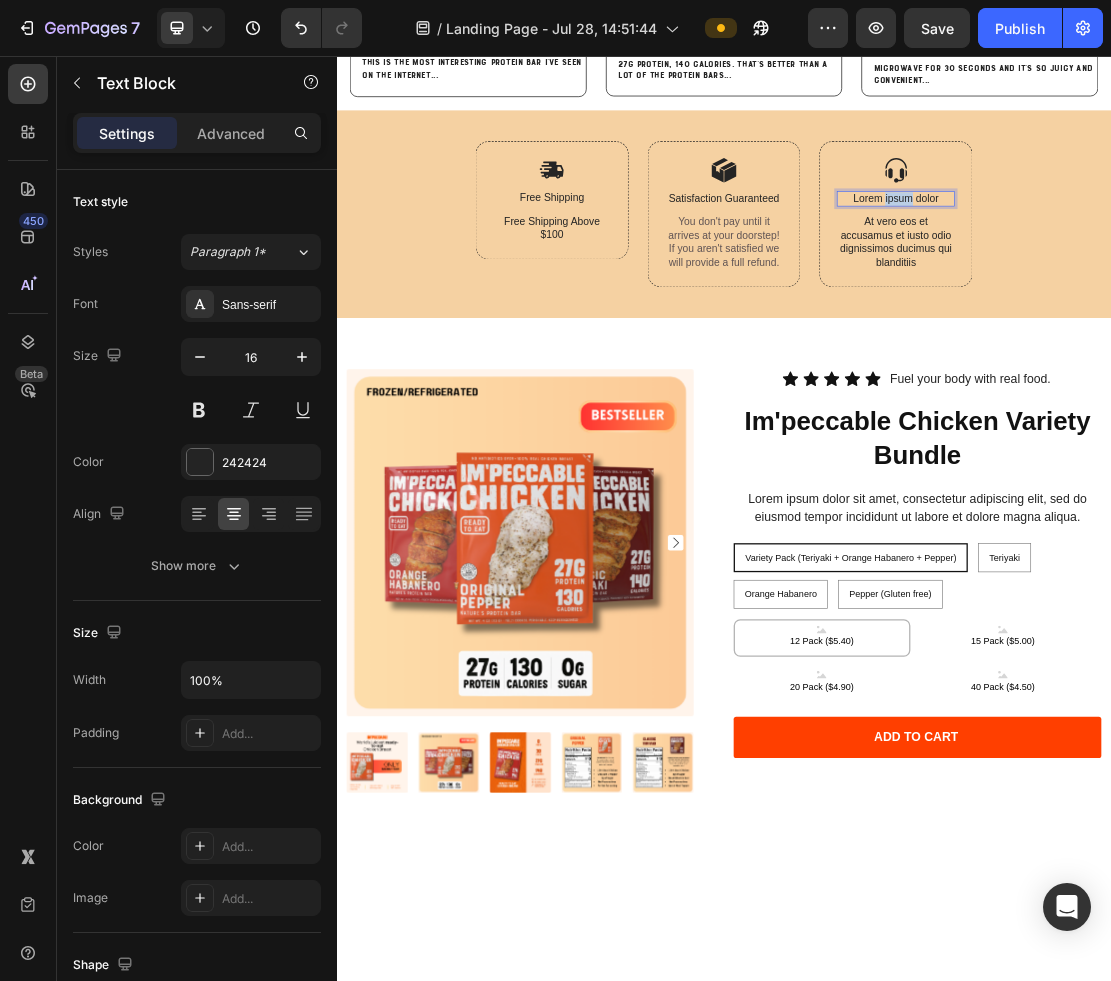 click on "Lorem ipsum dolor" at bounding box center (1203, 278) 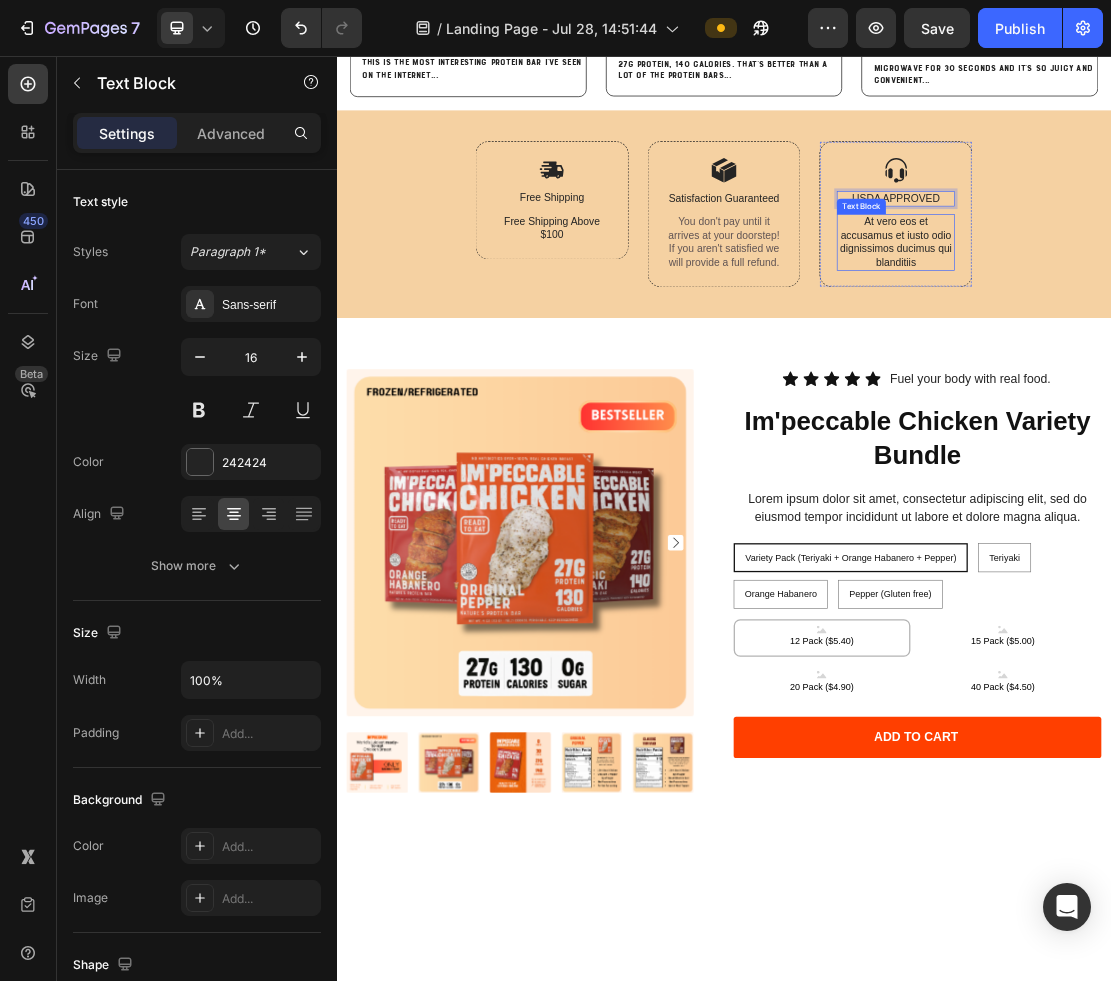 click on "At vero eos et accusamus et iusto odio dignissimos ducimus qui blanditiis" at bounding box center [1203, 345] 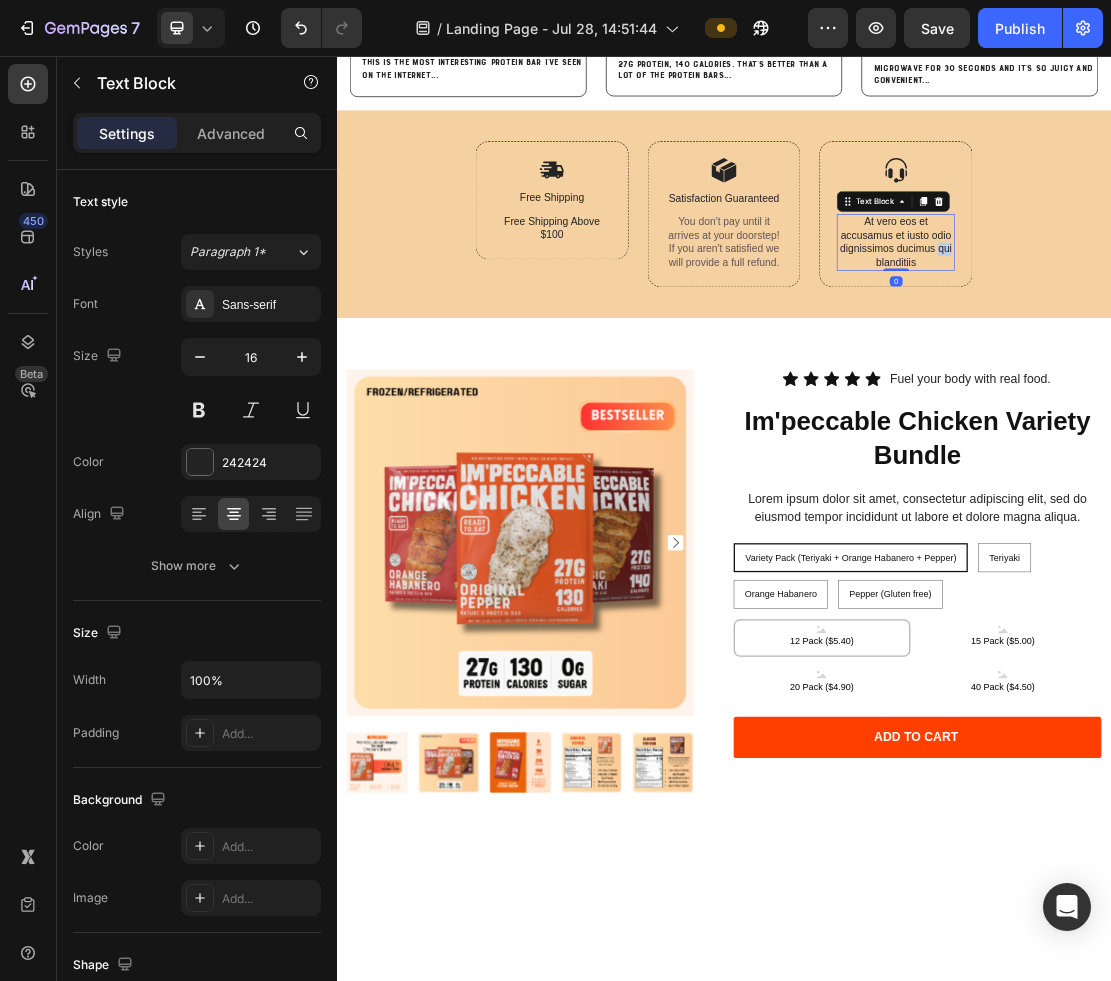 click on "At vero eos et accusamus et iusto odio dignissimos ducimus qui blanditiis" at bounding box center [1203, 345] 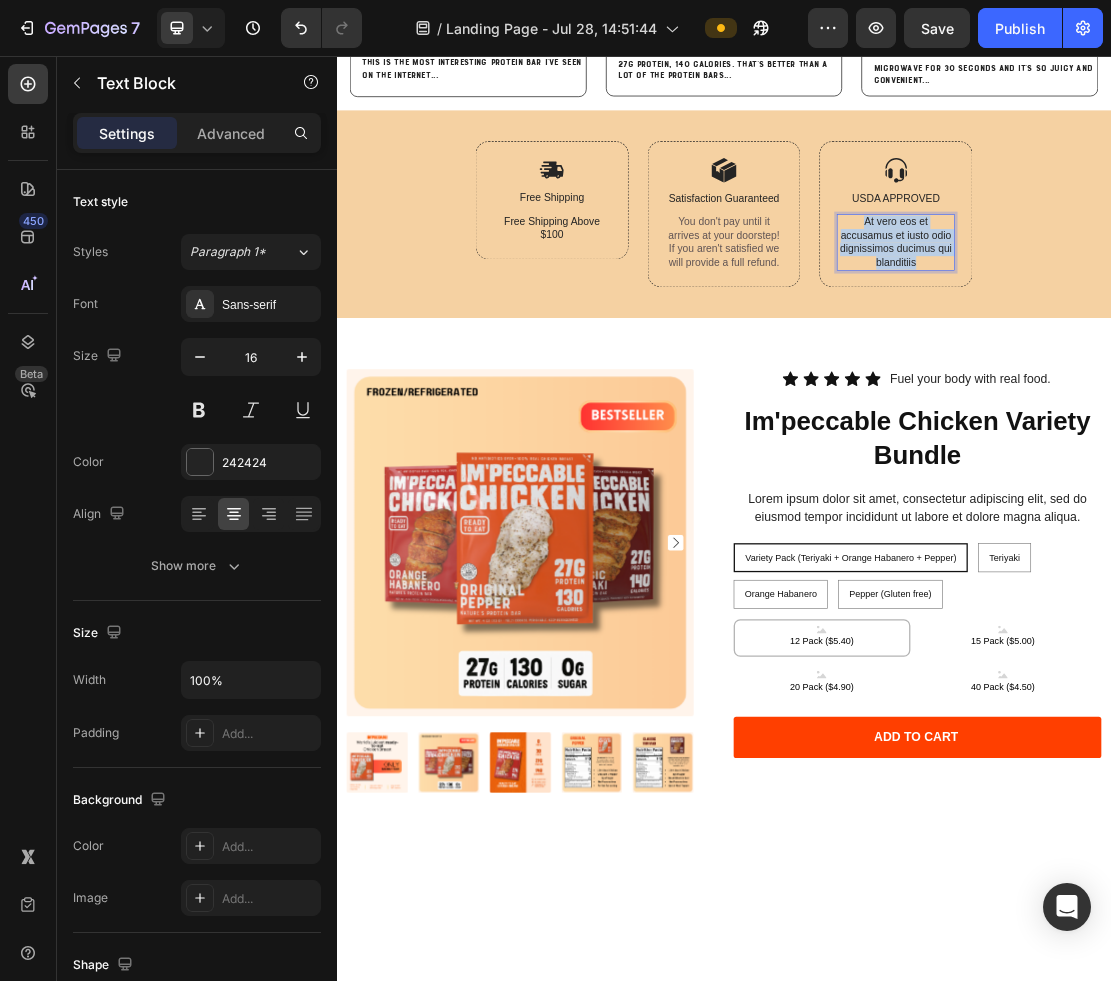 click on "At vero eos et accusamus et iusto odio dignissimos ducimus qui blanditiis" at bounding box center [1203, 345] 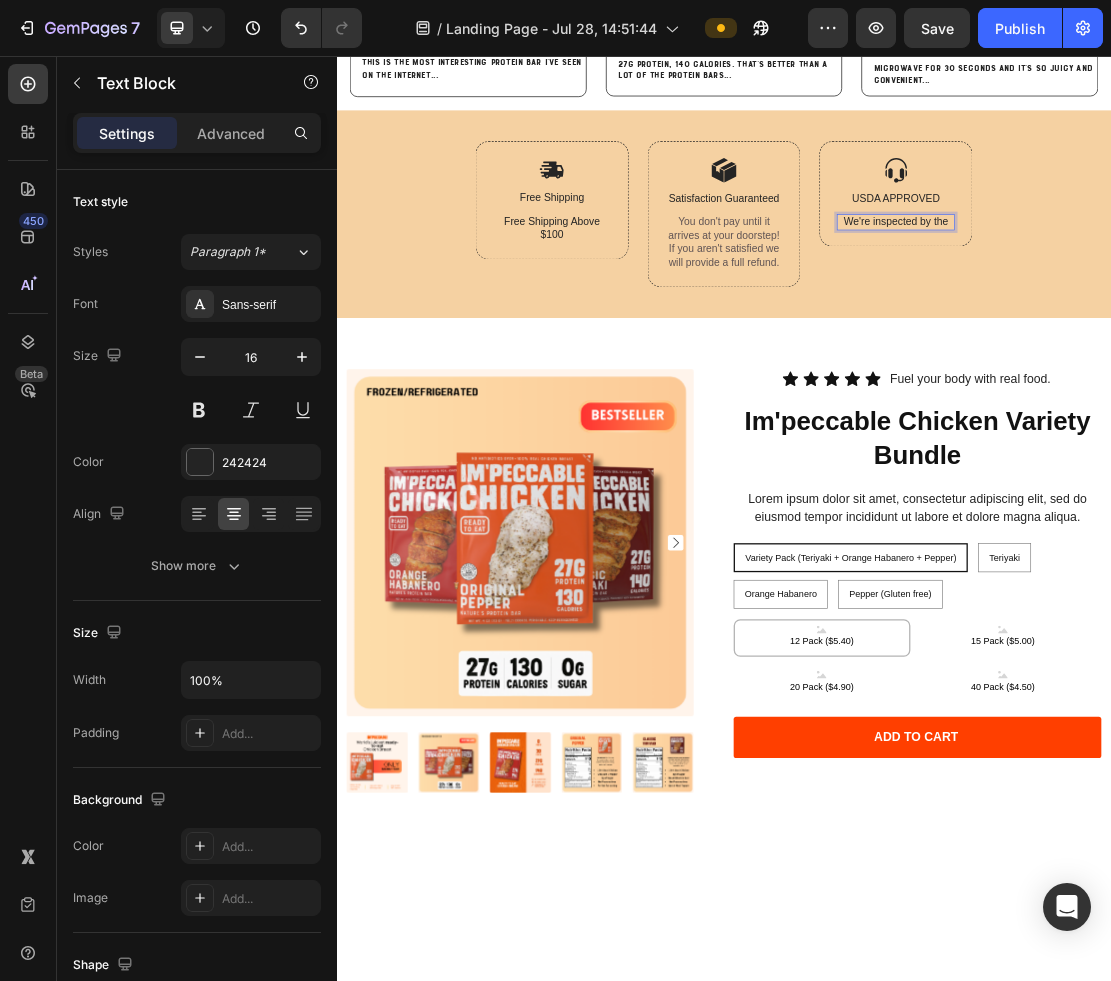 click on "We're inspected by the" at bounding box center [1203, 314] 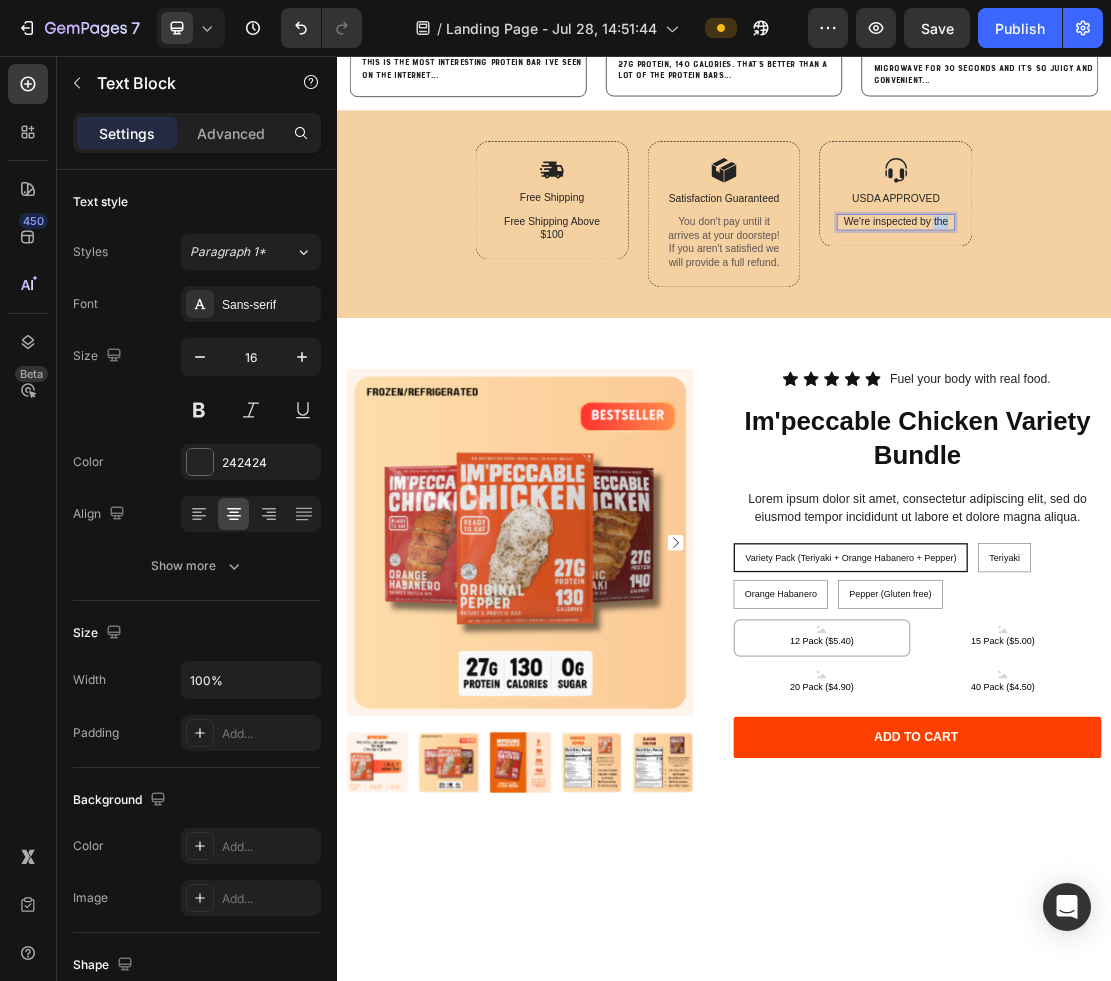 click on "We're inspected by the" at bounding box center [1203, 314] 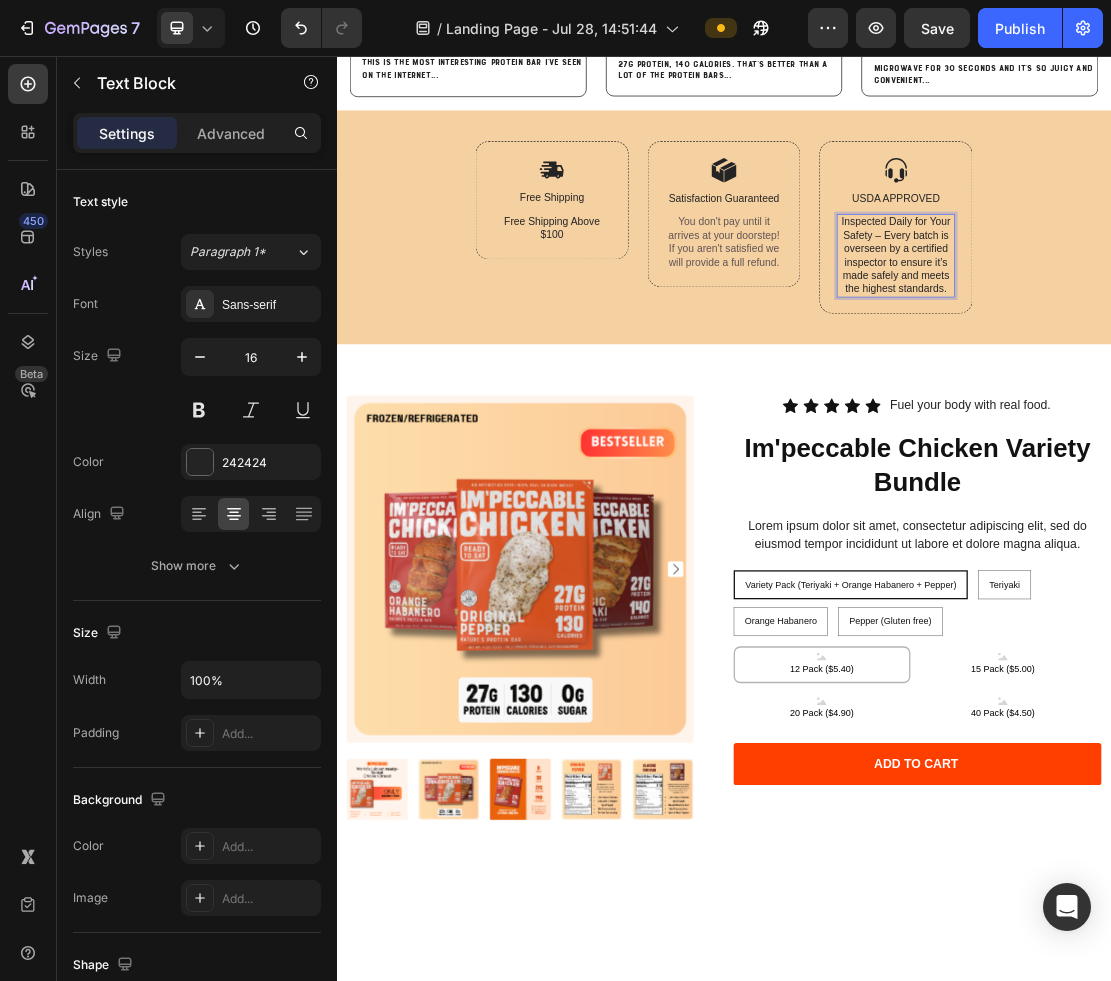 click on "Inspected Daily for Your Safety – Every batch is overseen by a certified inspector to ensure it’s made safely and meets the highest standards." at bounding box center (1203, 366) 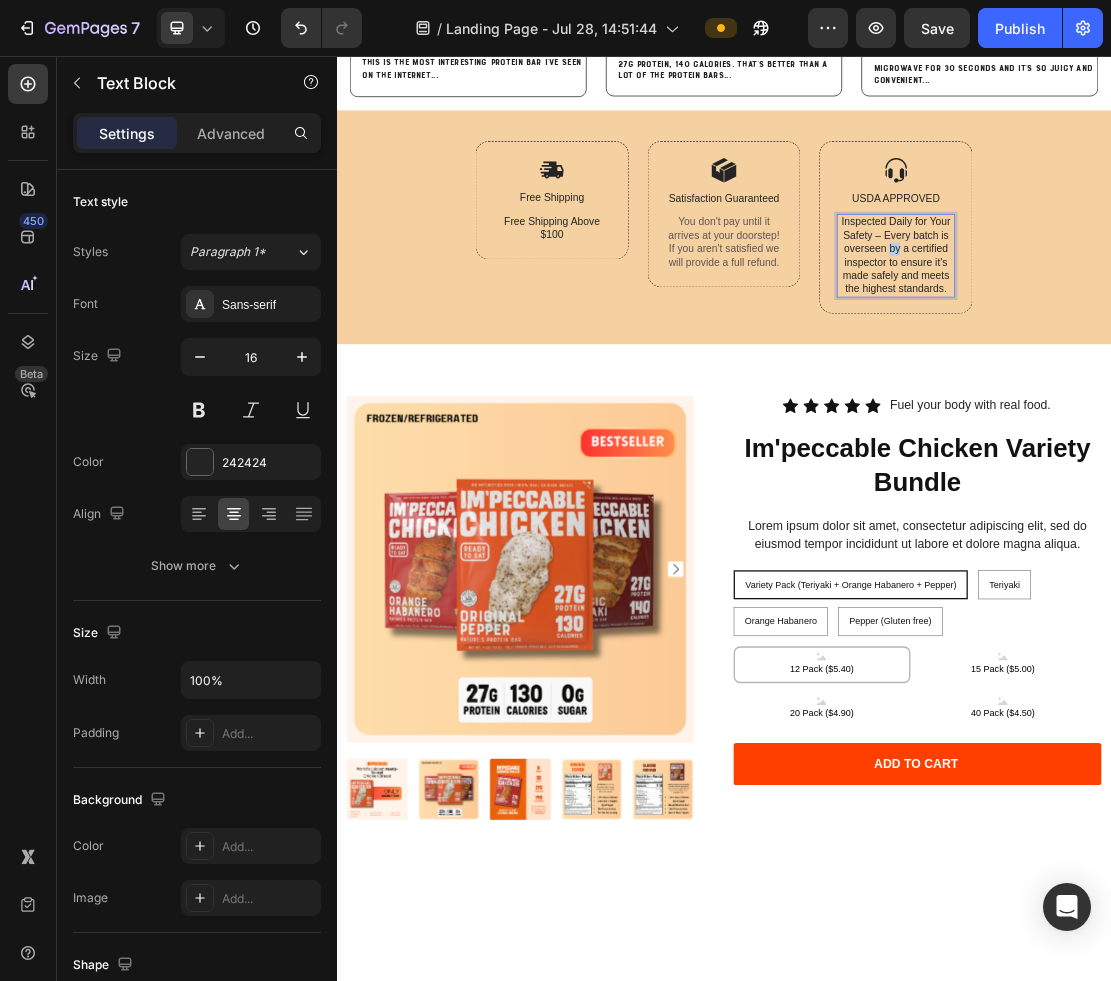 click on "Inspected Daily for Your Safety – Every batch is overseen by a certified inspector to ensure it’s made safely and meets the highest standards." at bounding box center [1203, 366] 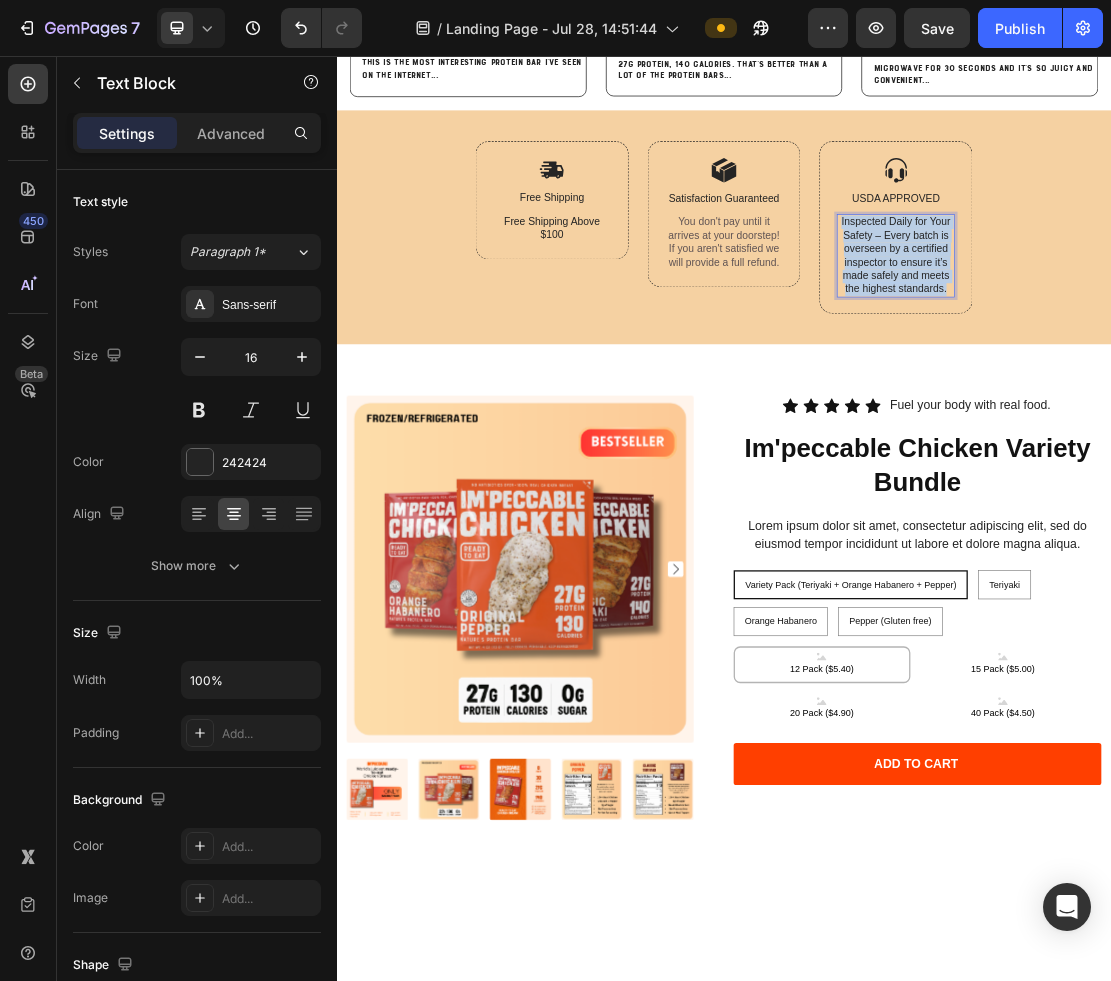 click on "Inspected Daily for Your Safety – Every batch is overseen by a certified inspector to ensure it’s made safely and meets the highest standards." at bounding box center (1203, 366) 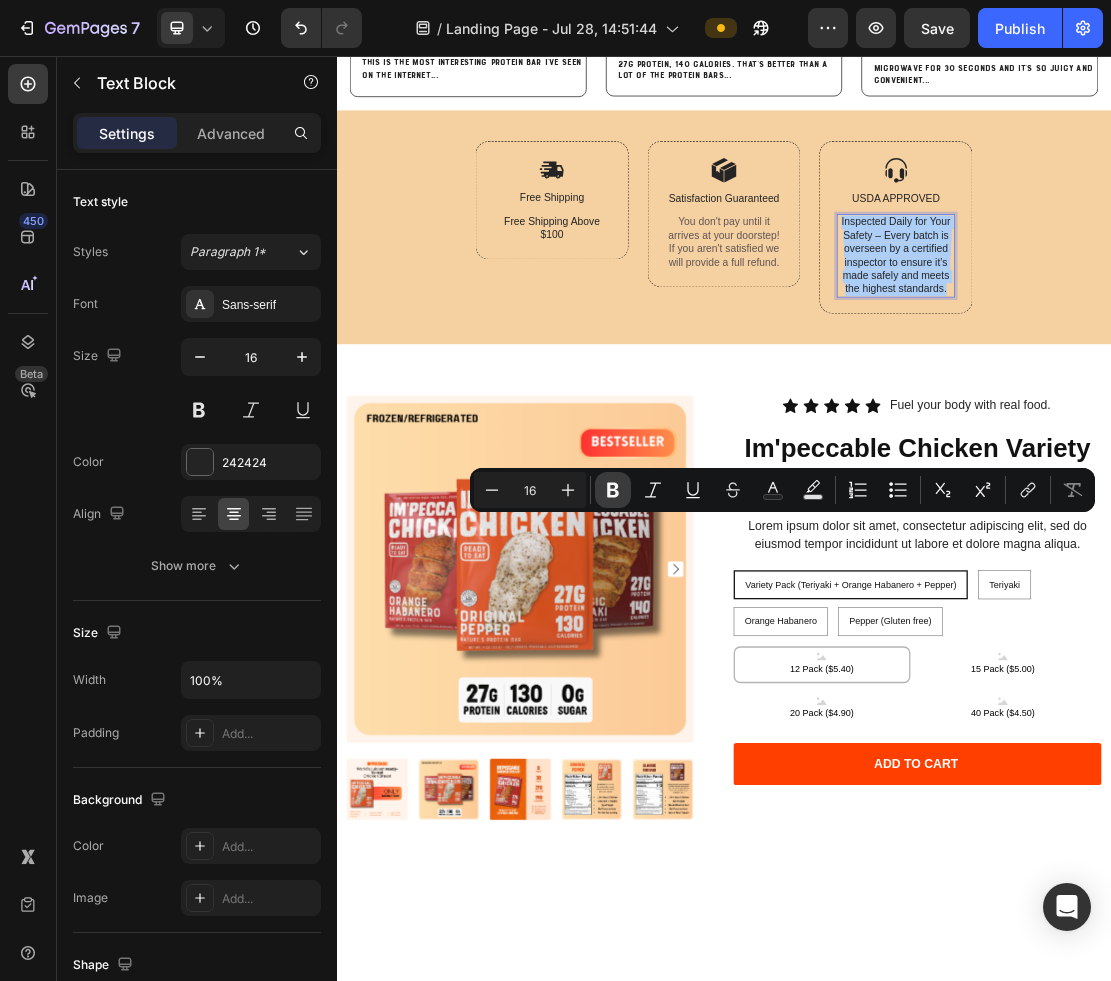 click 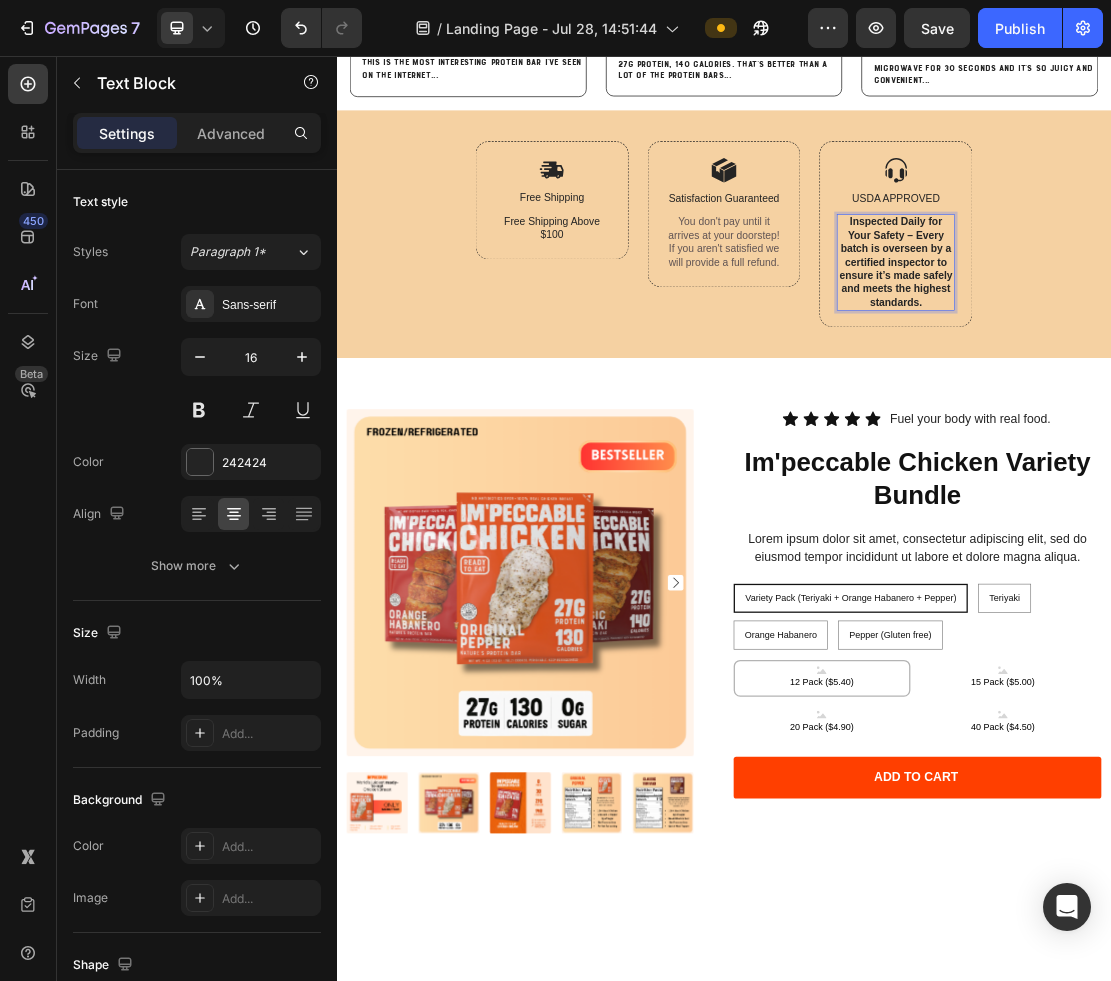 click on "Inspected Daily for Your Safety – Every batch is overseen by a certified inspector to ensure it’s made safely and meets the highest standards." at bounding box center [1204, 376] 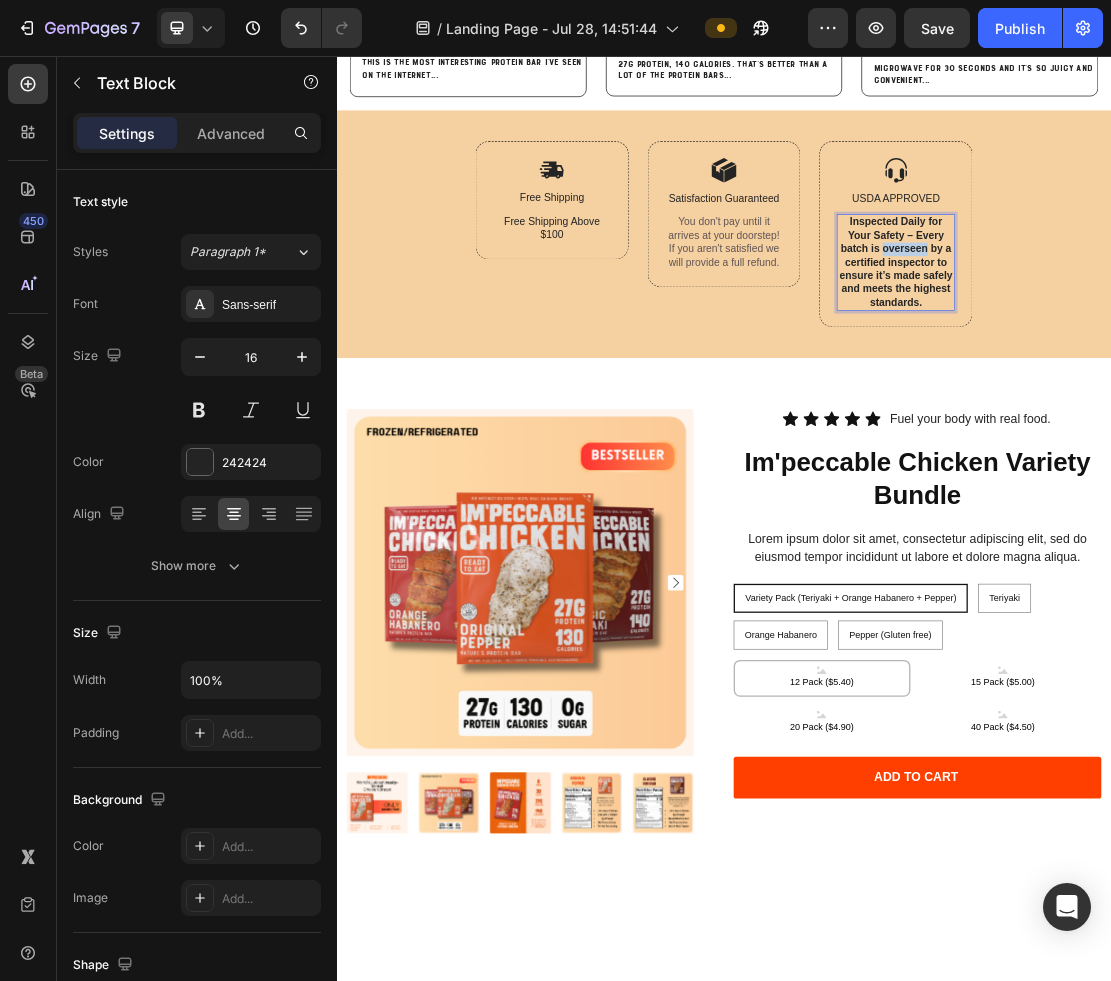 click on "Inspected Daily for Your Safety – Every batch is overseen by a certified inspector to ensure it’s made safely and meets the highest standards." at bounding box center [1204, 376] 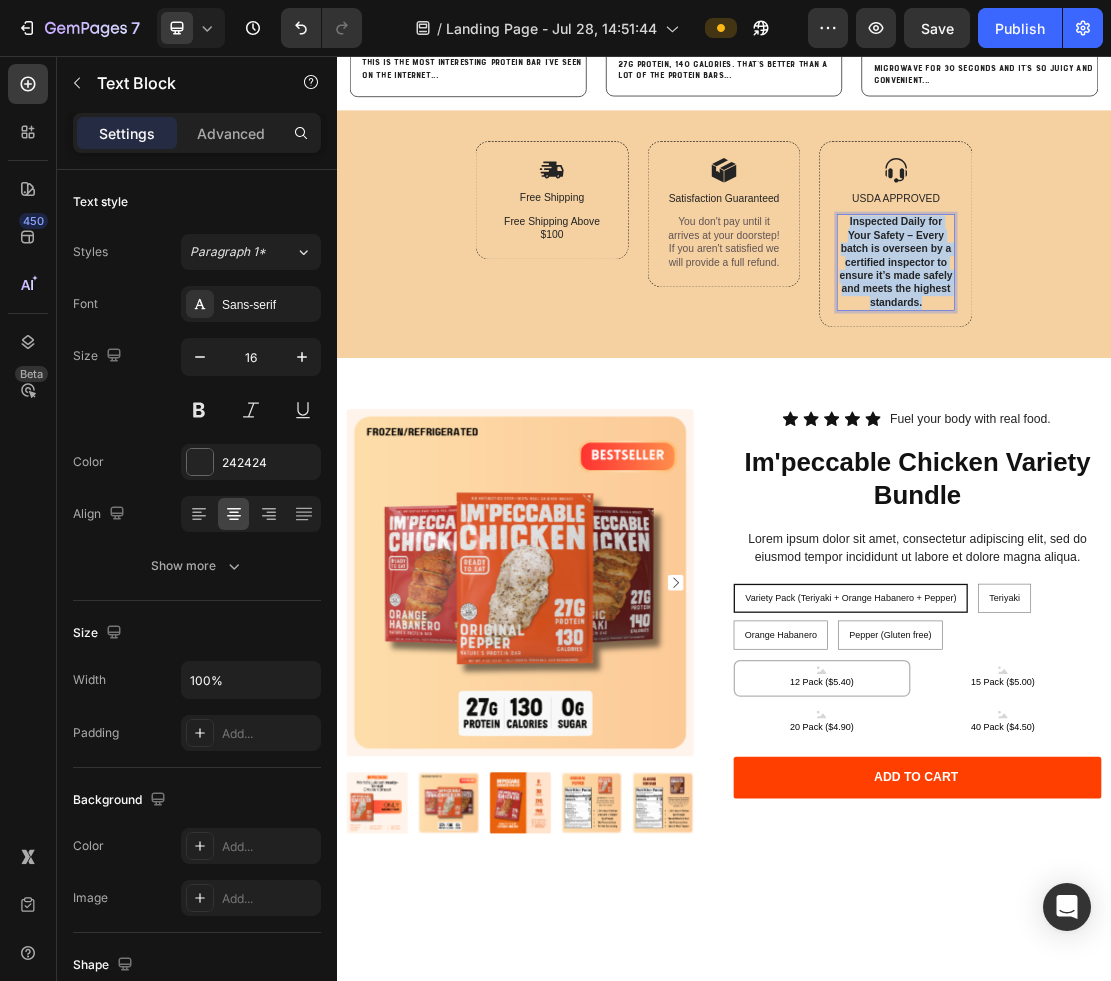 click on "Inspected Daily for Your Safety – Every batch is overseen by a certified inspector to ensure it’s made safely and meets the highest standards." at bounding box center (1204, 376) 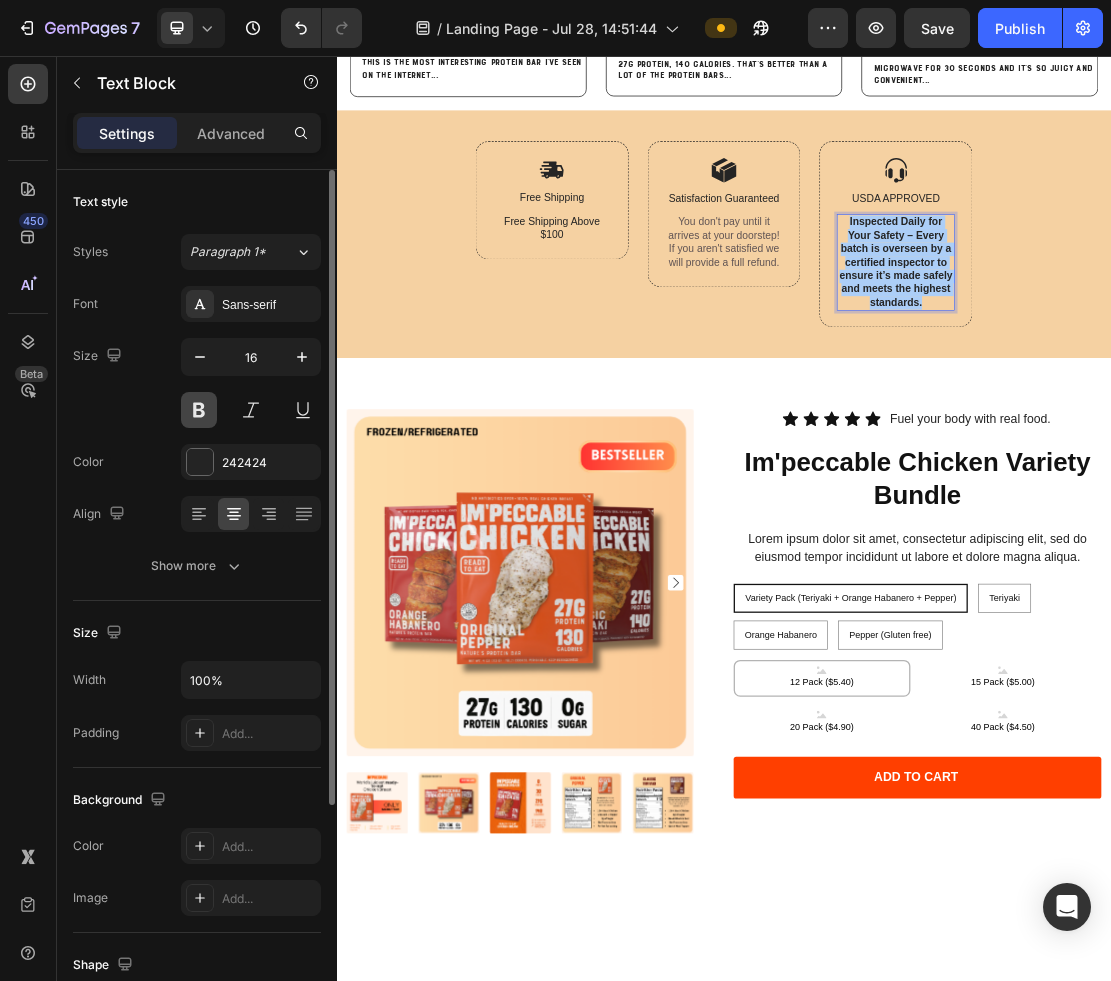 click at bounding box center (199, 410) 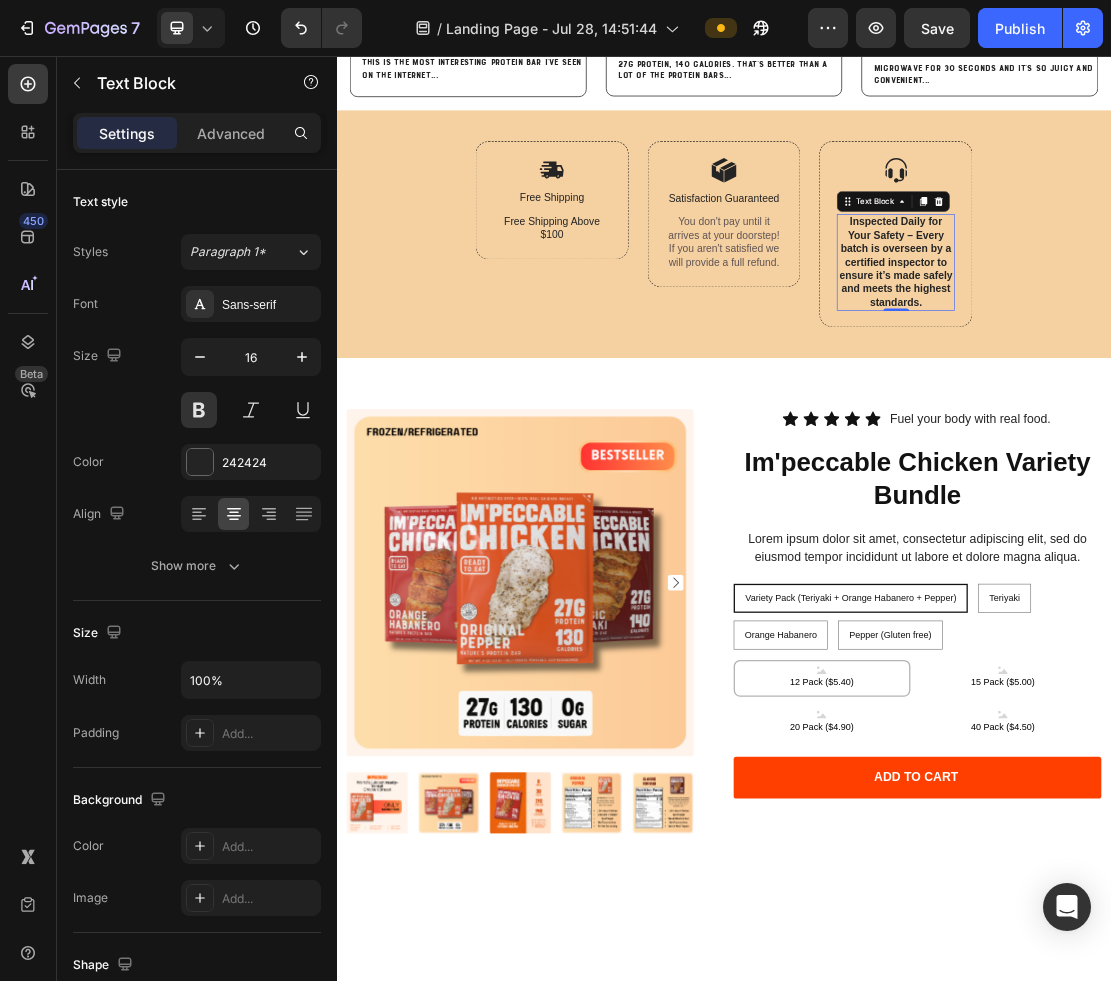 click on "Inspected Daily for Your Safety – Every batch is overseen by a certified inspector to ensure it’s made safely and meets the highest standards." at bounding box center (1203, 377) 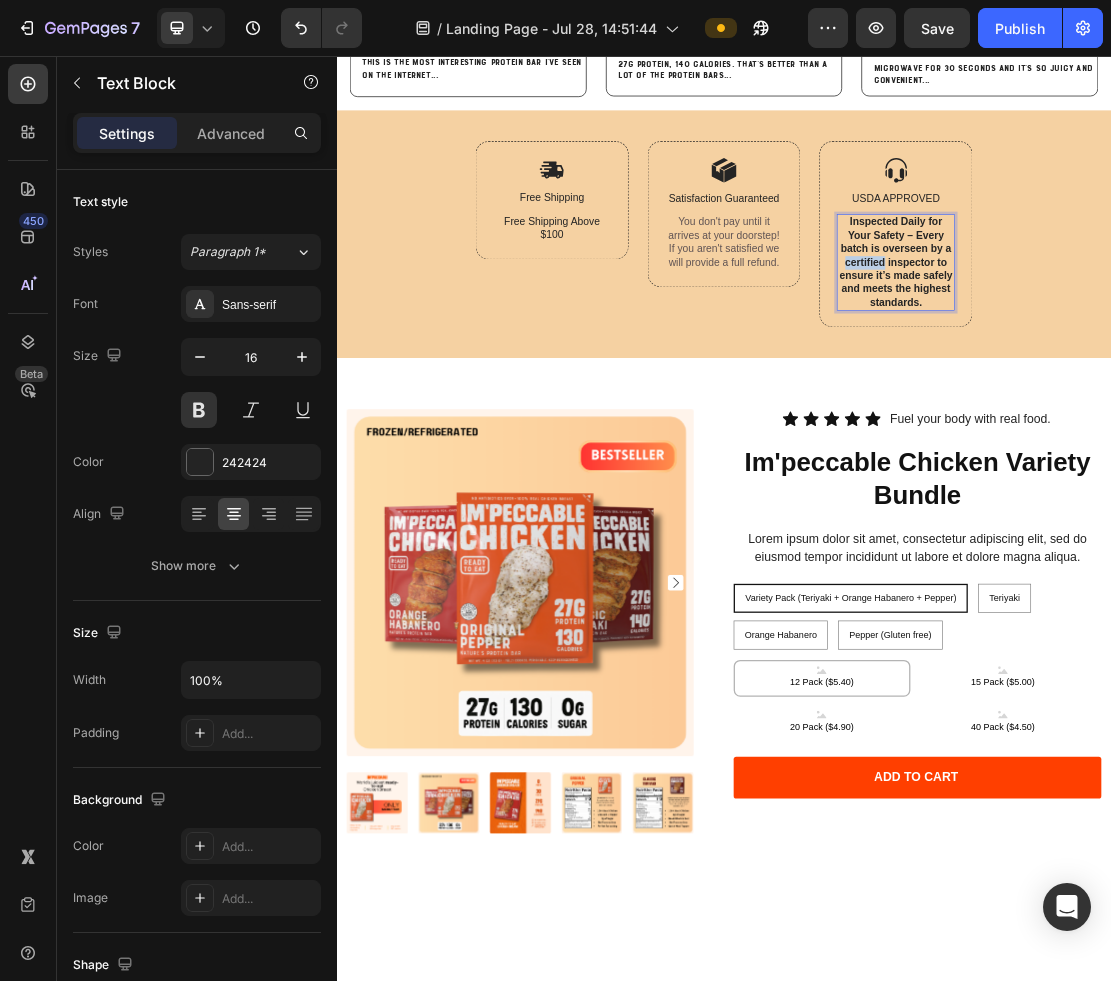 click on "Inspected Daily for Your Safety – Every batch is overseen by a certified inspector to ensure it’s made safely and meets the highest standards." at bounding box center [1203, 377] 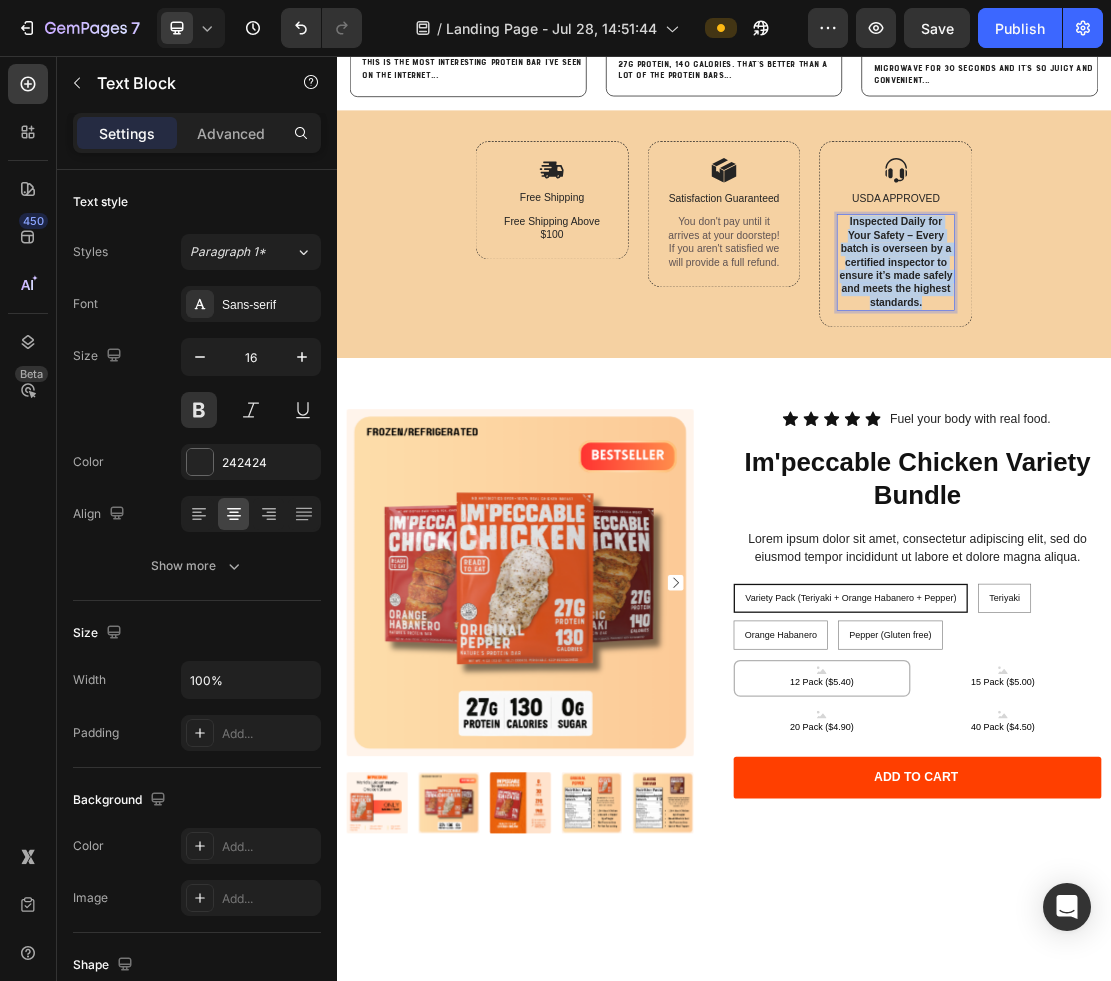 click on "Inspected Daily for Your Safety – Every batch is overseen by a certified inspector to ensure it’s made safely and meets the highest standards." at bounding box center [1203, 377] 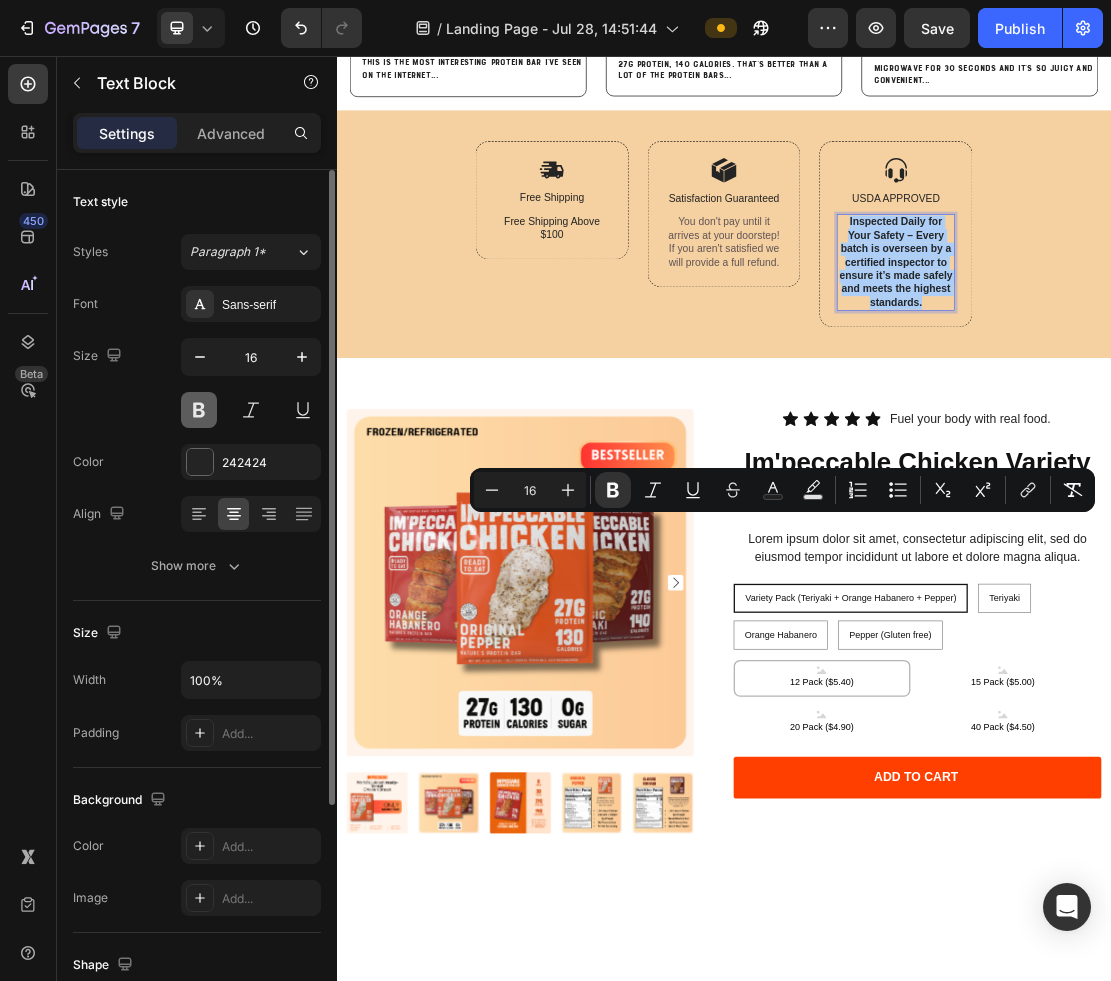 click at bounding box center (199, 410) 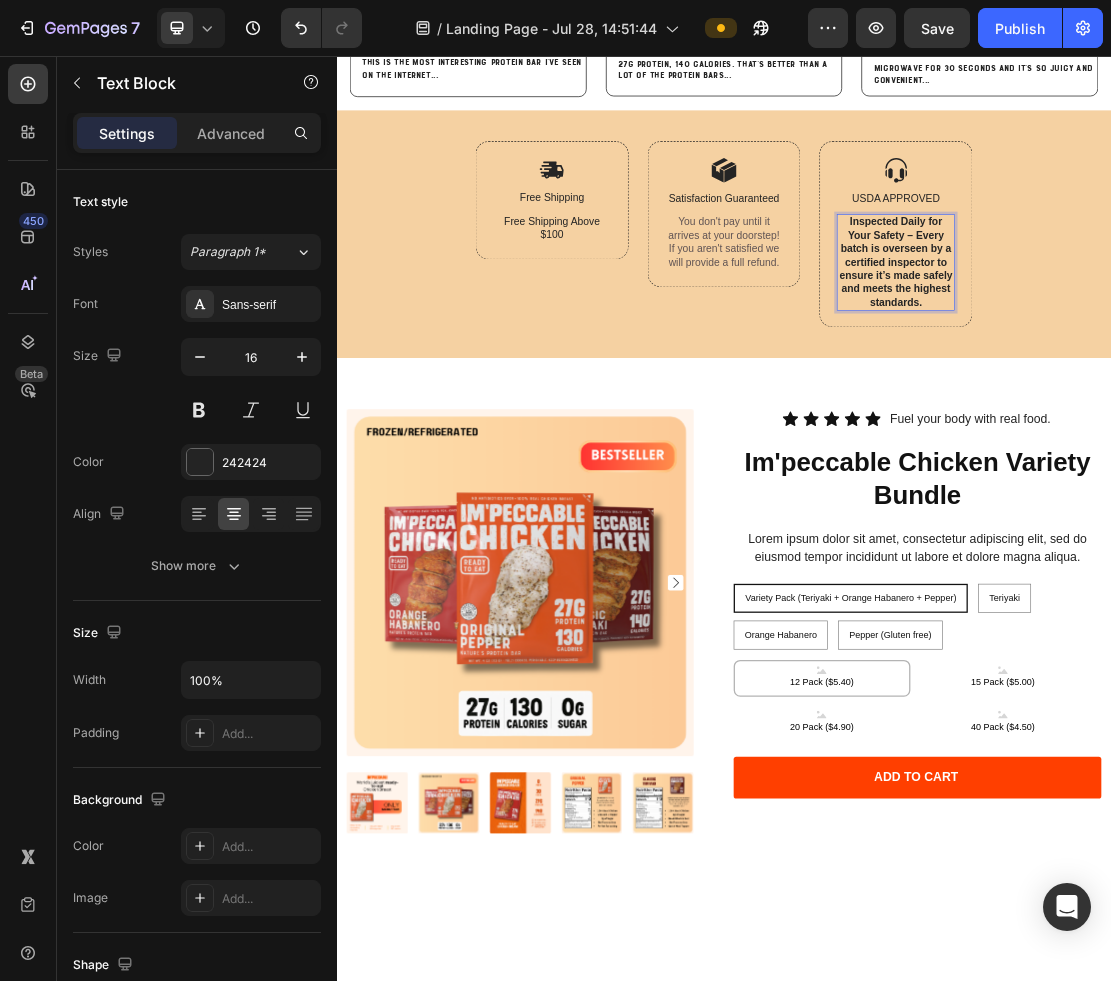 click on "Inspected Daily for Your Safety – Every batch is overseen by a certified inspector to ensure it’s made safely and meets the highest standards." at bounding box center [1204, 376] 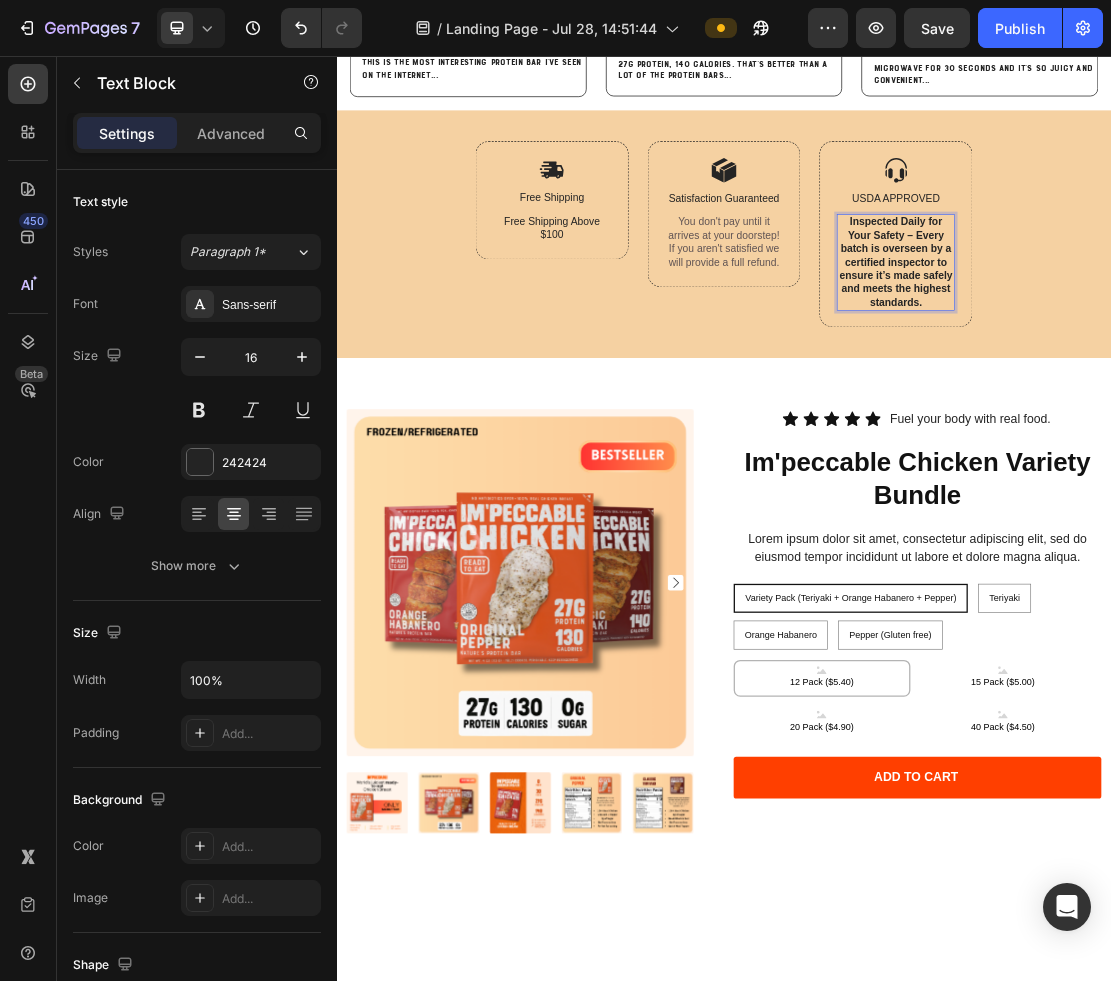click on "Inspected Daily for Your Safety – Every batch is overseen by a certified inspector to ensure it’s made safely and meets the highest standards." at bounding box center (1204, 376) 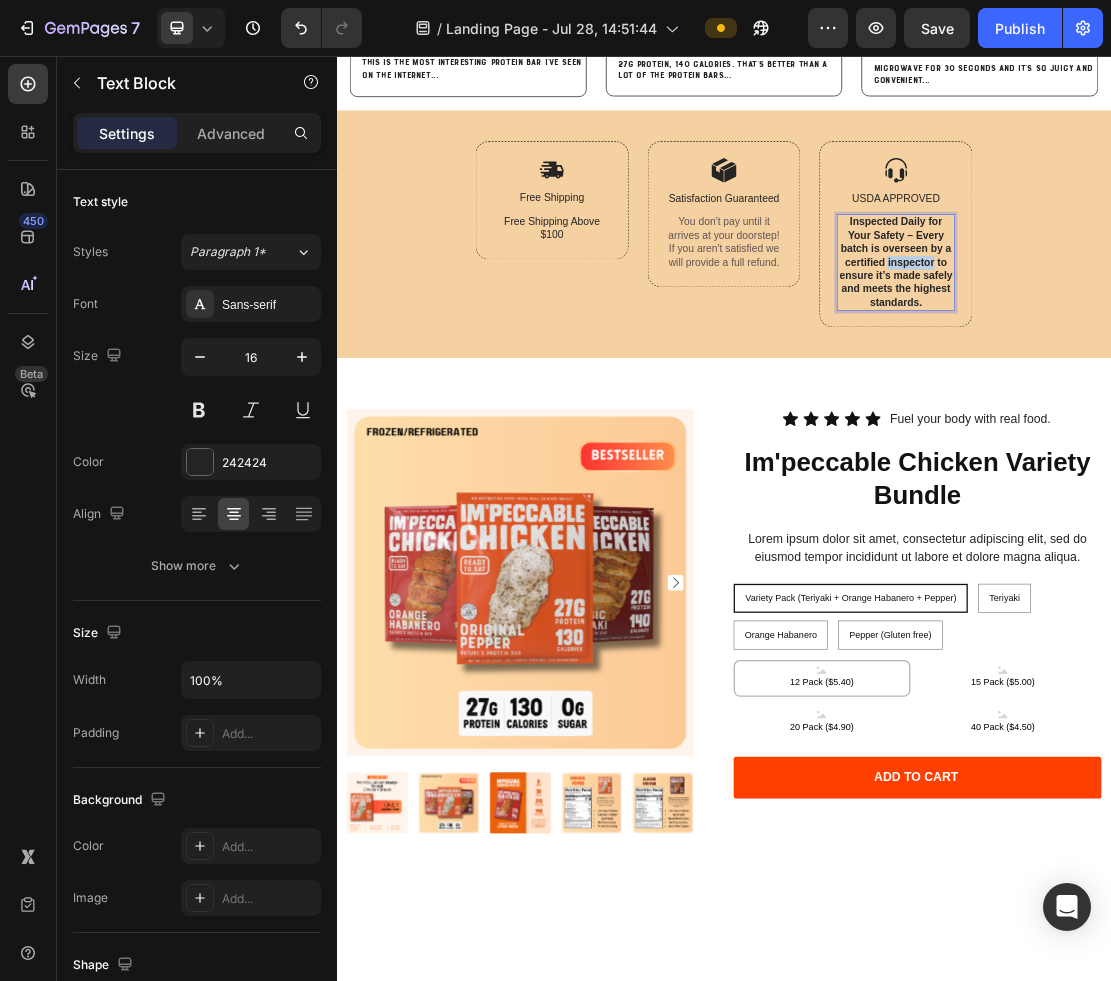 click on "Inspected Daily for Your Safety – Every batch is overseen by a certified inspector to ensure it’s made safely and meets the highest standards." at bounding box center [1204, 376] 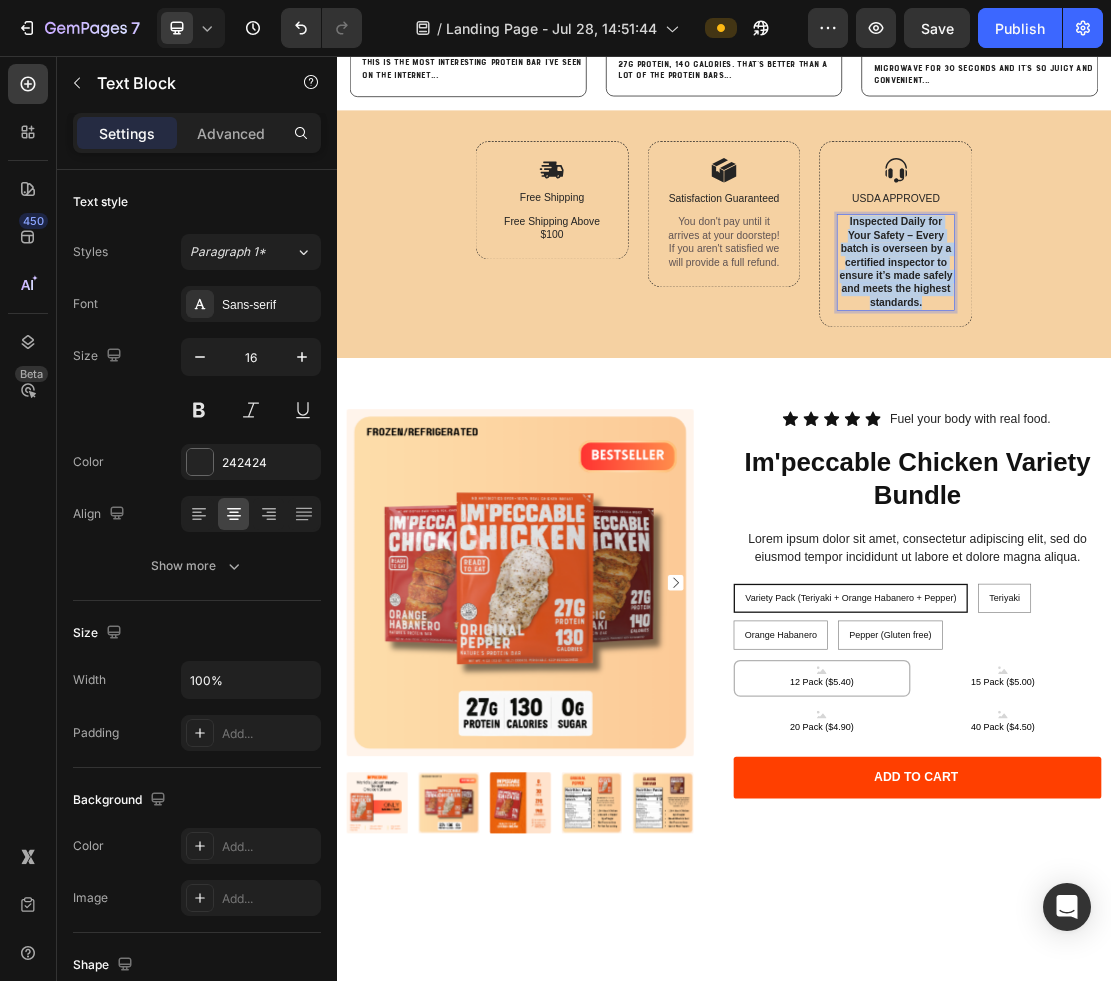click on "Inspected Daily for Your Safety – Every batch is overseen by a certified inspector to ensure it’s made safely and meets the highest standards." at bounding box center [1204, 376] 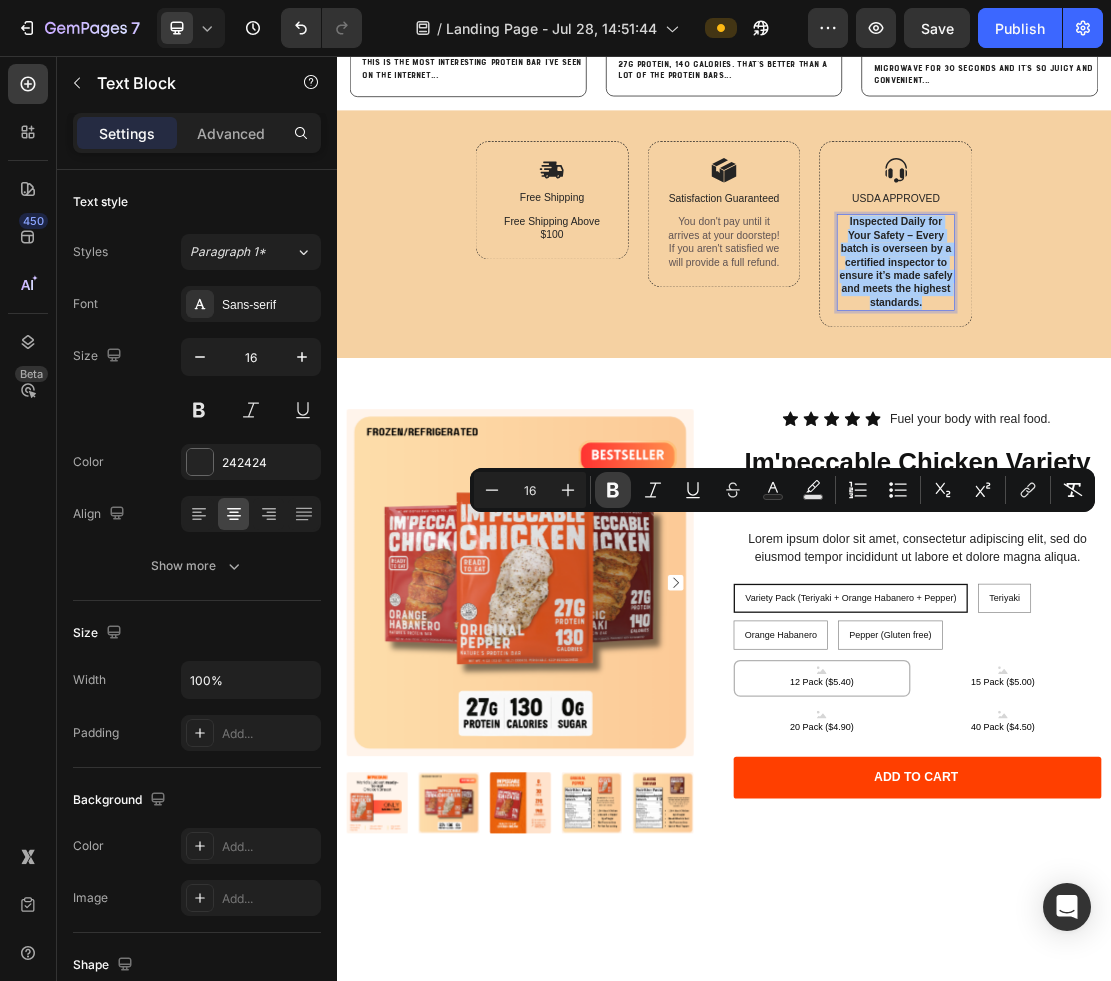 click 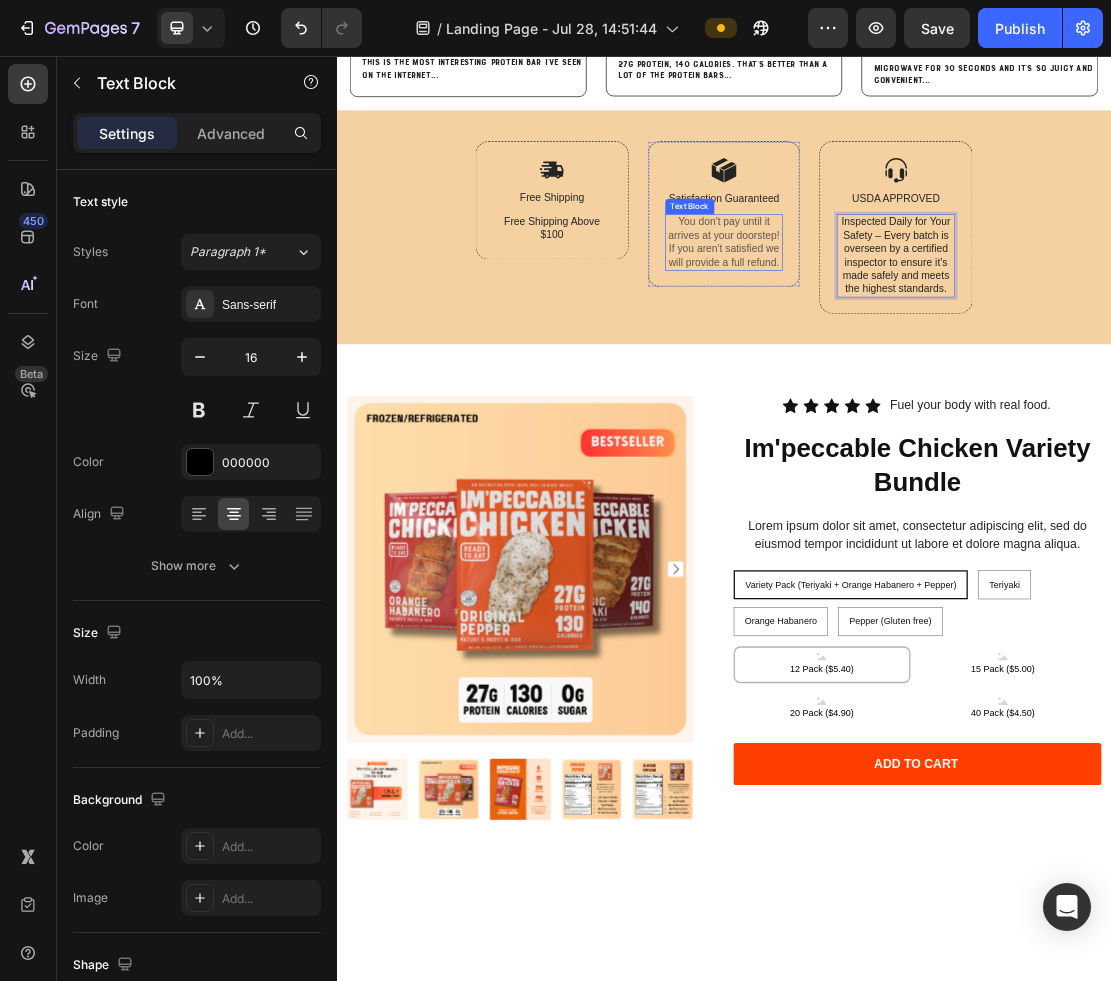 click on "You don't pay until it arrives at your doorstep! If you aren't satisfied we will provide a full refund." at bounding box center (937, 344) 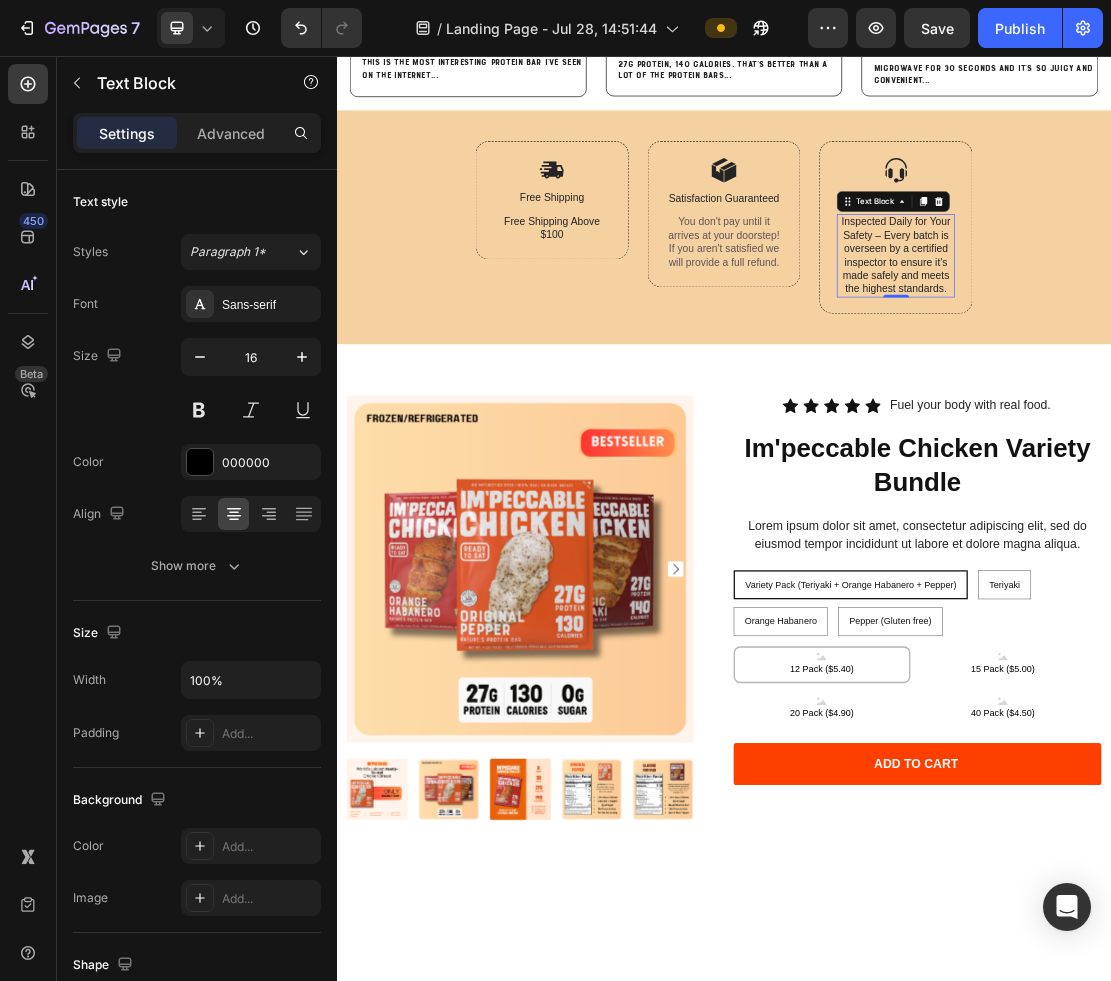 click on "Inspected Daily for Your Safety – Every batch is overseen by a certified inspector to ensure it’s made safely and meets the highest standards." at bounding box center [1203, 366] 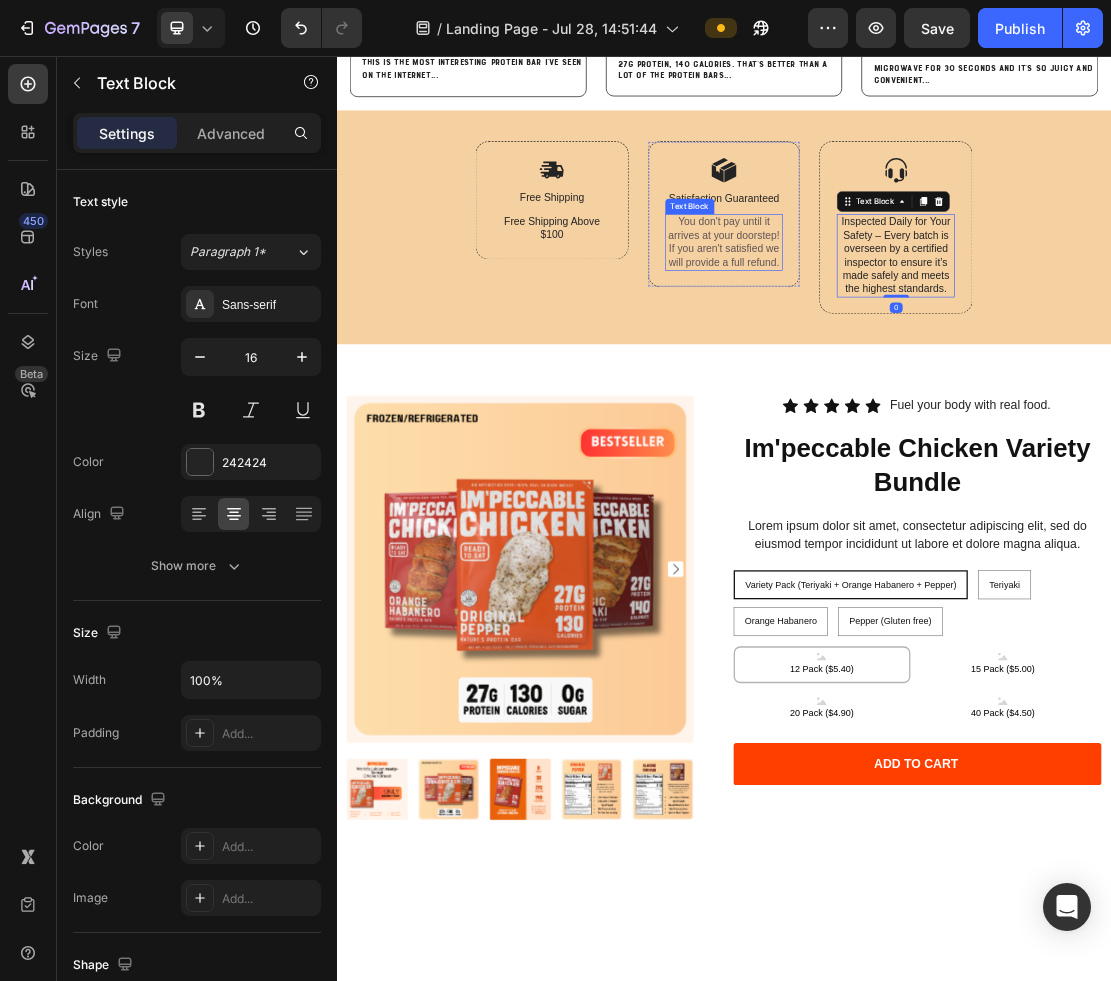 click on "You don't pay until it arrives at your doorstep! If you aren't satisfied we will provide a full refund." at bounding box center (937, 344) 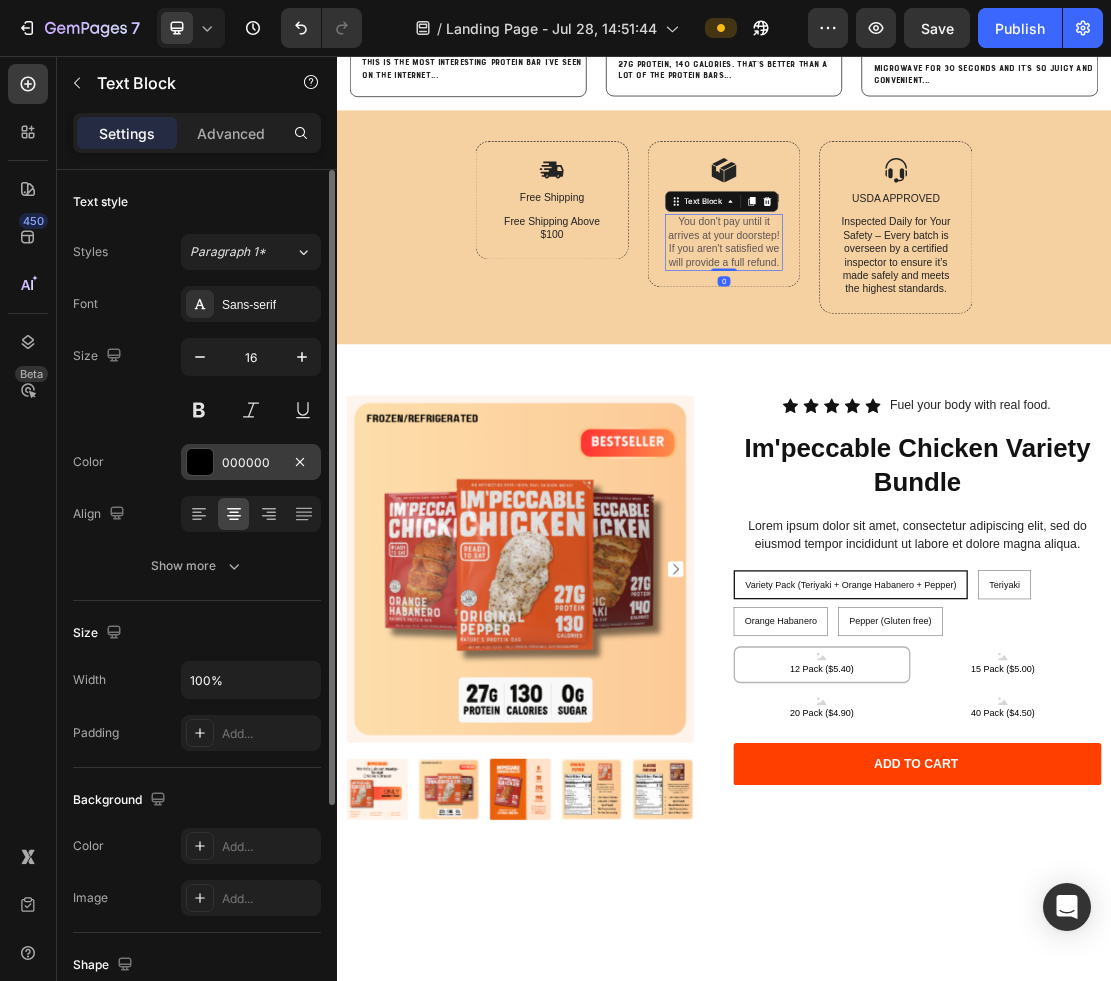 click on "000000" at bounding box center (251, 463) 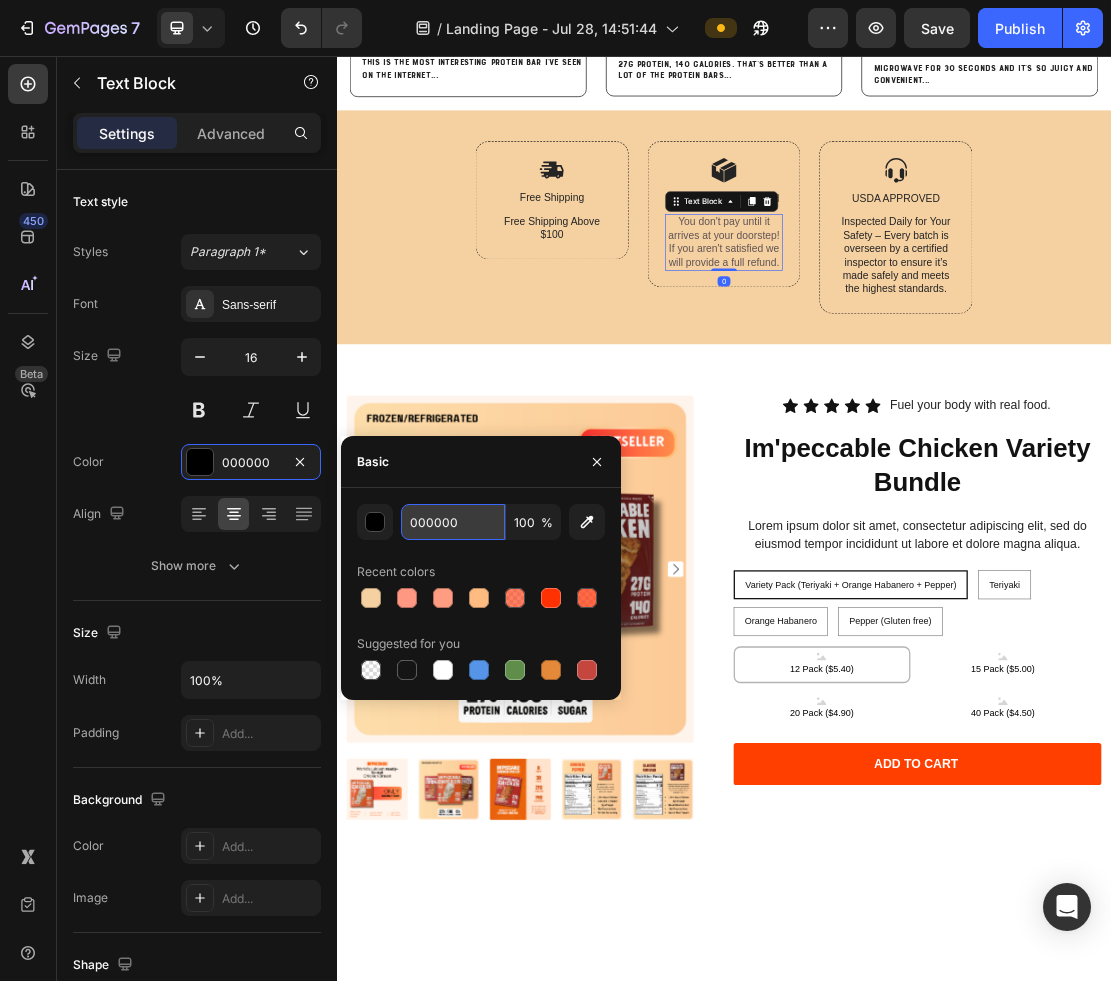 click on "000000" at bounding box center (453, 522) 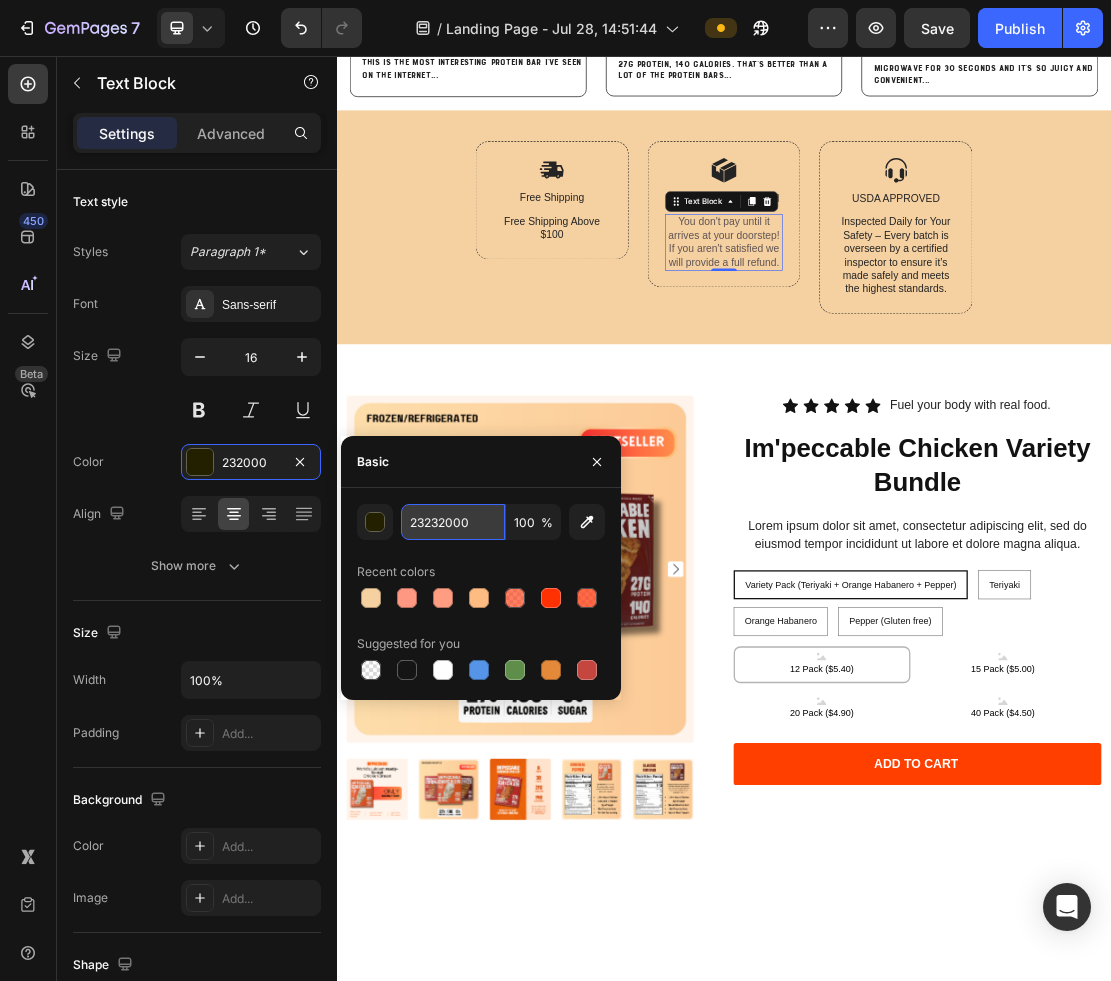 click on "23232000" at bounding box center (453, 522) 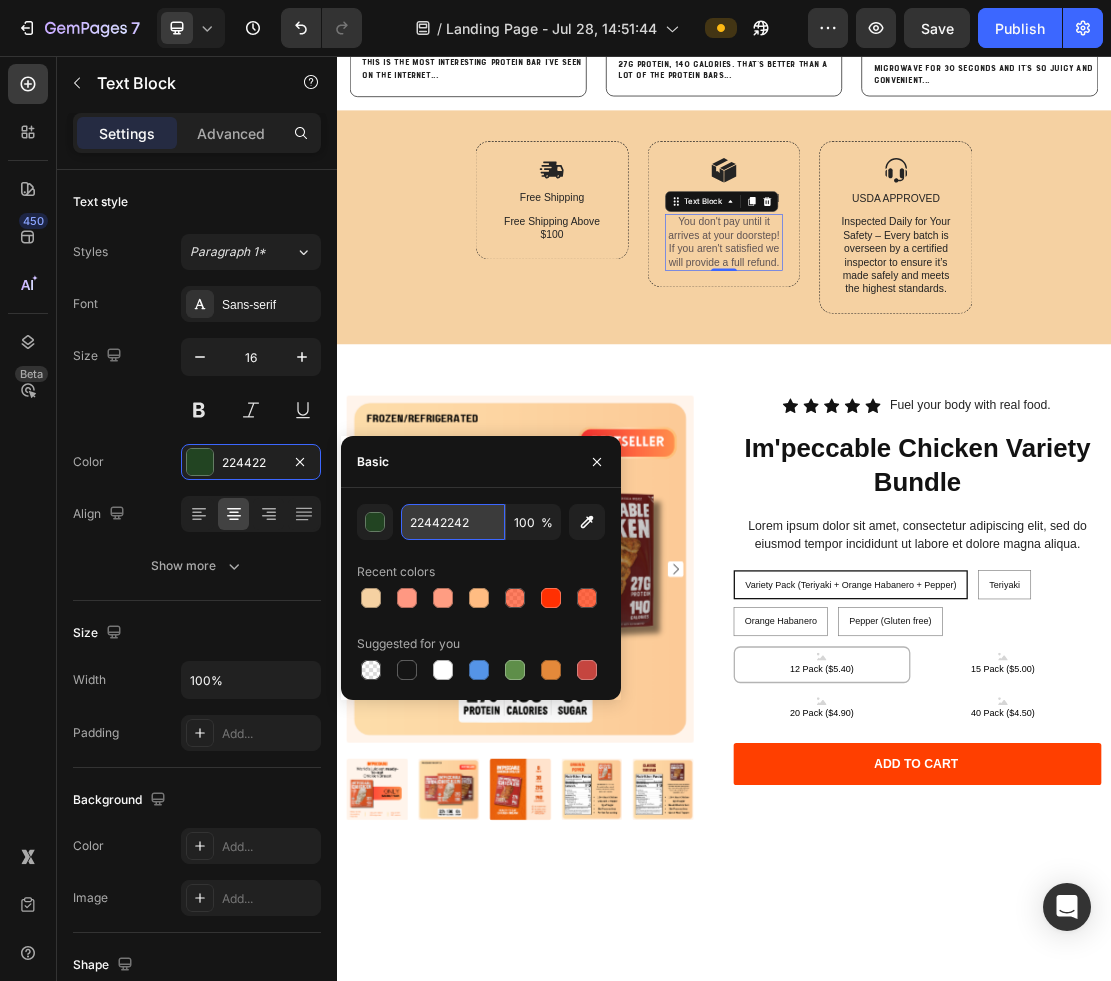click on "22442242" at bounding box center [453, 522] 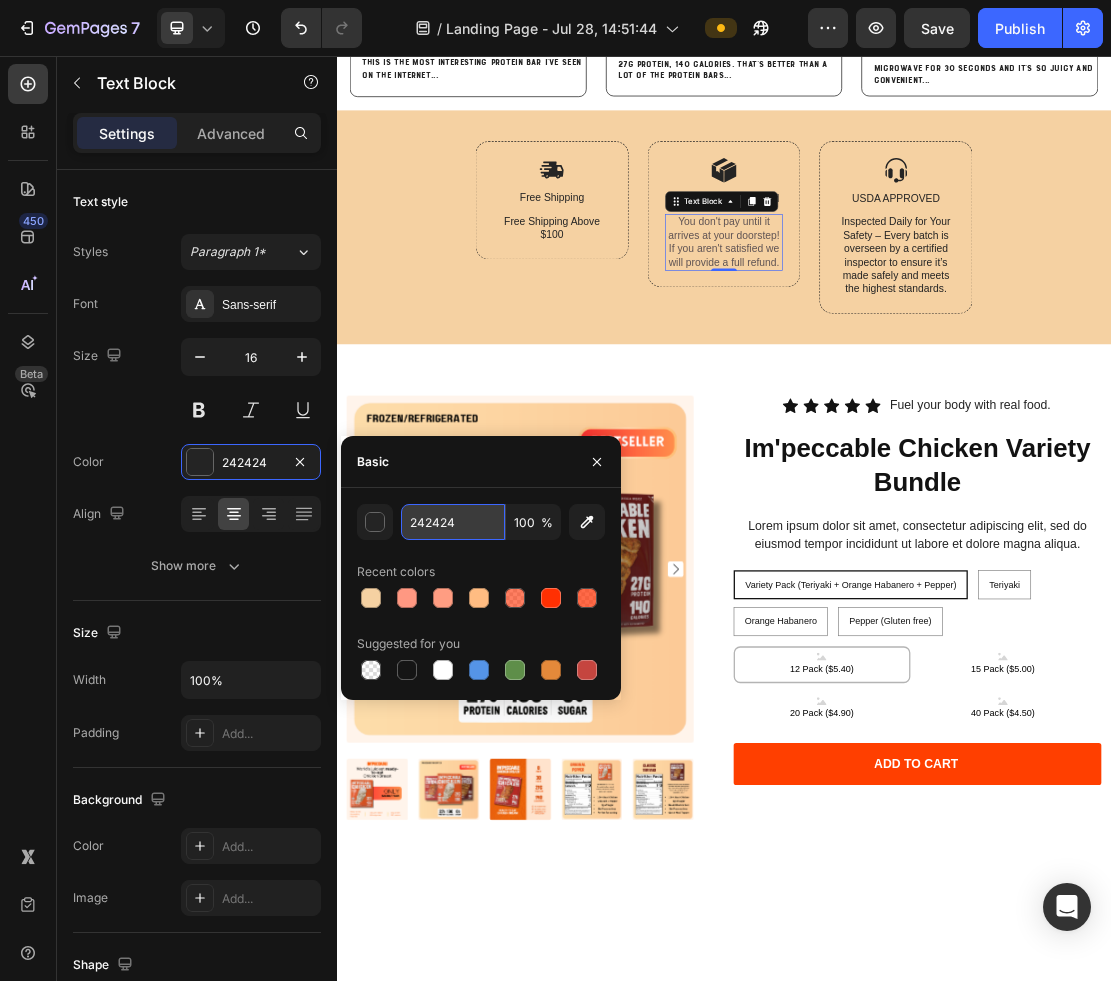 type on "242424" 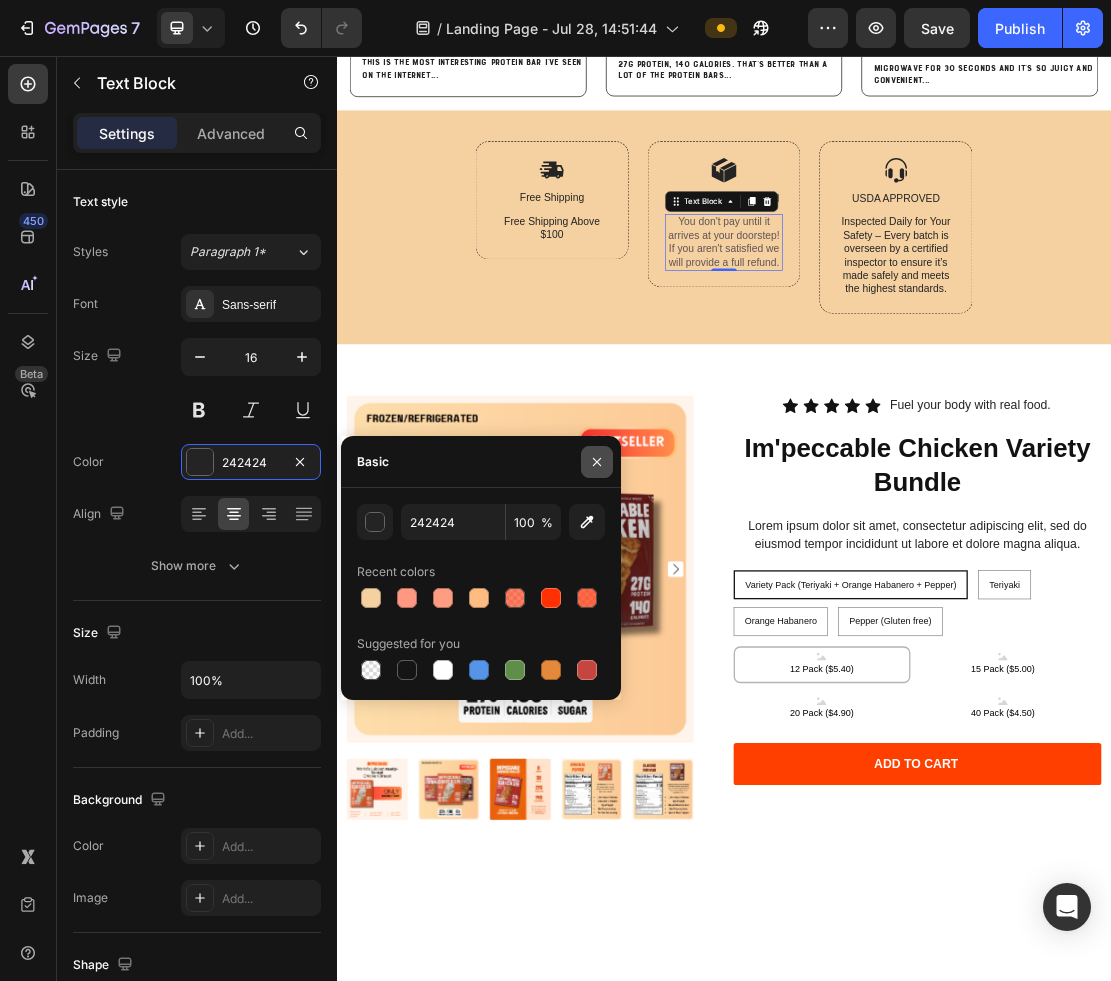 click at bounding box center [597, 462] 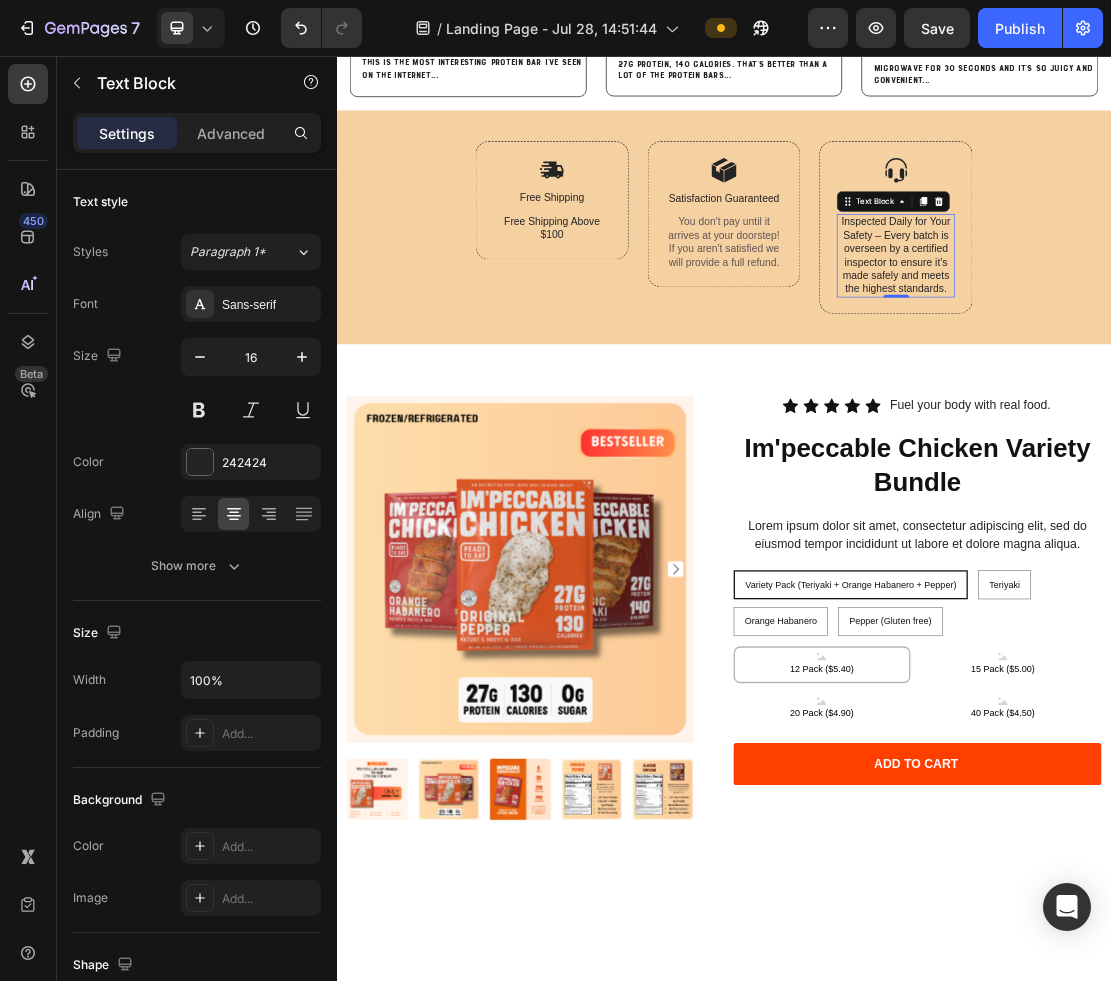 click on "Inspected Daily for Your Safety – Every batch is overseen by a certified inspector to ensure it’s made safely and meets the highest standards." at bounding box center [1203, 366] 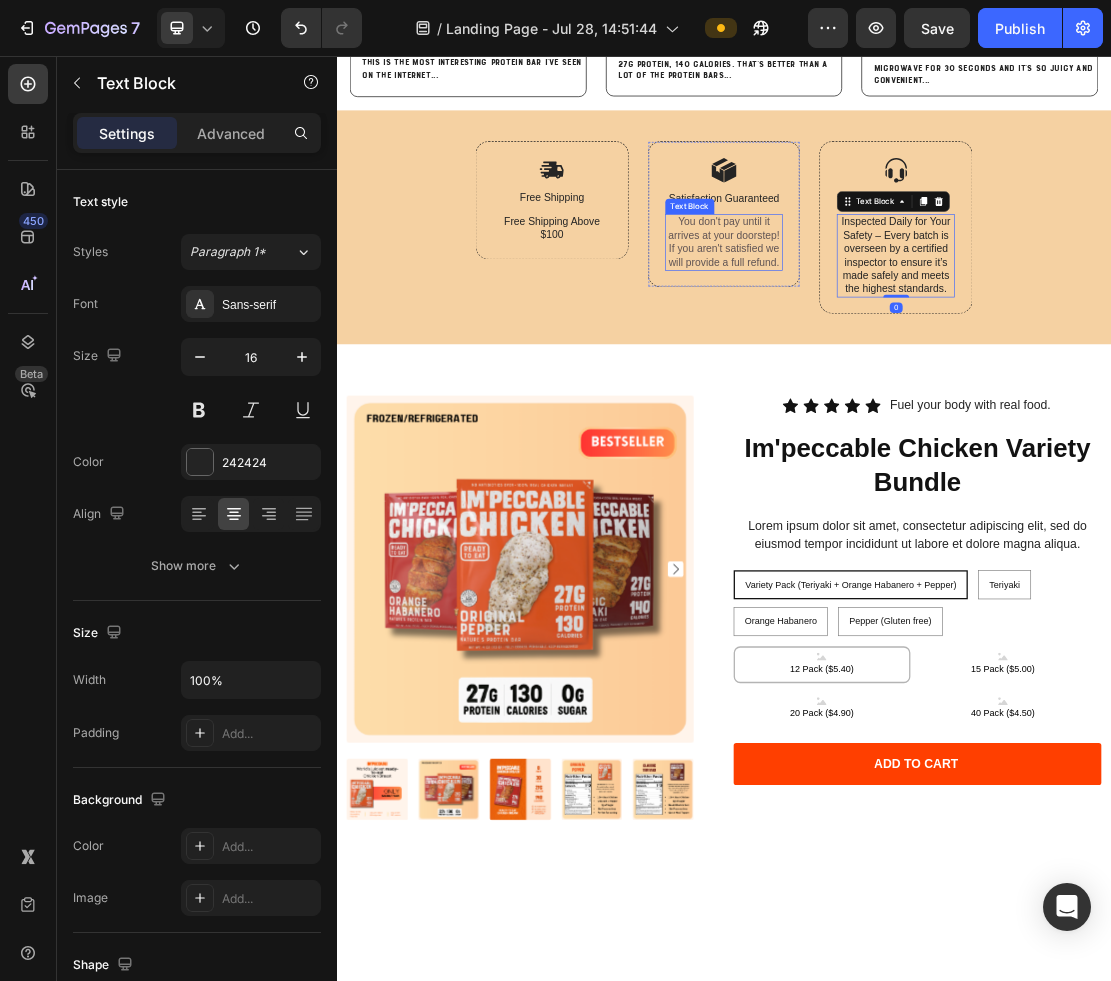 click on "You don't pay until it arrives at your doorstep! If you aren't satisfied we will provide a full refund." at bounding box center [937, 344] 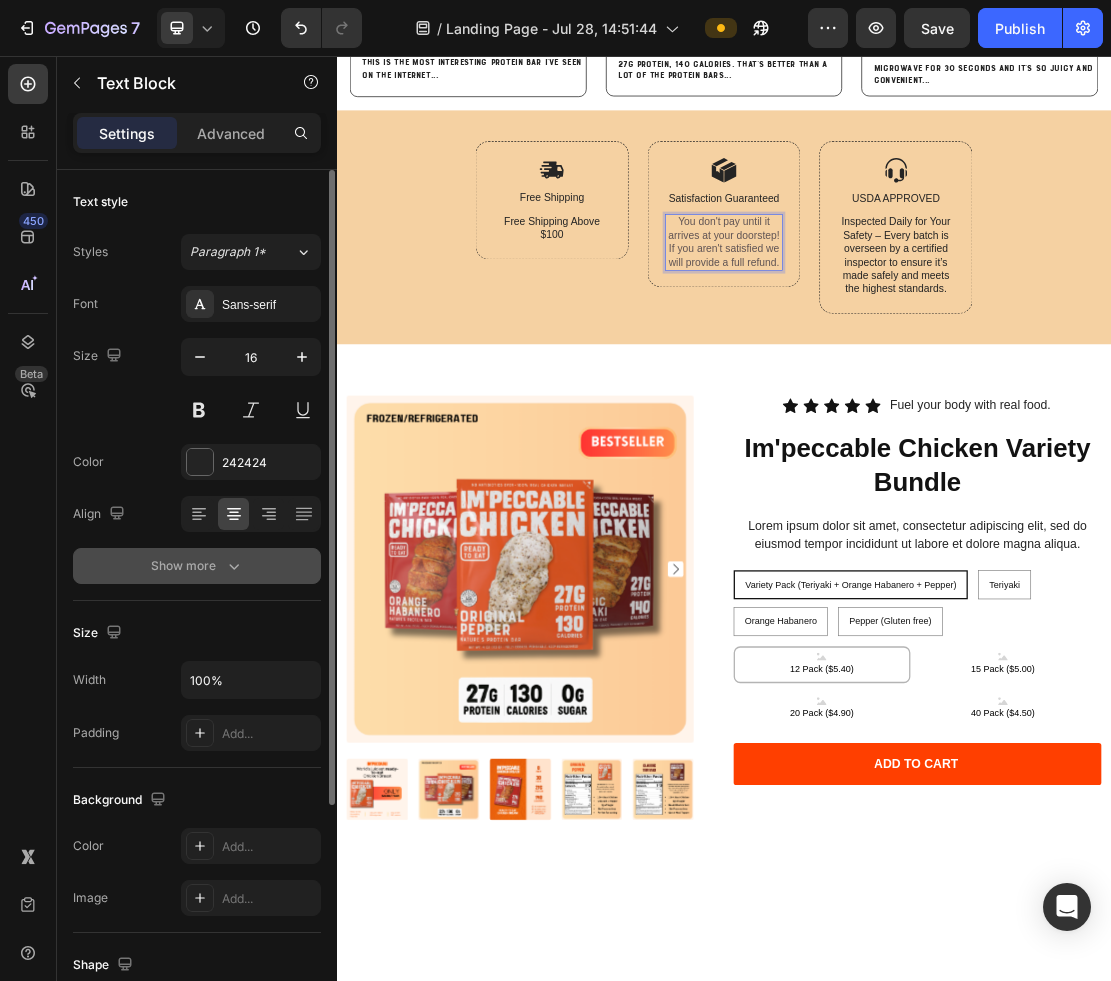 click 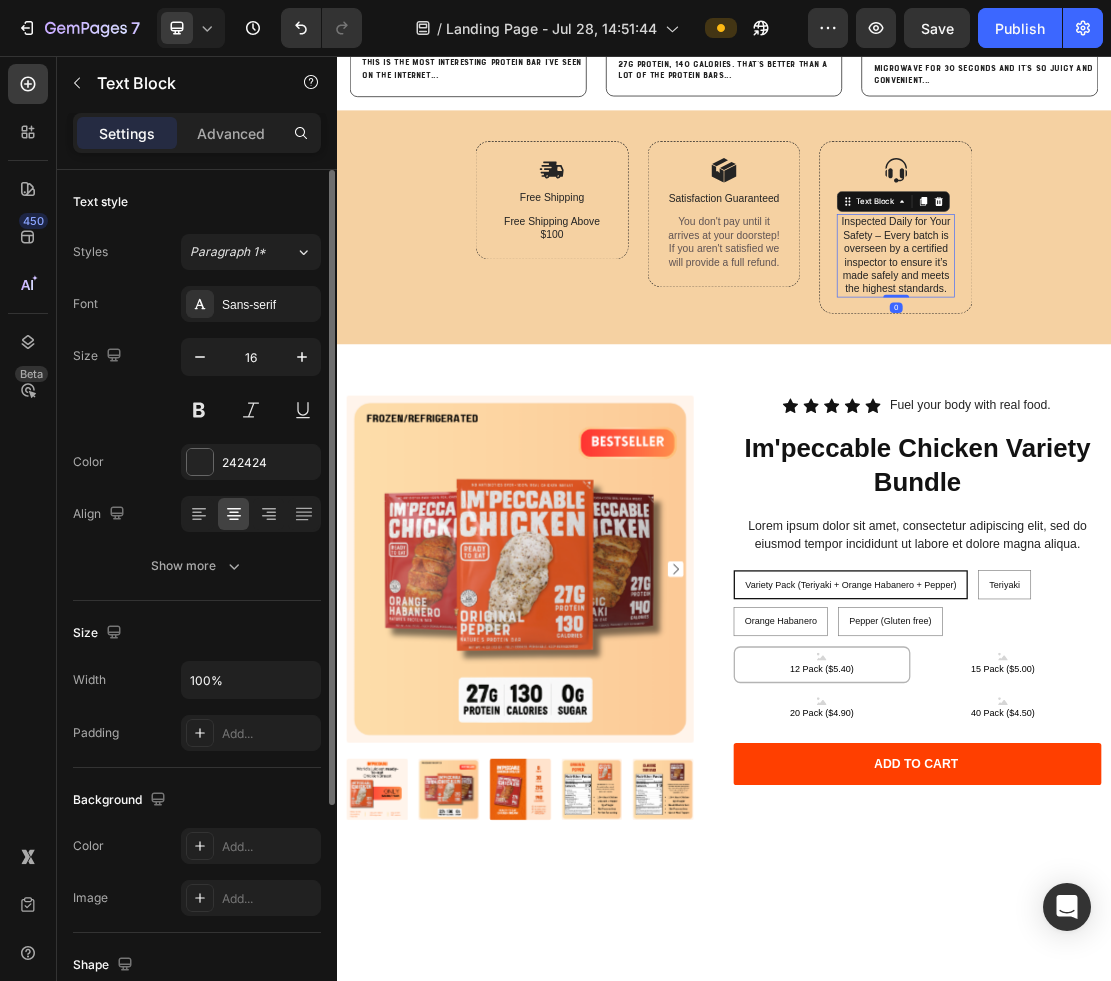 click on "Inspected Daily for Your Safety – Every batch is overseen by a certified inspector to ensure it’s made safely and meets the highest standards." at bounding box center (1203, 366) 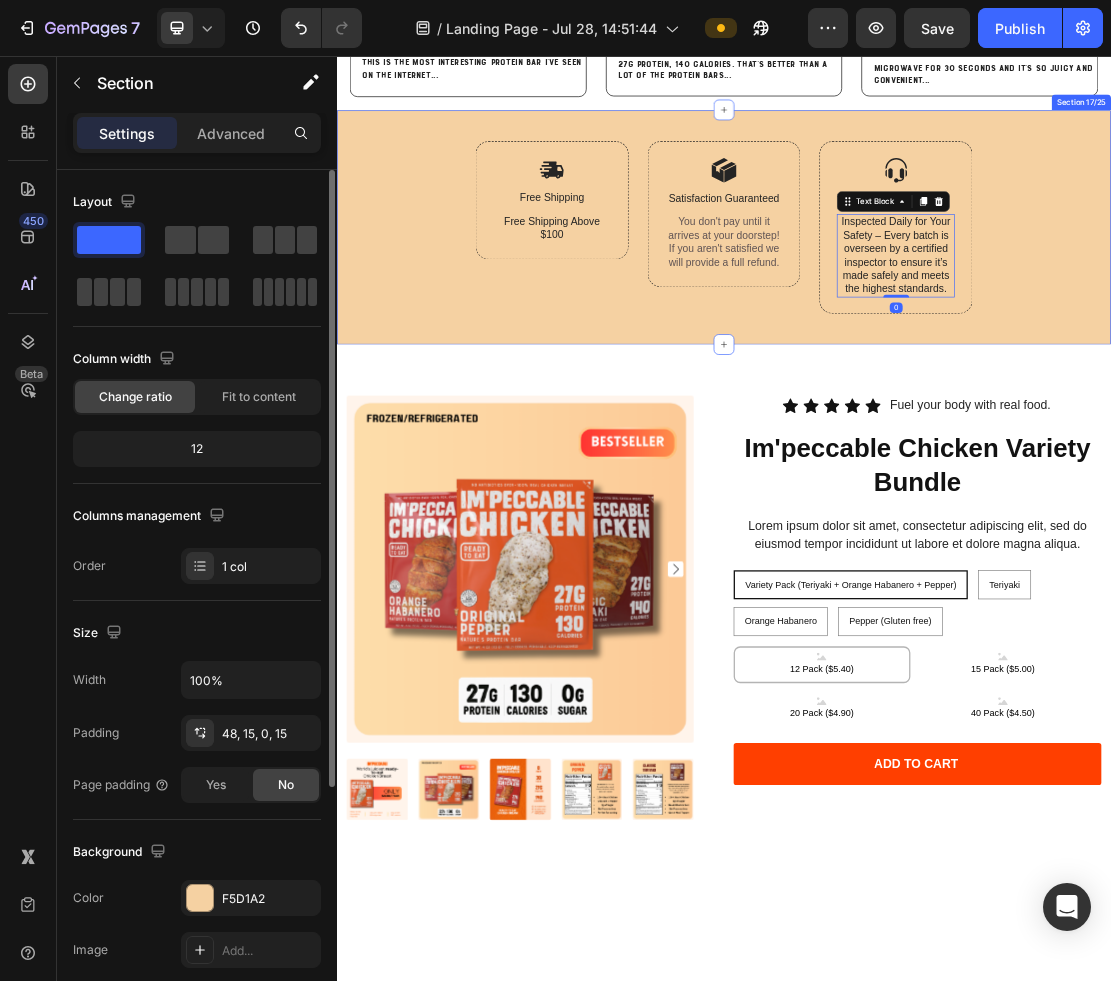 click on "Image Free Shipping Text Block Free Shipping Above $100 Text Block Row Image Satisfaction Guaranteed Text Block You don't pay until it arrives at your doorstep! If you aren't satisfied we will provide a full refund. Text Block Row Image USDA APPROVED Text Block Inspected Daily for Your Safety – Every batch is overseen by a certified inspector to ensure it’s made safely and meets the highest standards. Text Block   0 Row Row" at bounding box center [937, 347] 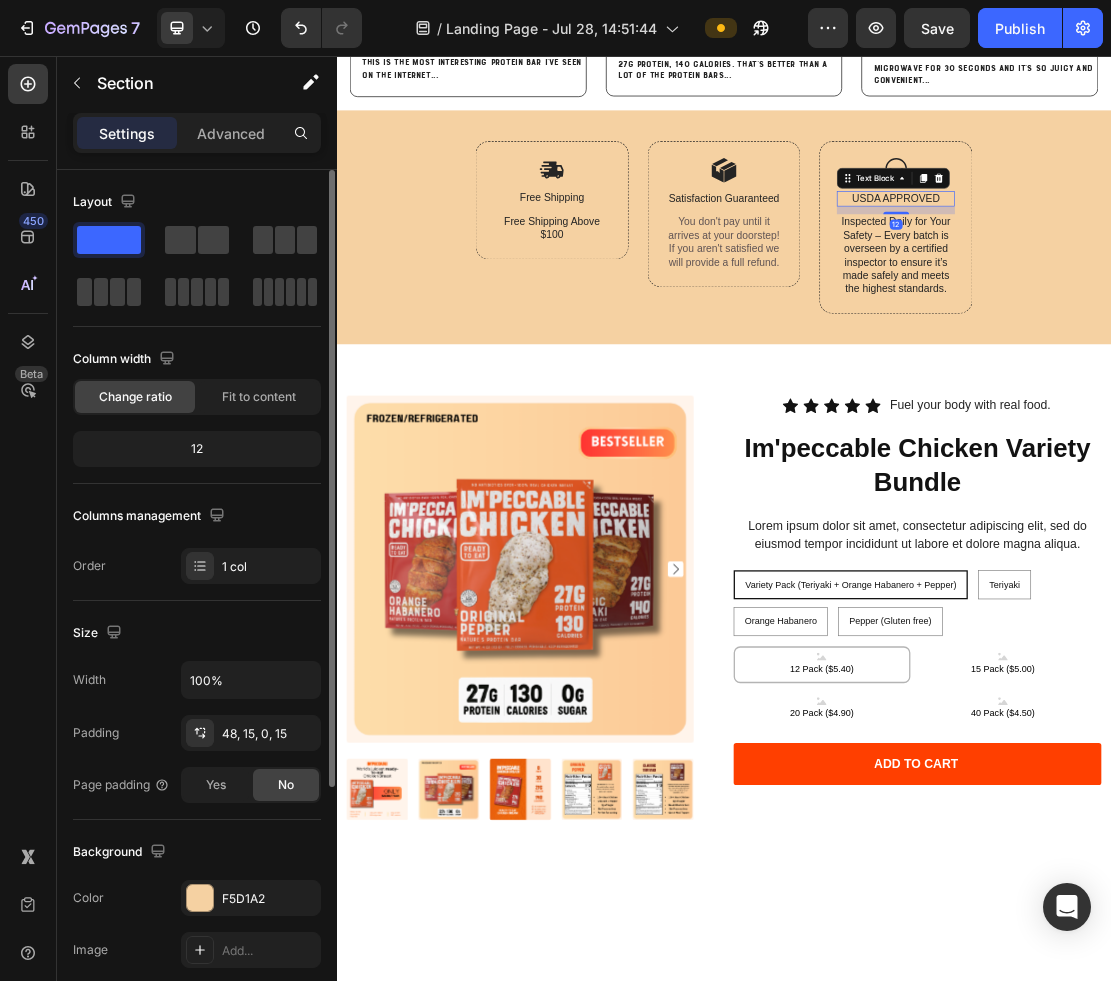click on "USDA APPROVED" at bounding box center [1203, 278] 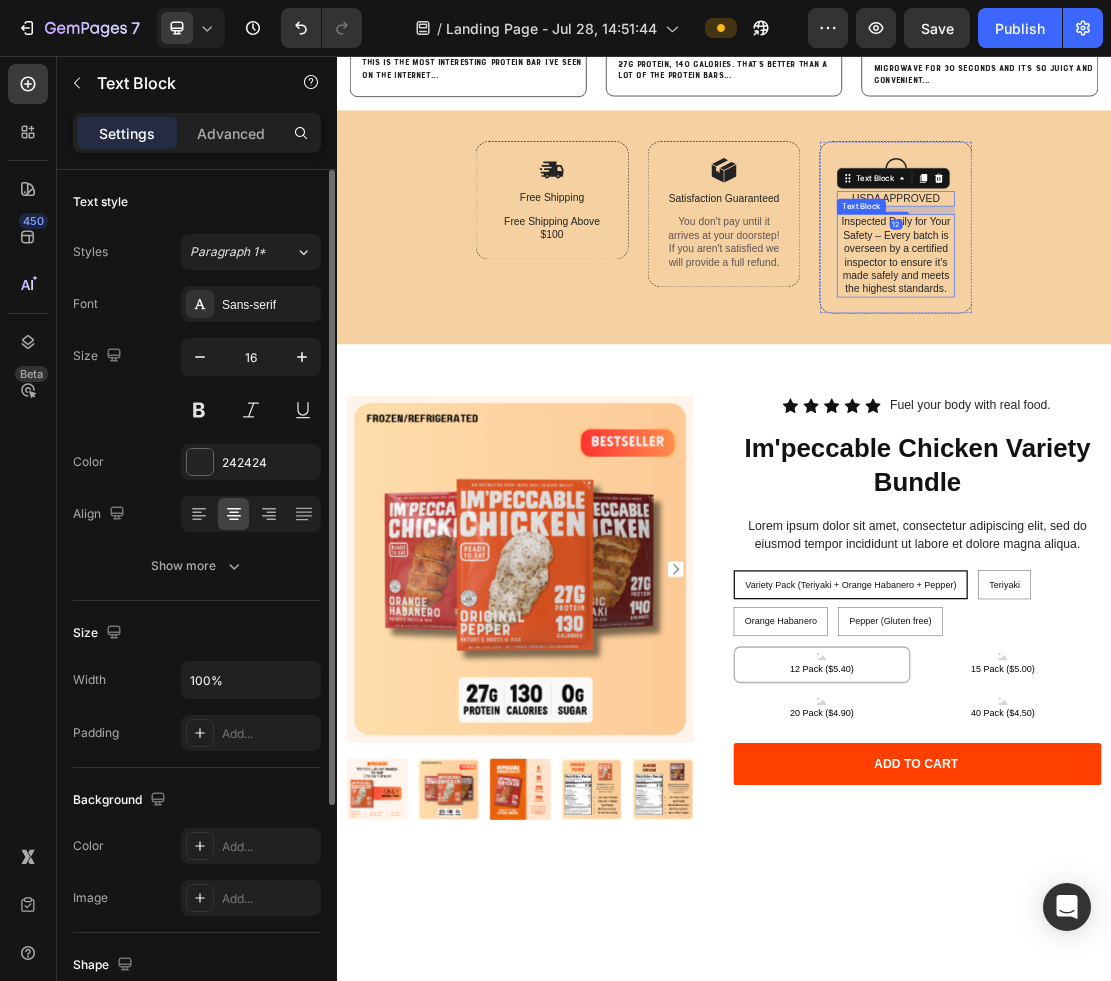 click on "Inspected Daily for Your Safety – Every batch is overseen by a certified inspector to ensure it’s made safely and meets the highest standards." at bounding box center [1203, 366] 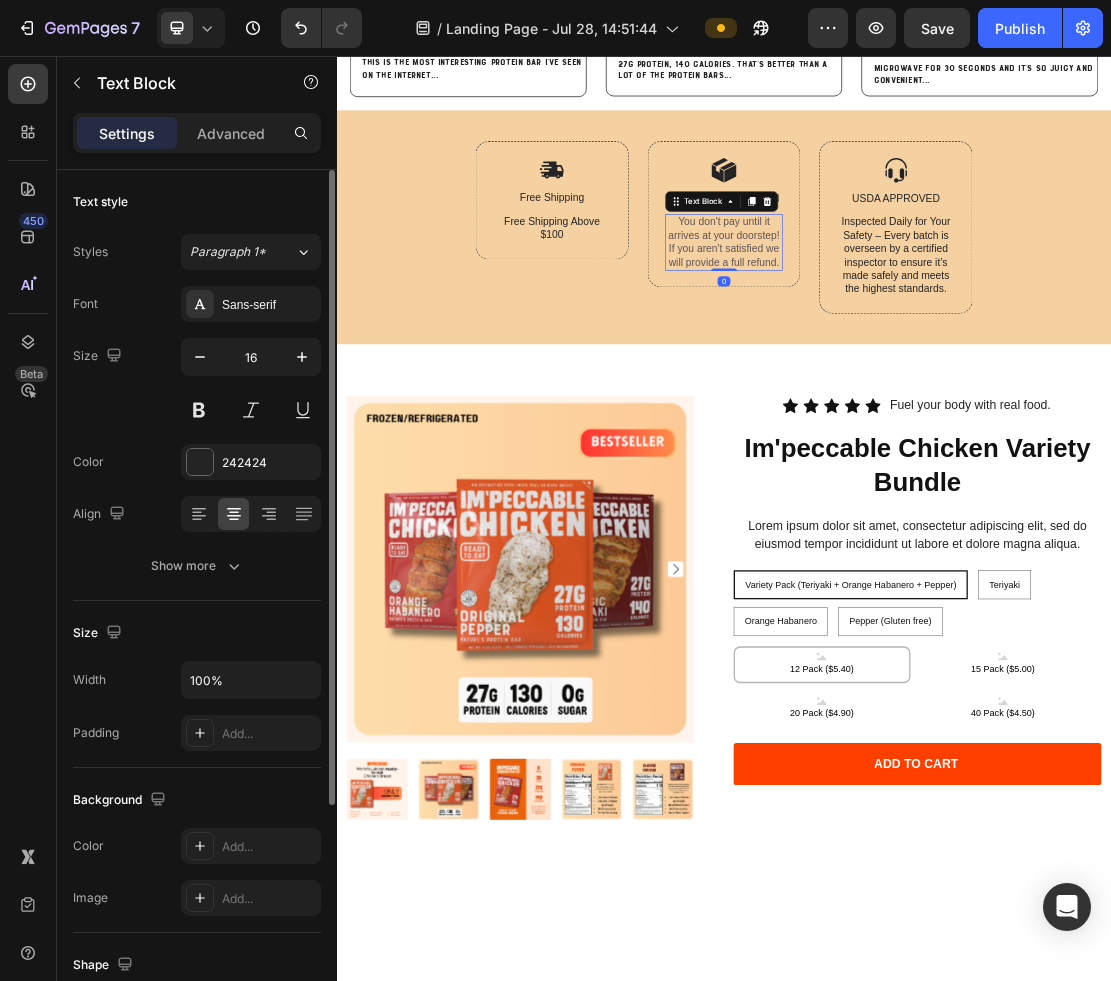 click on "You don't pay until it arrives at your doorstep! If you aren't satisfied we will provide a full refund." at bounding box center (937, 344) 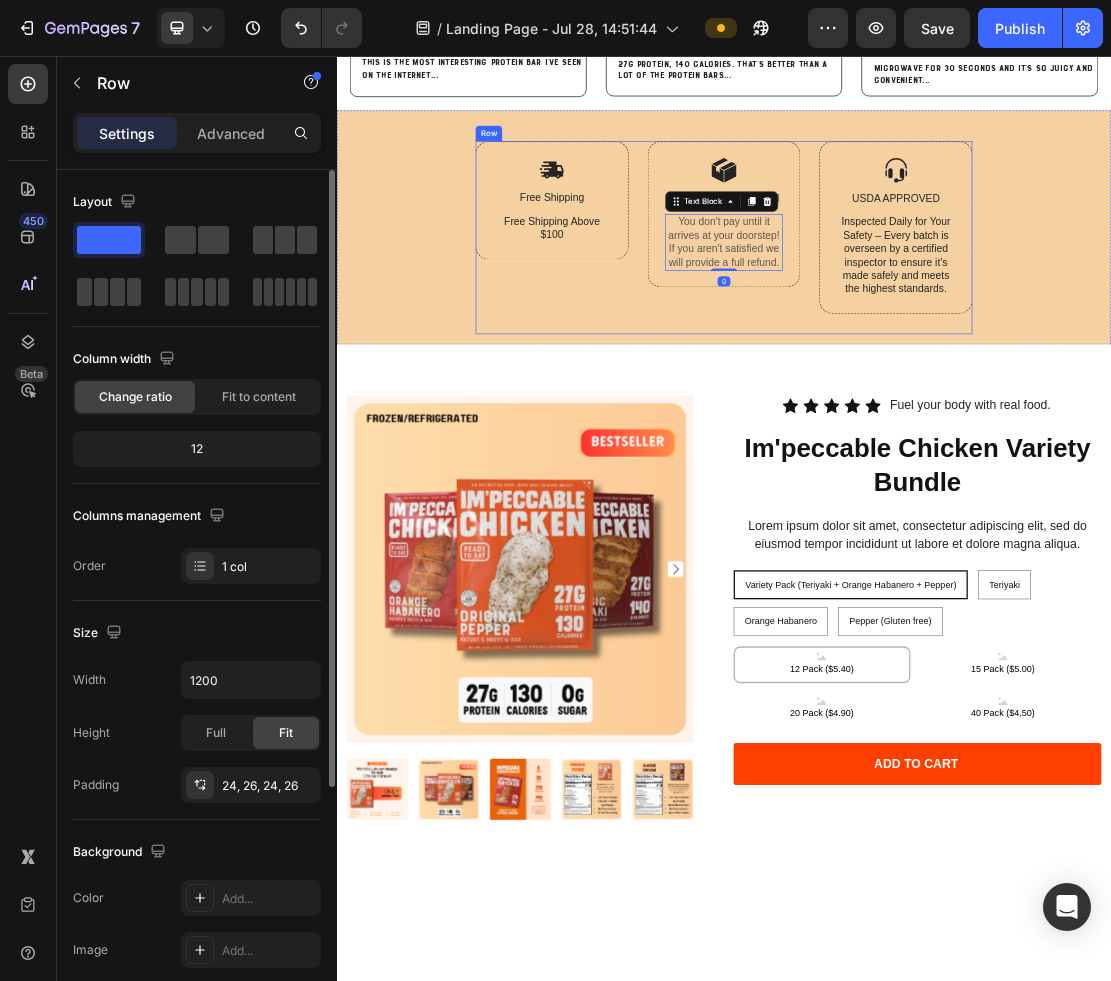 click on "Image Satisfaction Guaranteed Text Block You don't pay until it arrives at your doorstep! If you aren't satisfied we will provide a full refund. Text Block   0 Row" at bounding box center (937, 302) 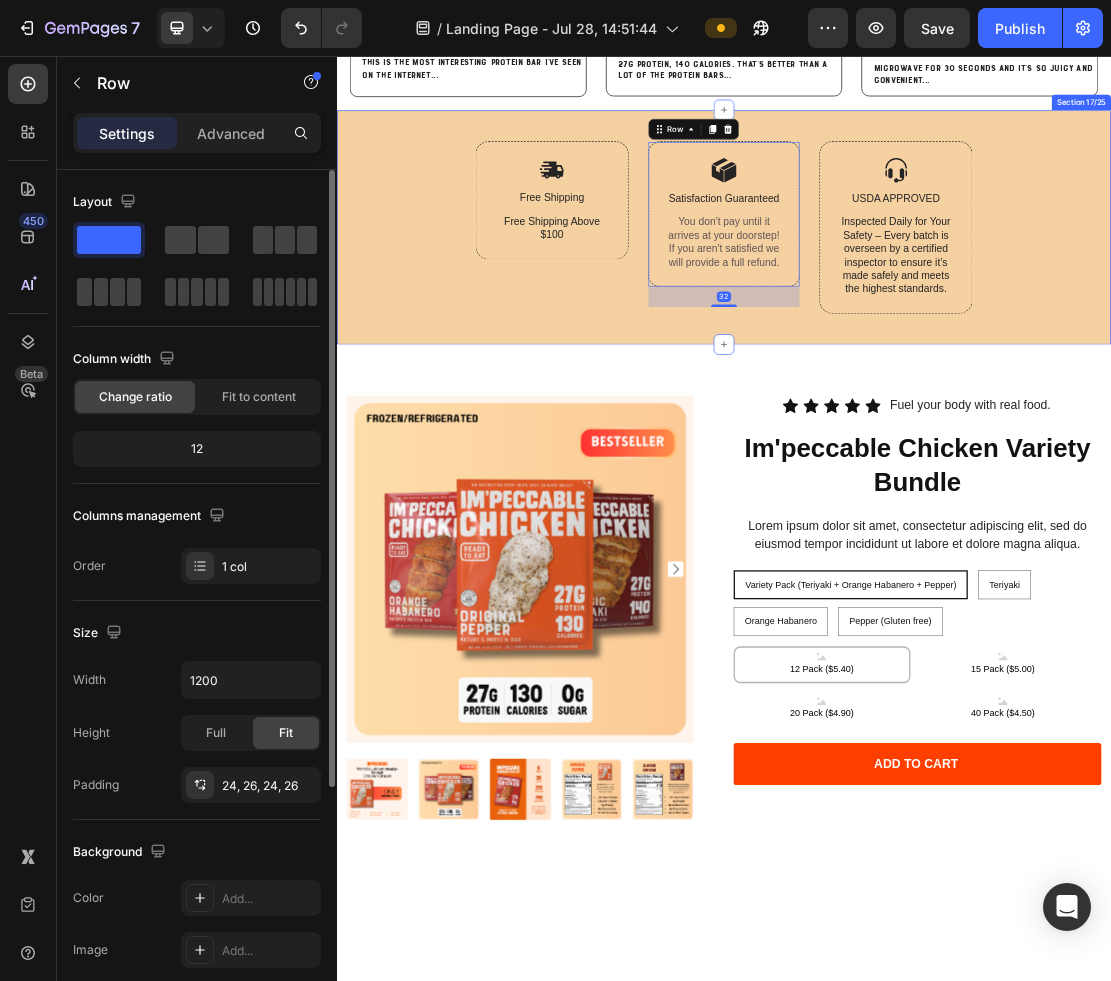click on "Image Free Shipping Text Block Free Shipping Above $100 Text Block Row Image Satisfaction Guaranteed Text Block You don't pay until it arrives at your doorstep! If you aren't satisfied we will provide a full refund. Text Block Row   32 Image USDA APPROVED Text Block Inspected Daily for Your Safety – Every batch is overseen by a certified inspector to ensure it’s made safely and meets the highest standards. Text Block Row Row" at bounding box center (937, 347) 